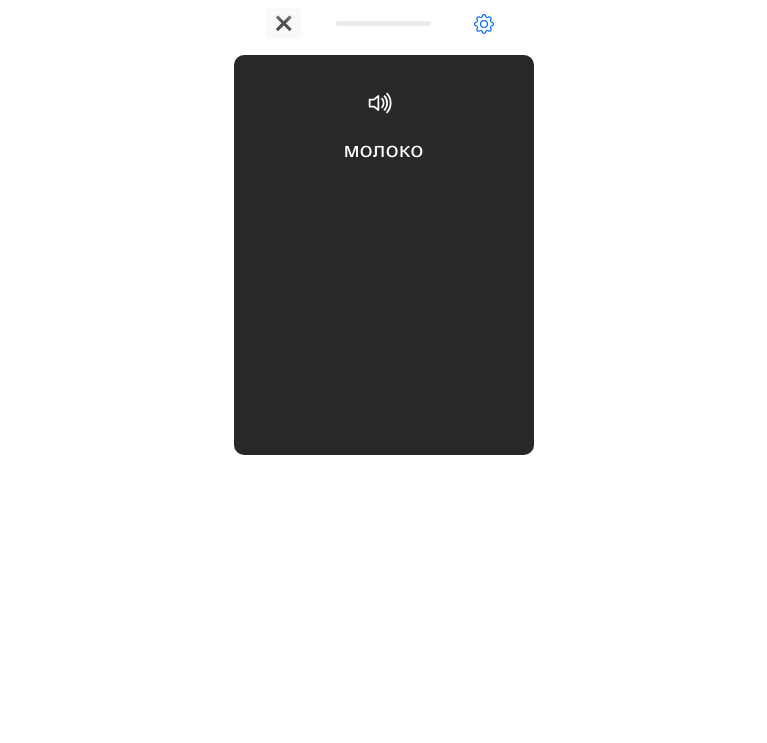 scroll, scrollTop: 0, scrollLeft: 0, axis: both 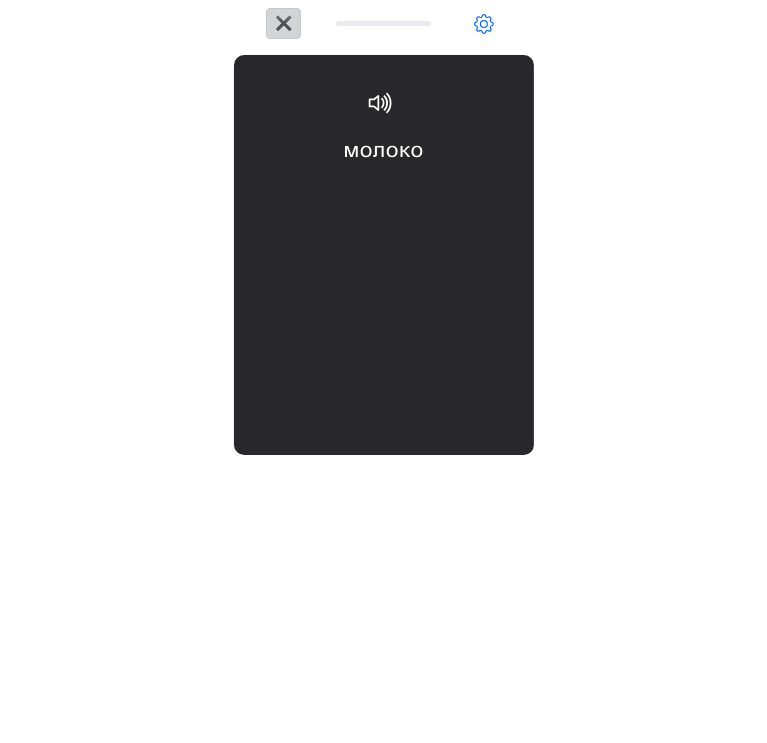 click on "✖" at bounding box center [283, 23] 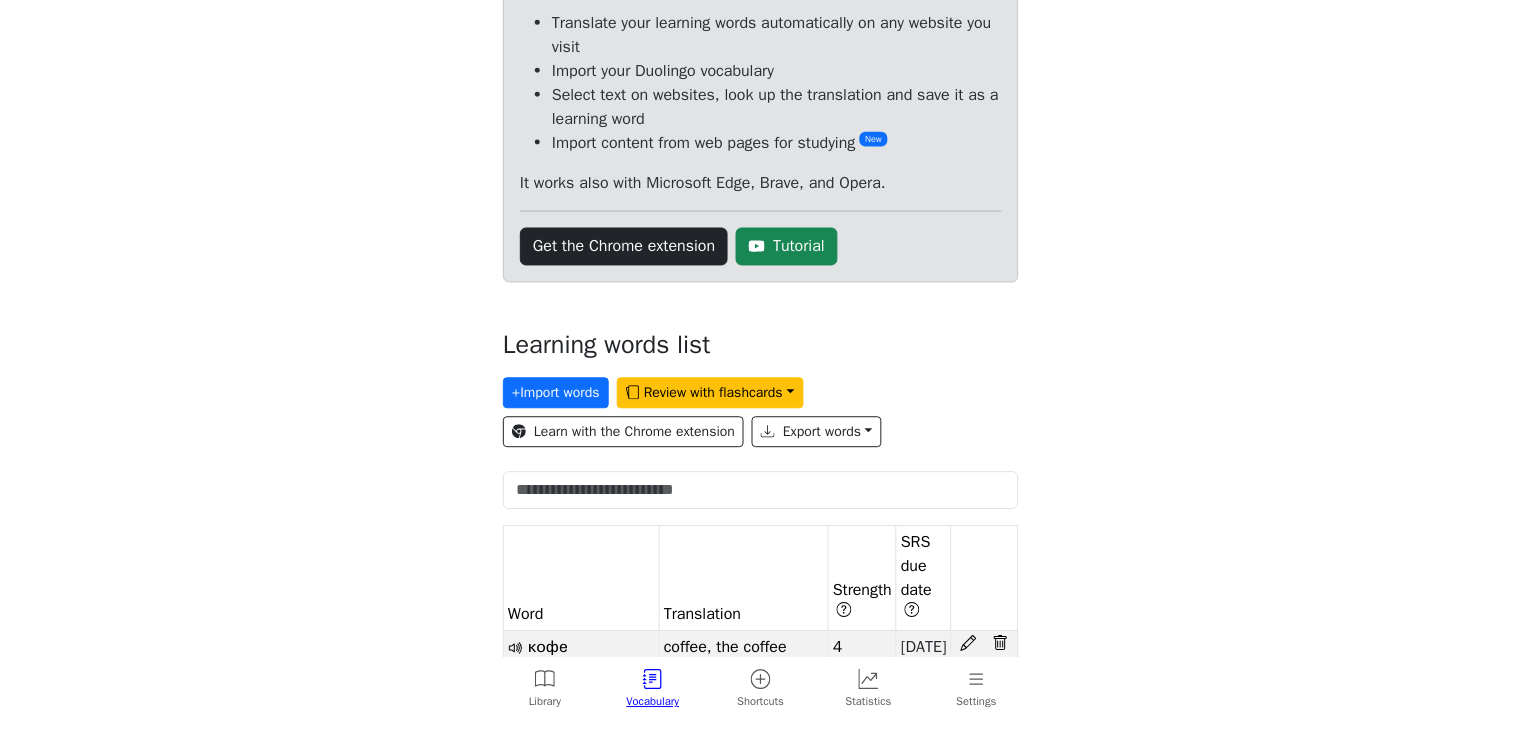 scroll, scrollTop: 300, scrollLeft: 0, axis: vertical 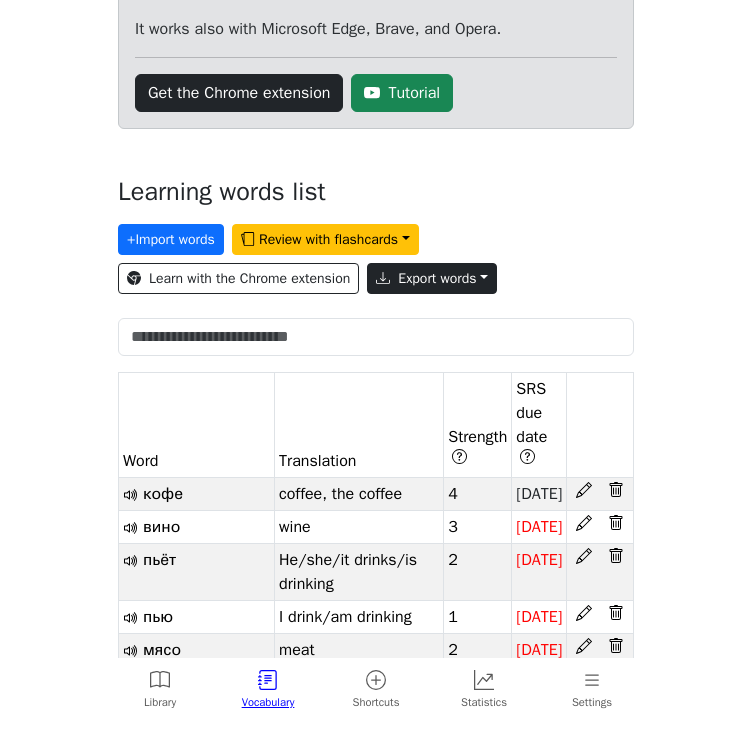click on "Export words" at bounding box center [432, 278] 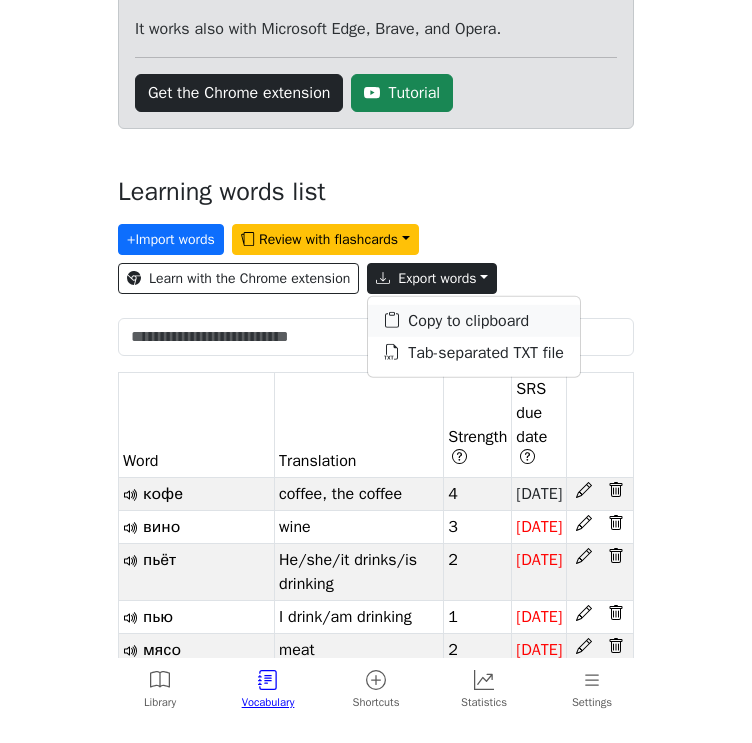 click on "Copy to clipboard" at bounding box center [474, 320] 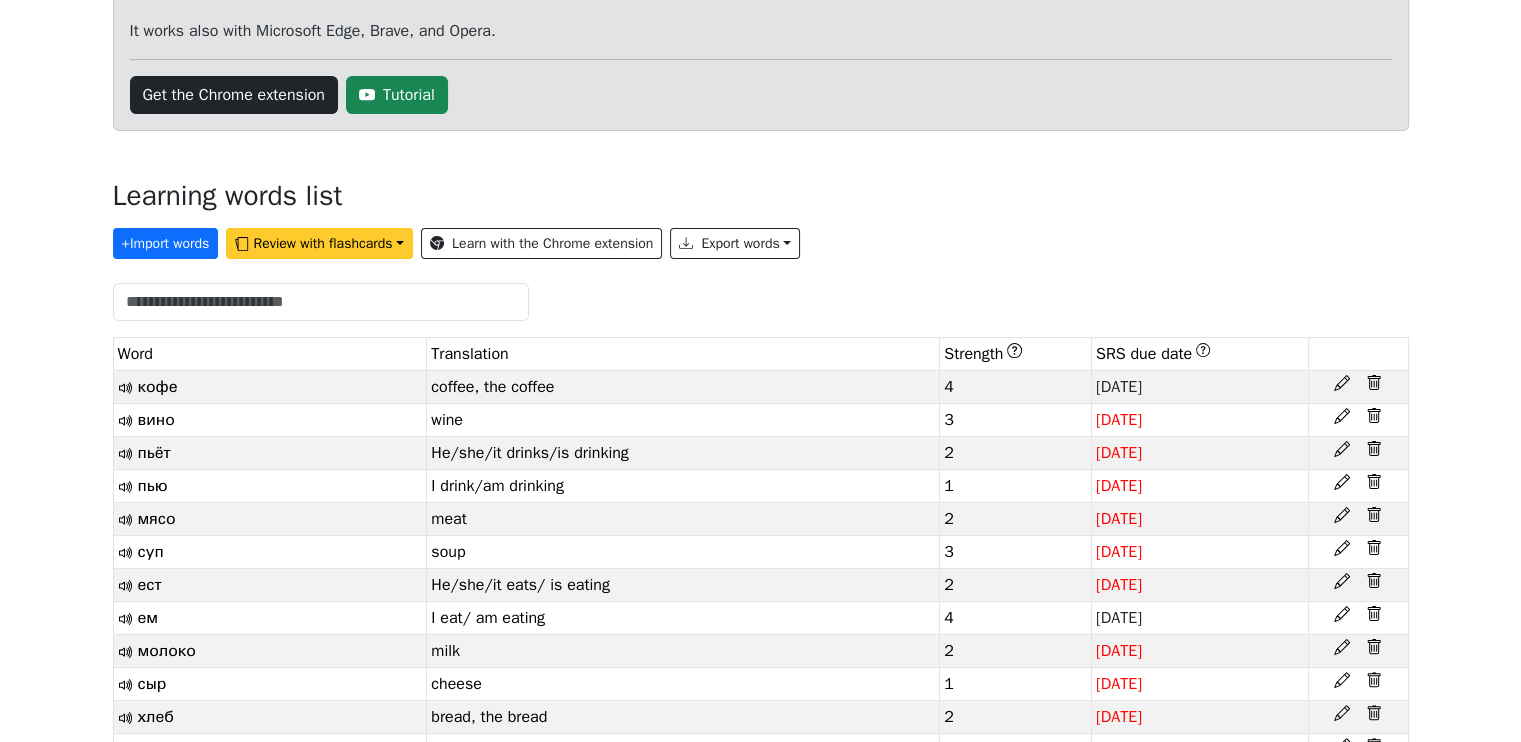 click on "Review with flashcards" at bounding box center [319, 243] 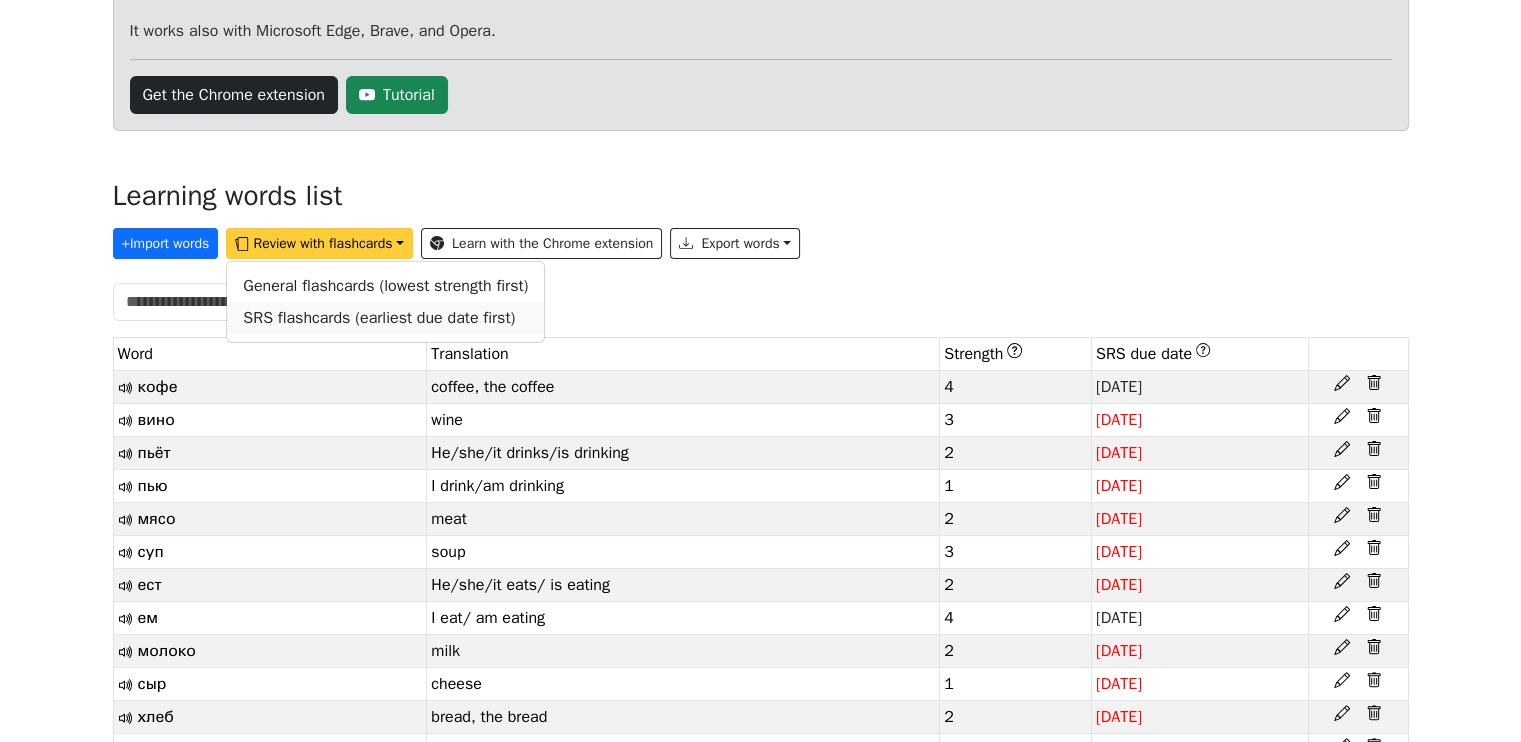 click on "SRS flashcards (earliest due date first)" at bounding box center (379, 318) 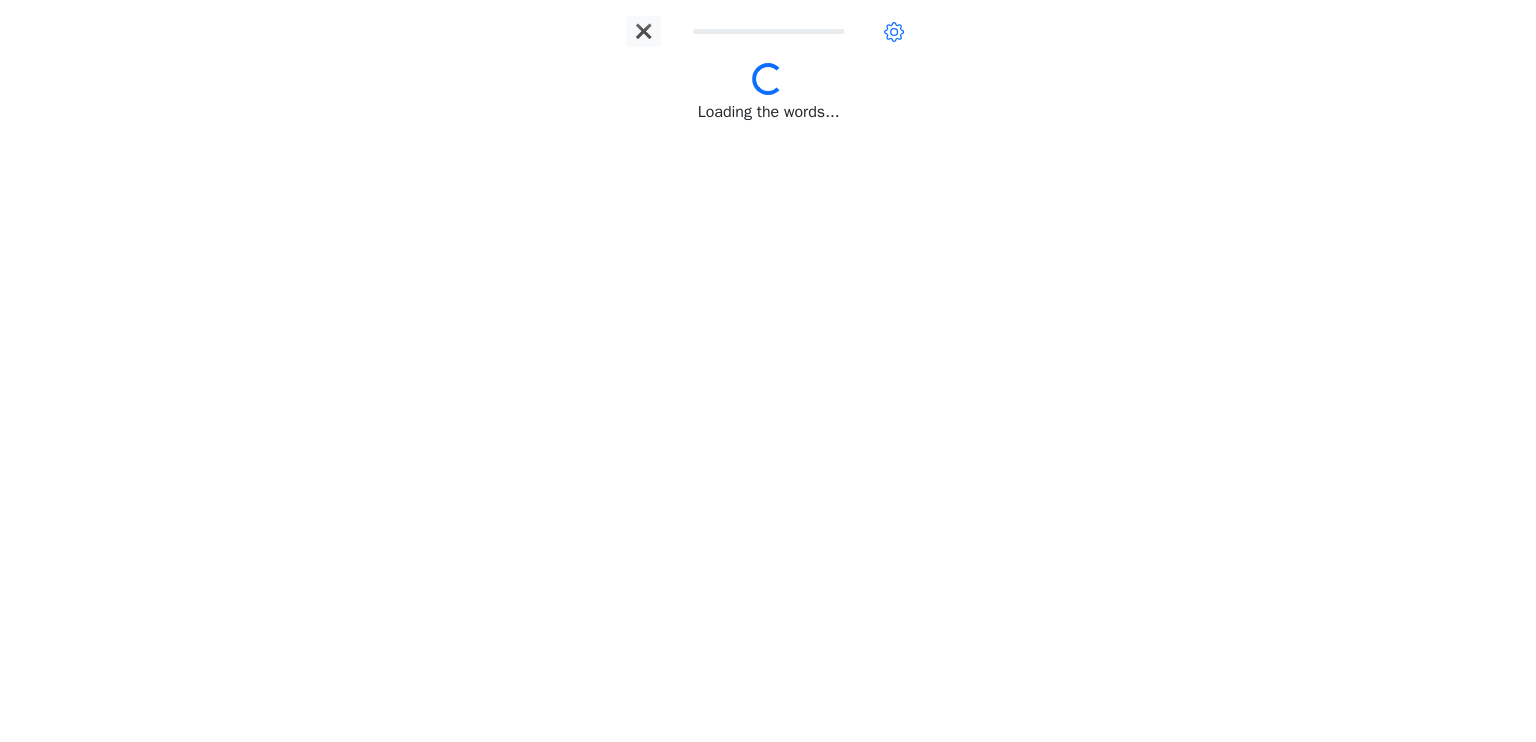 scroll, scrollTop: 0, scrollLeft: 0, axis: both 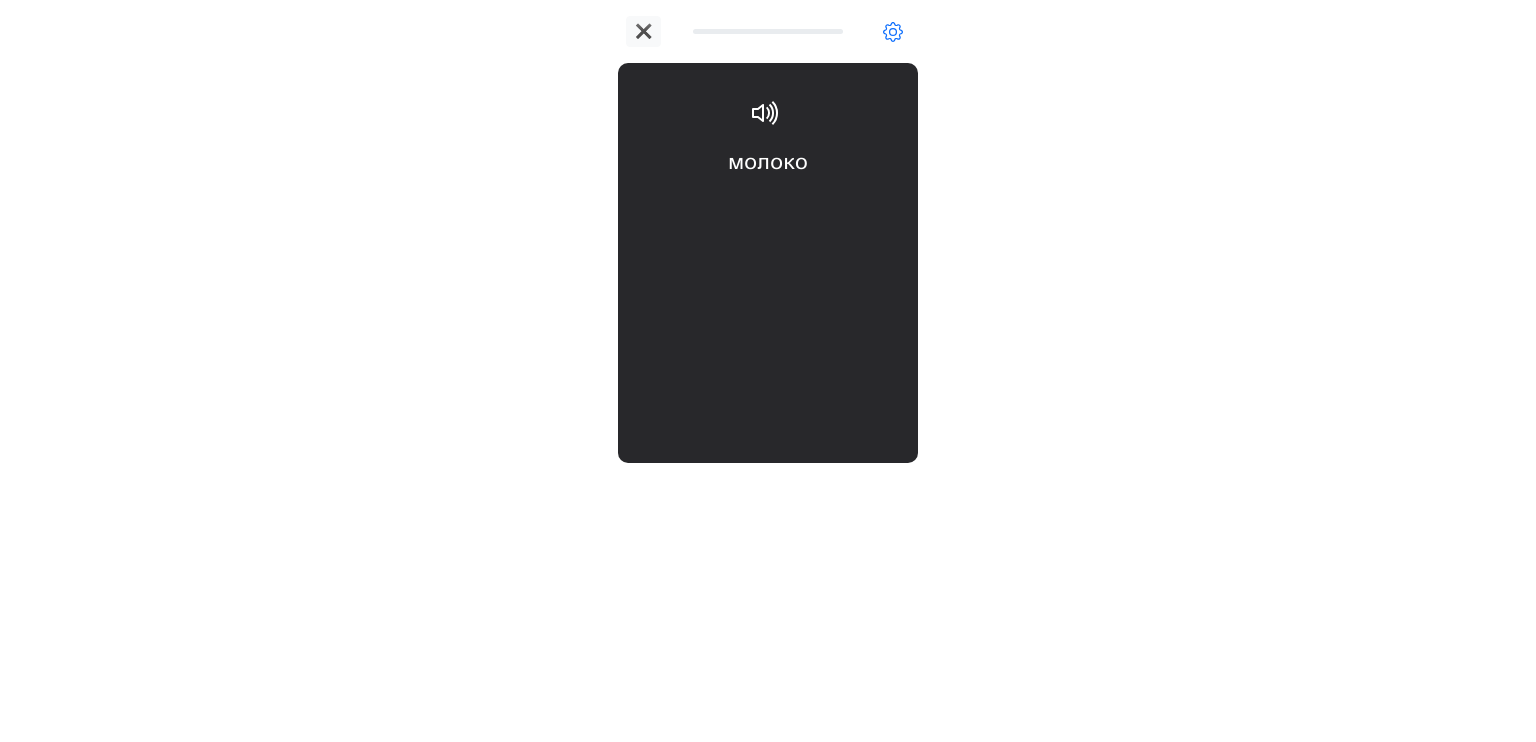 click on "✖ молоко milk How well do you know the word? 0 1 2 3 4 5" at bounding box center (768, 371) 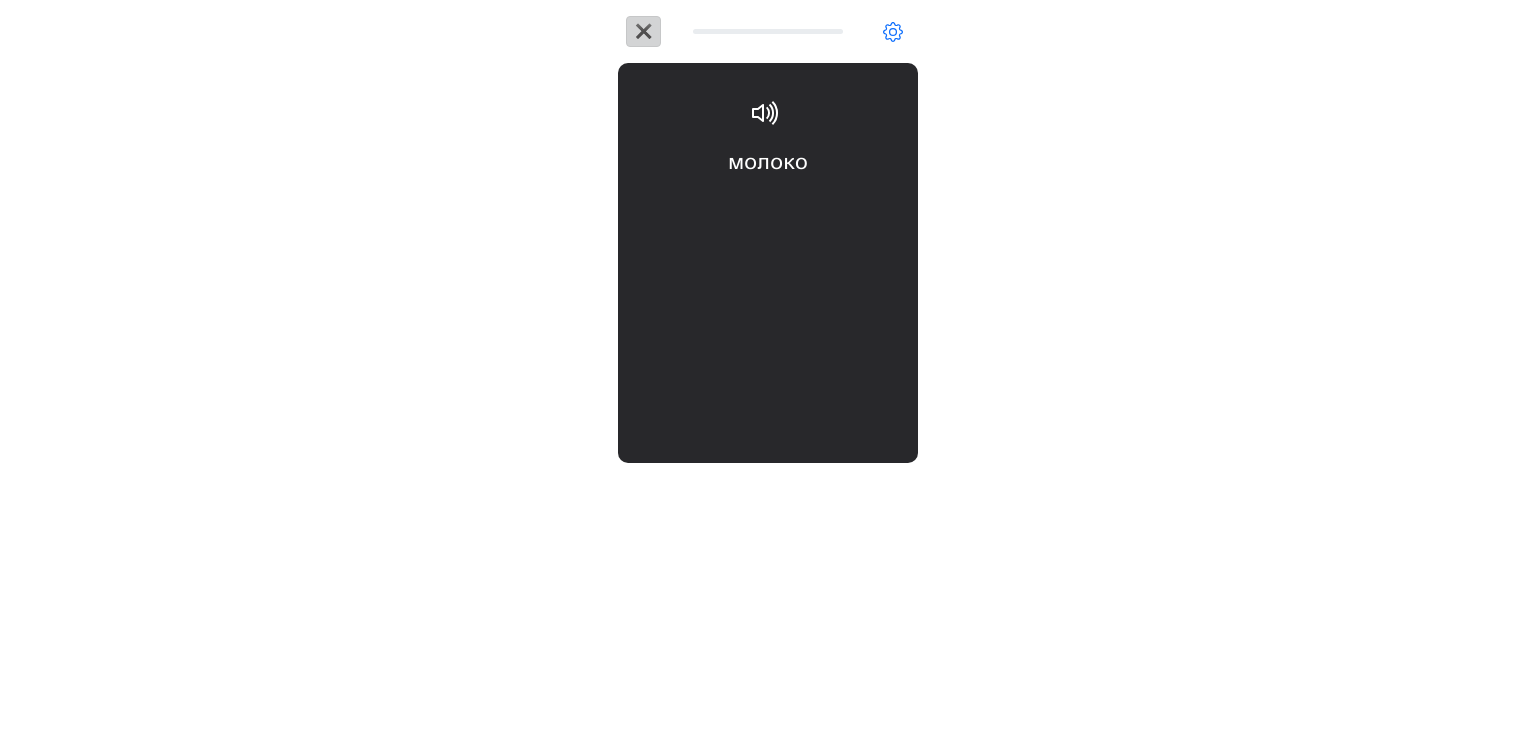 click on "✖" at bounding box center (643, 31) 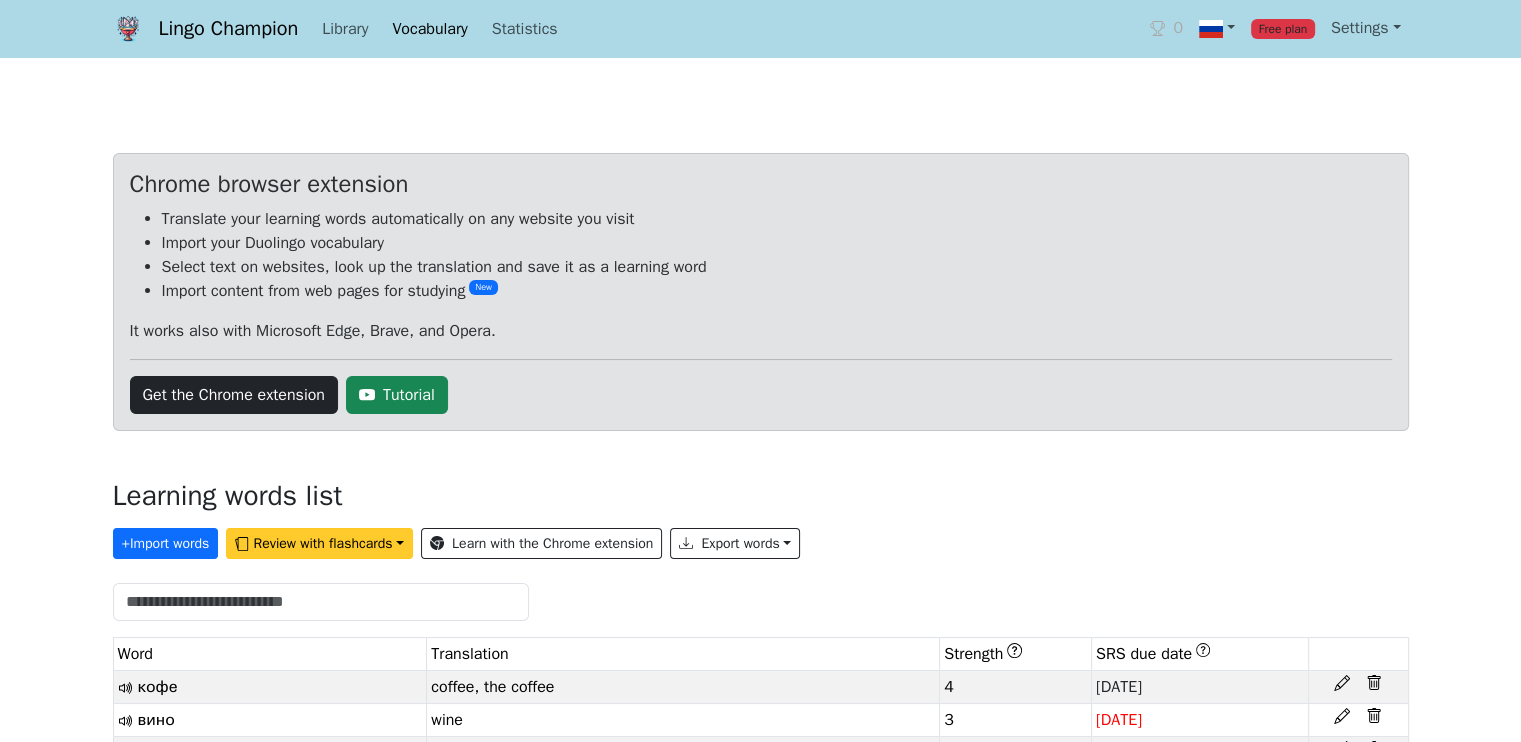 click on "Review with flashcards" at bounding box center (319, 543) 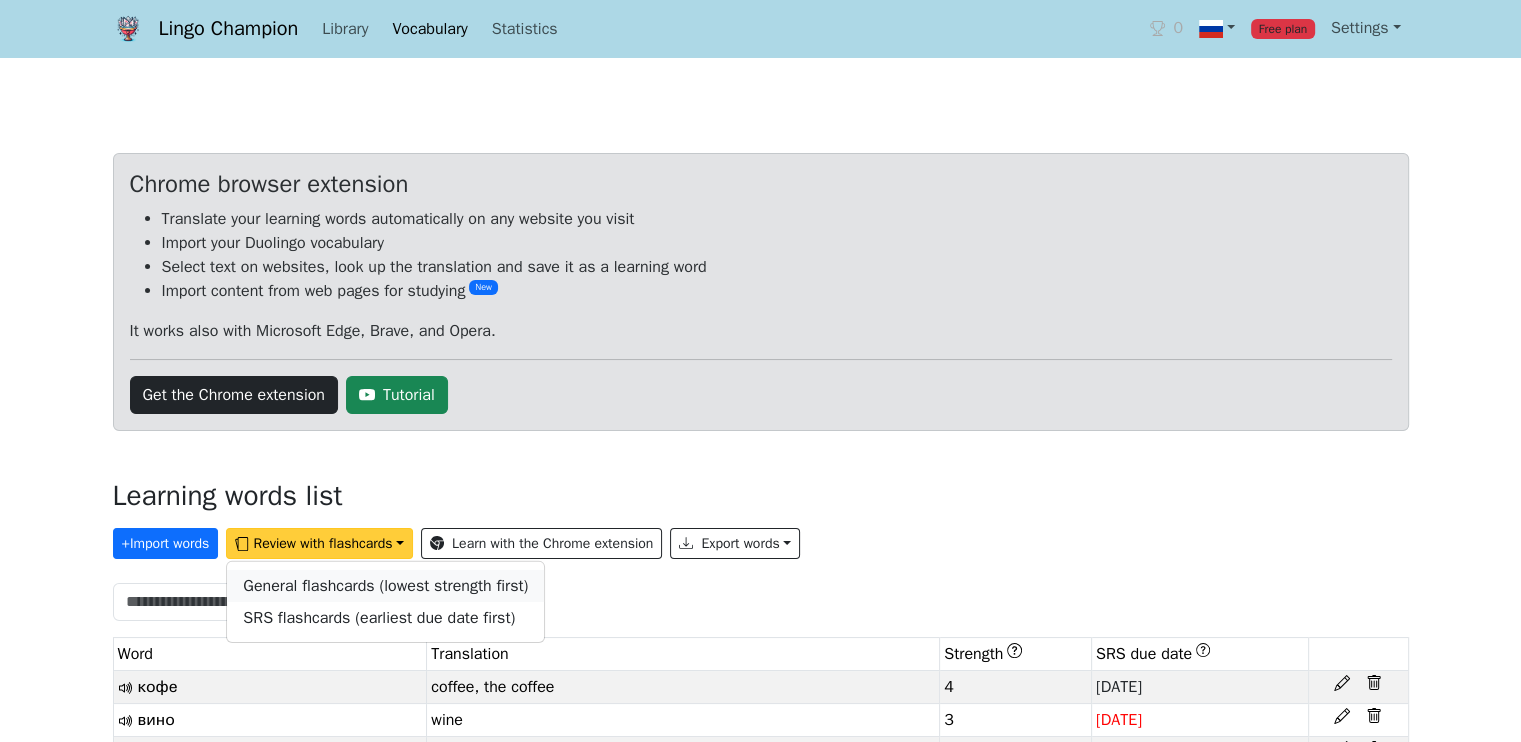 click on "General flashcards (lowest strength first)" at bounding box center [385, 586] 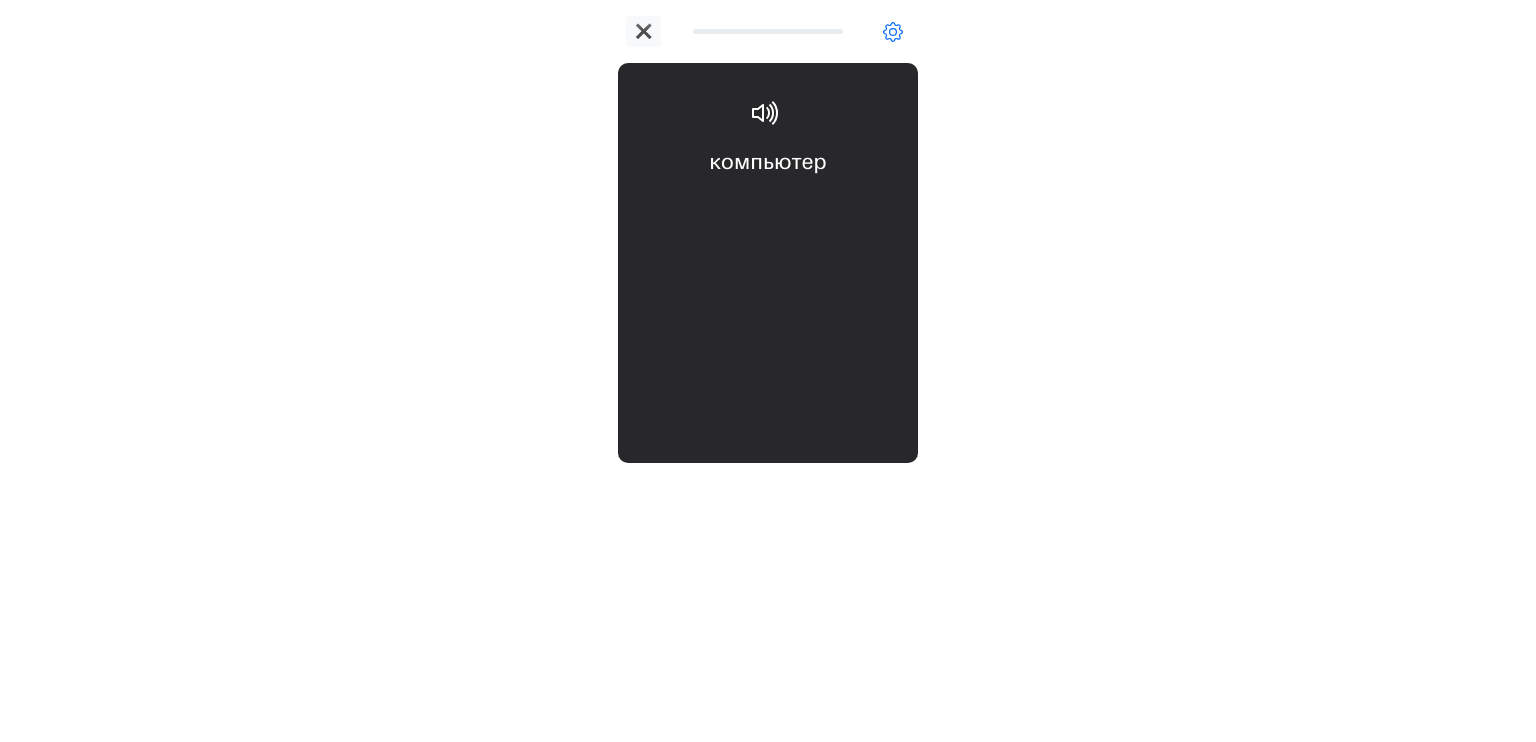 click on "✖ компьютер computer How well do you know the word? 0 1 2 3 4 5" at bounding box center [768, 371] 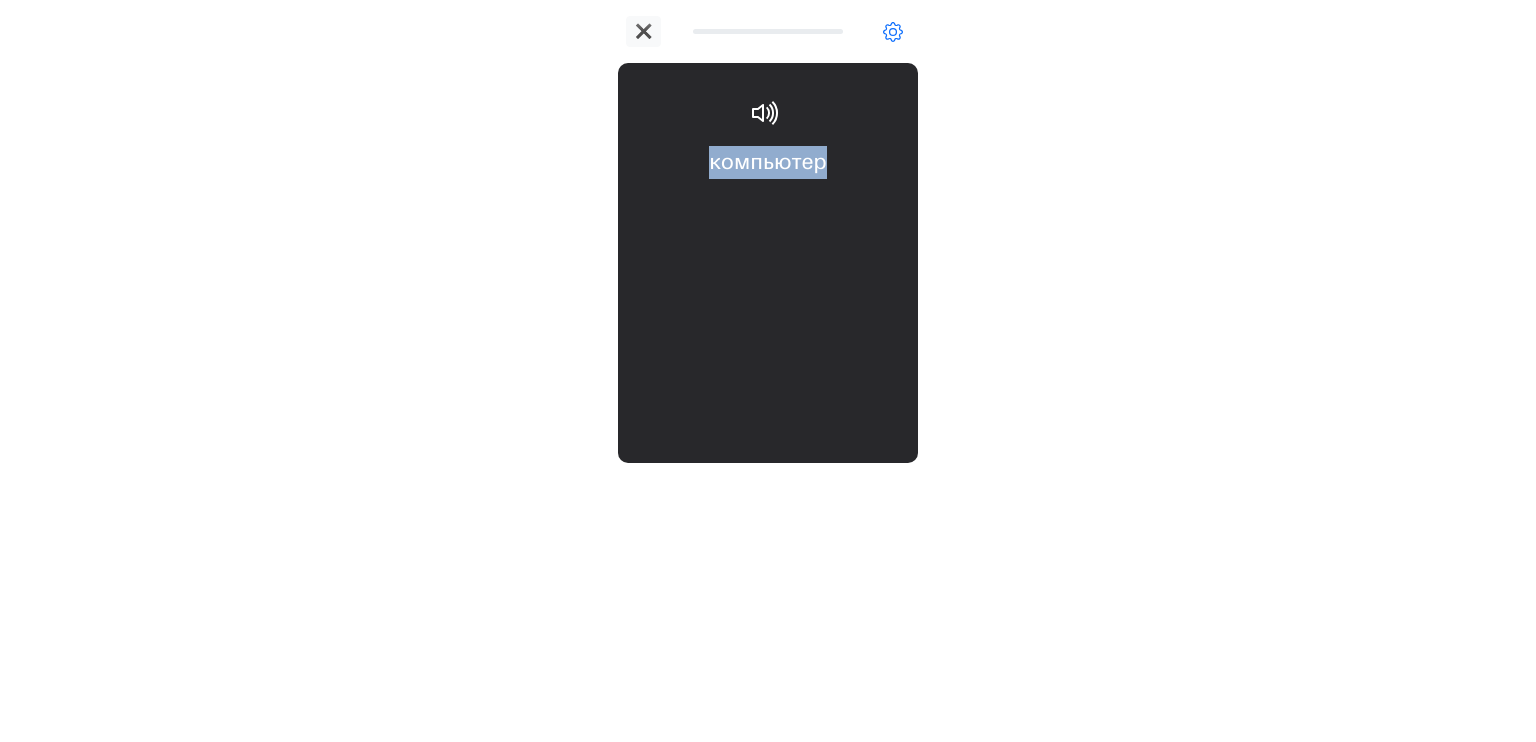 click on "✖ компьютер computer How well do you know the word? 0 1 2 3 4 5" at bounding box center (768, 371) 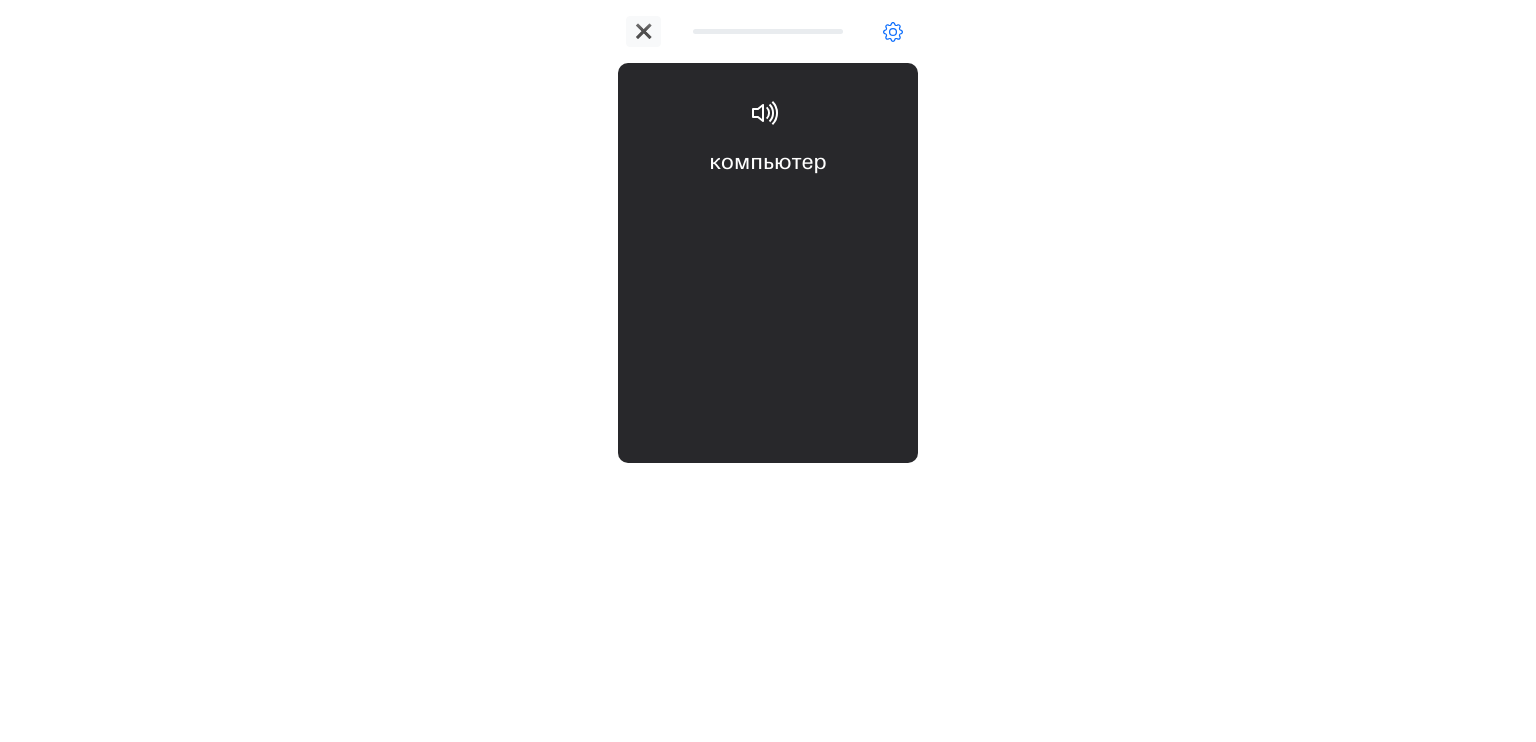 click on "✖ компьютер computer How well do you know the word? 0 1 2 3 4 5" at bounding box center [768, 371] 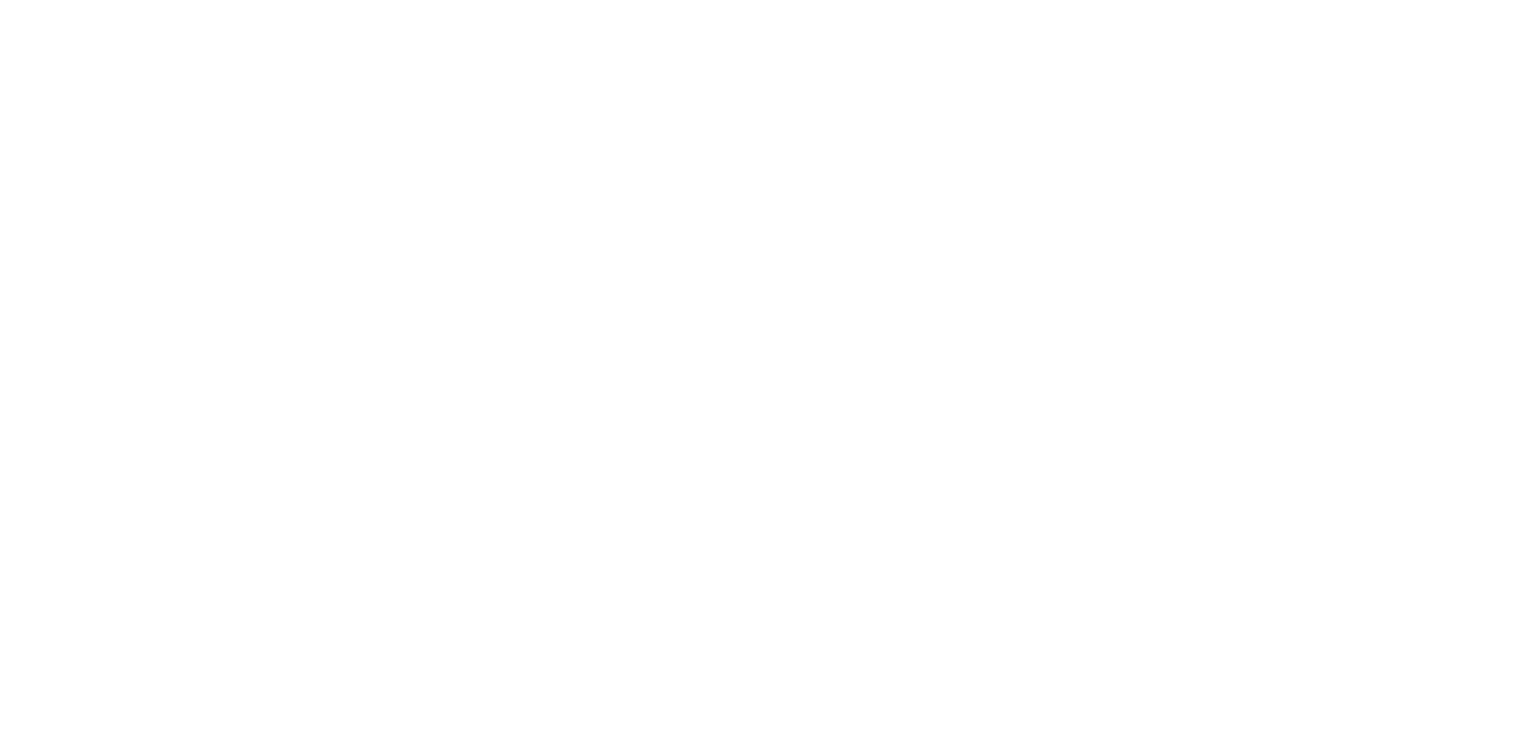 scroll, scrollTop: 0, scrollLeft: 0, axis: both 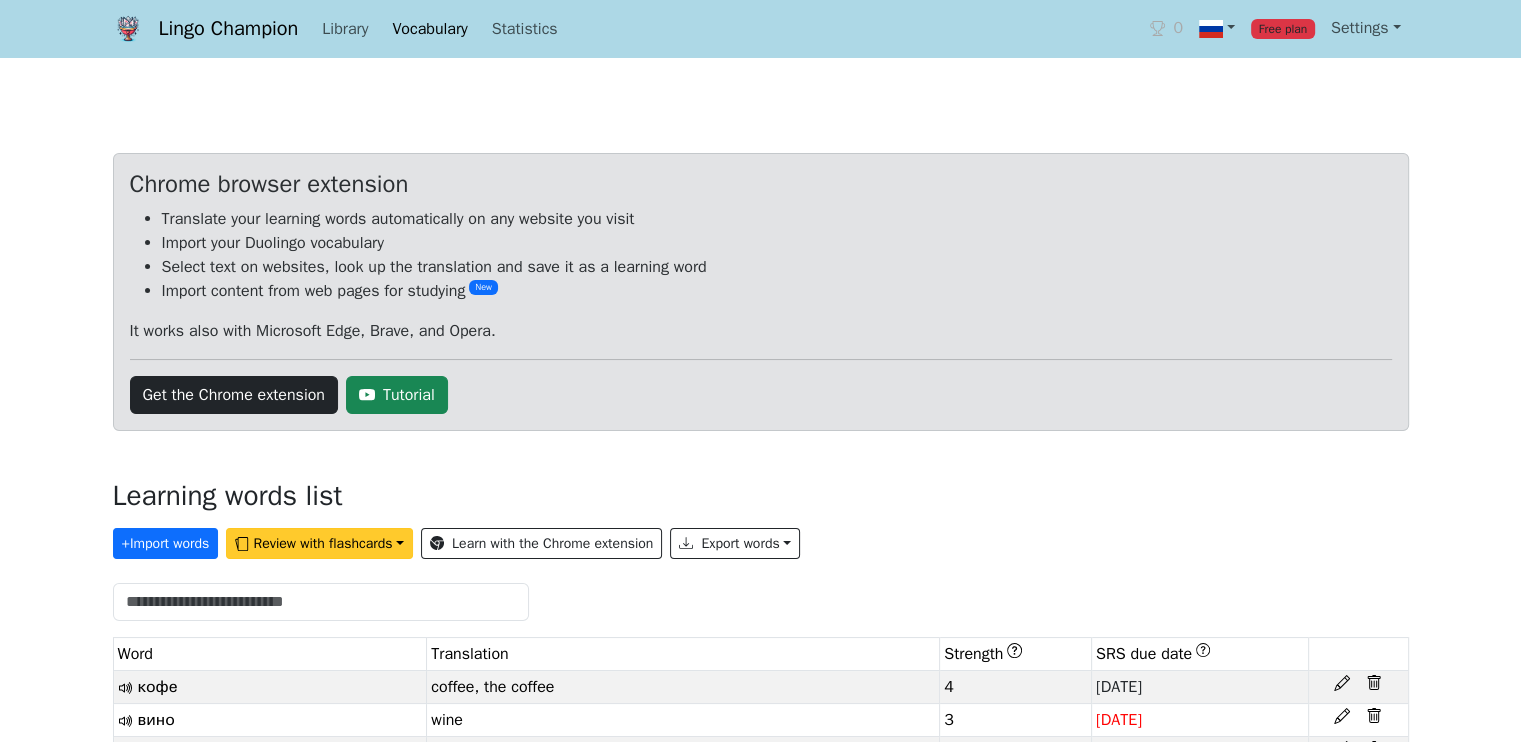 click on "Review with flashcards" at bounding box center [319, 543] 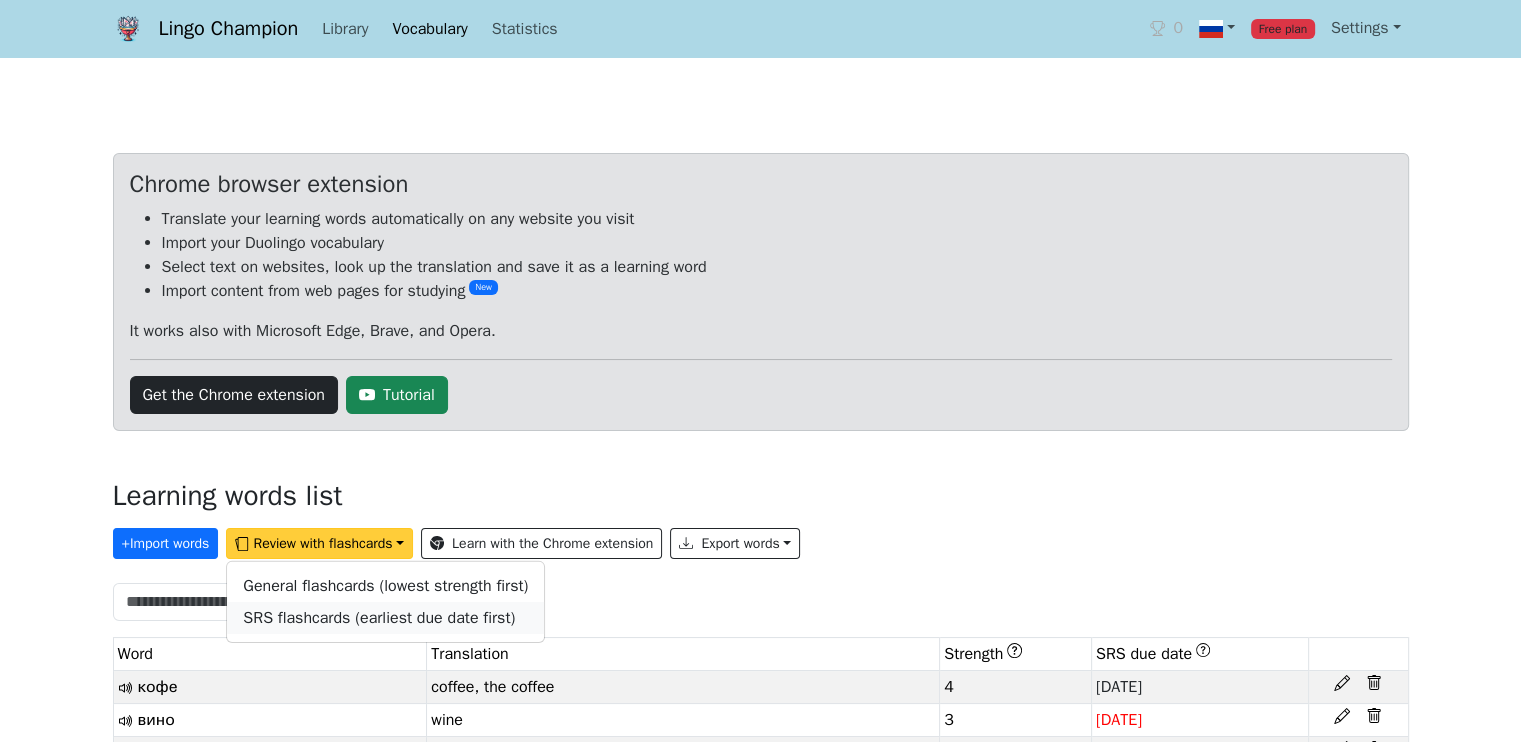 click on "SRS flashcards (earliest due date first)" at bounding box center (379, 618) 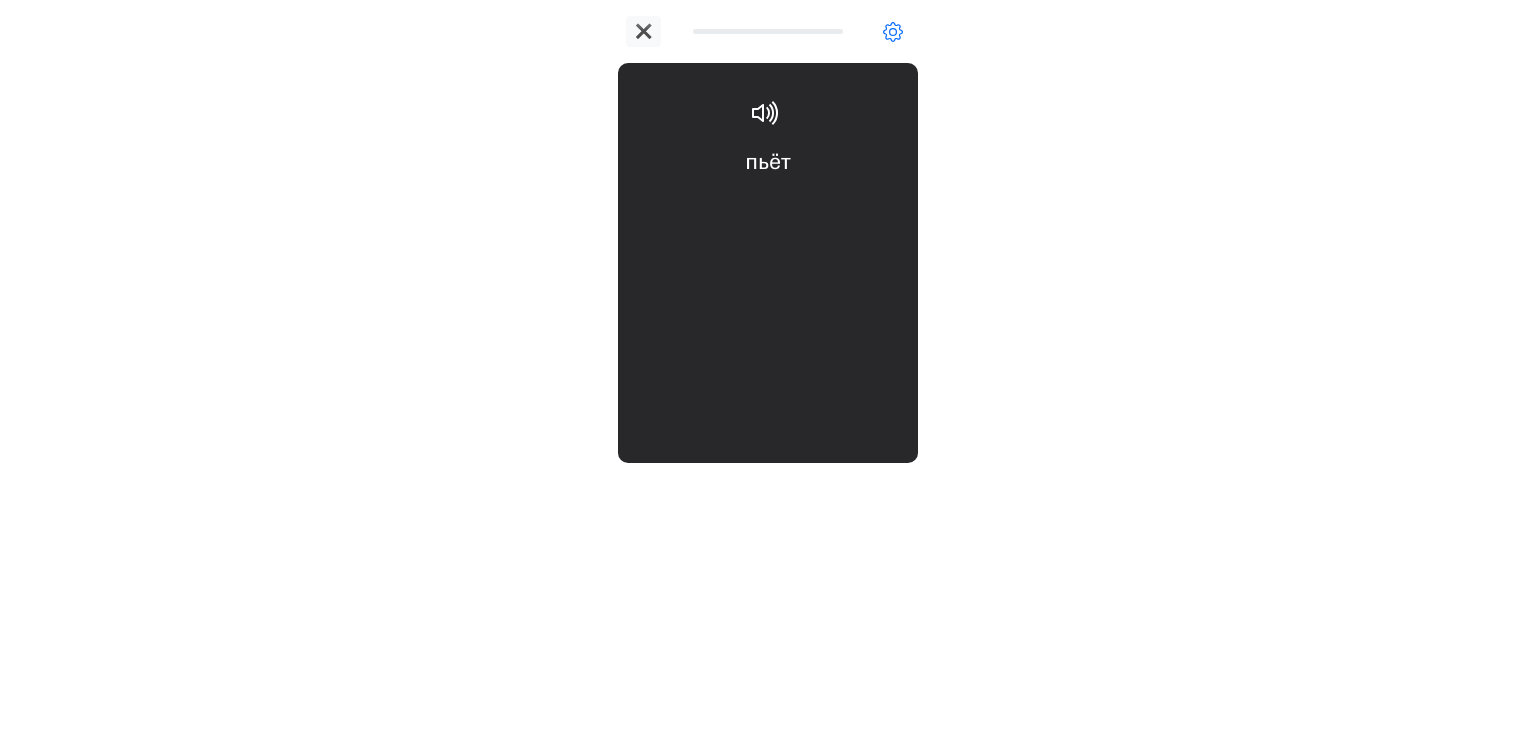 click on "✖ пьёт He/she/it drinks/is drinking How well do you know the word? 0 1 2 3 4 5" at bounding box center [768, 371] 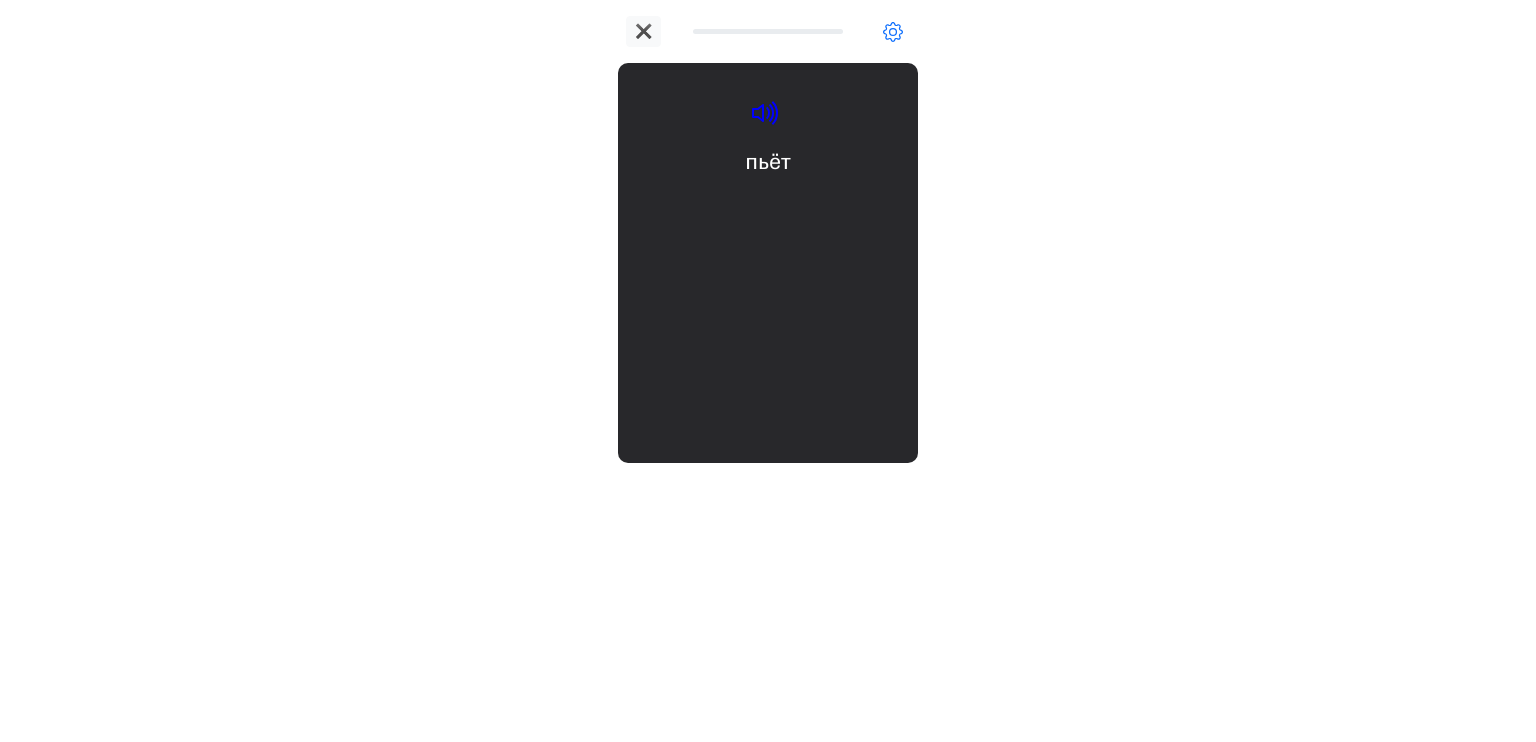 click 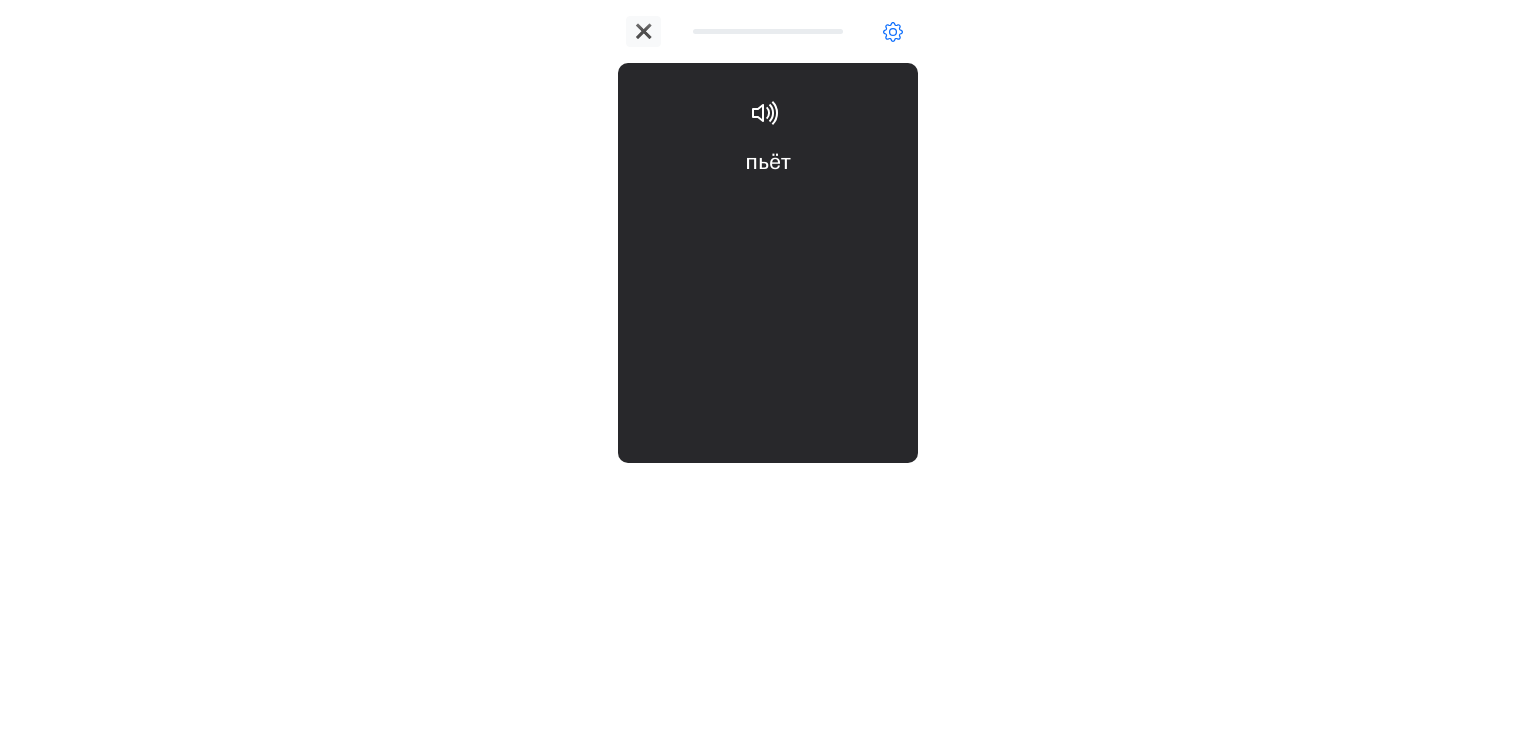 click on "пьёт He/she/it drinks/is drinking" at bounding box center [768, 206] 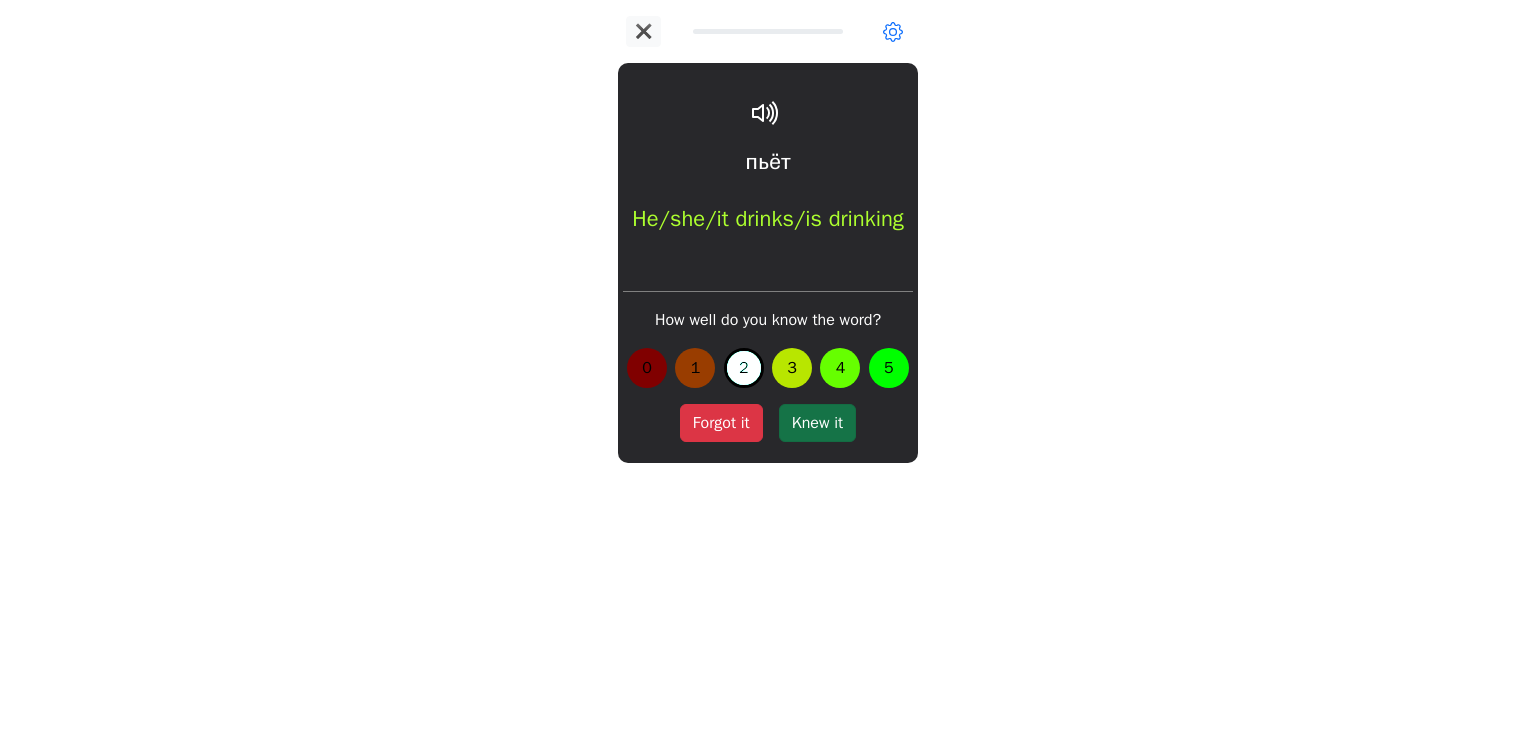 click on "Knew it" at bounding box center (817, 423) 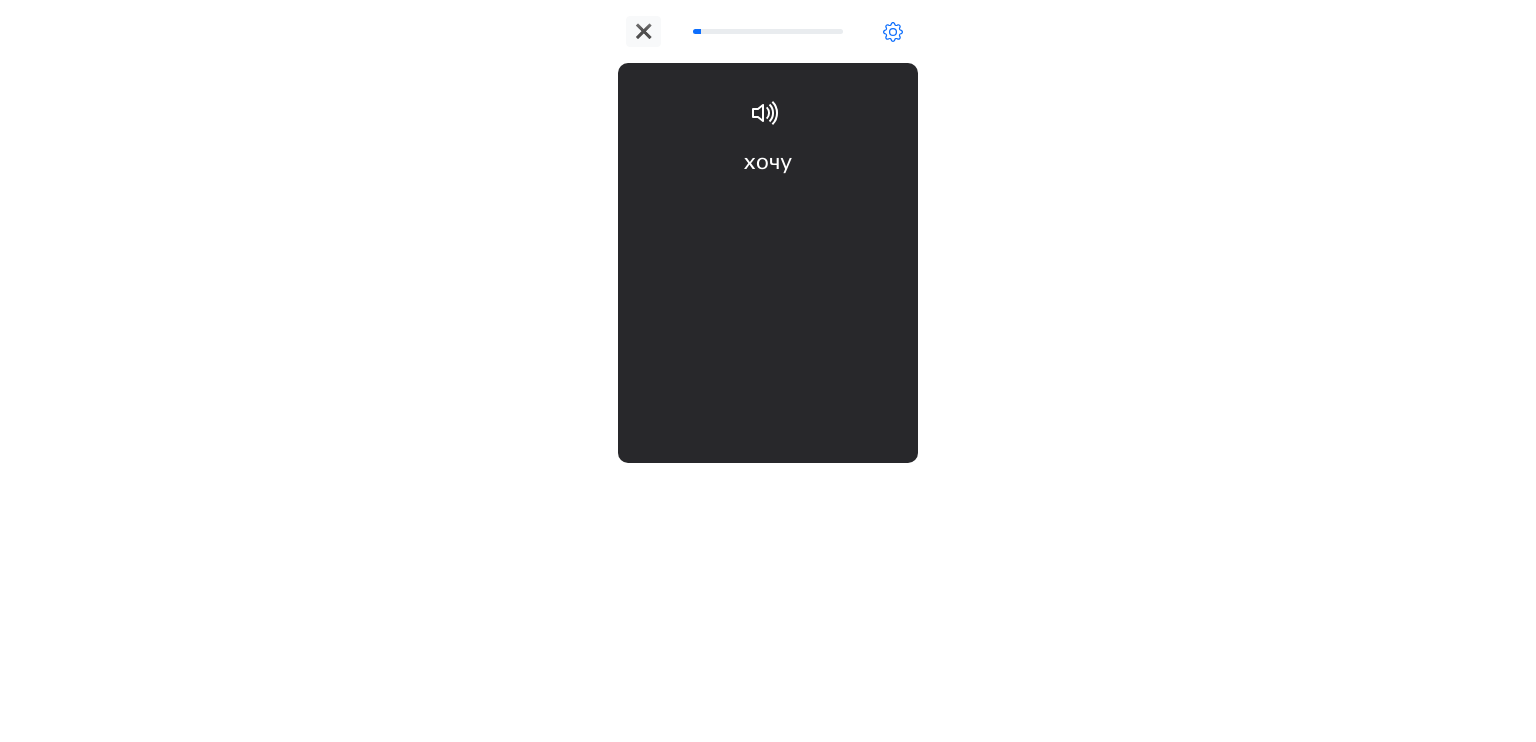 click on "хочу I want" at bounding box center (768, 206) 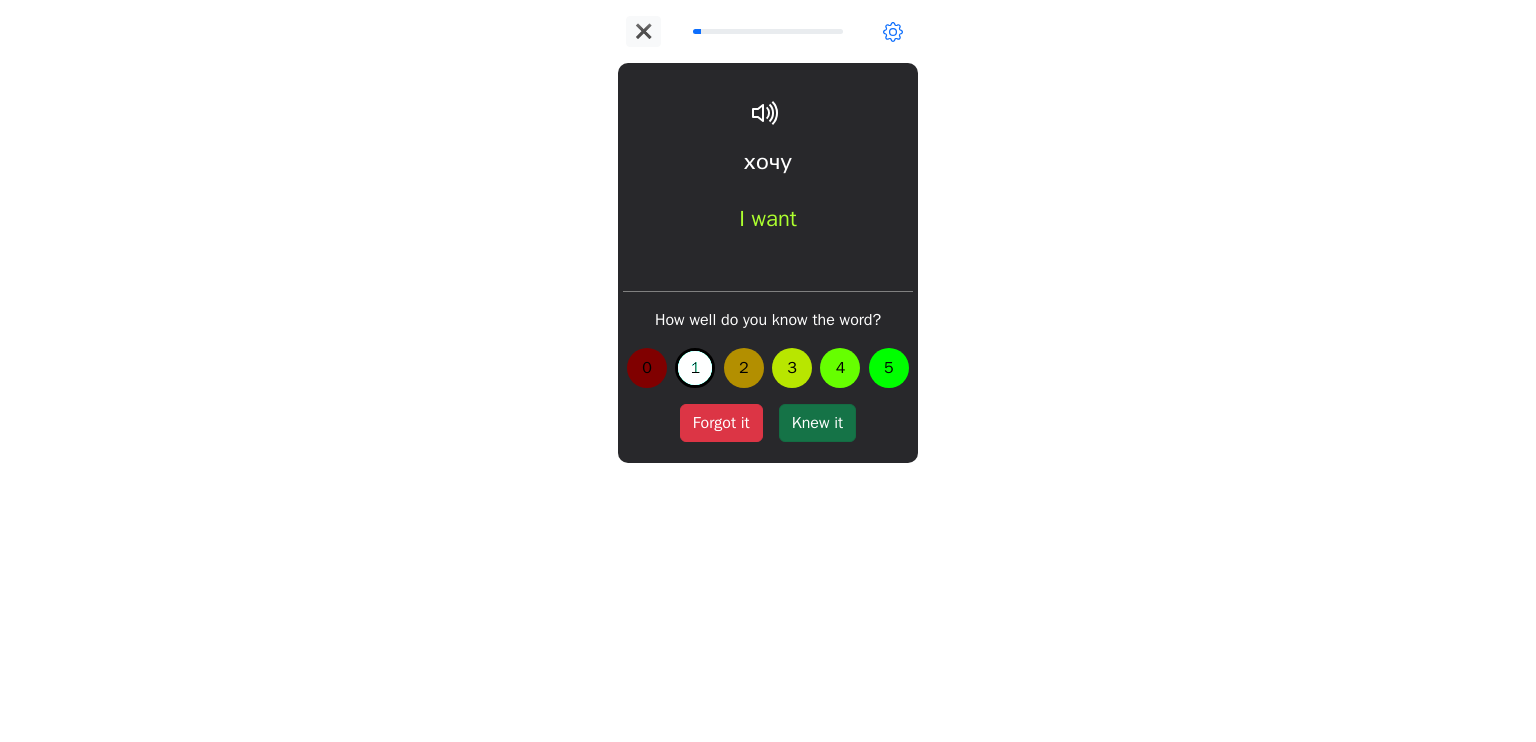 click on "Knew it" at bounding box center [817, 423] 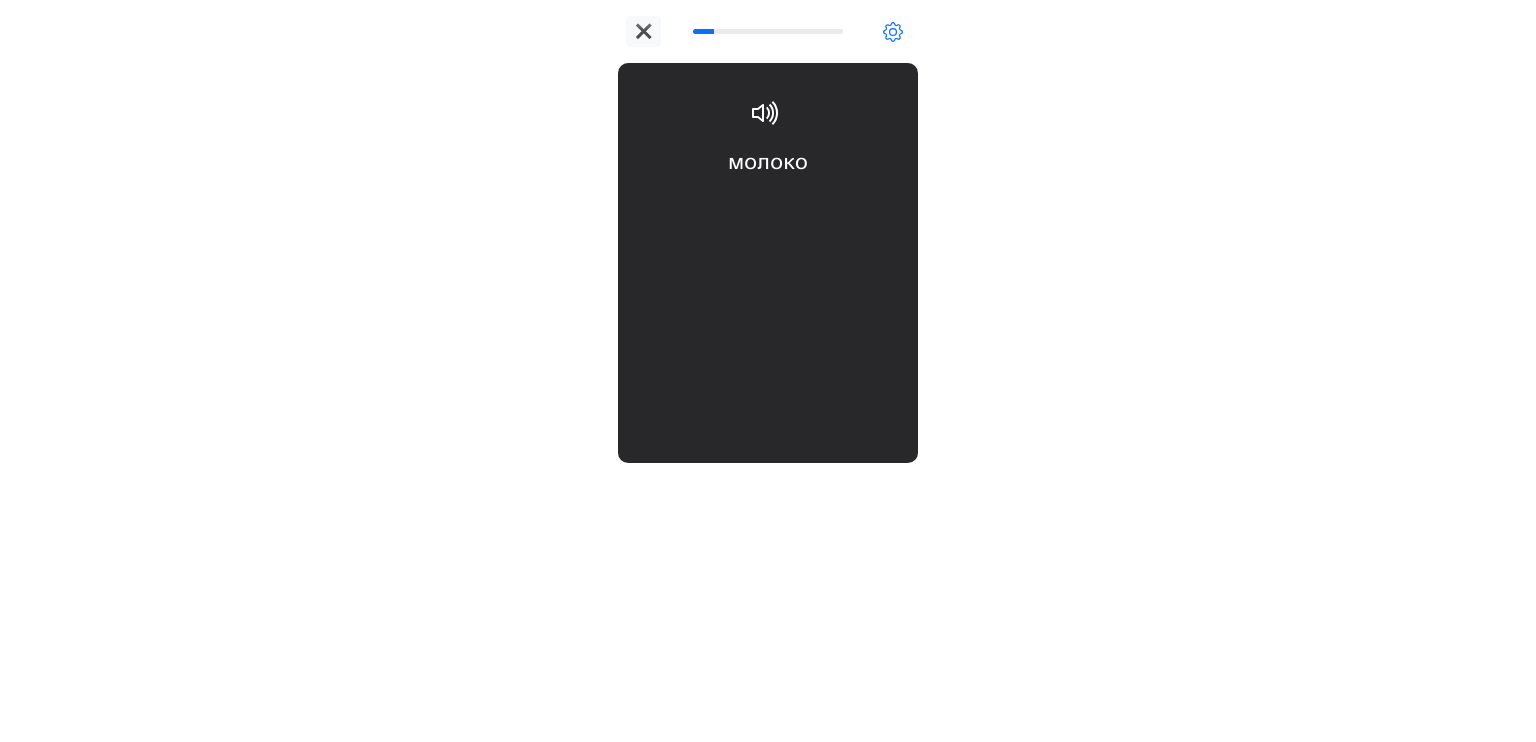 click on "How well do you know the word? 0 1 2 3 4 5" at bounding box center [768, 401] 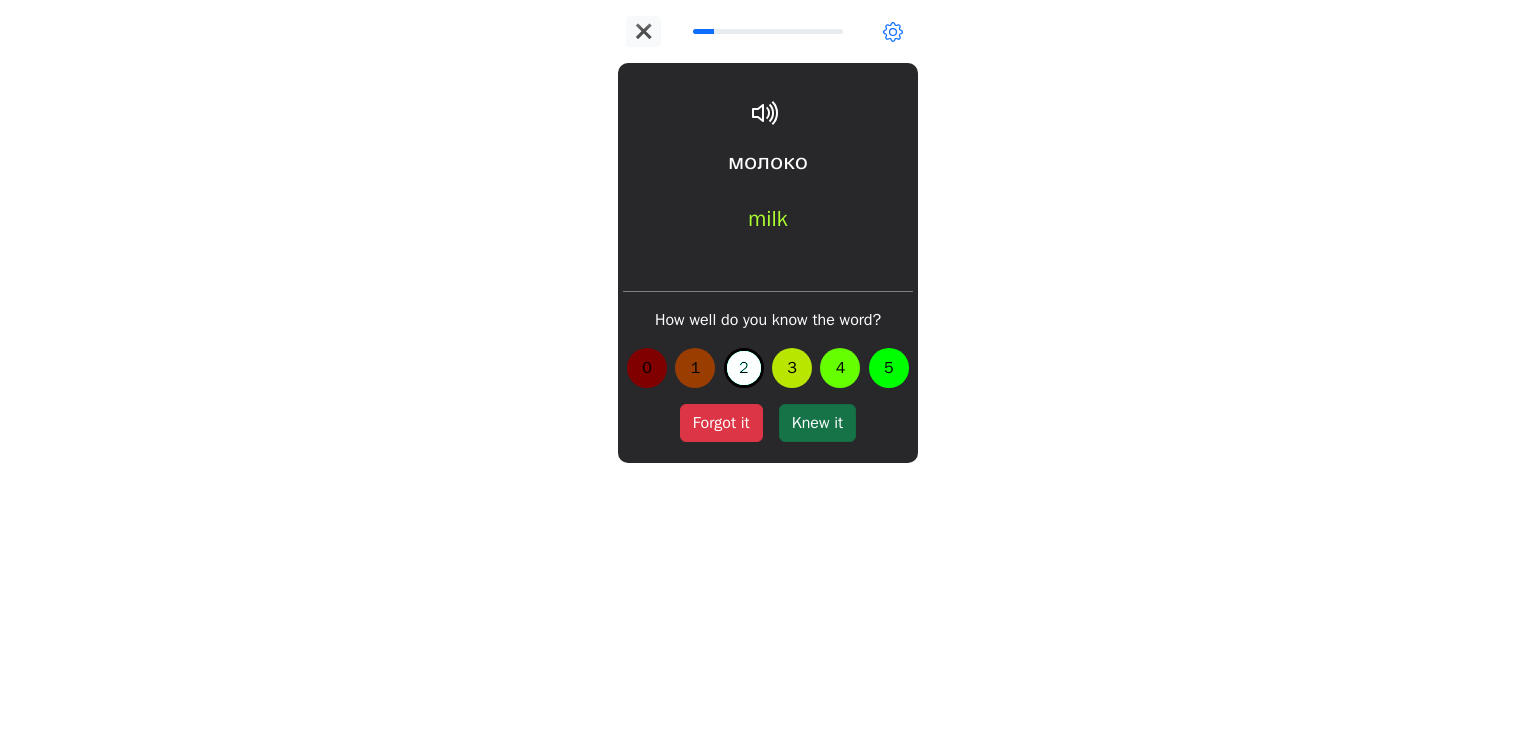 click on "Knew it" at bounding box center [817, 423] 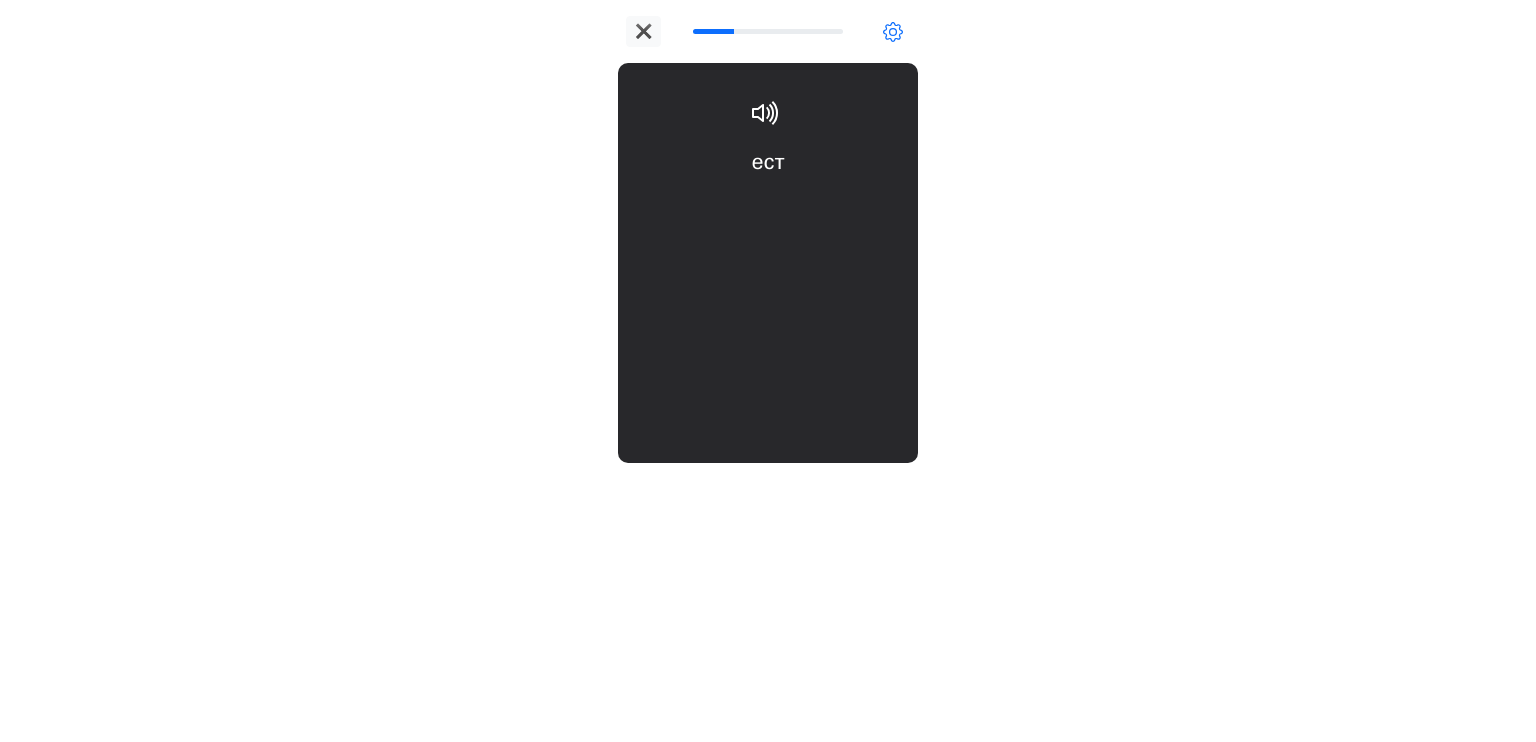 click on "ест He/she/it eats/ is eating" at bounding box center [768, 206] 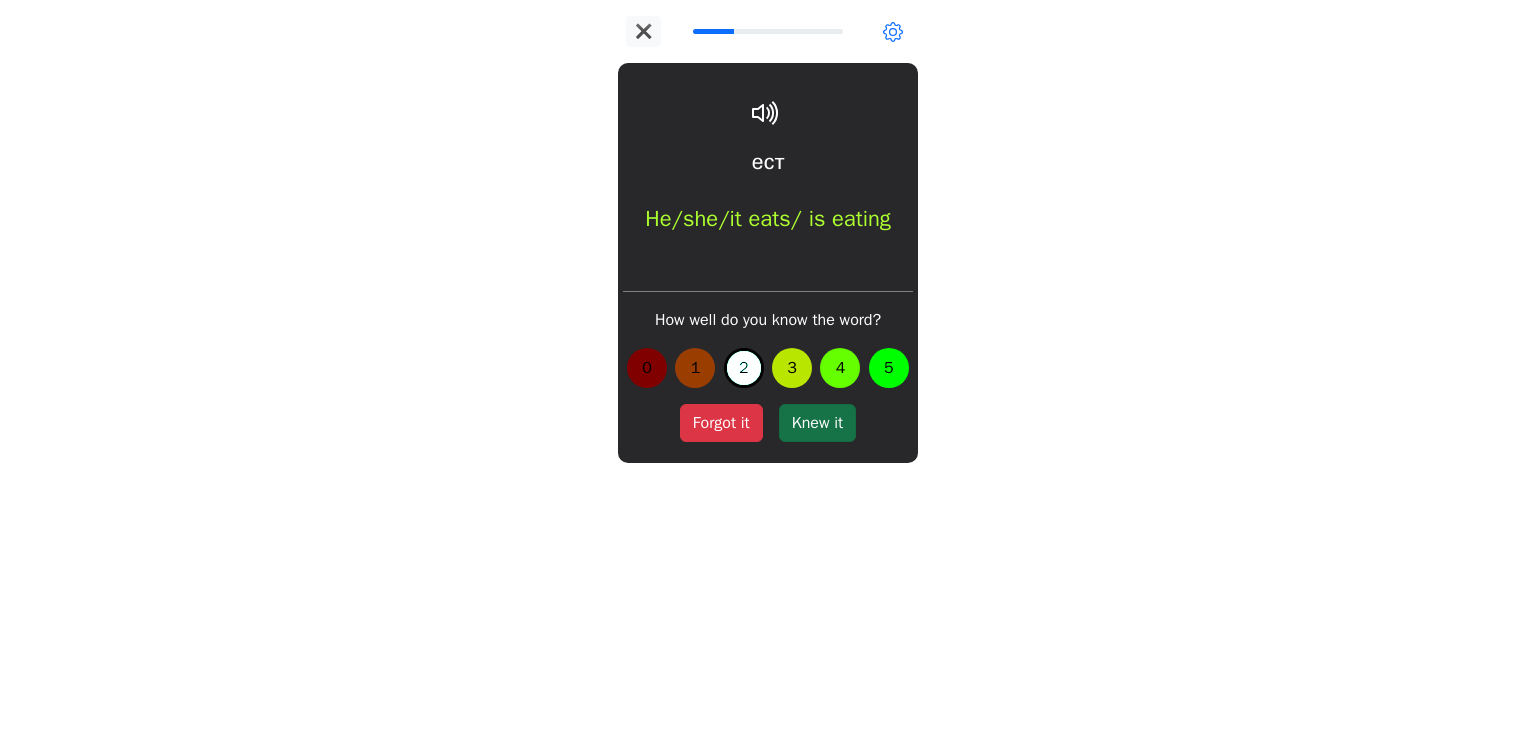 click on "Knew it" at bounding box center (817, 423) 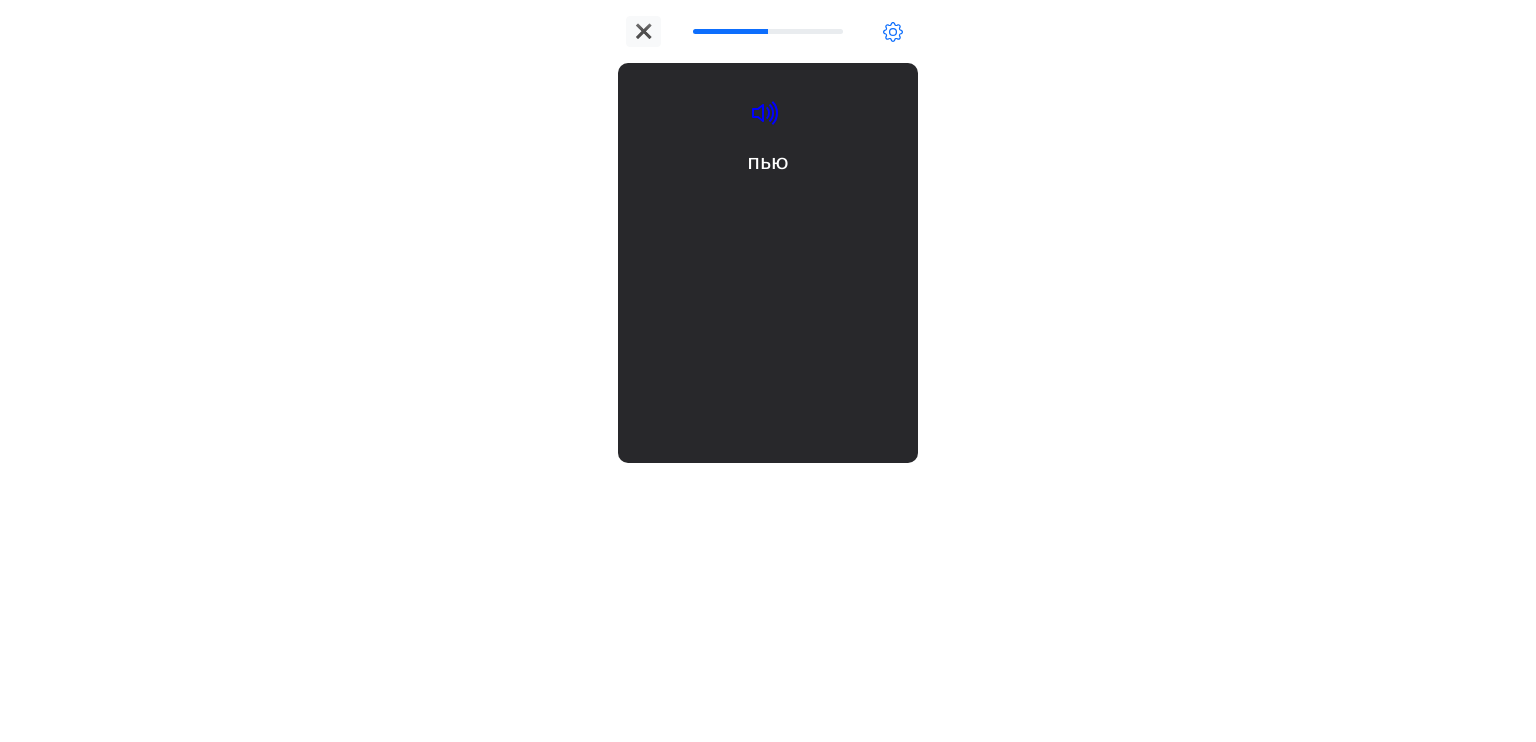click 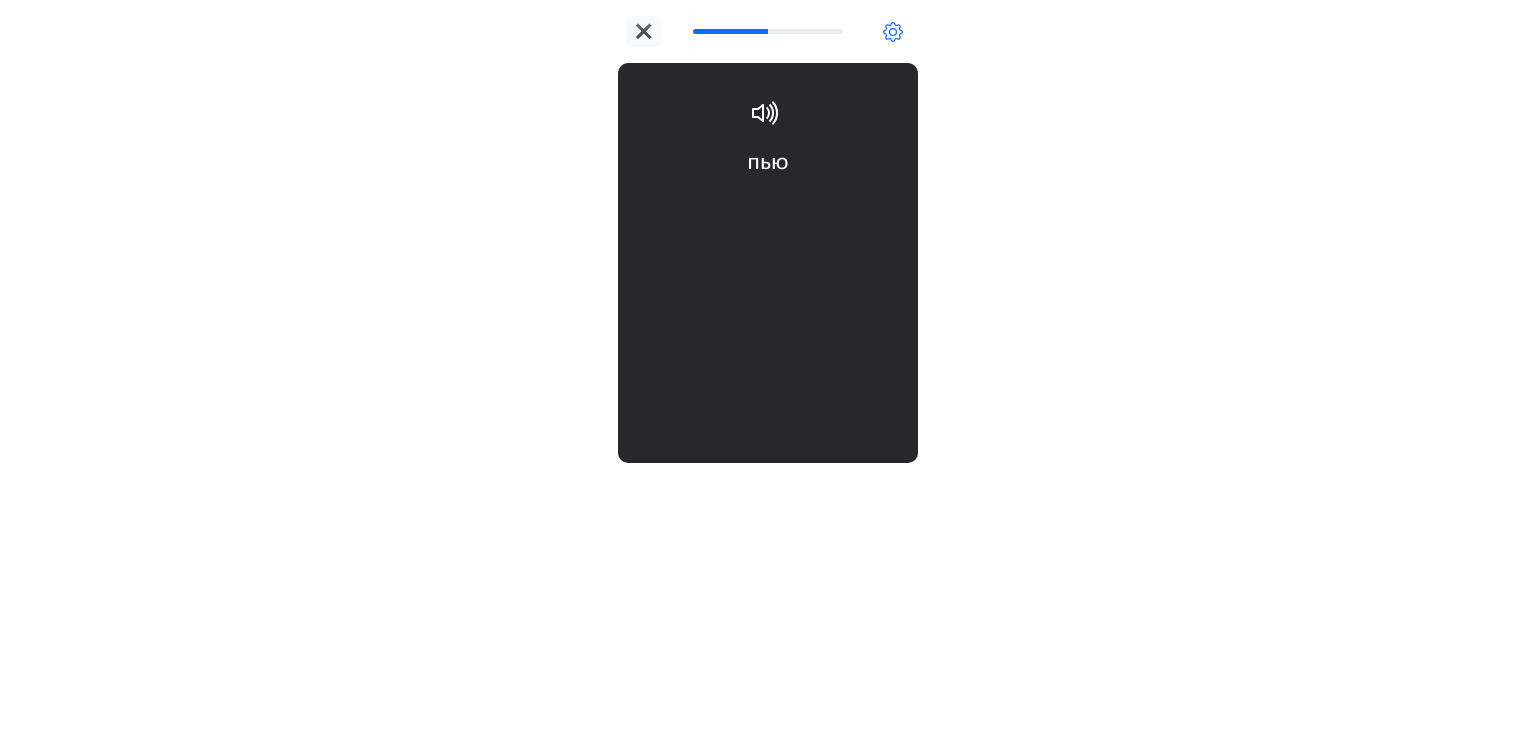 click on "пью I drink/am drinking" at bounding box center [768, 206] 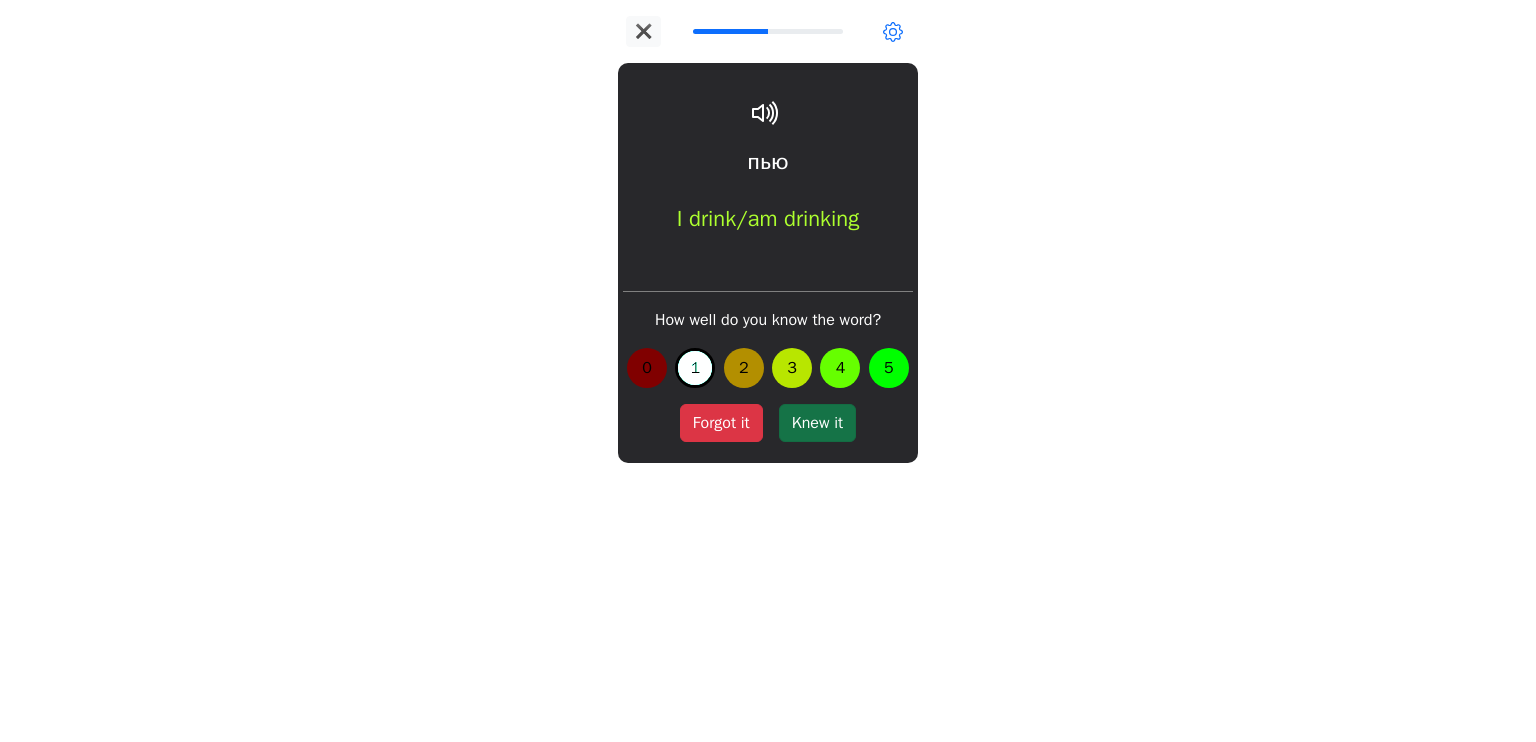 click on "Knew it" at bounding box center (817, 423) 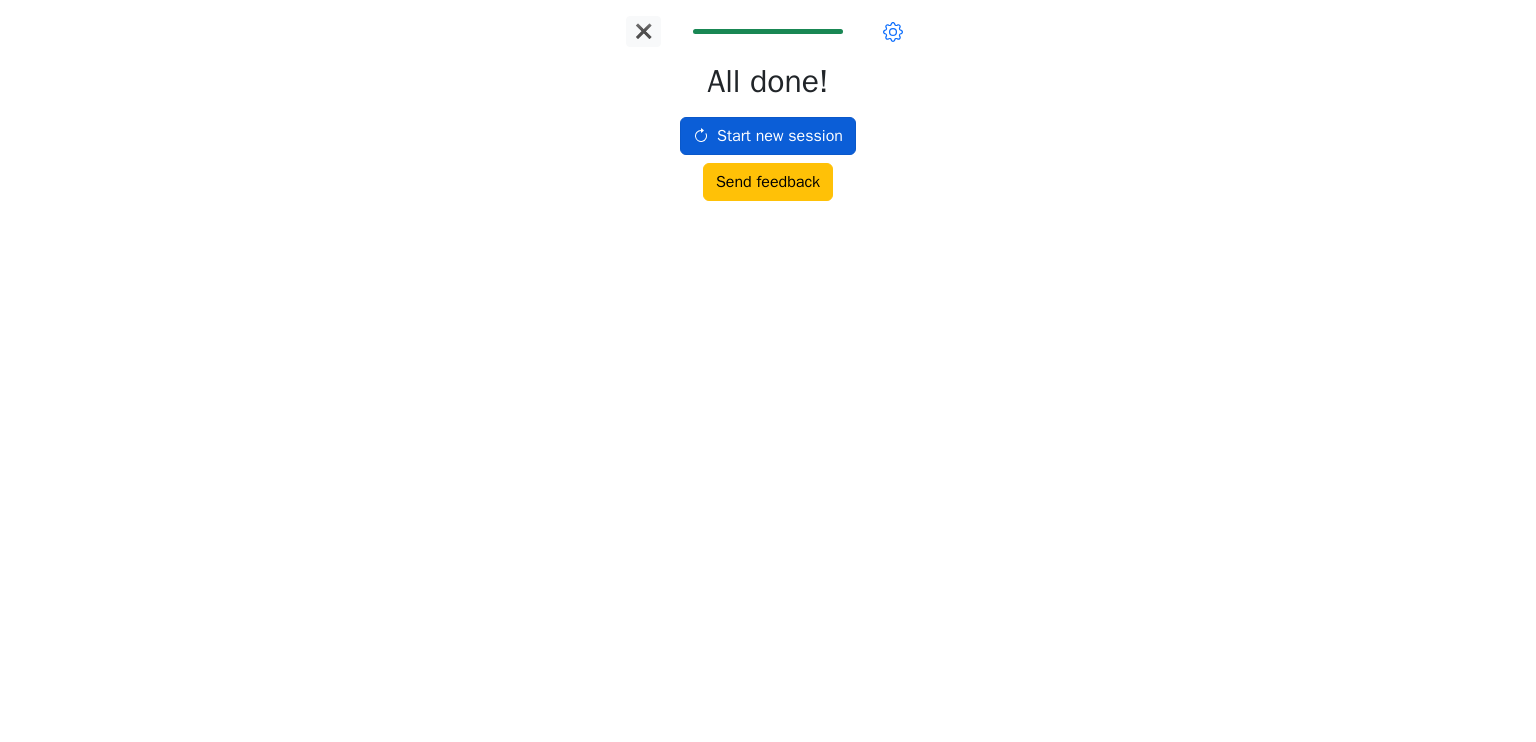click on "Start new session" at bounding box center [768, 136] 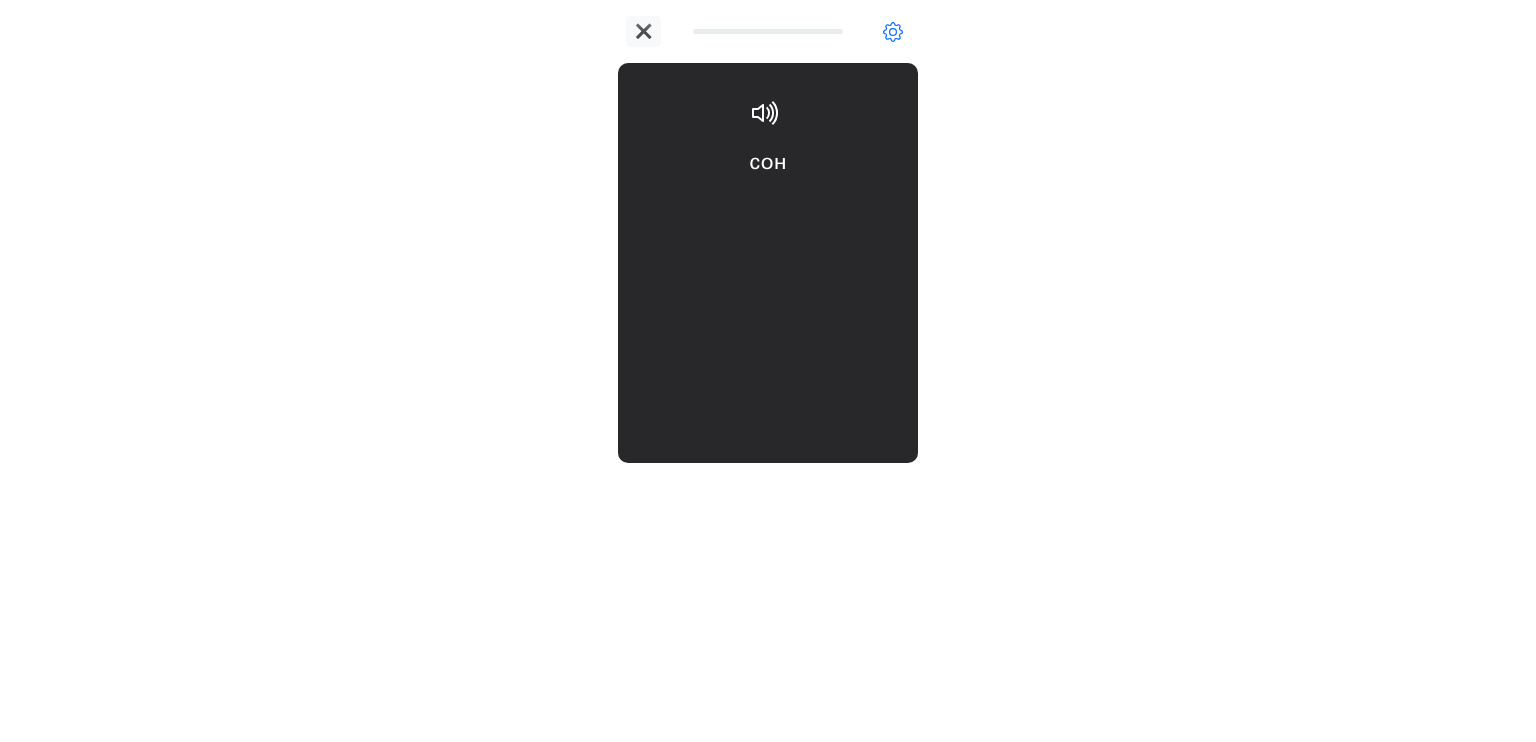 click on "сон A sleep/dream" at bounding box center (768, 206) 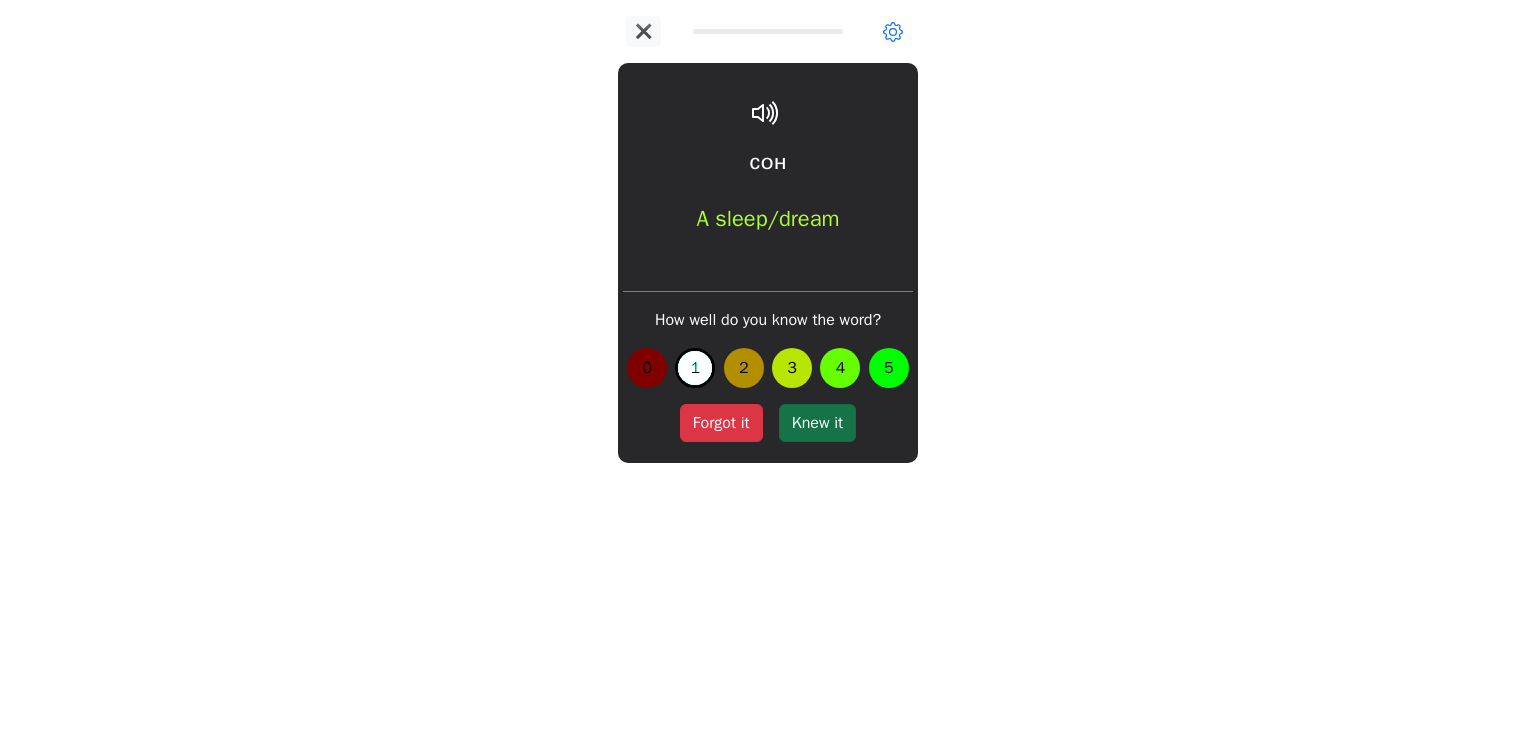 click on "Knew it" at bounding box center (817, 423) 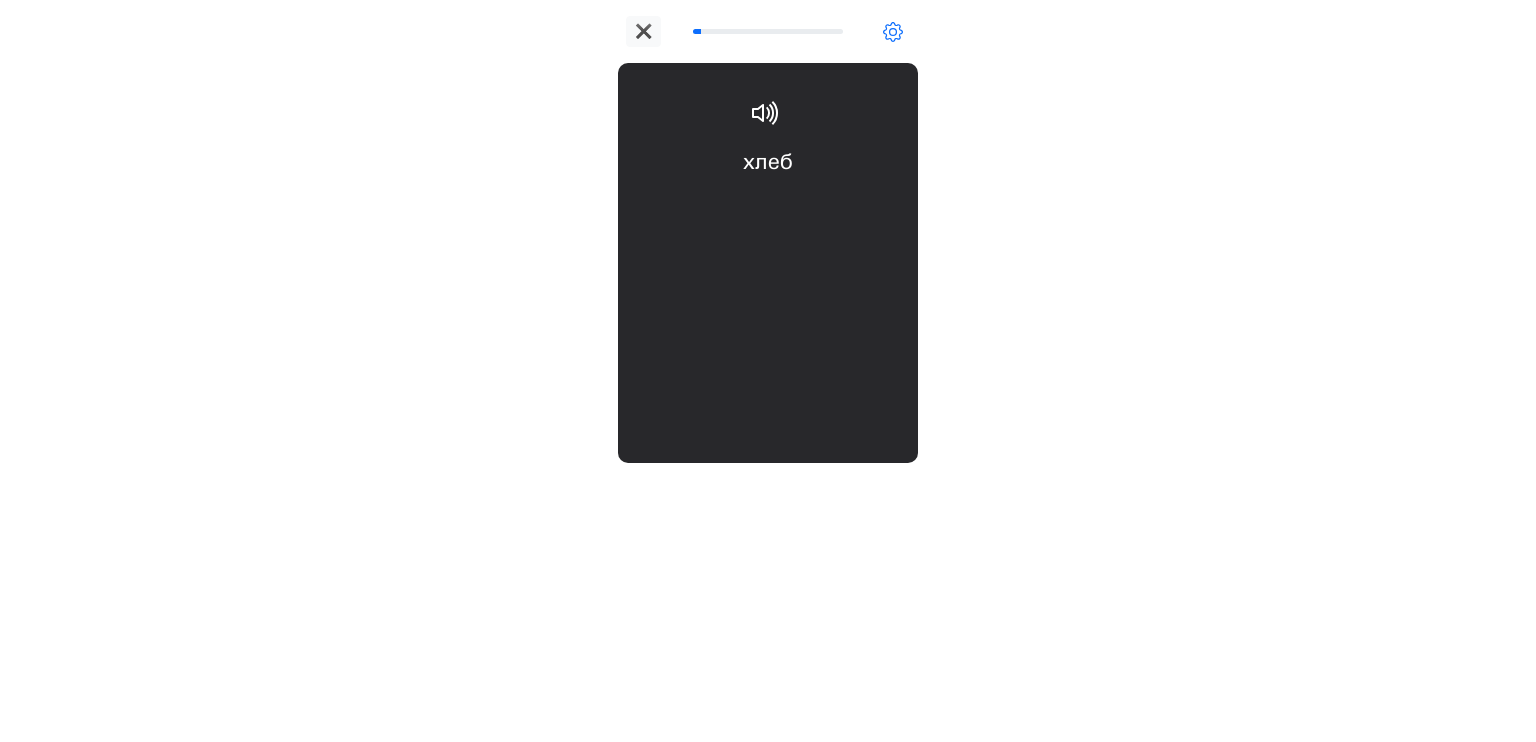 click on "хлеб bread, the bread" at bounding box center [768, 206] 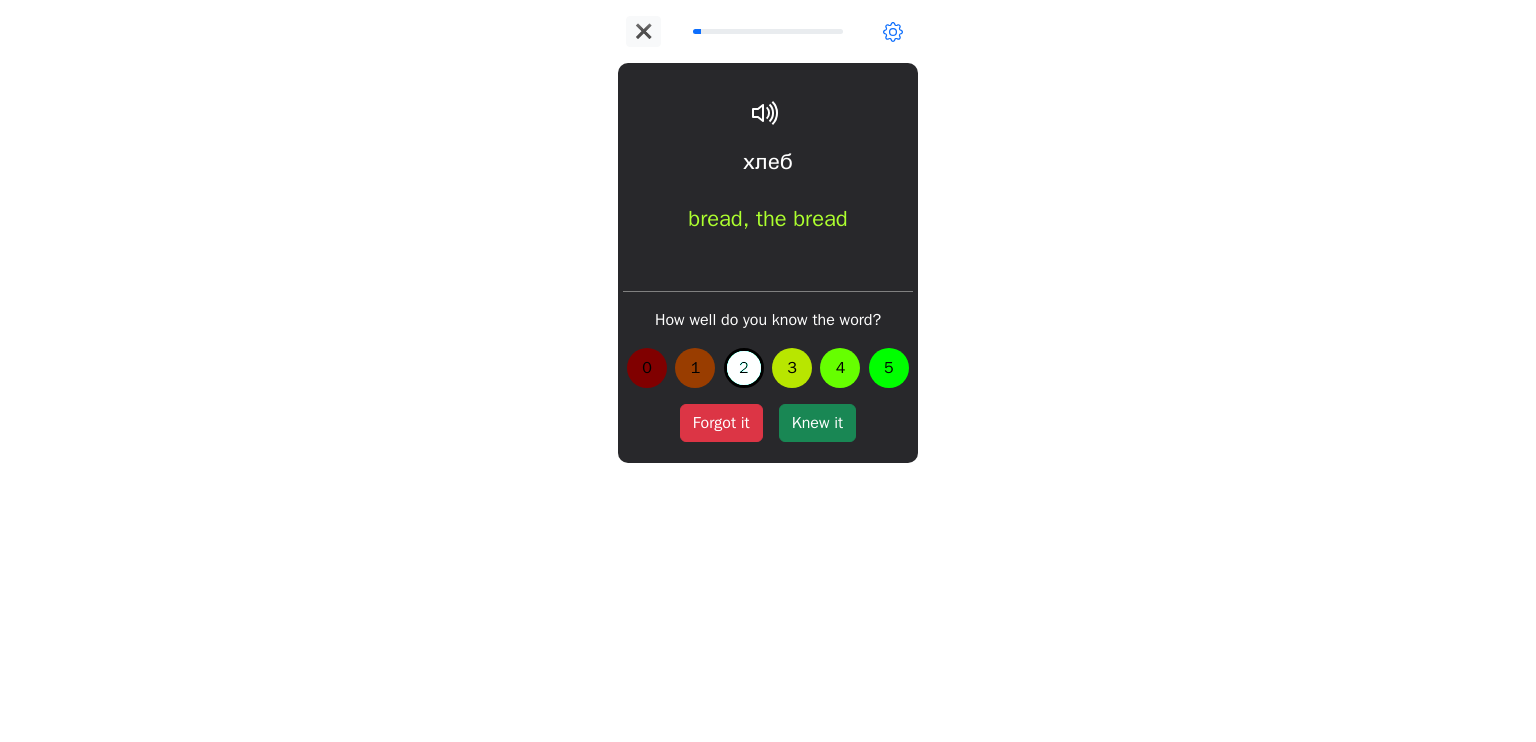 click on "Knew it" at bounding box center (817, 423) 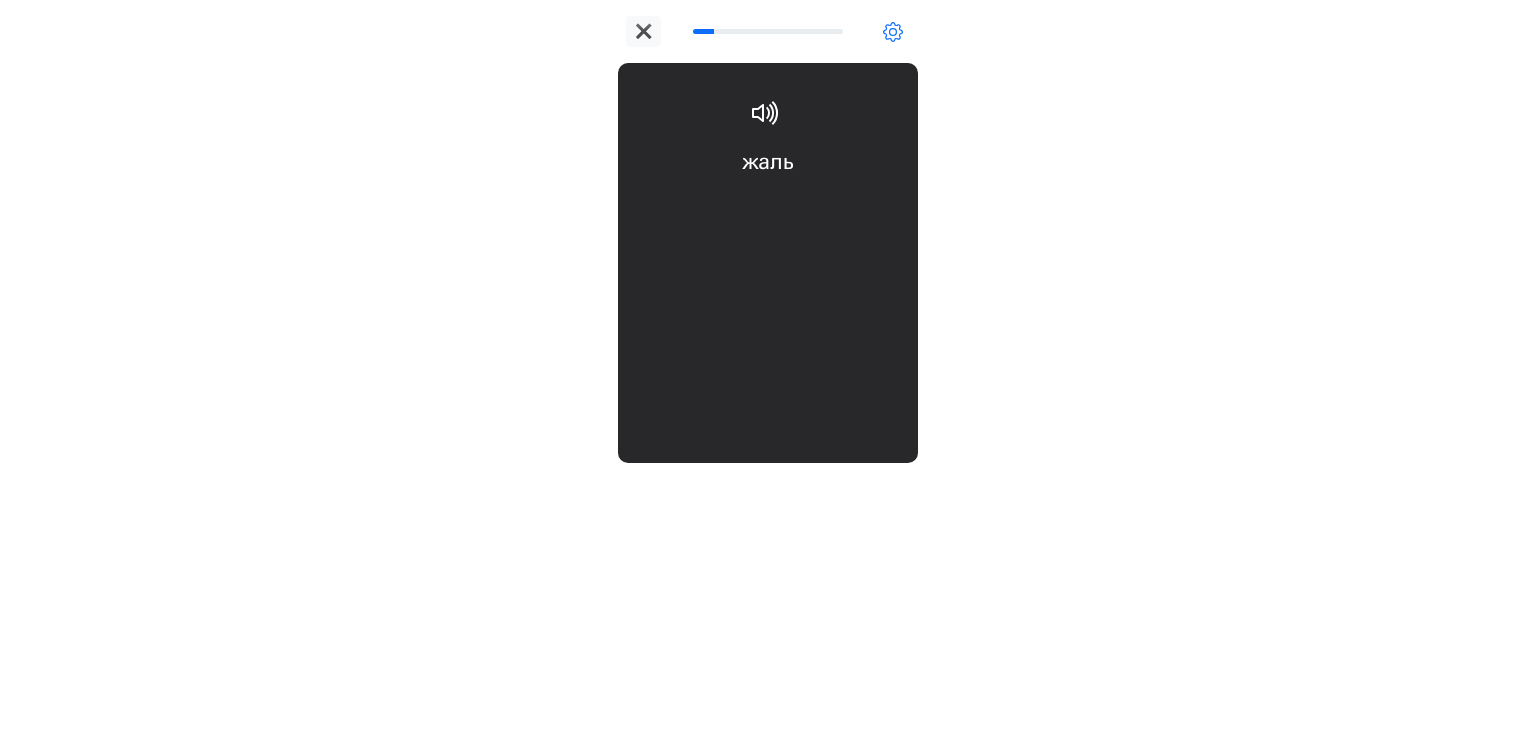 click on "жаль sorry" at bounding box center (768, 206) 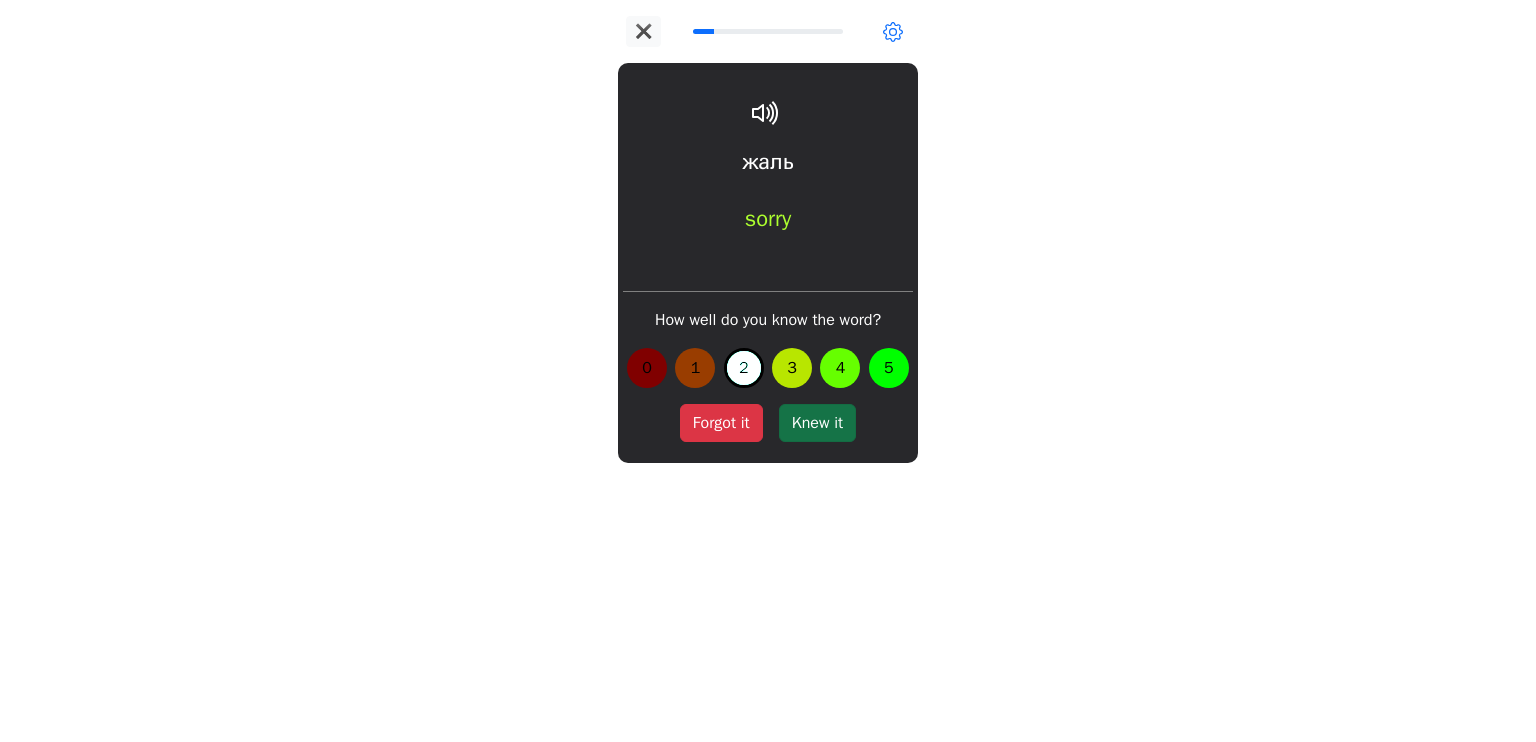 click on "Knew it" at bounding box center (817, 423) 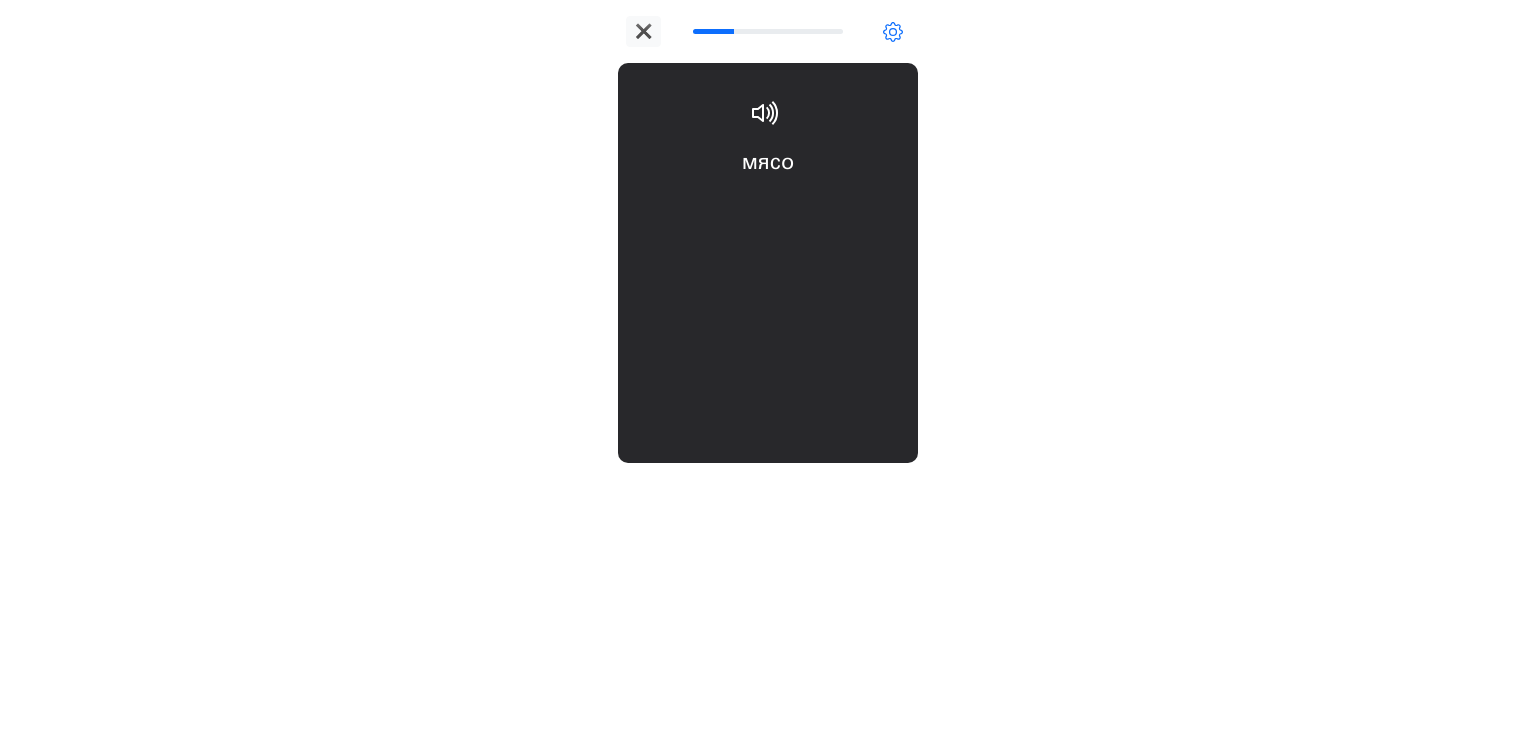click on "мясо meat" at bounding box center [768, 206] 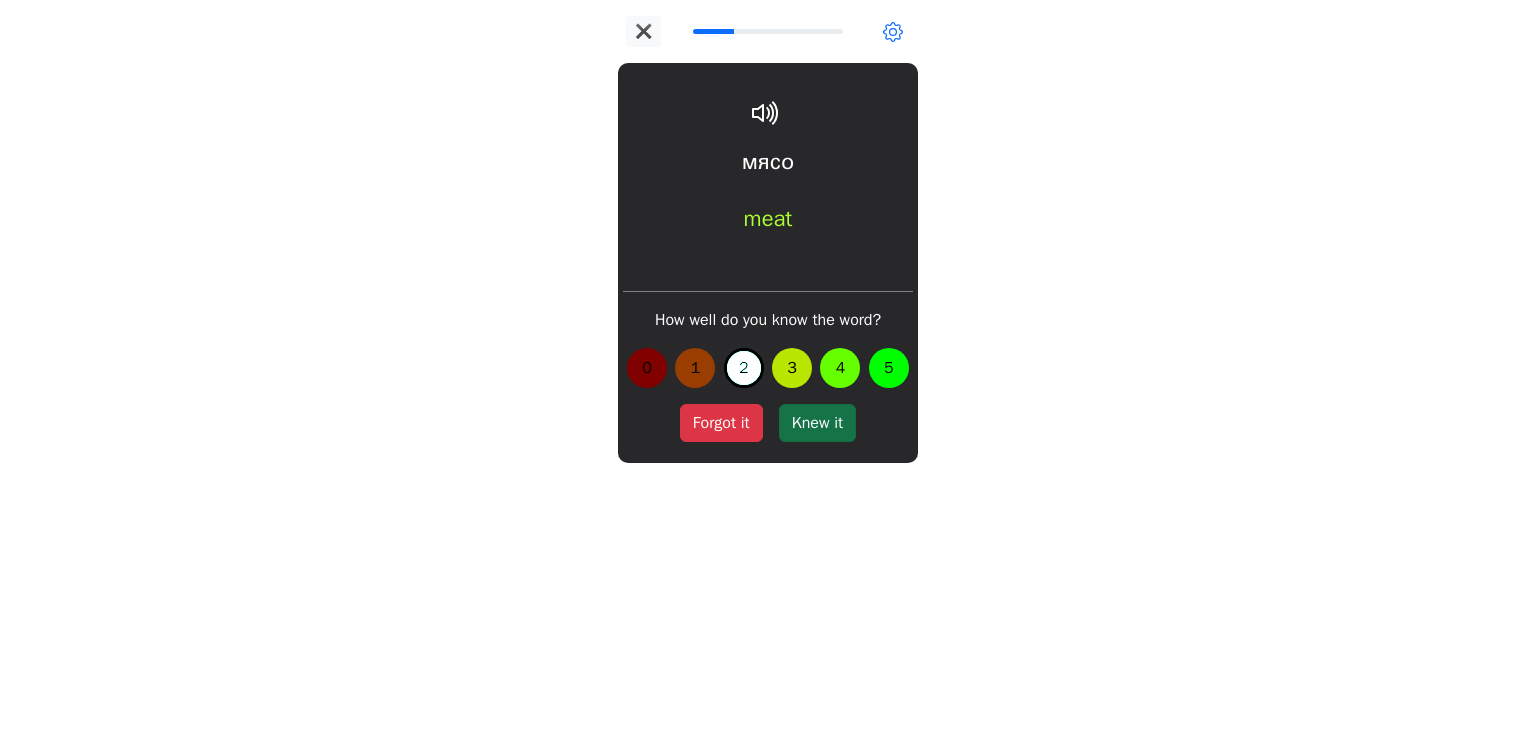 click on "Knew it" at bounding box center [817, 423] 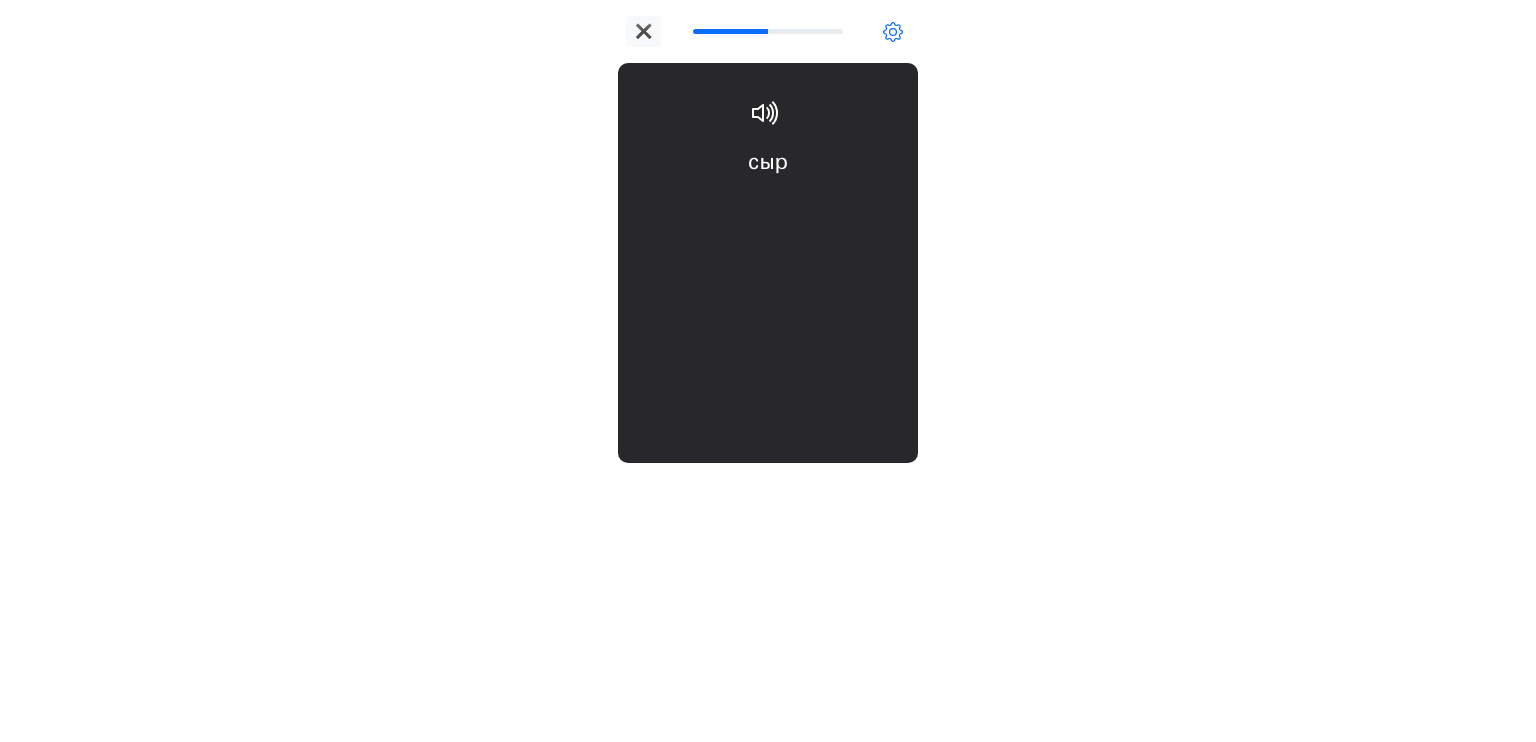 click on "How well do you know the word? 0 1 2 3 4 5" at bounding box center (768, 401) 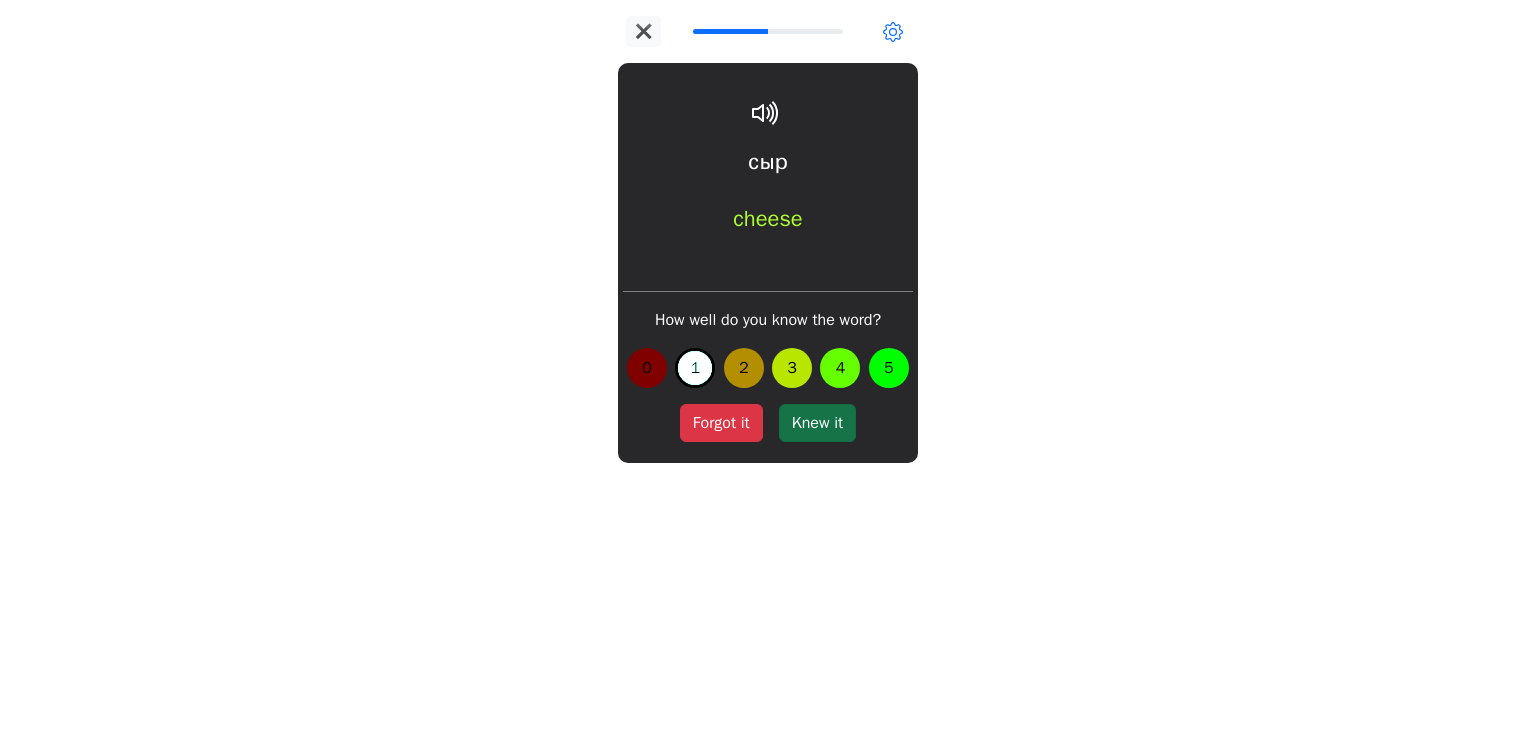 click on "Knew it" at bounding box center [817, 423] 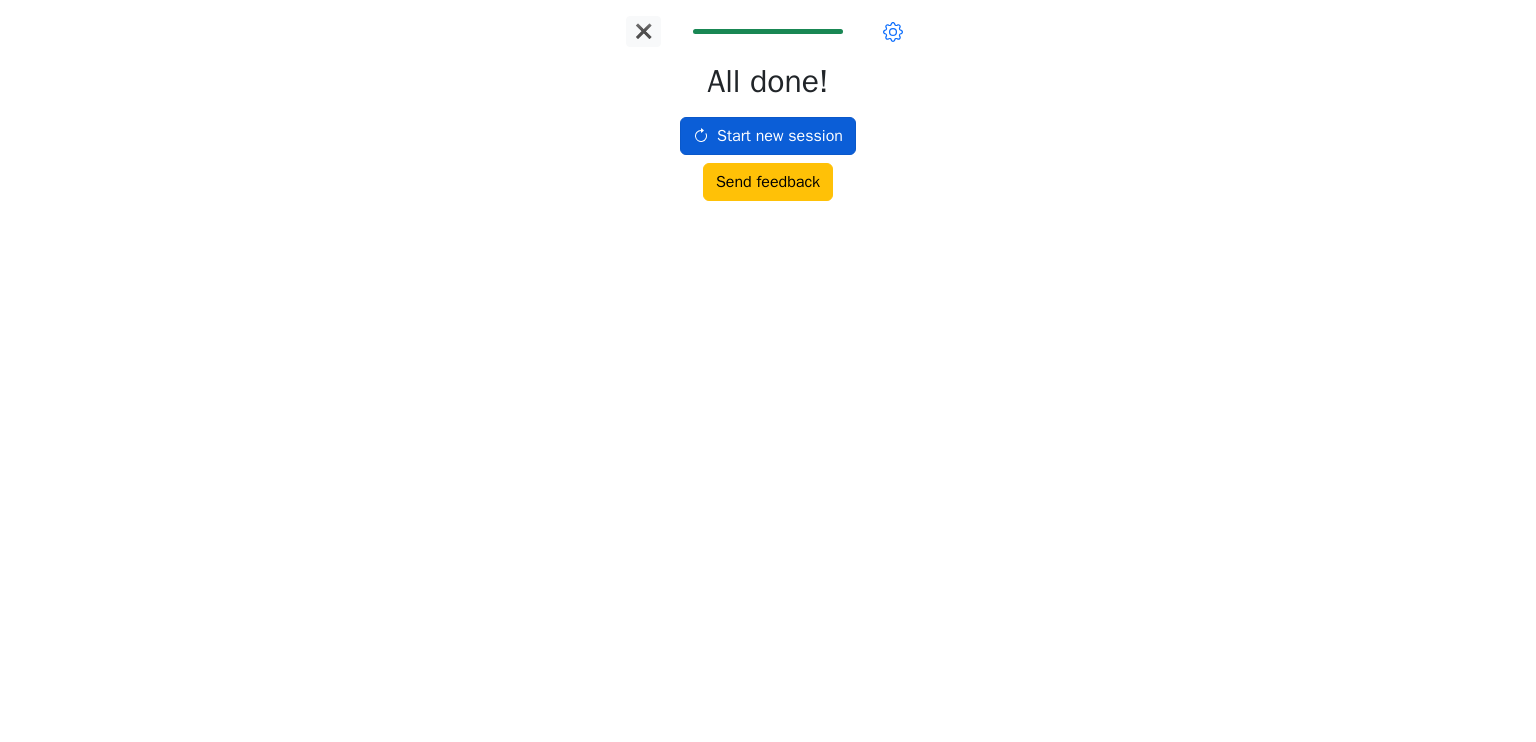 click on "Start new session" at bounding box center [768, 136] 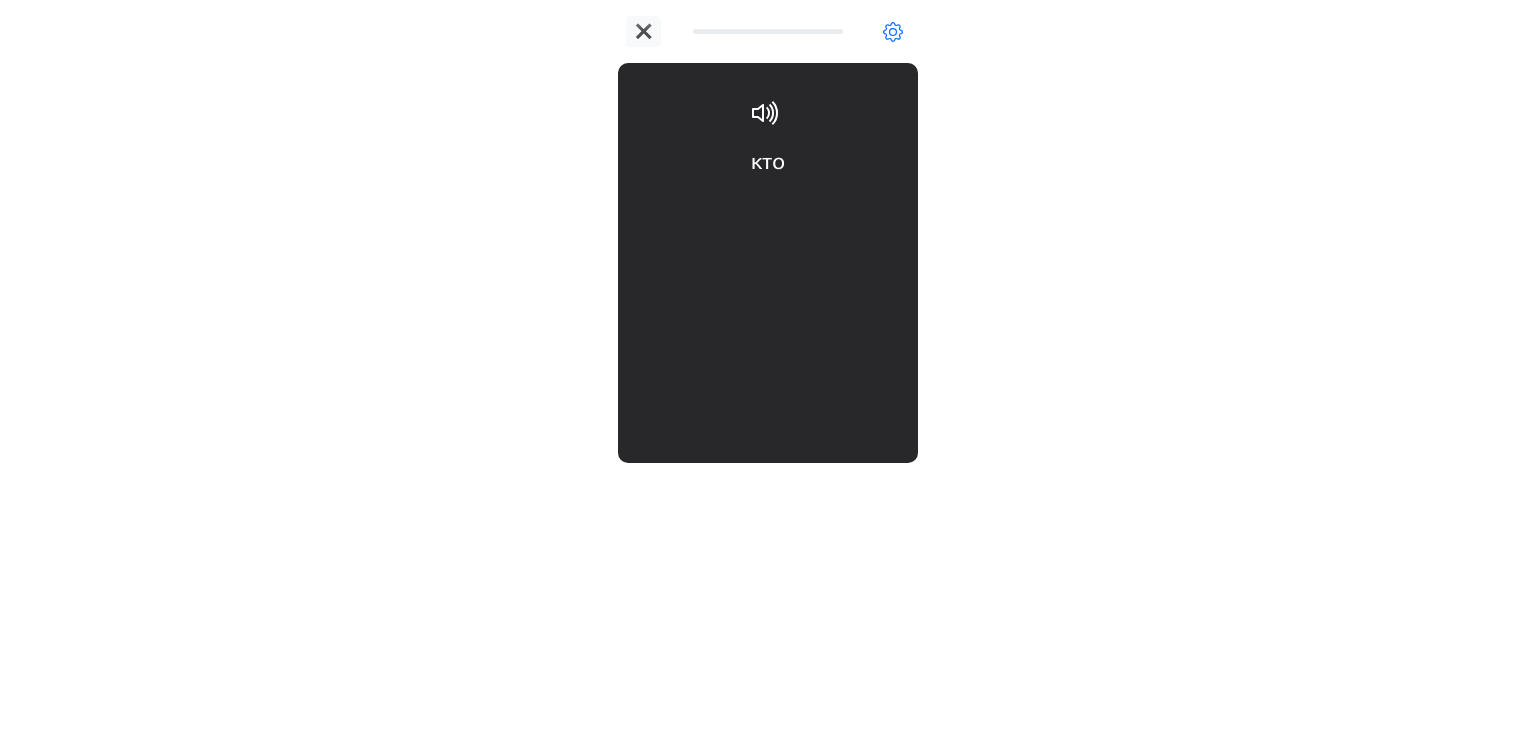 click on "кто Who" at bounding box center [768, 206] 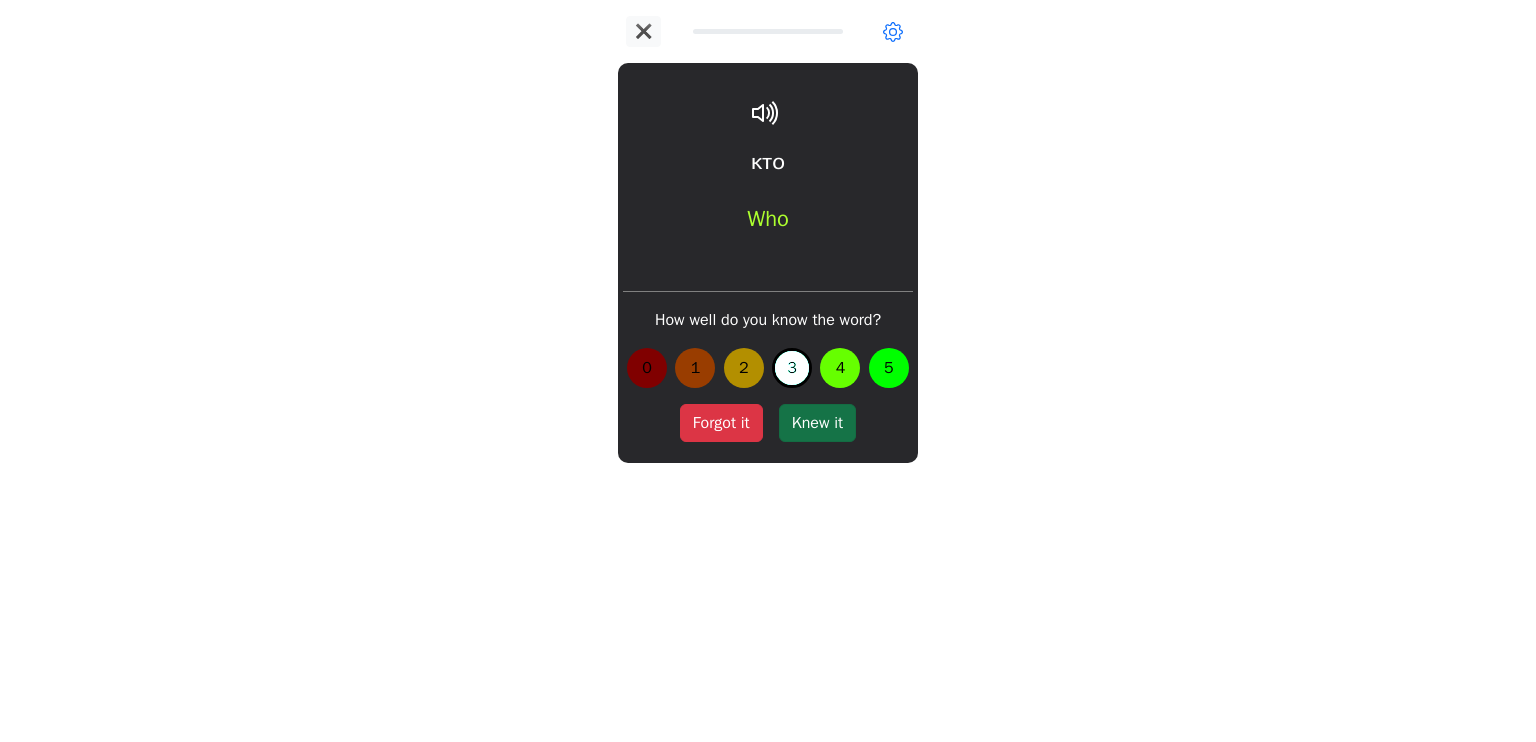 click on "Knew it" at bounding box center (817, 423) 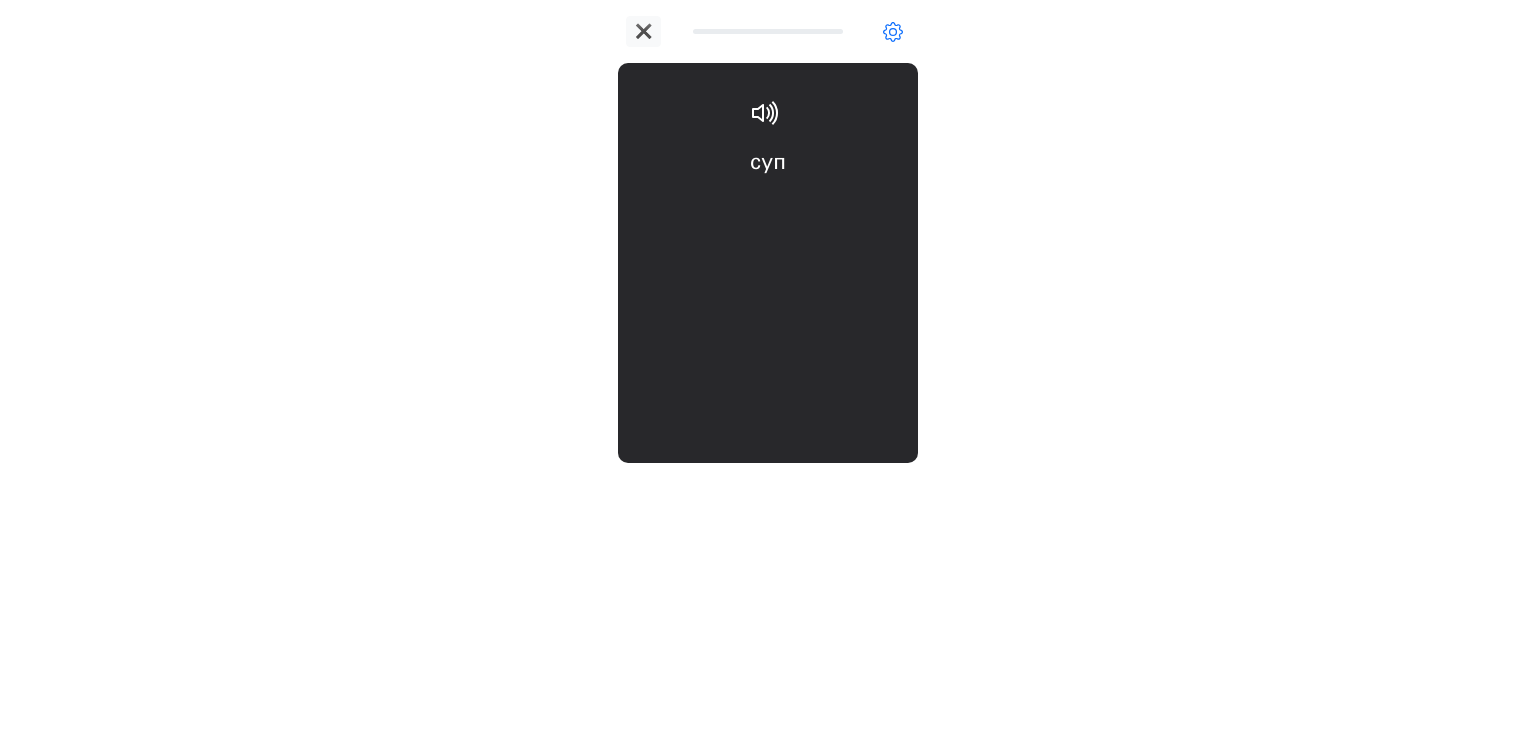 click on "How well do you know the word? 0 1 2 3 4 5" at bounding box center [768, 401] 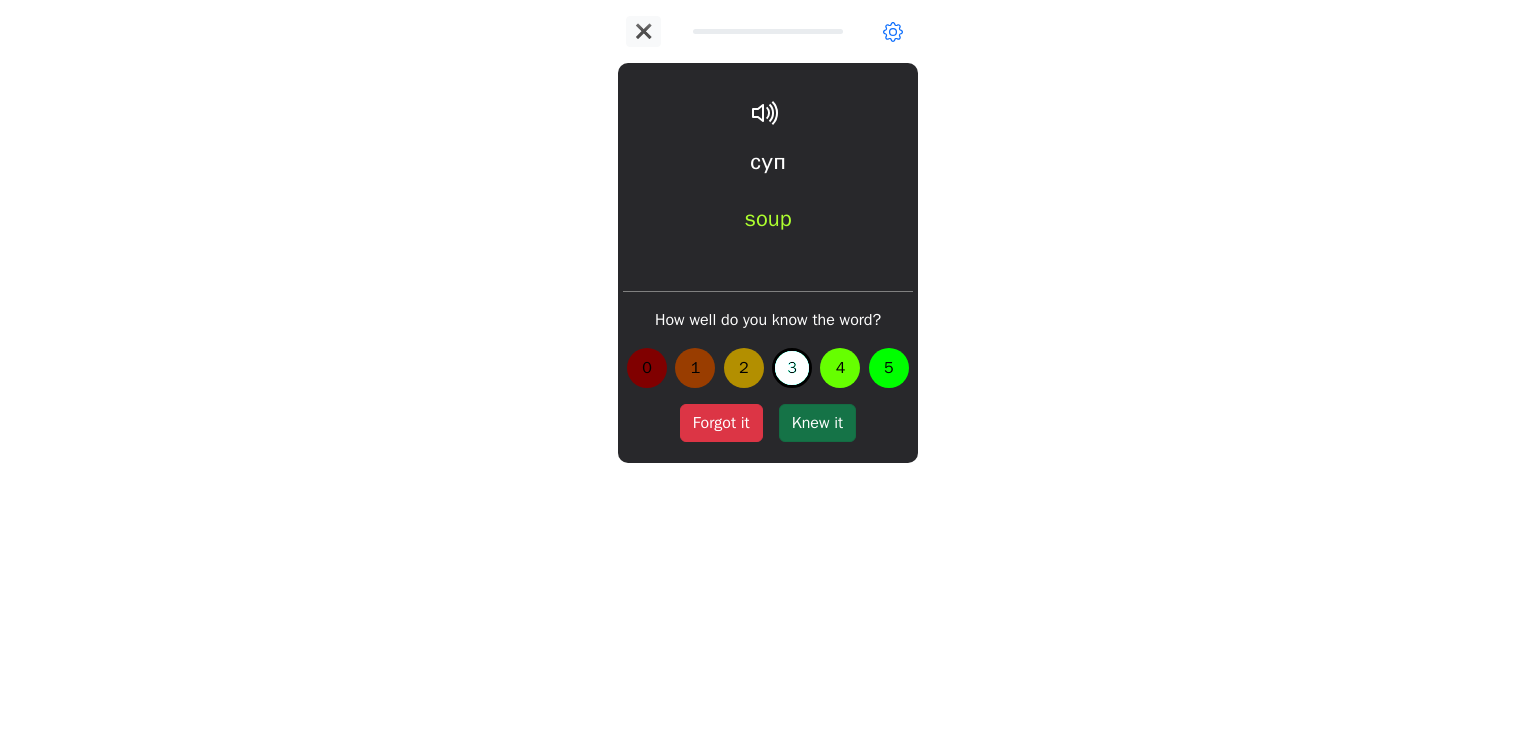click on "Knew it" at bounding box center [817, 423] 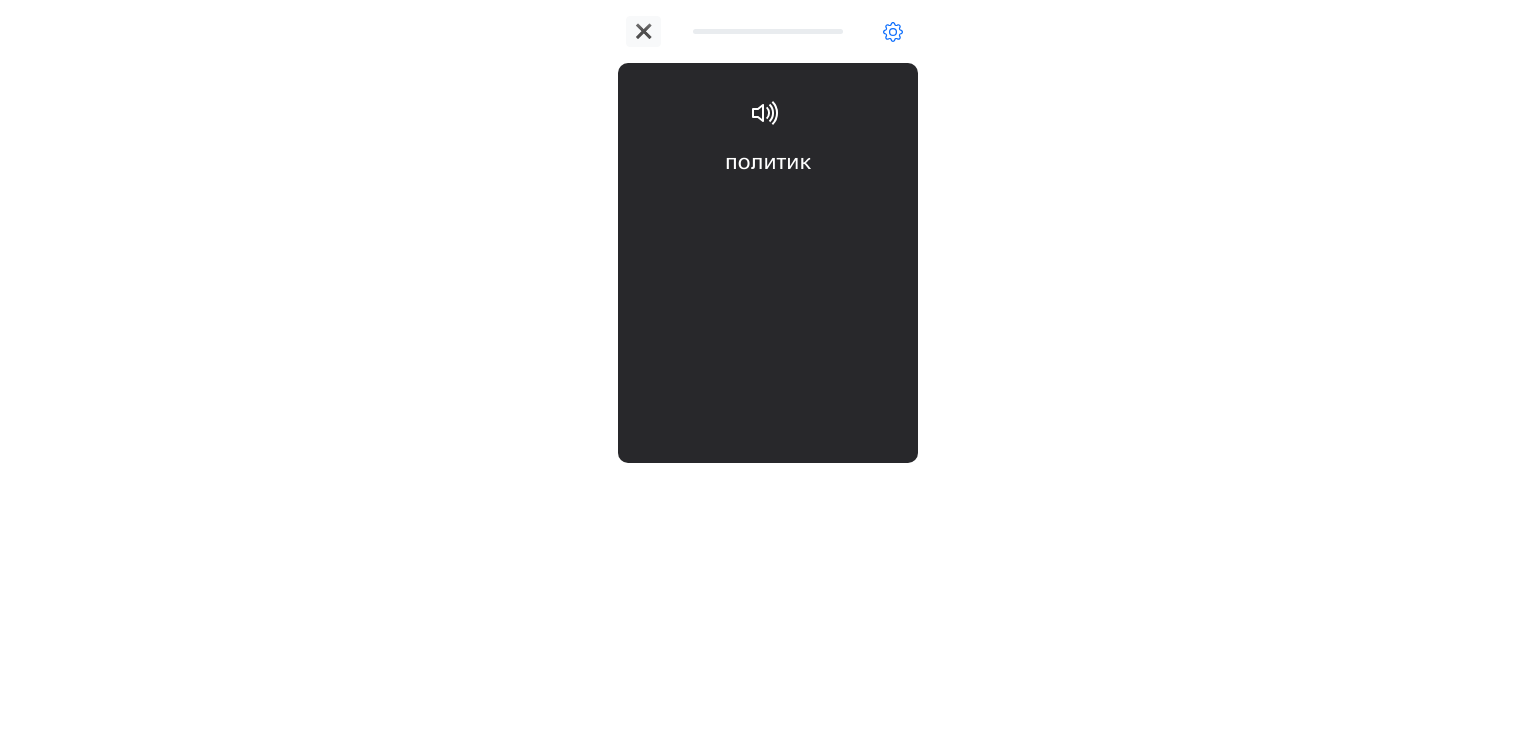 click on "политик politician" at bounding box center [768, 206] 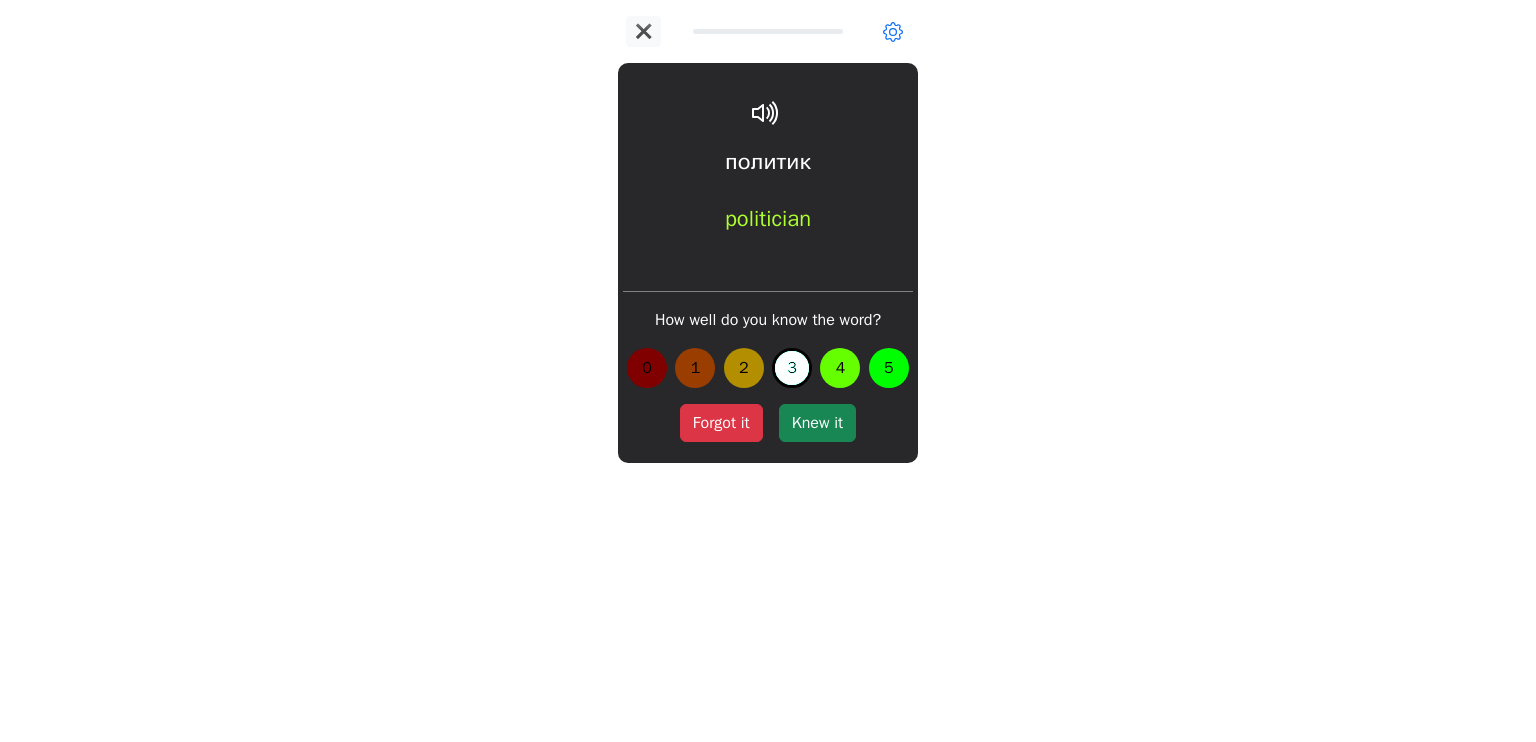 click on "Knew it" at bounding box center [817, 423] 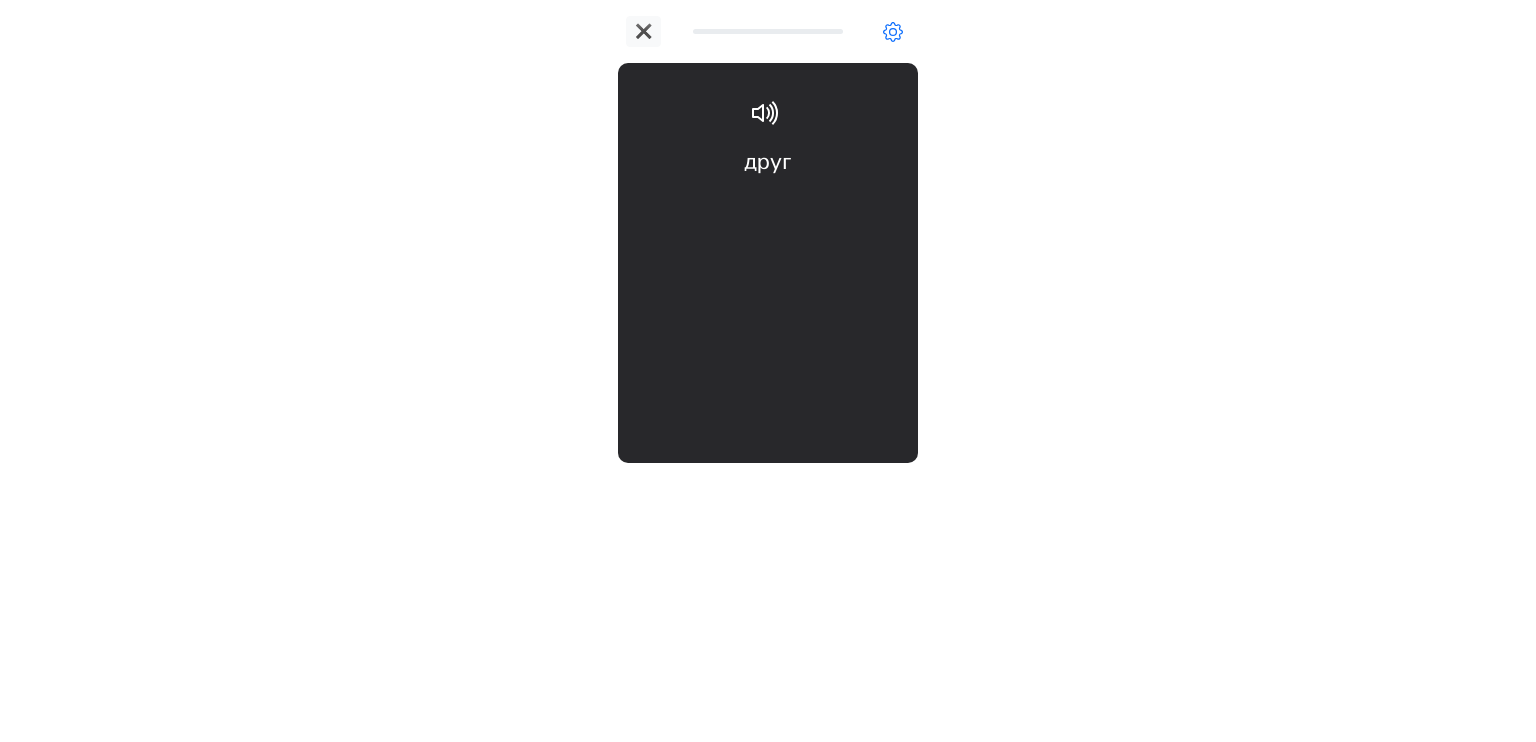 click on "друг friend" at bounding box center (768, 206) 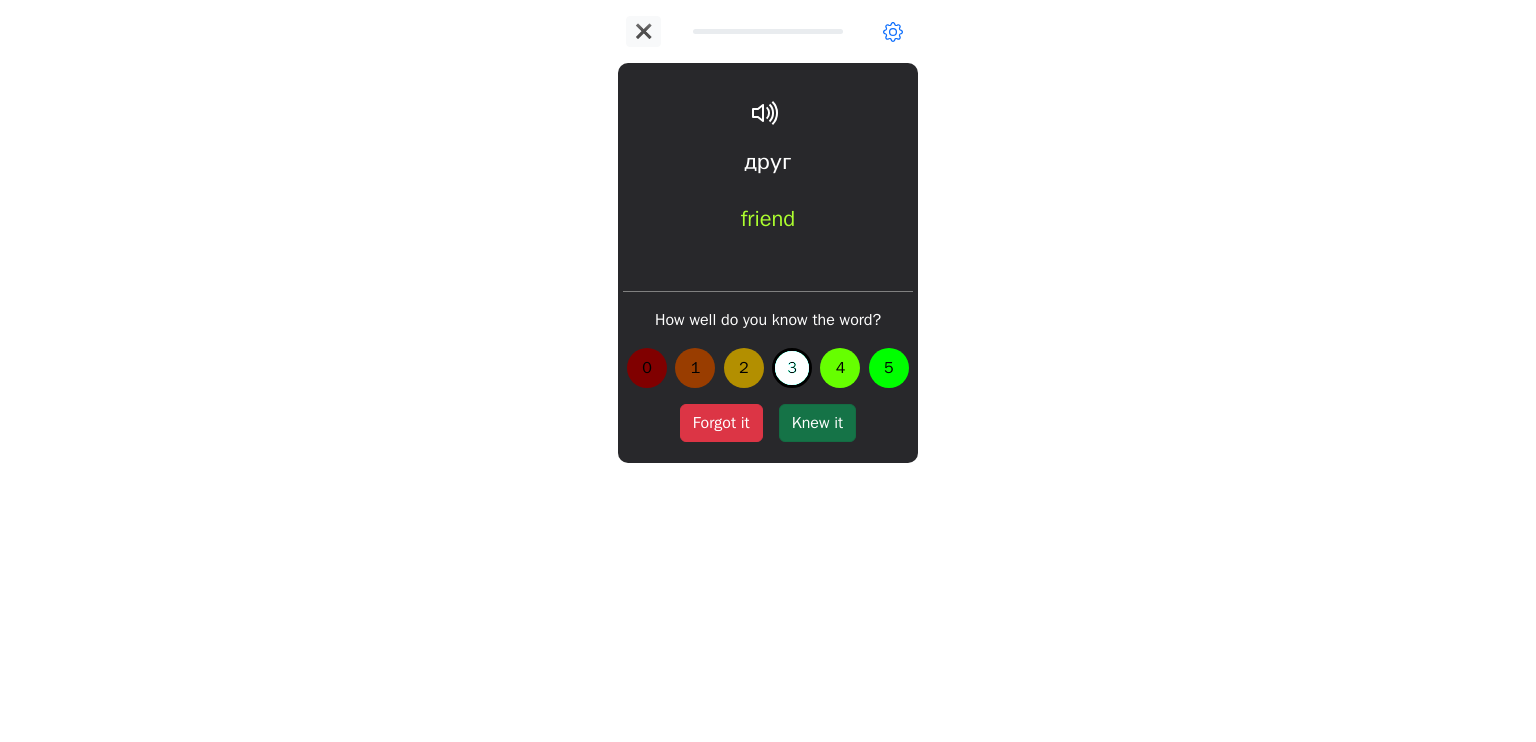 click on "Knew it" at bounding box center (817, 423) 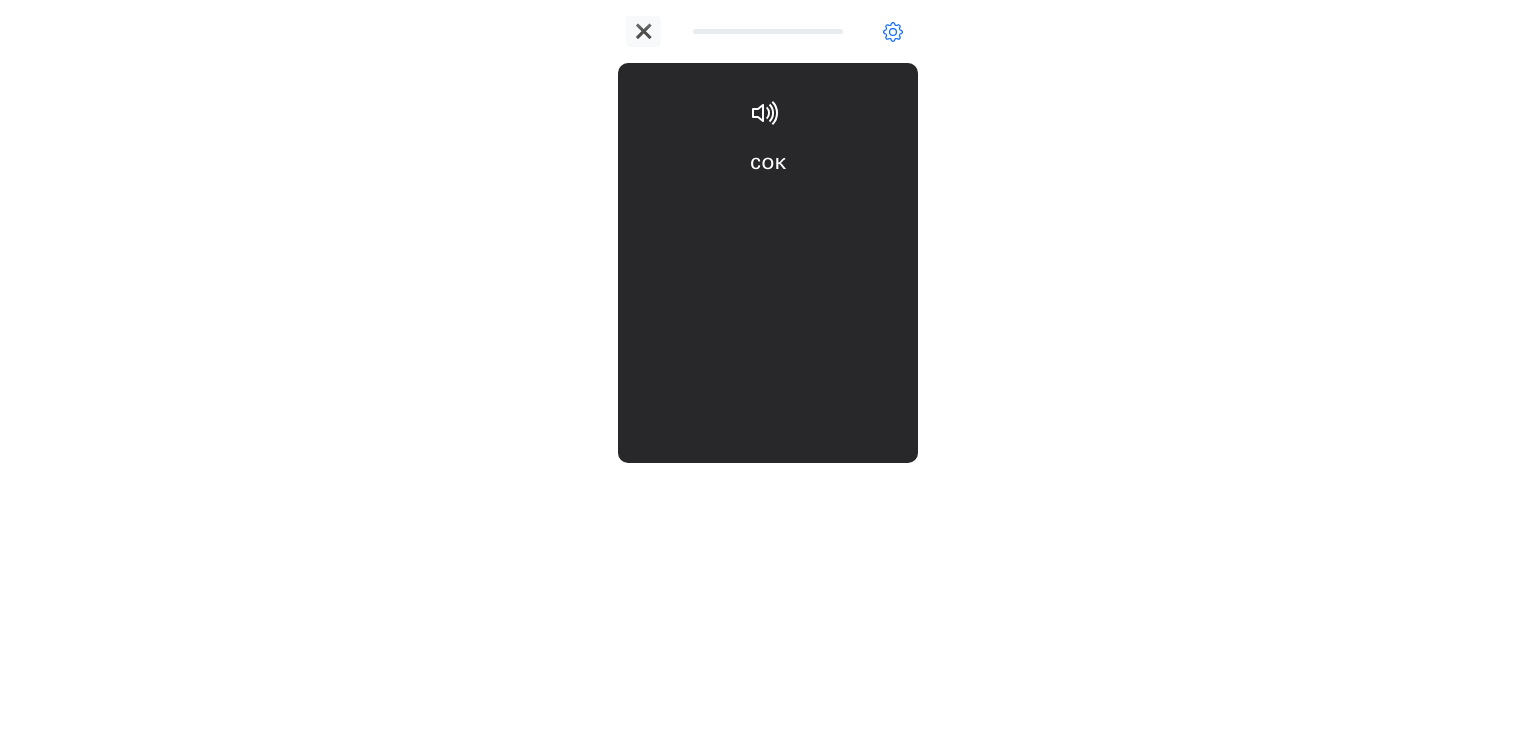 click on "How well do you know the word? 0 1 2 3 4 5" at bounding box center (768, 401) 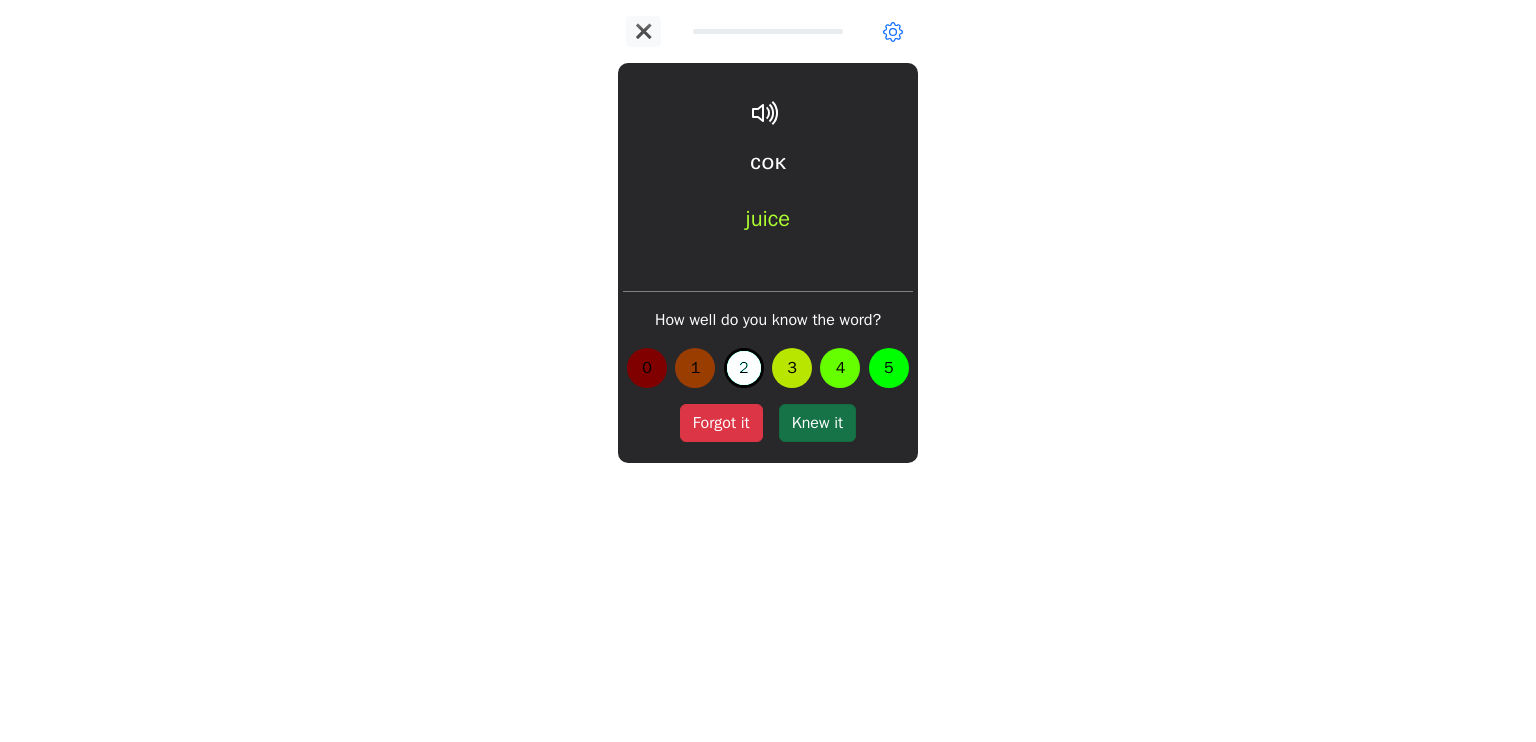click on "Knew it" at bounding box center [817, 423] 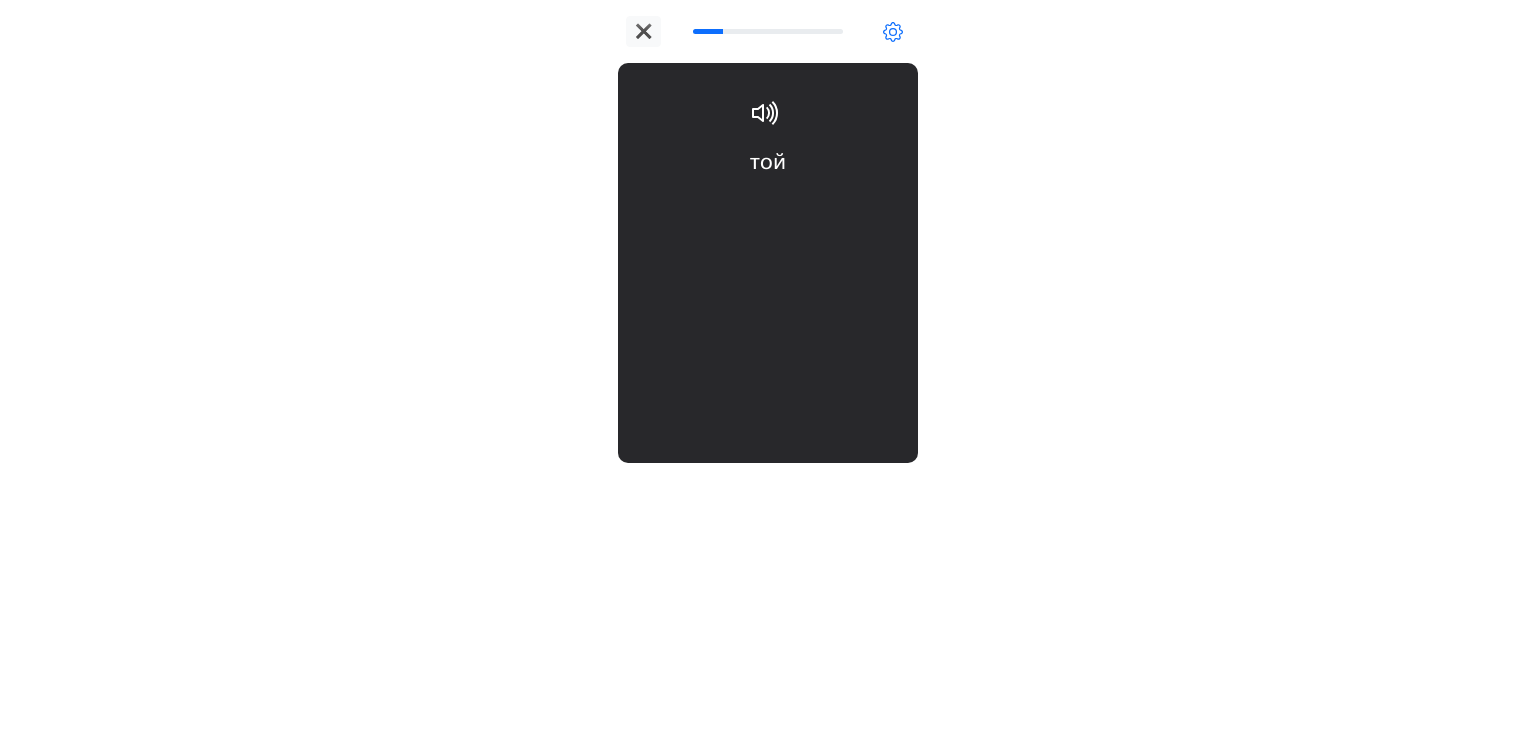 click on "той that, by that, to that" at bounding box center (768, 206) 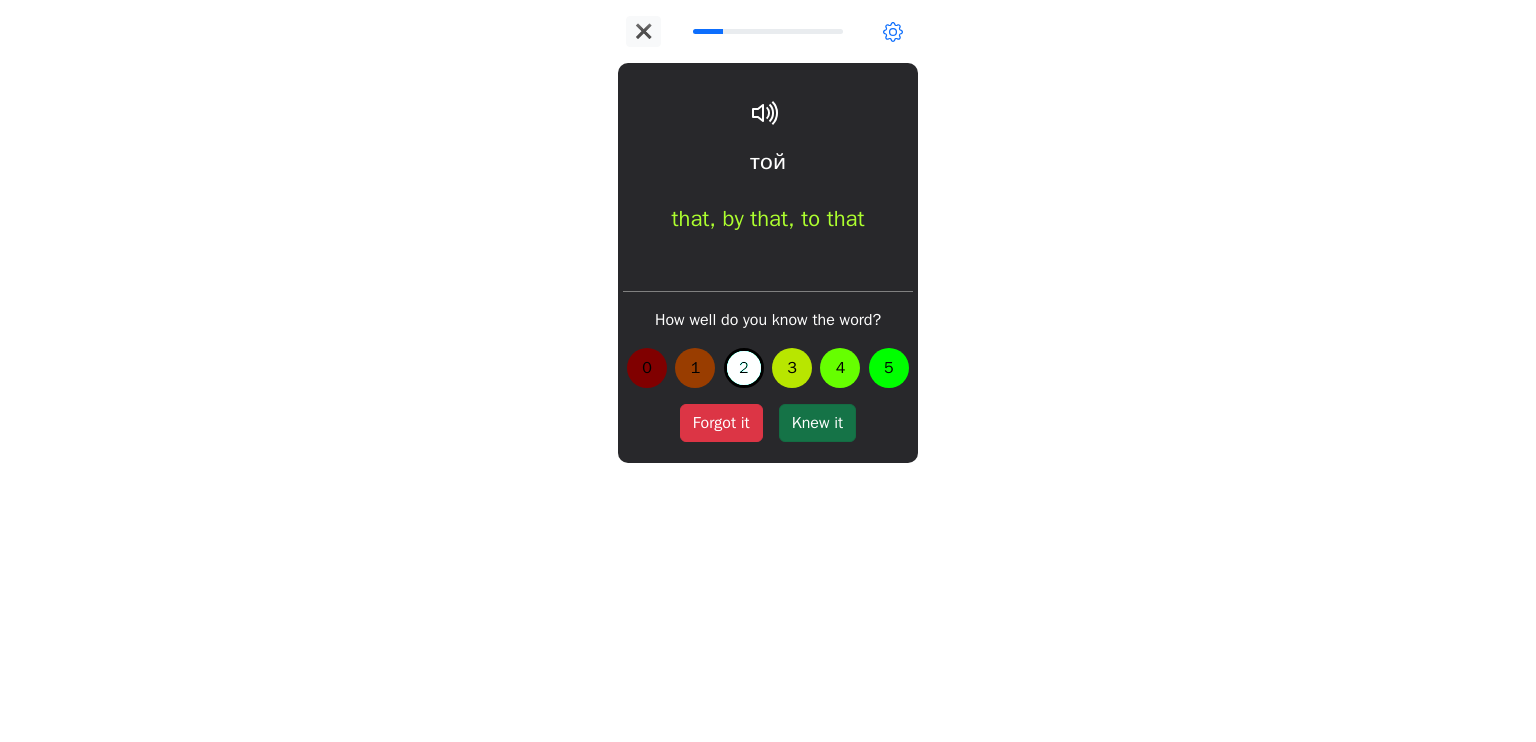 click on "Knew it" at bounding box center (817, 423) 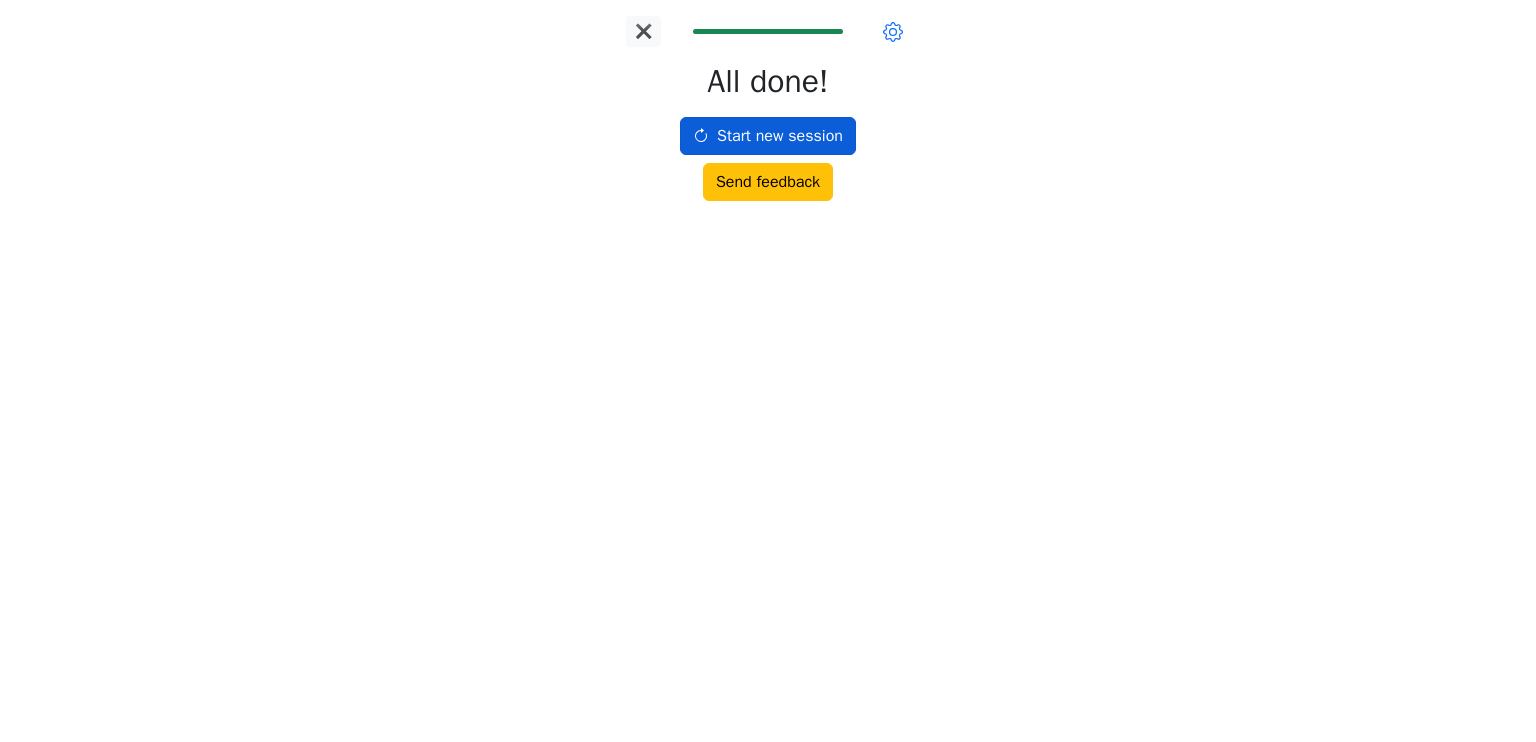 click on "Start new session" at bounding box center [768, 136] 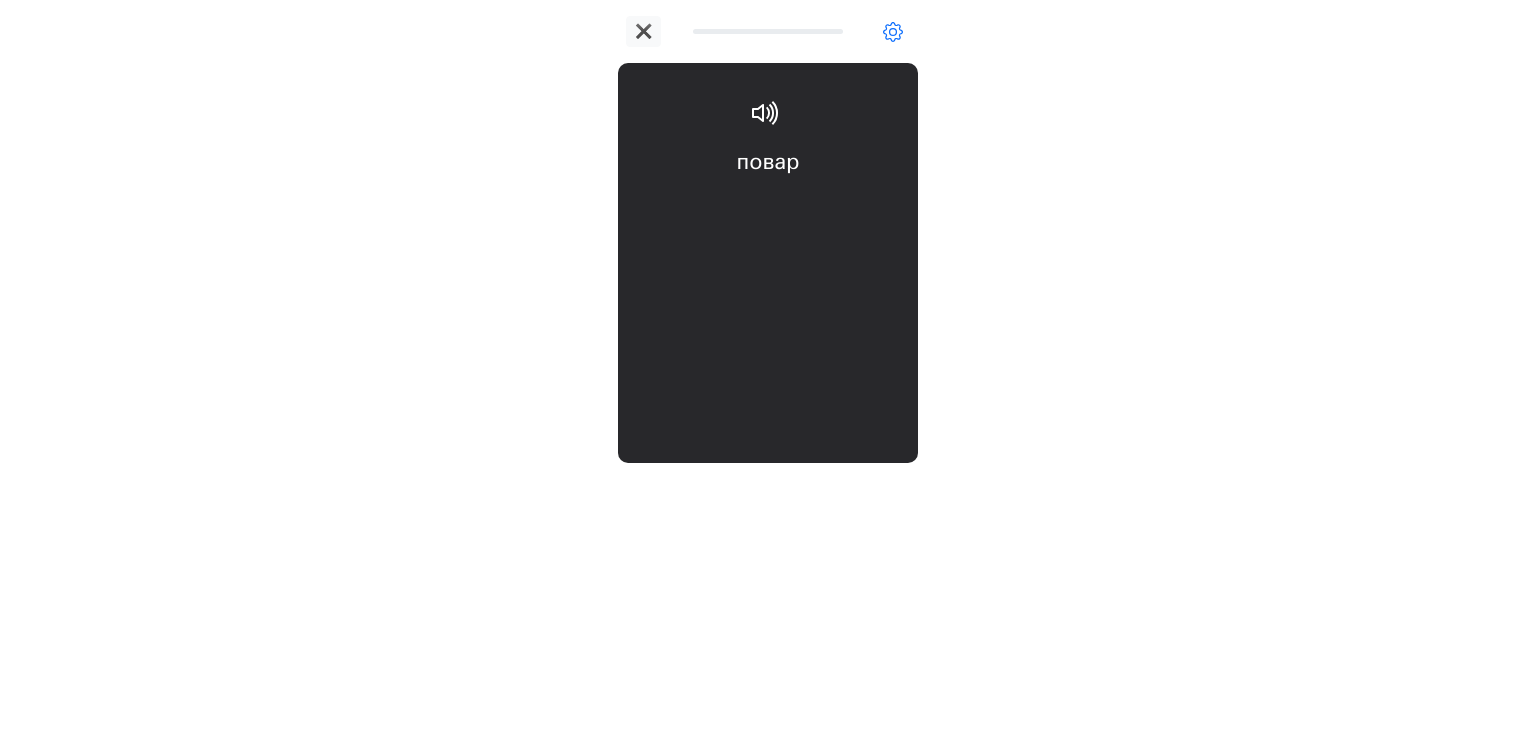 click on "повар A cook" at bounding box center (768, 206) 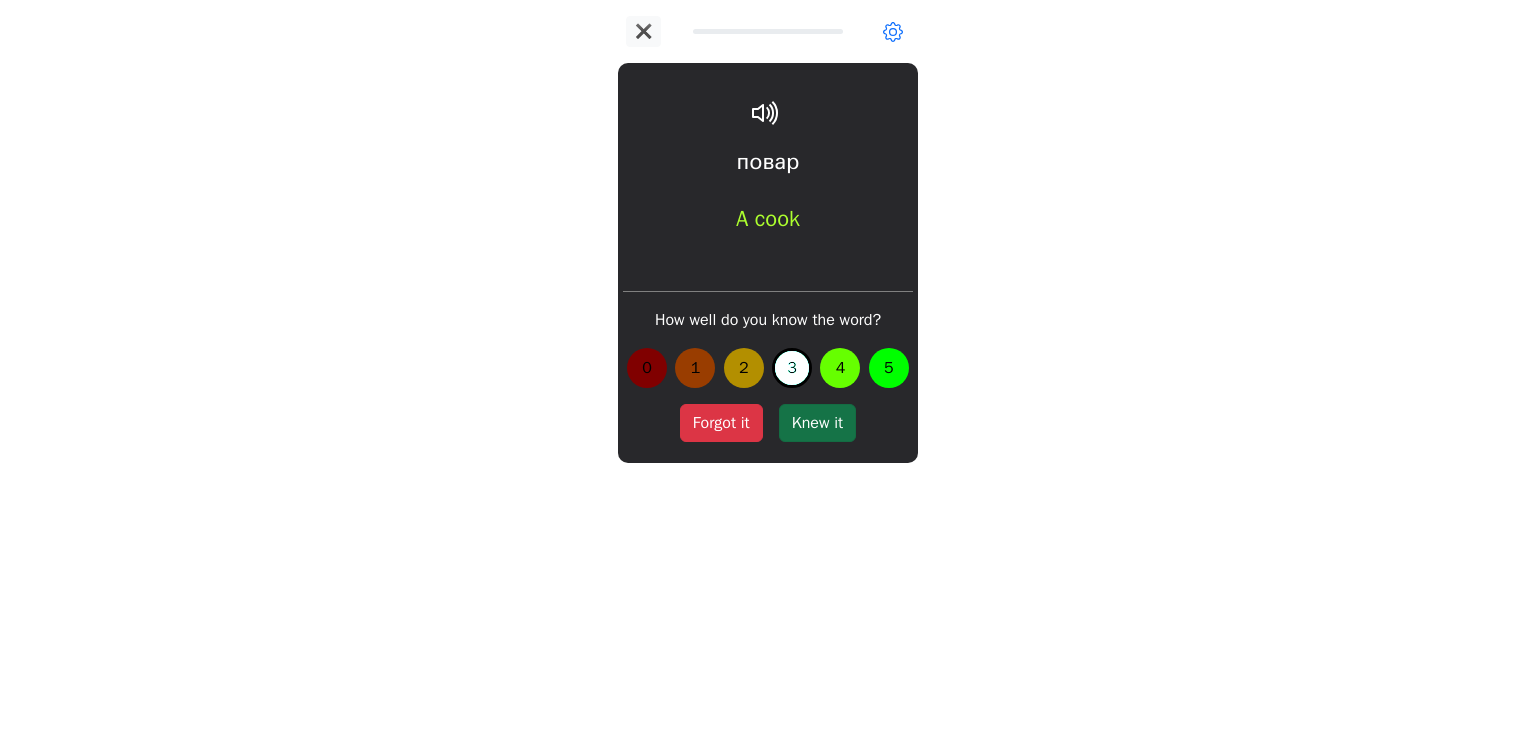 click on "Knew it" at bounding box center [817, 423] 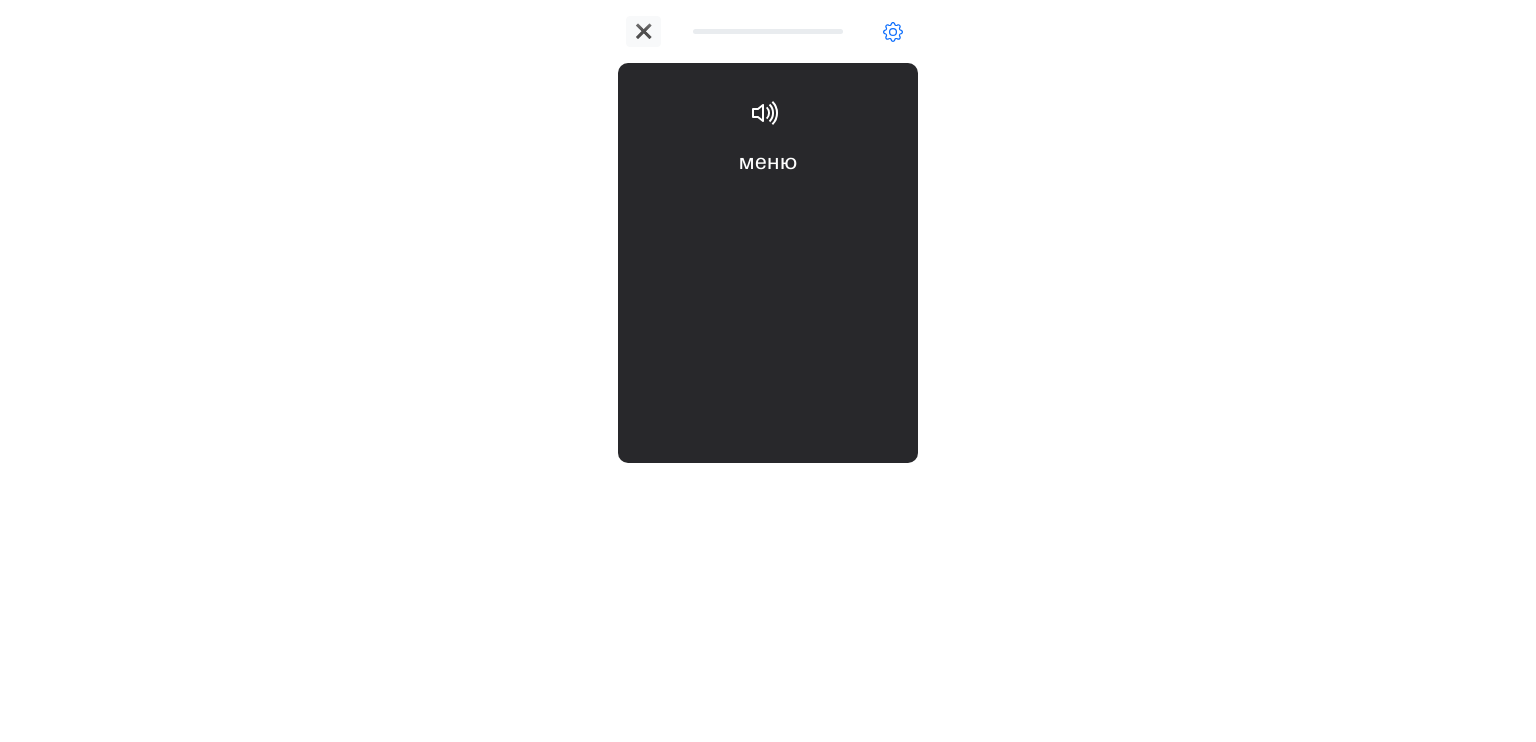 click on "меню menu" at bounding box center [768, 206] 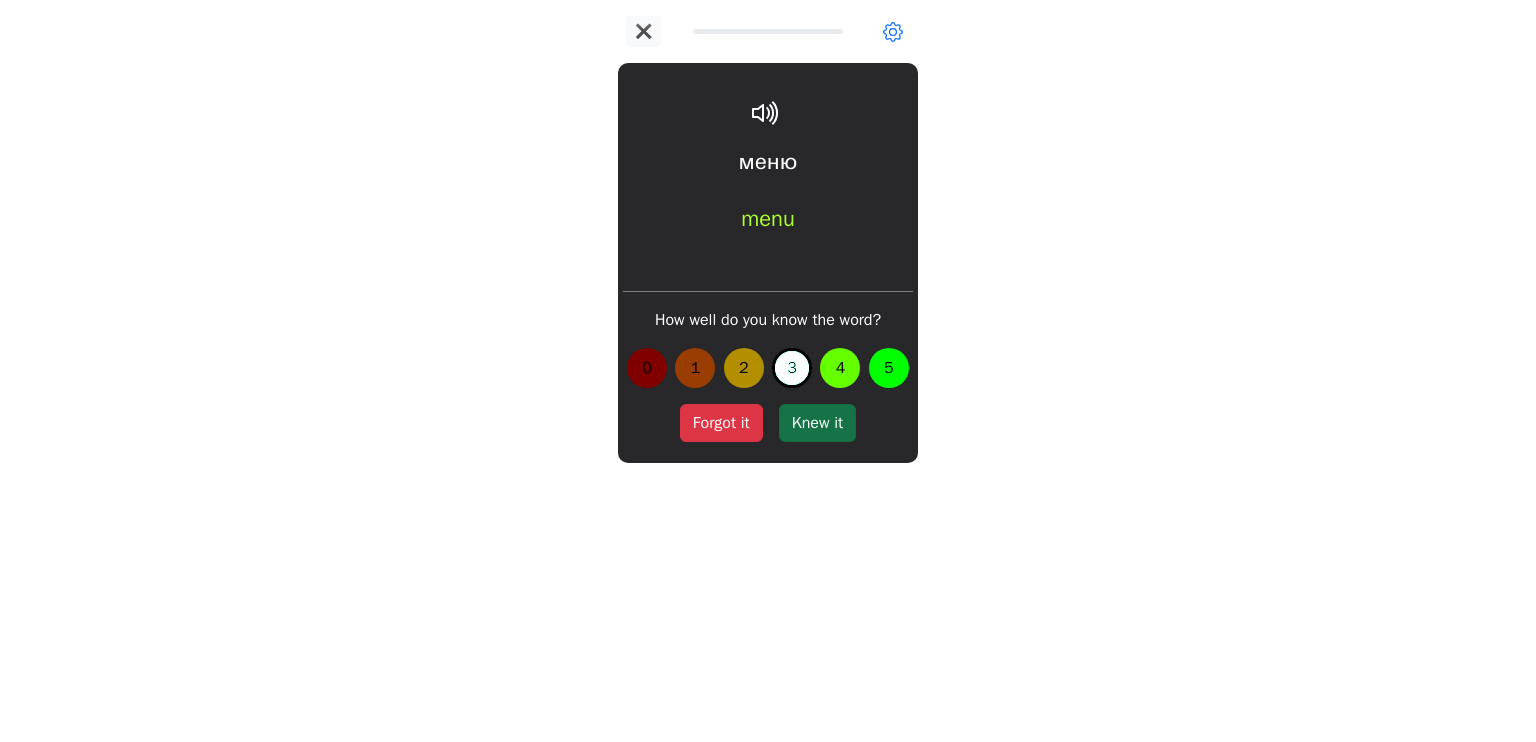 click on "Knew it" at bounding box center [817, 423] 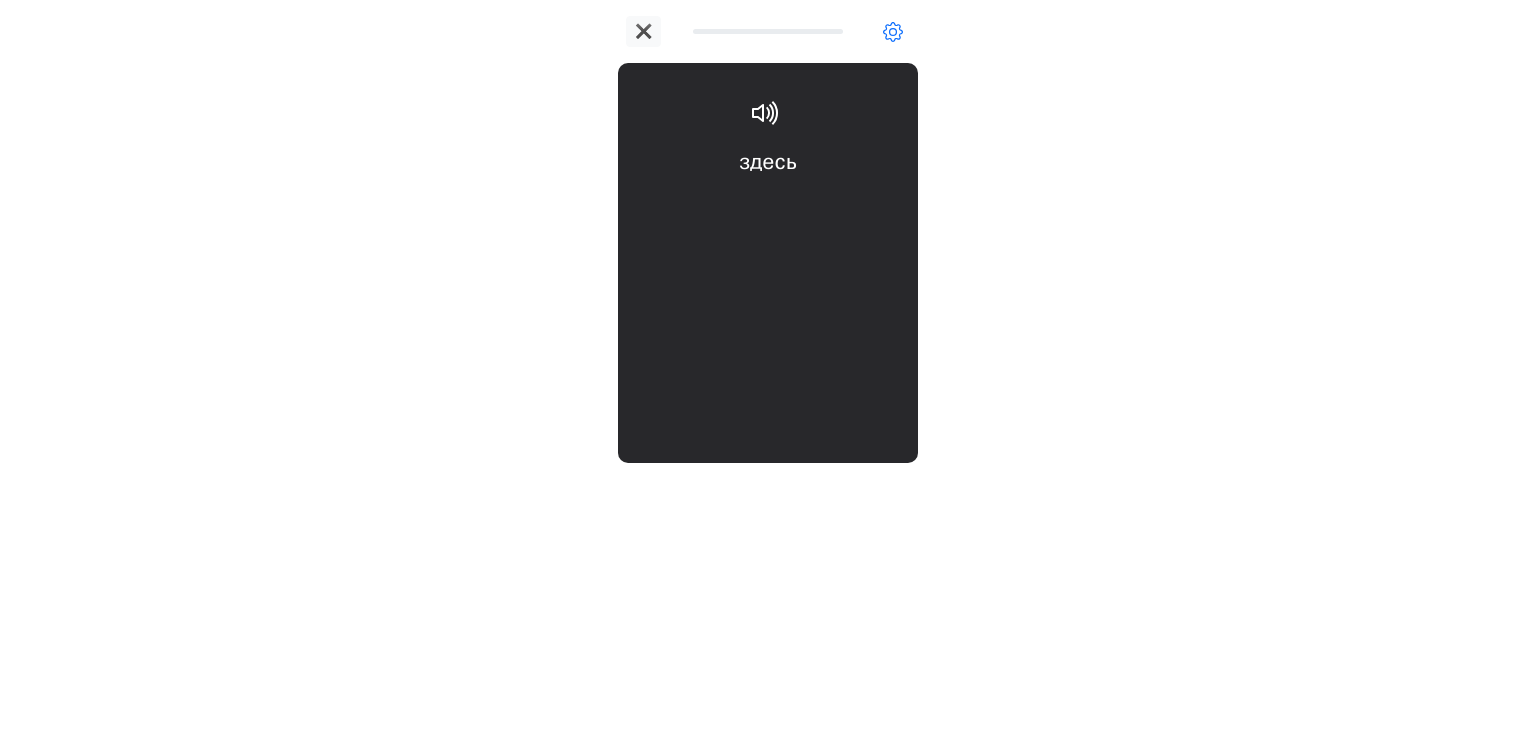 click on "здесь is there, here, is here" at bounding box center (768, 206) 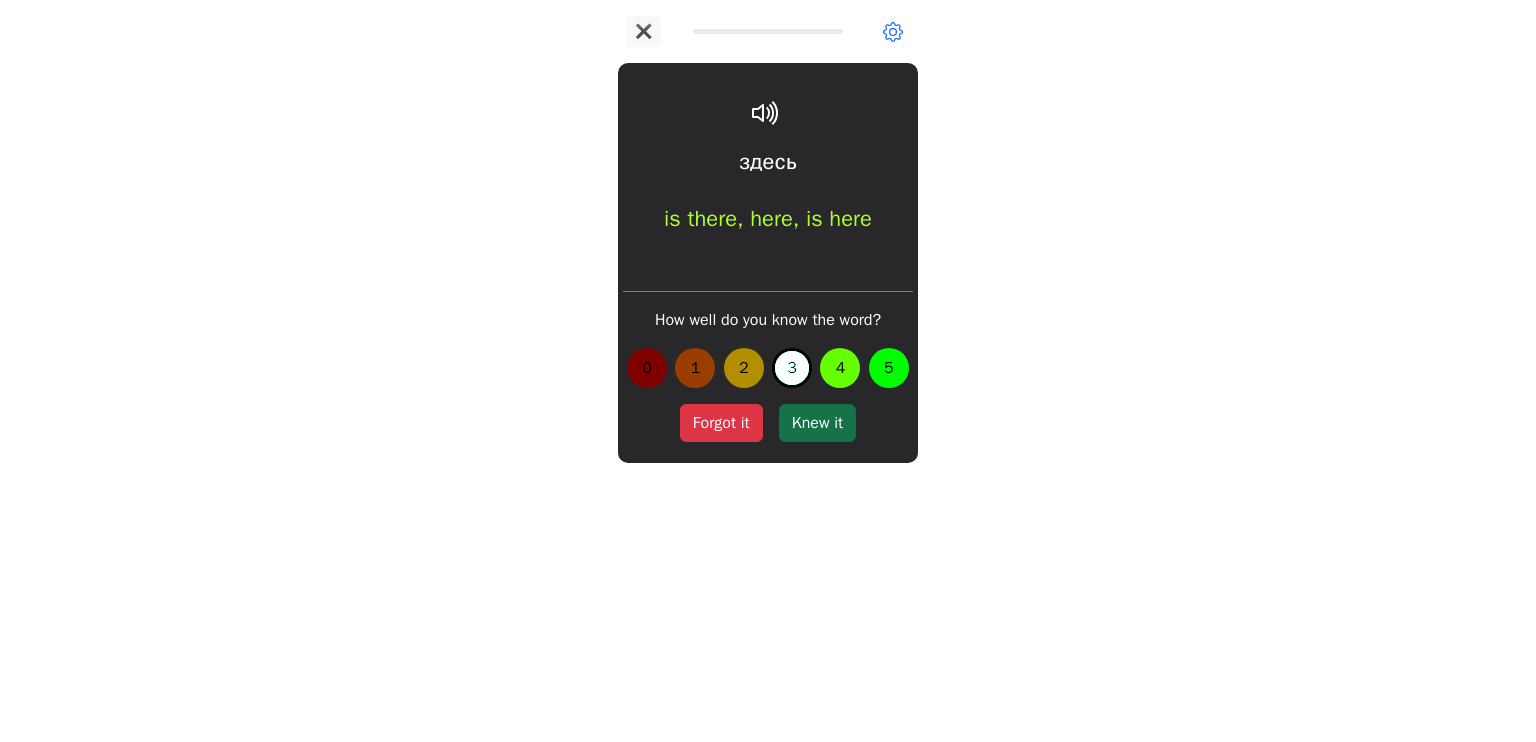 click on "Knew it" at bounding box center [817, 423] 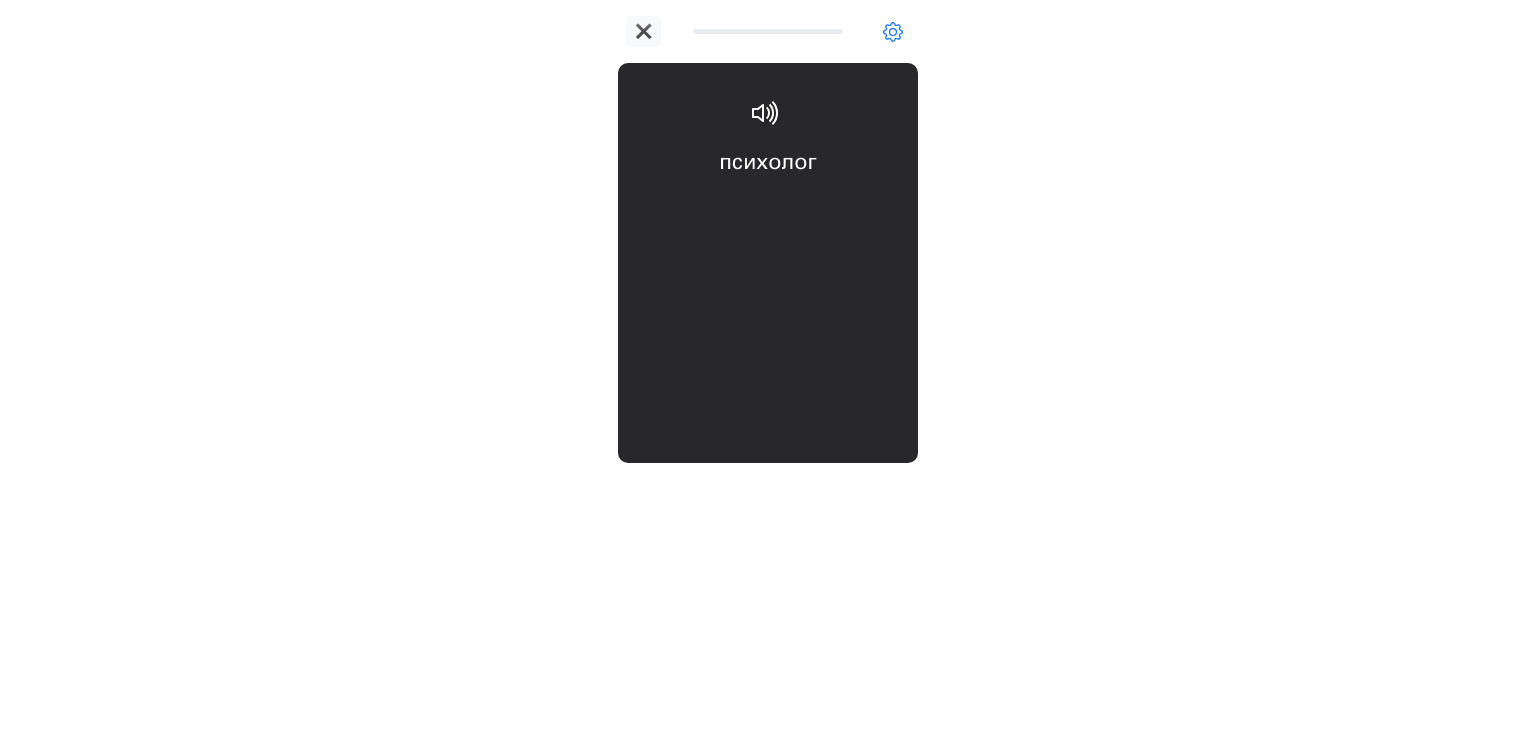 click on "How well do you know the word? 0 1 2 3 4 5" at bounding box center (768, 401) 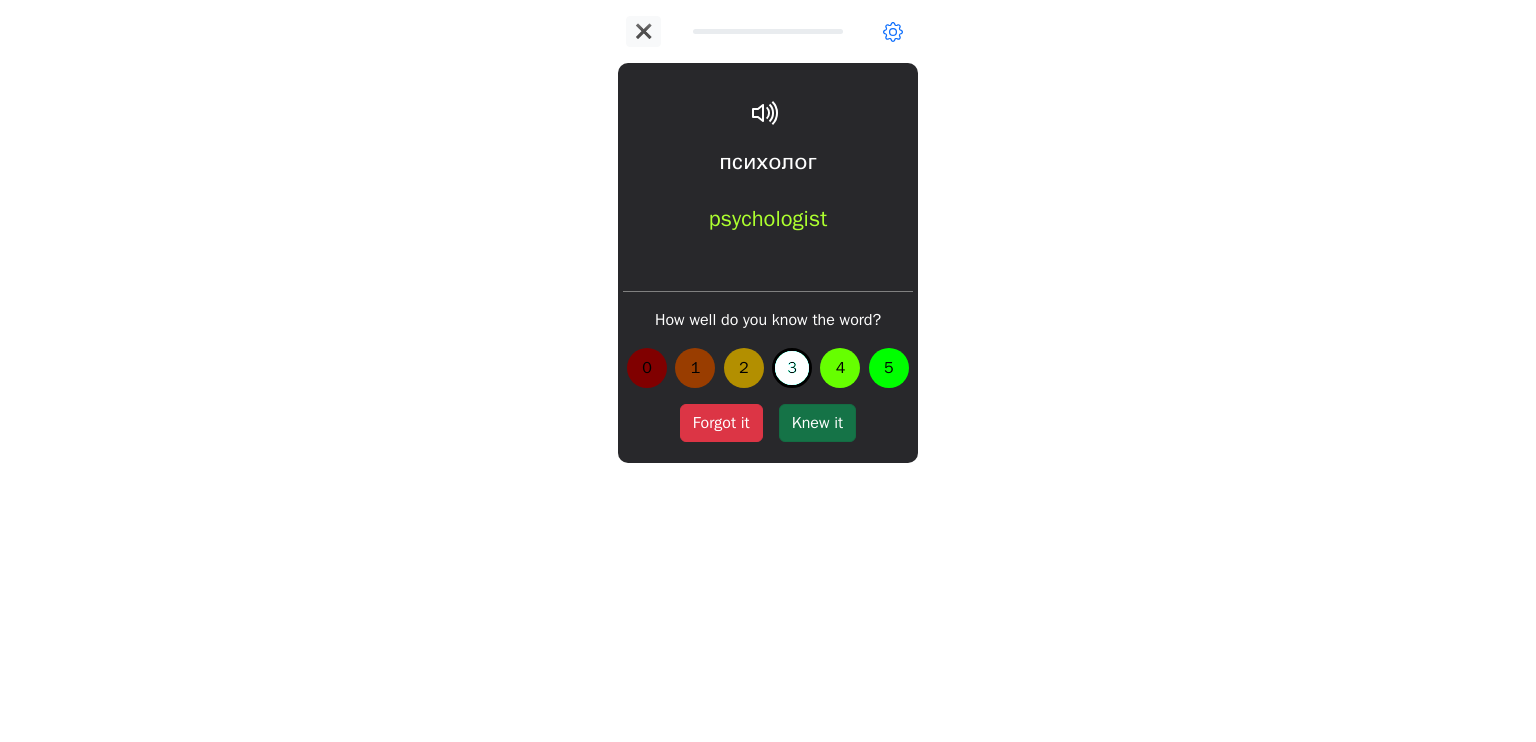 click on "Knew it" at bounding box center [817, 423] 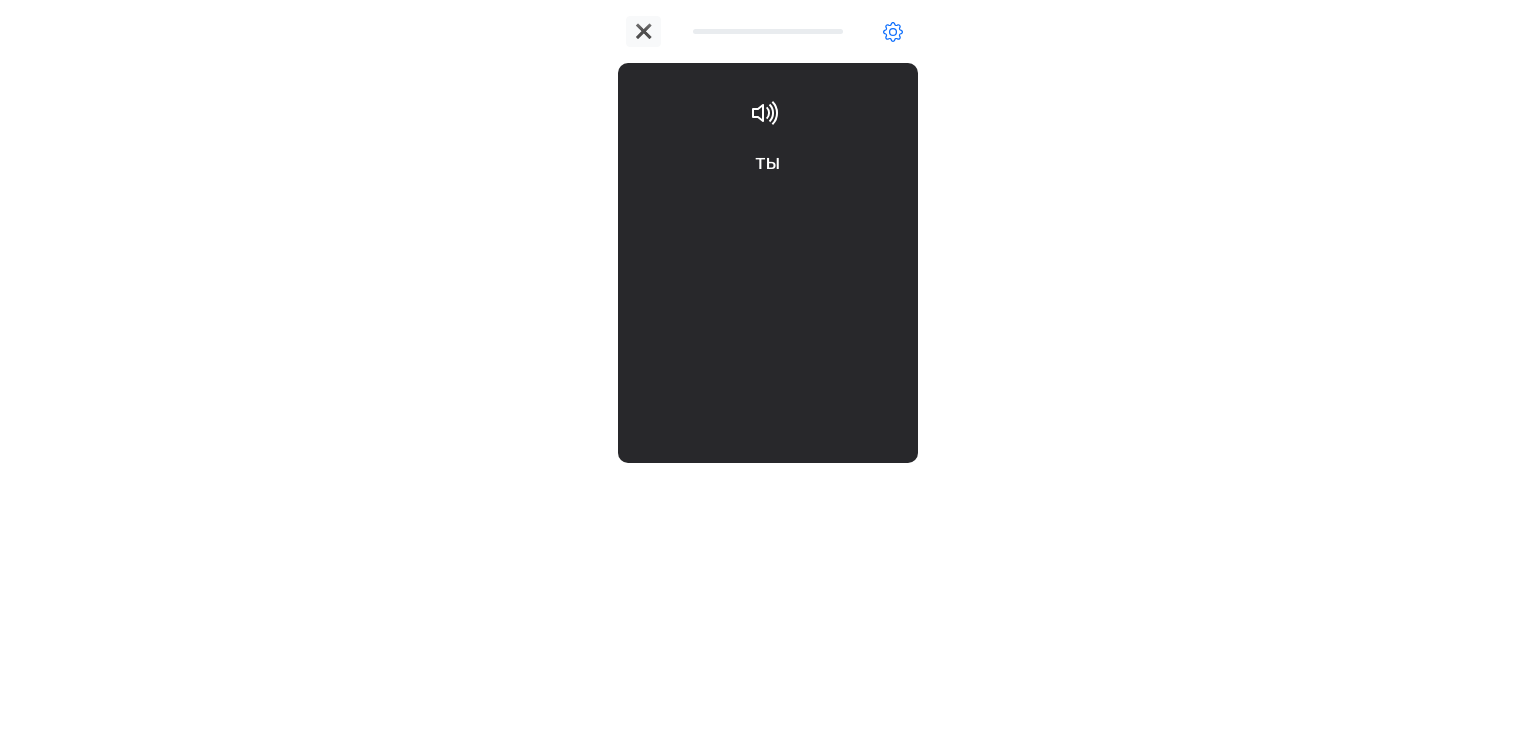 click on "How well do you know the word? 0 1 2 3 4 5" at bounding box center (768, 401) 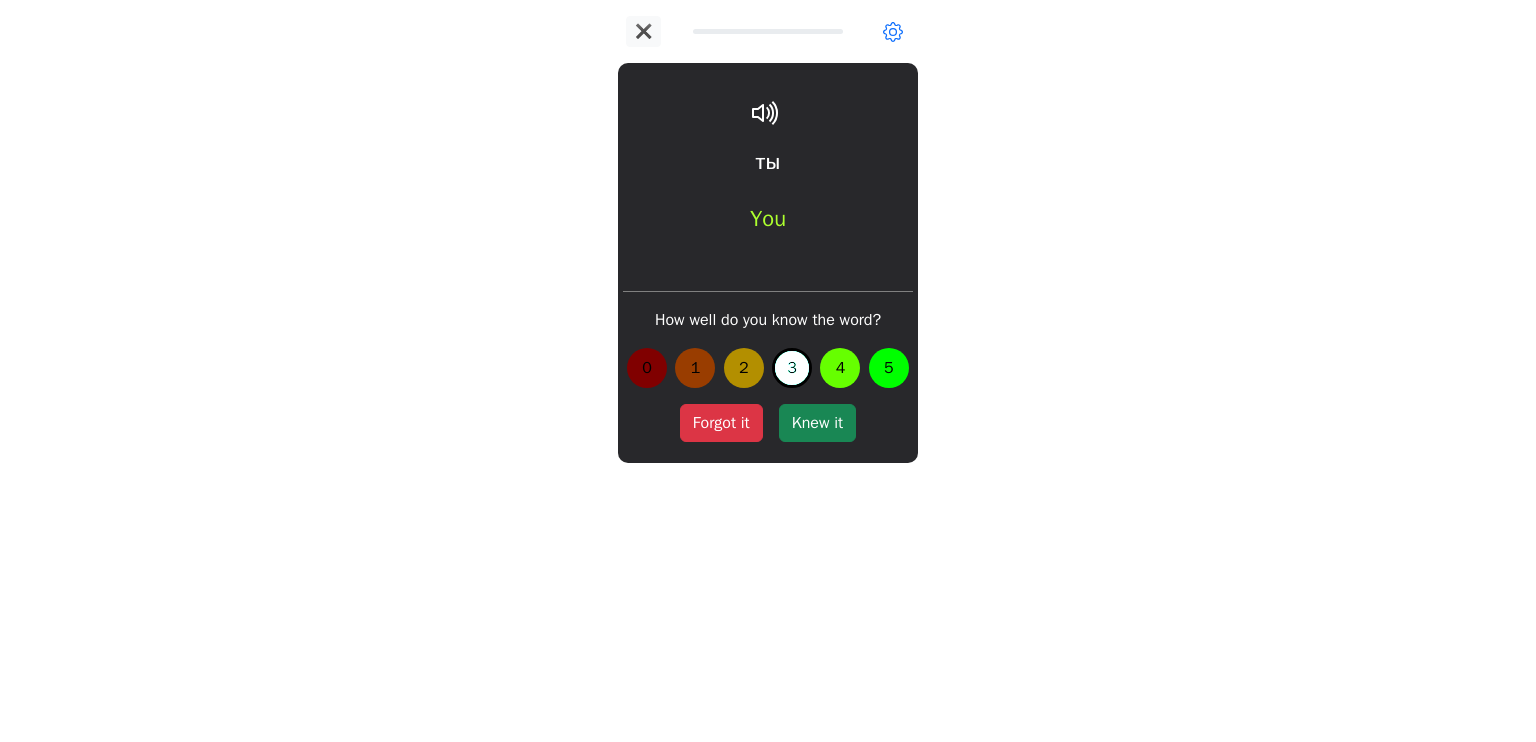click on "Forgot it Knew it" at bounding box center [768, 431] 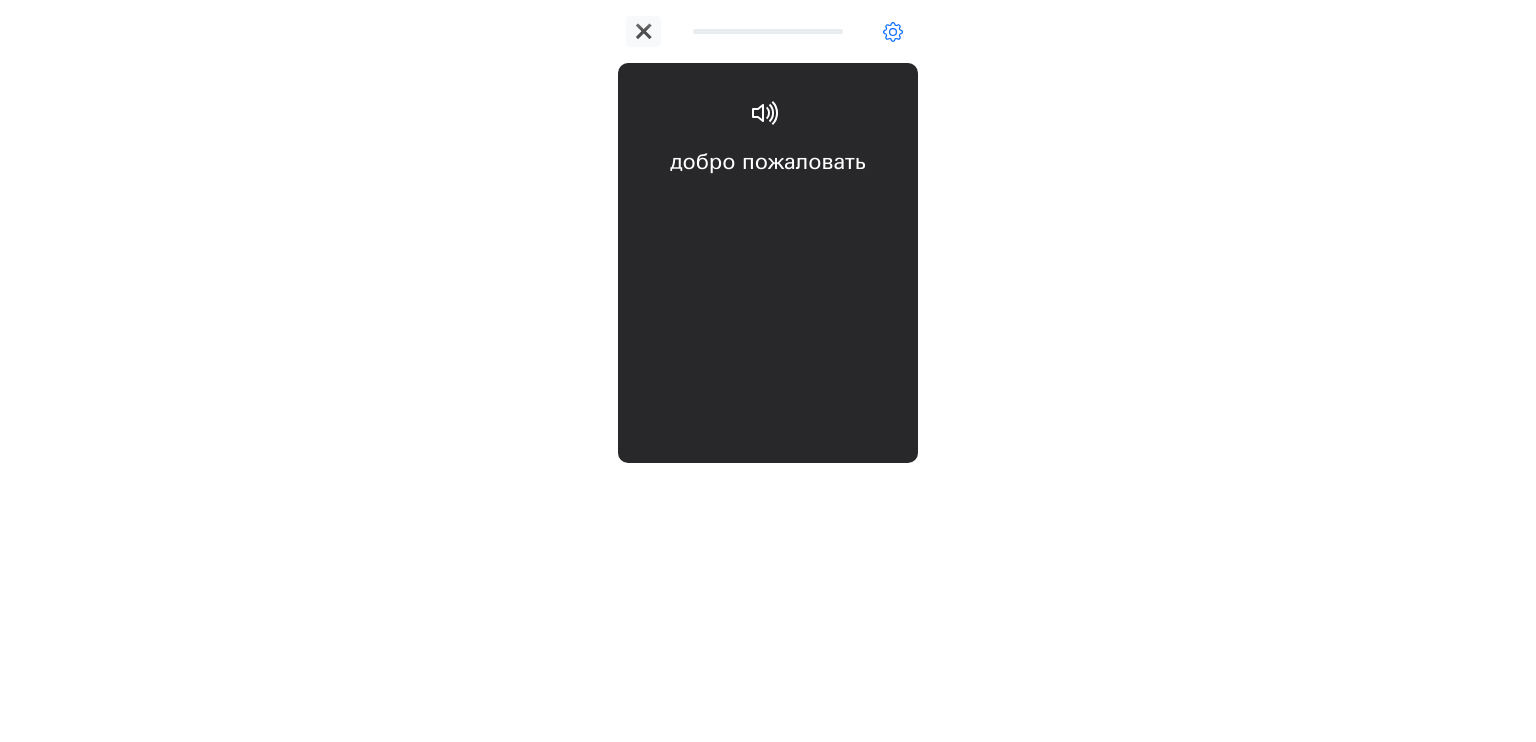 click on "добро пожаловать welcome" at bounding box center [768, 206] 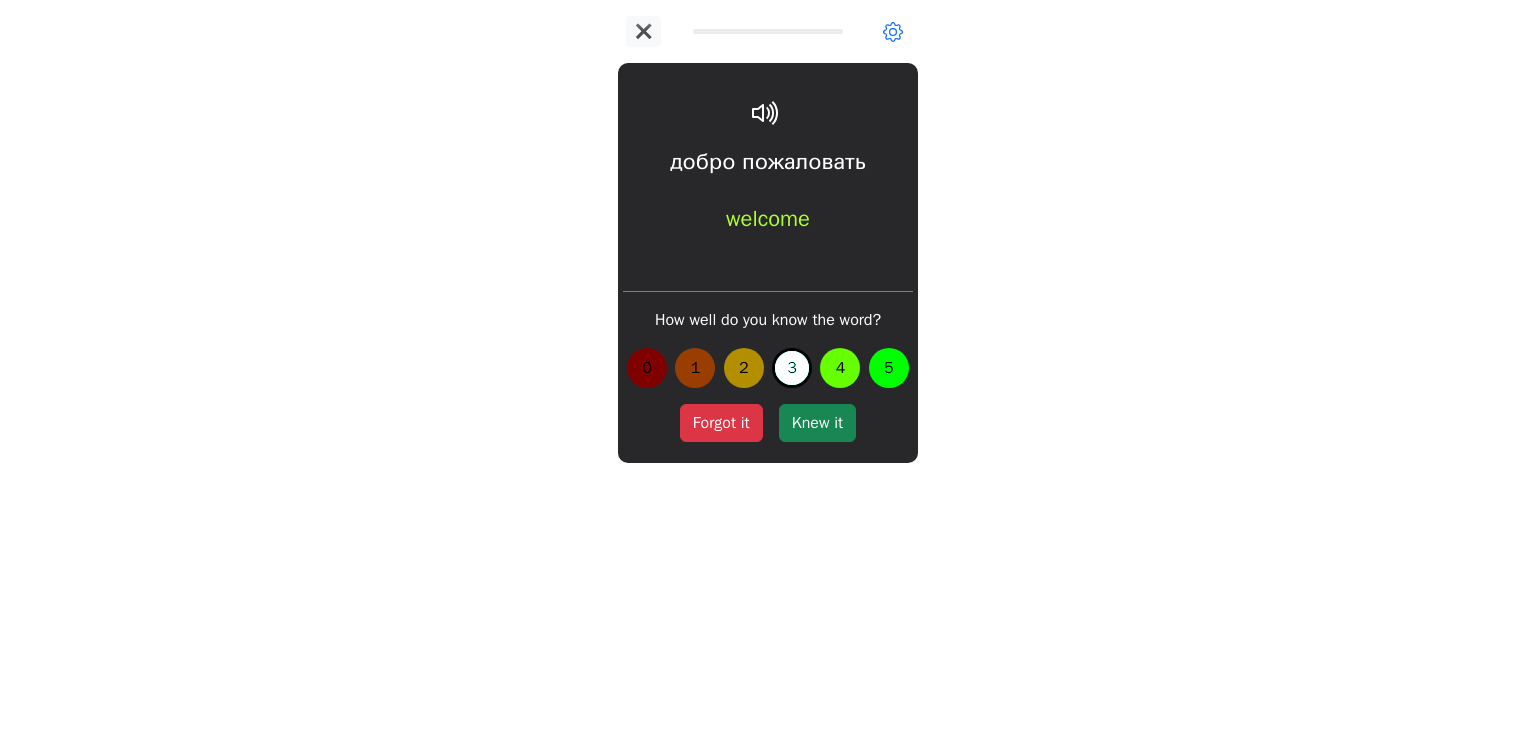 click on "Forgot it Knew it" at bounding box center (768, 431) 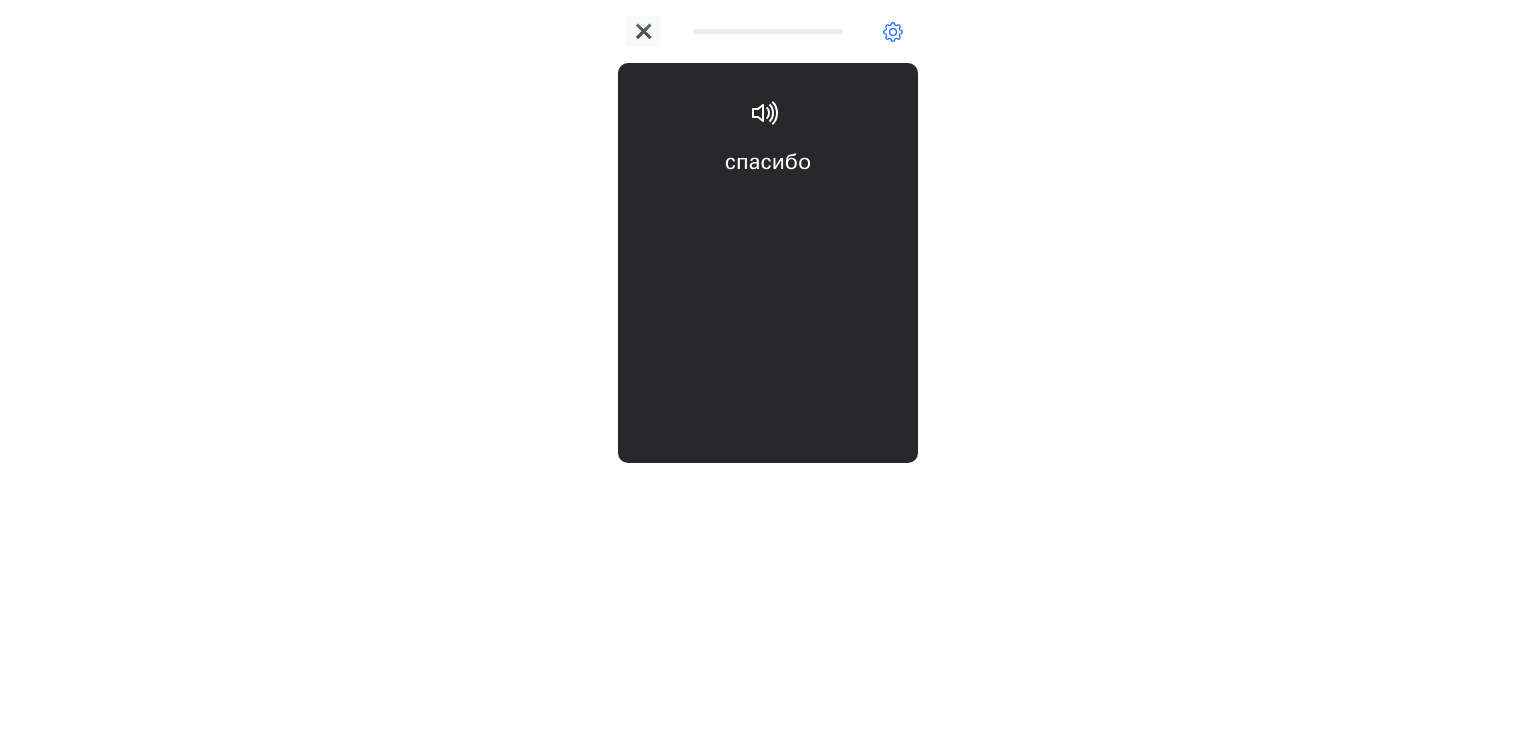 click on "How well do you know the word? 0 1 2 3 4 5" at bounding box center (768, 401) 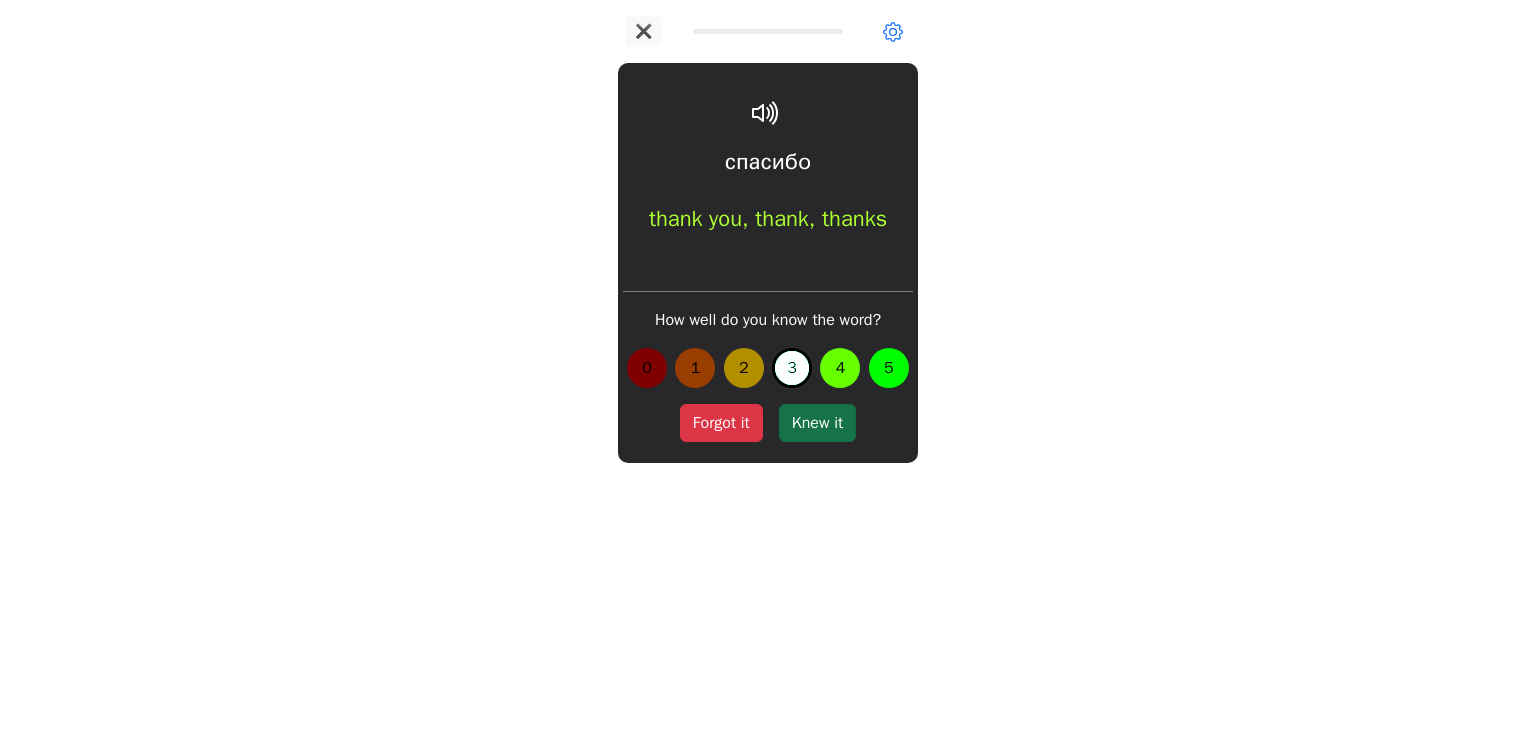 click on "Knew it" at bounding box center (817, 423) 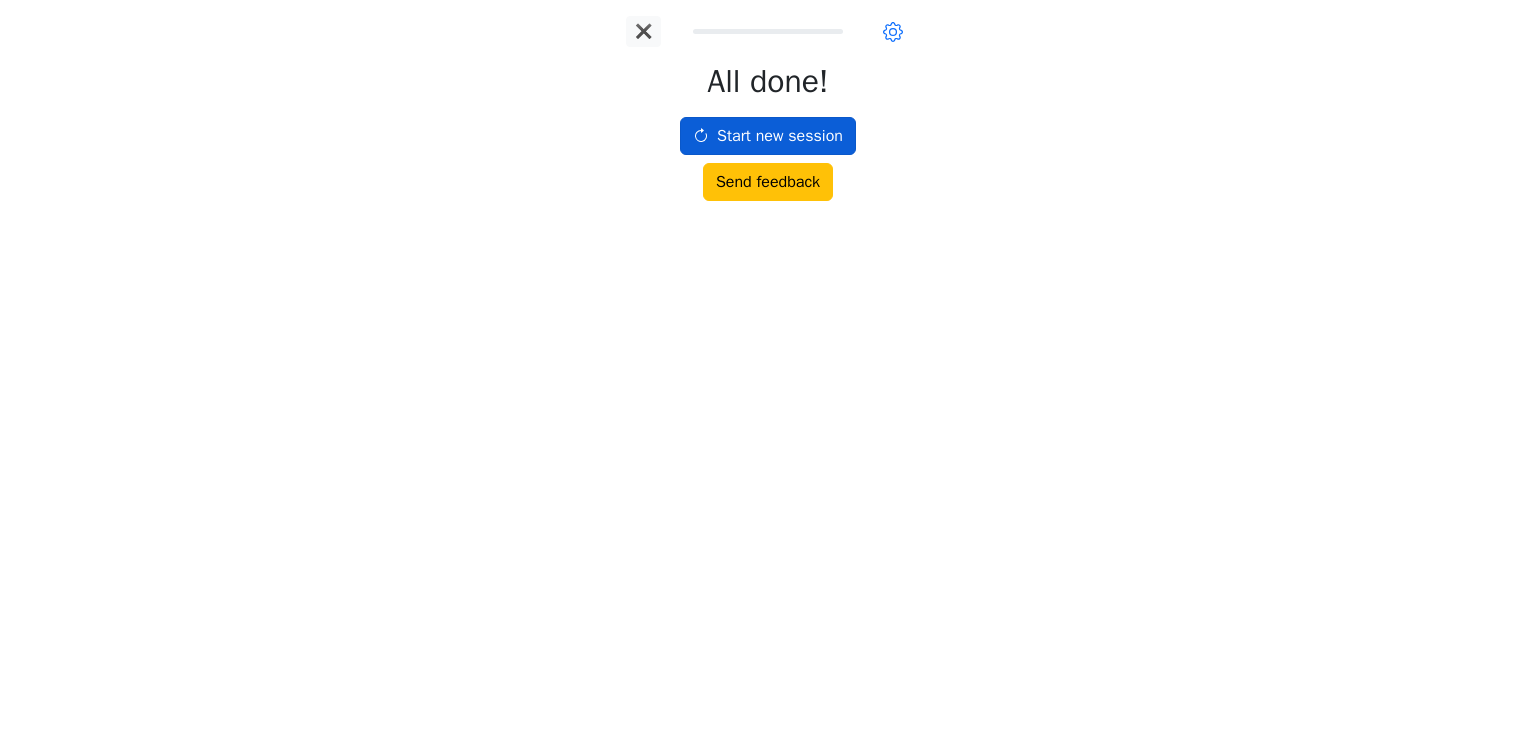 click on "Start new session" at bounding box center (768, 136) 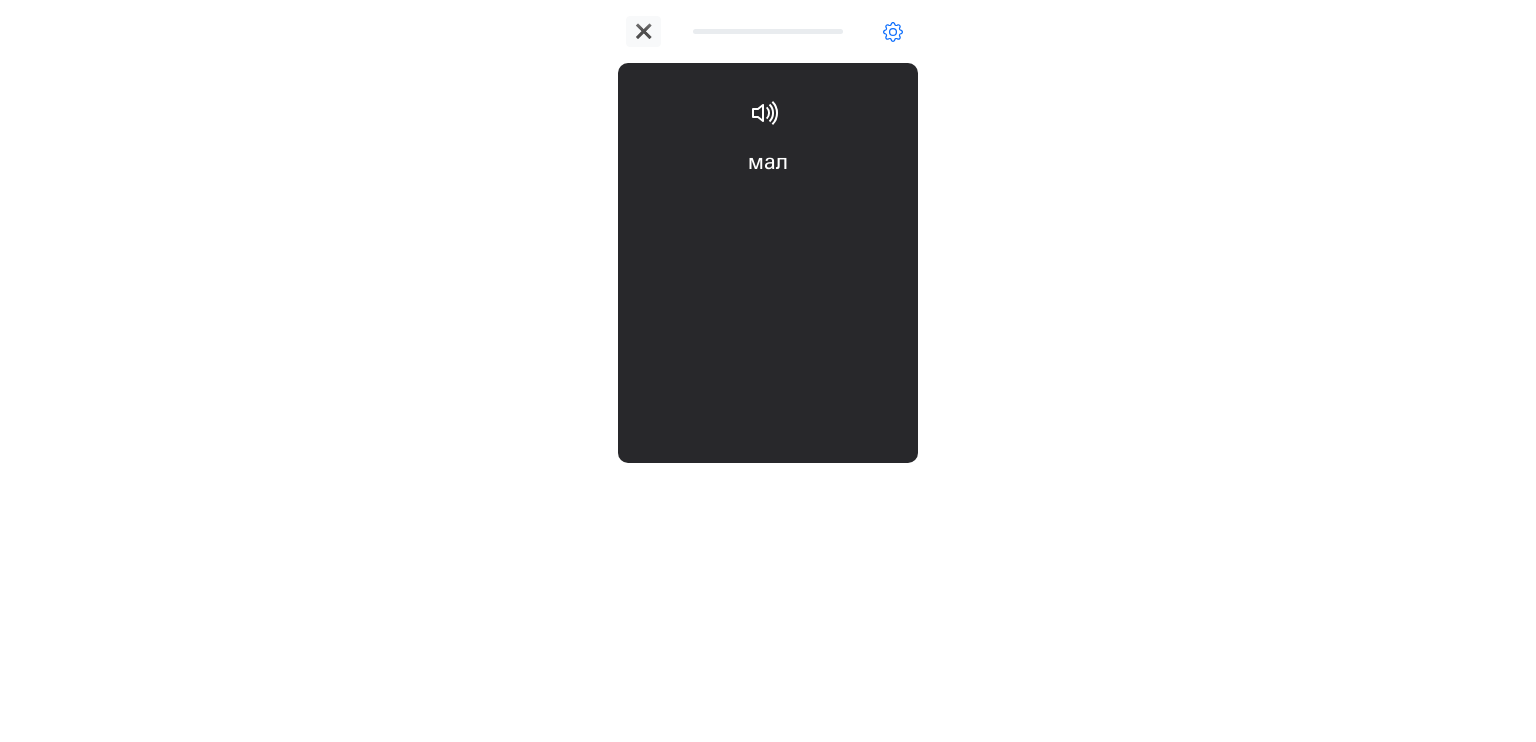 click on "мал small" at bounding box center [768, 206] 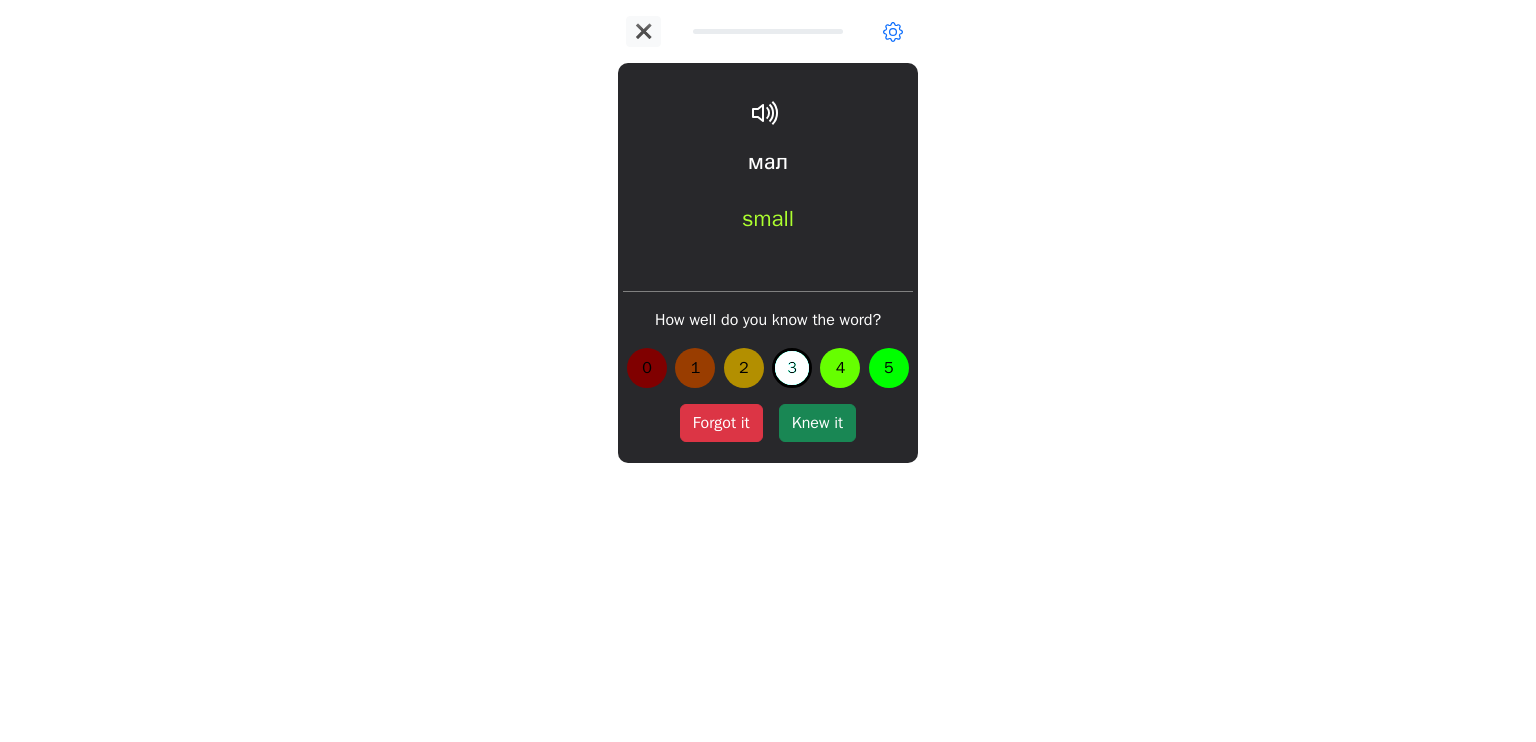 click on "Knew it" at bounding box center [817, 423] 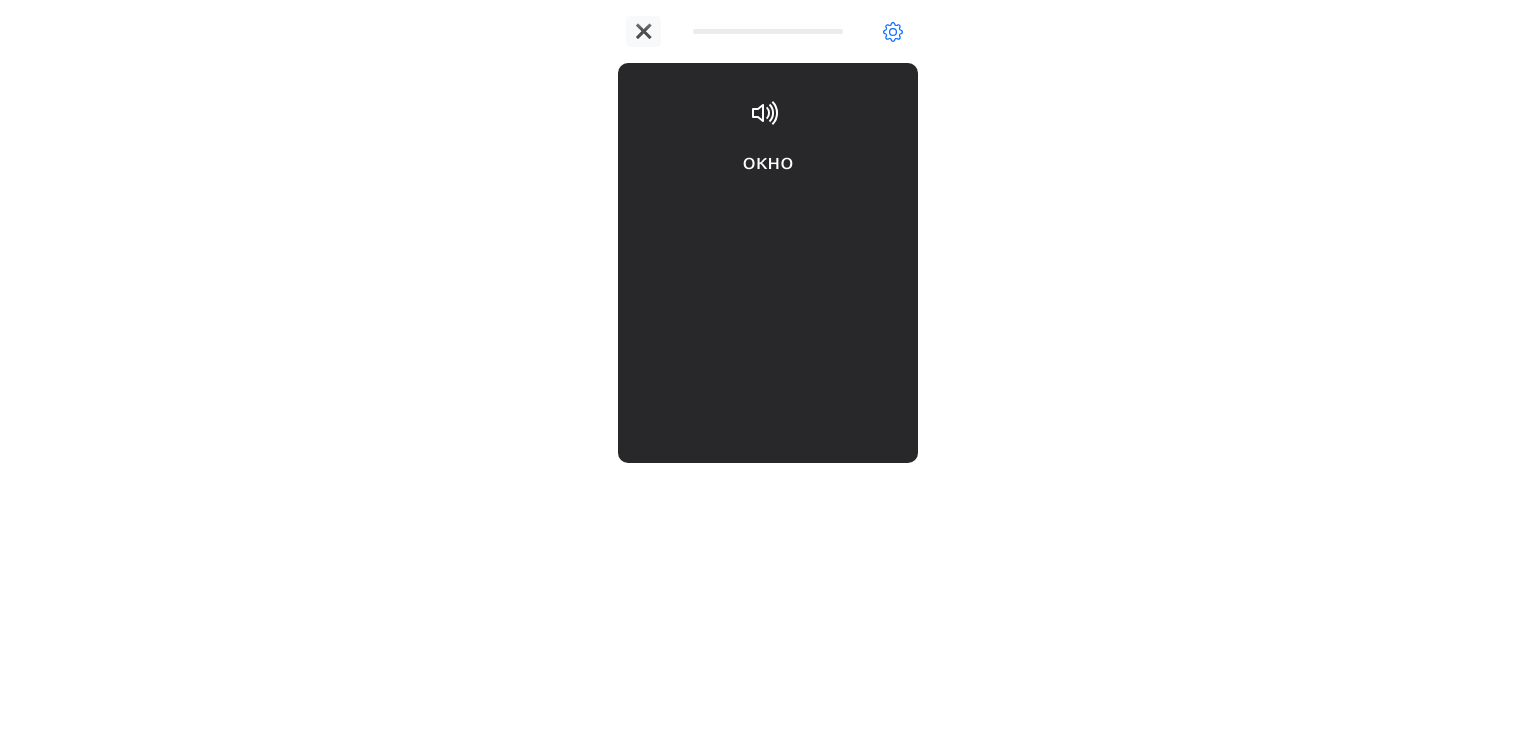click on "окно window" at bounding box center (768, 206) 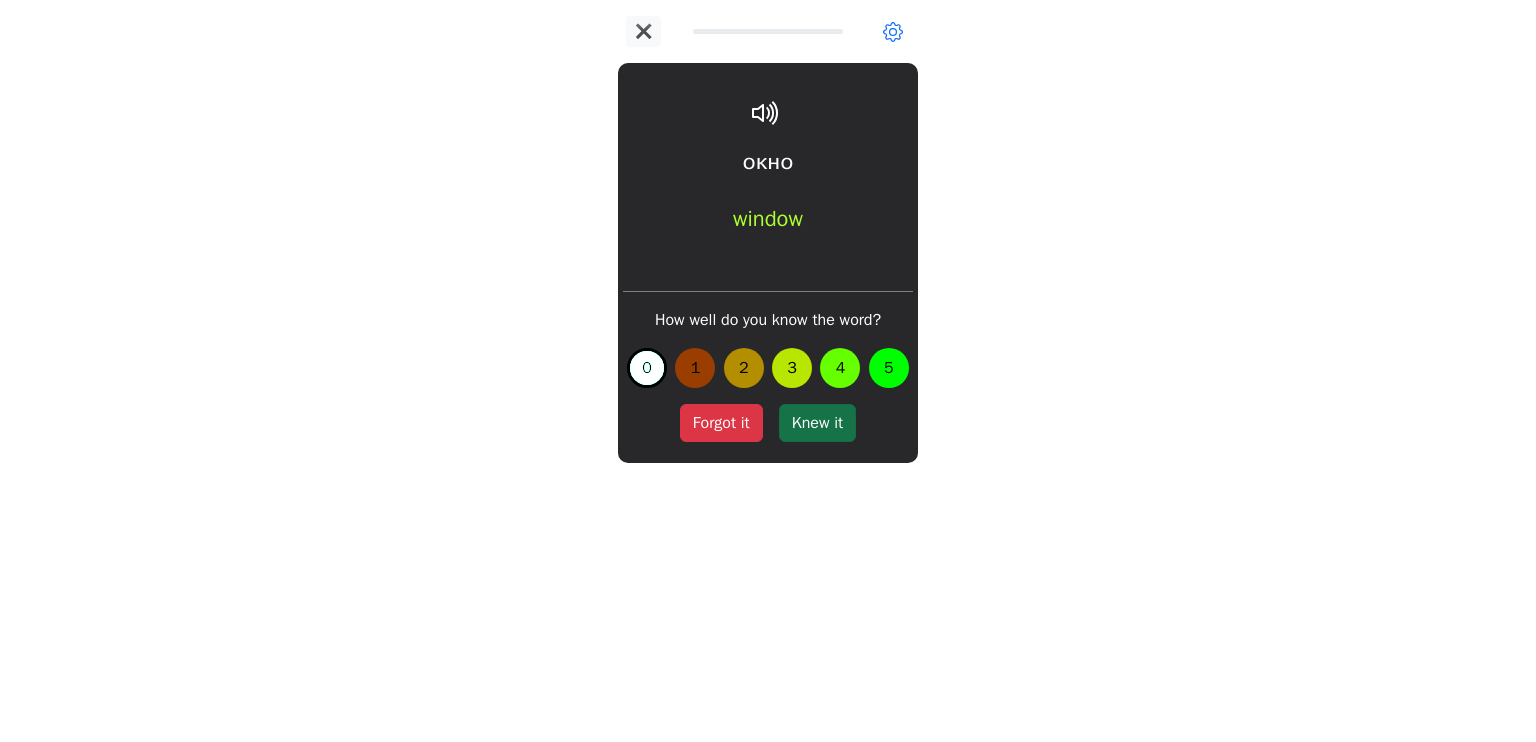 click on "Knew it" at bounding box center (817, 423) 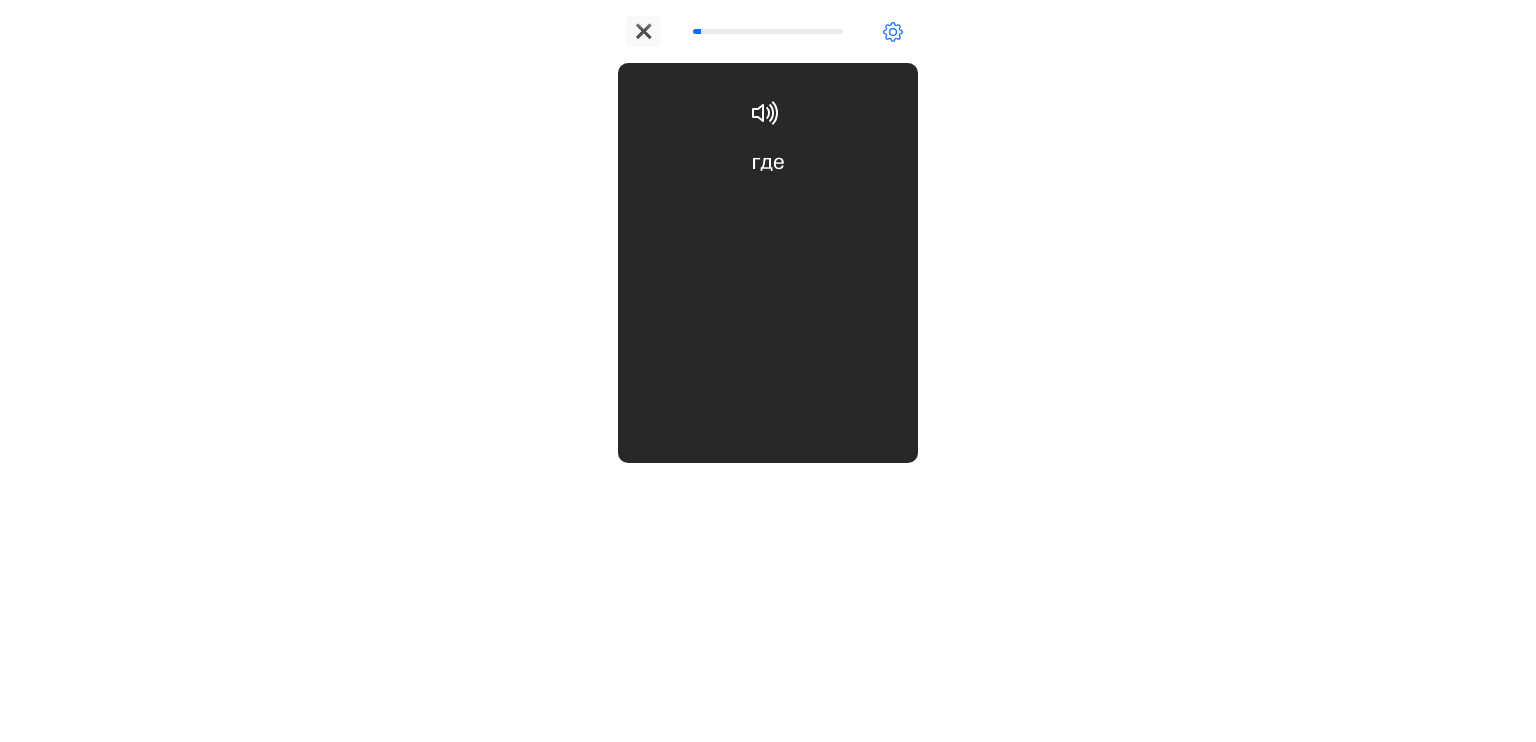 click on "где where" at bounding box center [768, 206] 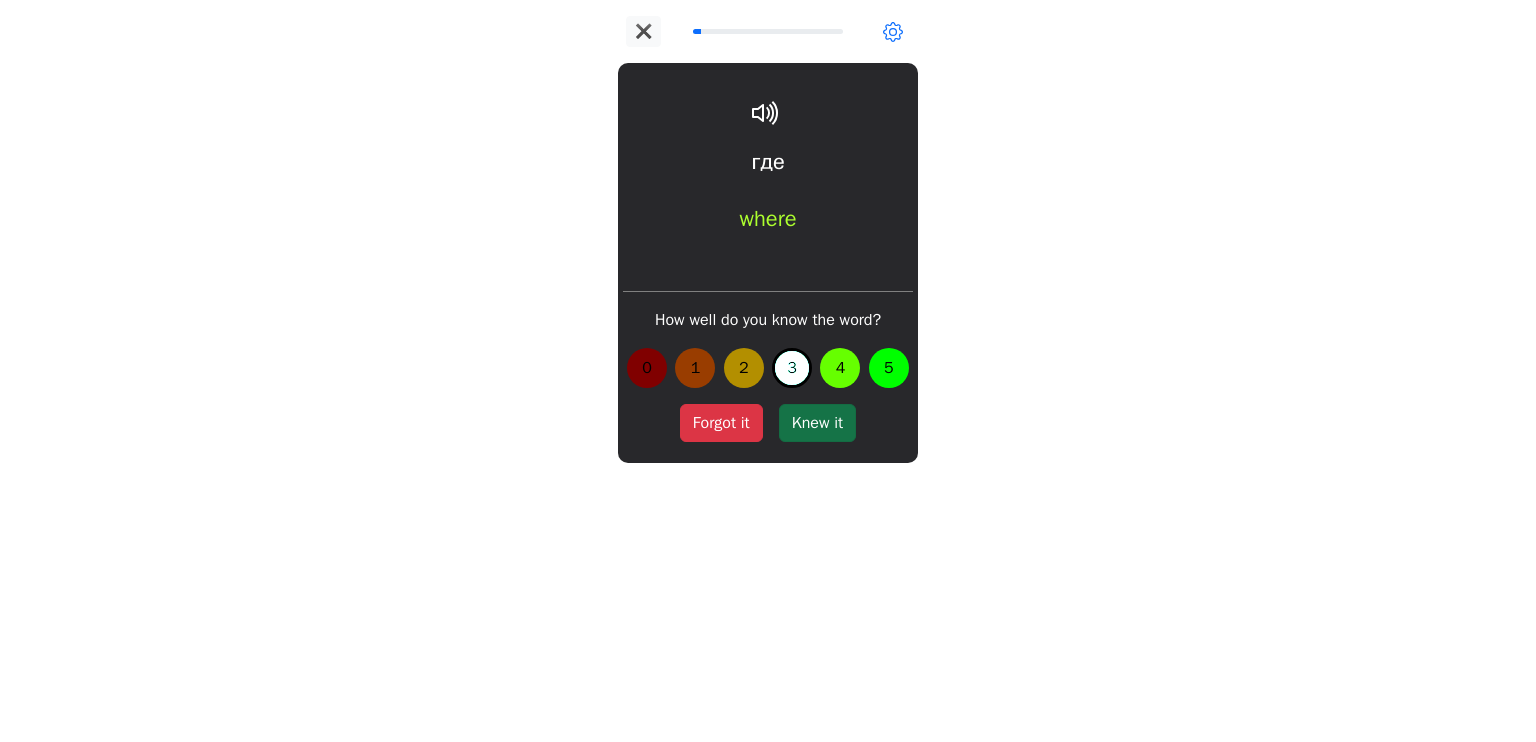 click on "Knew it" at bounding box center (817, 423) 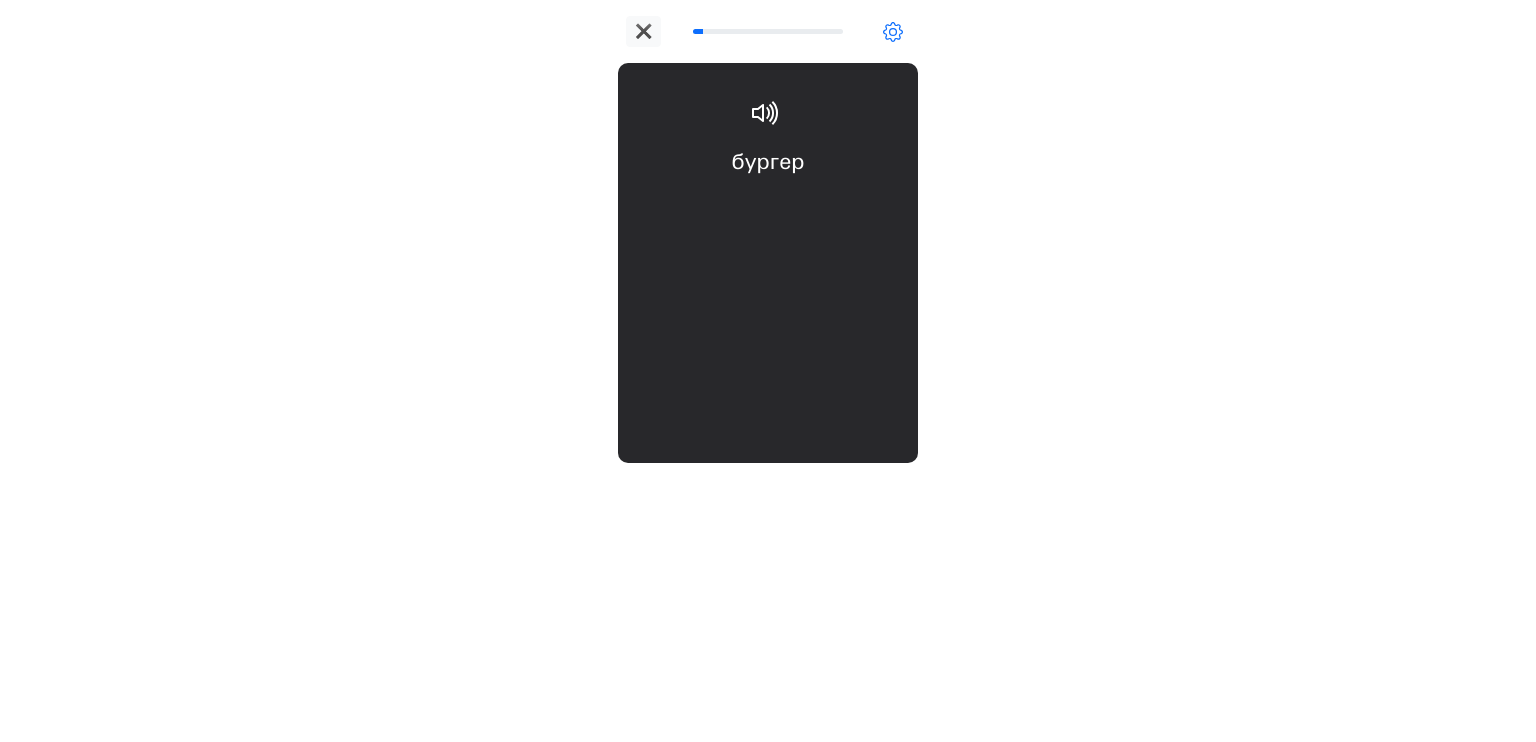 click on "How well do you know the word? 0 1 2 3 4 5" at bounding box center [768, 401] 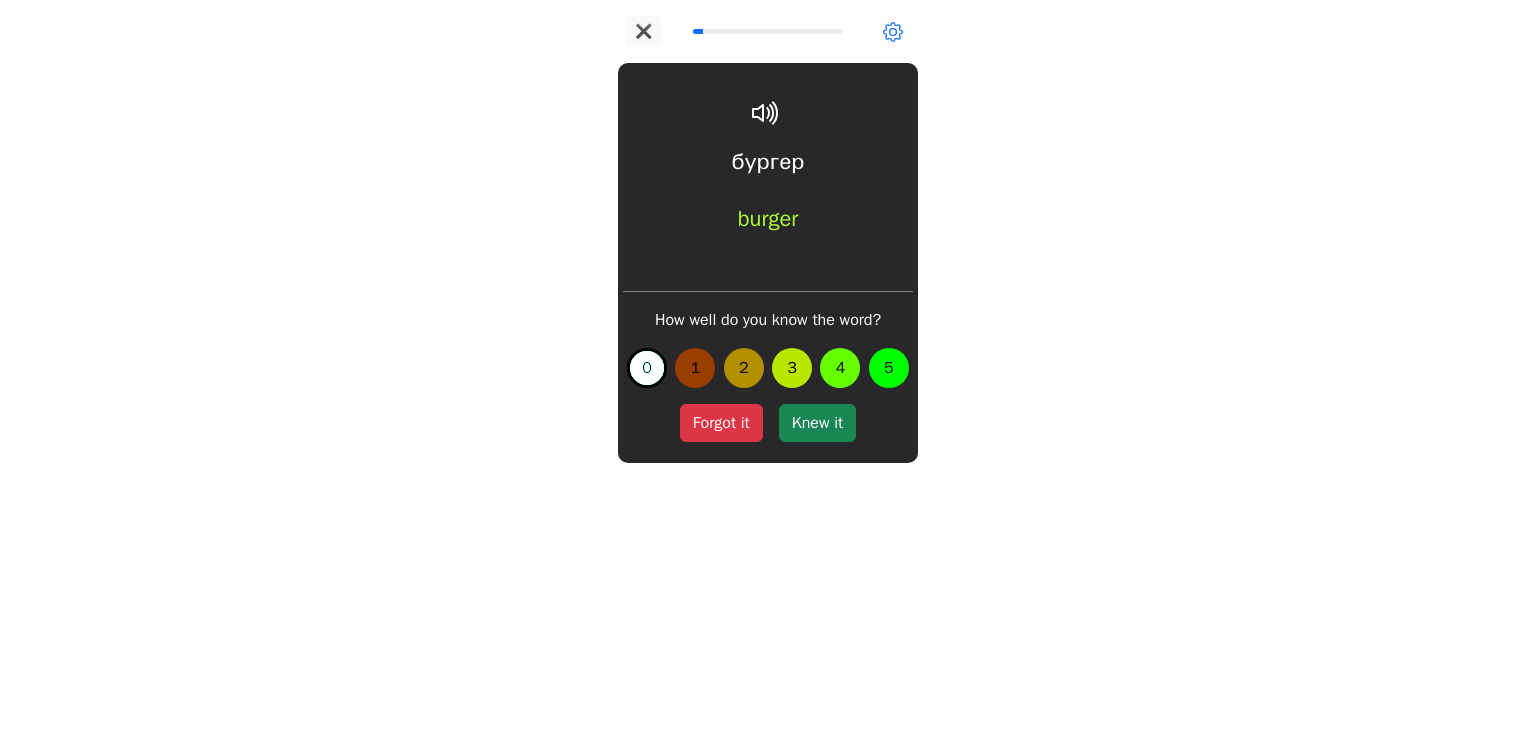 click on "burger" at bounding box center (768, 228) 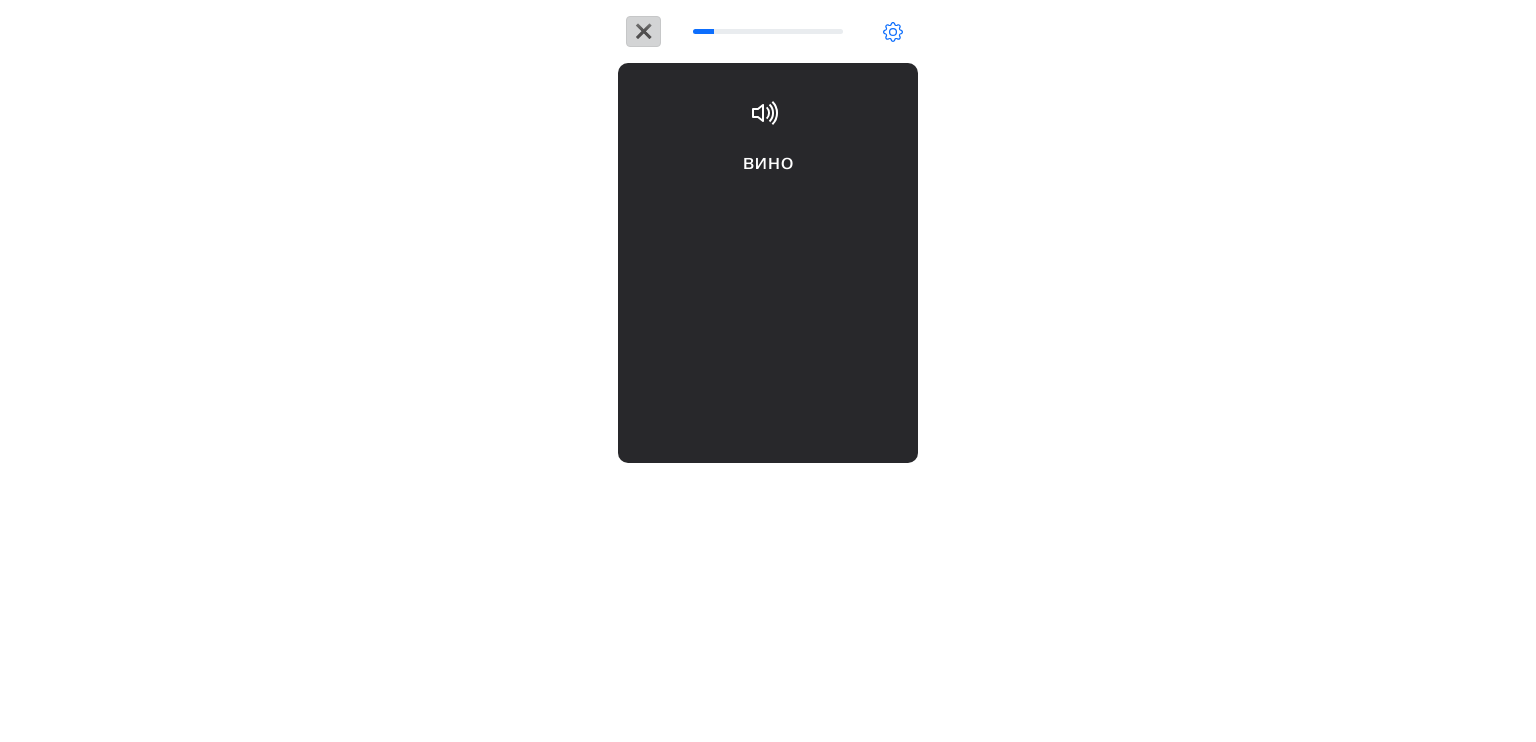 click on "✖" at bounding box center [643, 31] 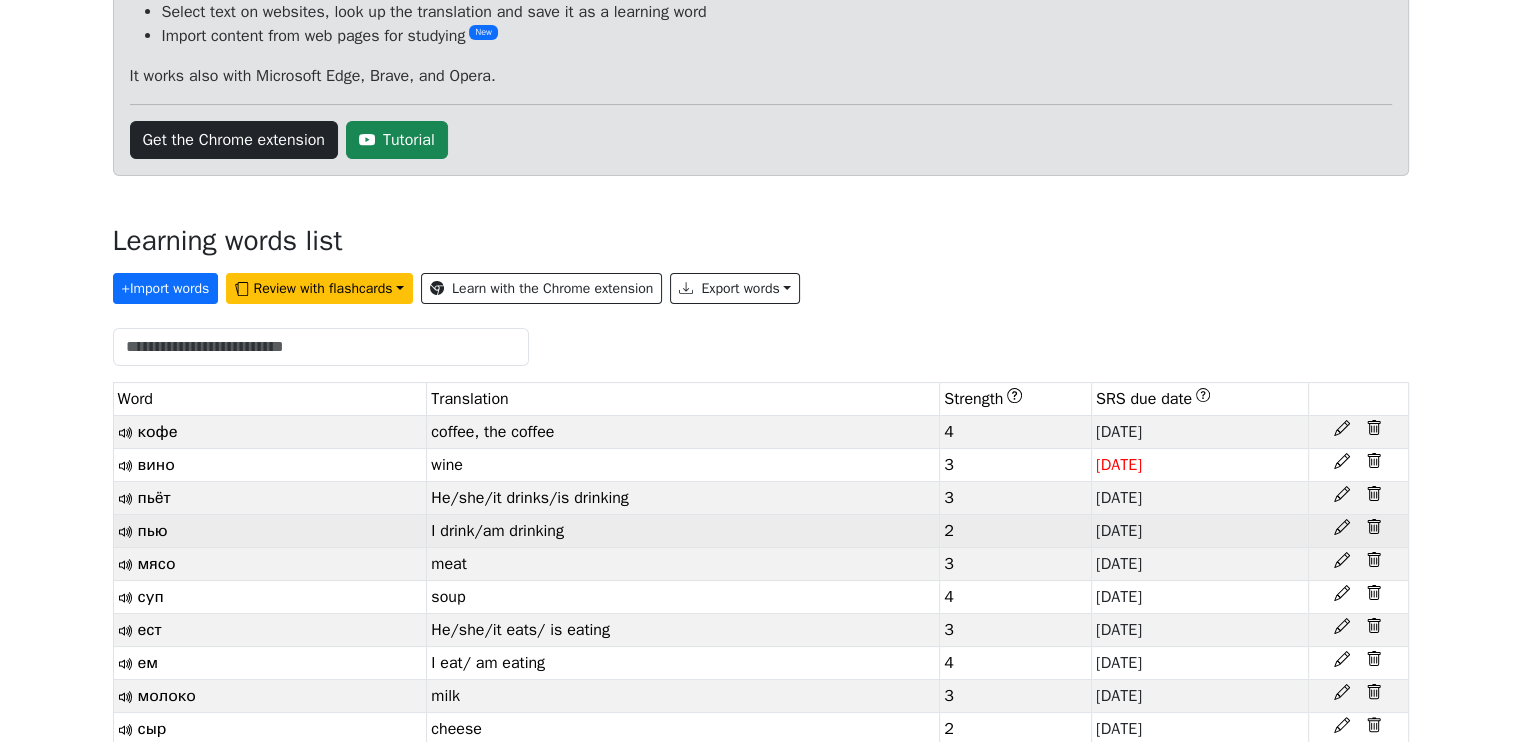 scroll, scrollTop: 352, scrollLeft: 0, axis: vertical 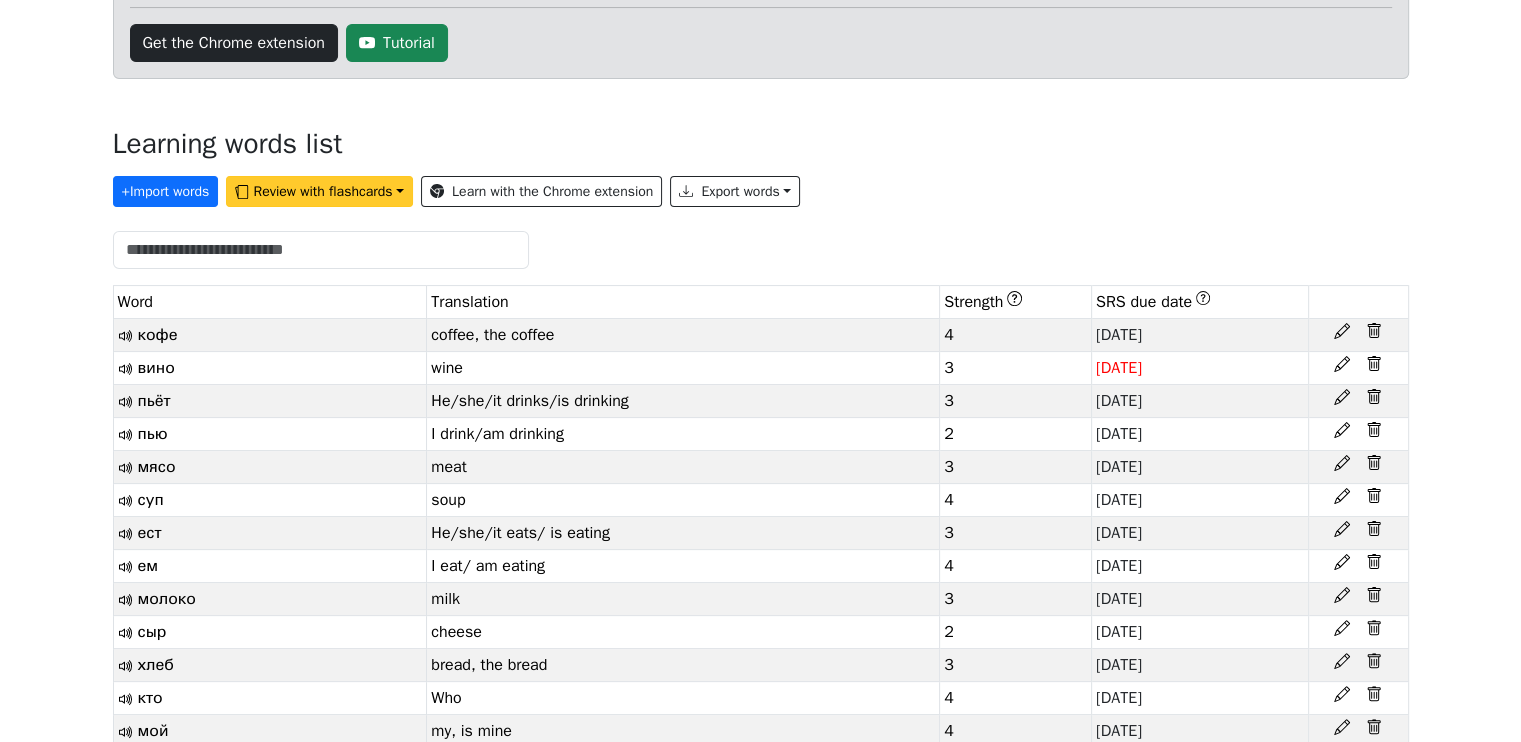 click on "Review with flashcards" at bounding box center (319, 191) 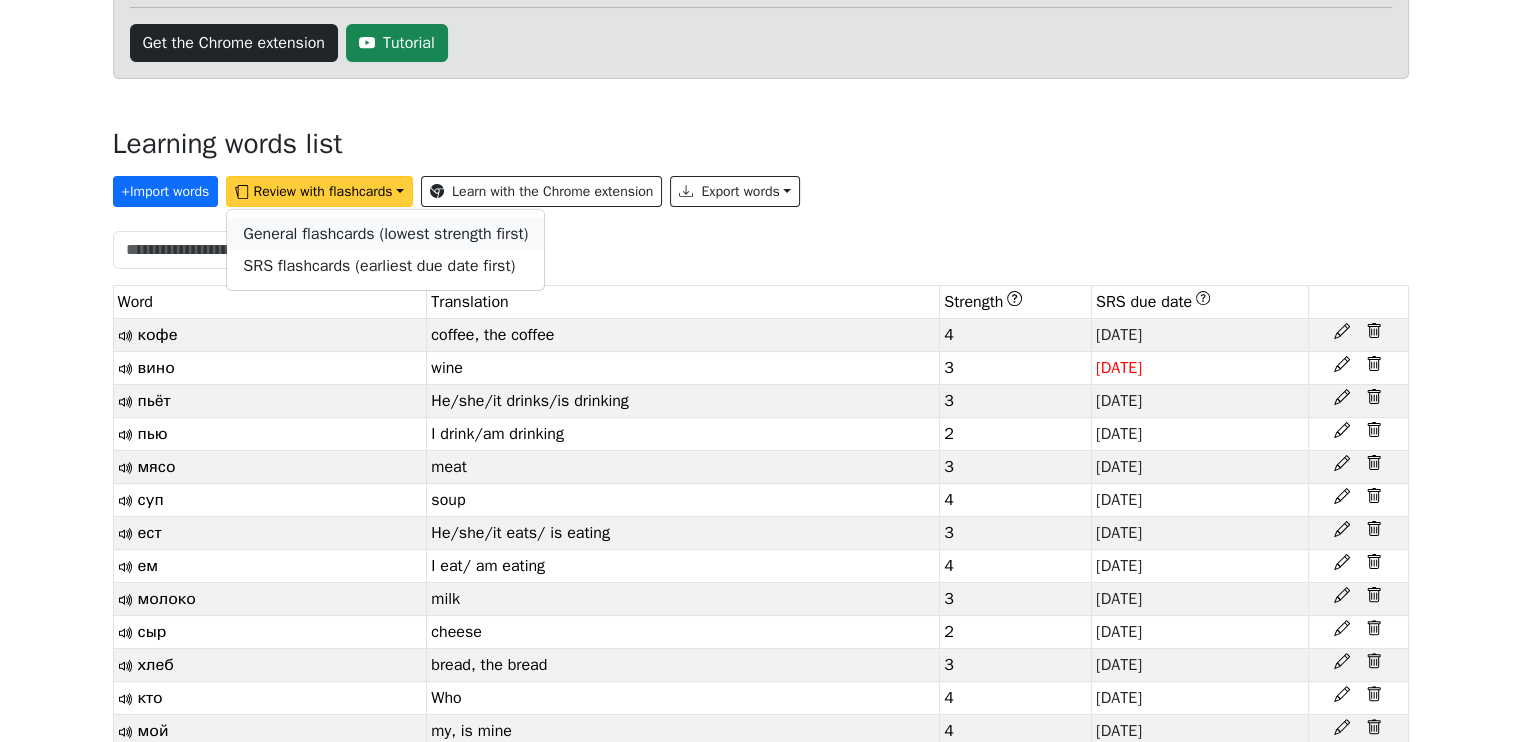 click on "General flashcards (lowest strength first)" at bounding box center (385, 234) 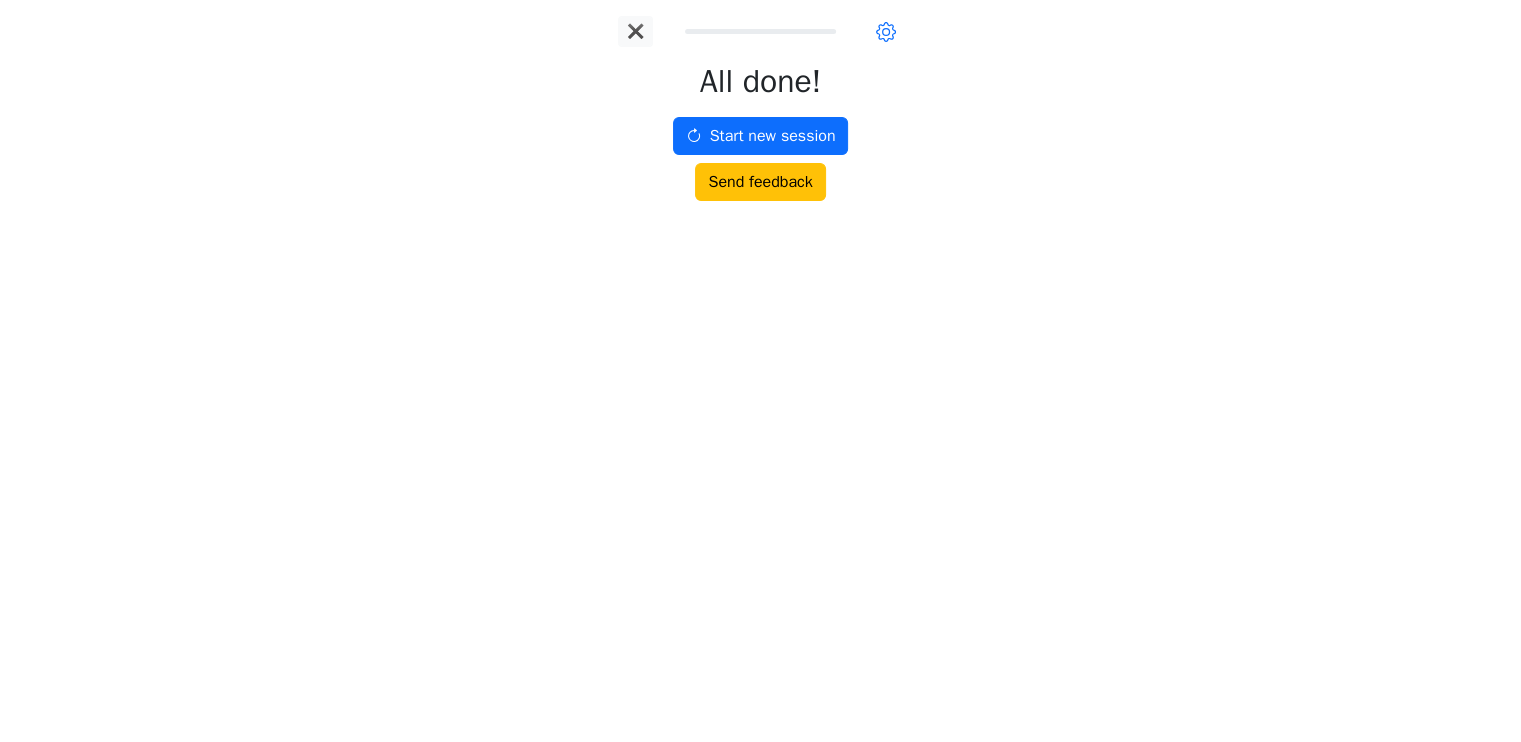 scroll, scrollTop: 0, scrollLeft: 0, axis: both 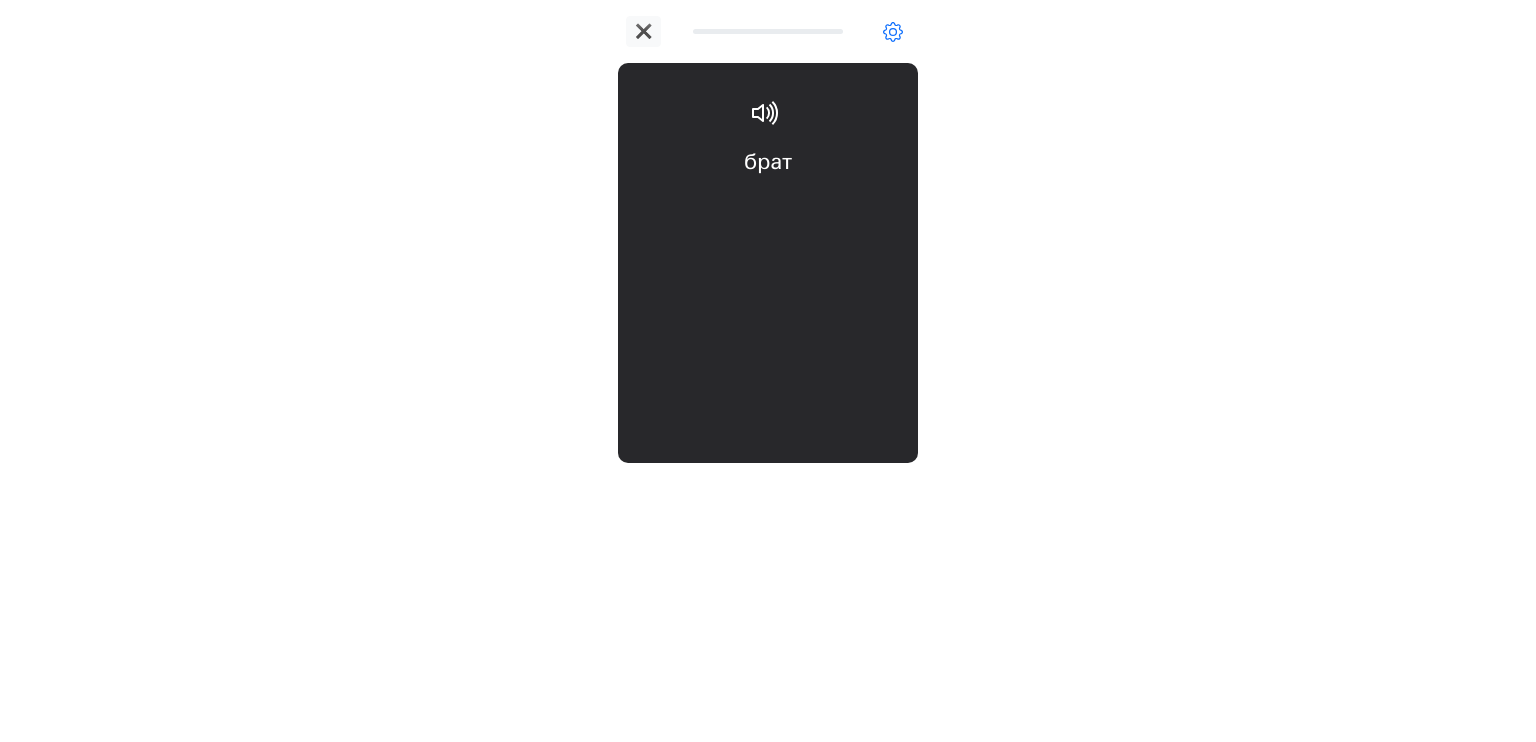 click on "брат brother" at bounding box center (768, 206) 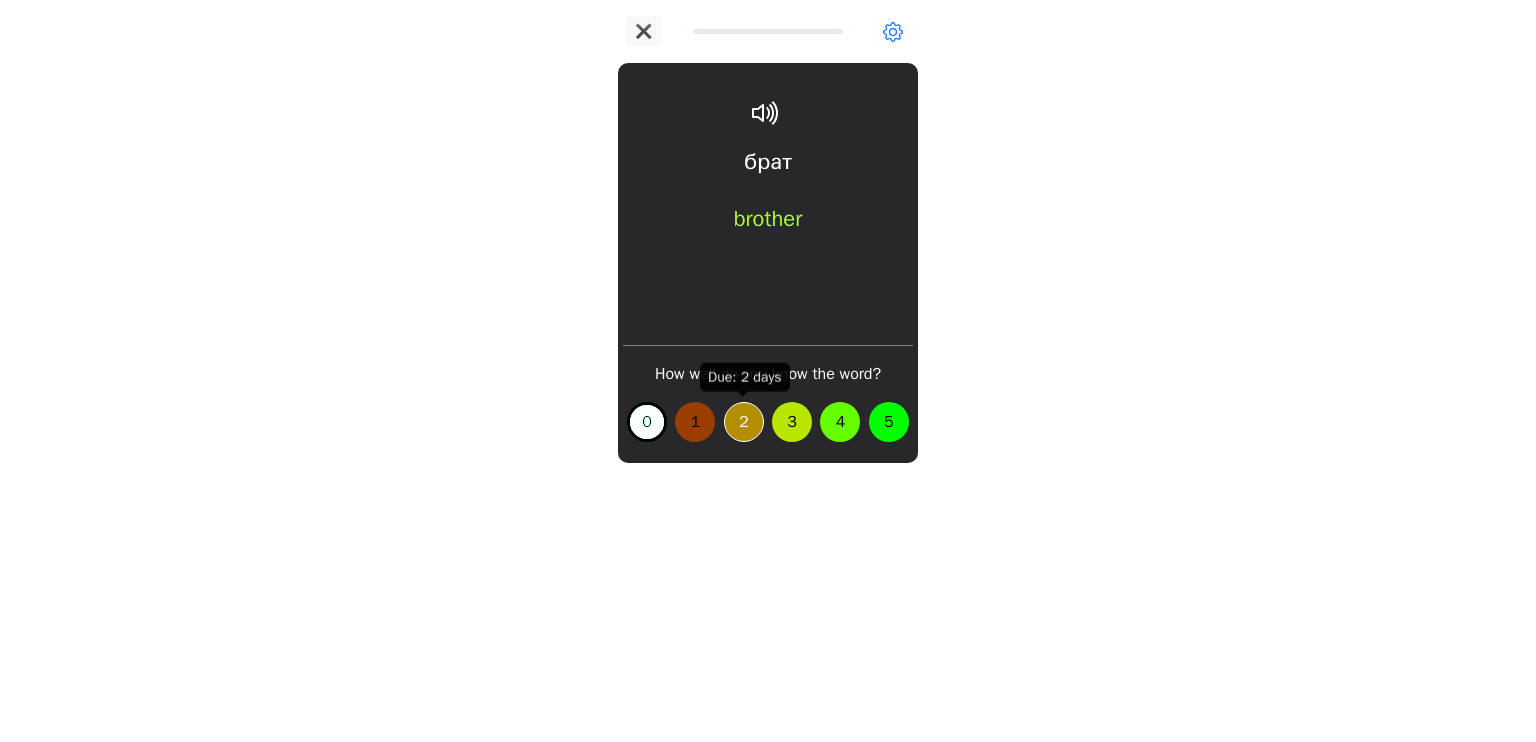 click on "2" at bounding box center [744, 422] 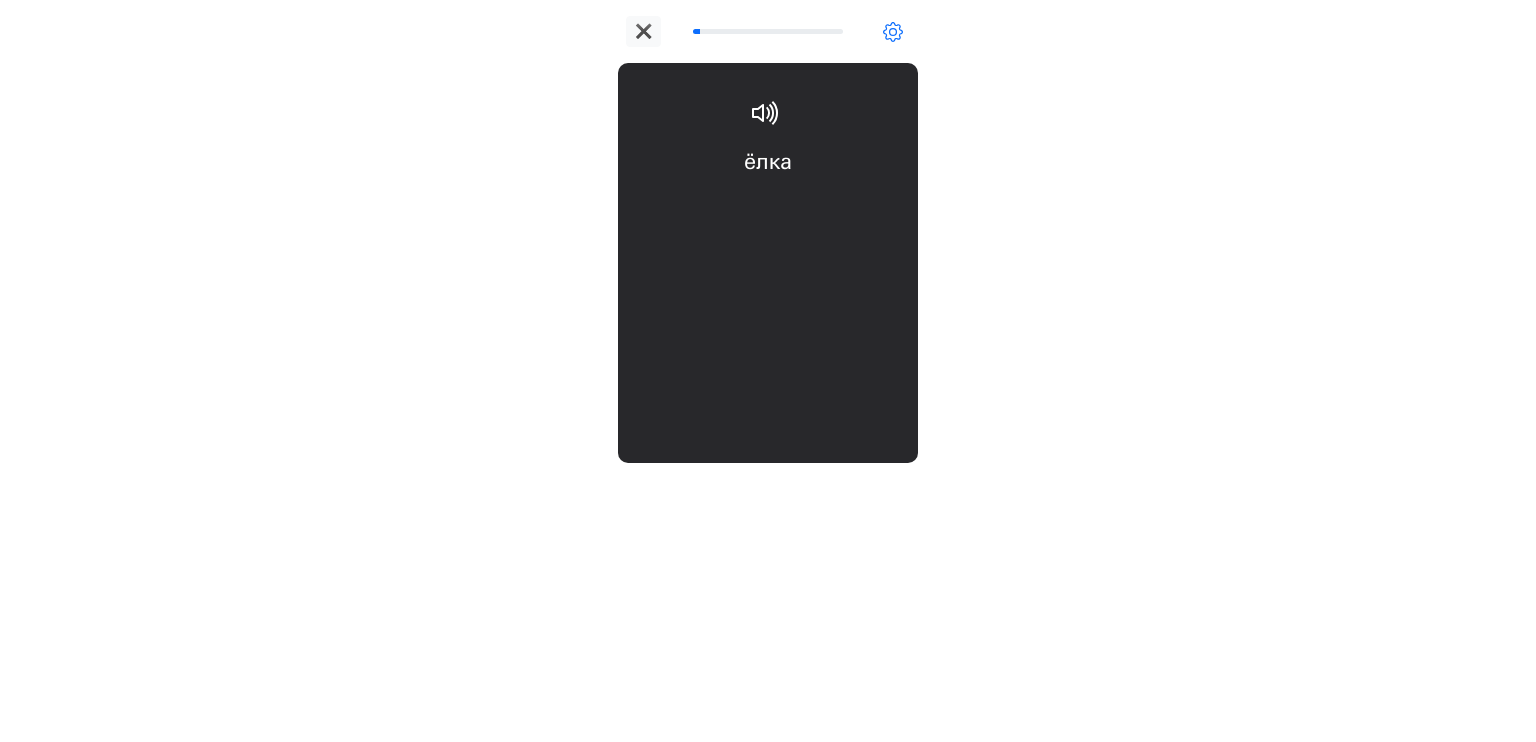 click on "ёлка Christmas tree" at bounding box center (768, 206) 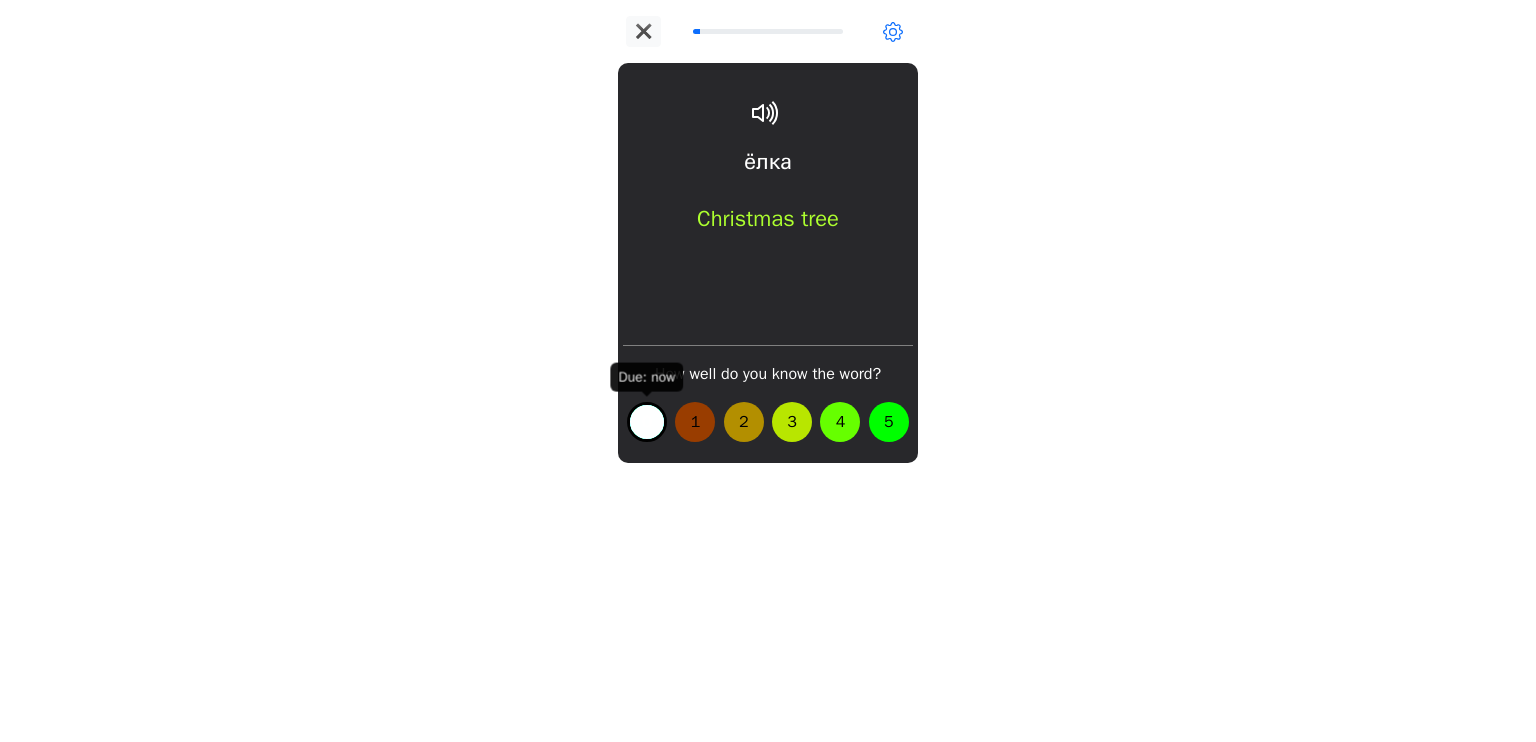 click on "0" at bounding box center [647, 422] 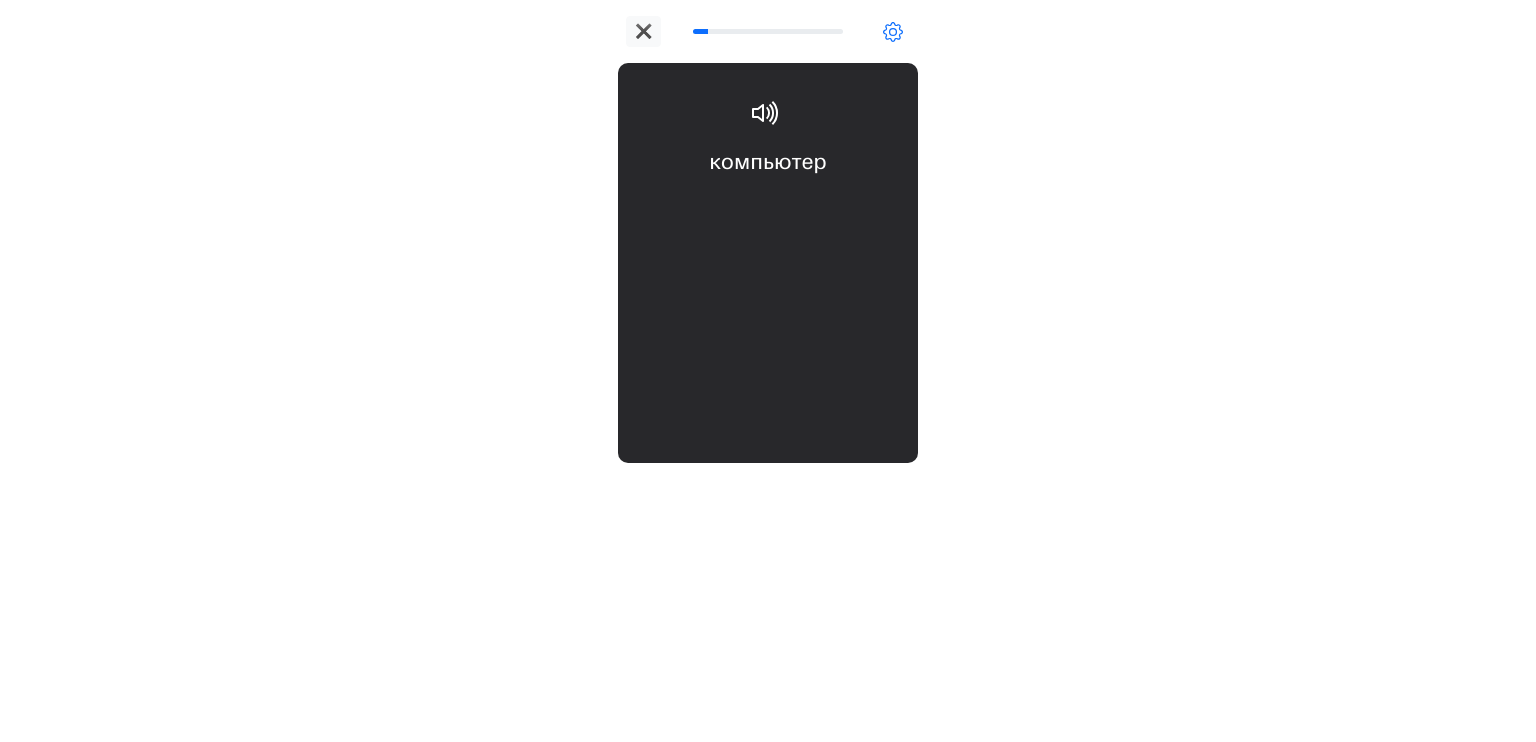 click on "компьютер computer" at bounding box center [768, 206] 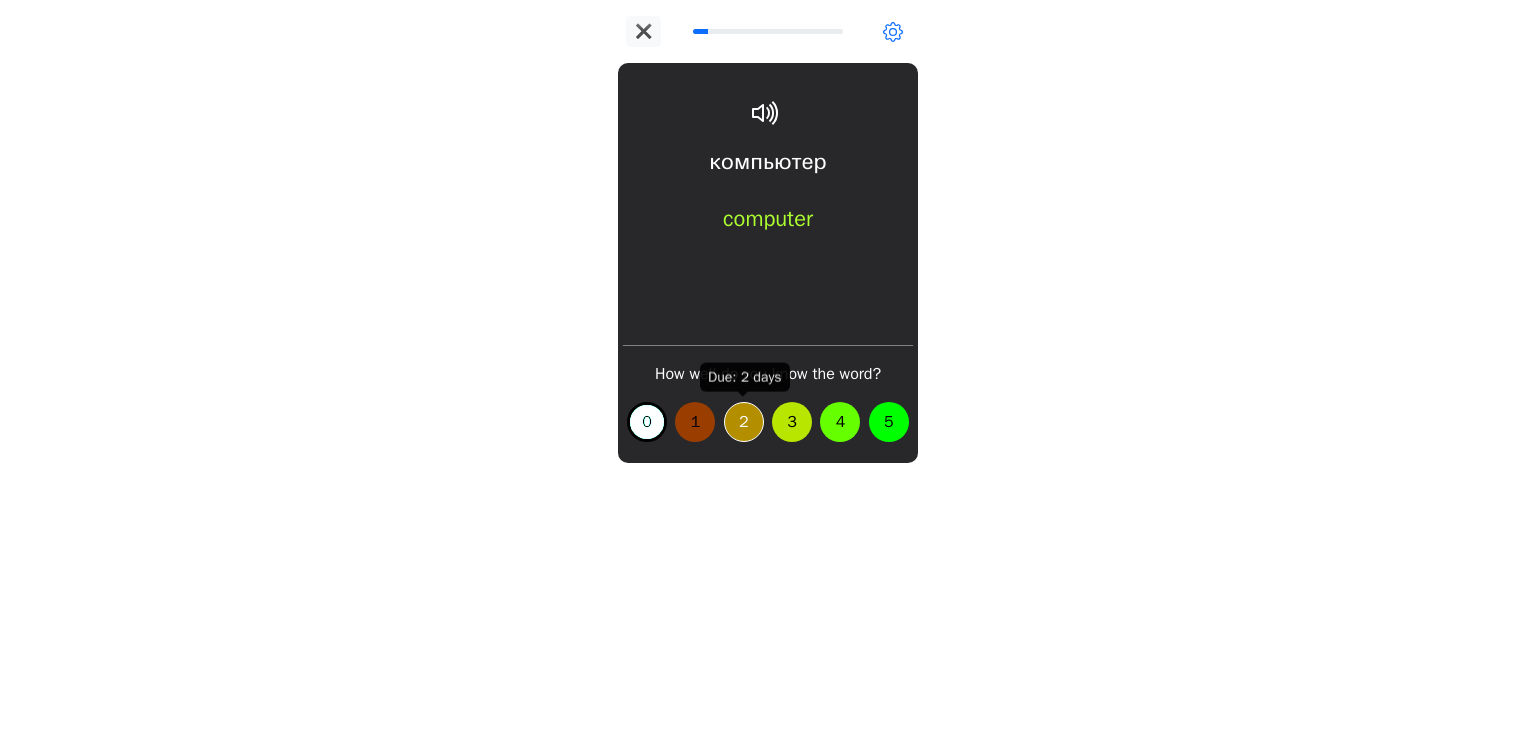 click on "2" at bounding box center [744, 422] 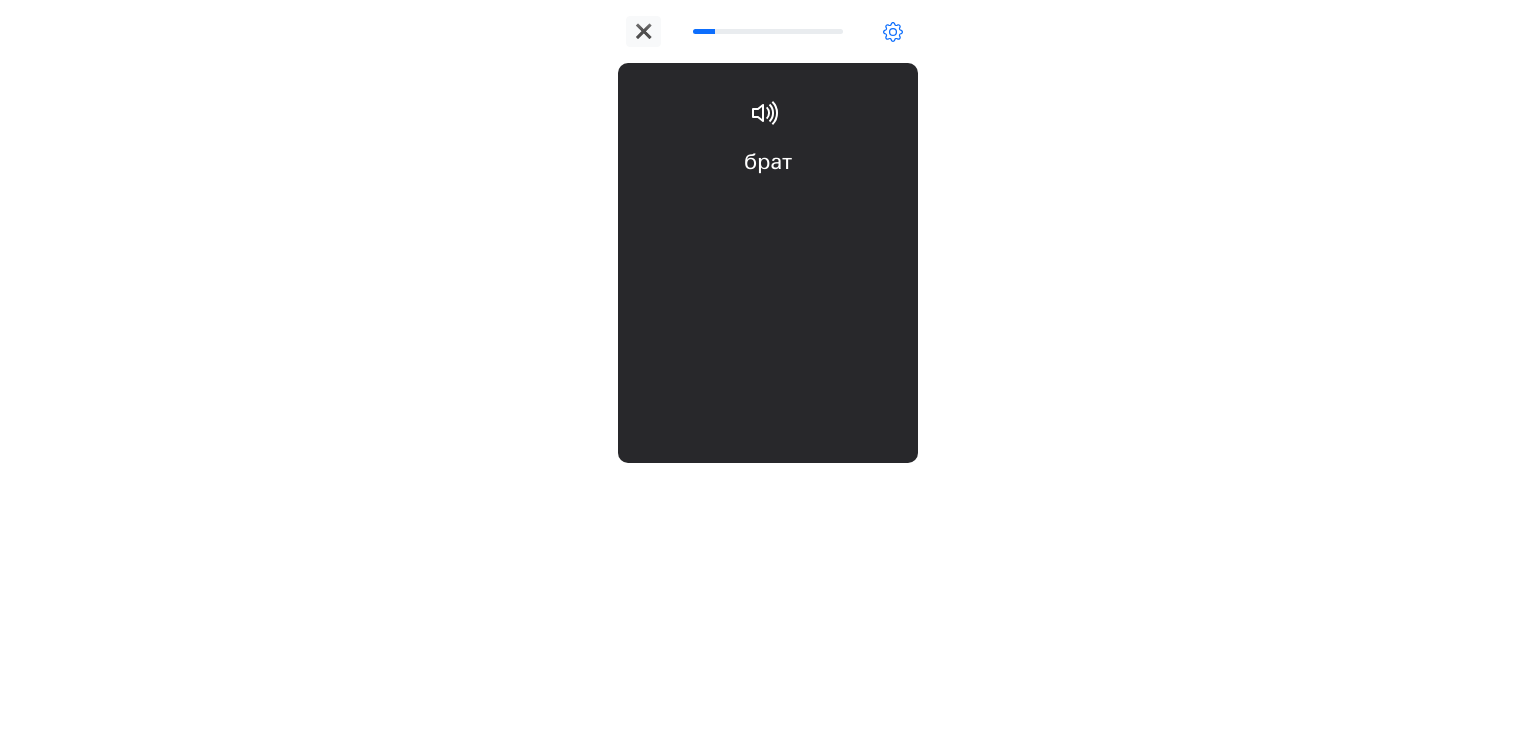 click on "брат brother" at bounding box center (768, 206) 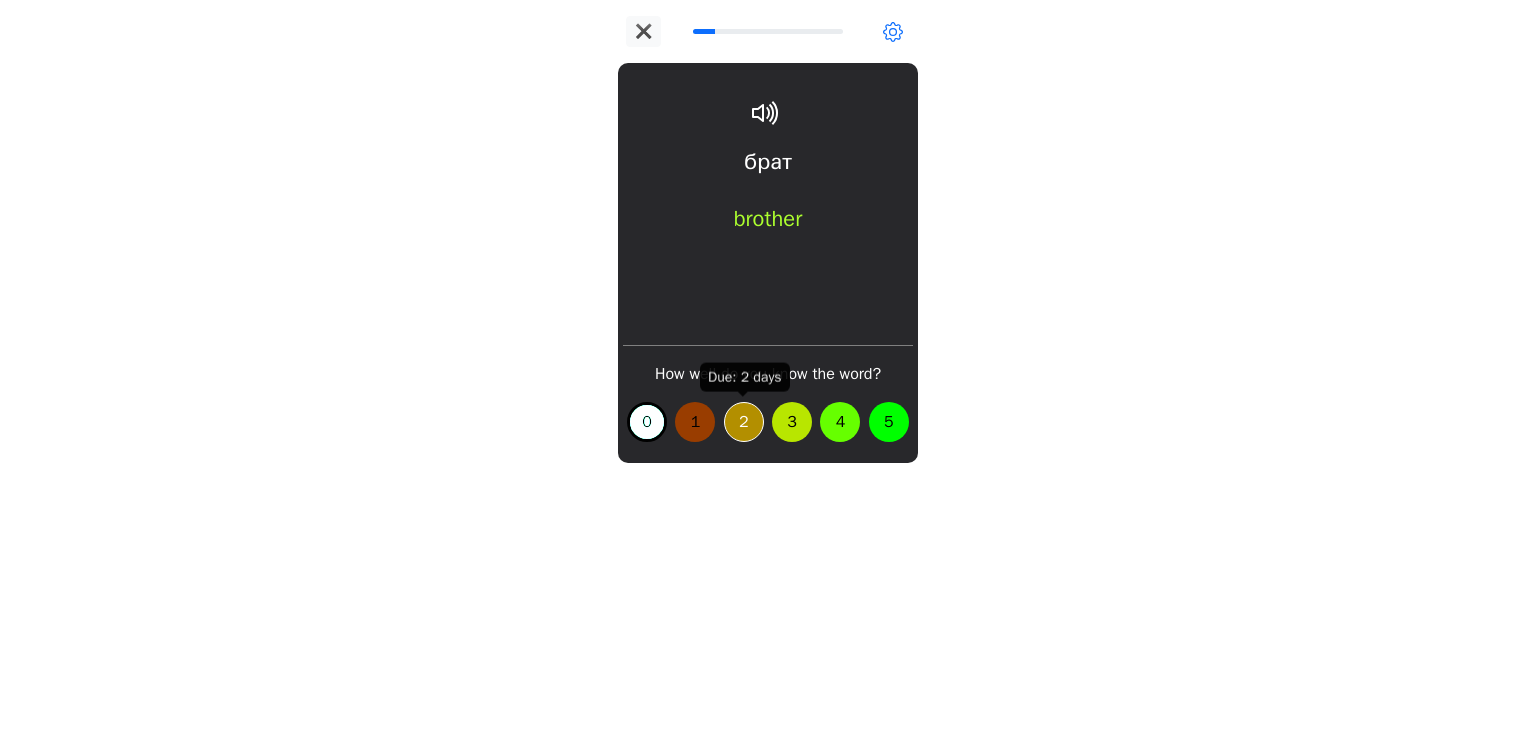 click on "2" at bounding box center (744, 422) 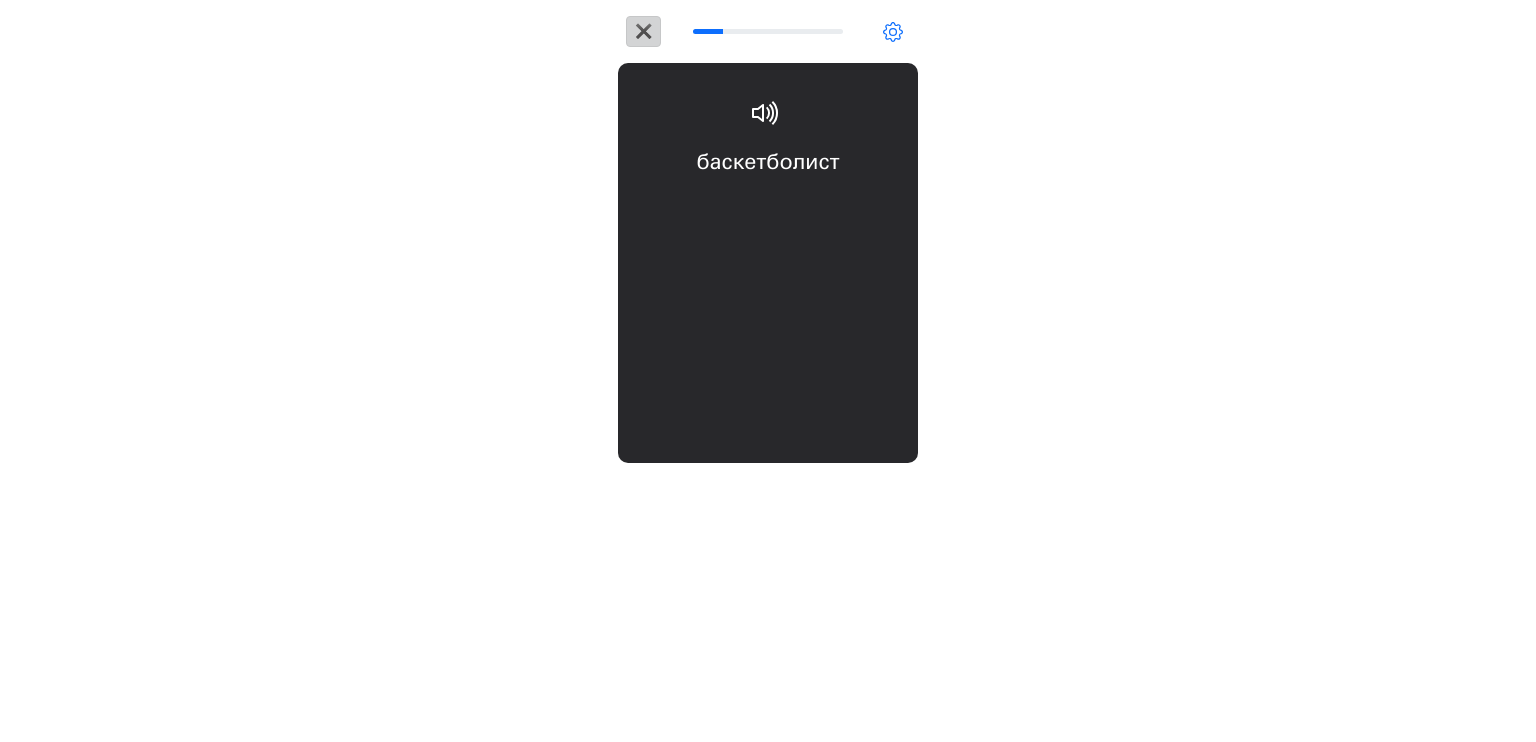click on "✖" at bounding box center [643, 31] 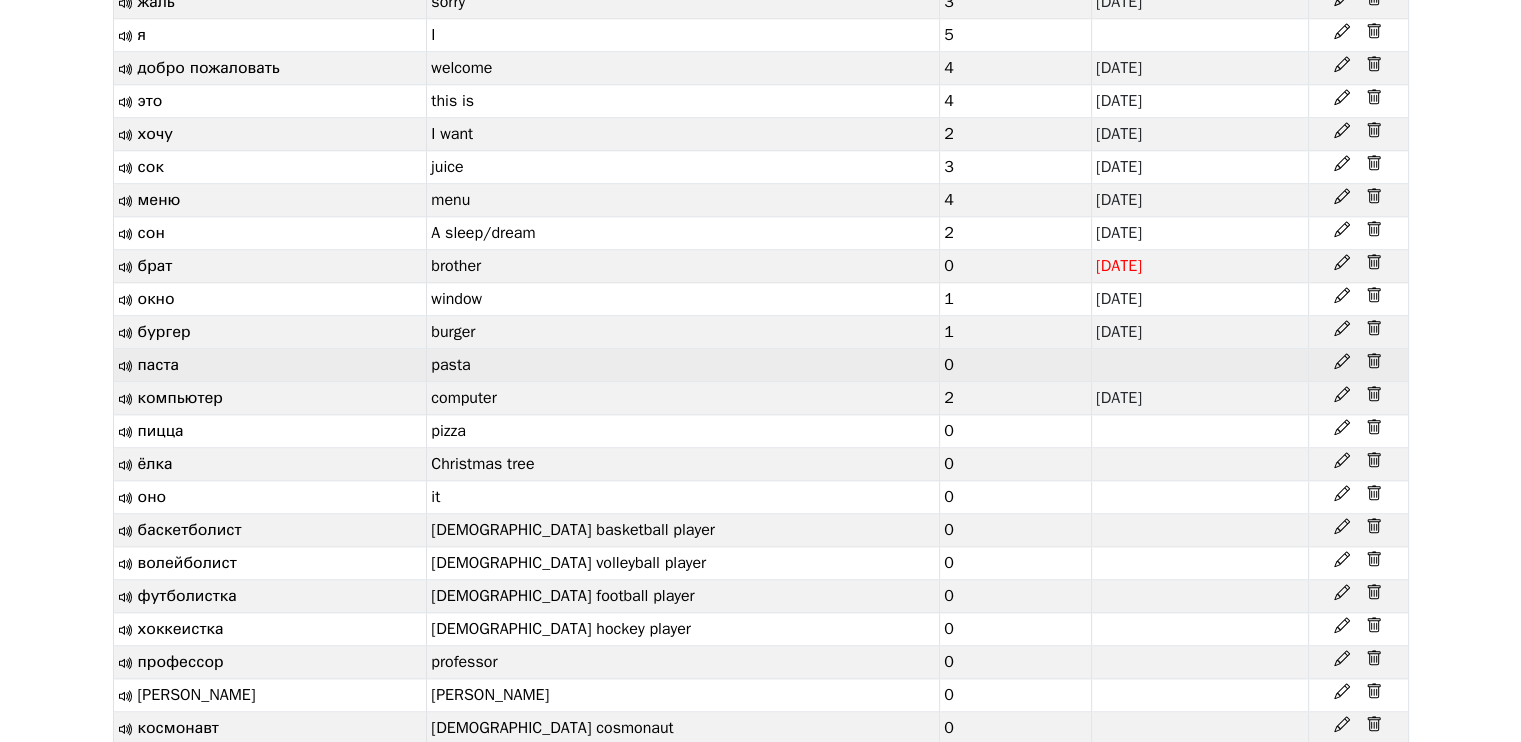 scroll, scrollTop: 2200, scrollLeft: 0, axis: vertical 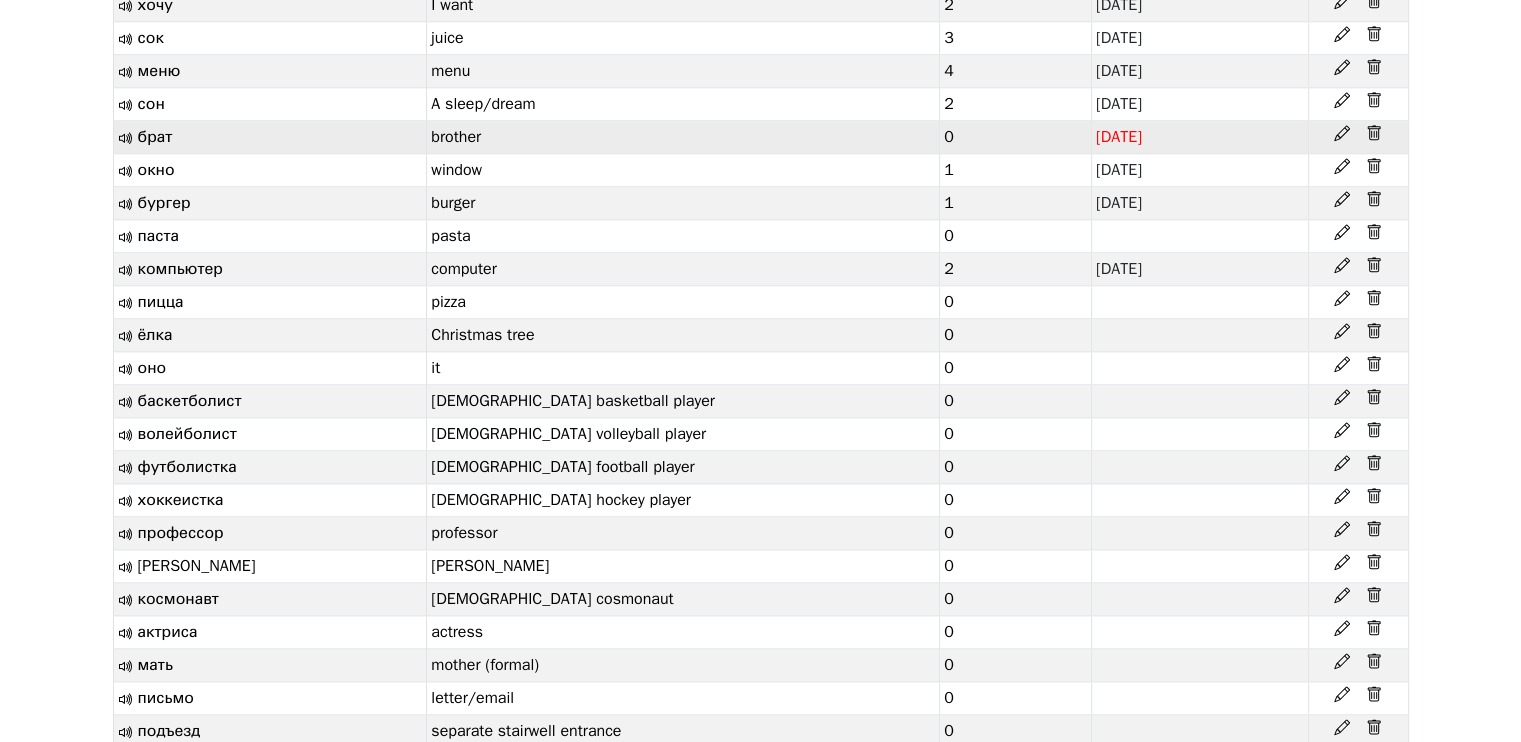 click at bounding box center [1358, 133] 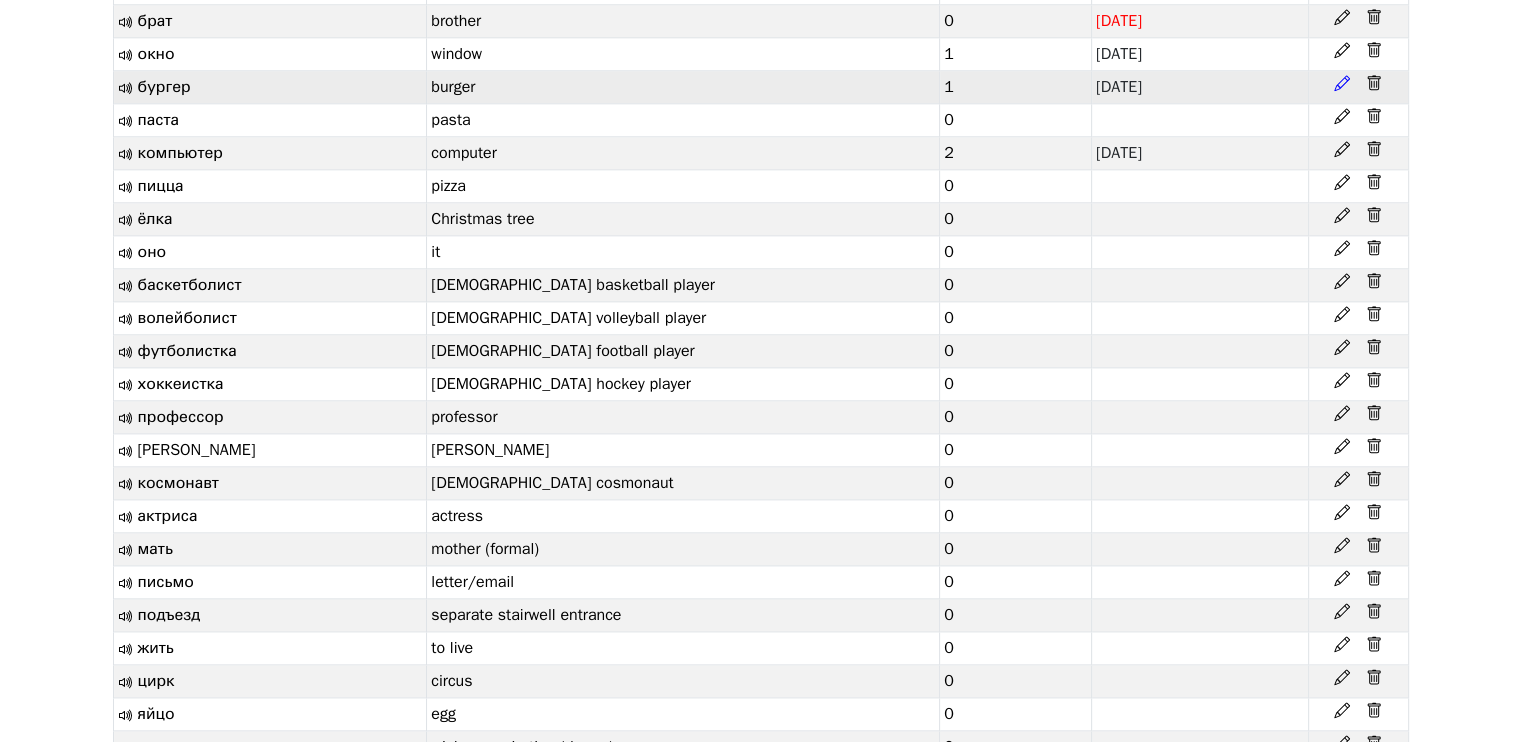 scroll, scrollTop: 2200, scrollLeft: 0, axis: vertical 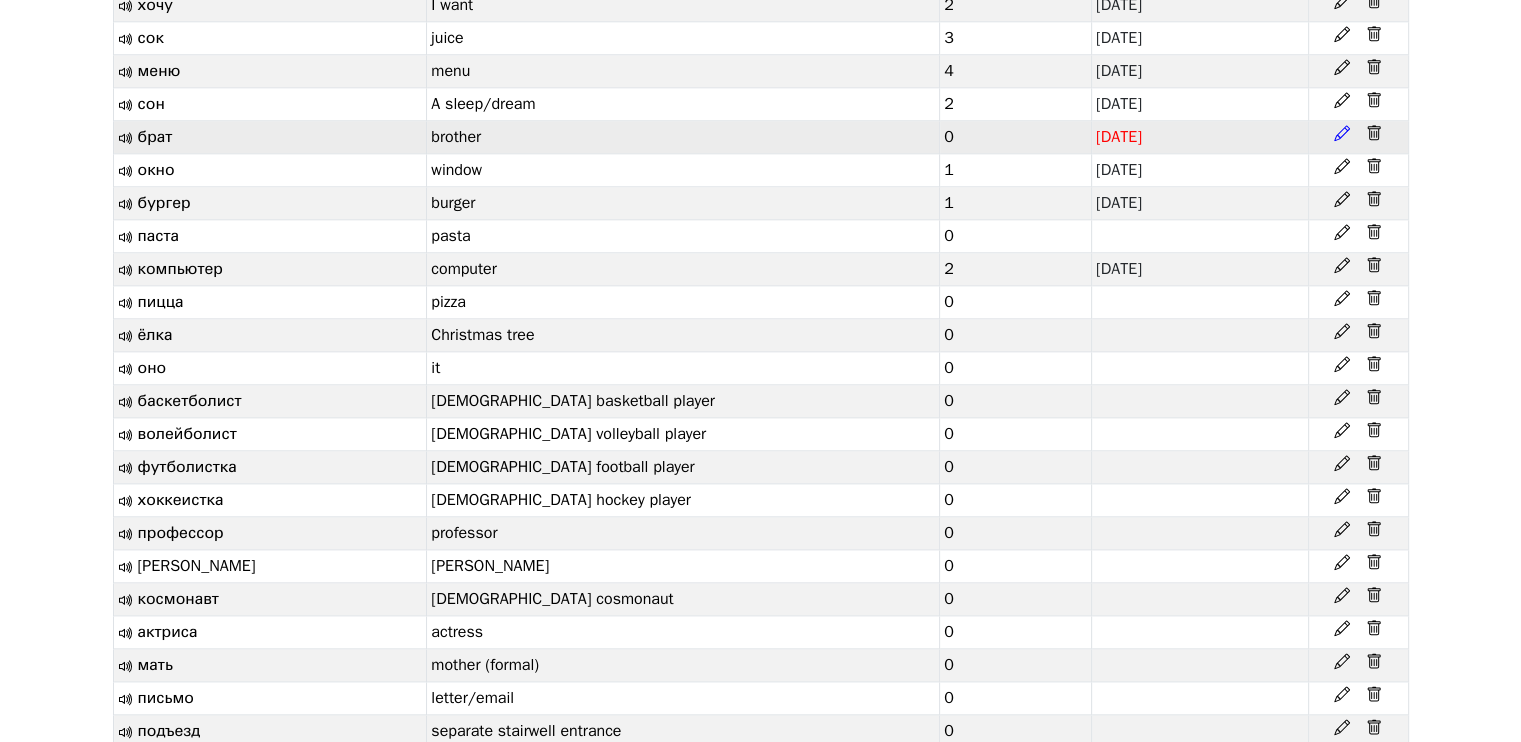 click 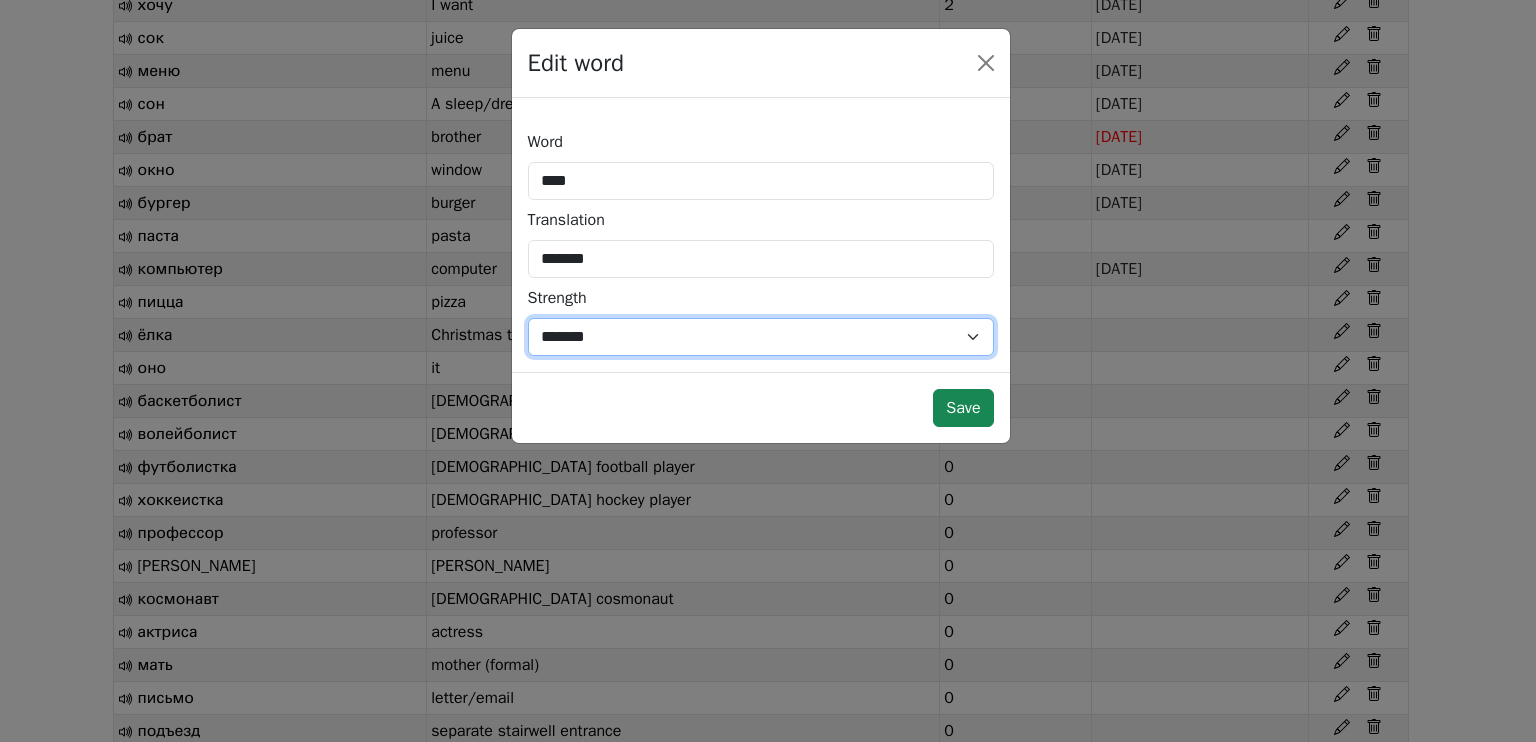 drag, startPoint x: 671, startPoint y: 333, endPoint x: 664, endPoint y: 343, distance: 12.206555 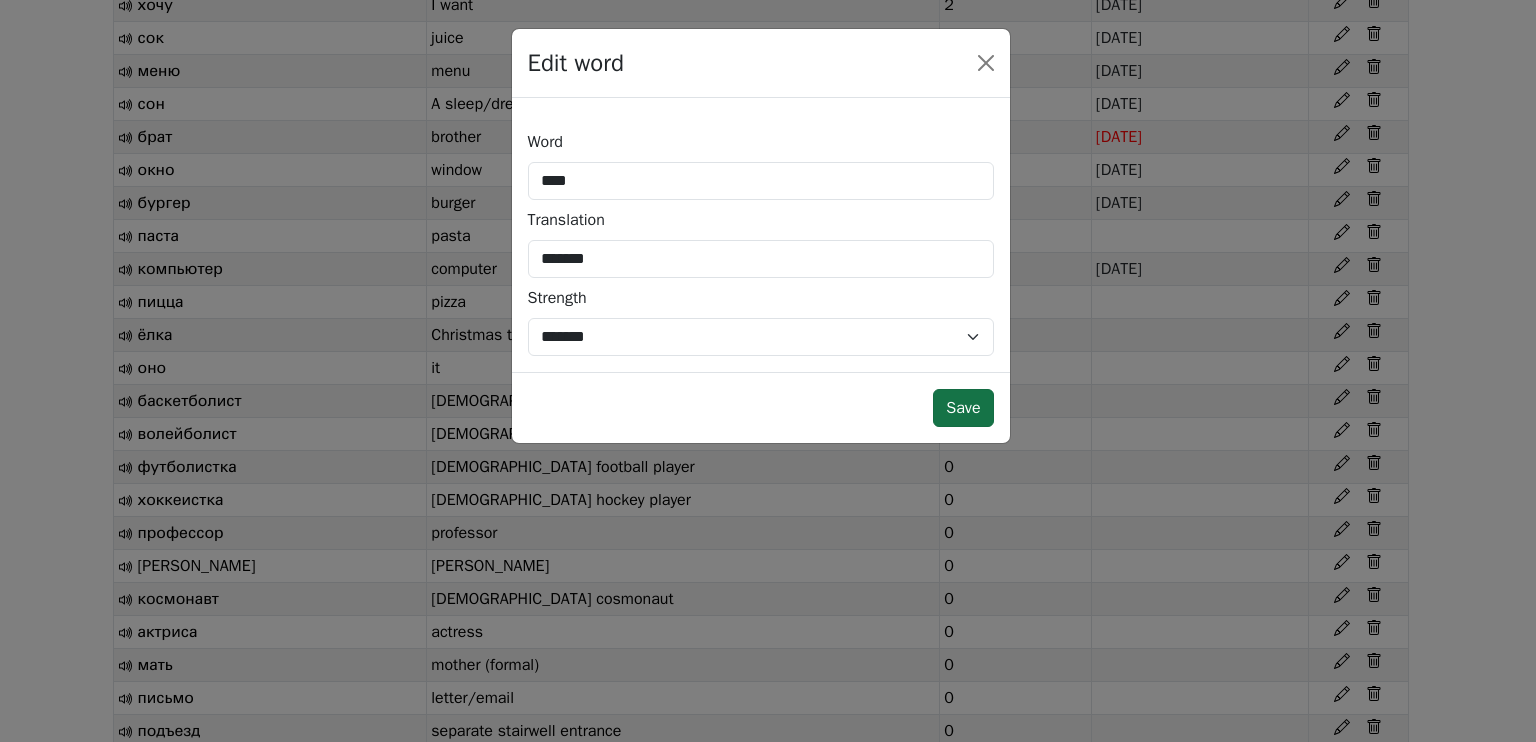 click on "Save" at bounding box center (963, 408) 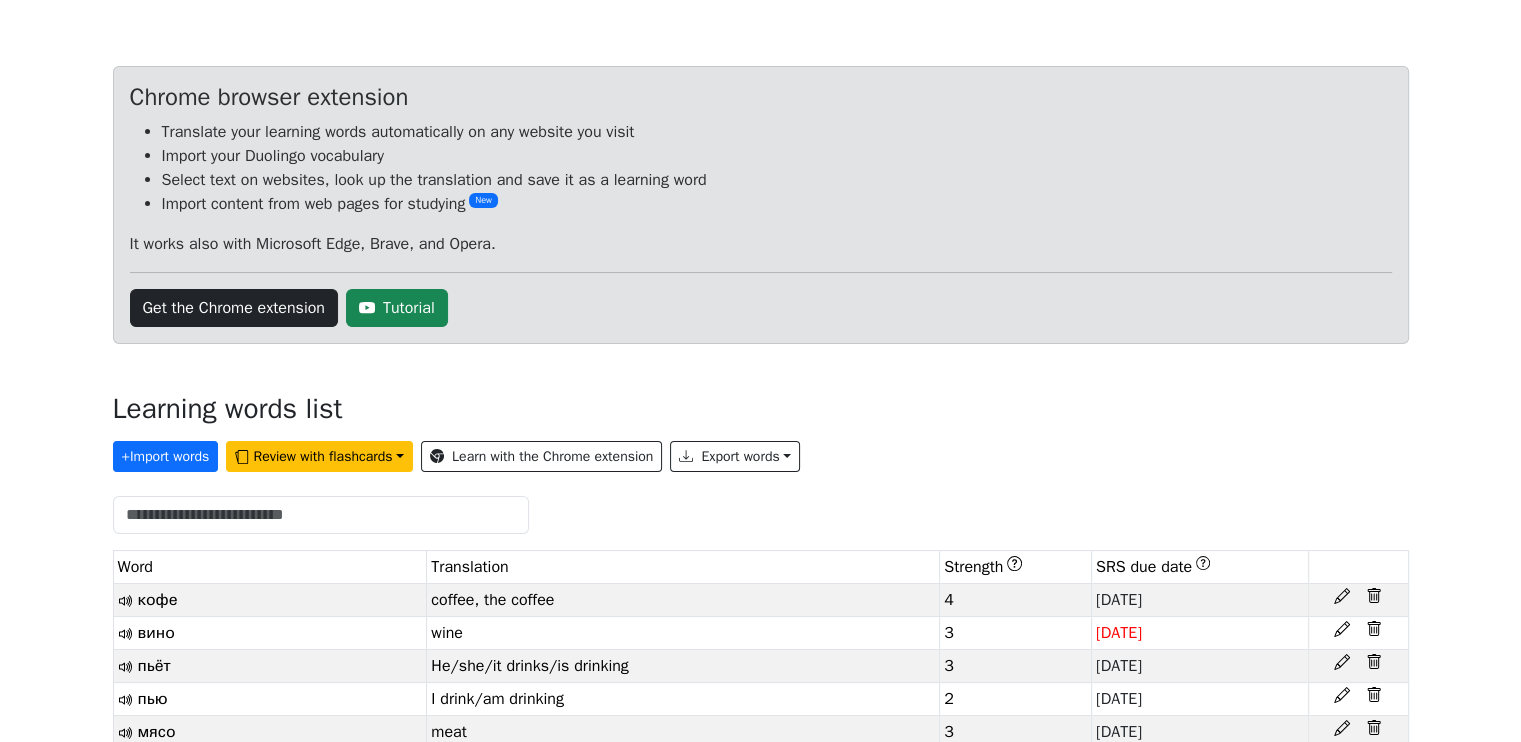 scroll, scrollTop: 0, scrollLeft: 0, axis: both 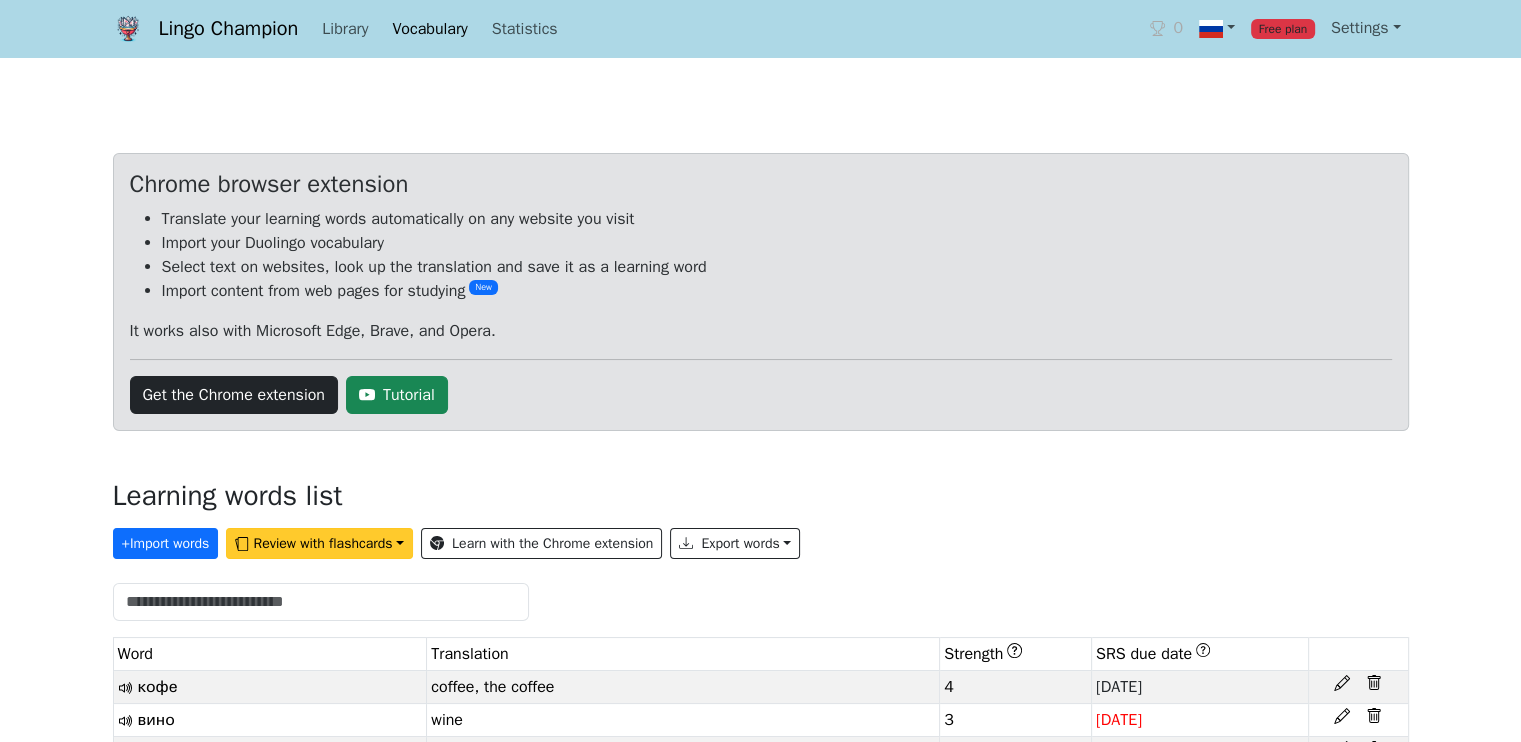 click on "Review with flashcards" at bounding box center (319, 543) 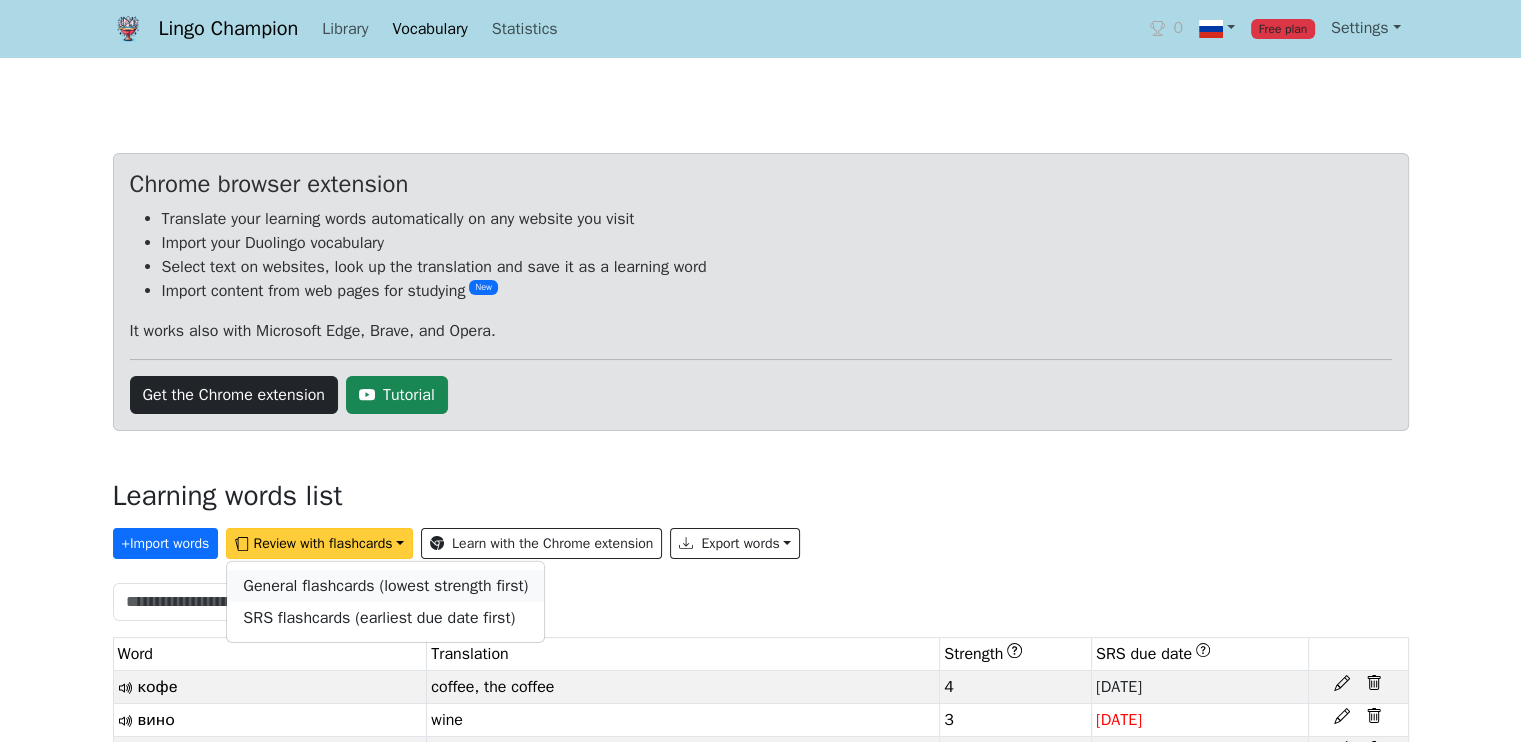 click on "General flashcards (lowest strength first)" at bounding box center [385, 586] 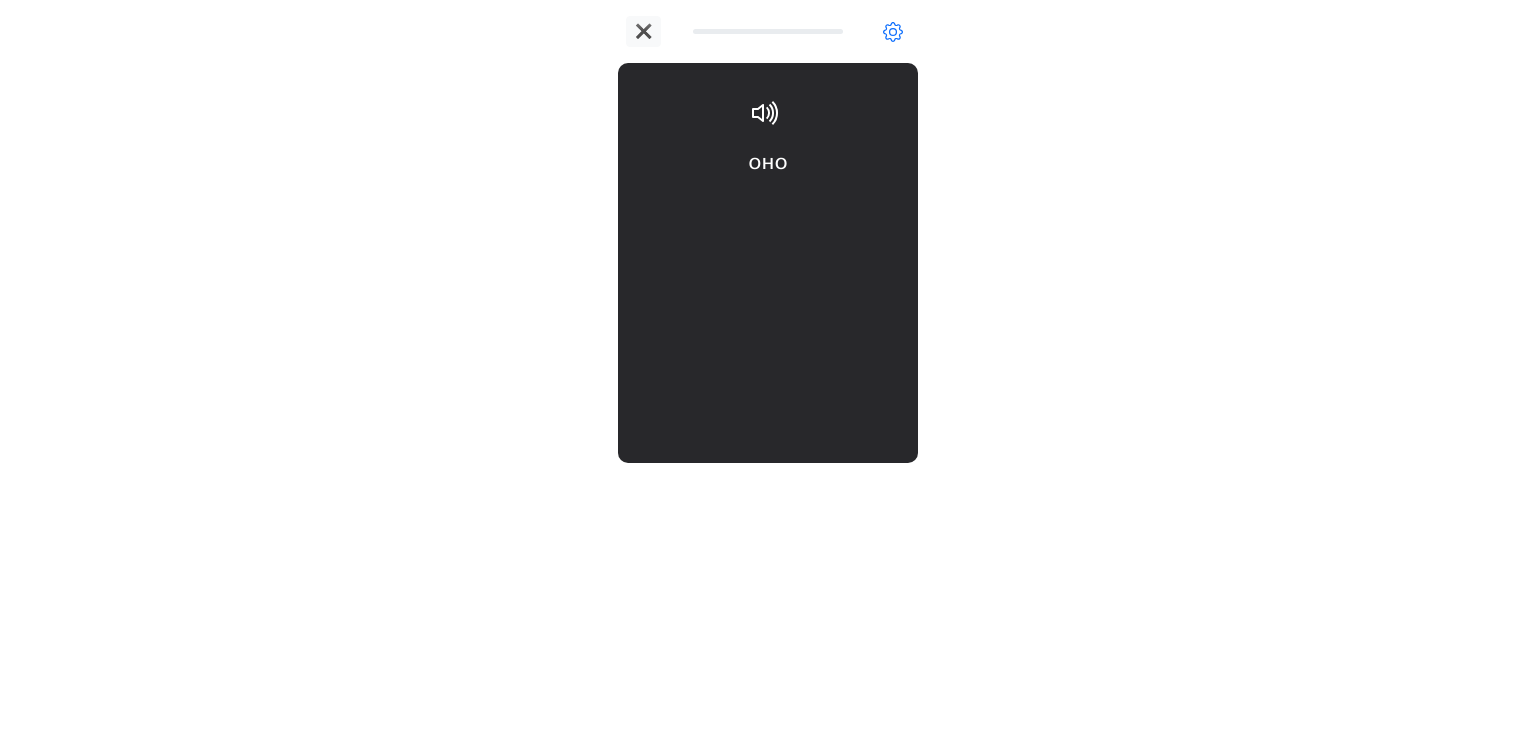 click on "оно it" at bounding box center [768, 206] 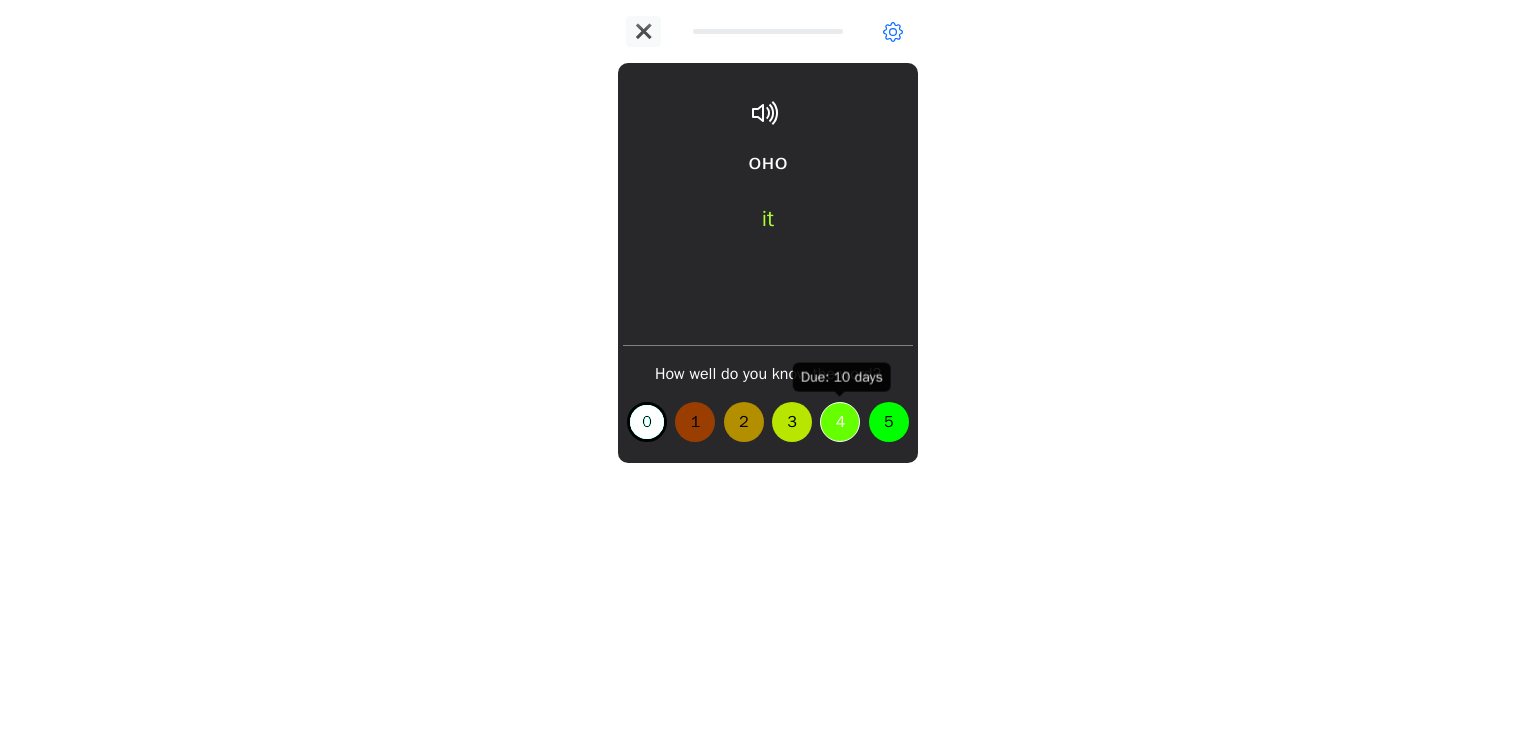 click on "4" at bounding box center (840, 422) 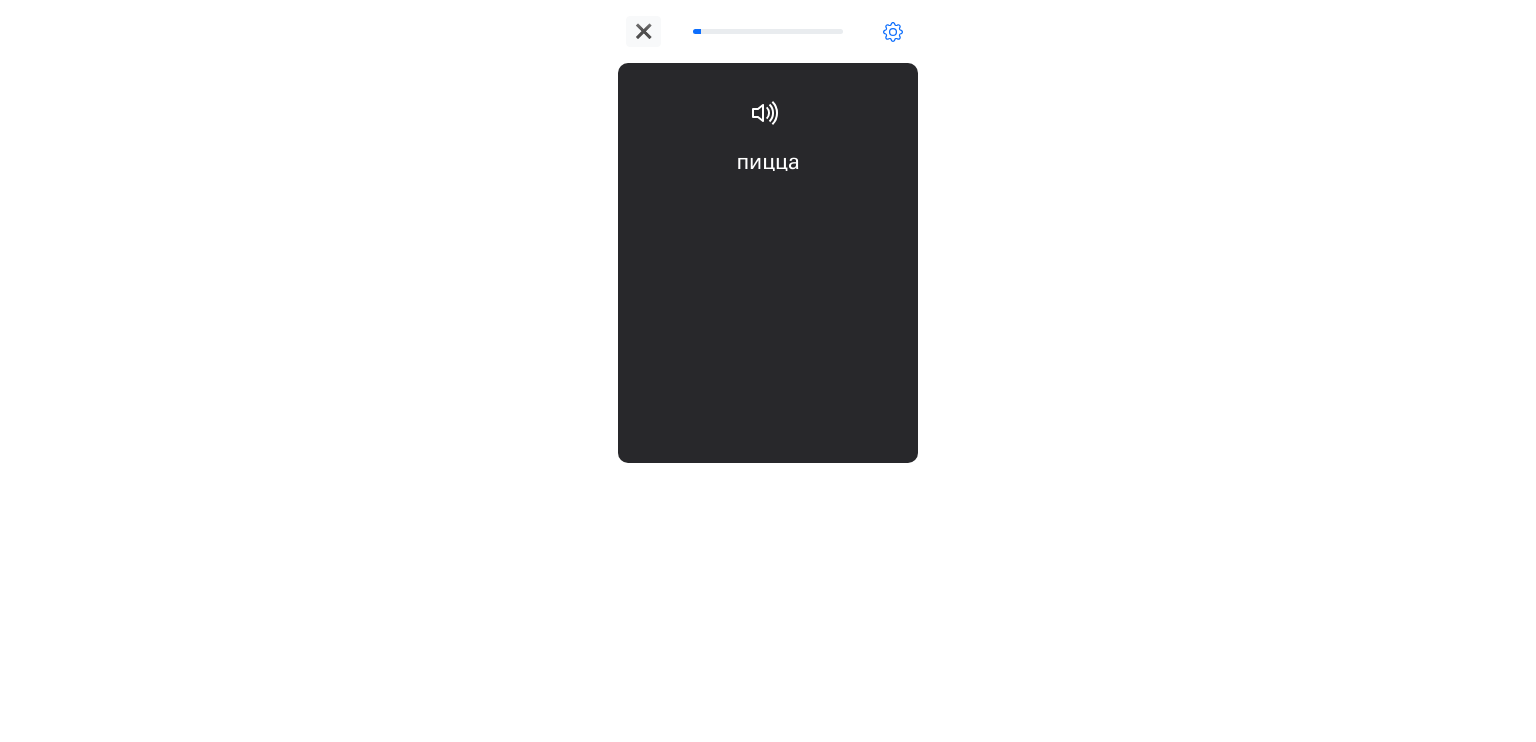 click on "пицца pizza" at bounding box center (768, 206) 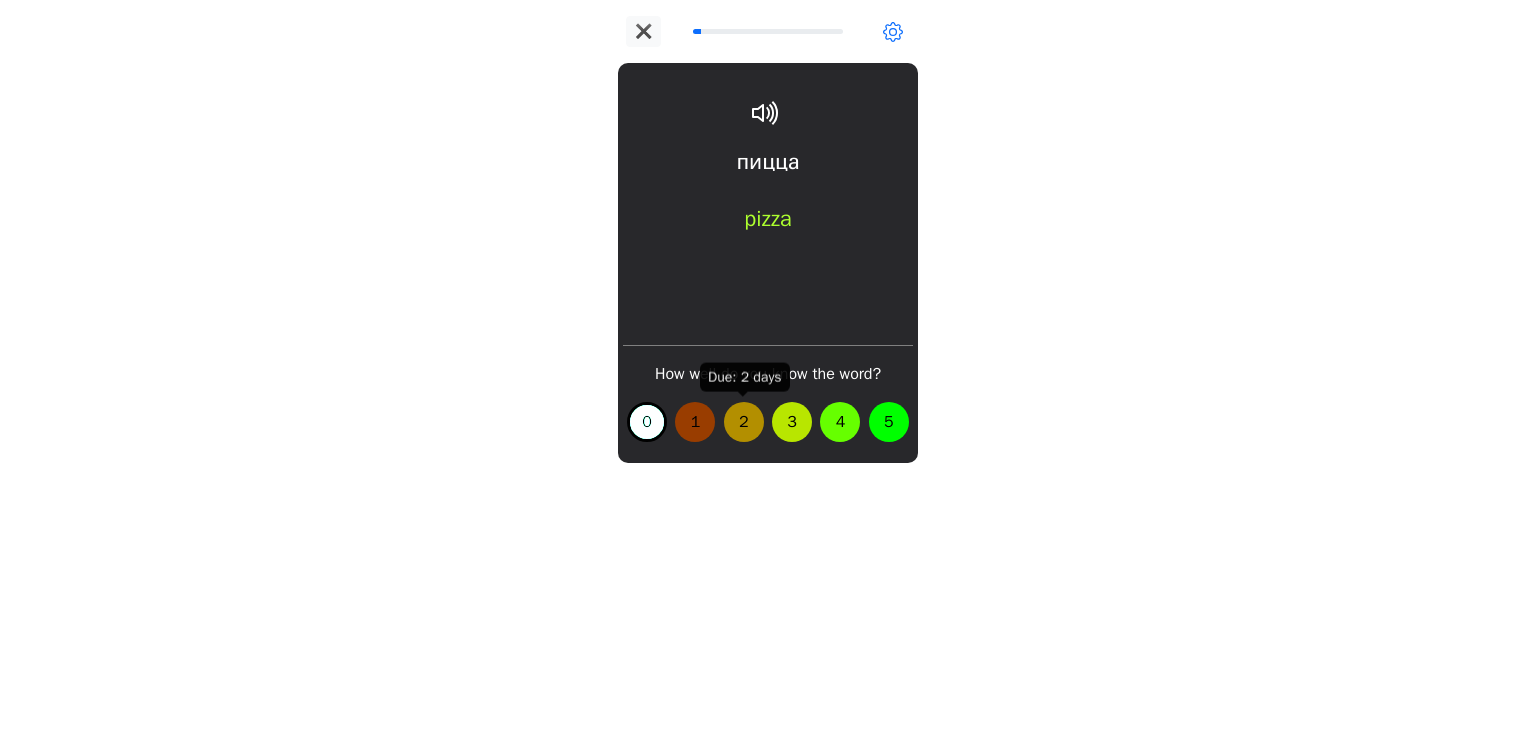 drag, startPoint x: 734, startPoint y: 428, endPoint x: 721, endPoint y: 412, distance: 20.615528 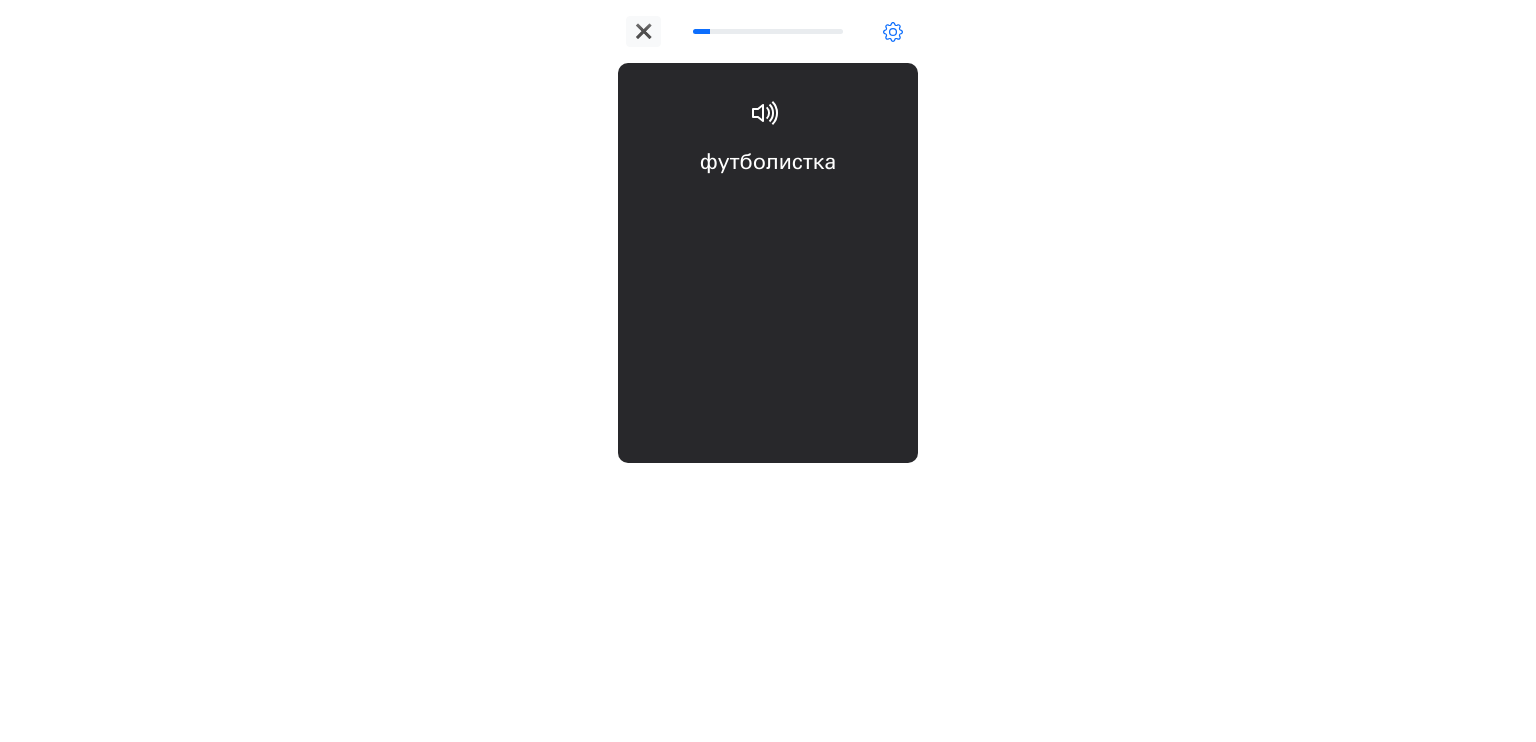 click on "футболистка [DEMOGRAPHIC_DATA] football player" at bounding box center (768, 206) 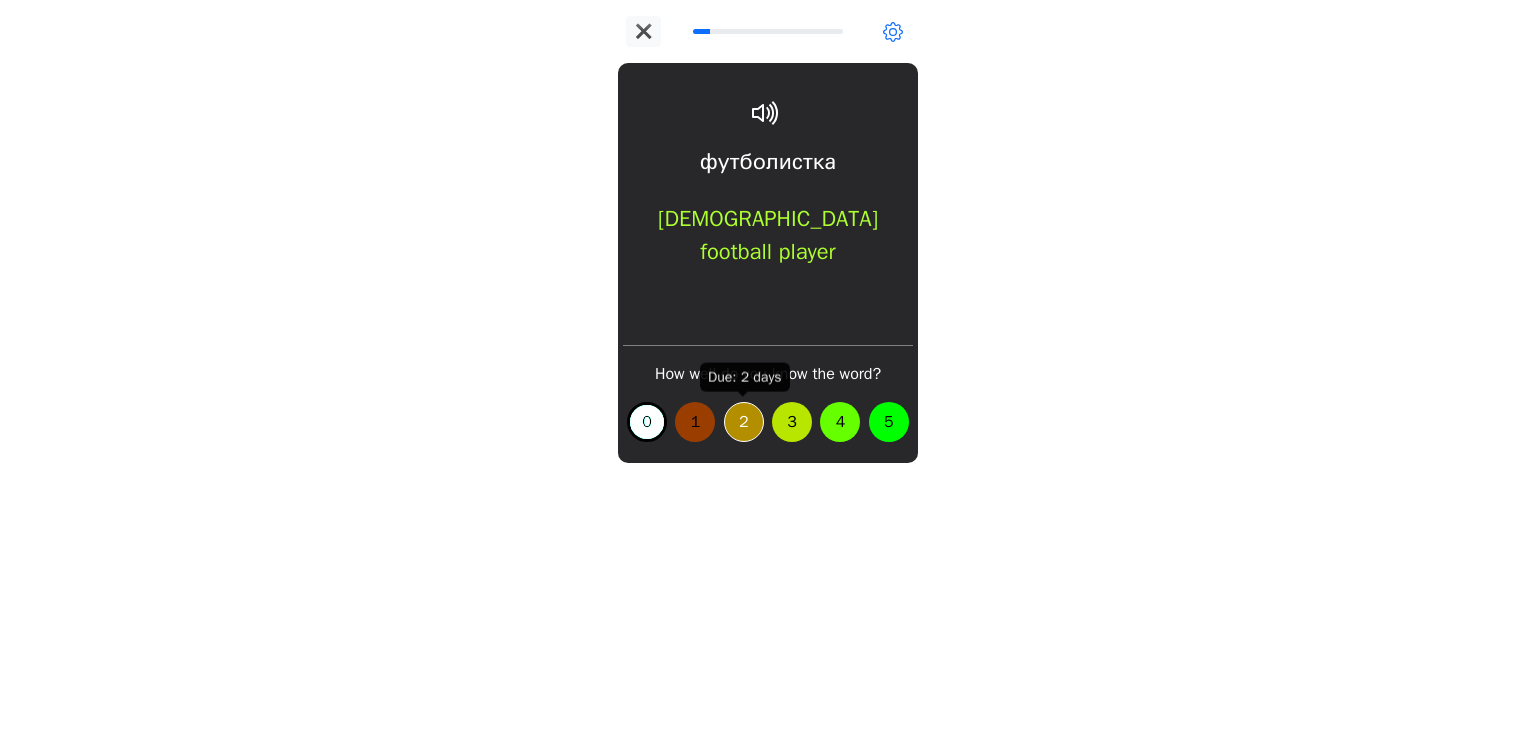 click on "2" at bounding box center (744, 422) 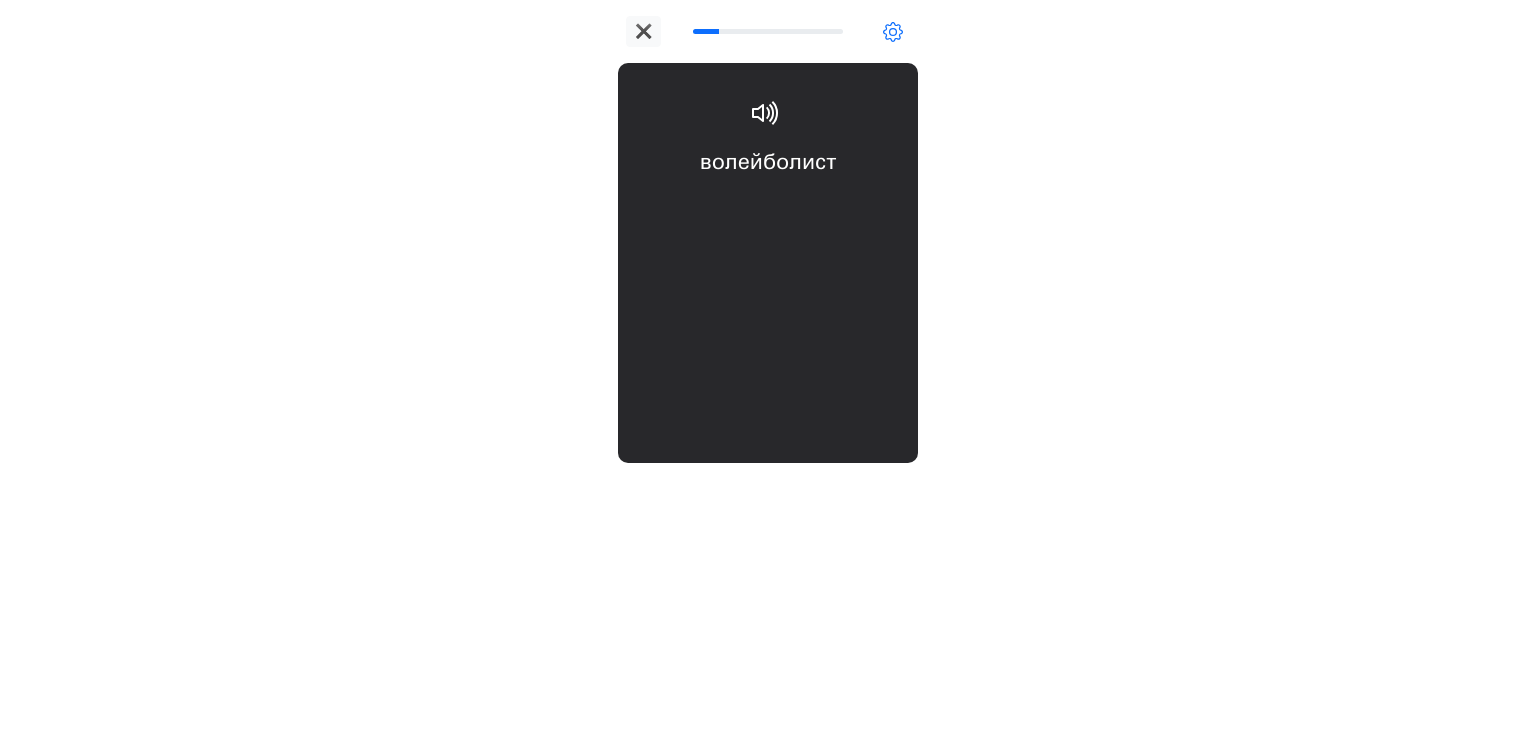 click on "волейболист [DEMOGRAPHIC_DATA] volleyball player" at bounding box center [768, 206] 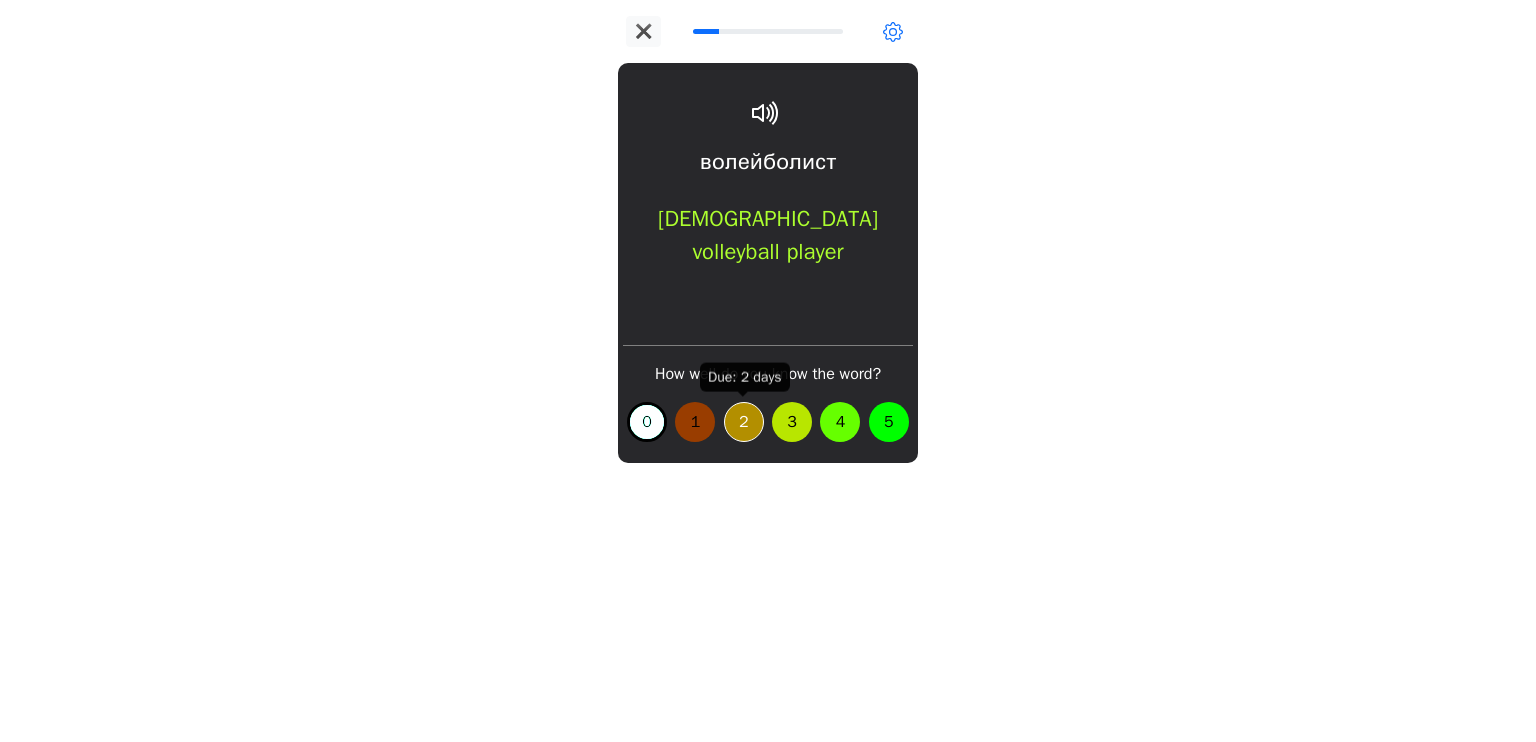 click on "2" at bounding box center [744, 422] 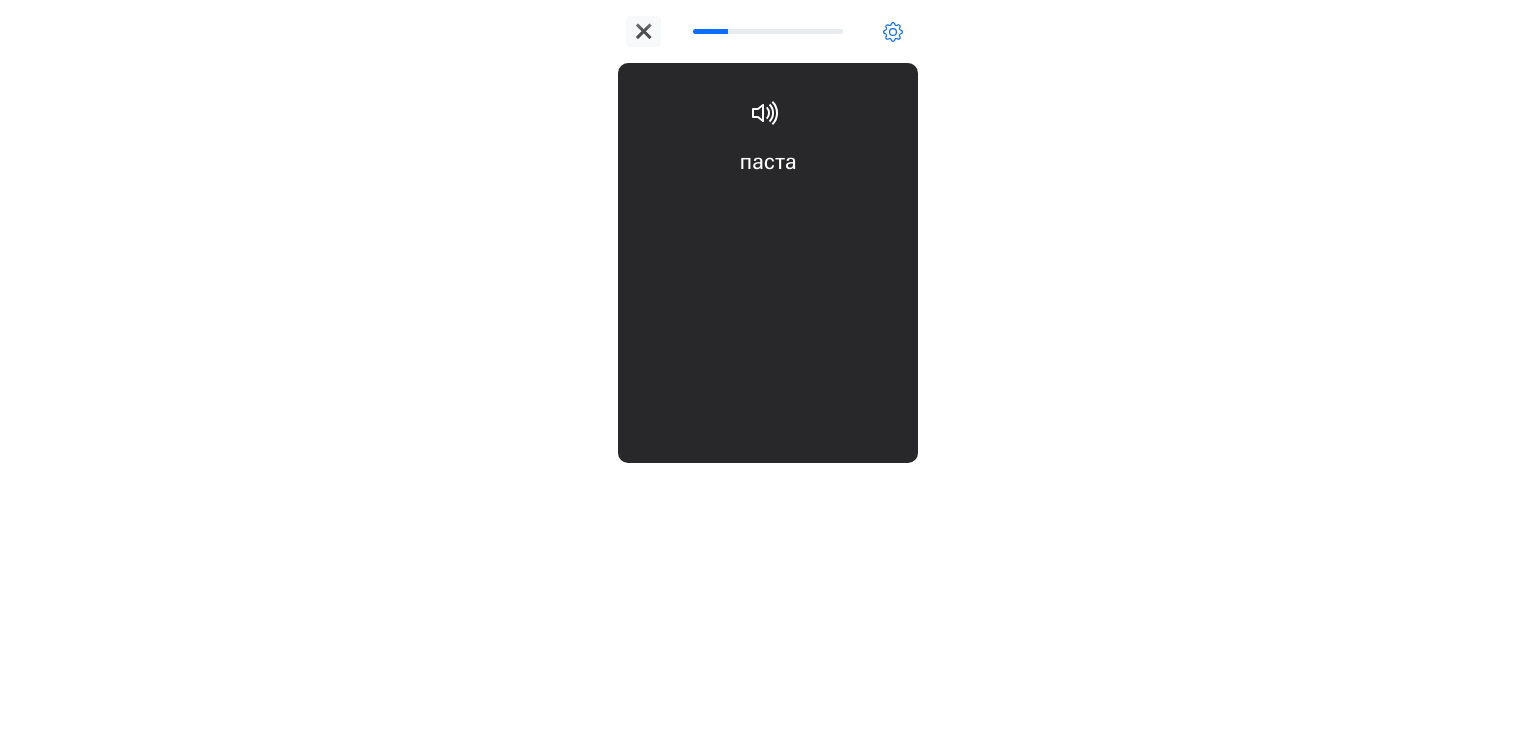 click on "паста pasta" at bounding box center (768, 206) 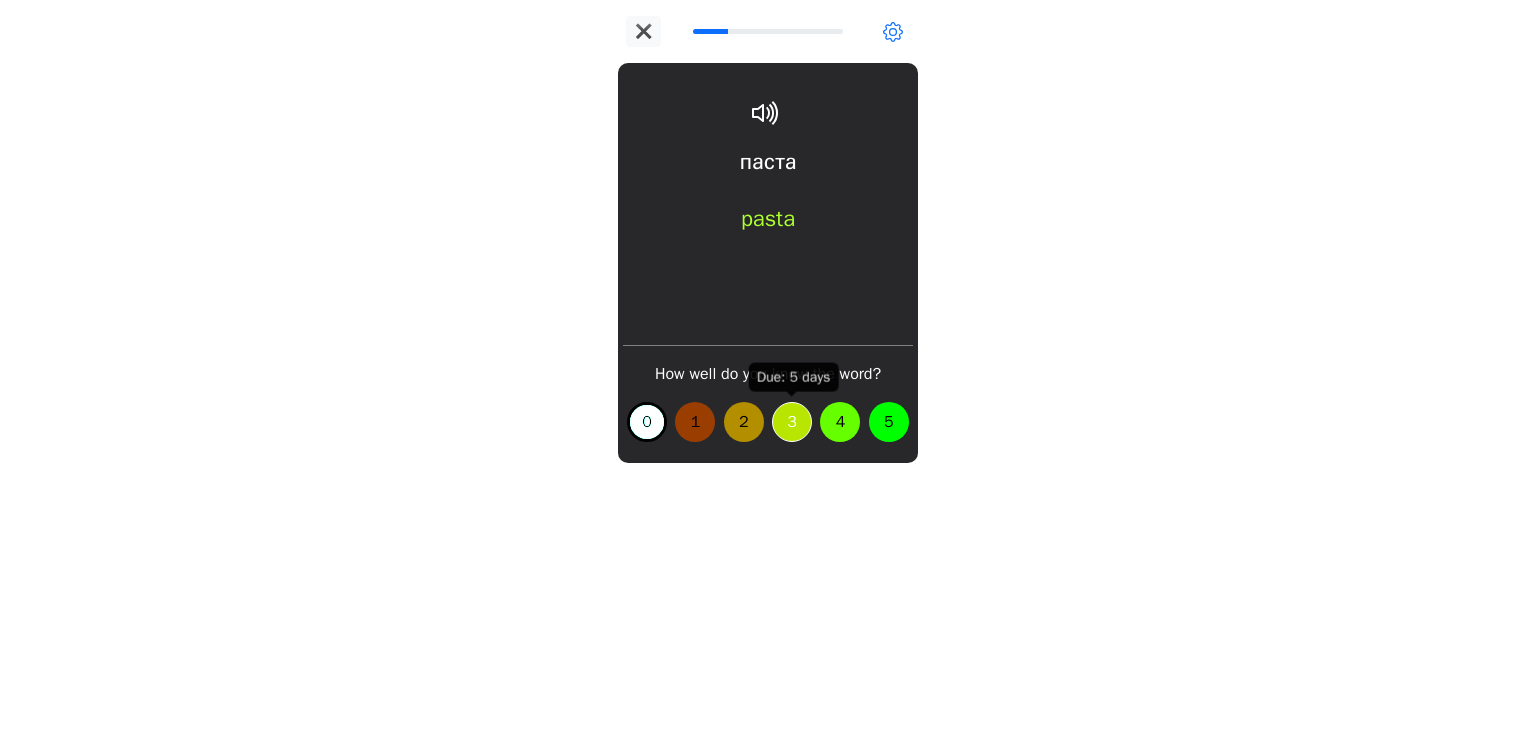 click on "3" at bounding box center (792, 422) 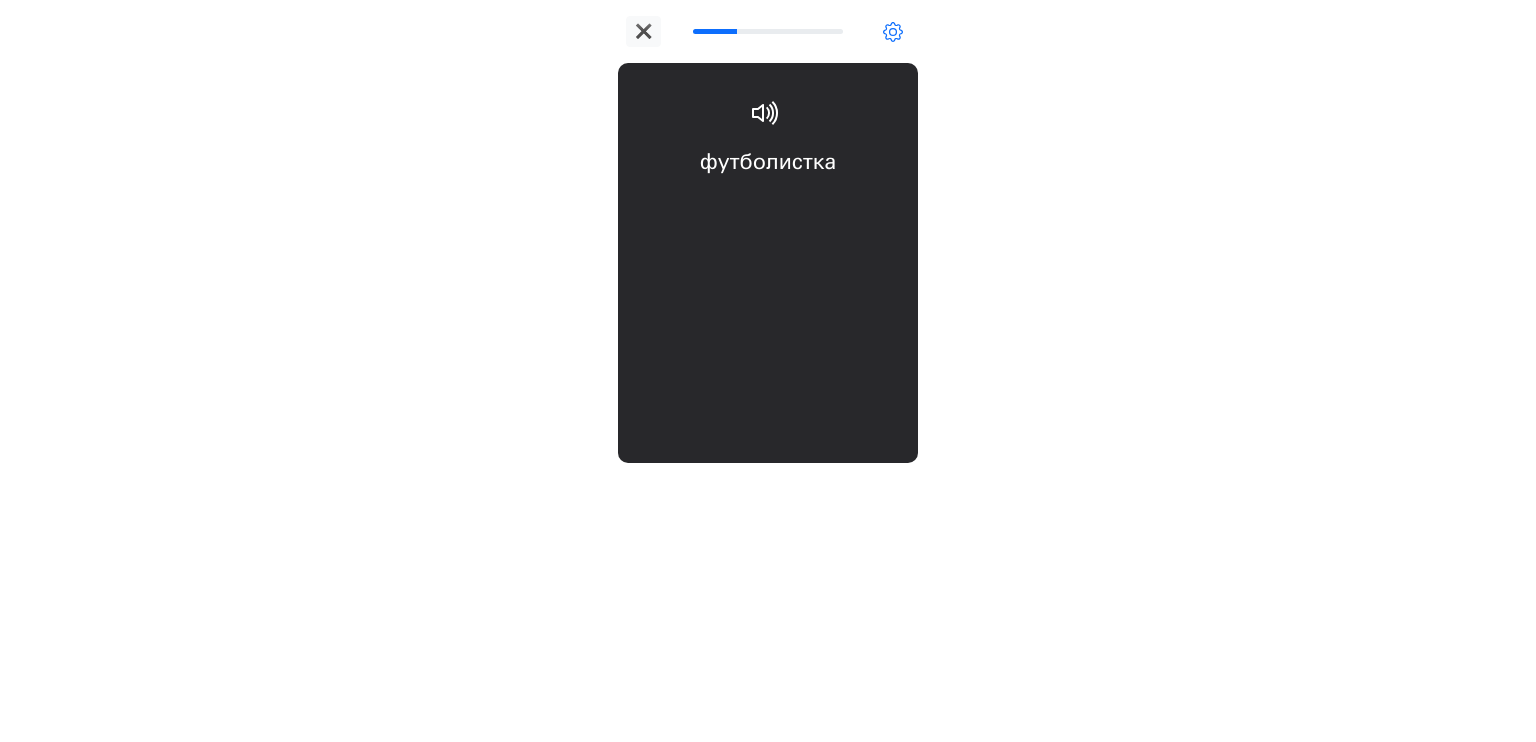 click on "футболистка [DEMOGRAPHIC_DATA] football player" at bounding box center (768, 206) 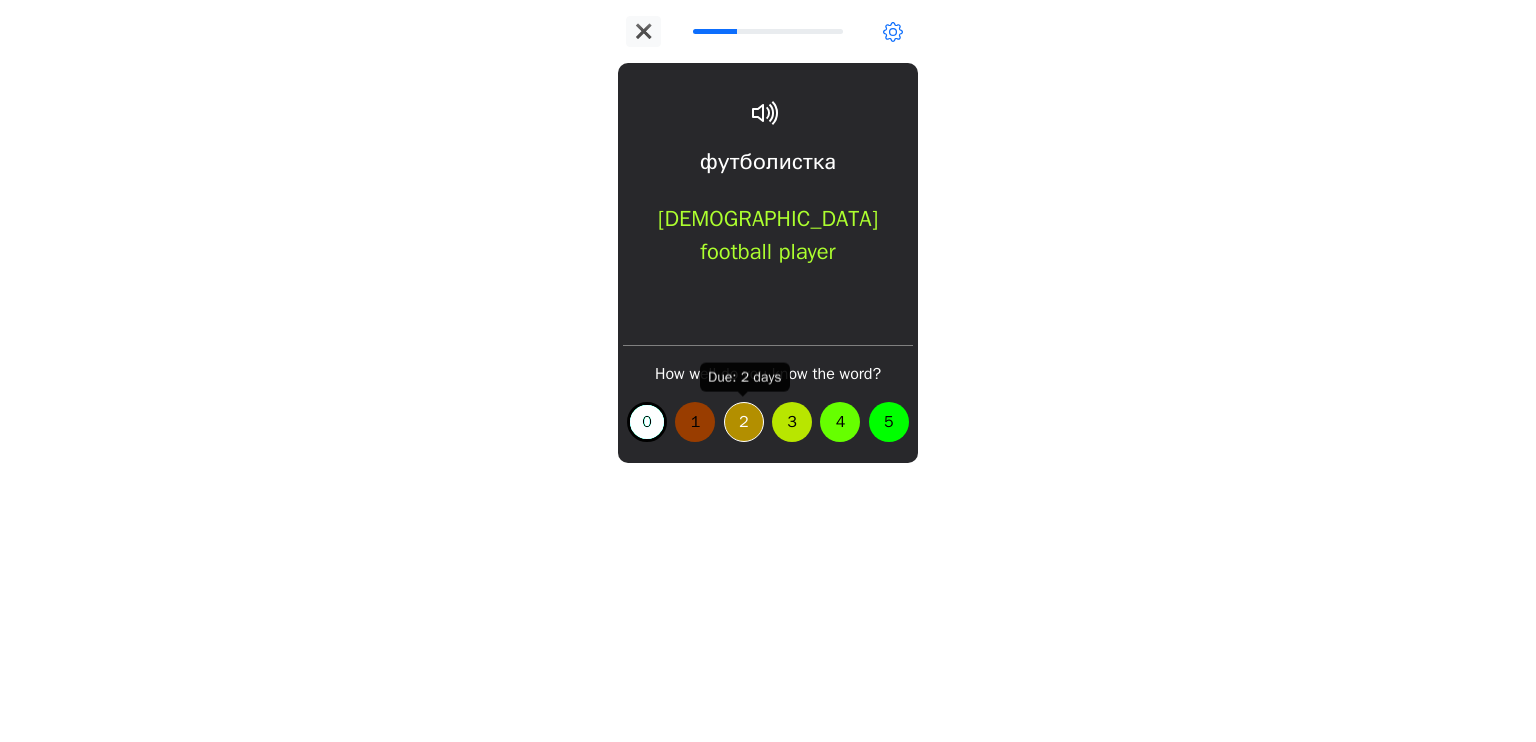click on "2" at bounding box center (744, 422) 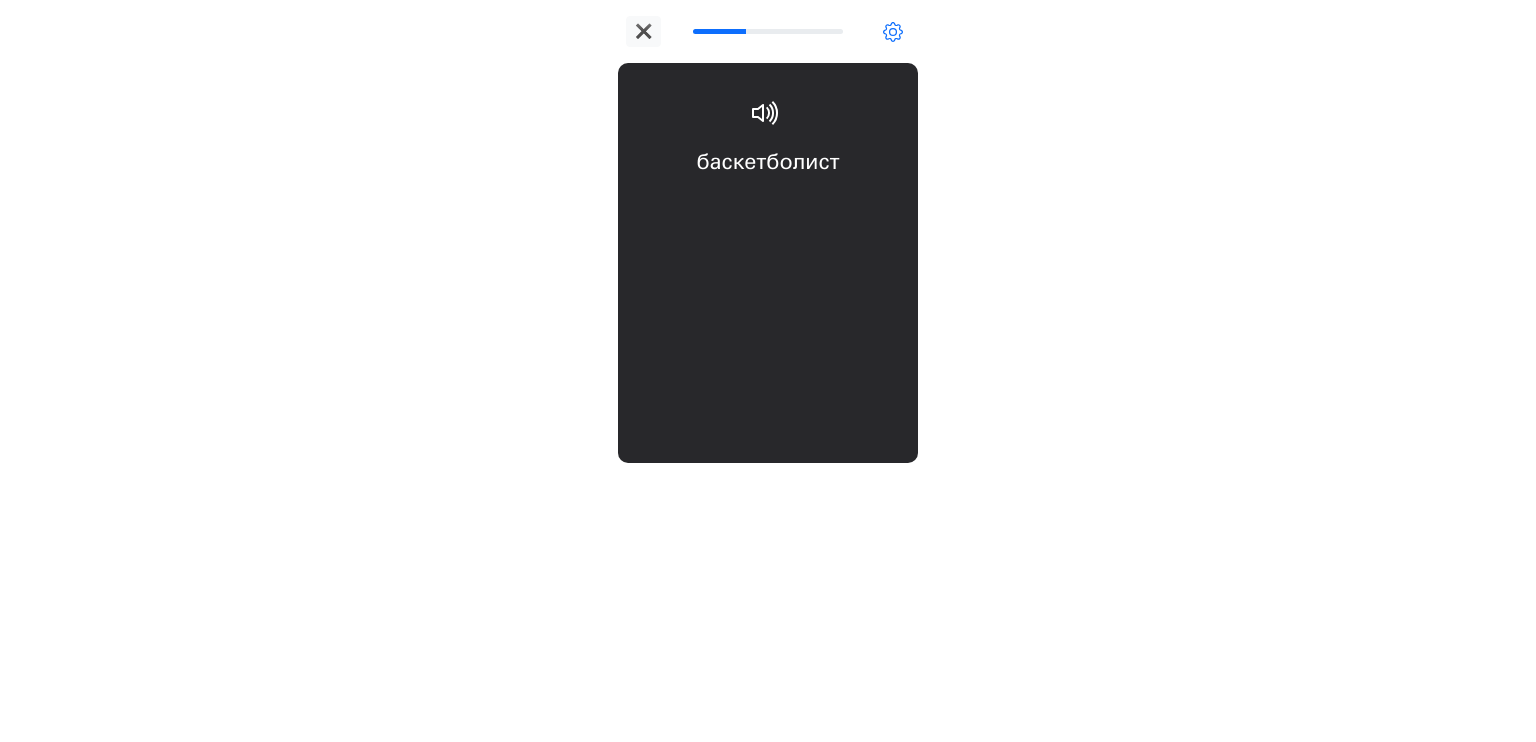 click on "баскетболист [DEMOGRAPHIC_DATA] basketball player" at bounding box center (768, 206) 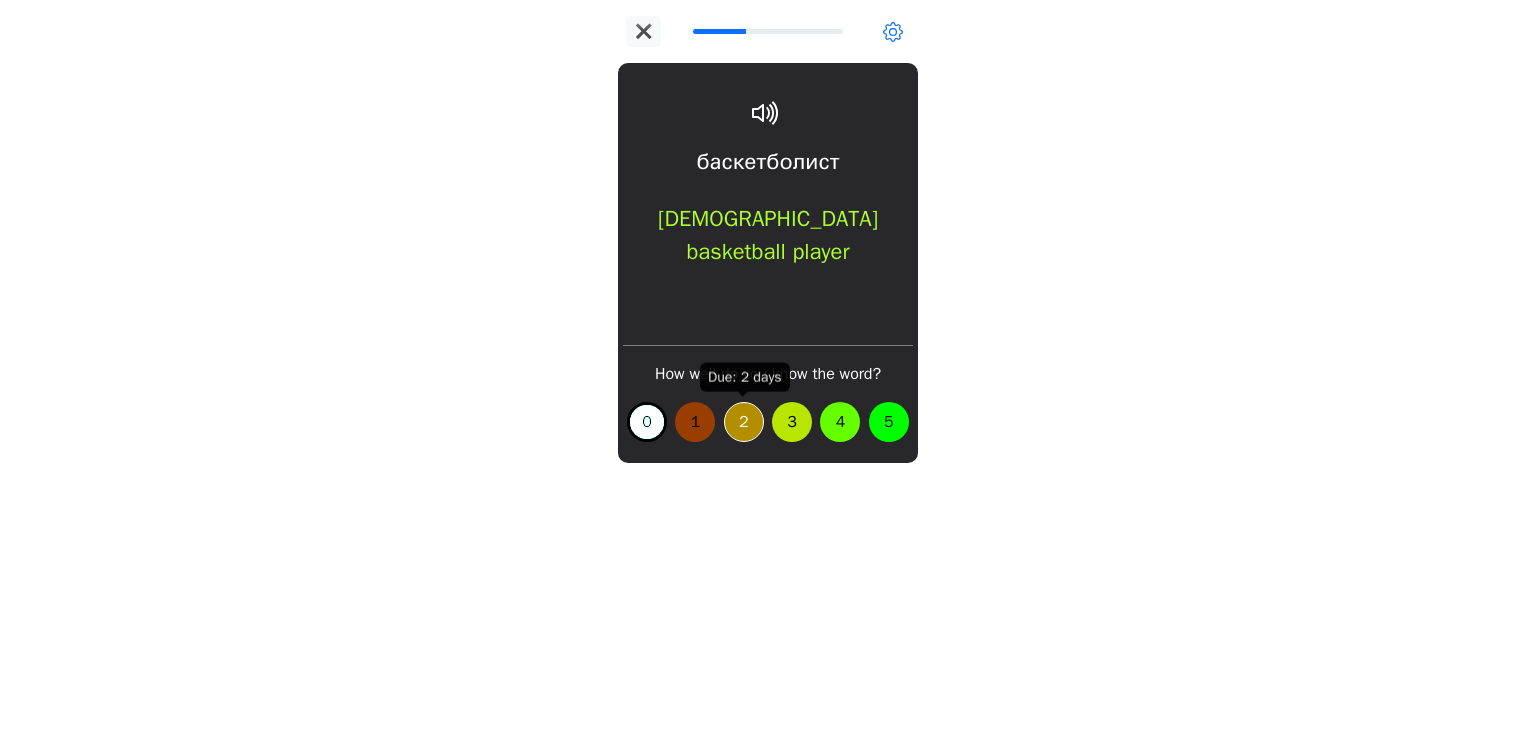 click on "2" at bounding box center (744, 422) 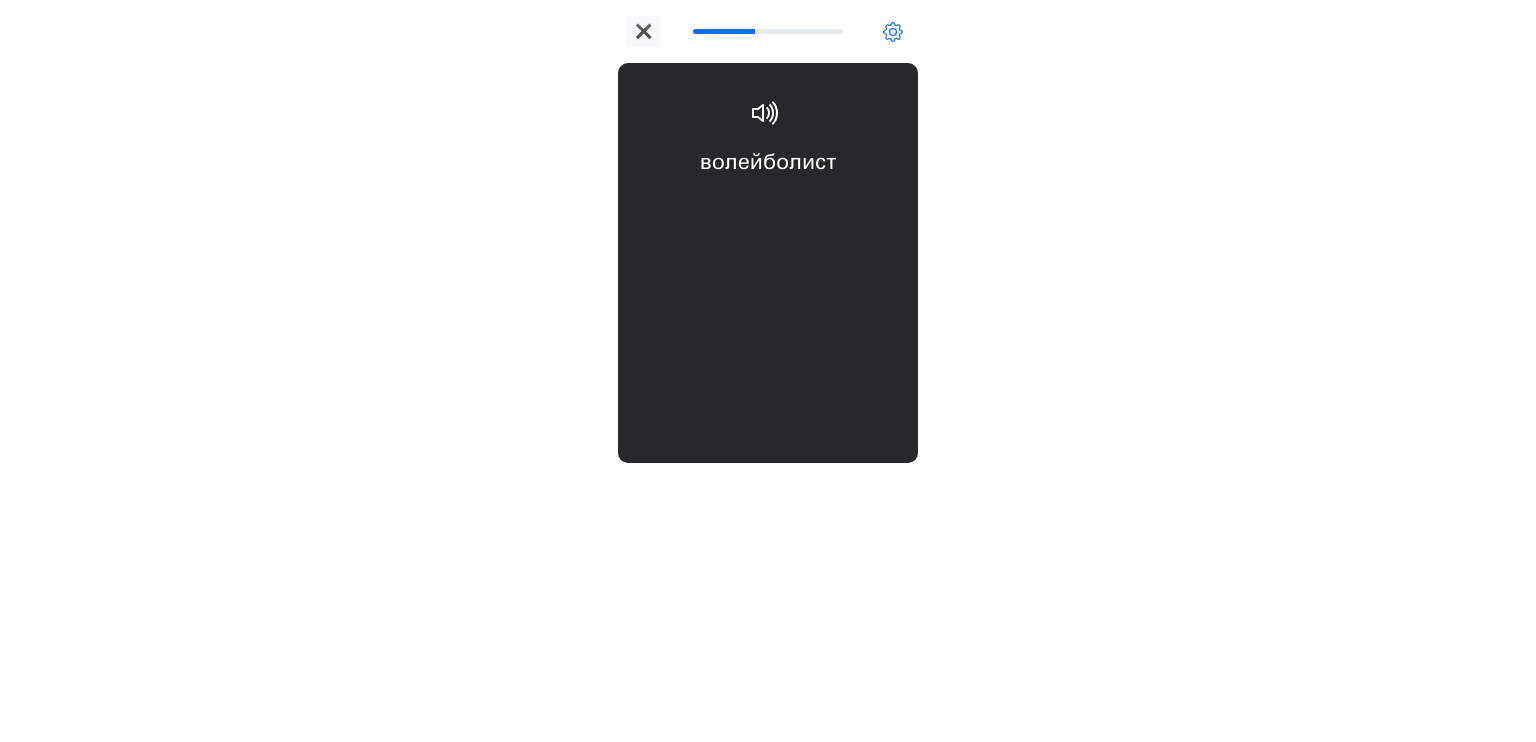 click on "волейболист [DEMOGRAPHIC_DATA] volleyball player" at bounding box center (768, 206) 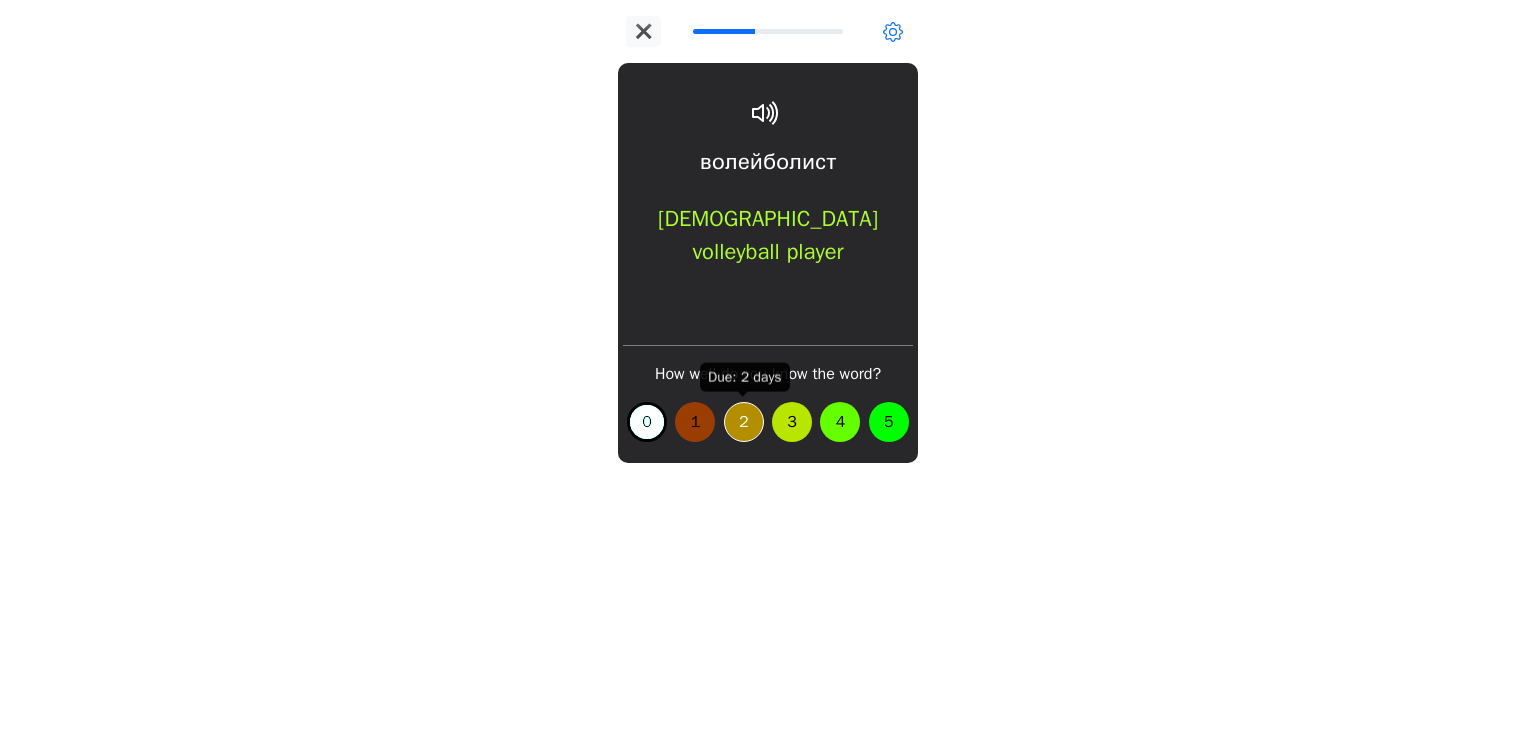 click on "2" at bounding box center (744, 422) 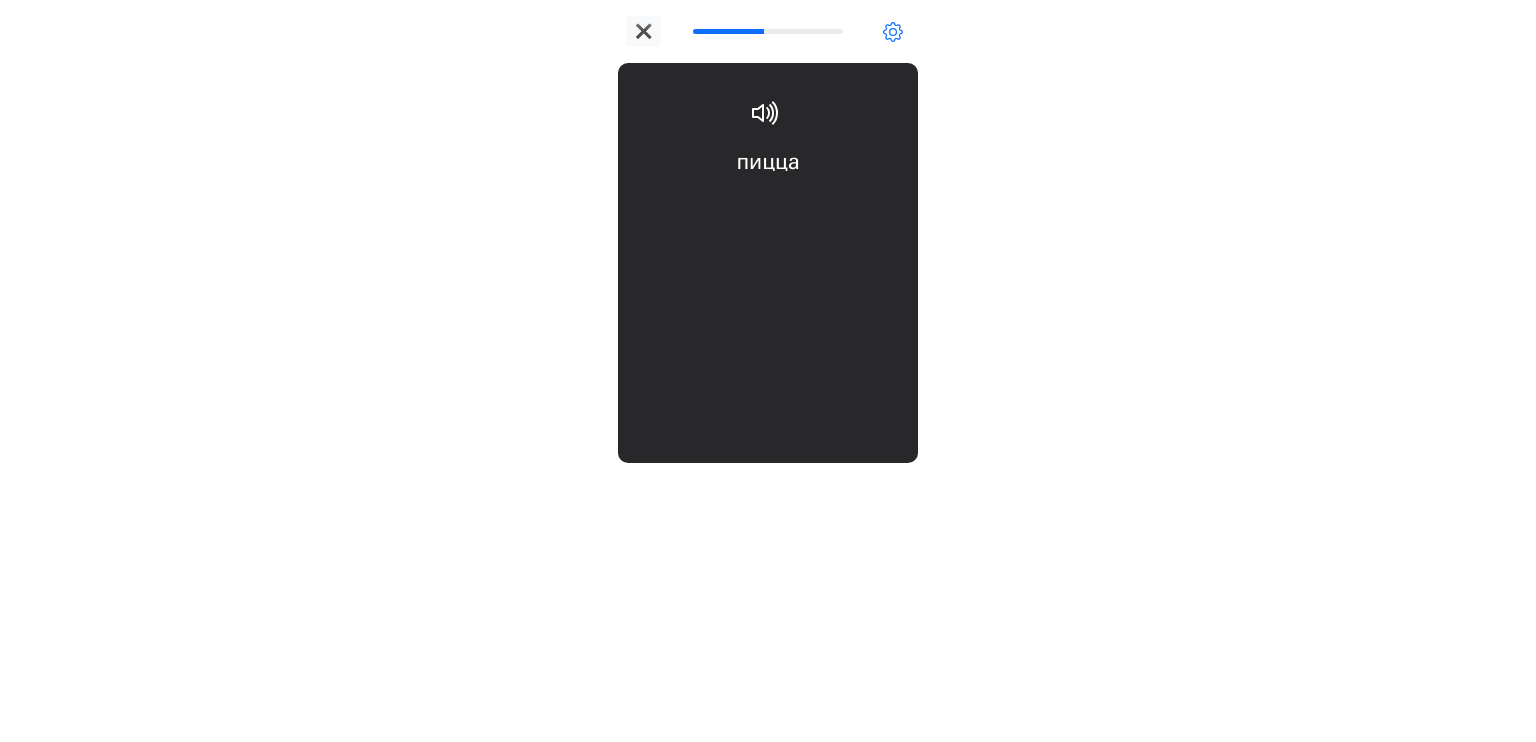 click on "пицца pizza" at bounding box center [768, 206] 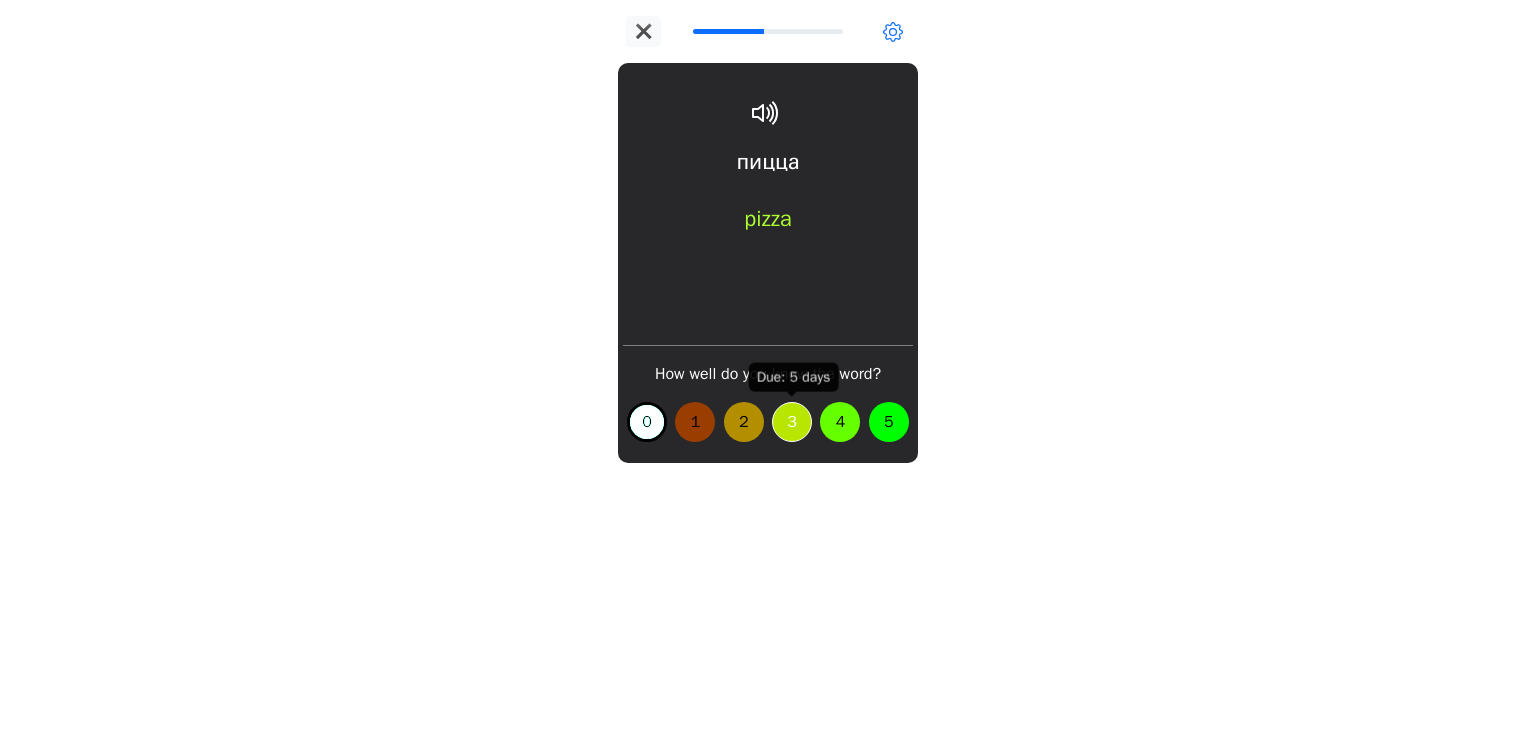 click on "3" at bounding box center (792, 422) 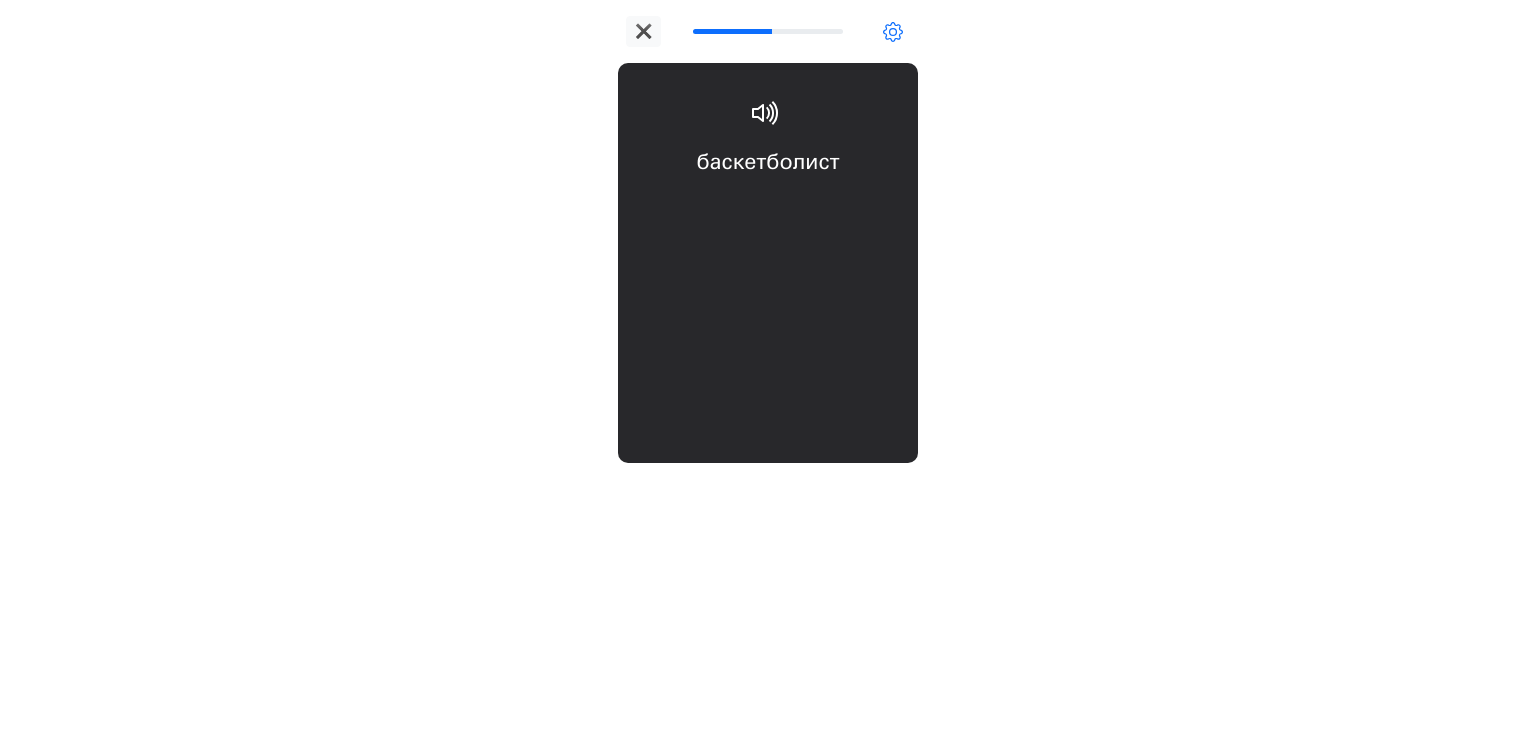 click on "баскетболист [DEMOGRAPHIC_DATA] basketball player" at bounding box center (768, 206) 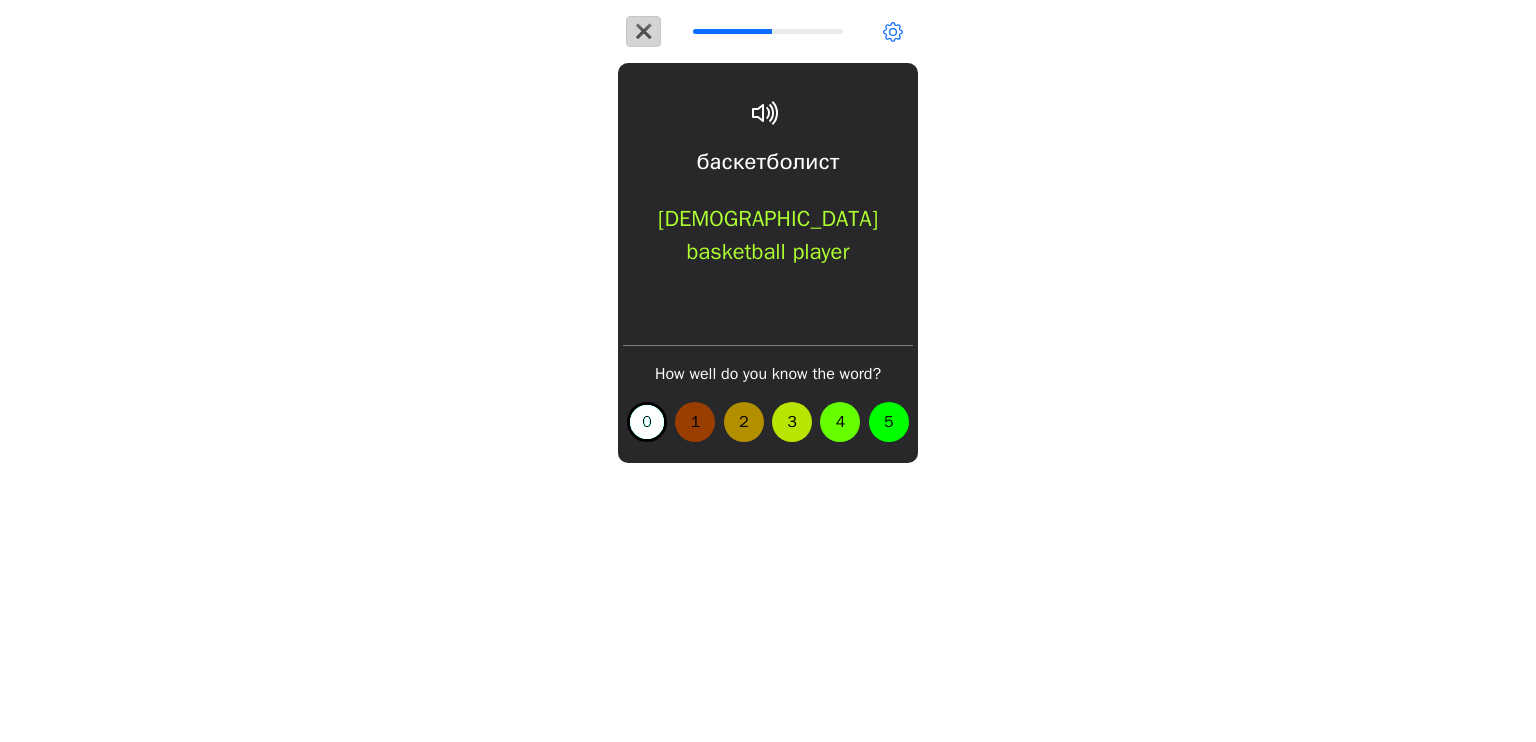 click on "✖" at bounding box center [643, 31] 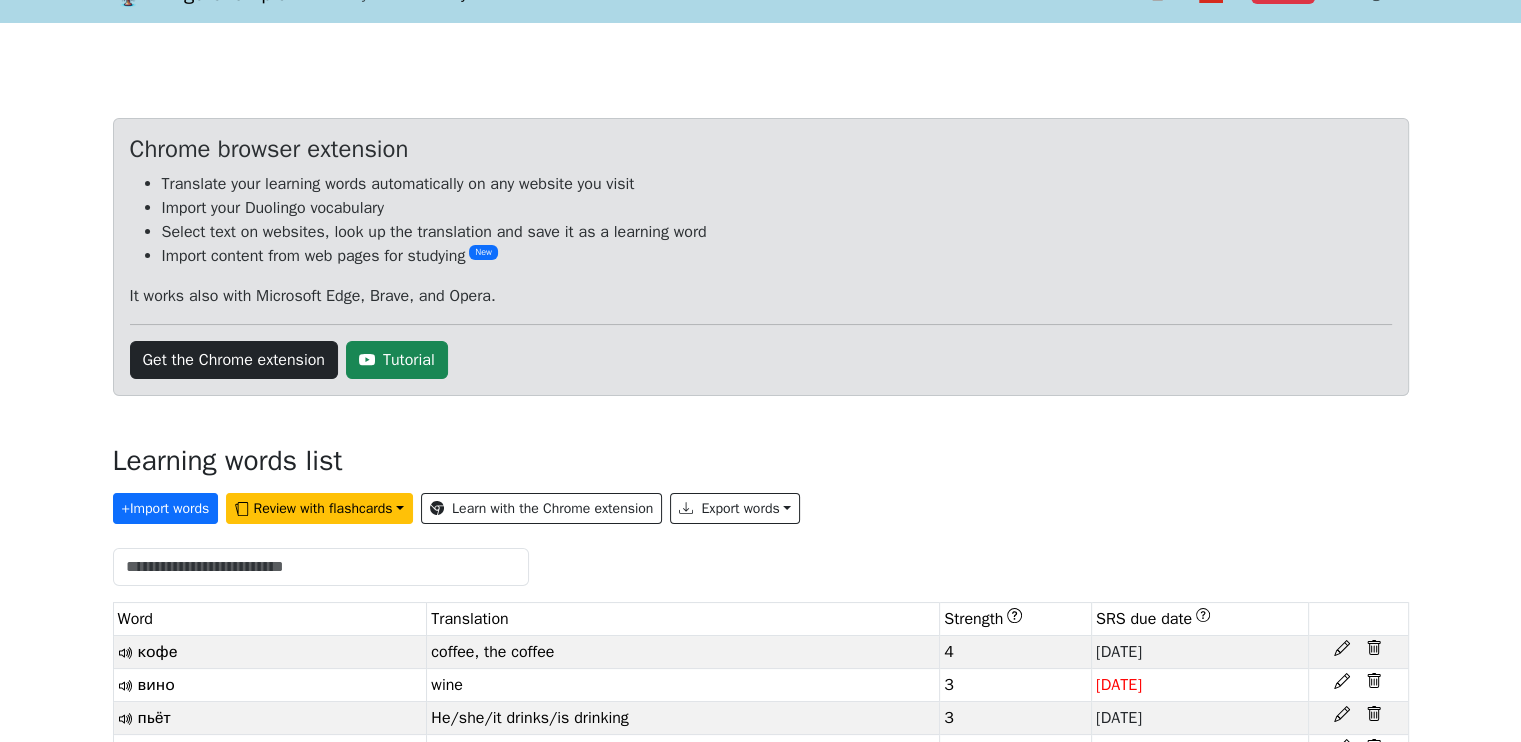 scroll, scrollTop: 0, scrollLeft: 0, axis: both 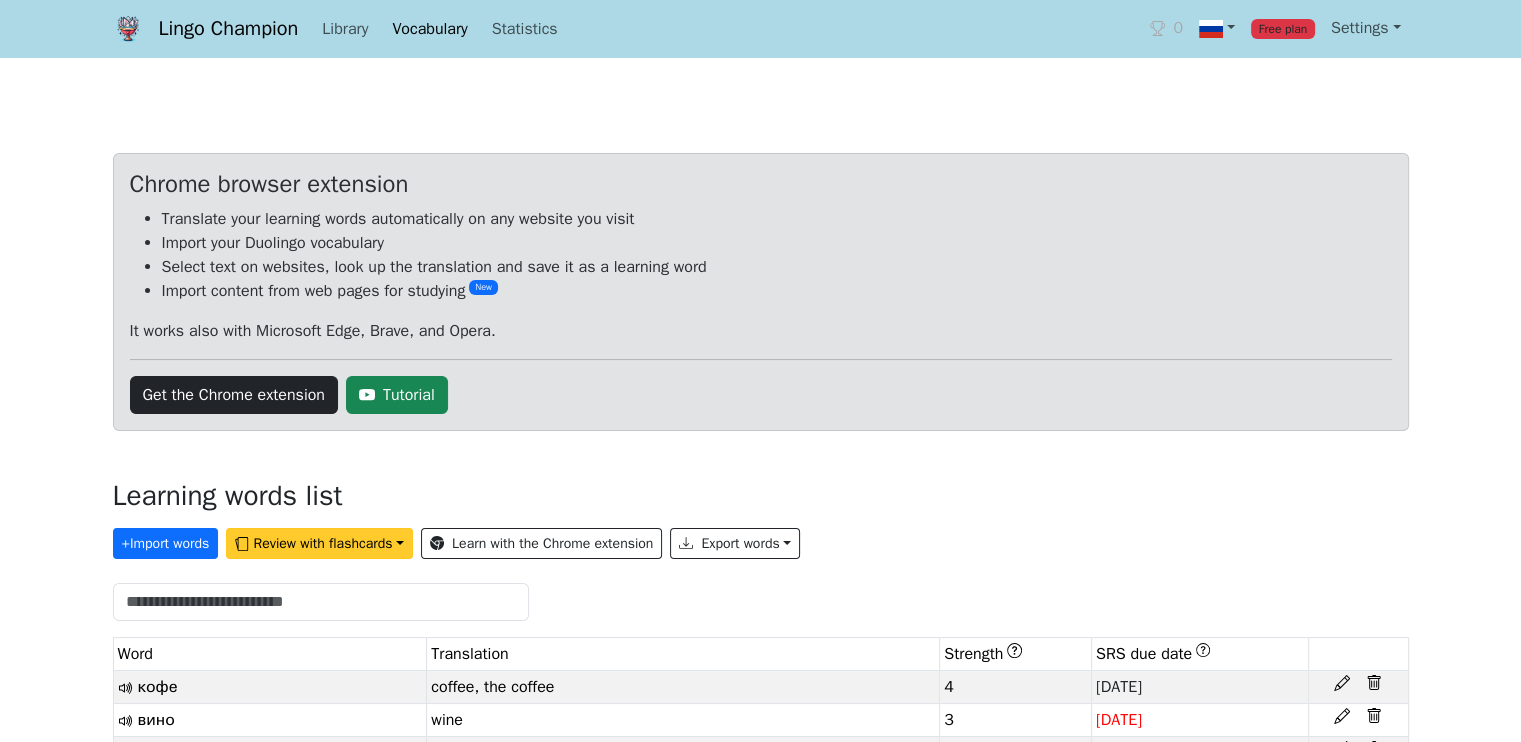 click on "Review with flashcards" at bounding box center [319, 543] 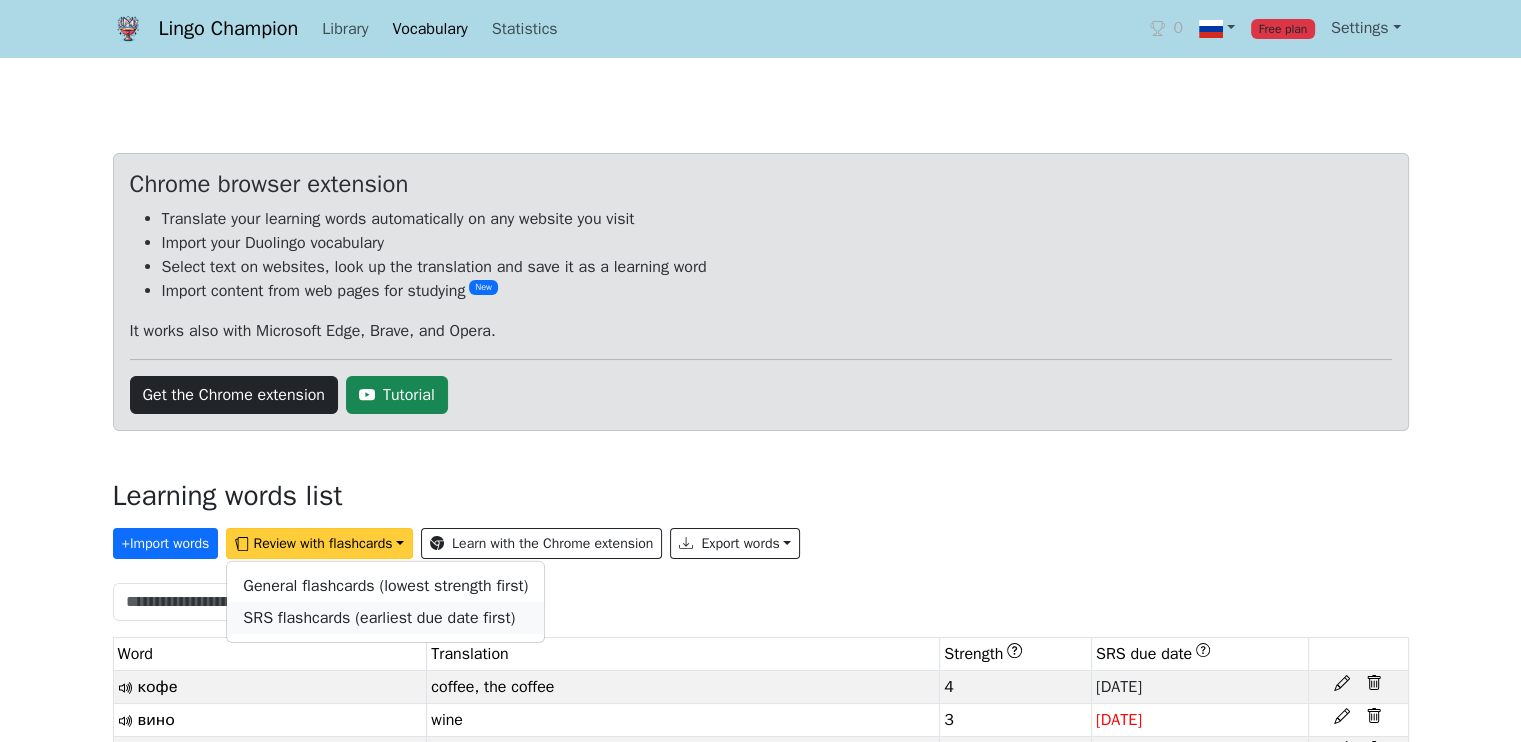 click on "SRS flashcards (earliest due date first)" at bounding box center (379, 618) 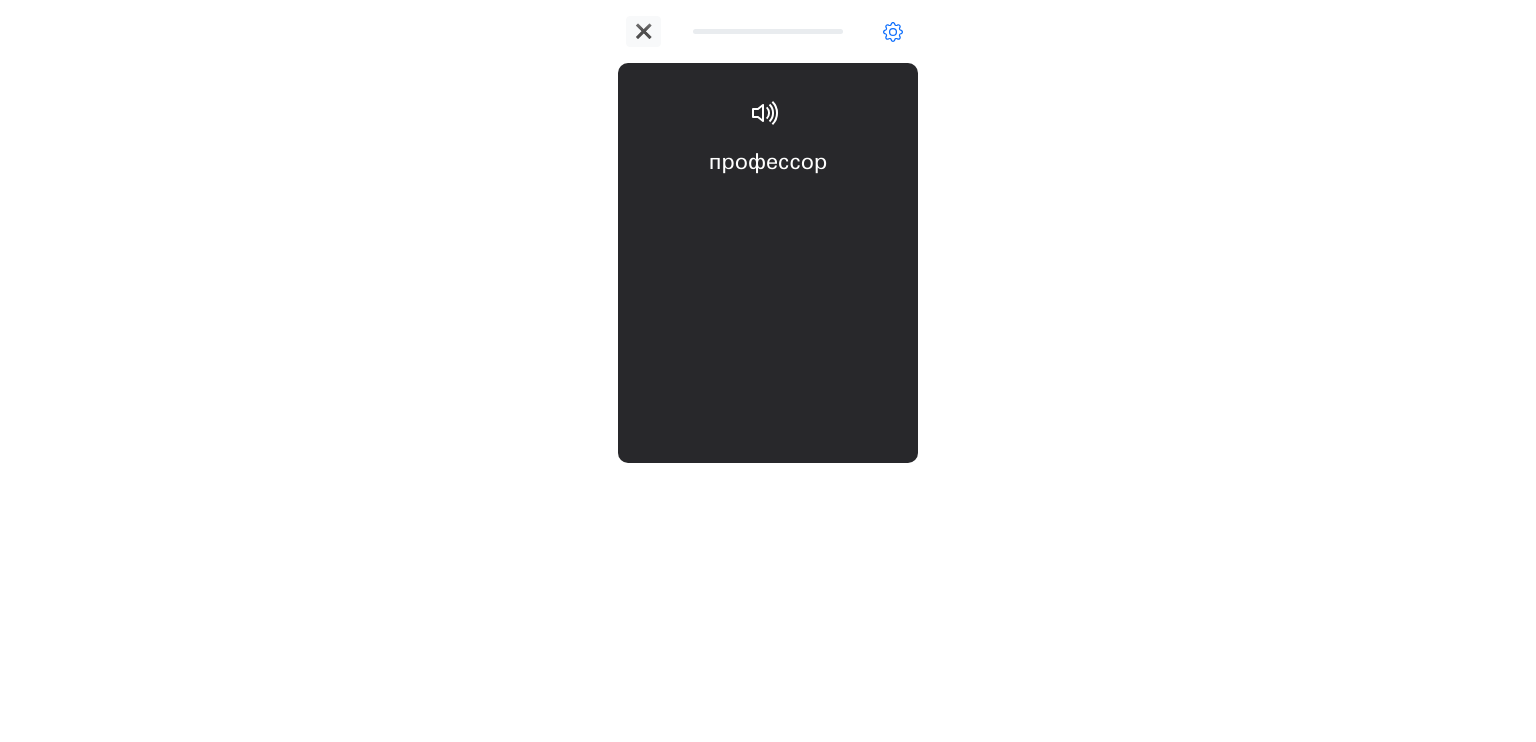 click on "профессор professor" at bounding box center (768, 206) 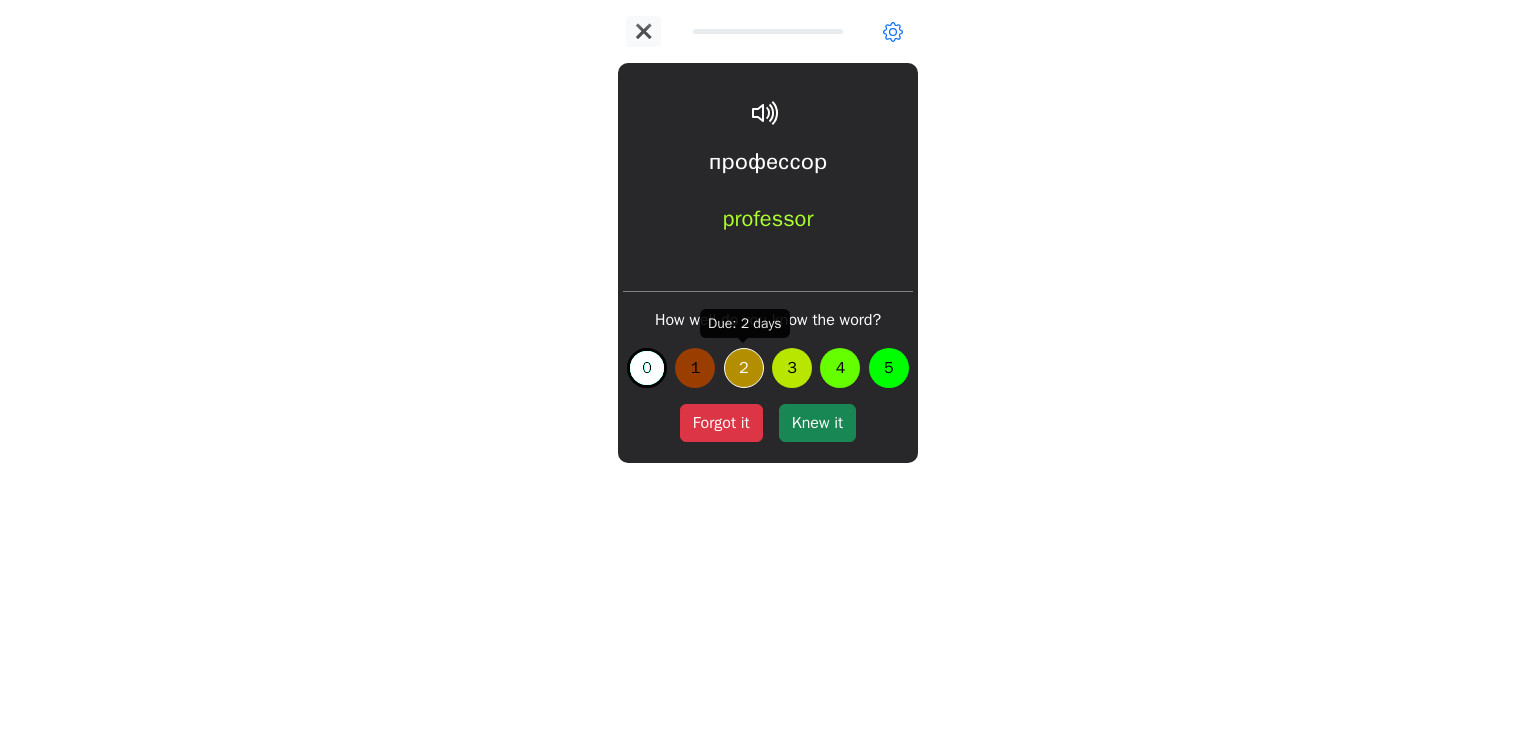 click on "2" at bounding box center (744, 368) 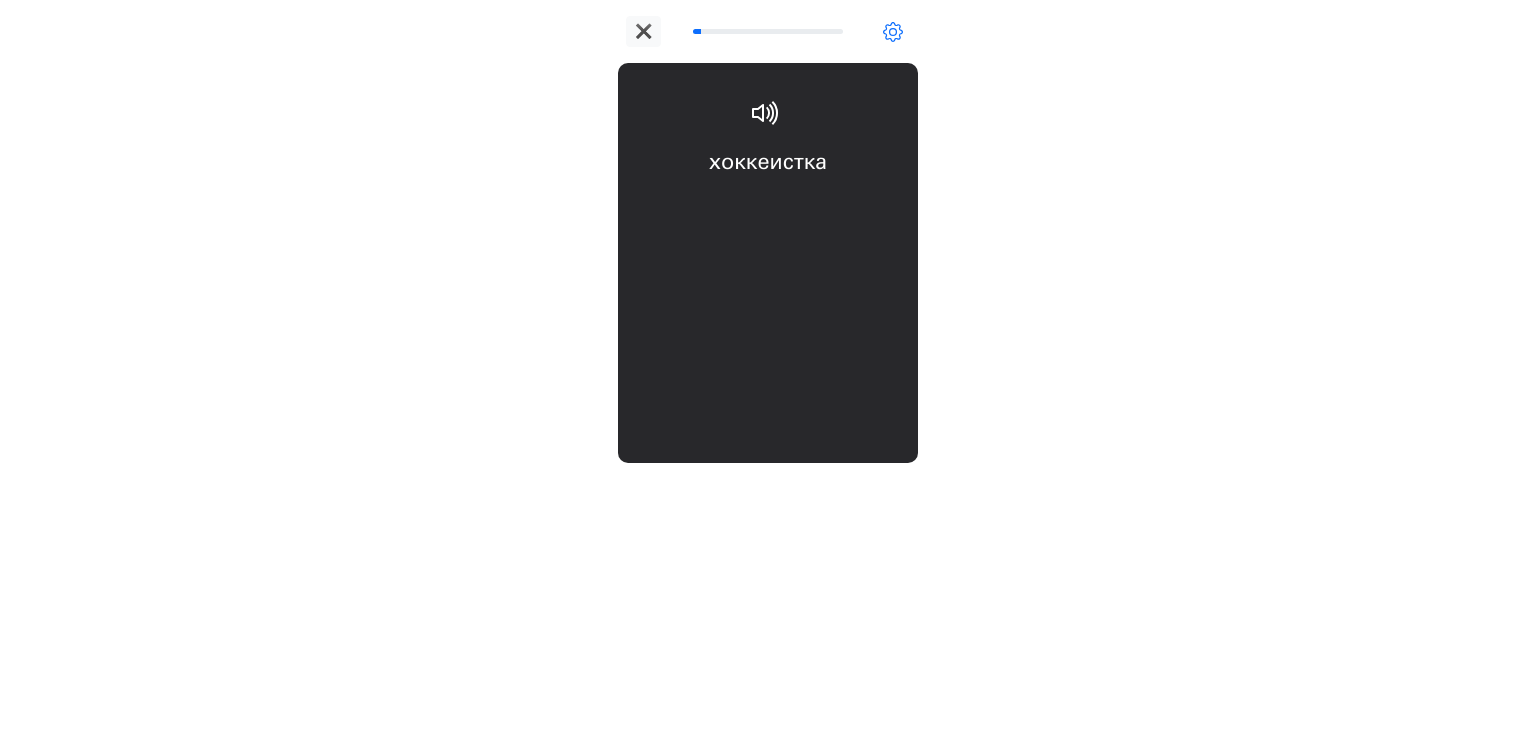 click on "хоккеистка [DEMOGRAPHIC_DATA] hockey player" at bounding box center (768, 206) 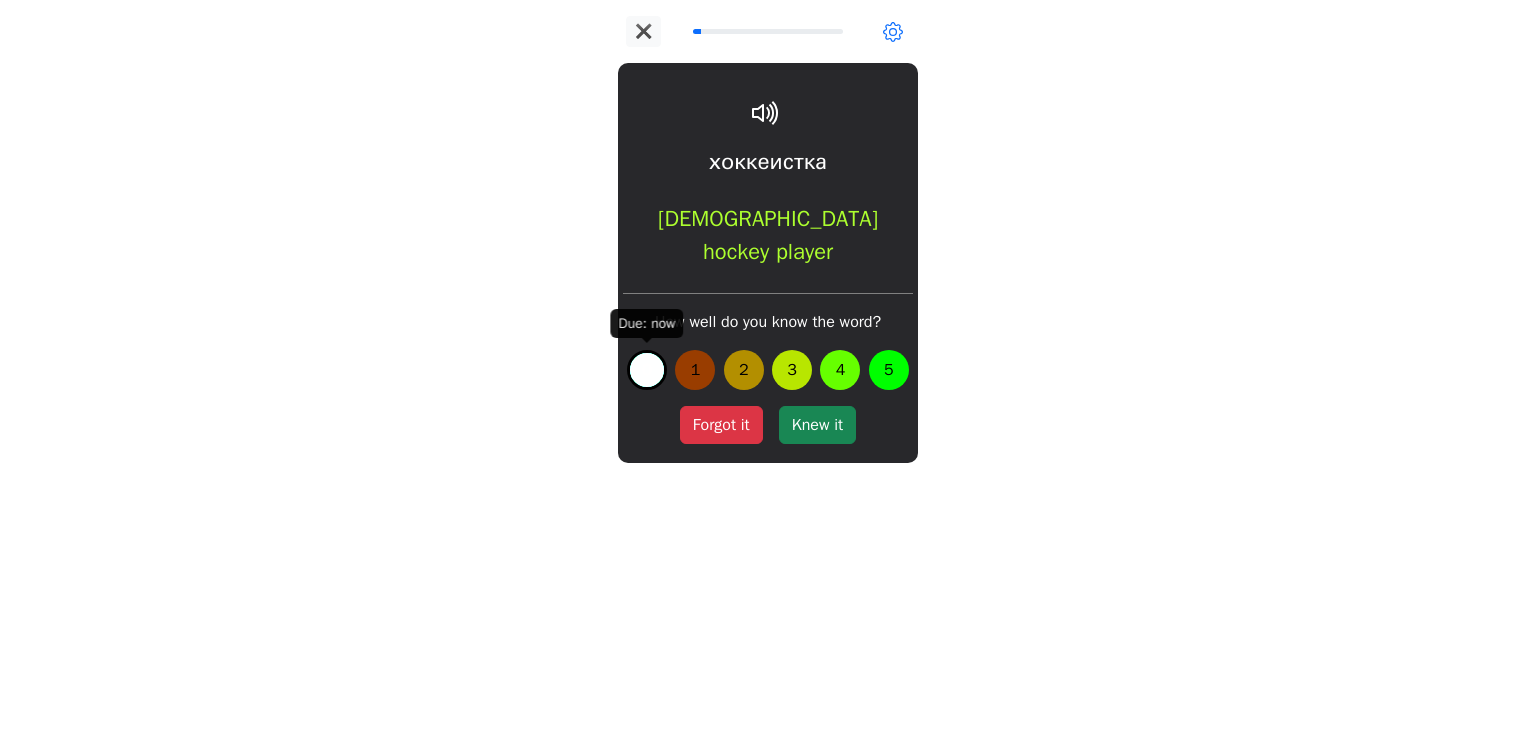 click on "0" at bounding box center [647, 370] 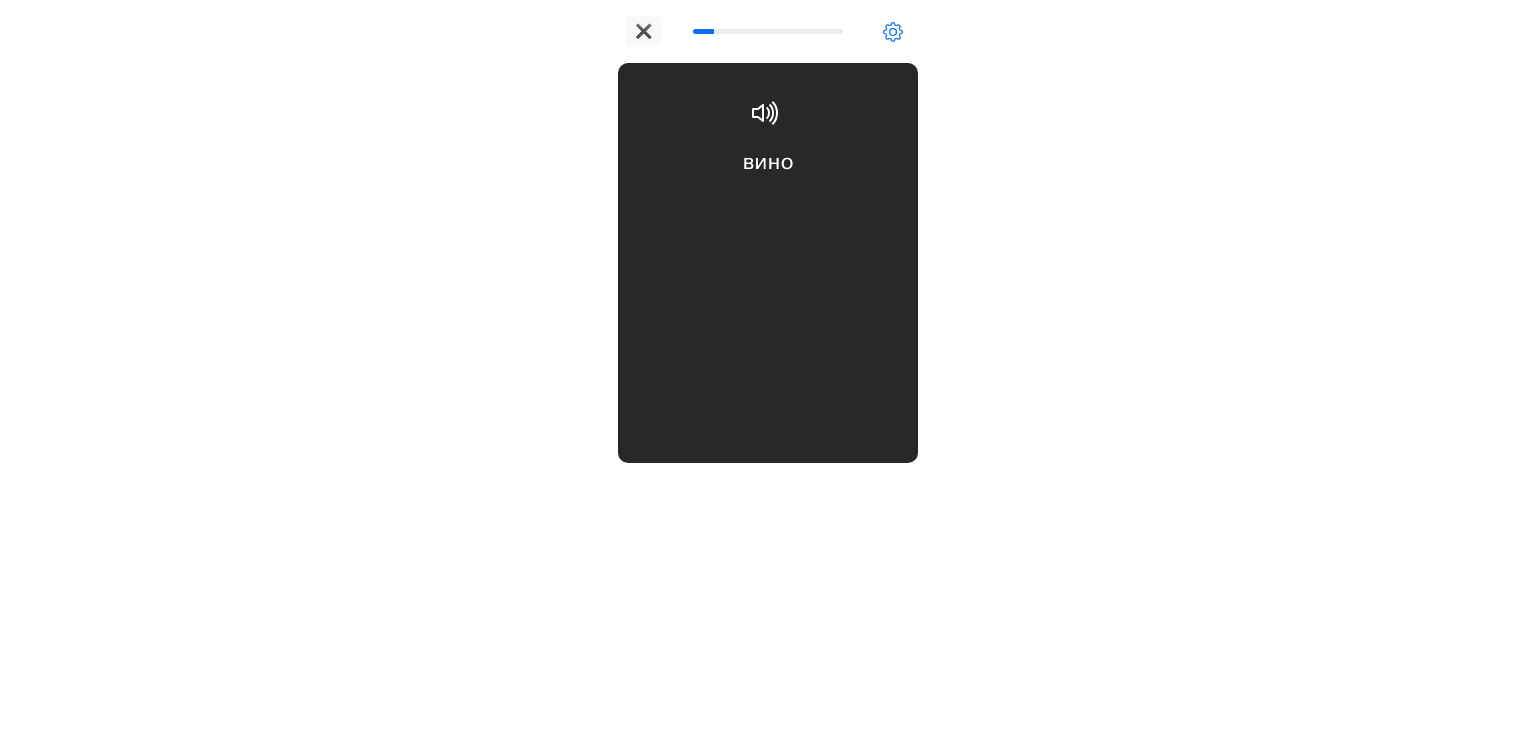 click on "вино wine" at bounding box center [768, 206] 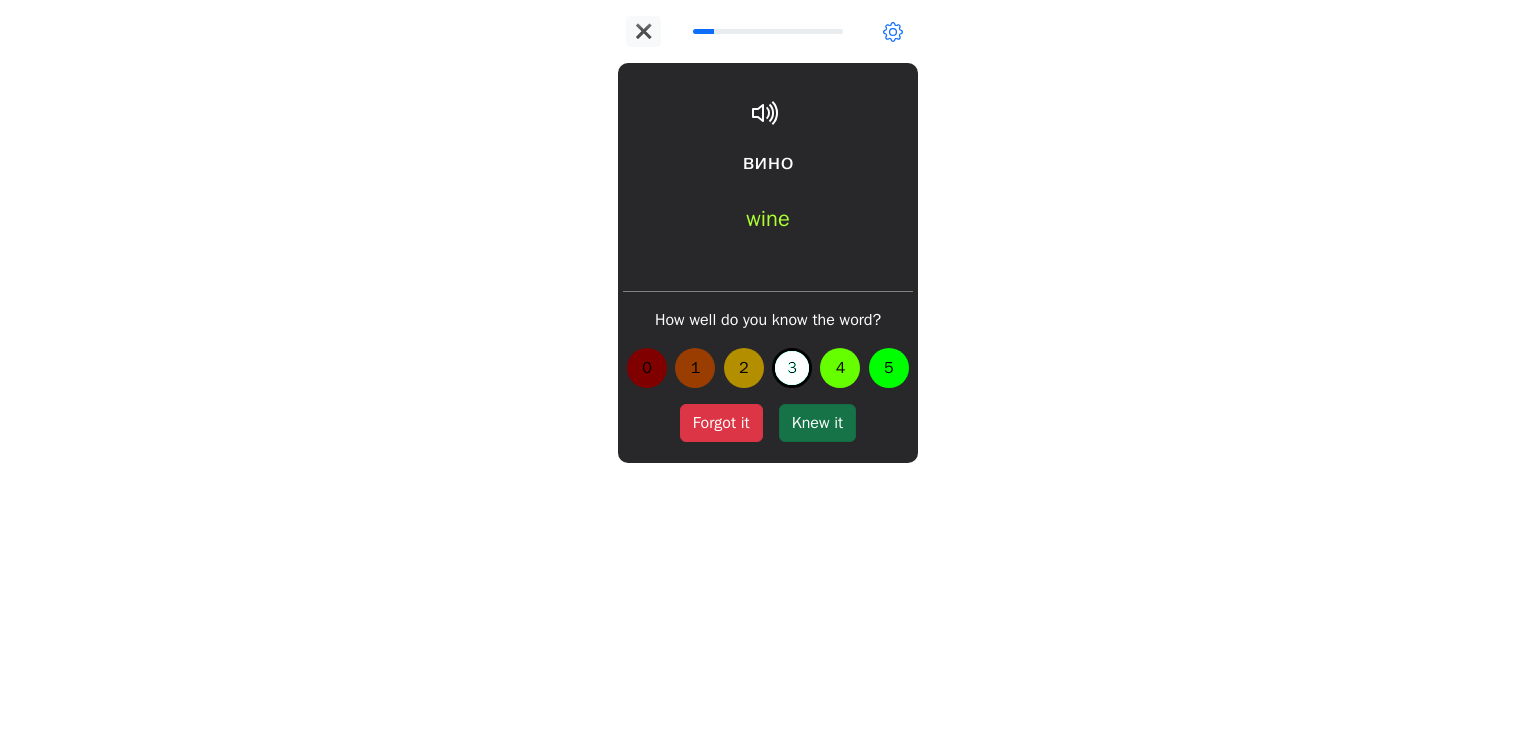 click on "Knew it" at bounding box center [817, 423] 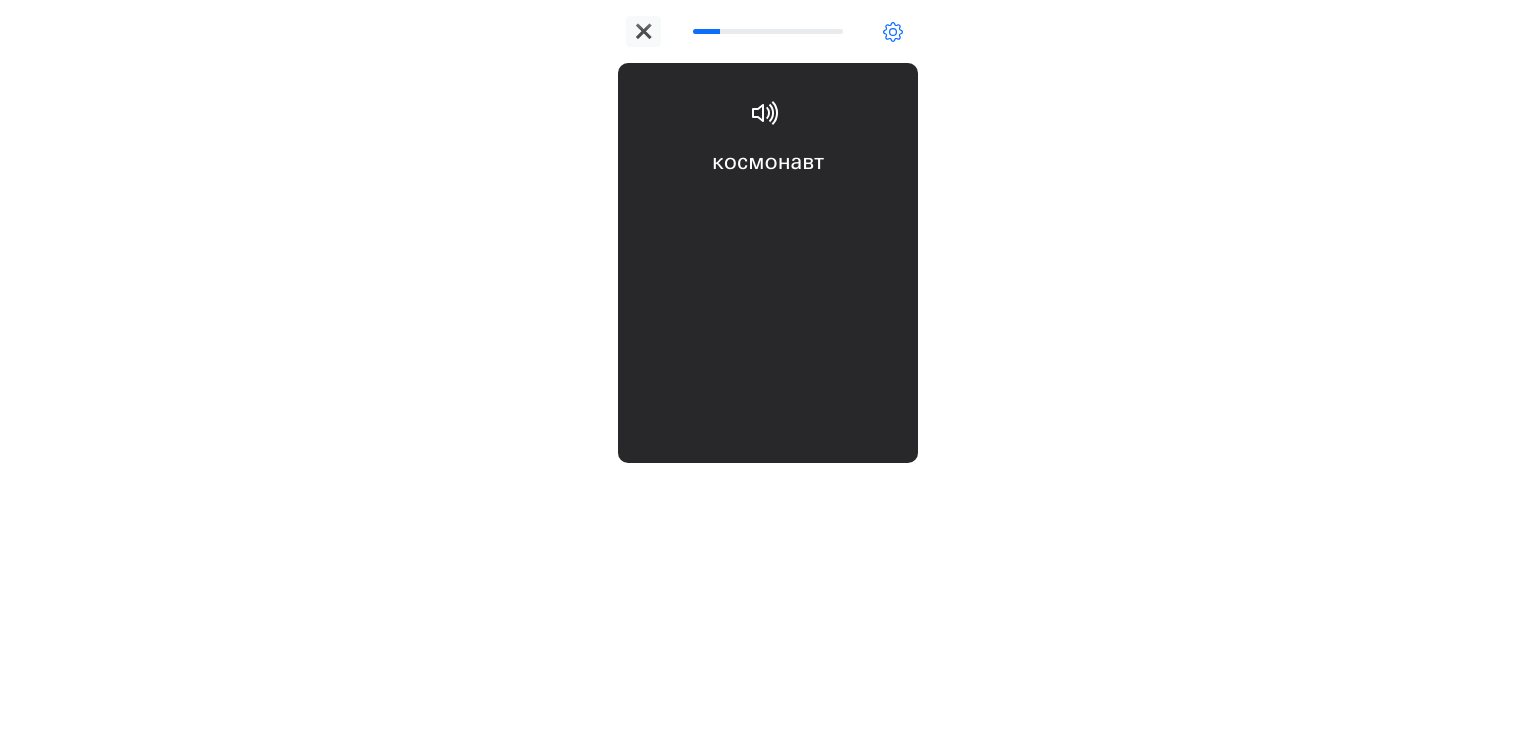 click on "космонавт [DEMOGRAPHIC_DATA] cosmonaut" at bounding box center (768, 206) 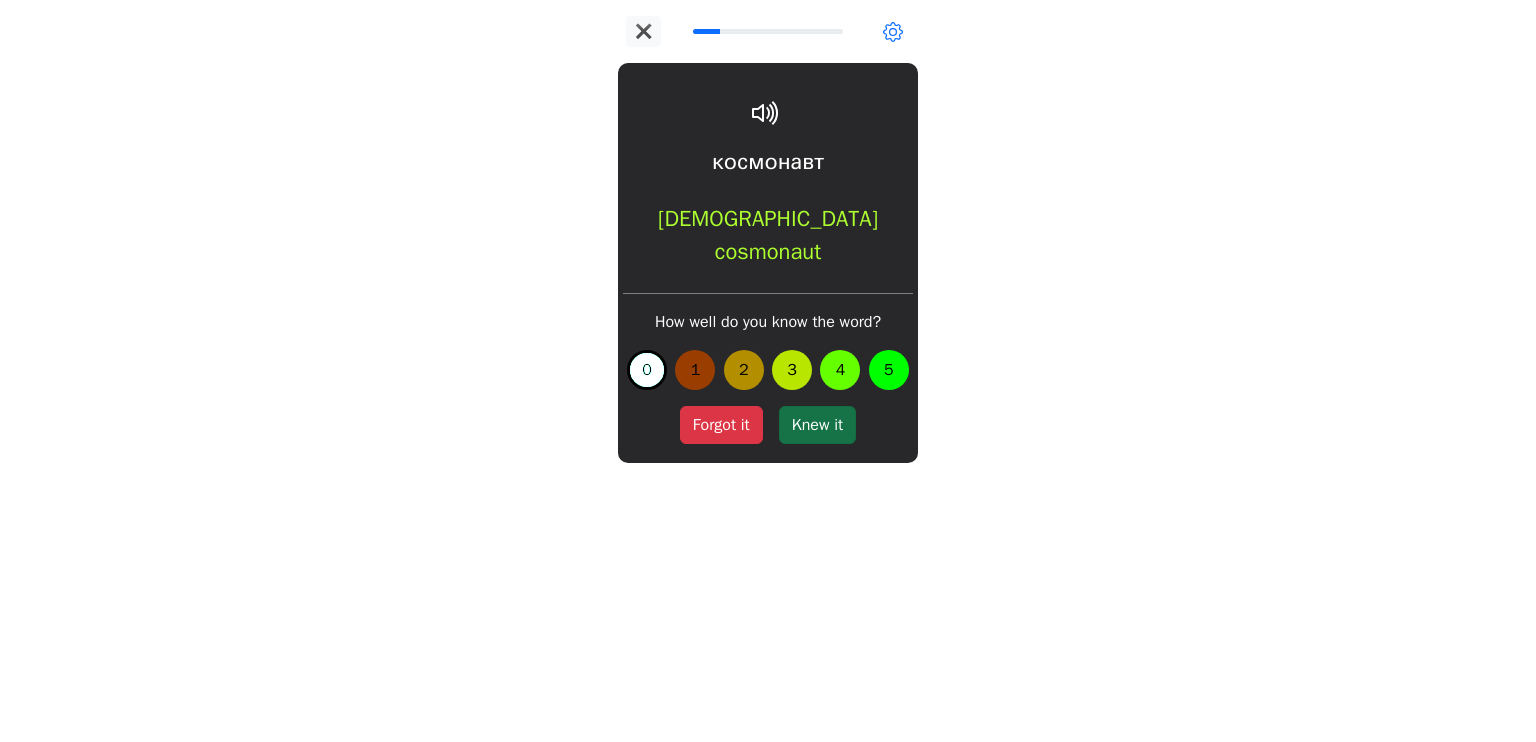 click on "Knew it" at bounding box center (817, 425) 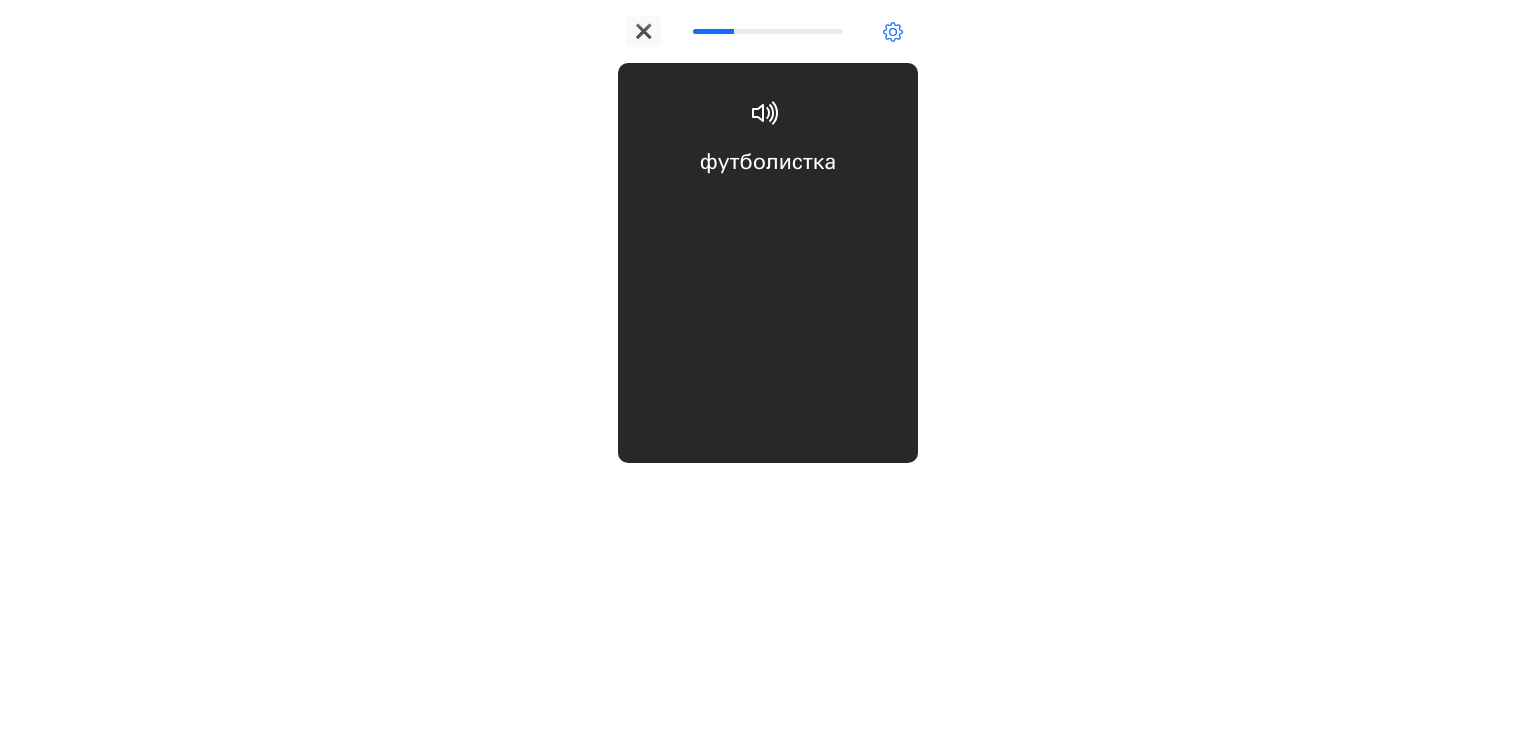 click on "футболистка [DEMOGRAPHIC_DATA] football player" at bounding box center (768, 206) 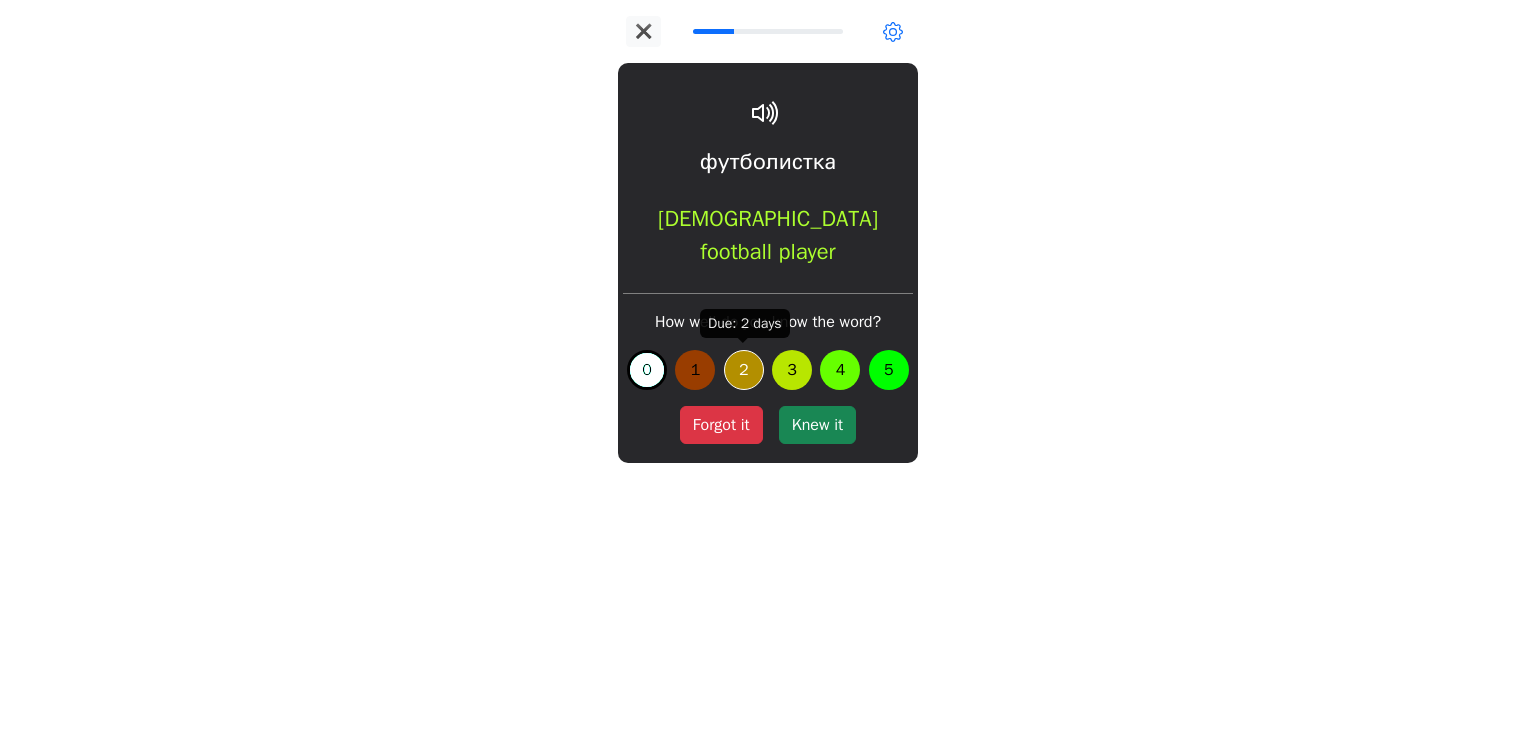 click on "2" at bounding box center [744, 370] 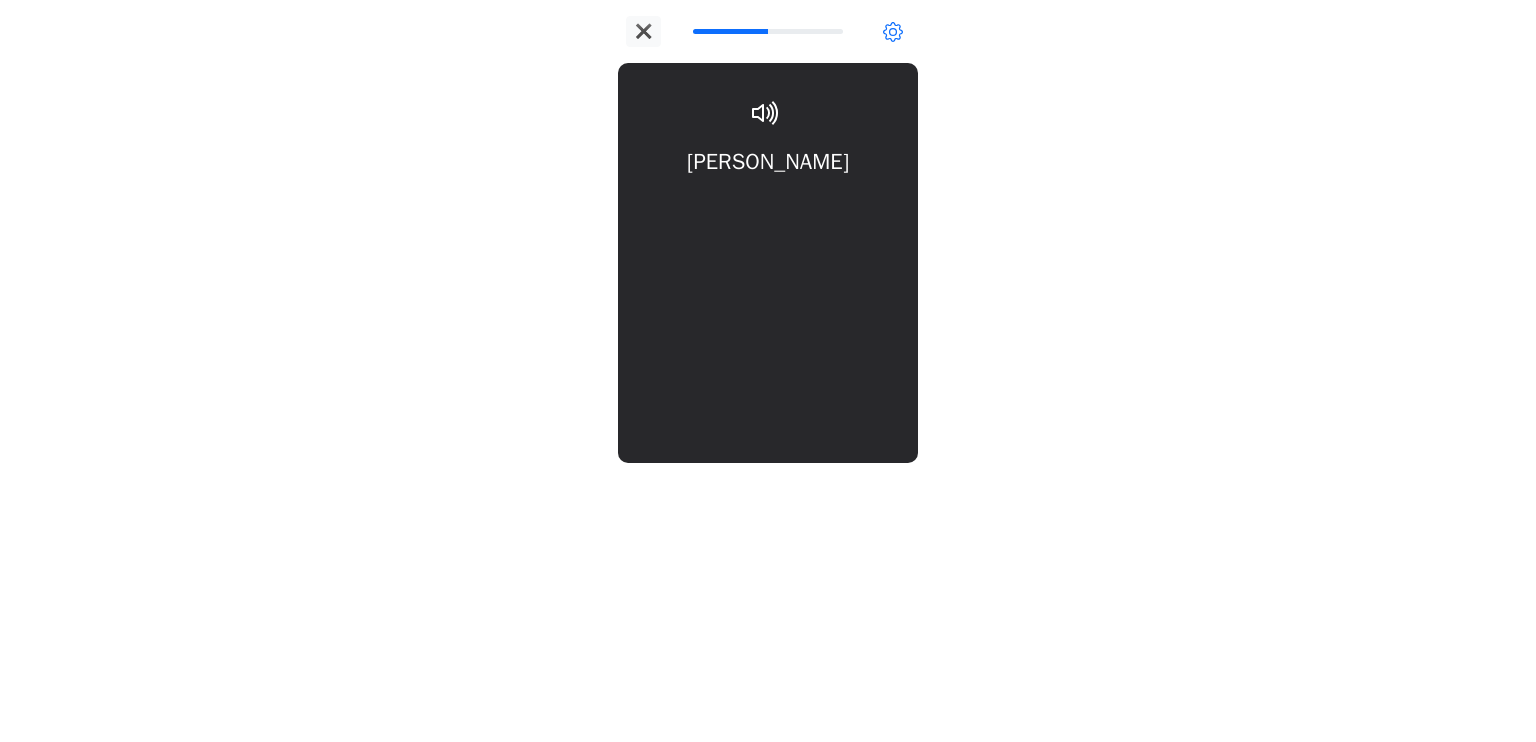 click on "[PERSON_NAME]" at bounding box center (768, 206) 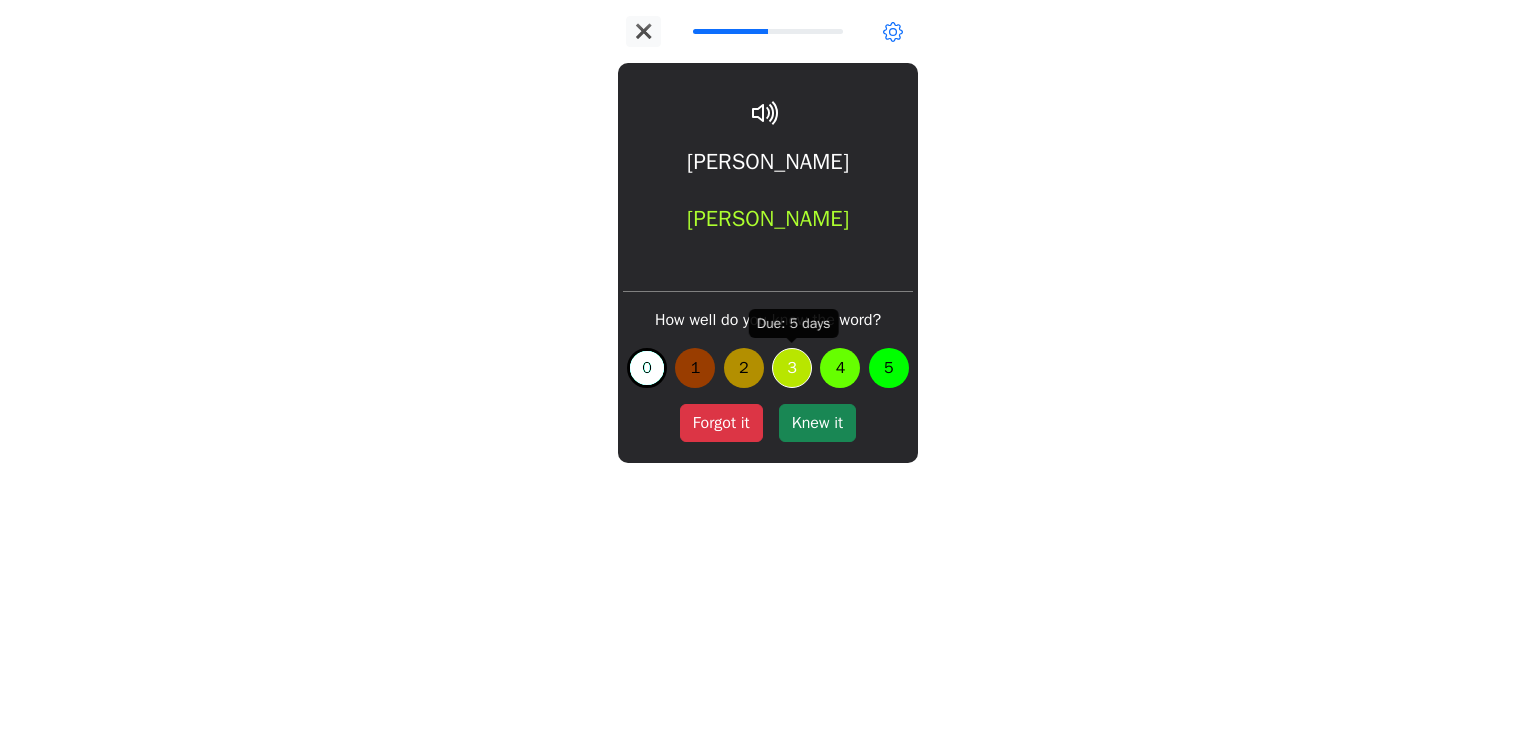 click on "3" at bounding box center (792, 368) 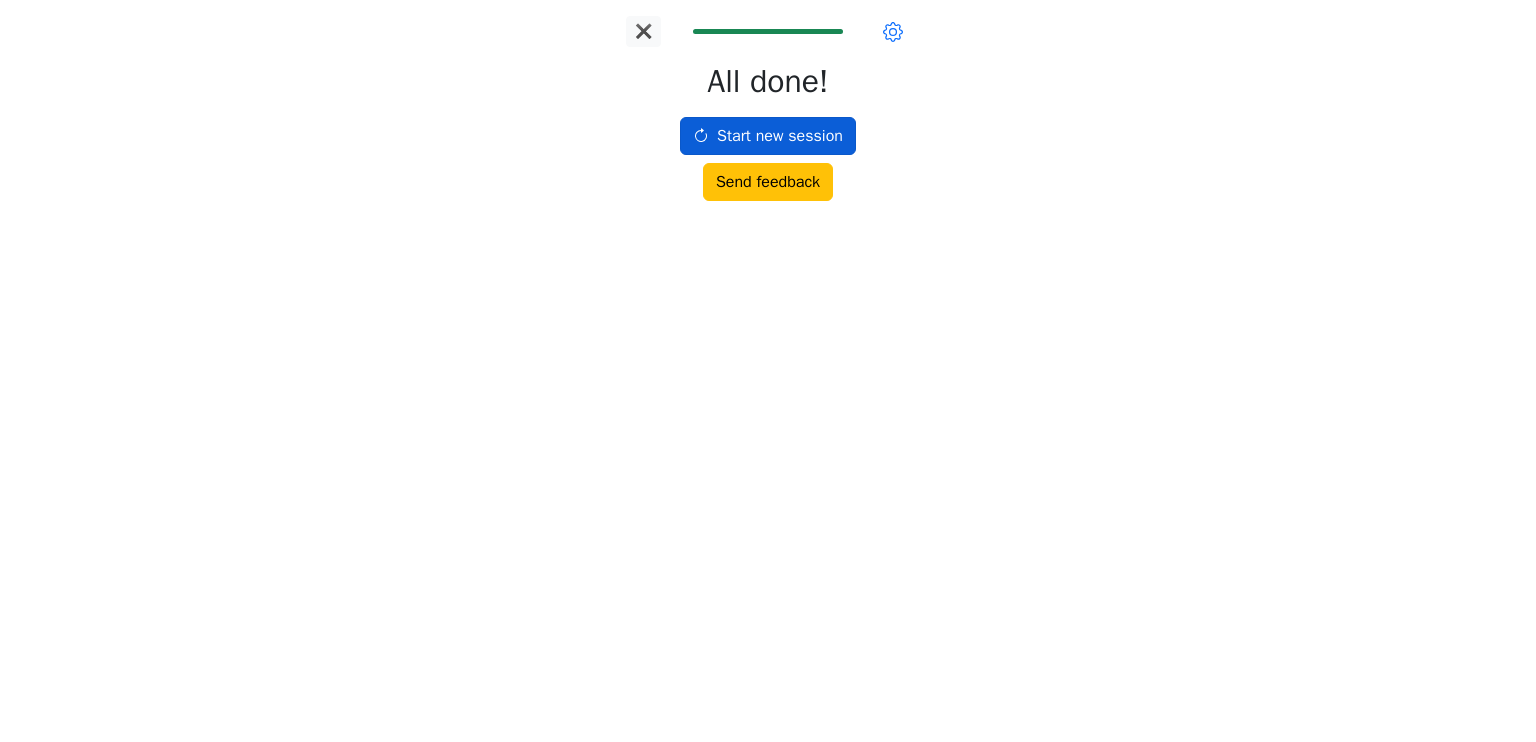 click on "Start new session" at bounding box center (768, 136) 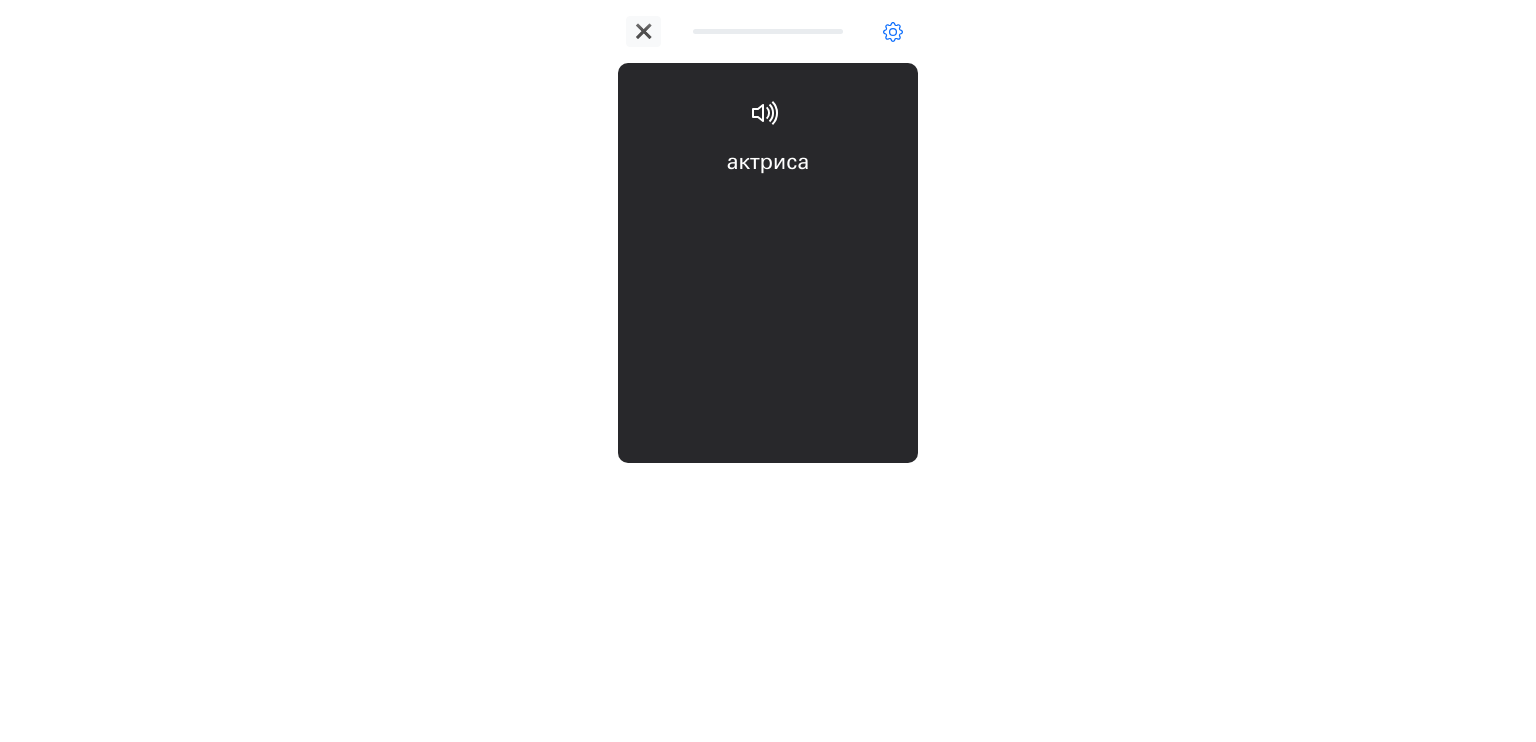 click on "актриса actress" at bounding box center (768, 206) 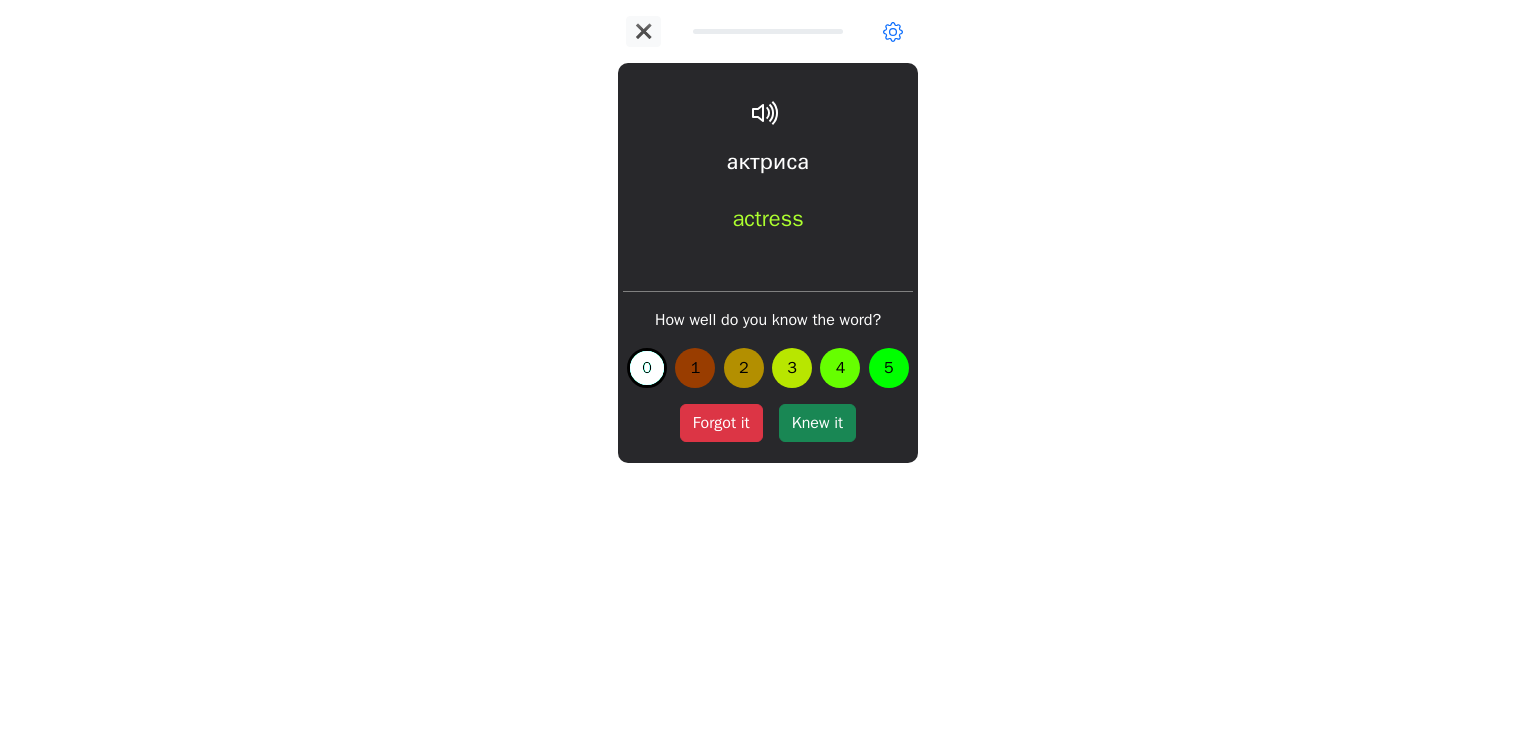 click on "2" at bounding box center [744, 368] 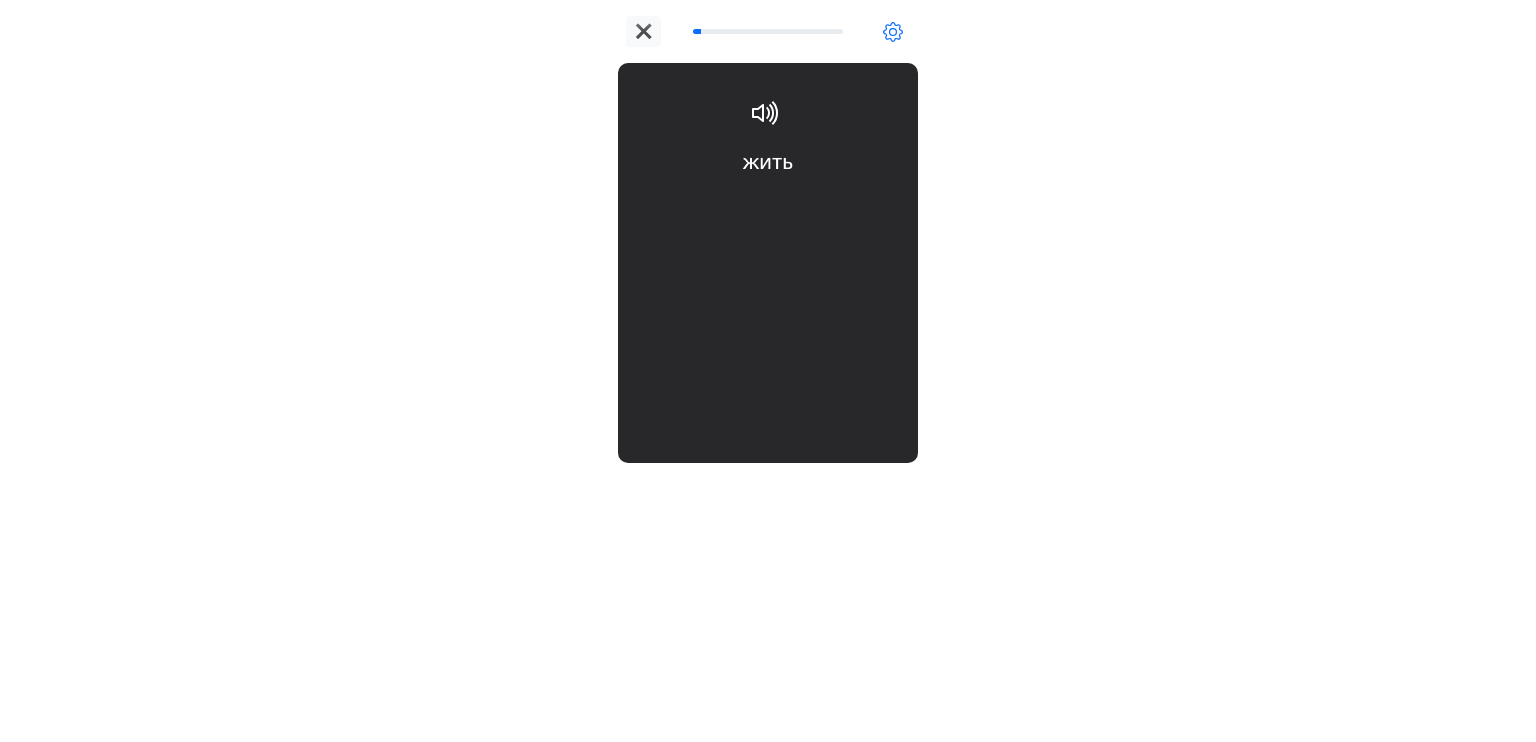 click on "жить to live" at bounding box center [768, 206] 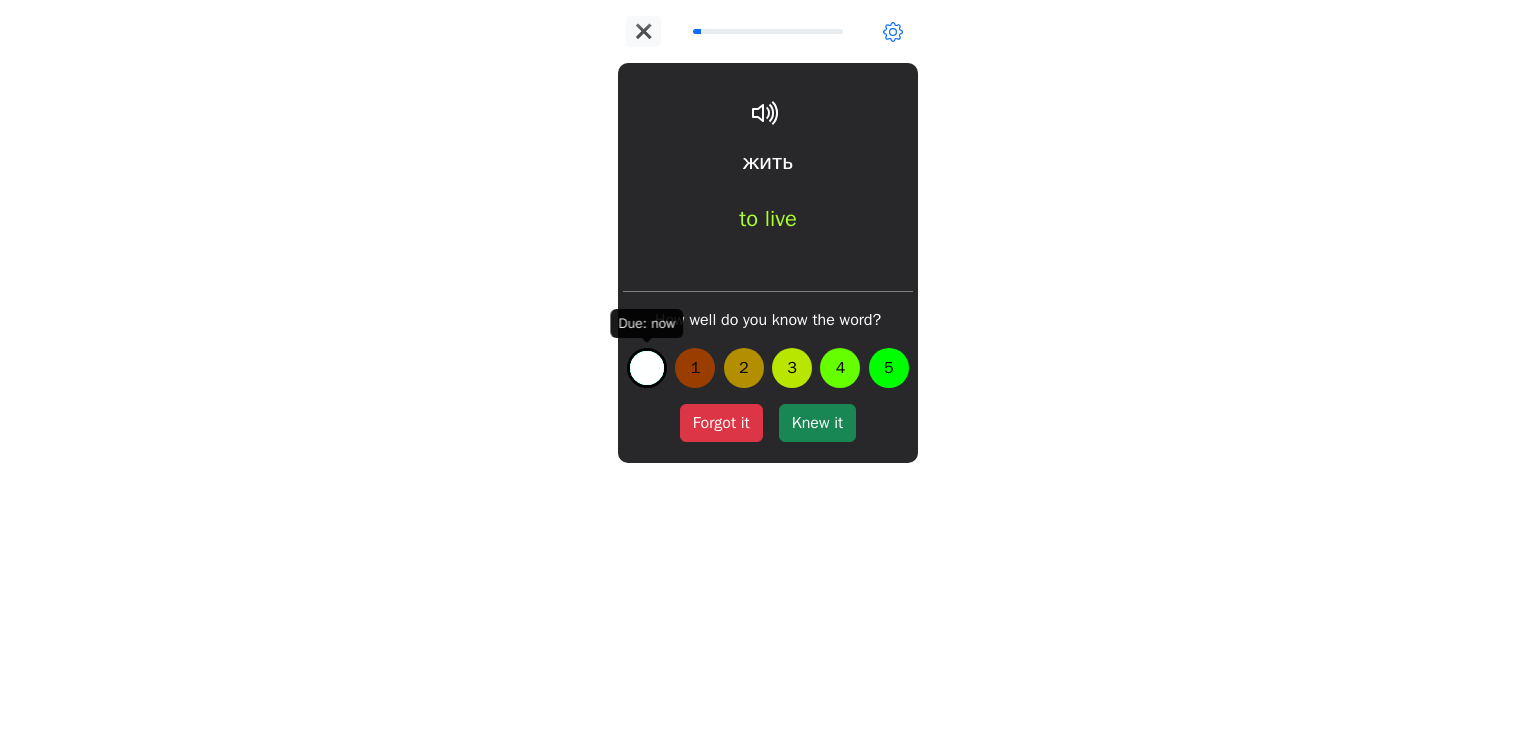 click on "0" at bounding box center [647, 368] 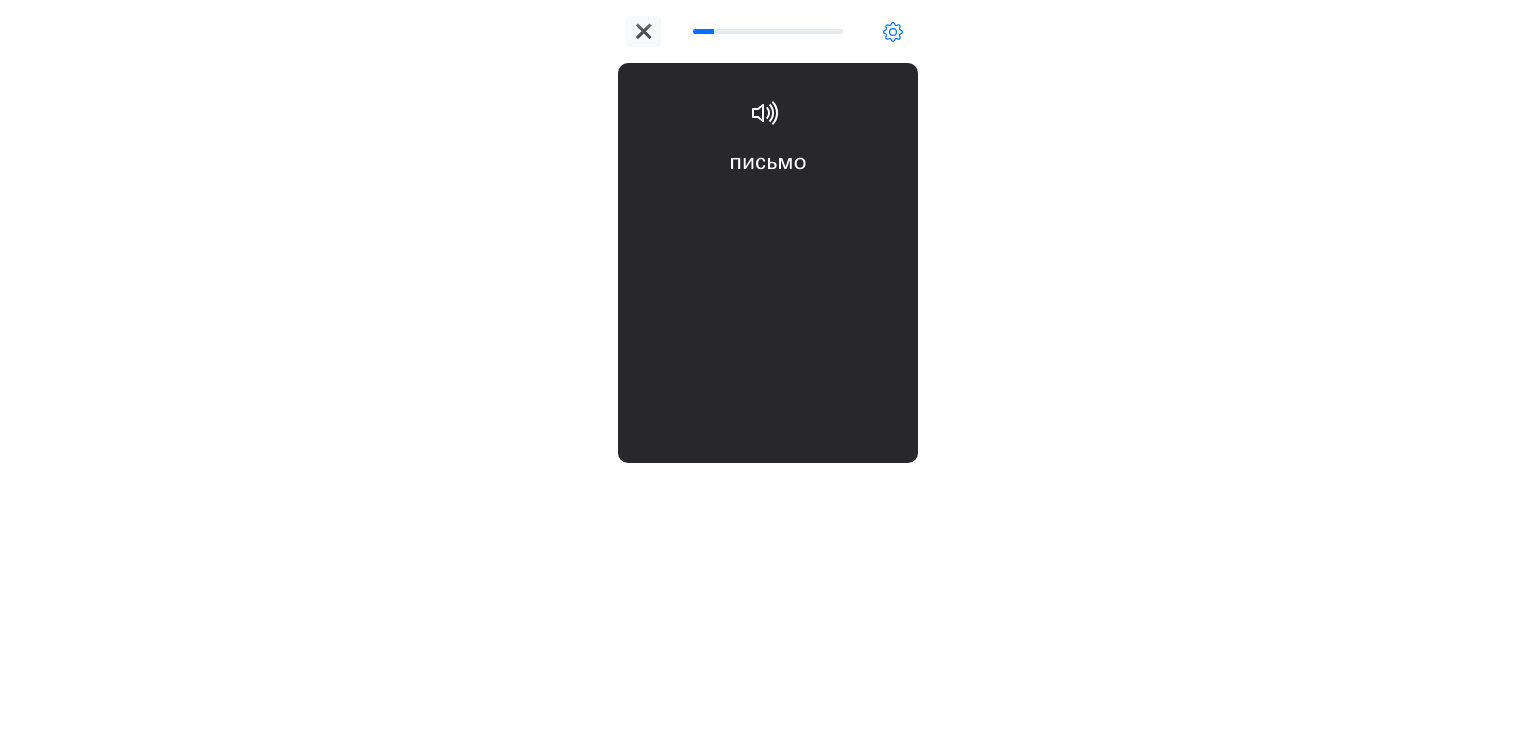 click on "письмо letter/email" at bounding box center (768, 206) 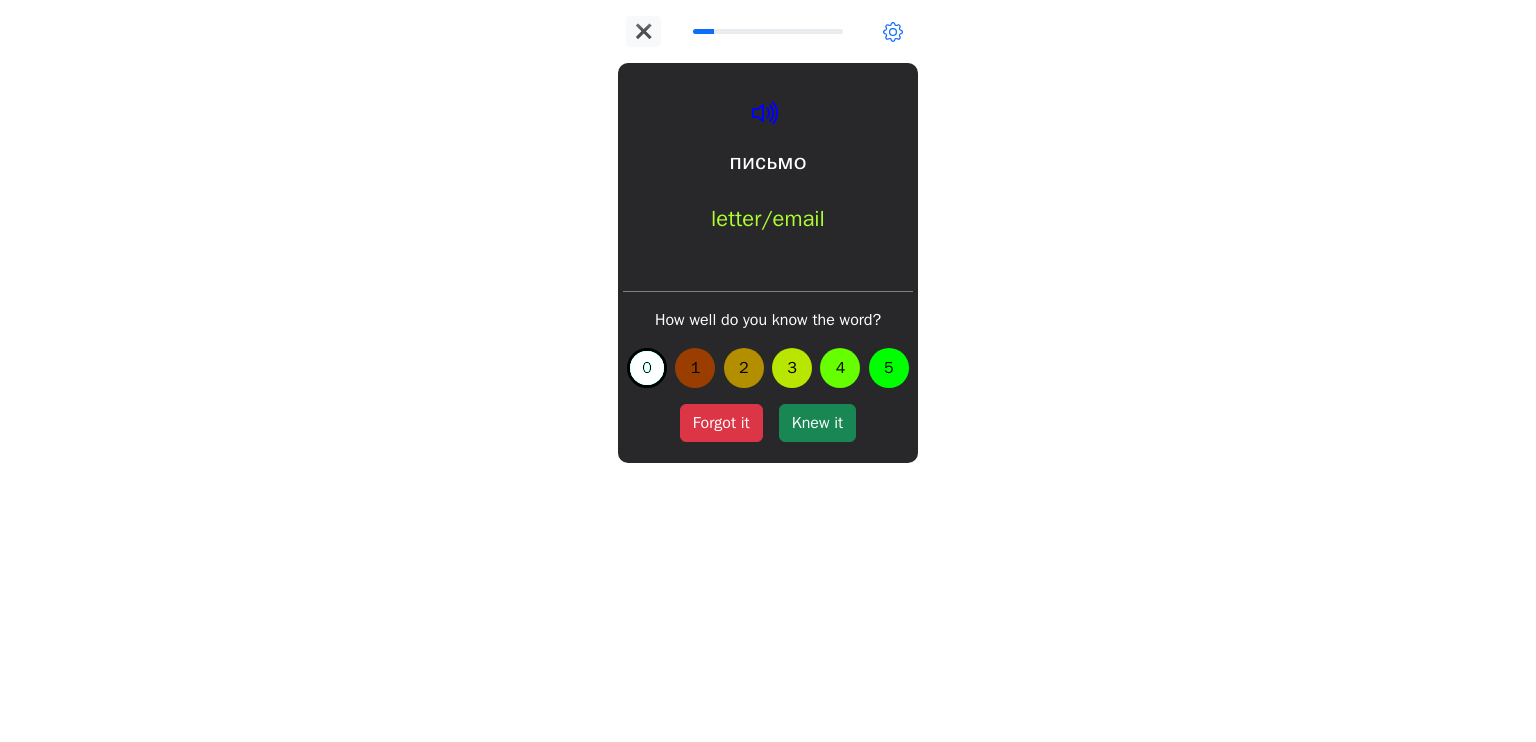 click 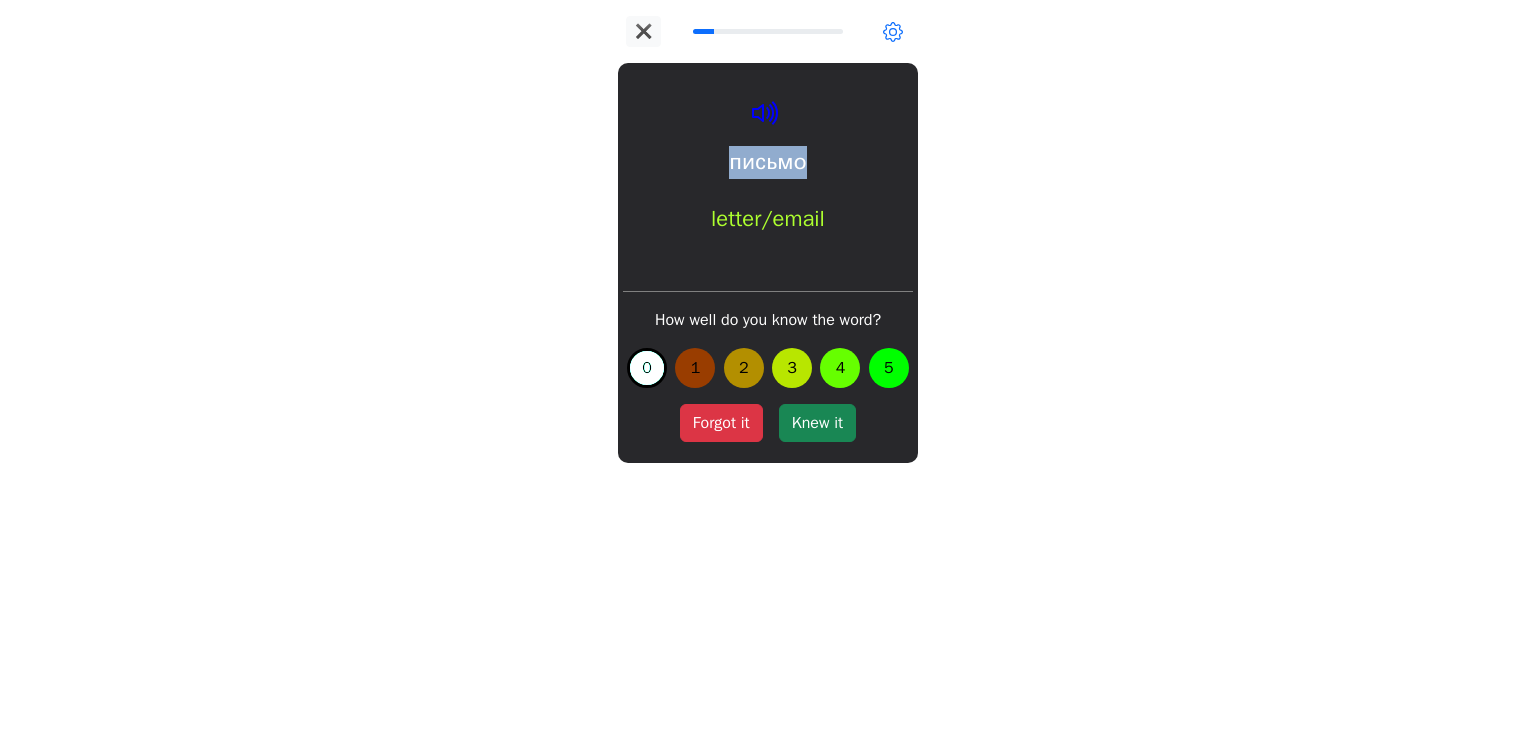 click 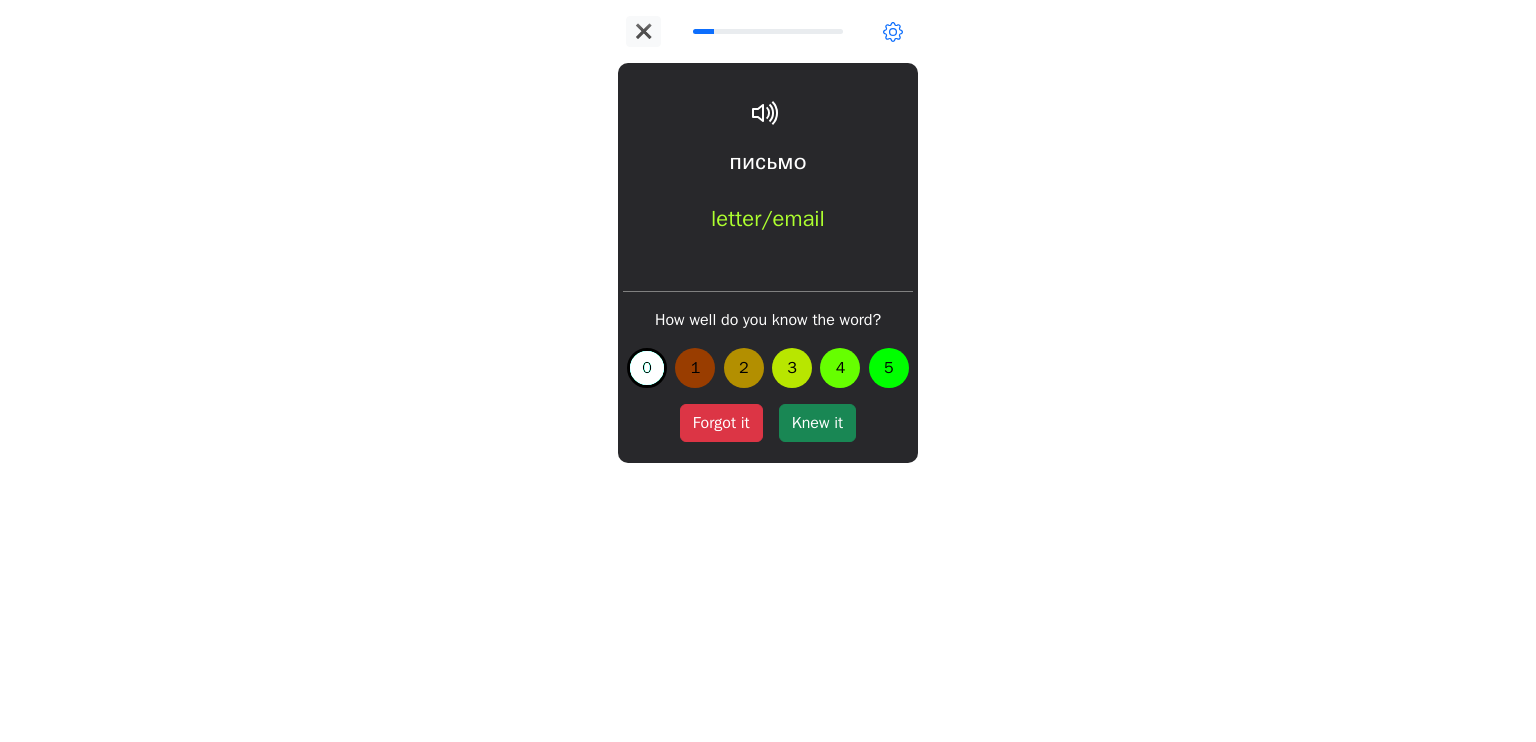 click at bounding box center (768, 111) 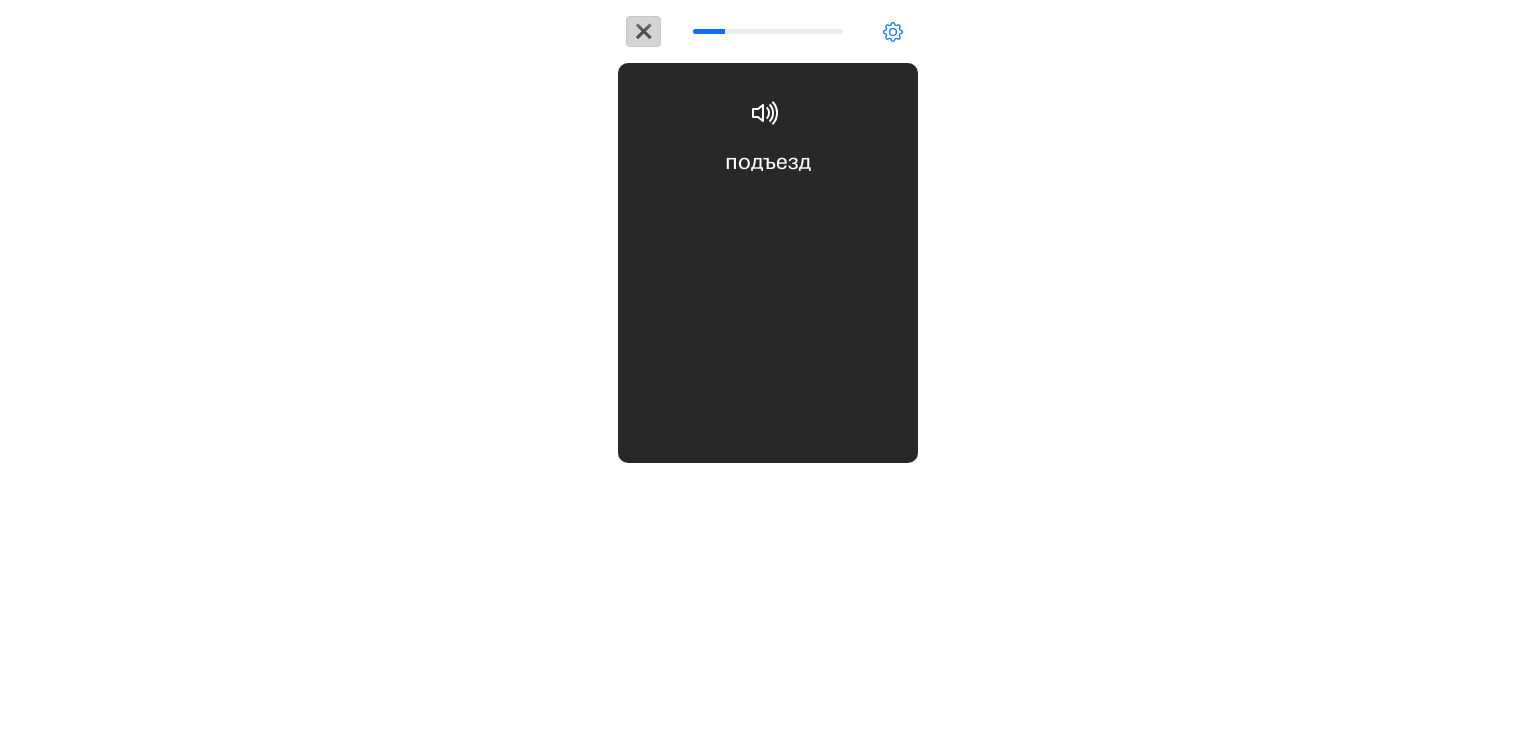 click on "✖" at bounding box center (643, 31) 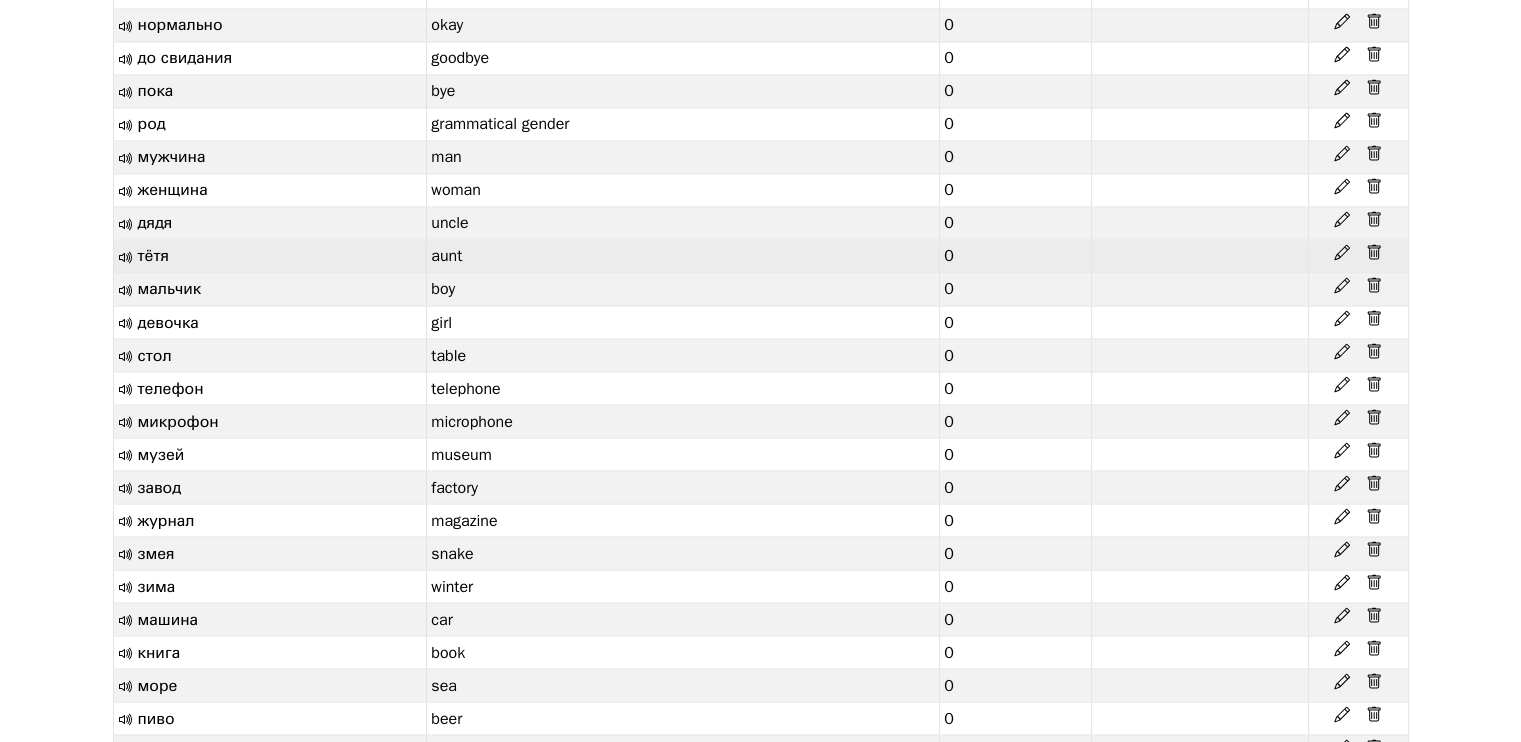 scroll, scrollTop: 2512, scrollLeft: 0, axis: vertical 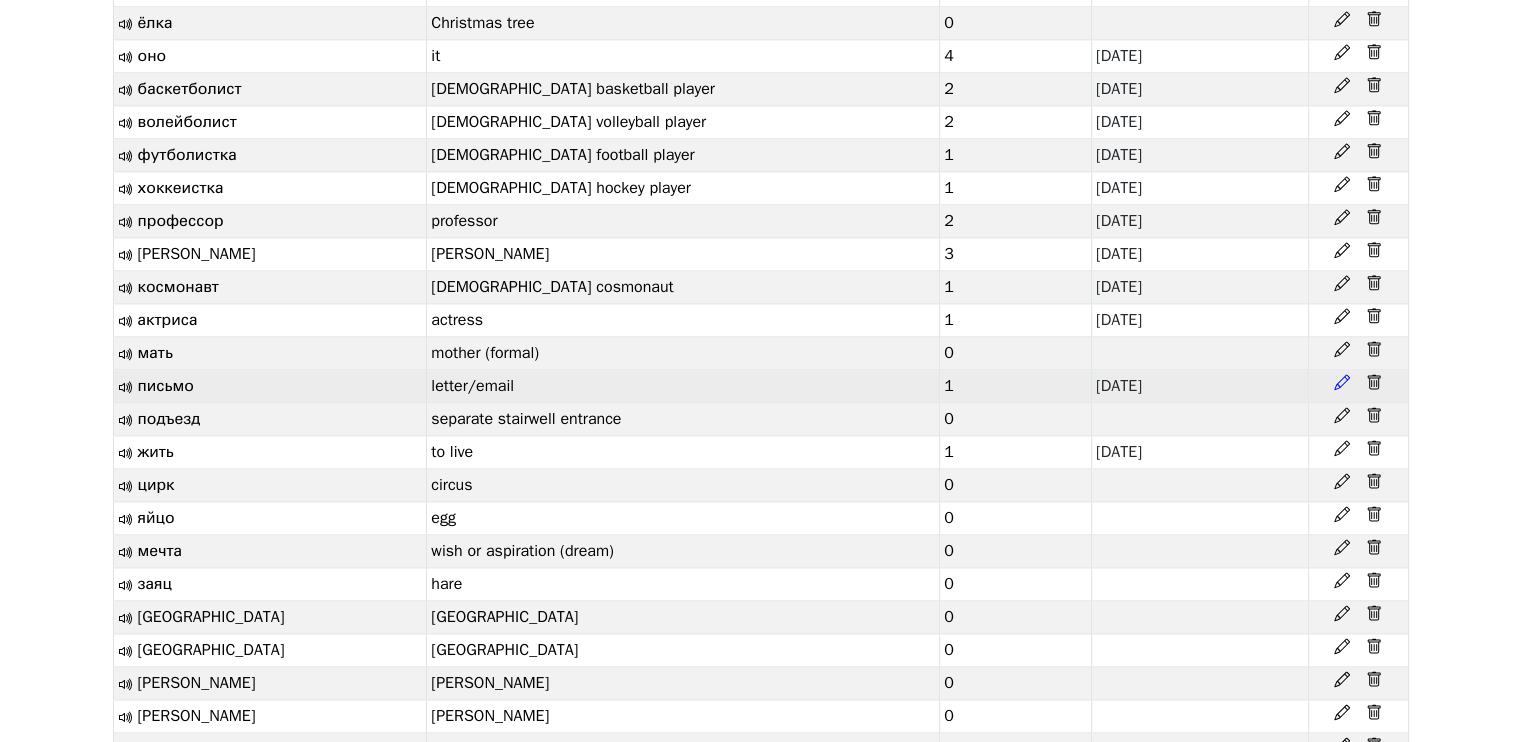 click 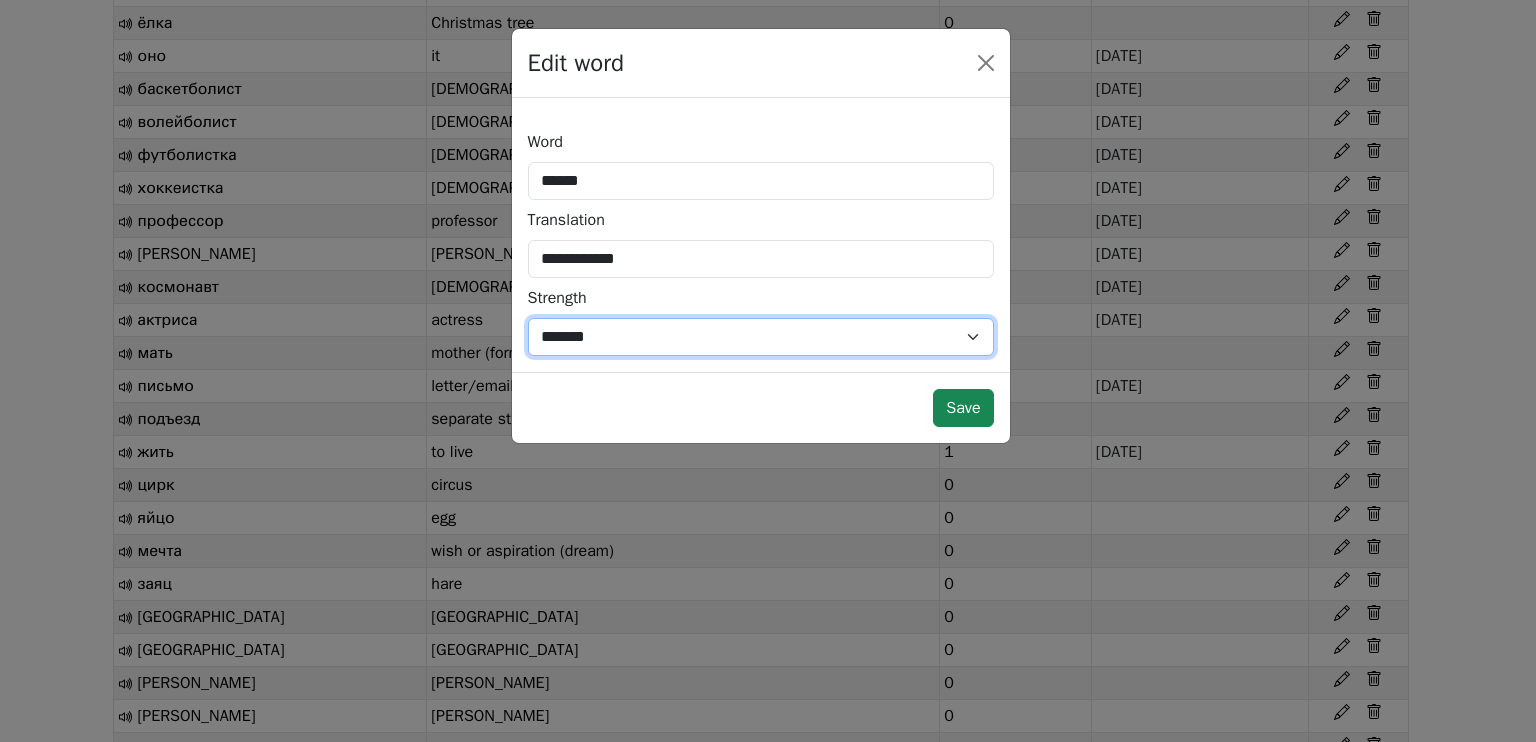 click on "*** *** * * * * * *** ******* *" at bounding box center [761, 337] 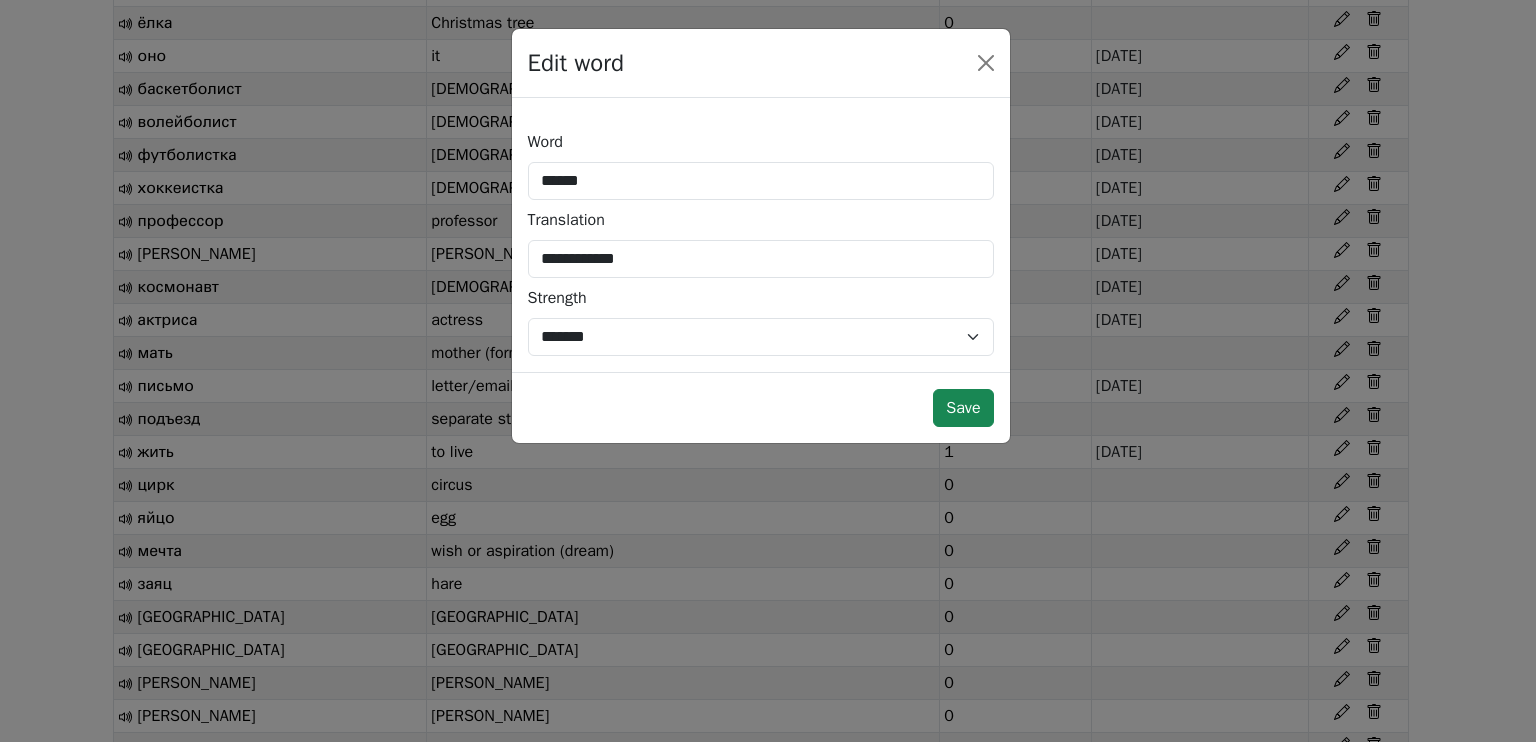 click on "Save" at bounding box center [761, 407] 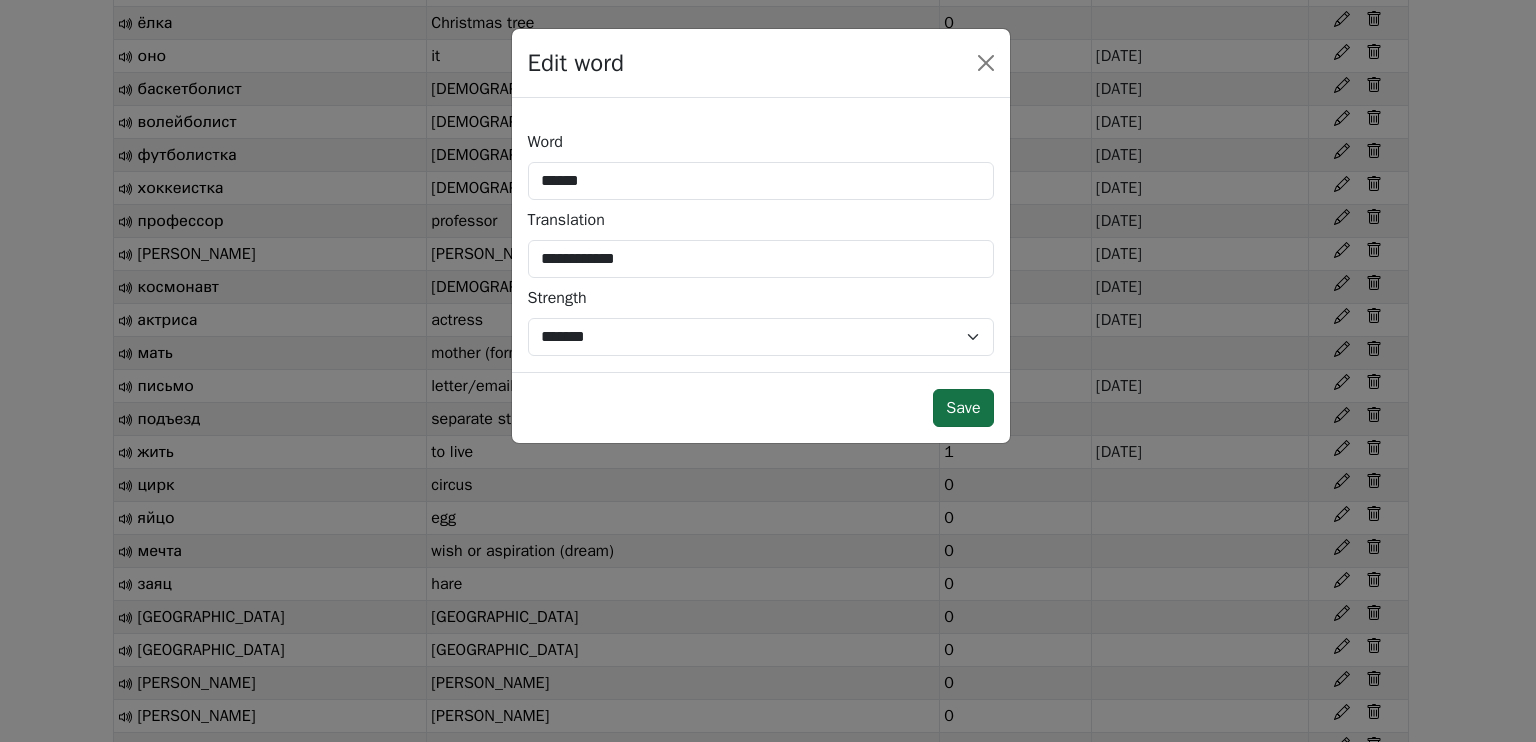 click on "Save" at bounding box center [963, 408] 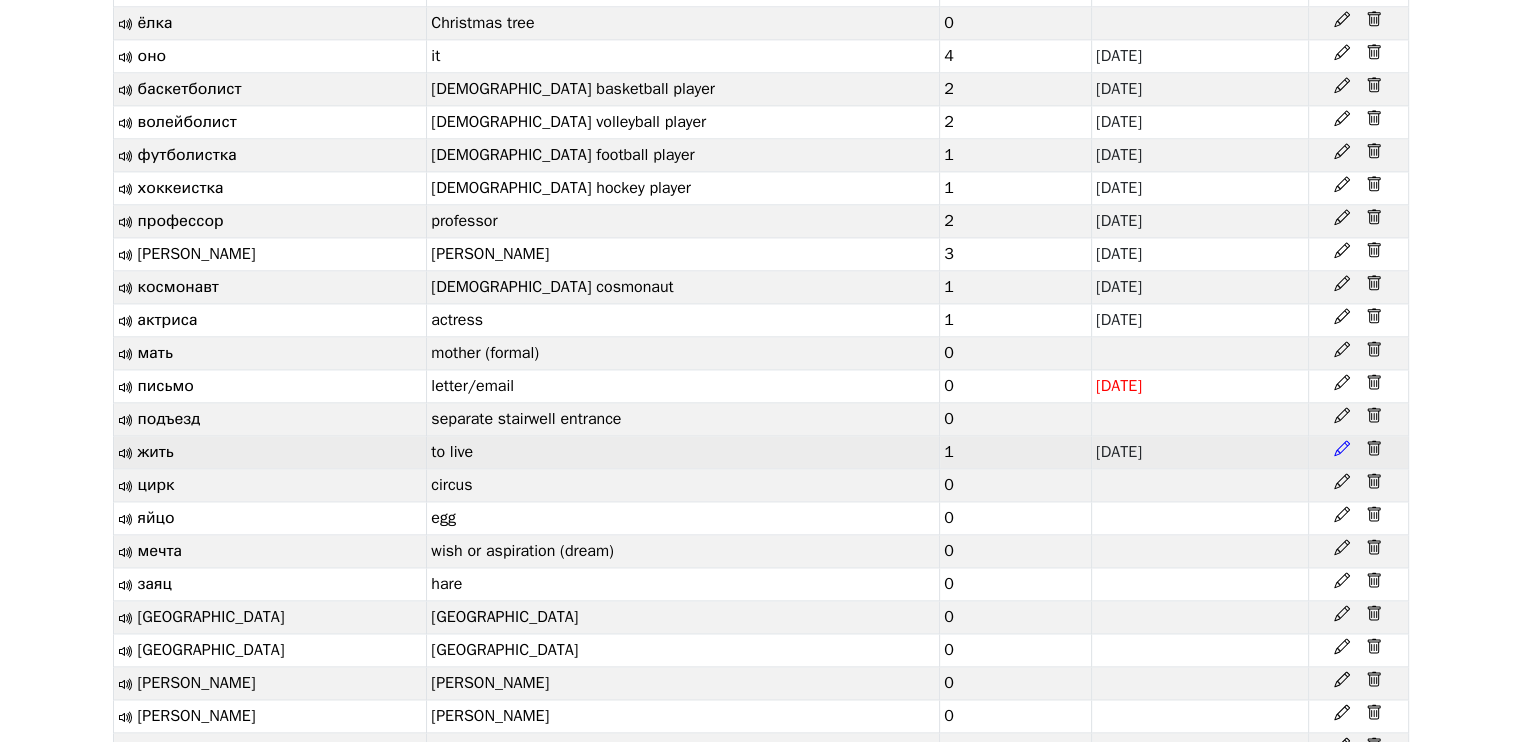 click 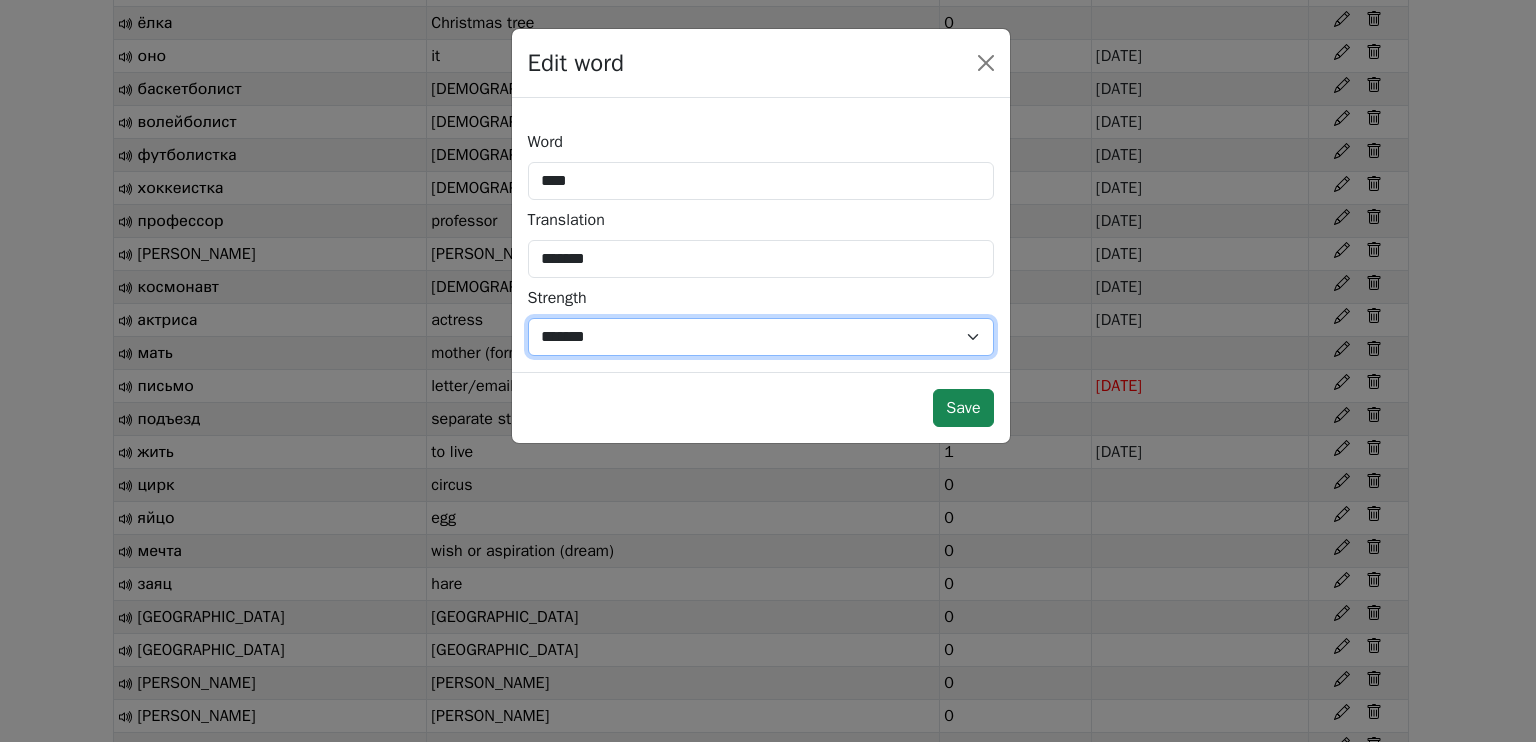 click on "*** *** * * * * * *** ******* *" at bounding box center [761, 337] 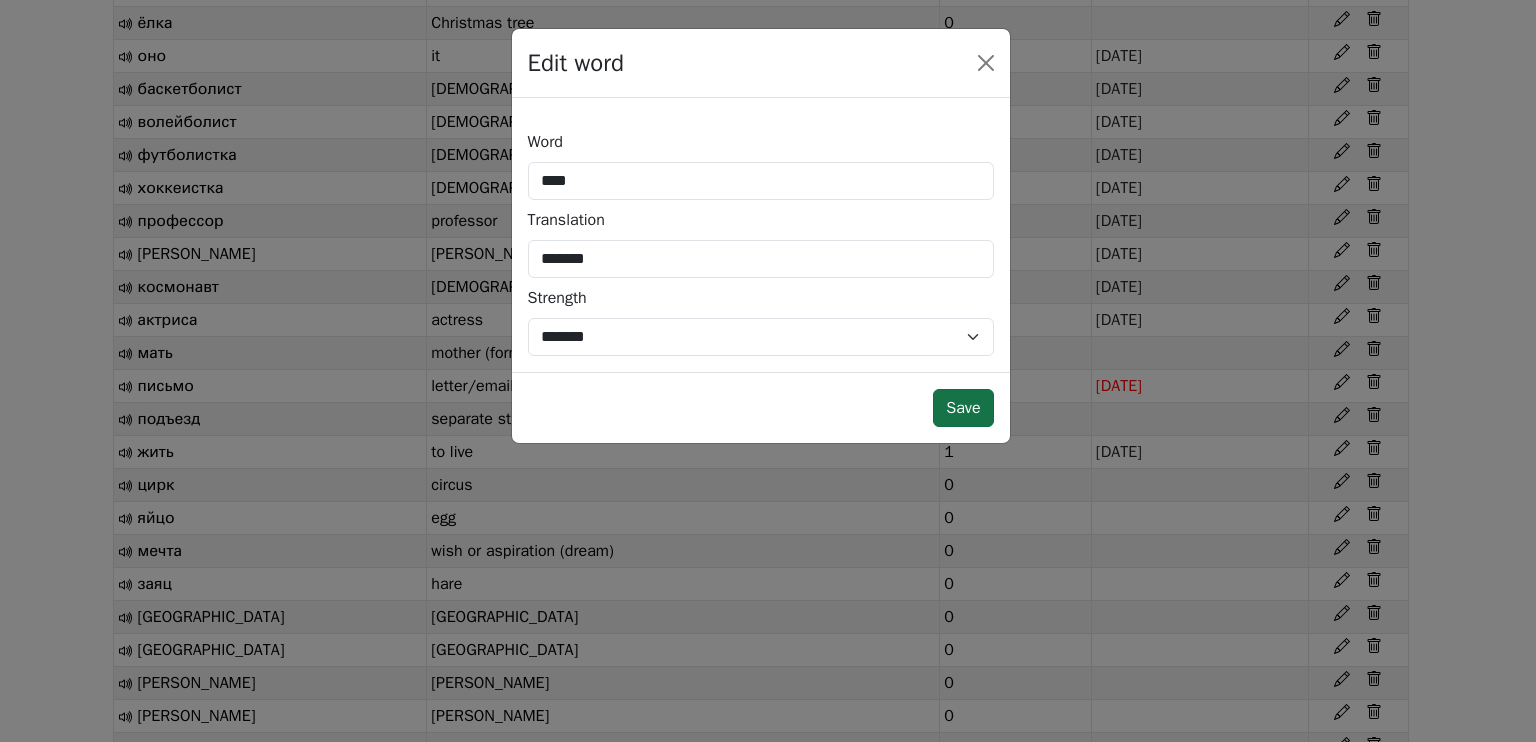 click on "Save" at bounding box center (963, 408) 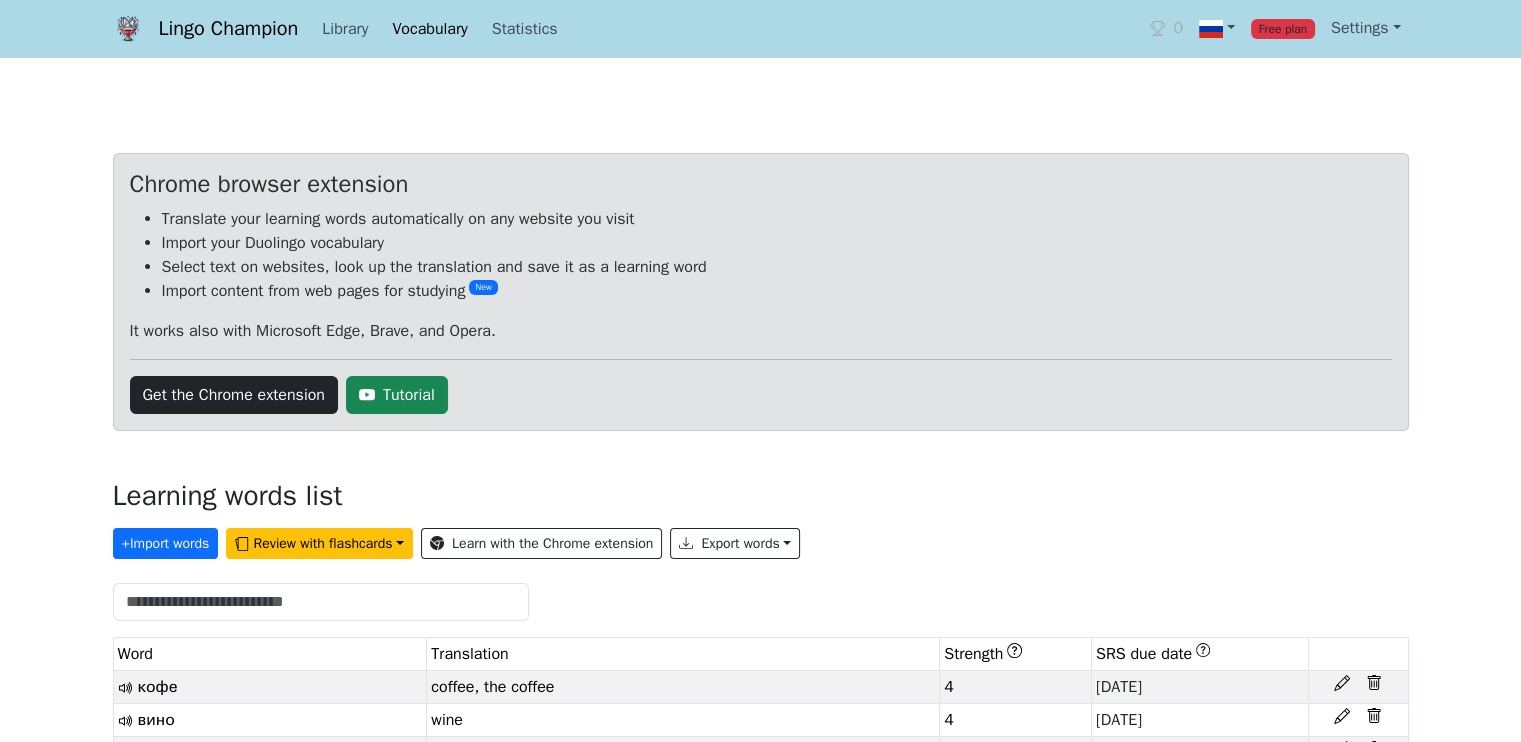 scroll, scrollTop: 200, scrollLeft: 0, axis: vertical 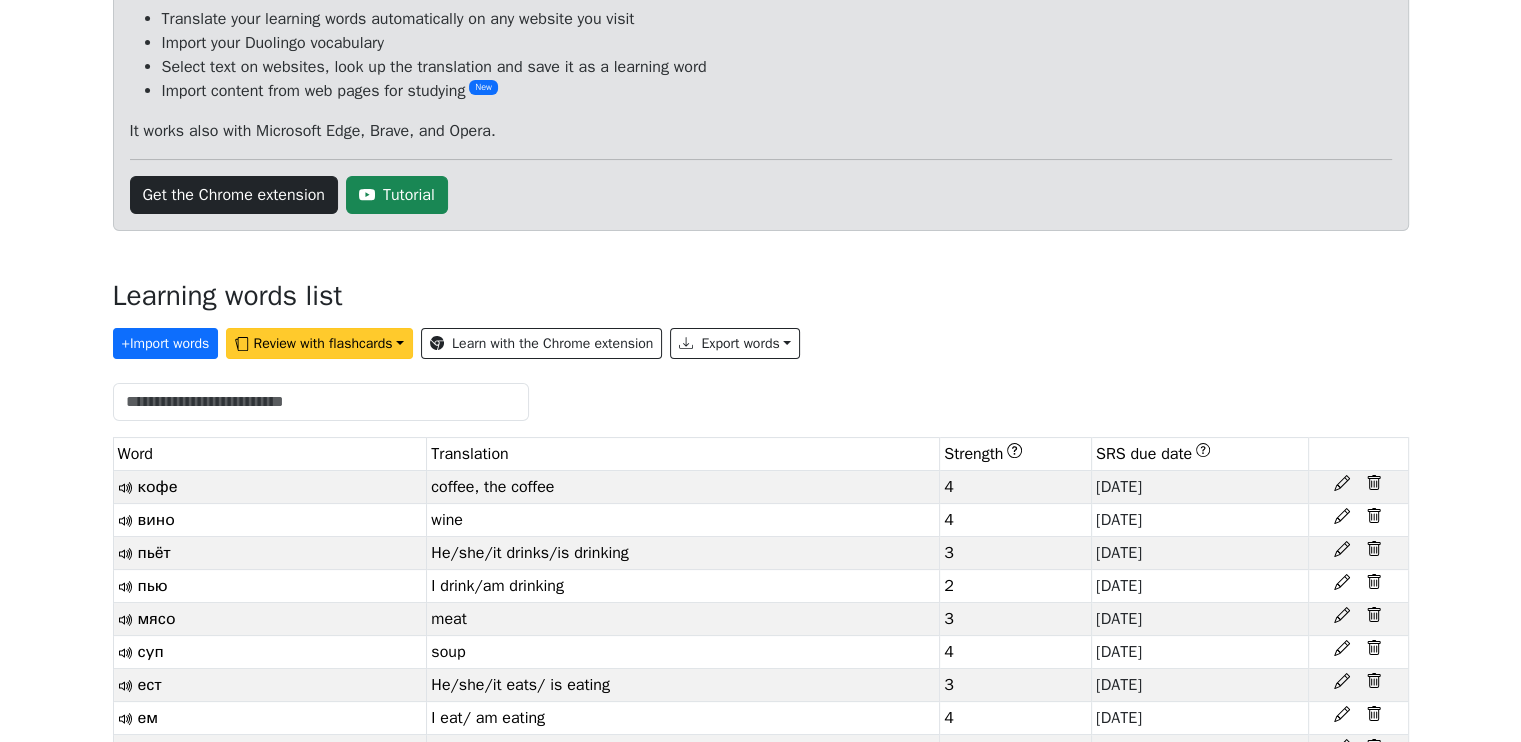 click on "Review with flashcards" at bounding box center (319, 343) 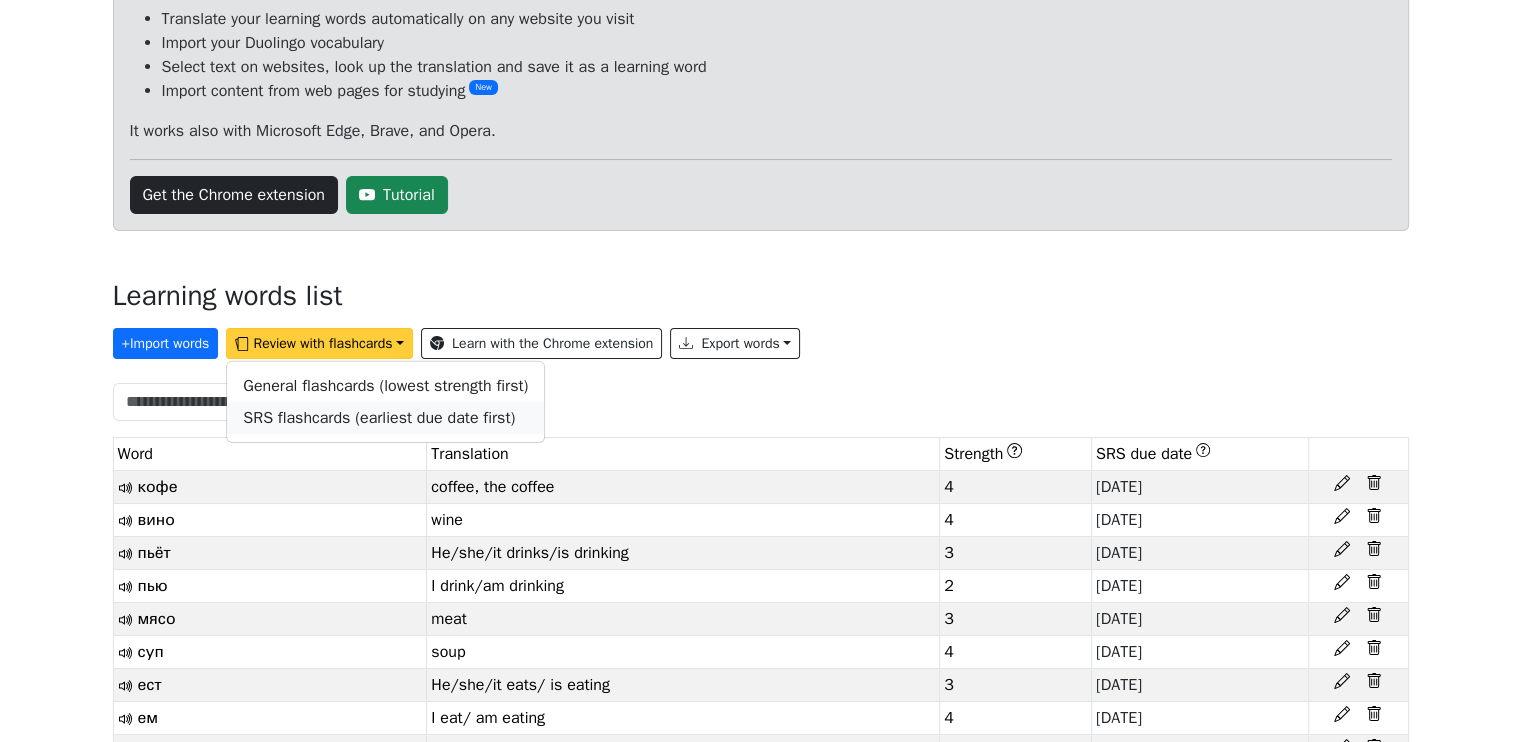 click on "SRS flashcards (earliest due date first)" at bounding box center (379, 418) 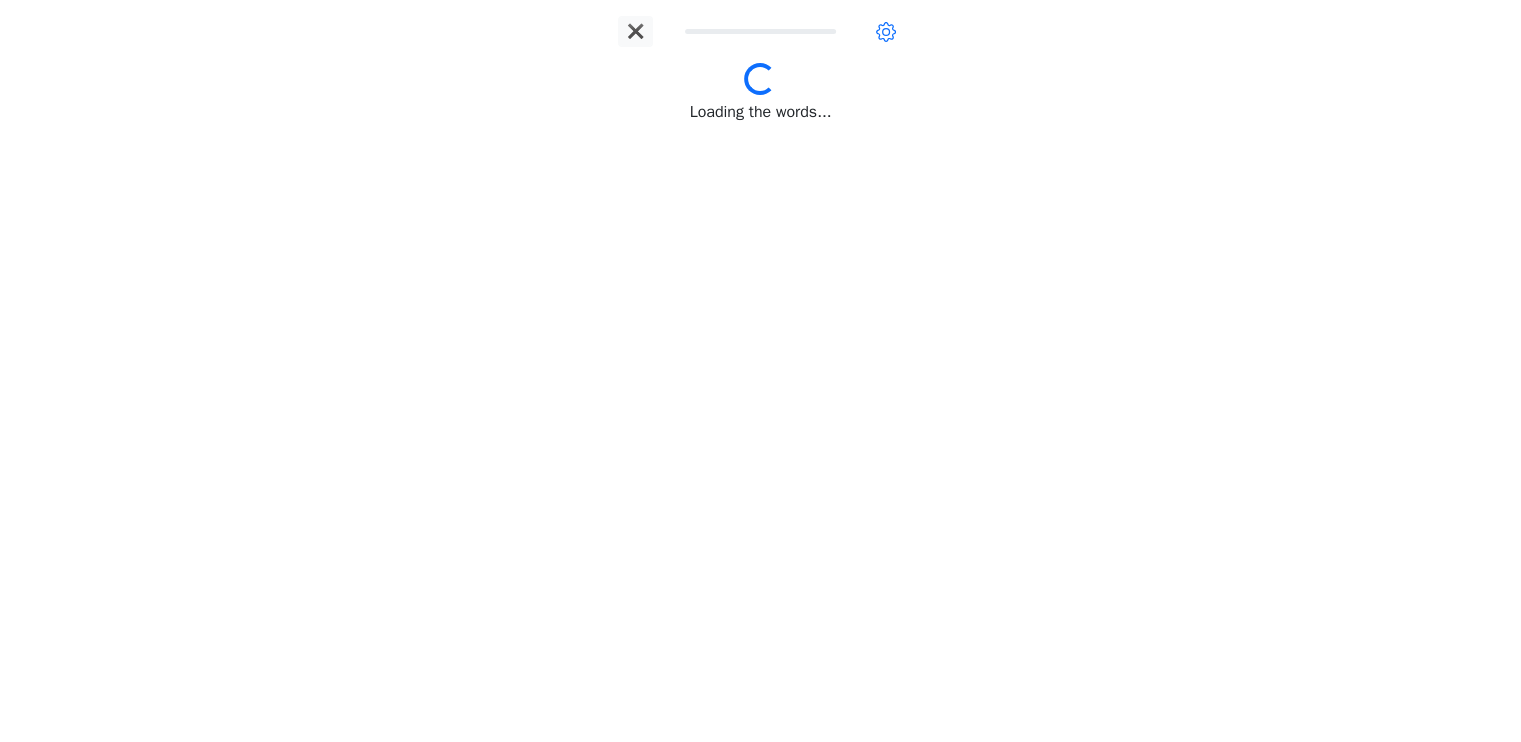scroll, scrollTop: 0, scrollLeft: 0, axis: both 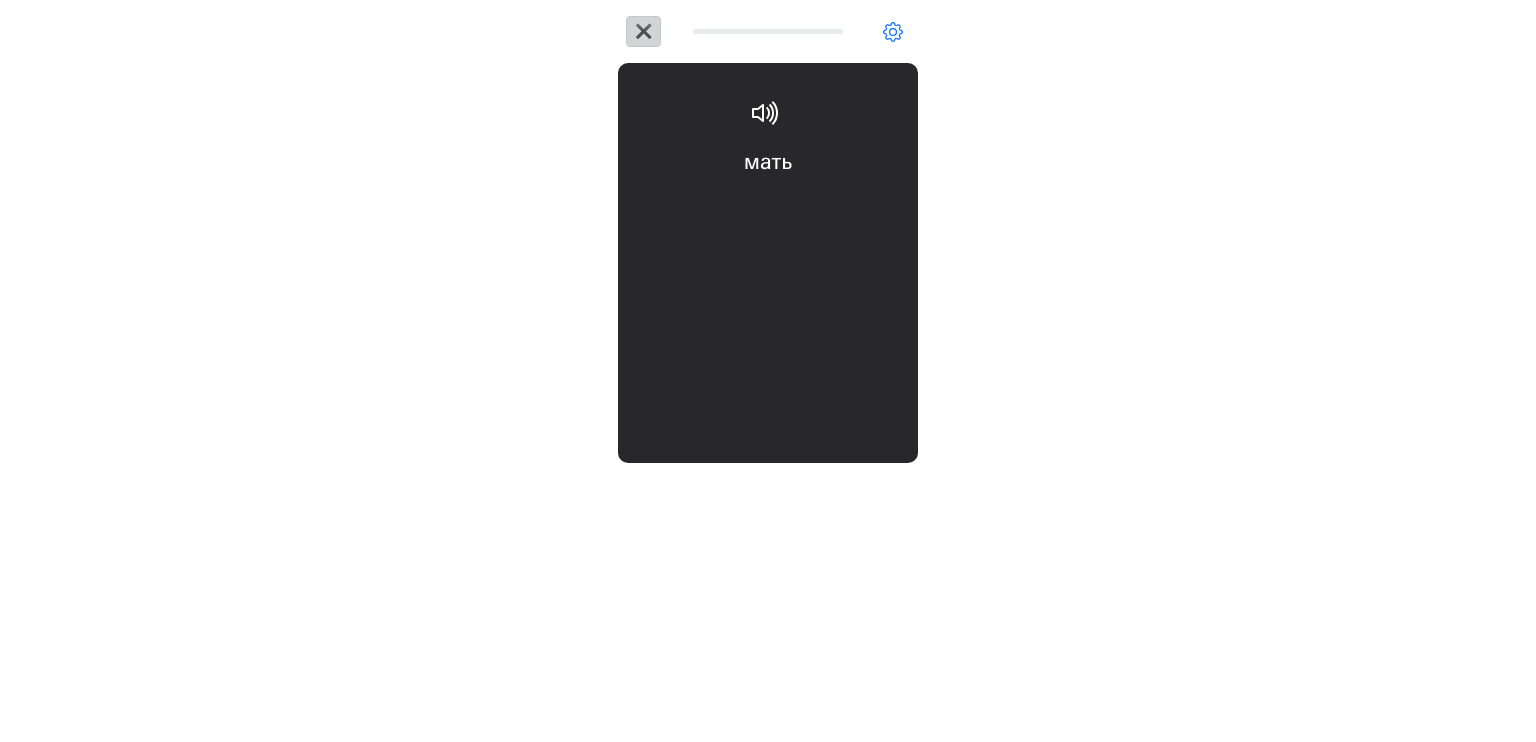 click on "✖" at bounding box center (643, 31) 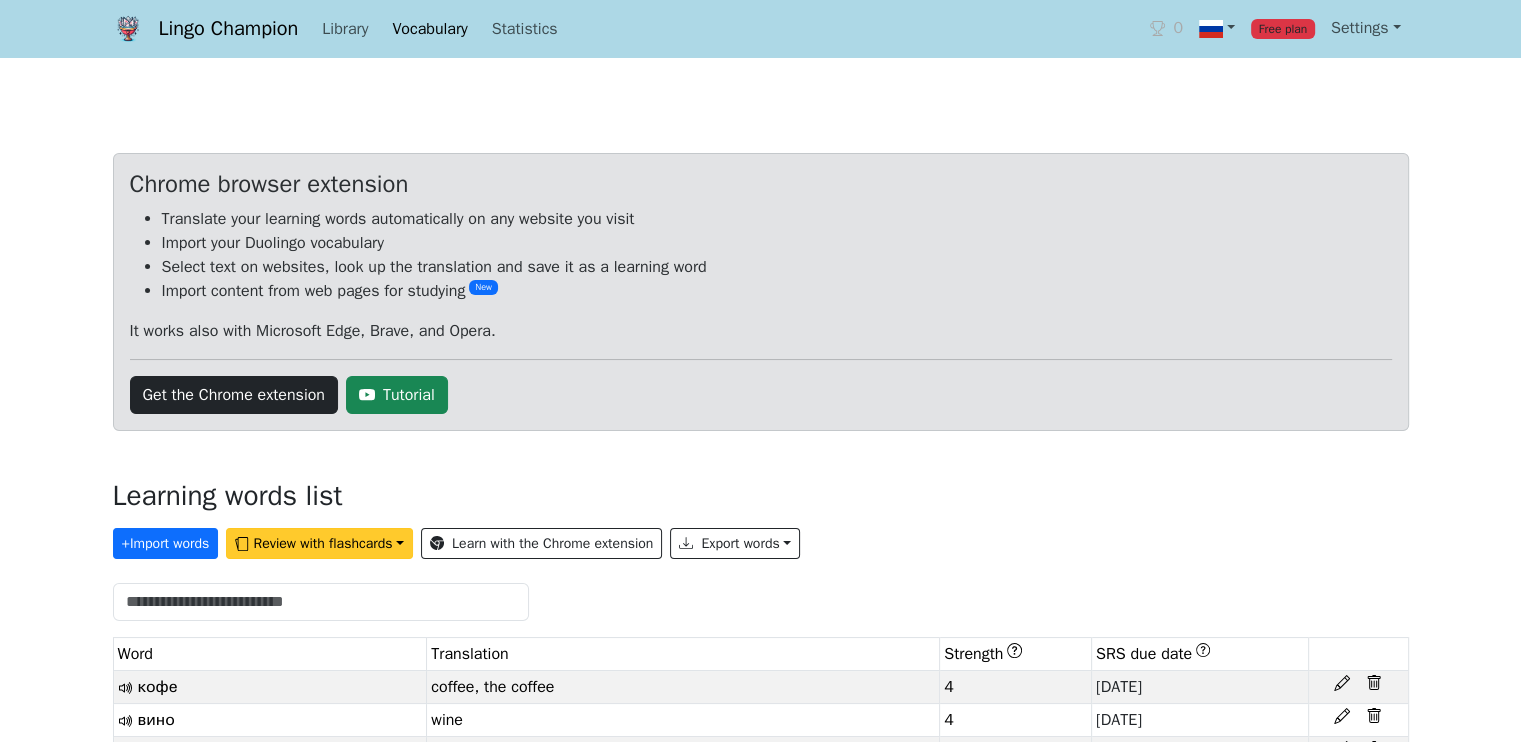 click on "Review with flashcards" at bounding box center (319, 543) 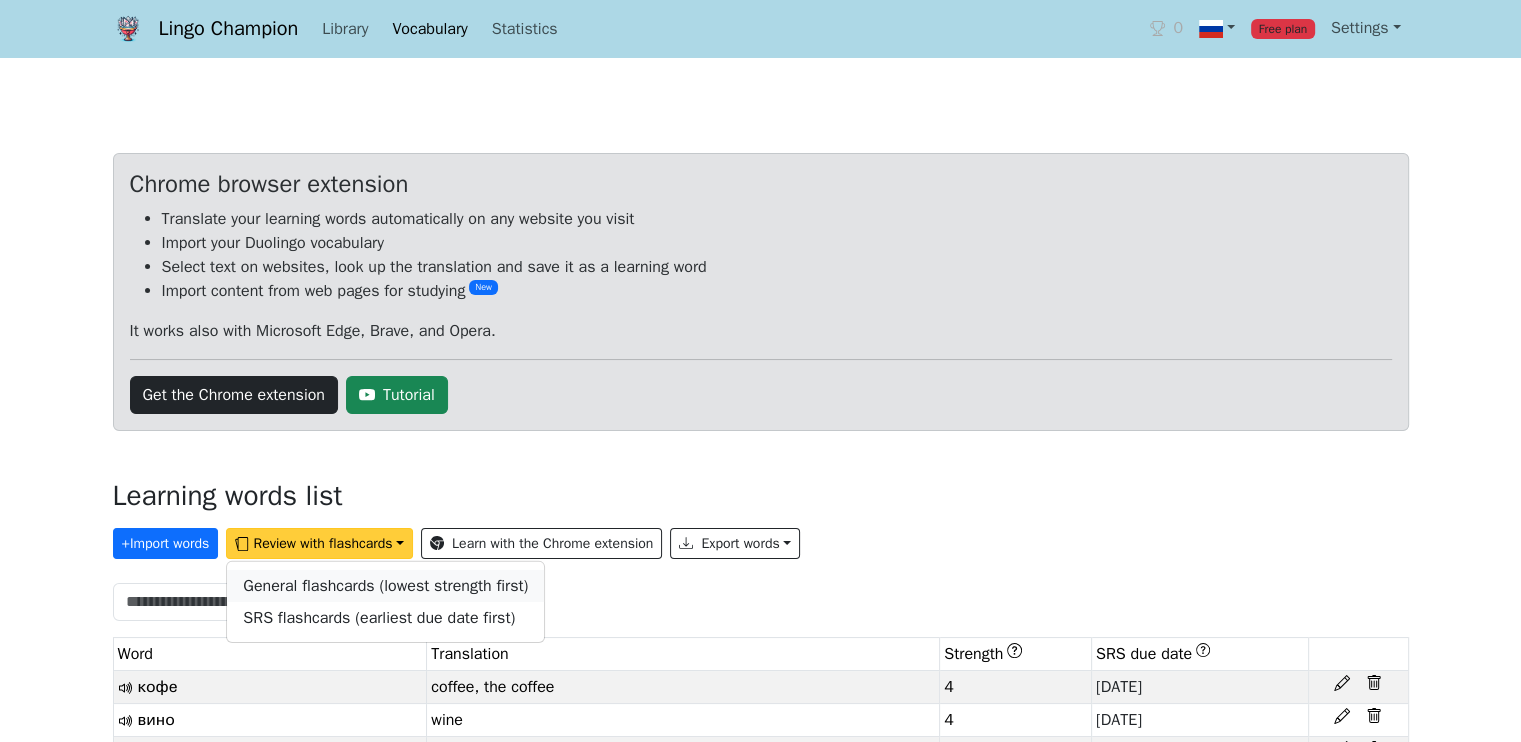 click on "General flashcards (lowest strength first)" at bounding box center (385, 586) 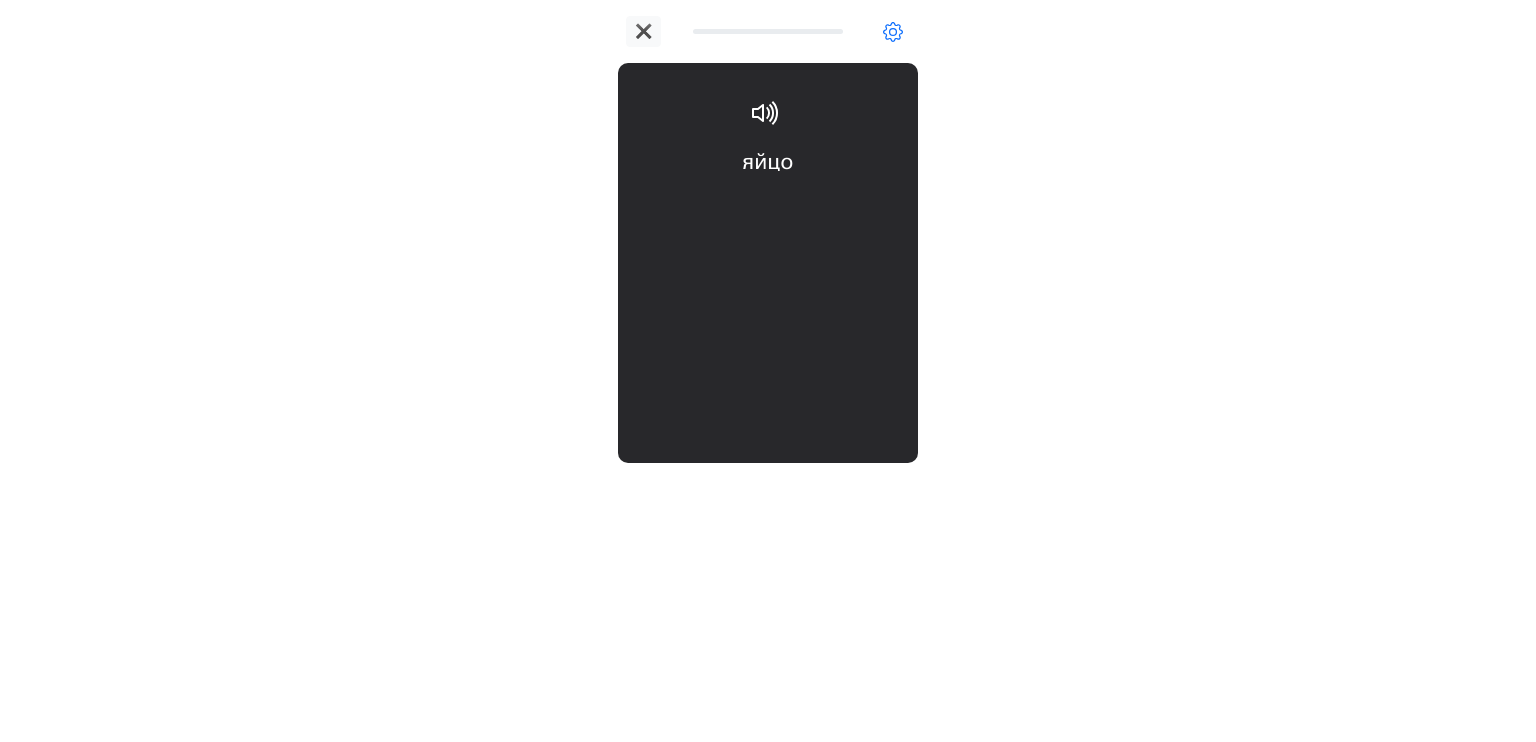 click on "яйцо egg" at bounding box center [768, 206] 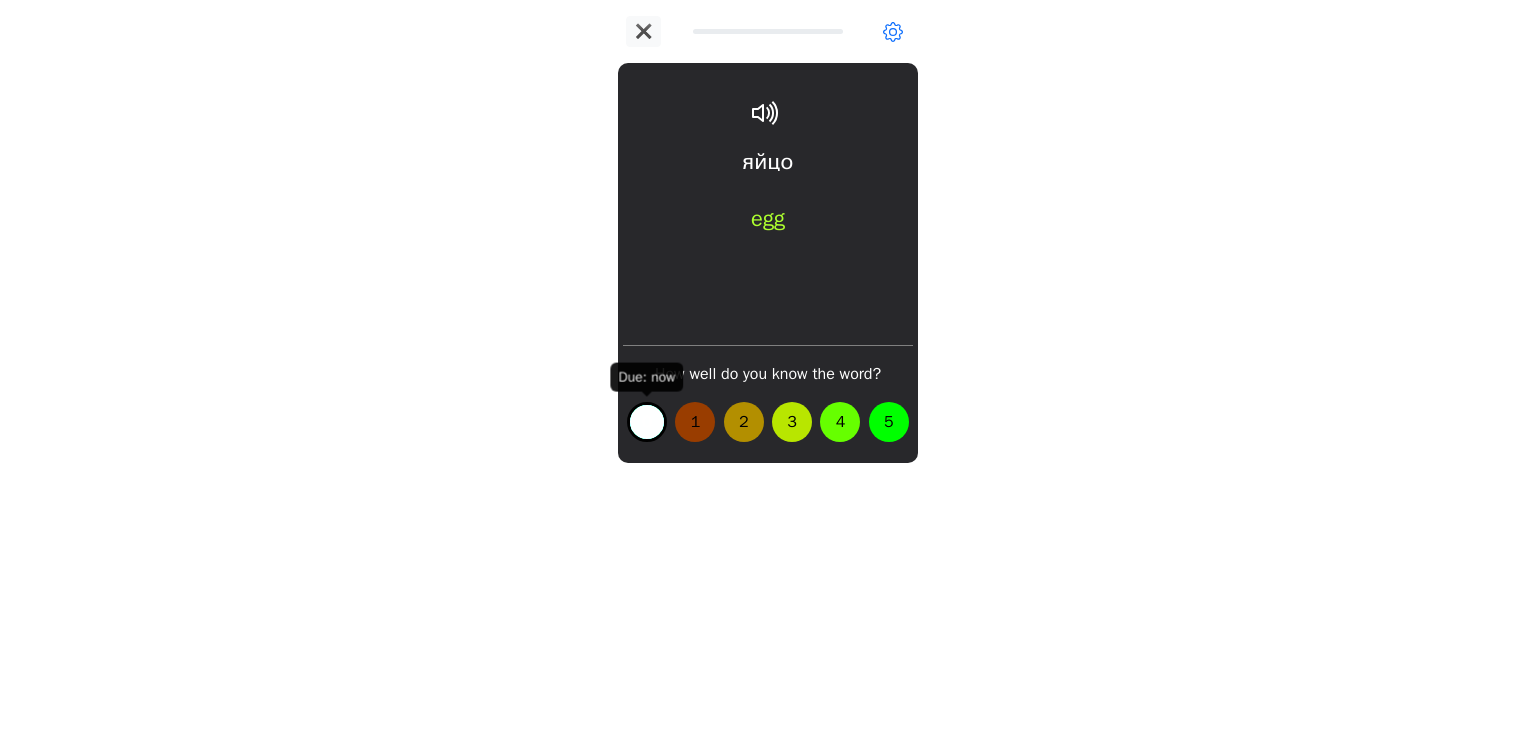 click on "0" at bounding box center [647, 422] 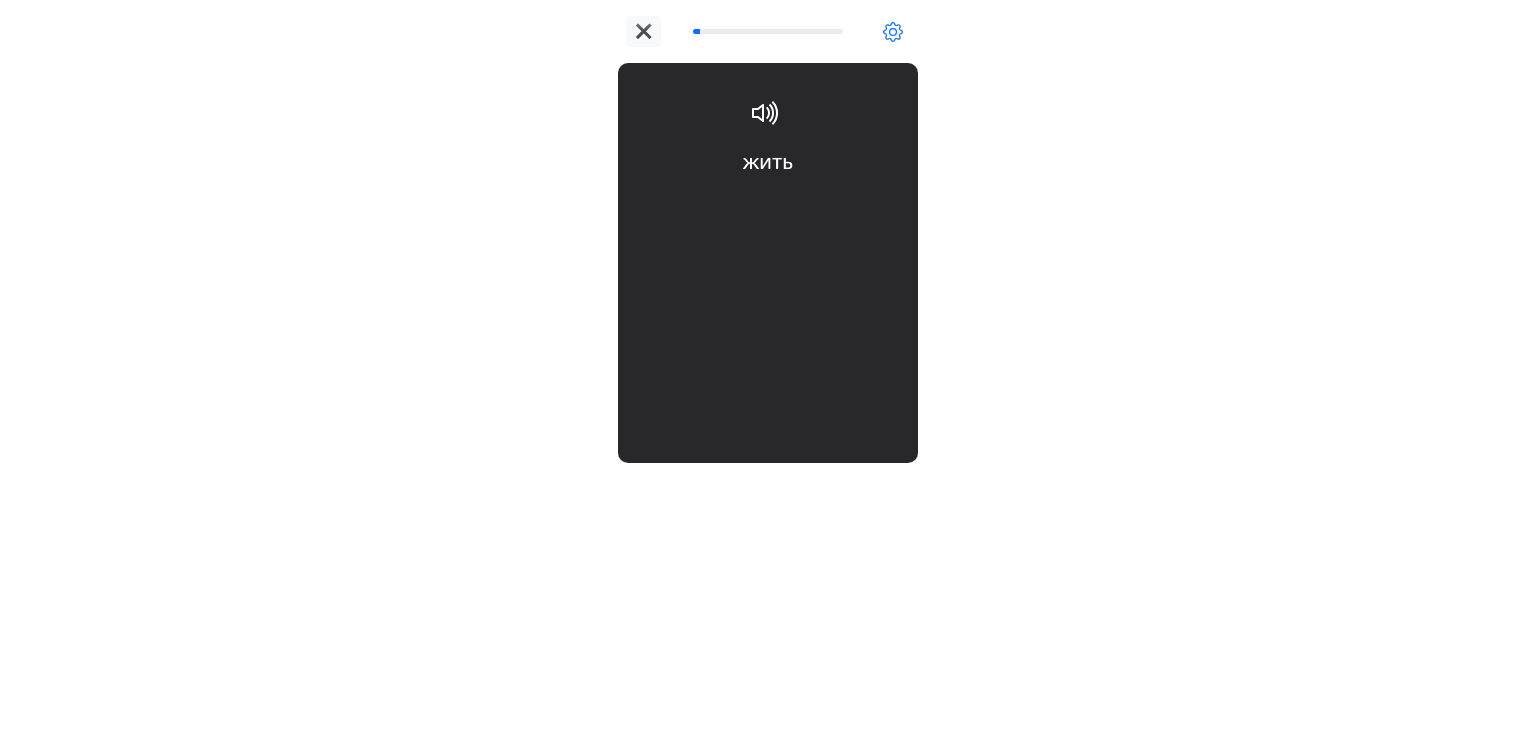 click on "жить to live" at bounding box center [768, 206] 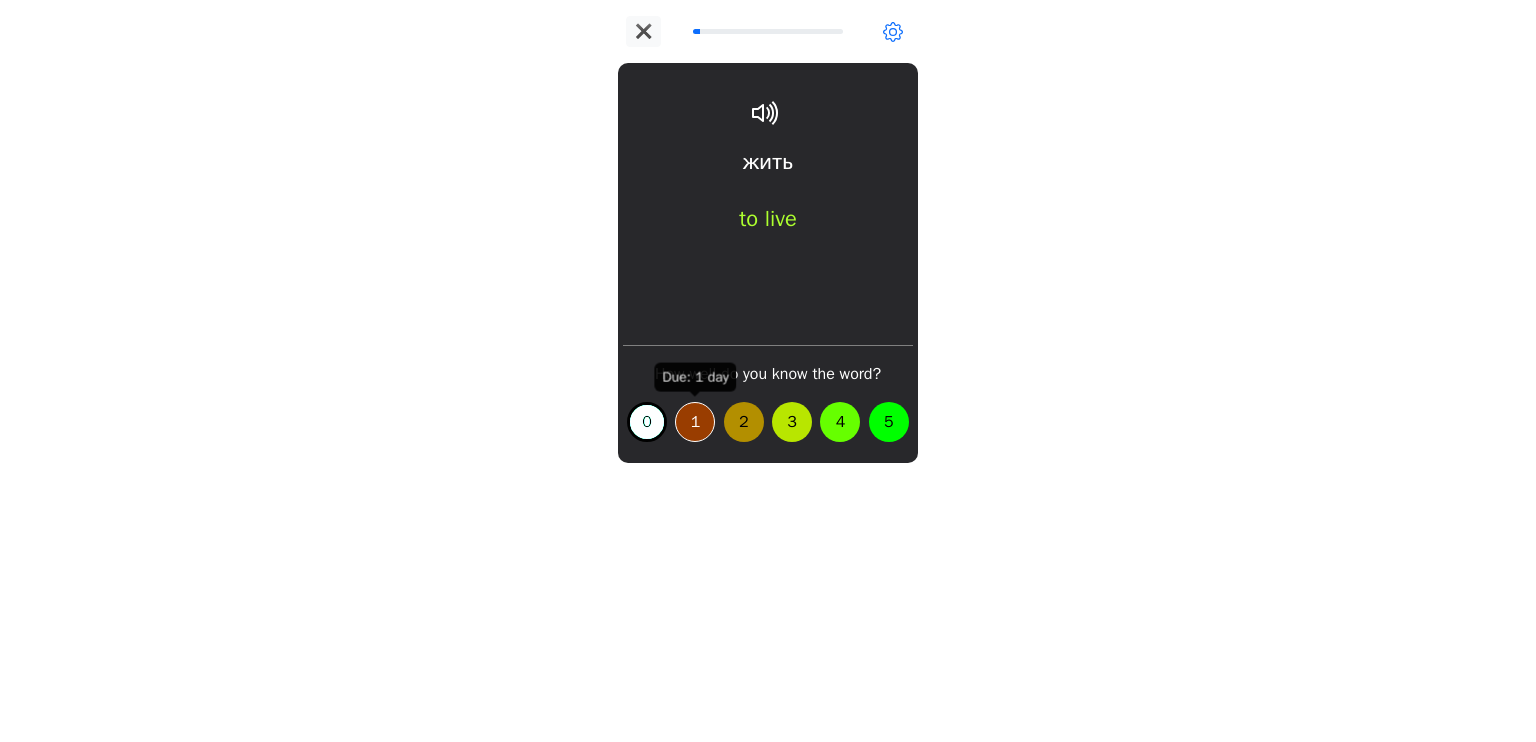 click on "1" at bounding box center (695, 422) 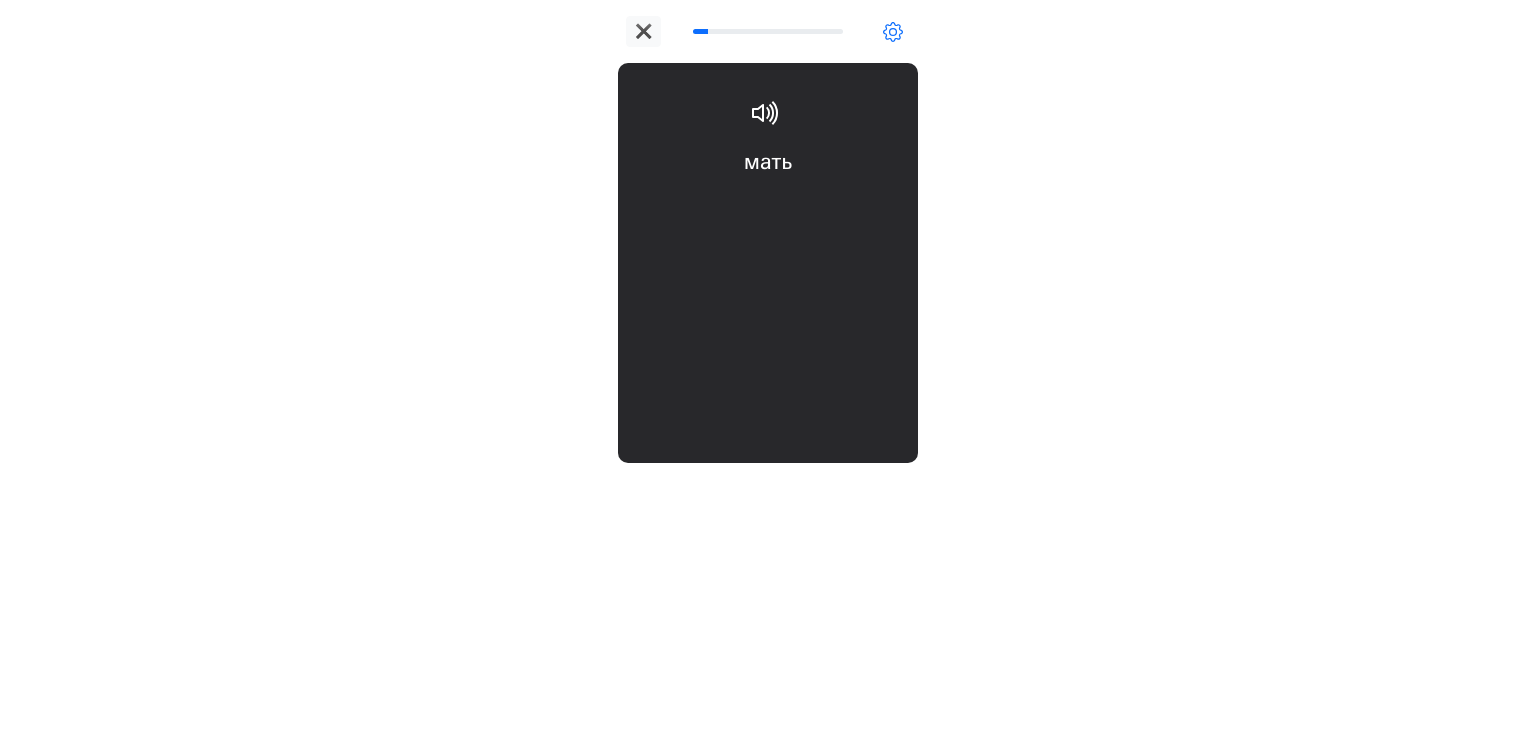 click on "мать mother (formal)" at bounding box center [768, 206] 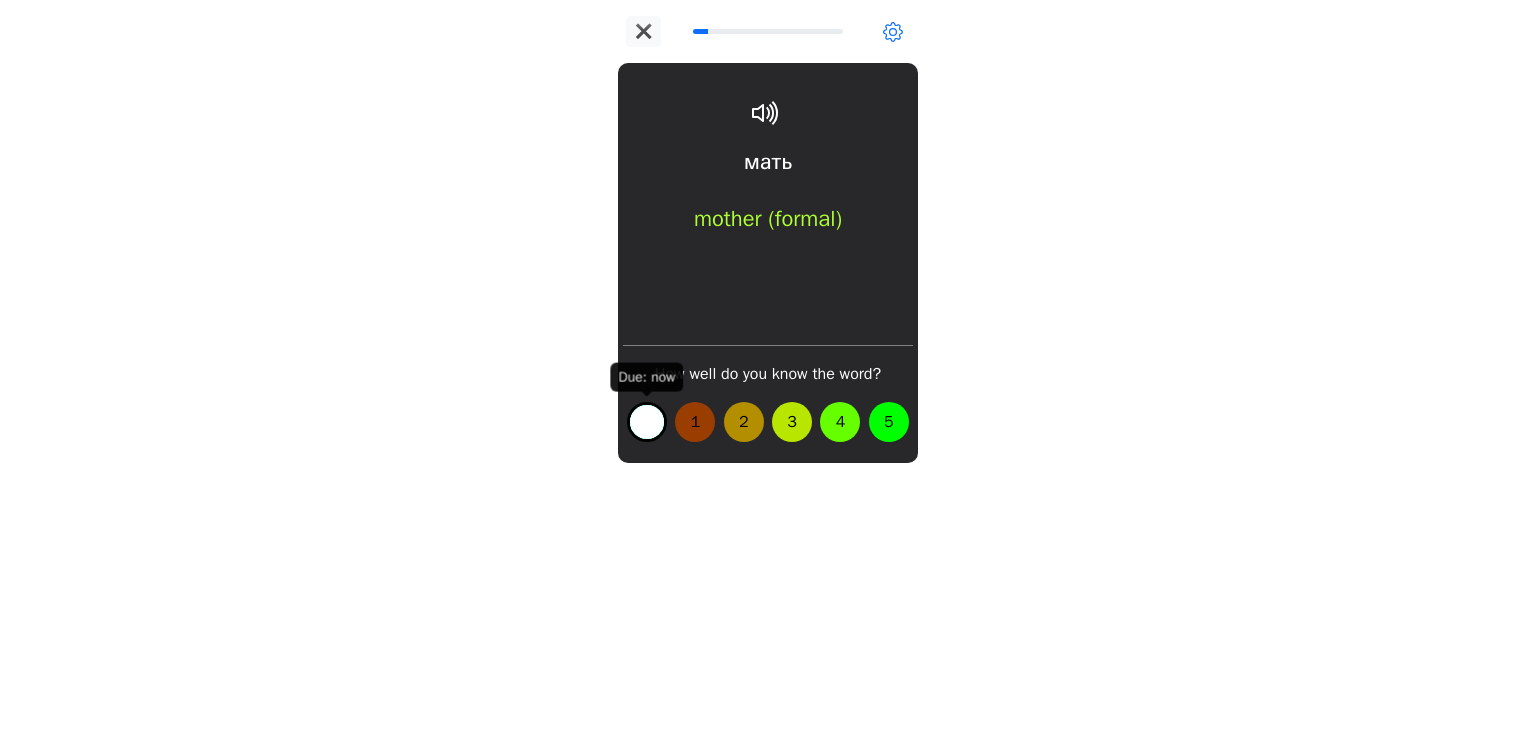 click on "0" at bounding box center (647, 422) 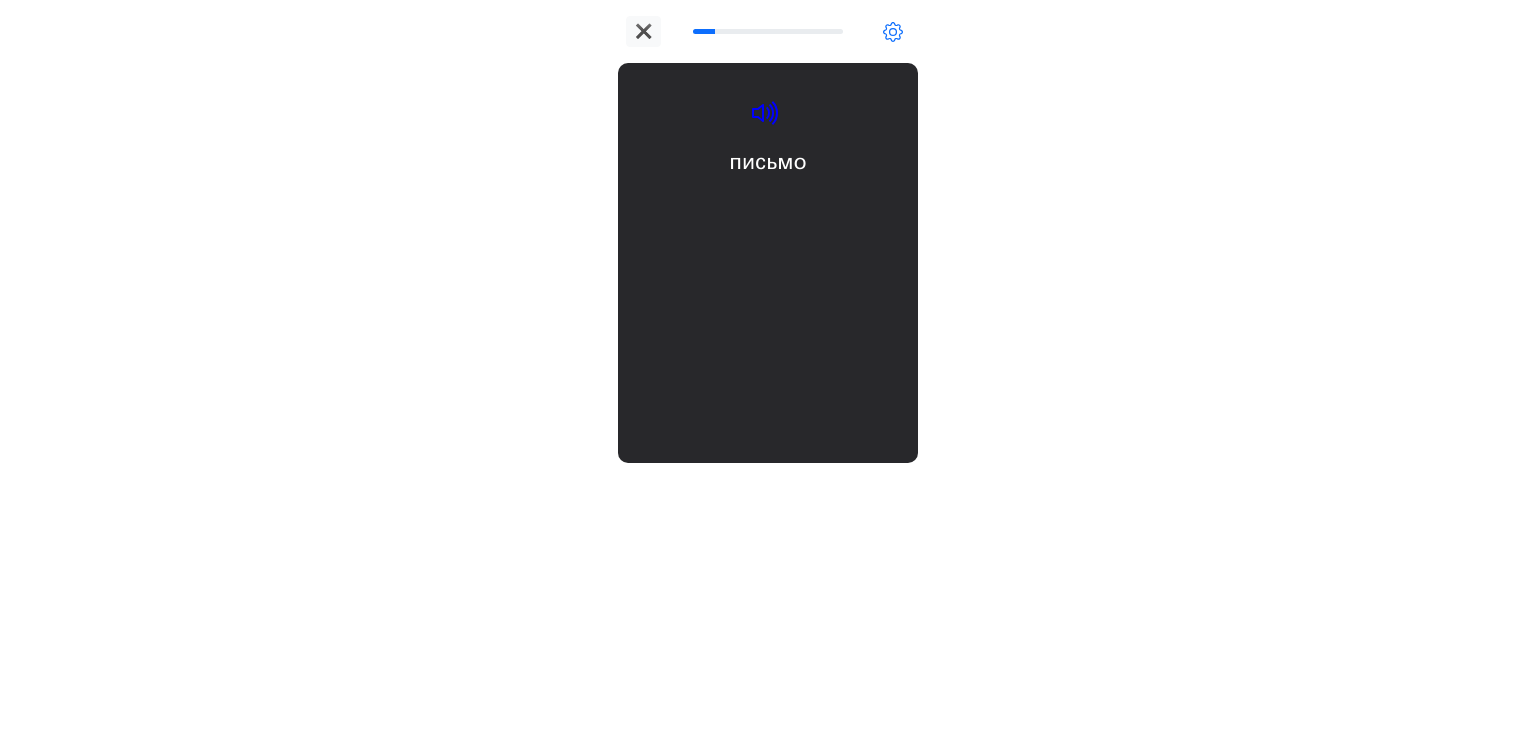 click 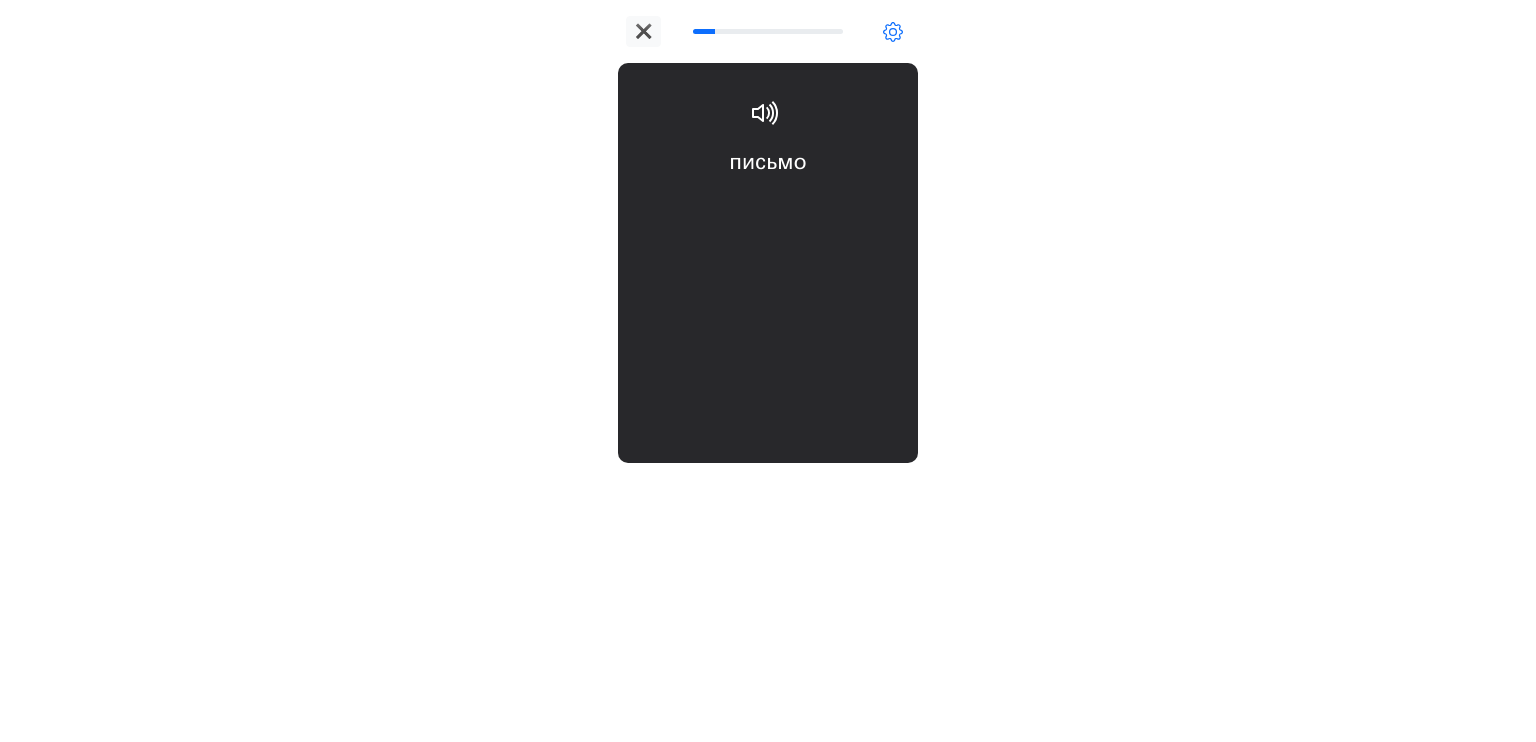 click on "письмо letter/email" at bounding box center [768, 206] 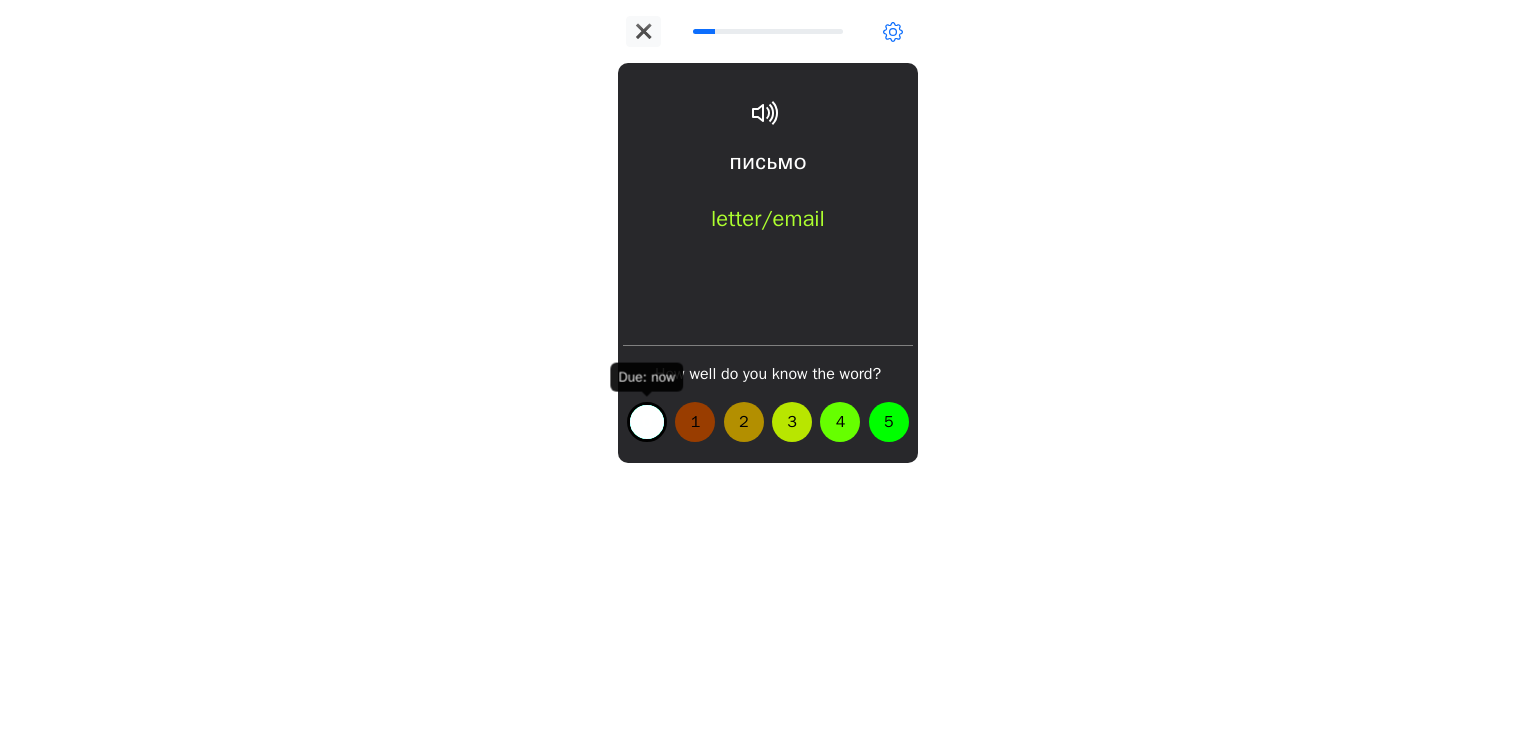 click on "0" at bounding box center [647, 422] 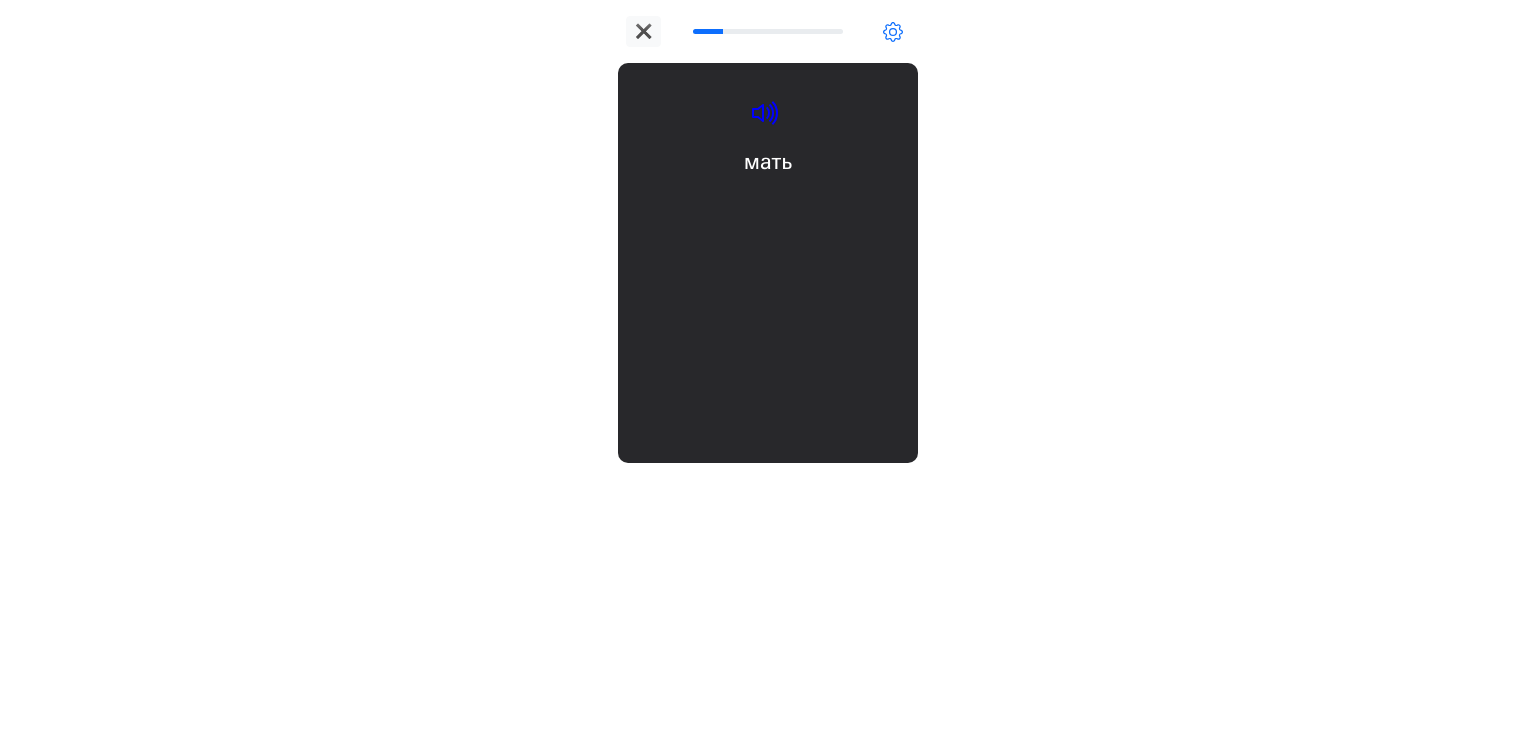 click 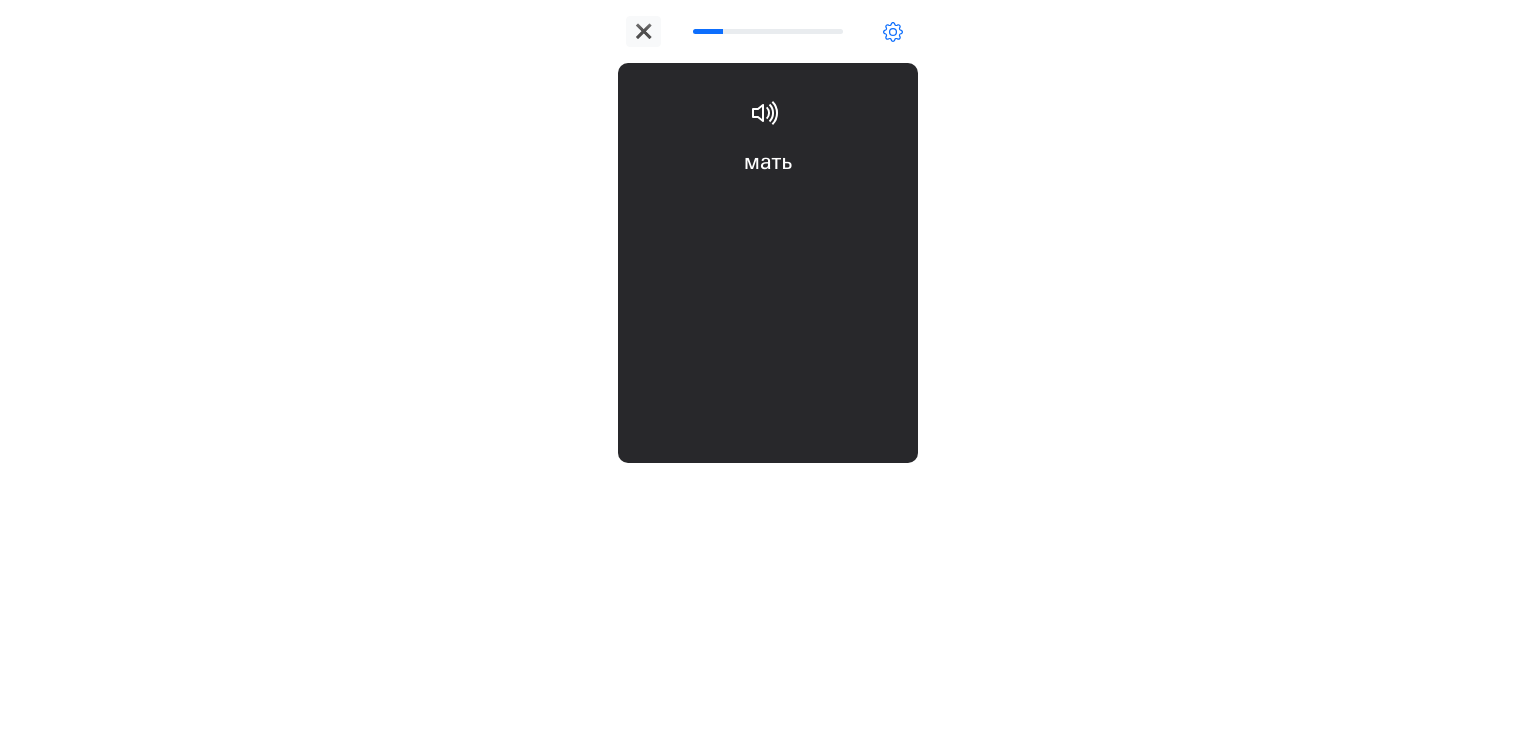 click on "мать mother (formal)" at bounding box center [768, 206] 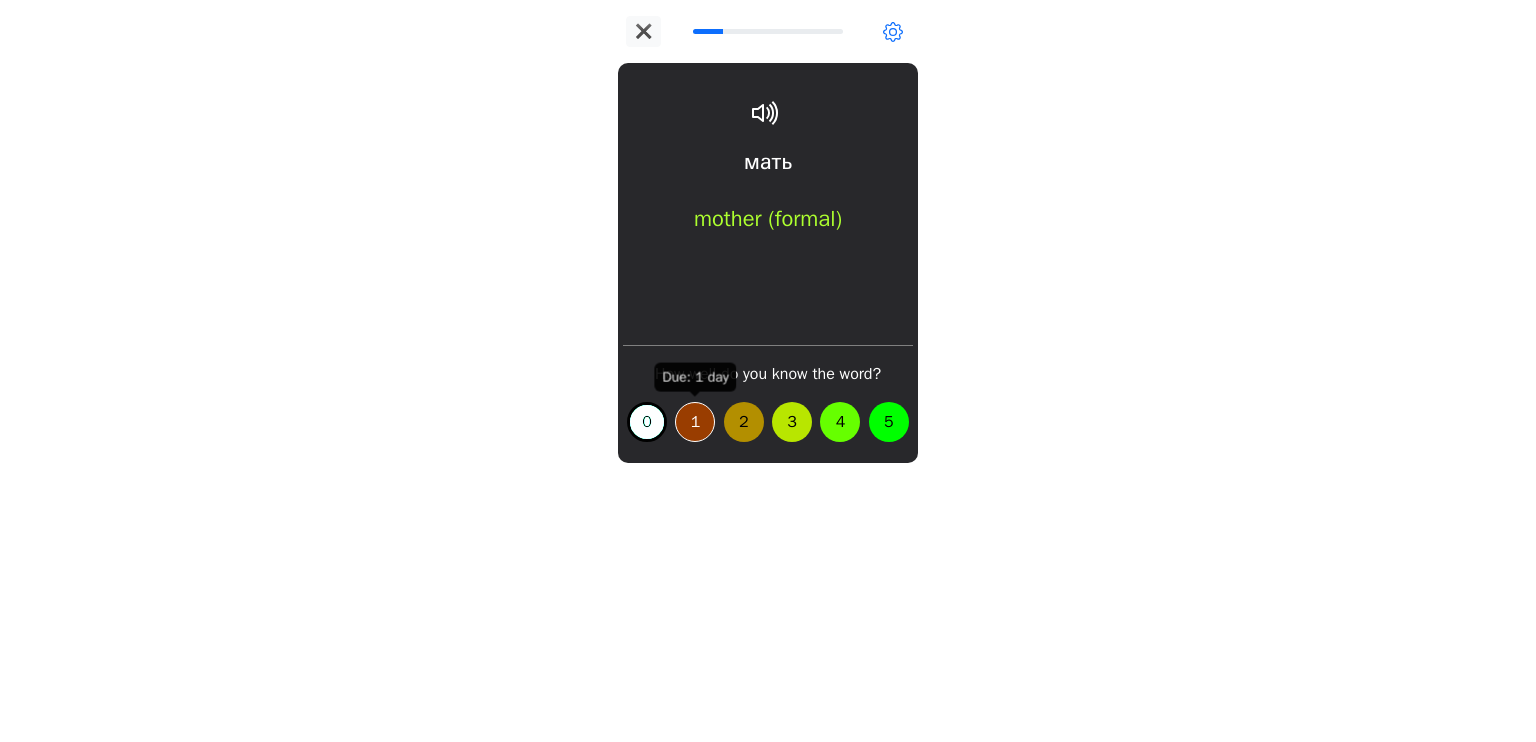 click on "1" at bounding box center [695, 422] 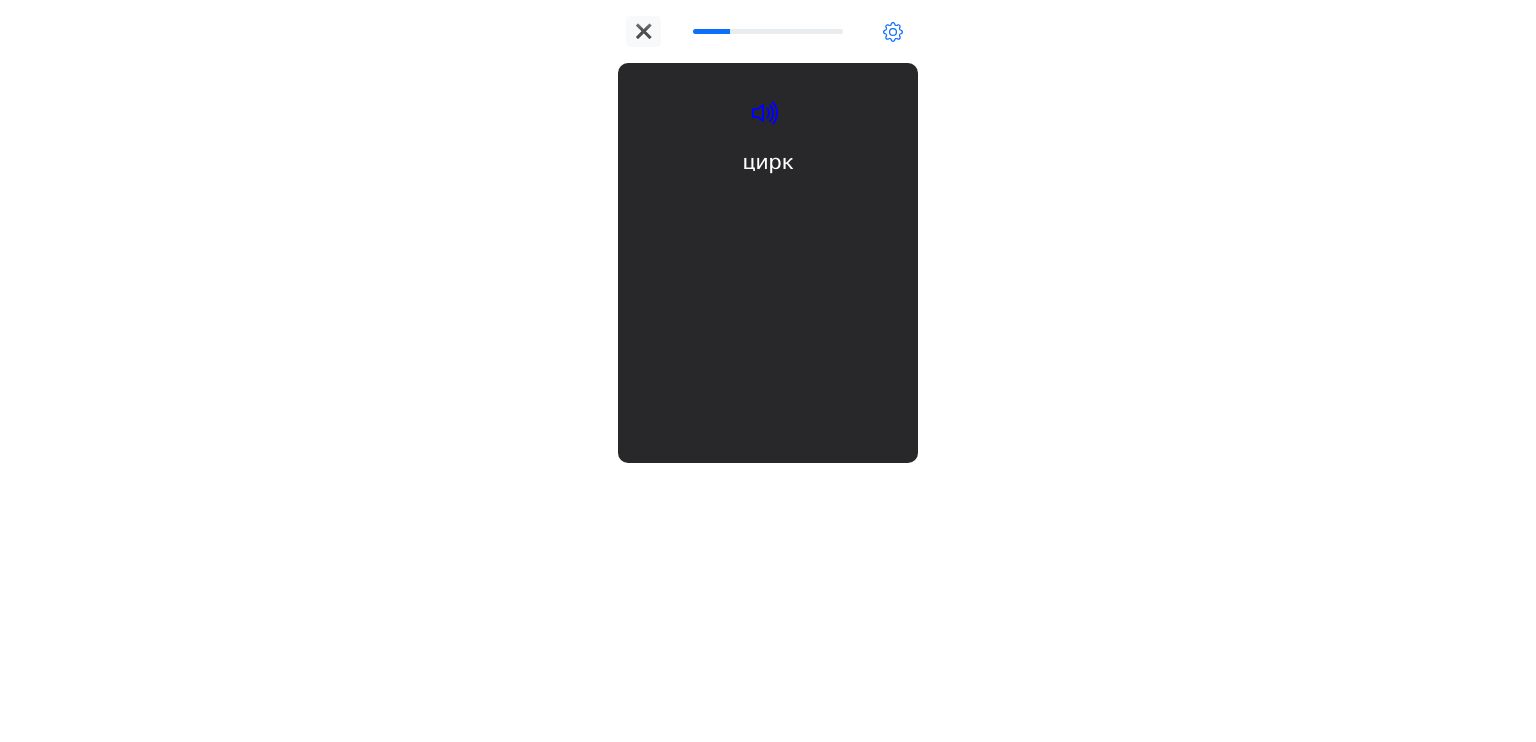 click 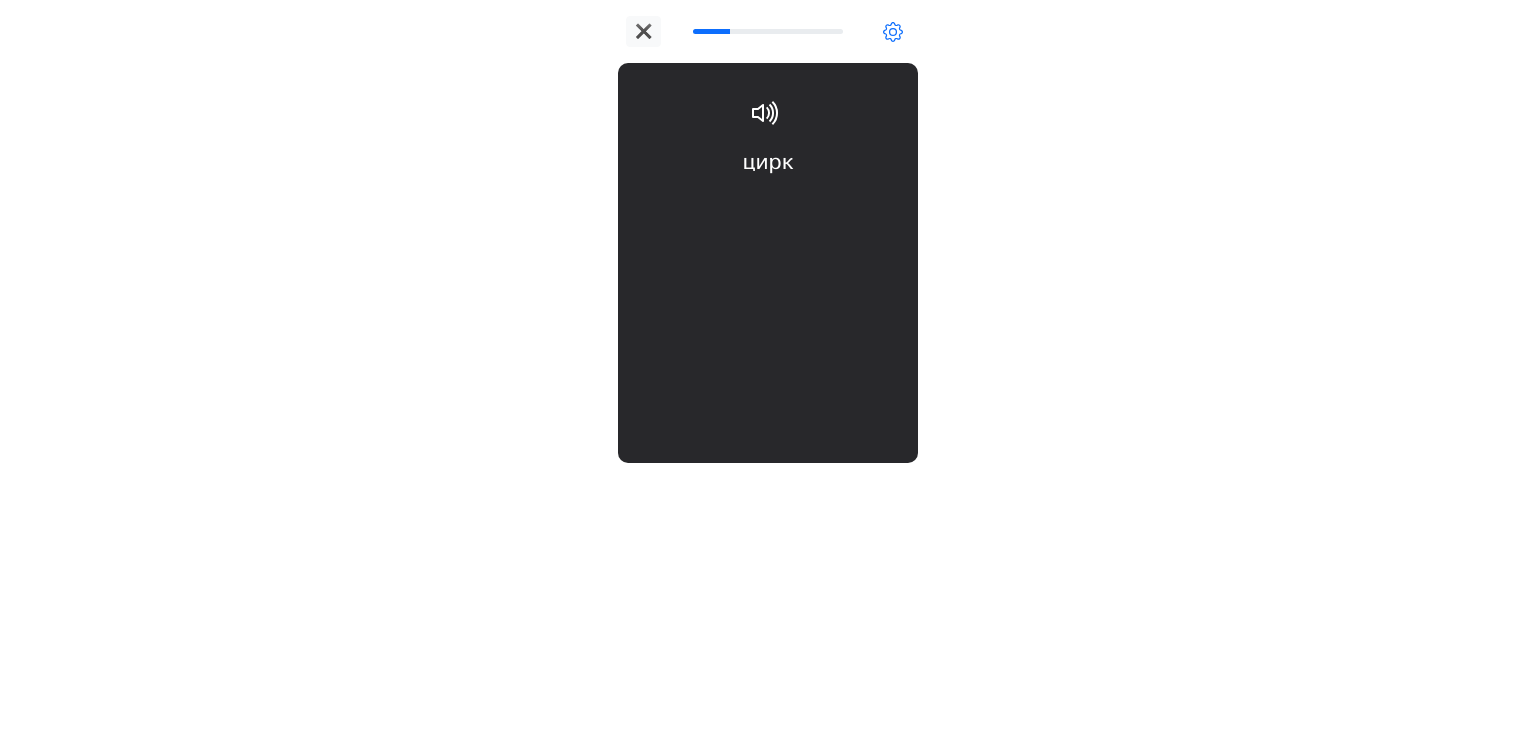 click on "цирк circus" at bounding box center (768, 206) 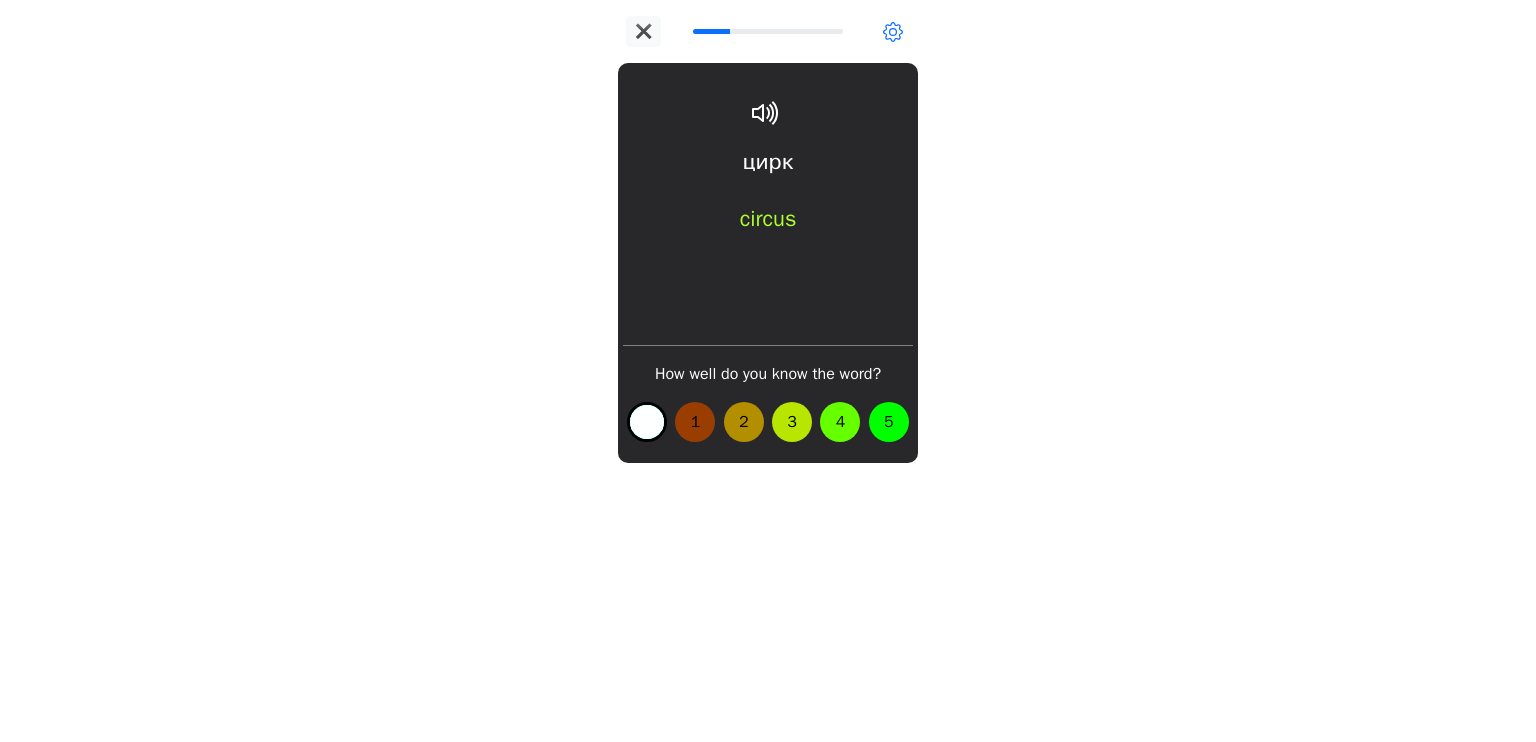 click on "0" at bounding box center (647, 422) 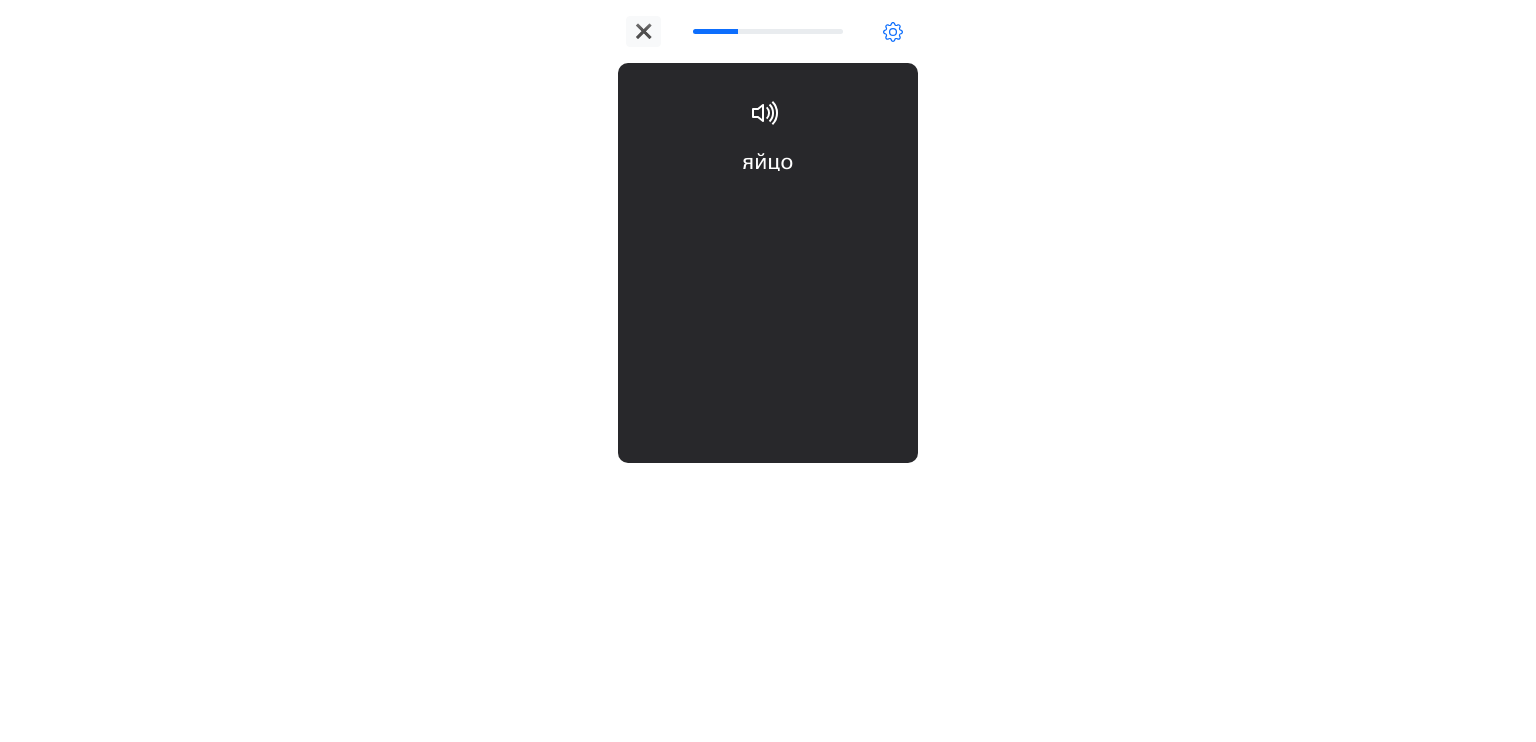 click on "яйцо egg" at bounding box center [768, 206] 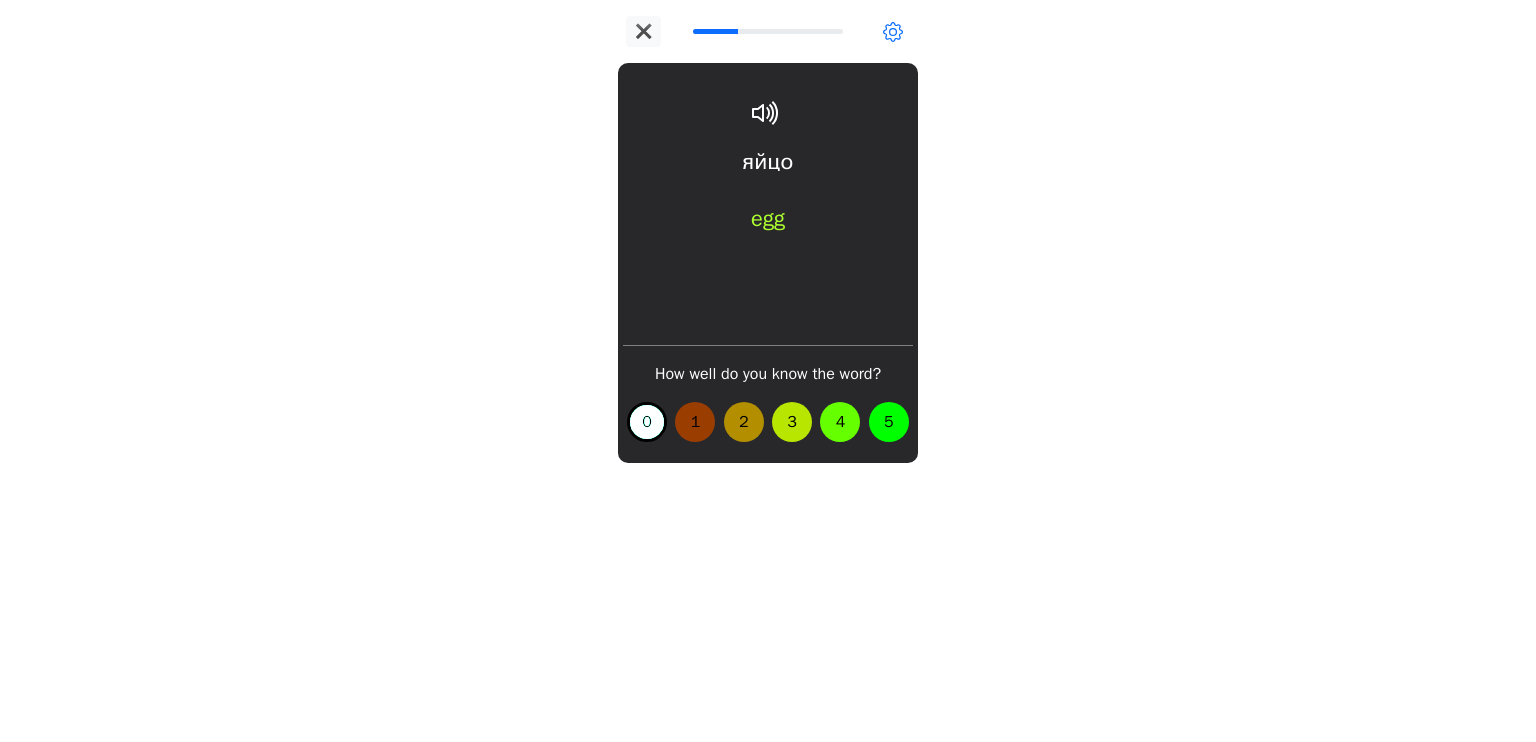click on "egg" at bounding box center (768, 228) 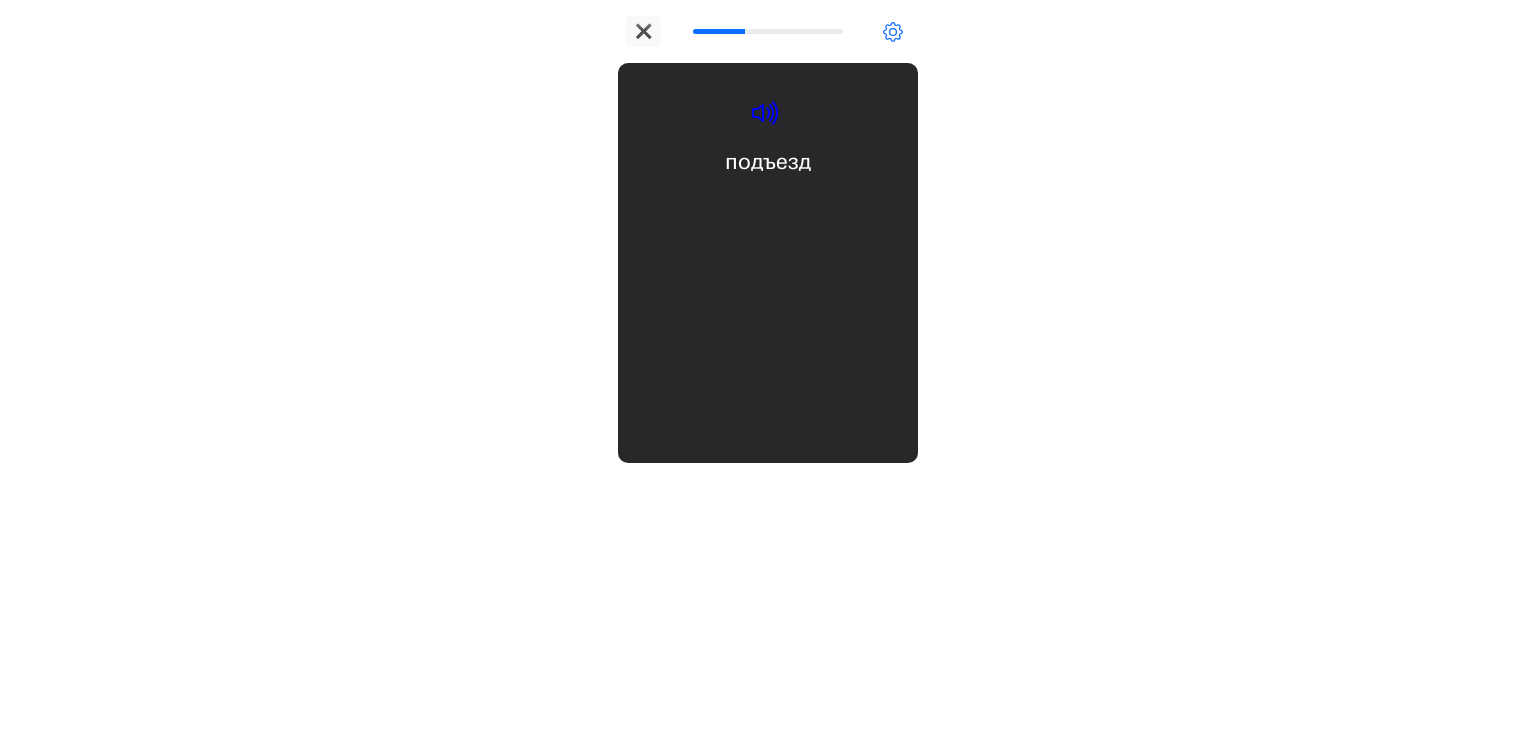 click 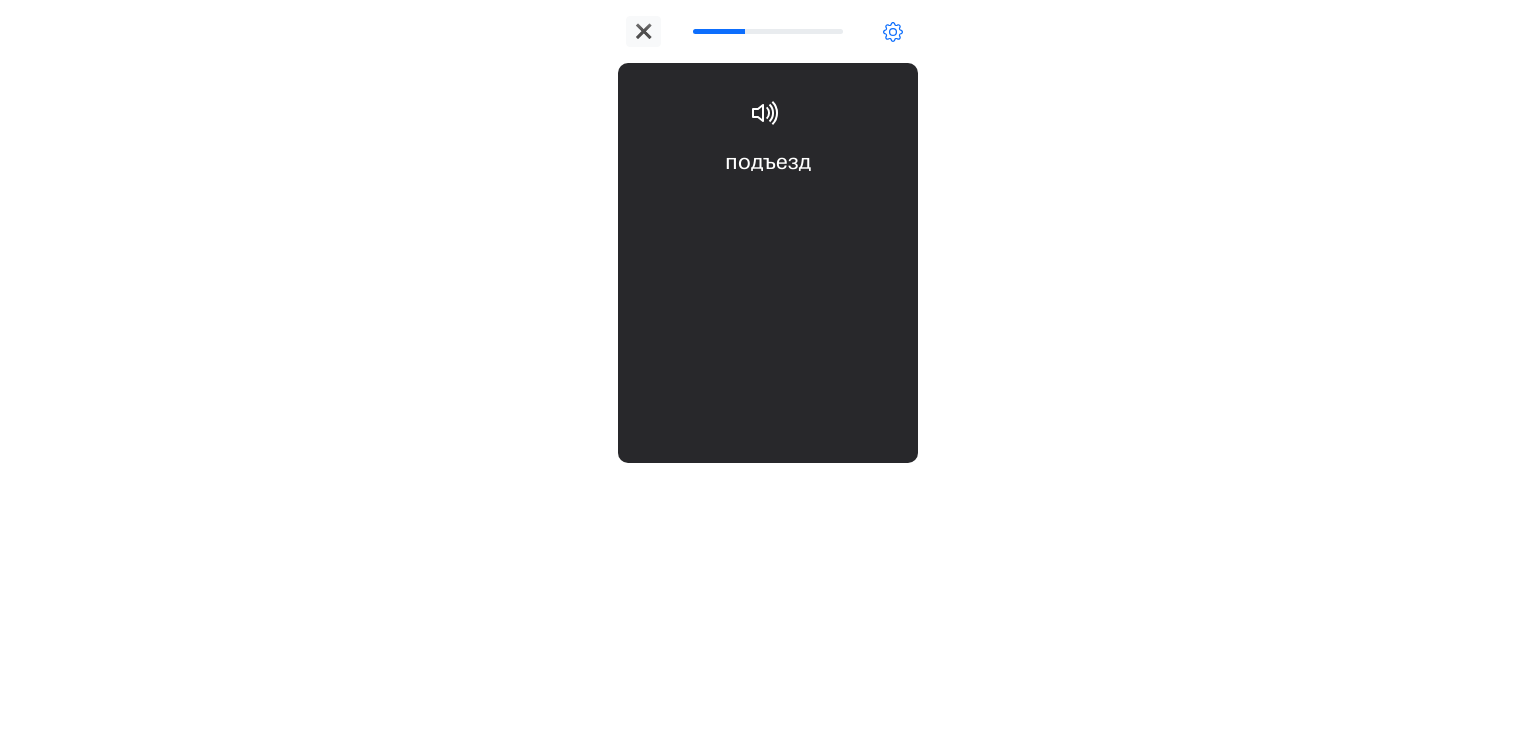 click on "подъезд" at bounding box center (768, 162) 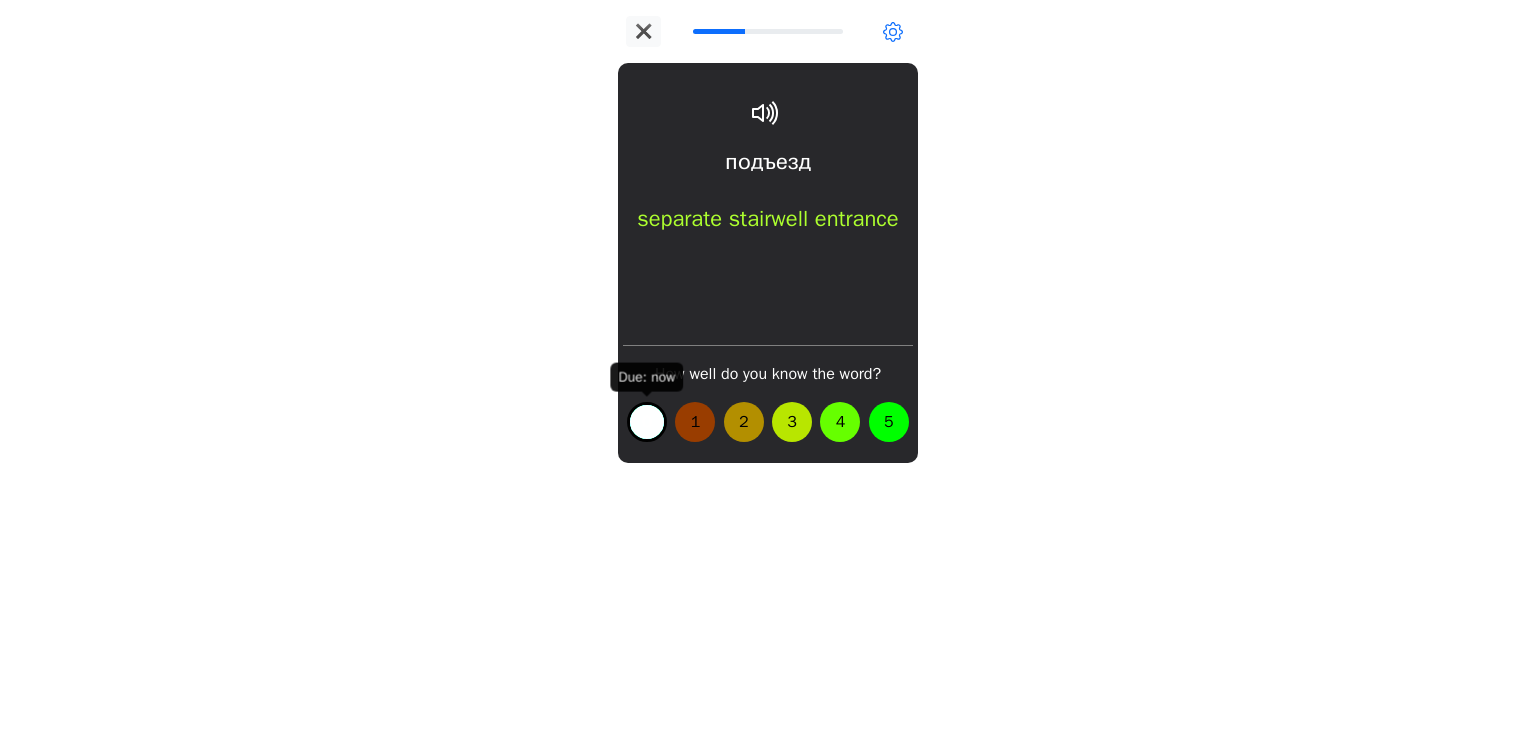 click on "0" at bounding box center (647, 422) 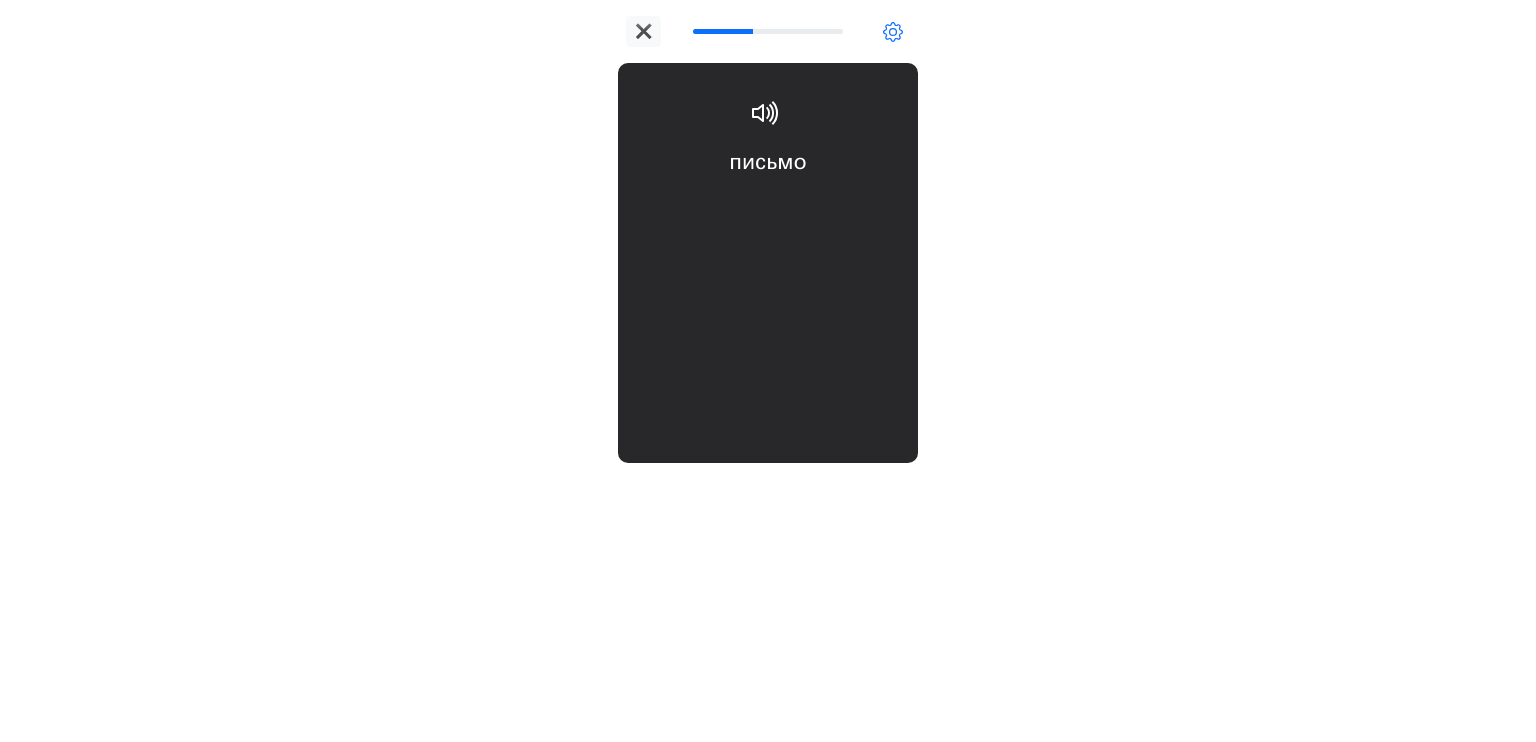 click on "письмо letter/email" at bounding box center [768, 206] 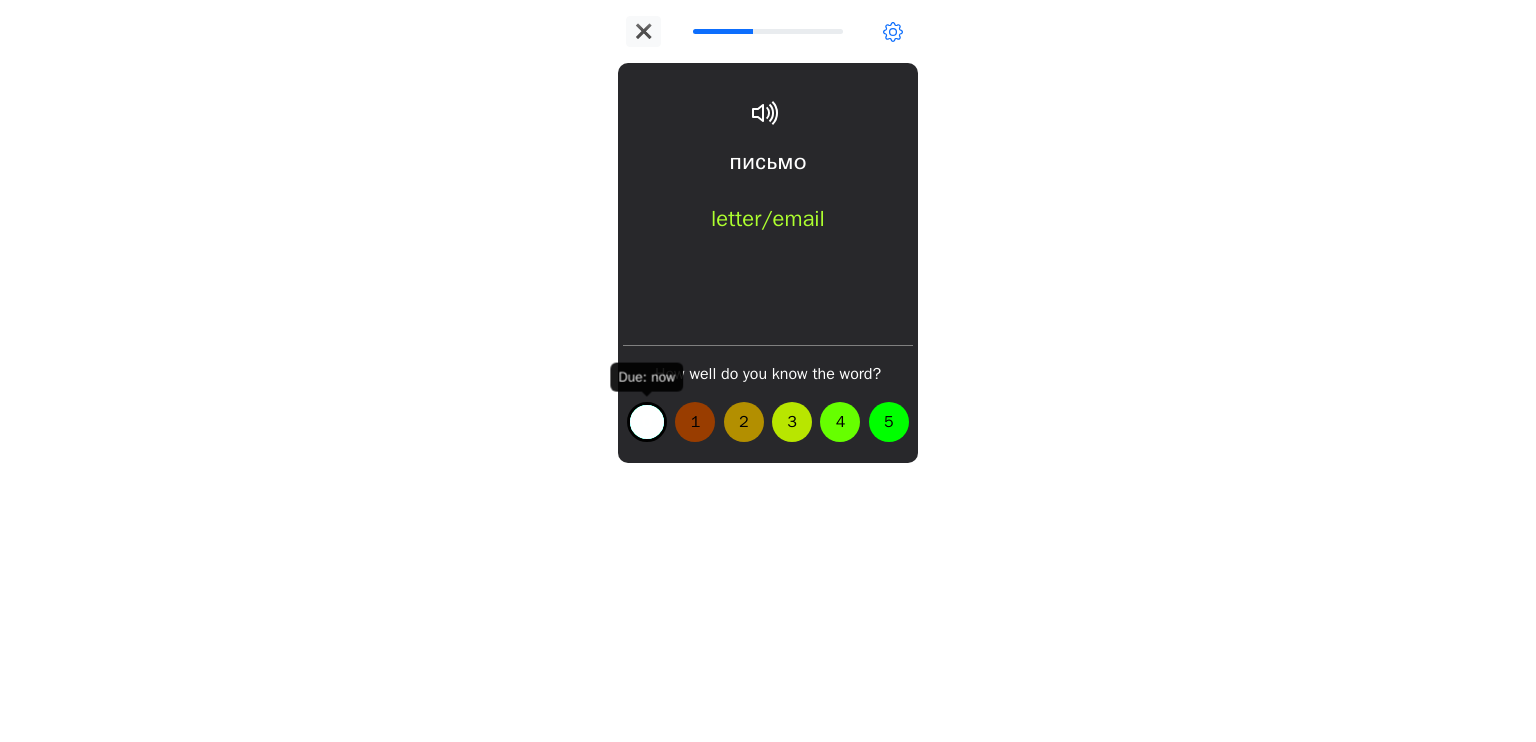 click on "0" at bounding box center [647, 422] 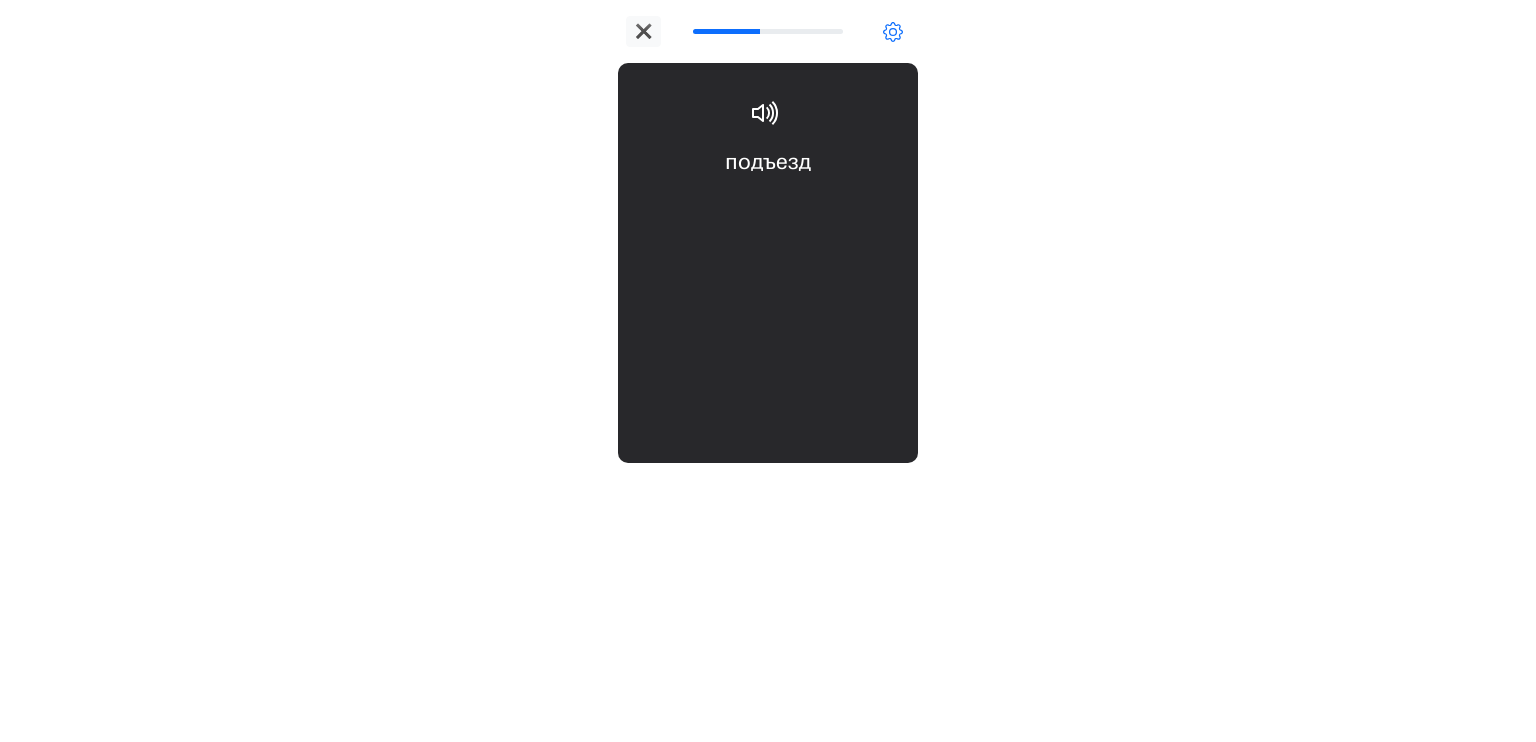 click on "подъезд separate stairwell entrance" at bounding box center (768, 206) 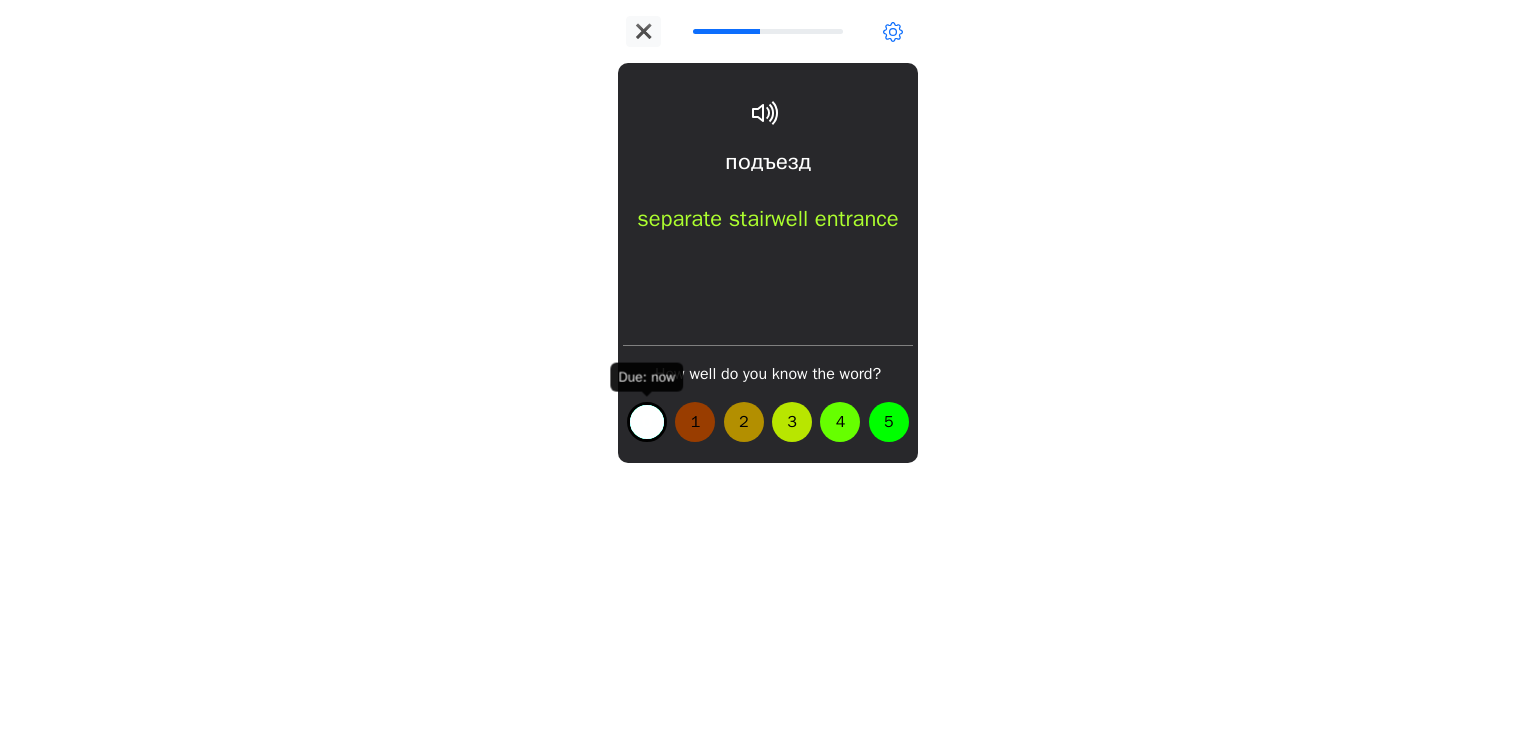 click on "0" at bounding box center [647, 422] 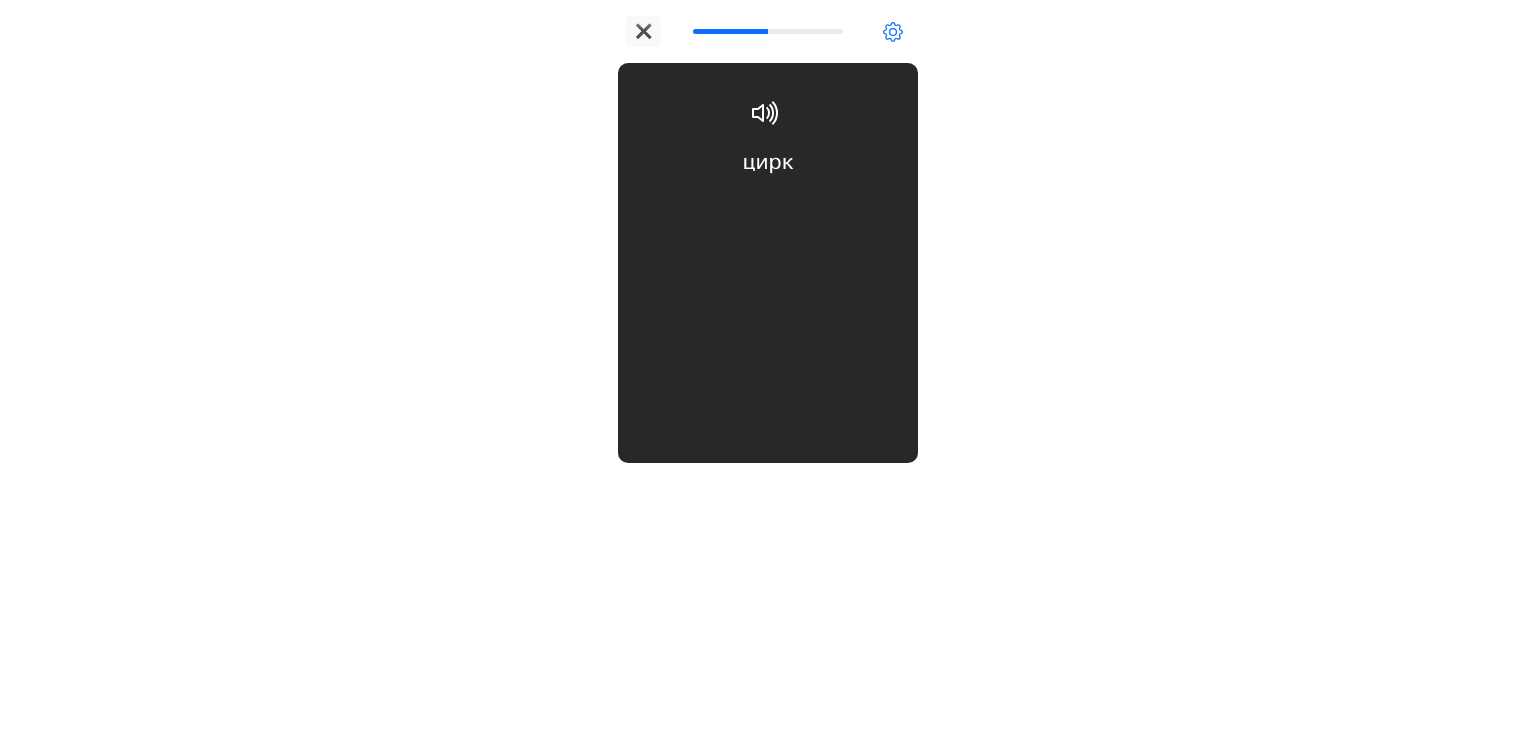 click on "цирк circus" at bounding box center (768, 206) 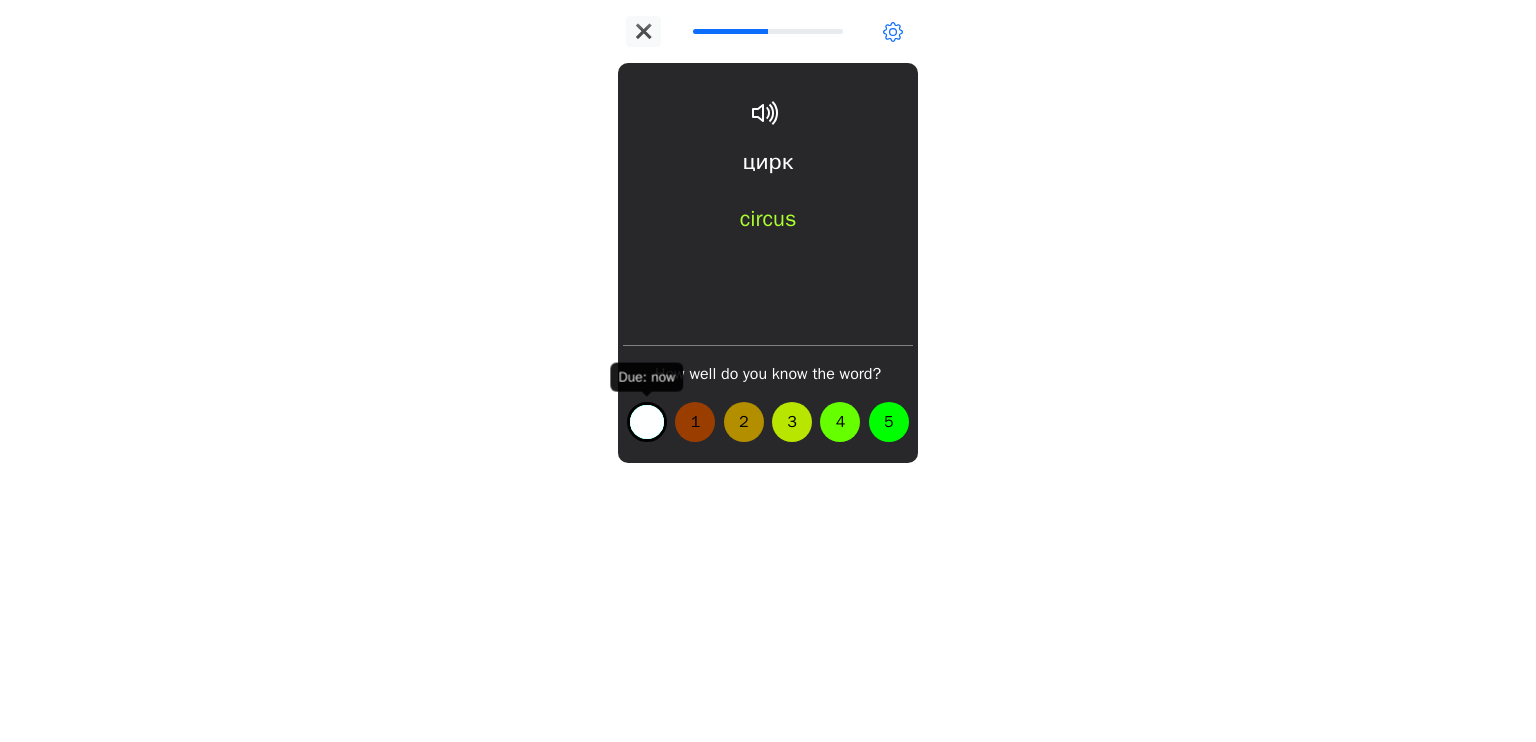 click on "0" at bounding box center (647, 422) 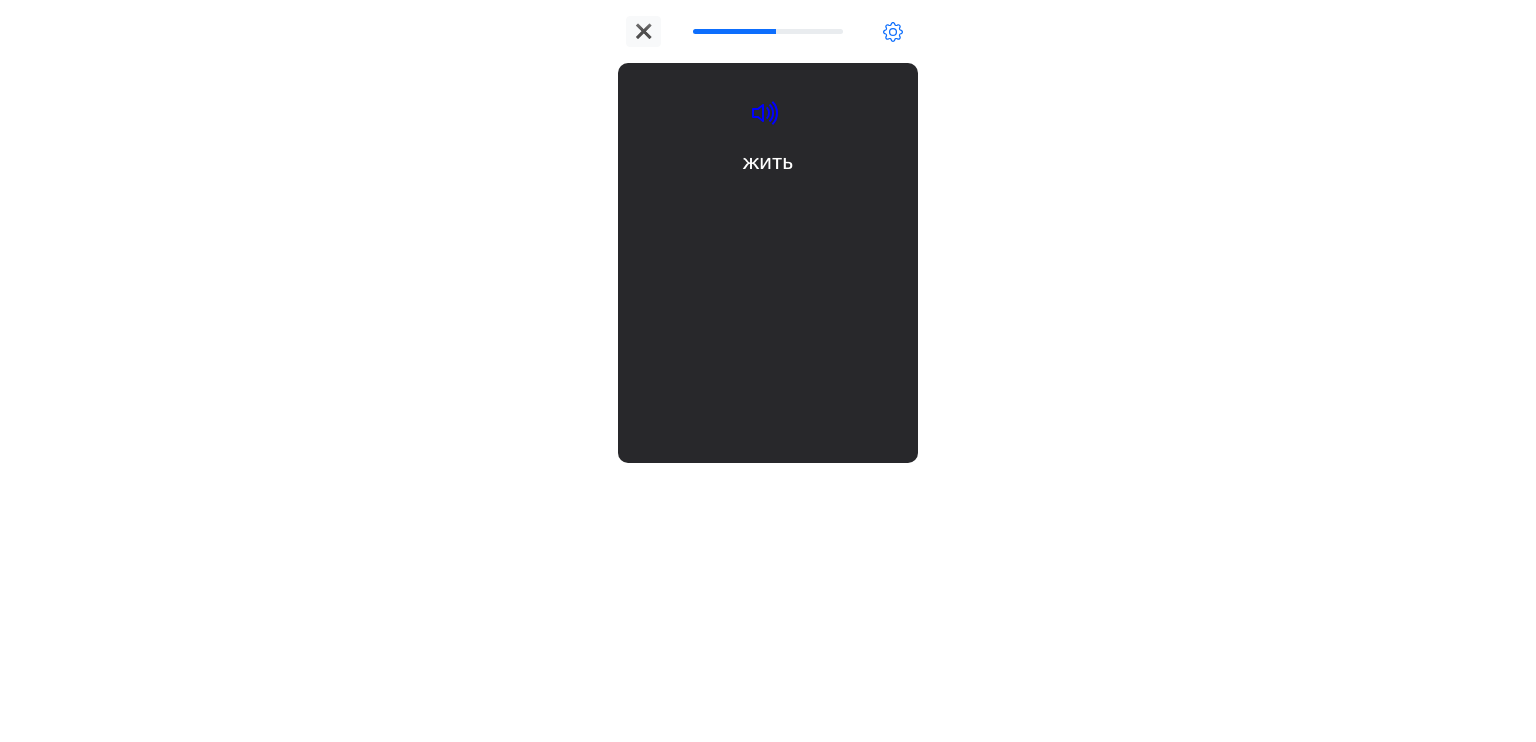click 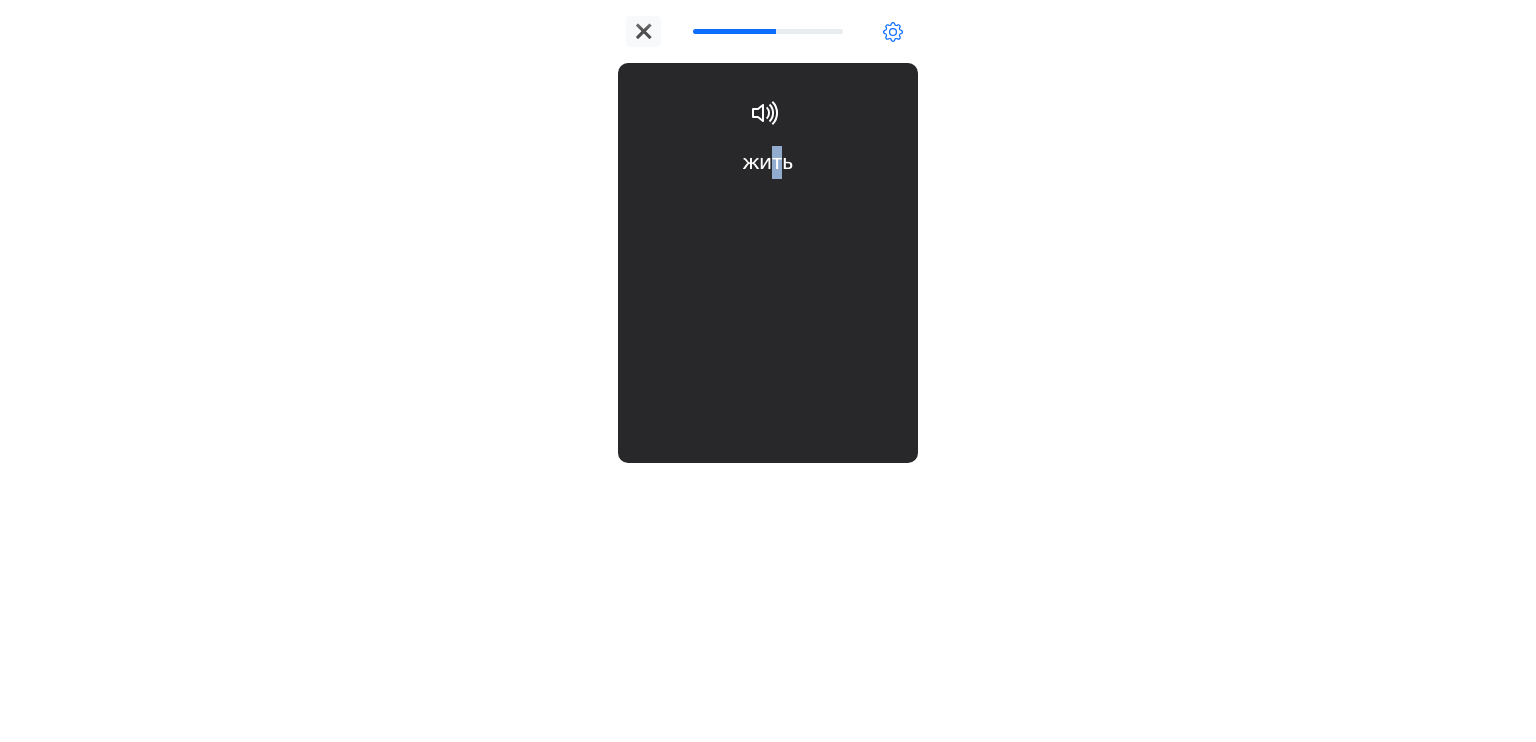 click on "жить to live" at bounding box center [768, 206] 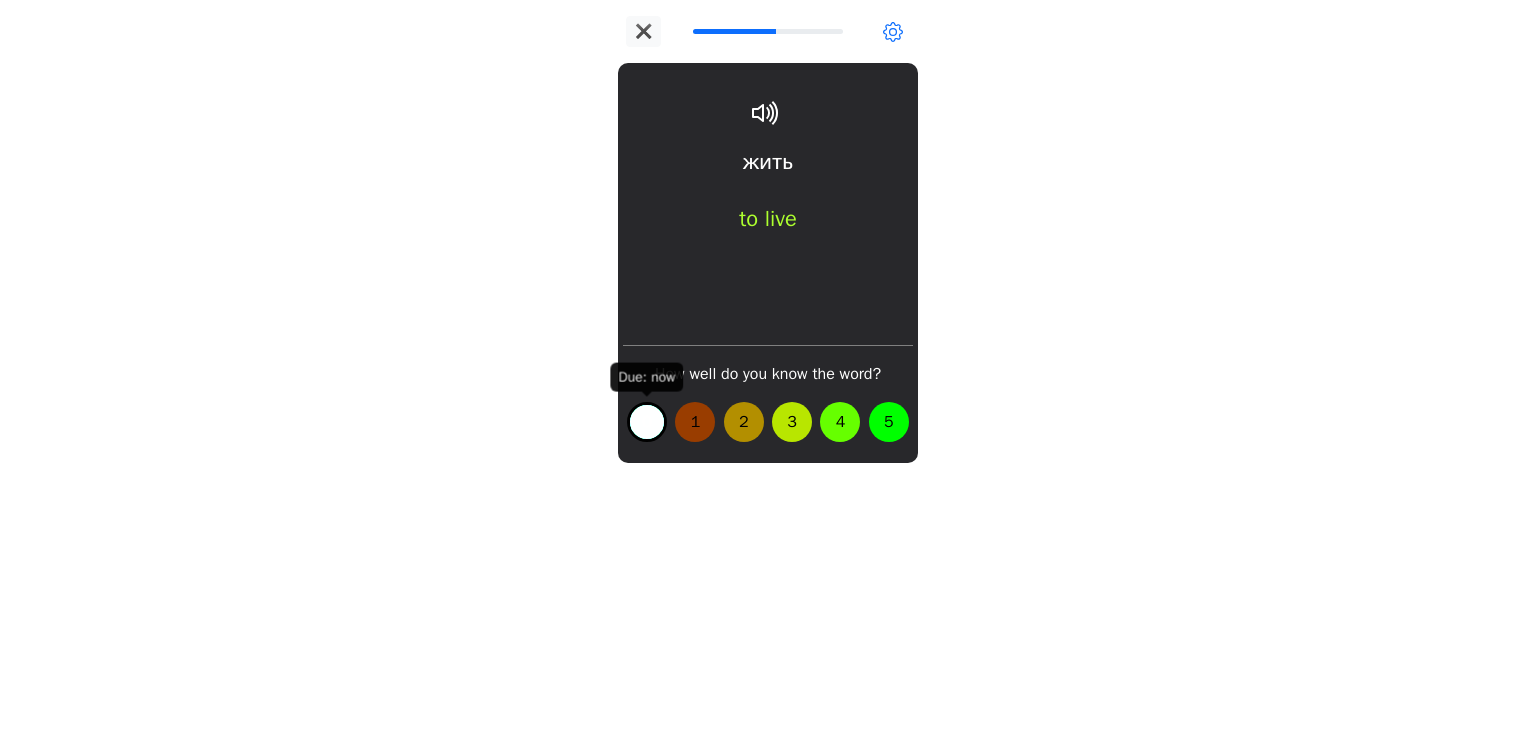 click on "0" at bounding box center (647, 422) 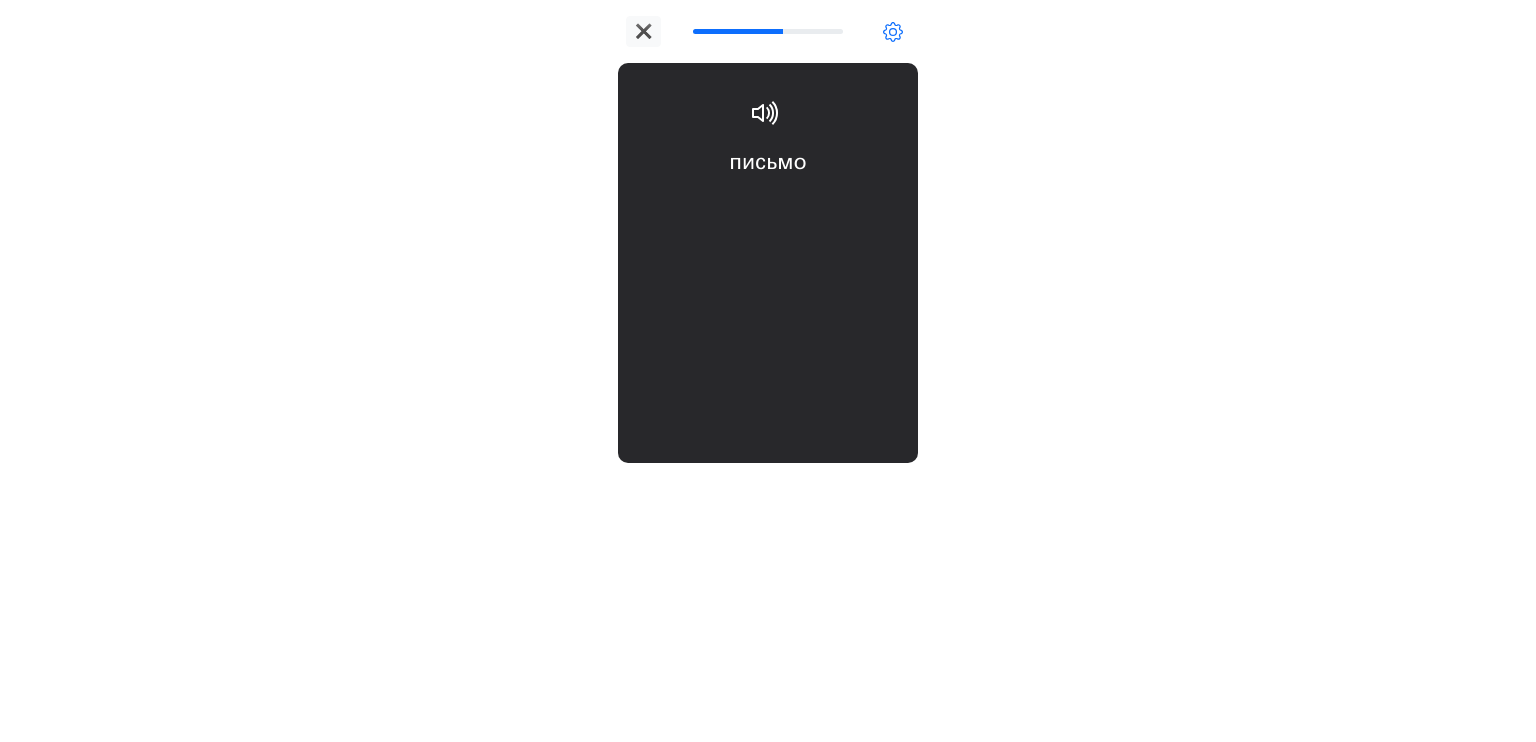 click on "письмо letter/email" at bounding box center (768, 206) 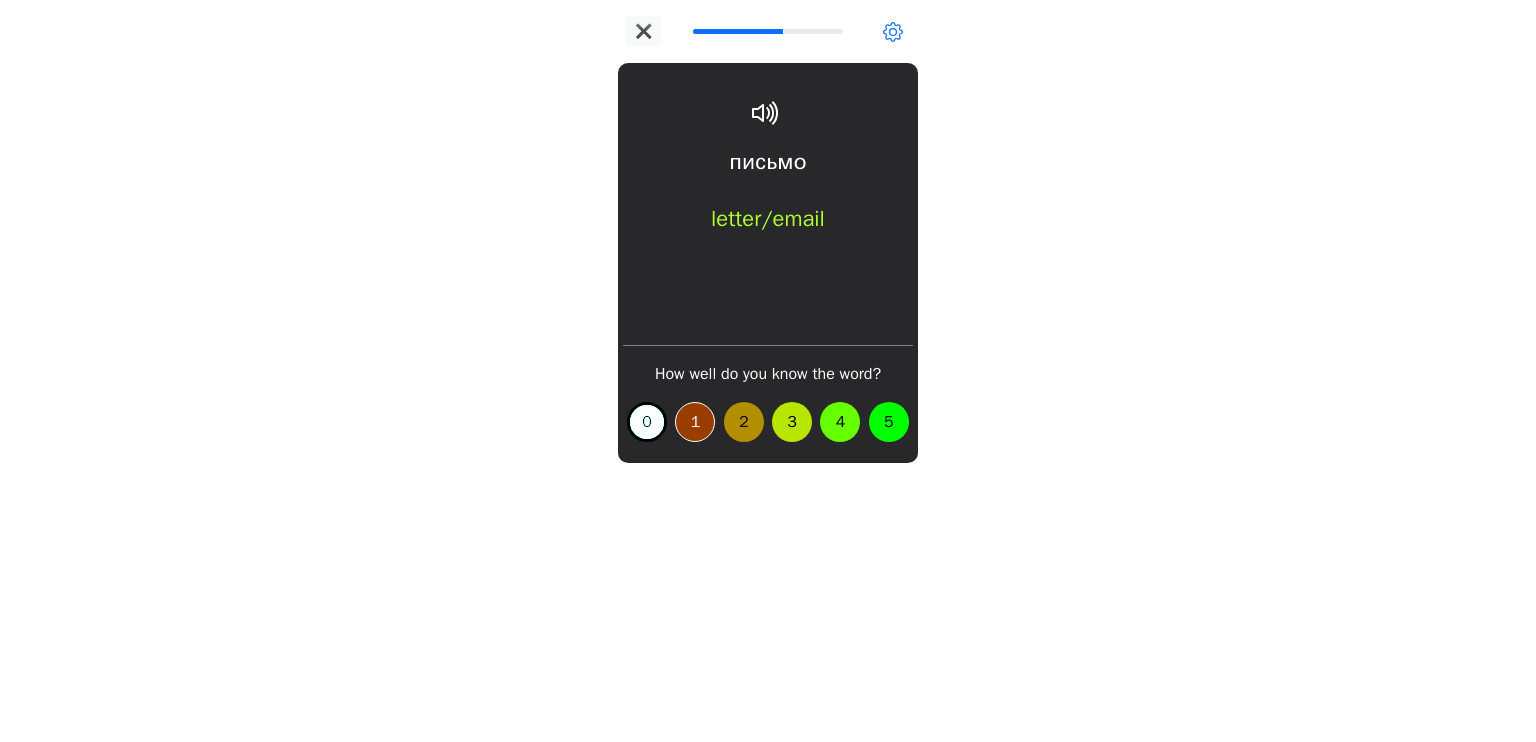 click on "1" at bounding box center [695, 422] 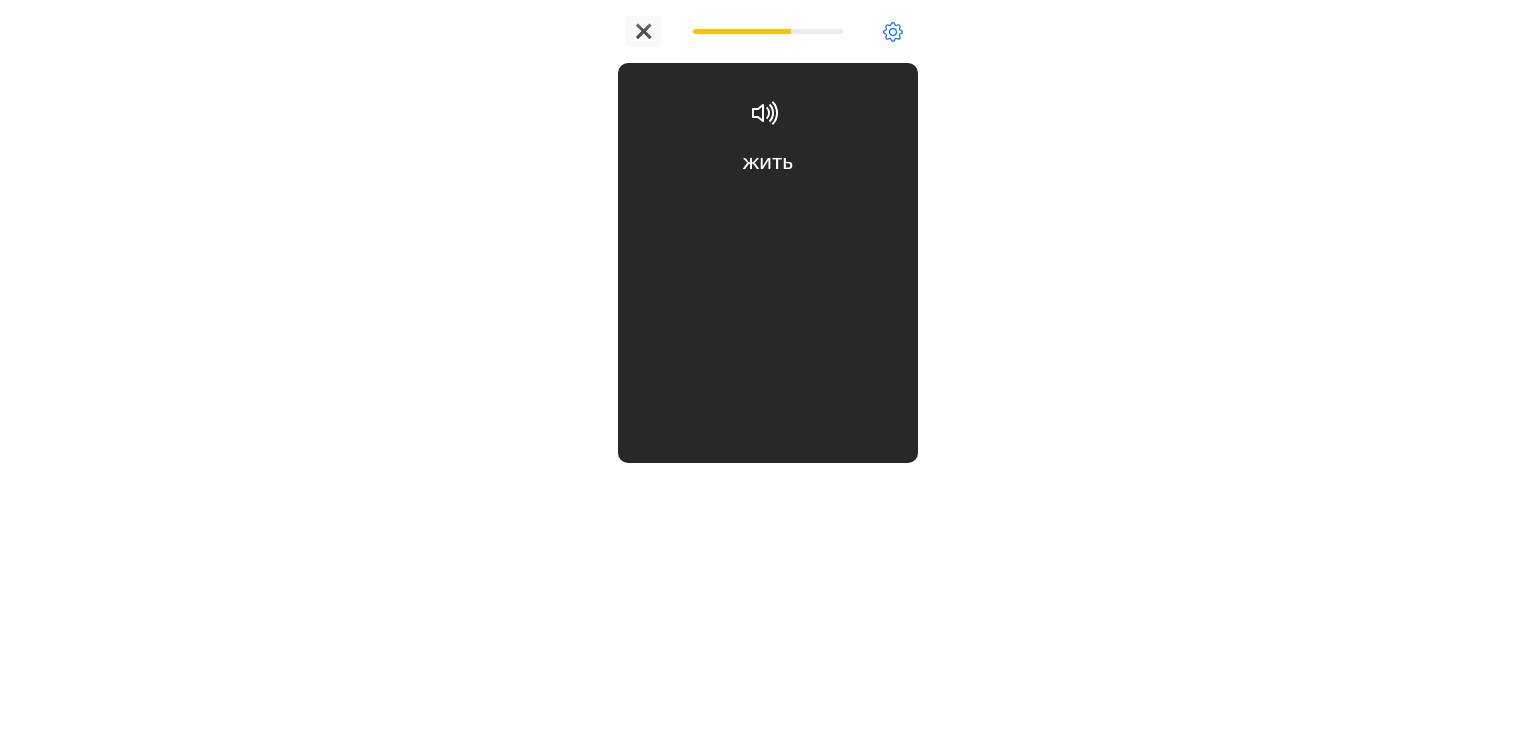 click on "жить to live" at bounding box center [768, 206] 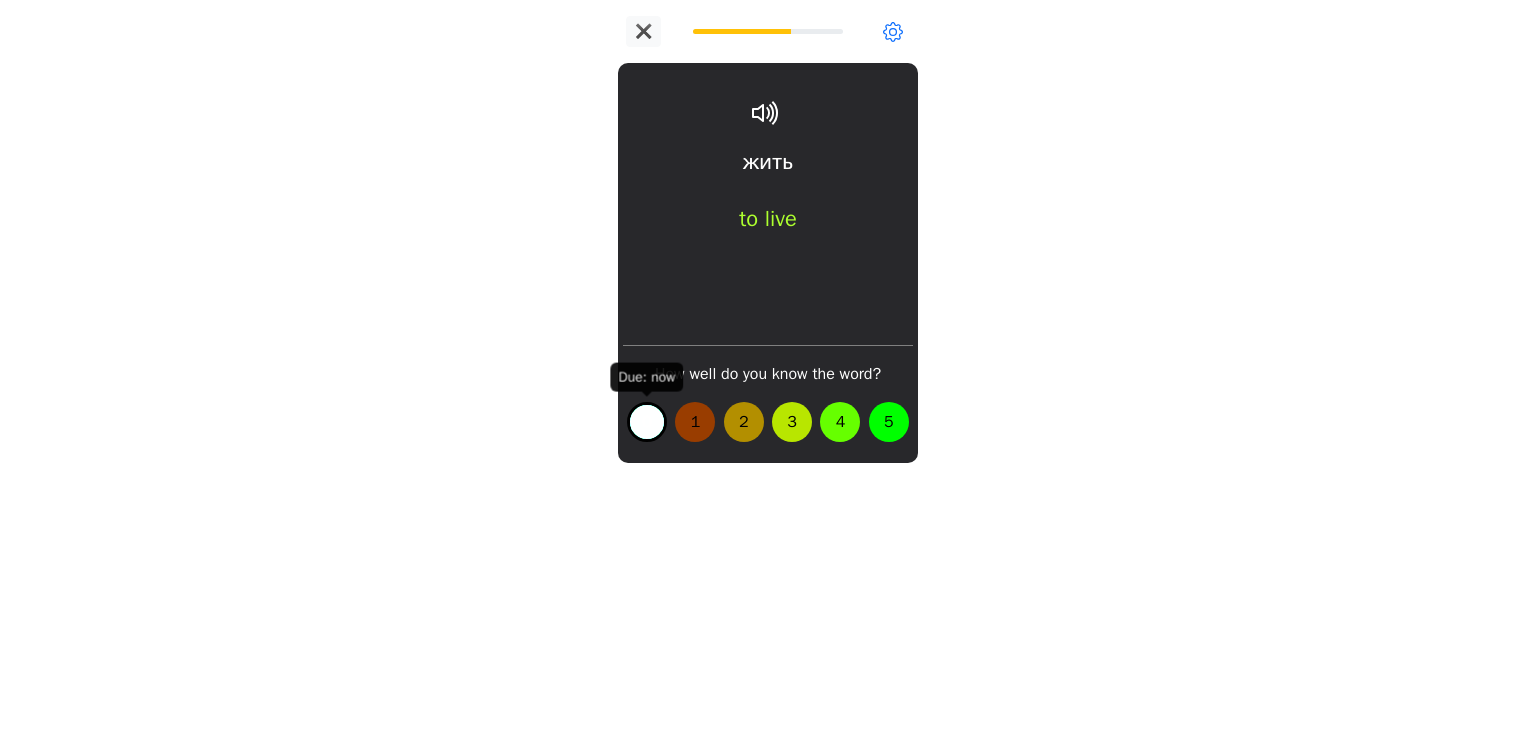 click on "0" at bounding box center (647, 422) 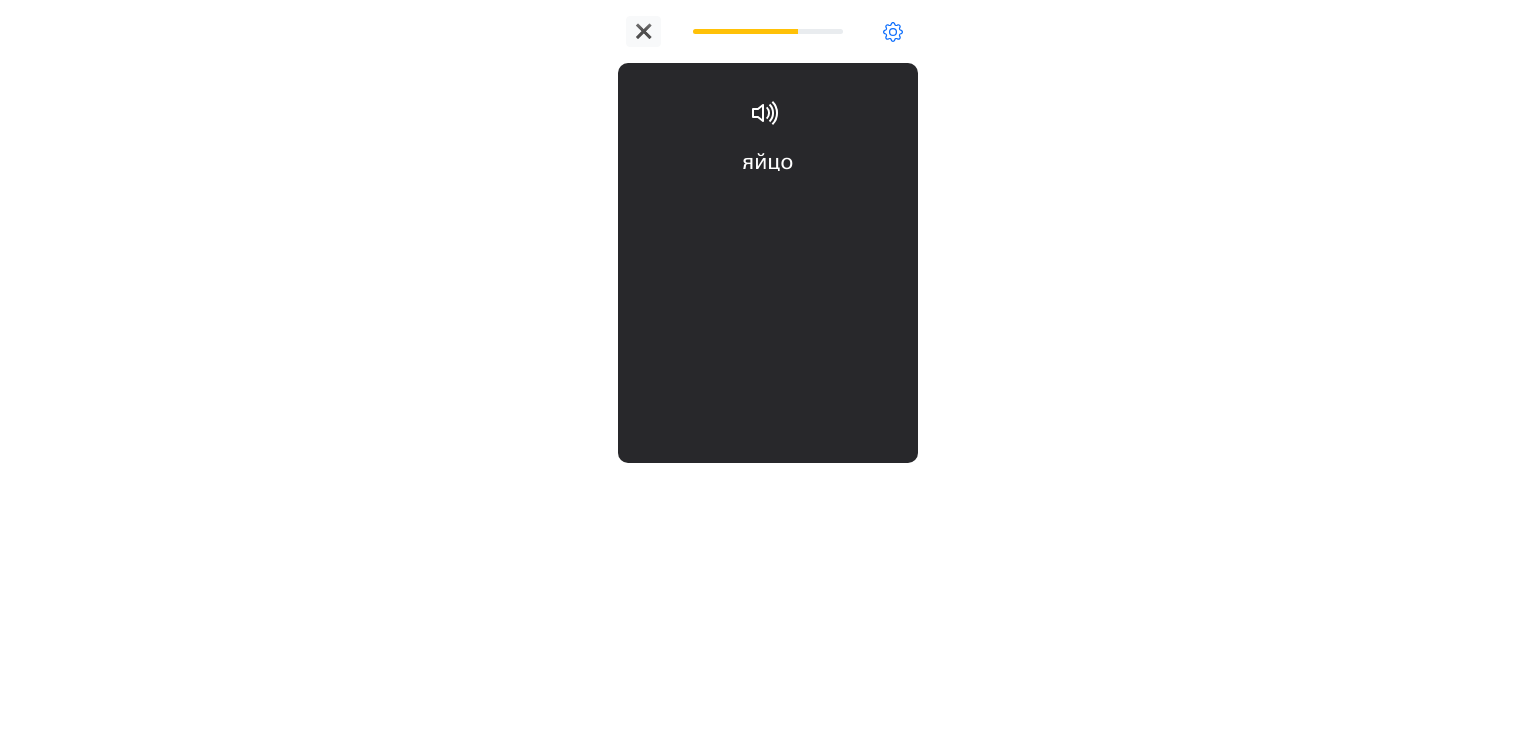 click on "яйцо egg" at bounding box center (768, 206) 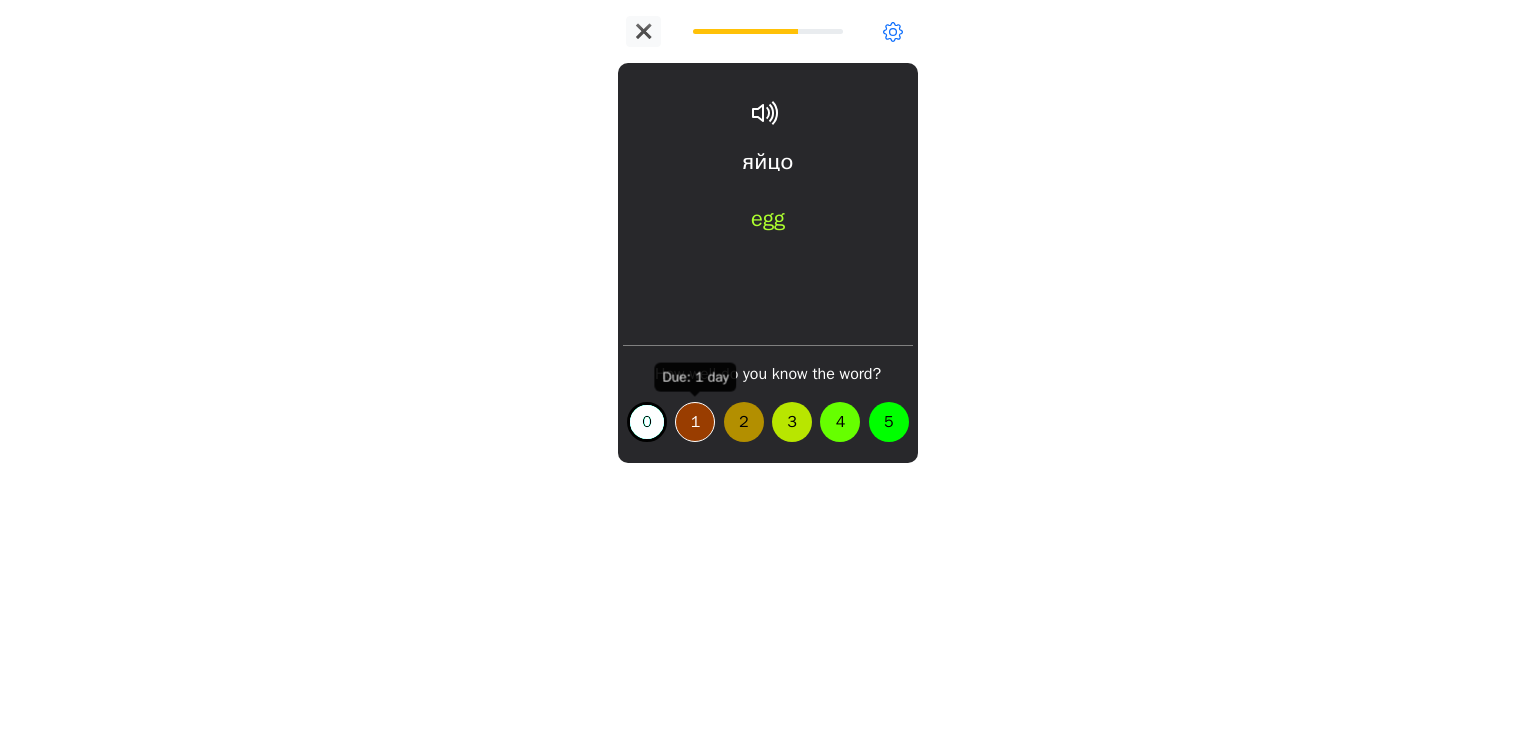 click on "1" at bounding box center [695, 422] 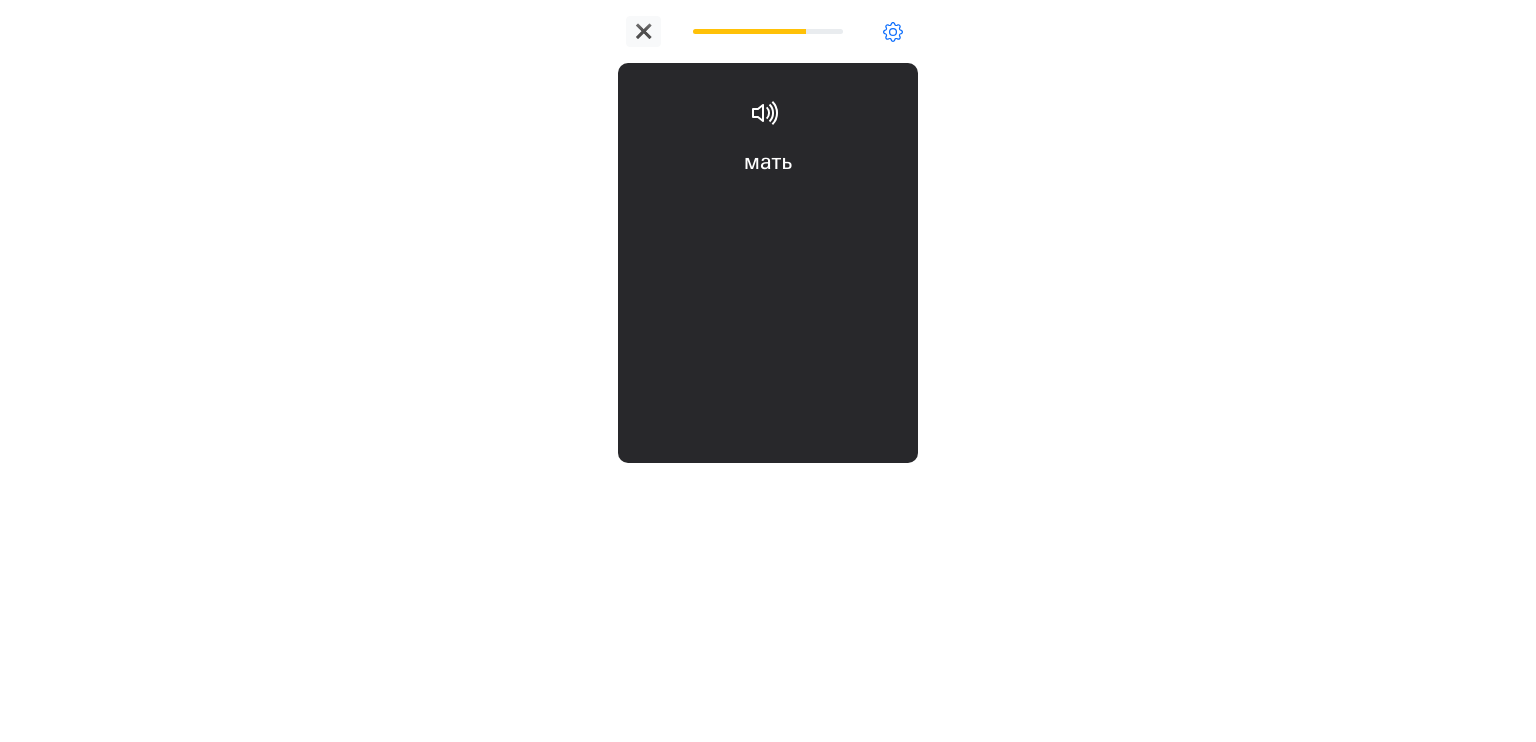 click on "How well do you know the word? 0 1 2 3 4 5" at bounding box center [768, 401] 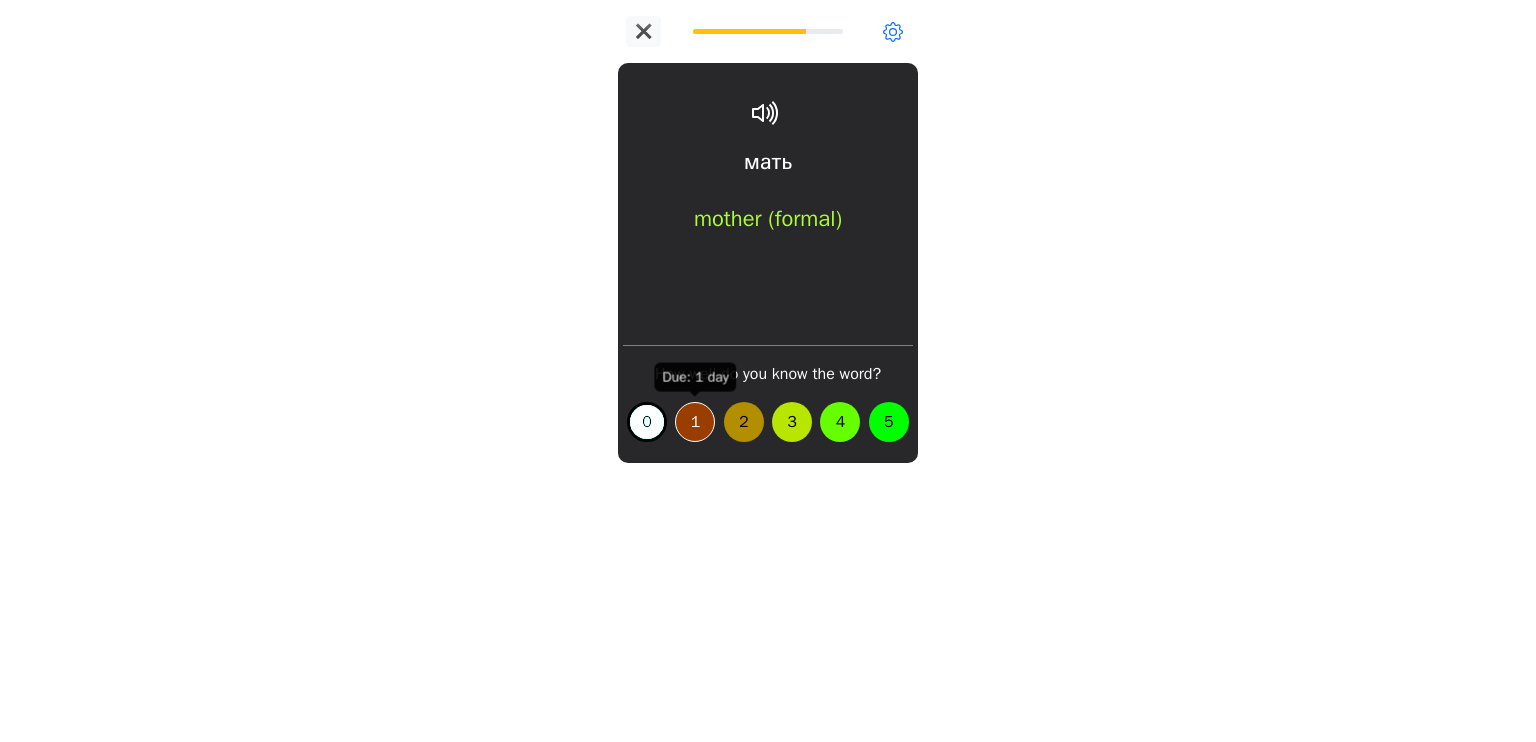 click on "1" at bounding box center [695, 422] 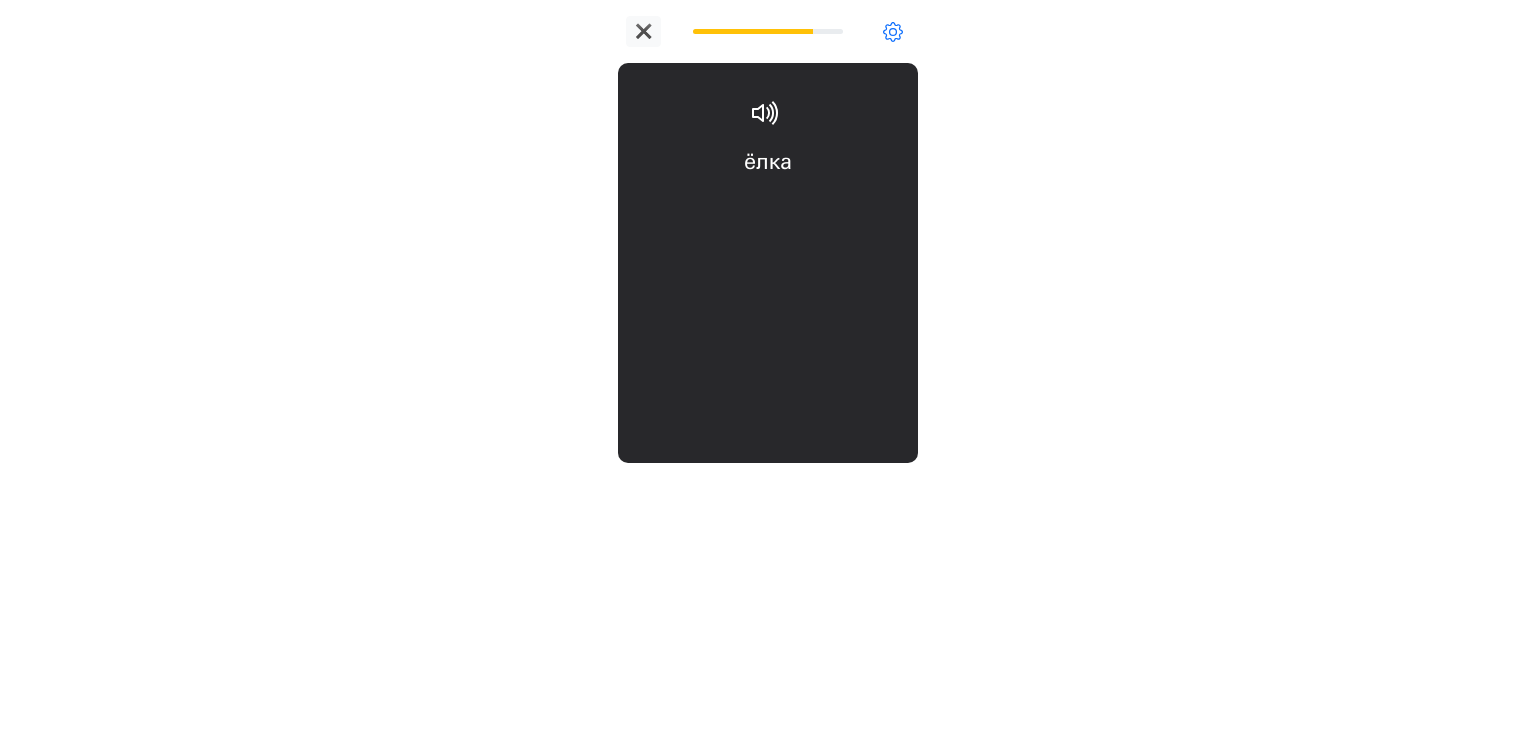 click on "ёлка Christmas tree" at bounding box center (768, 206) 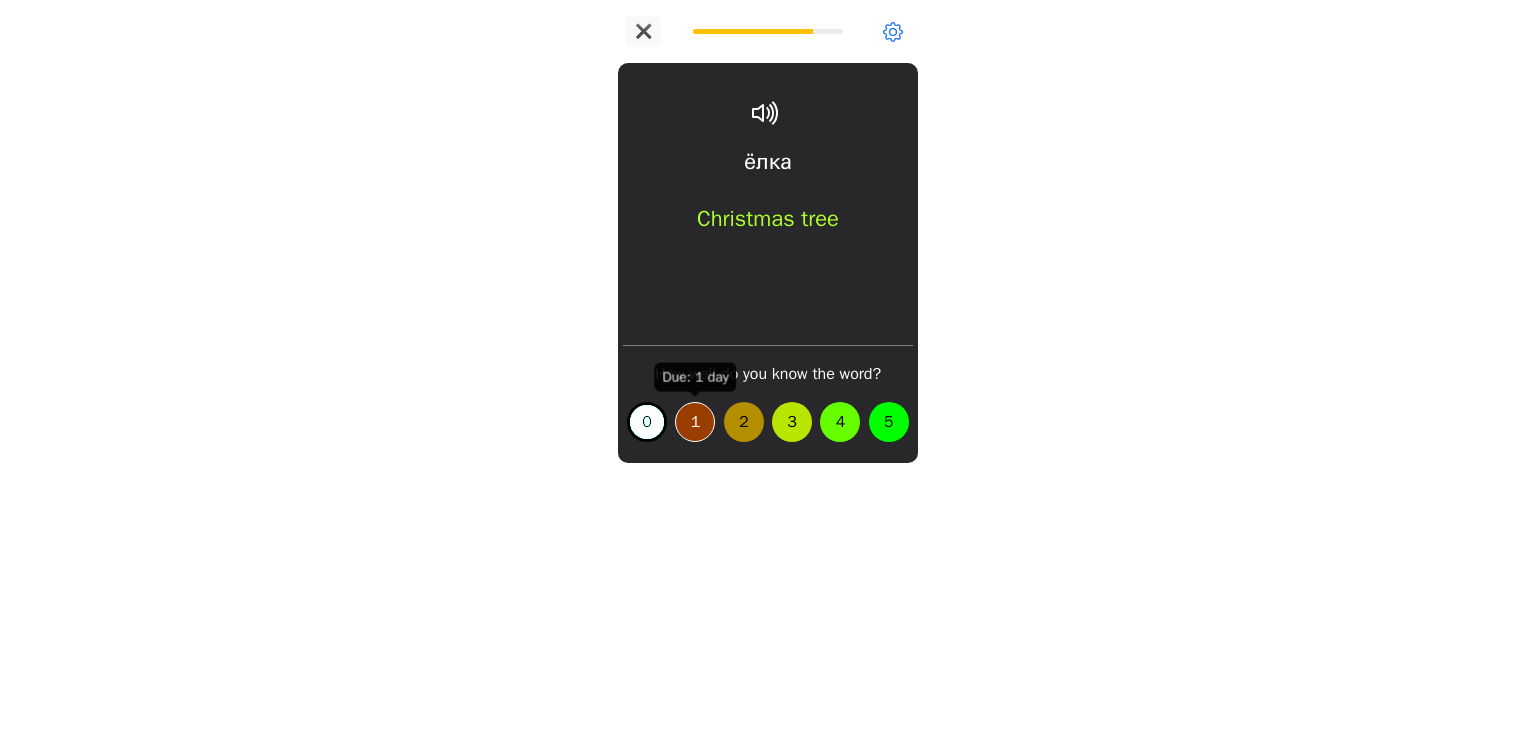 click on "1" at bounding box center (695, 422) 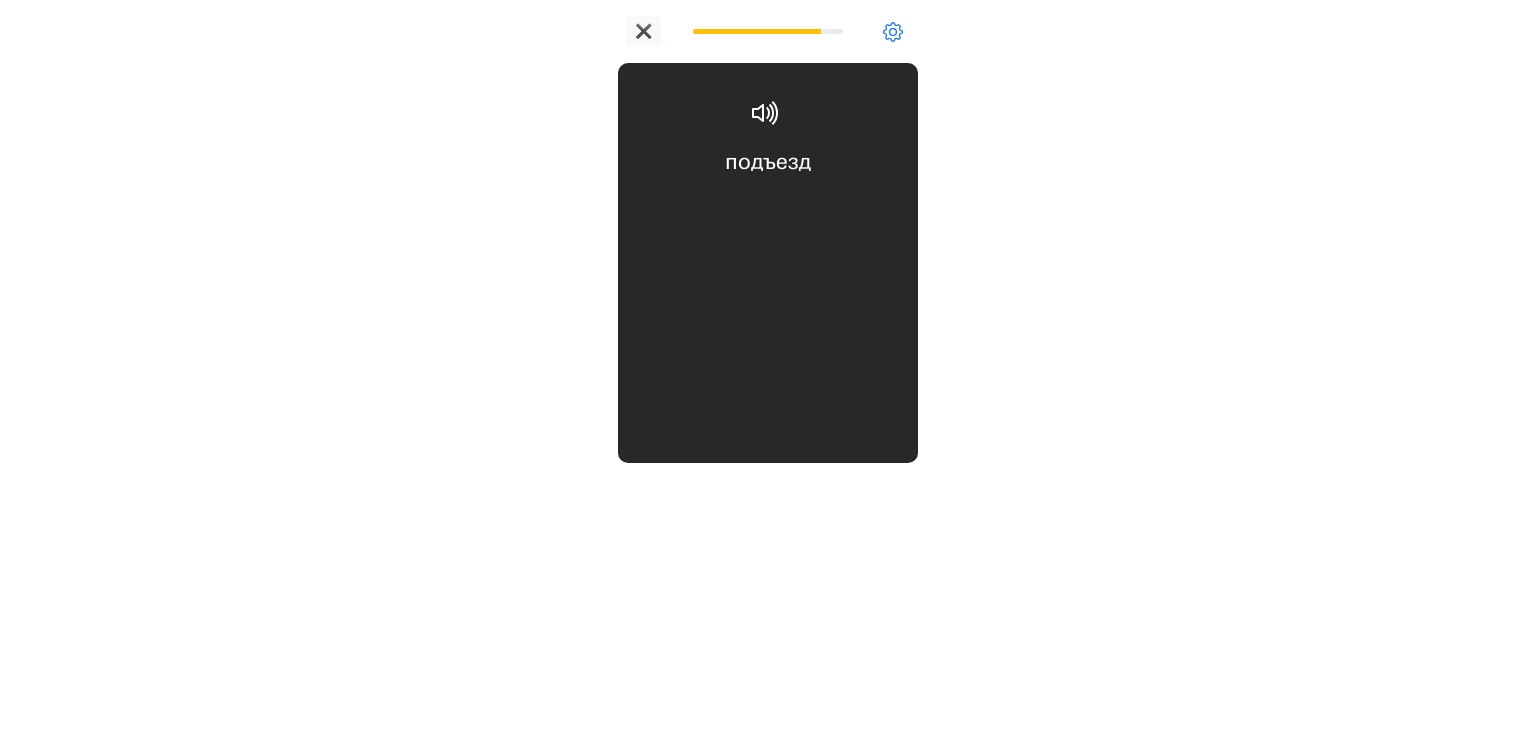 click on "подъезд separate stairwell entrance" at bounding box center (768, 206) 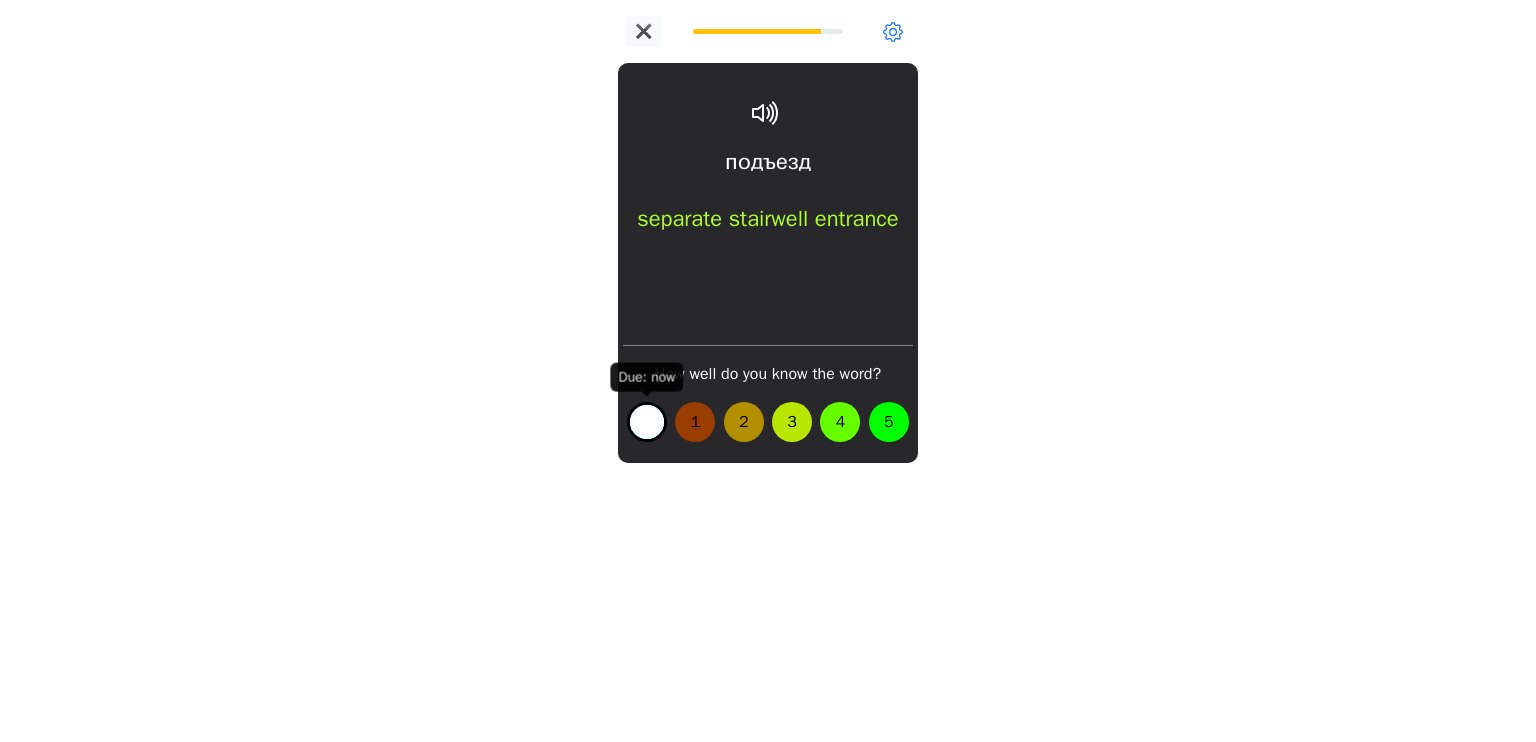 click on "0" at bounding box center [647, 422] 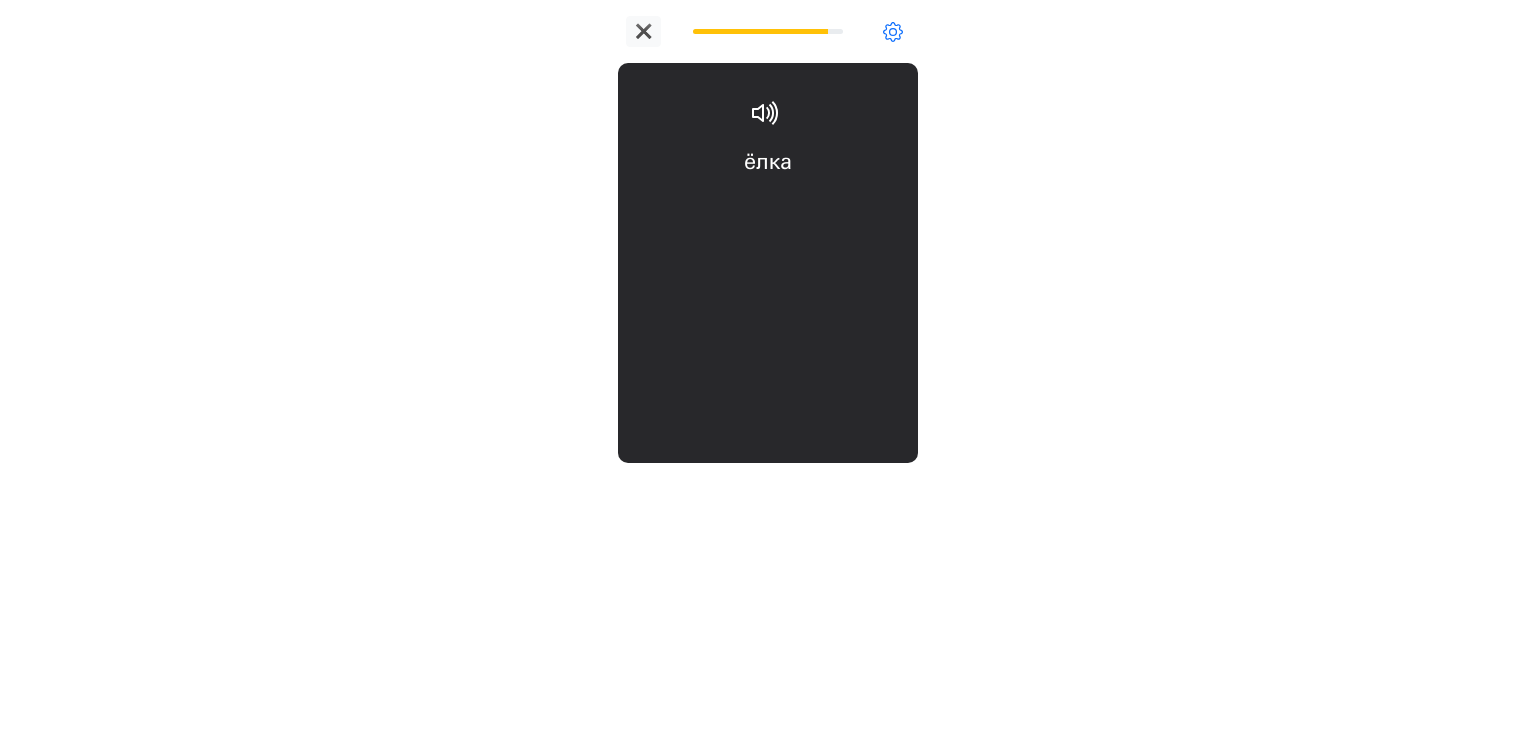 click on "ёлка Christmas tree" at bounding box center (768, 206) 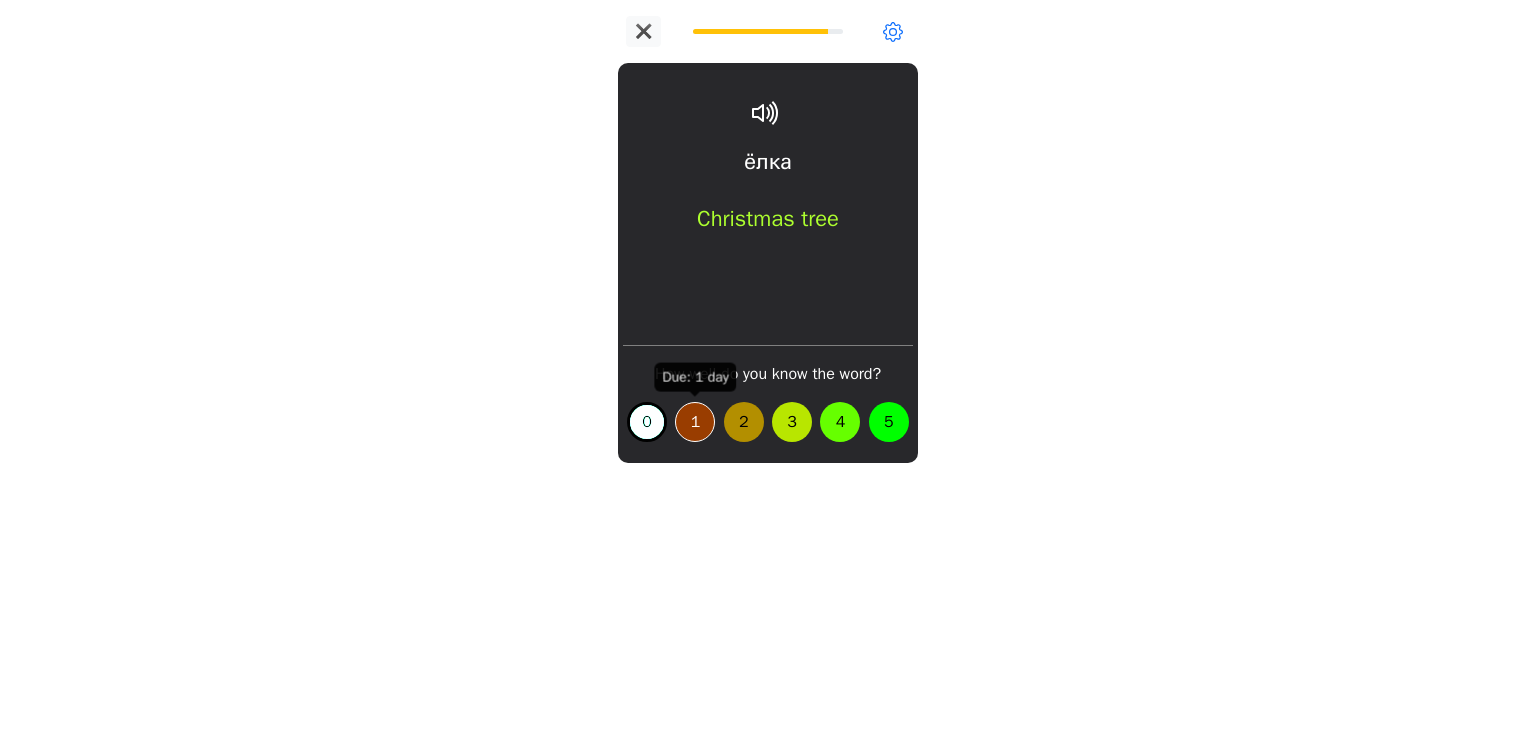 click on "1" at bounding box center (695, 422) 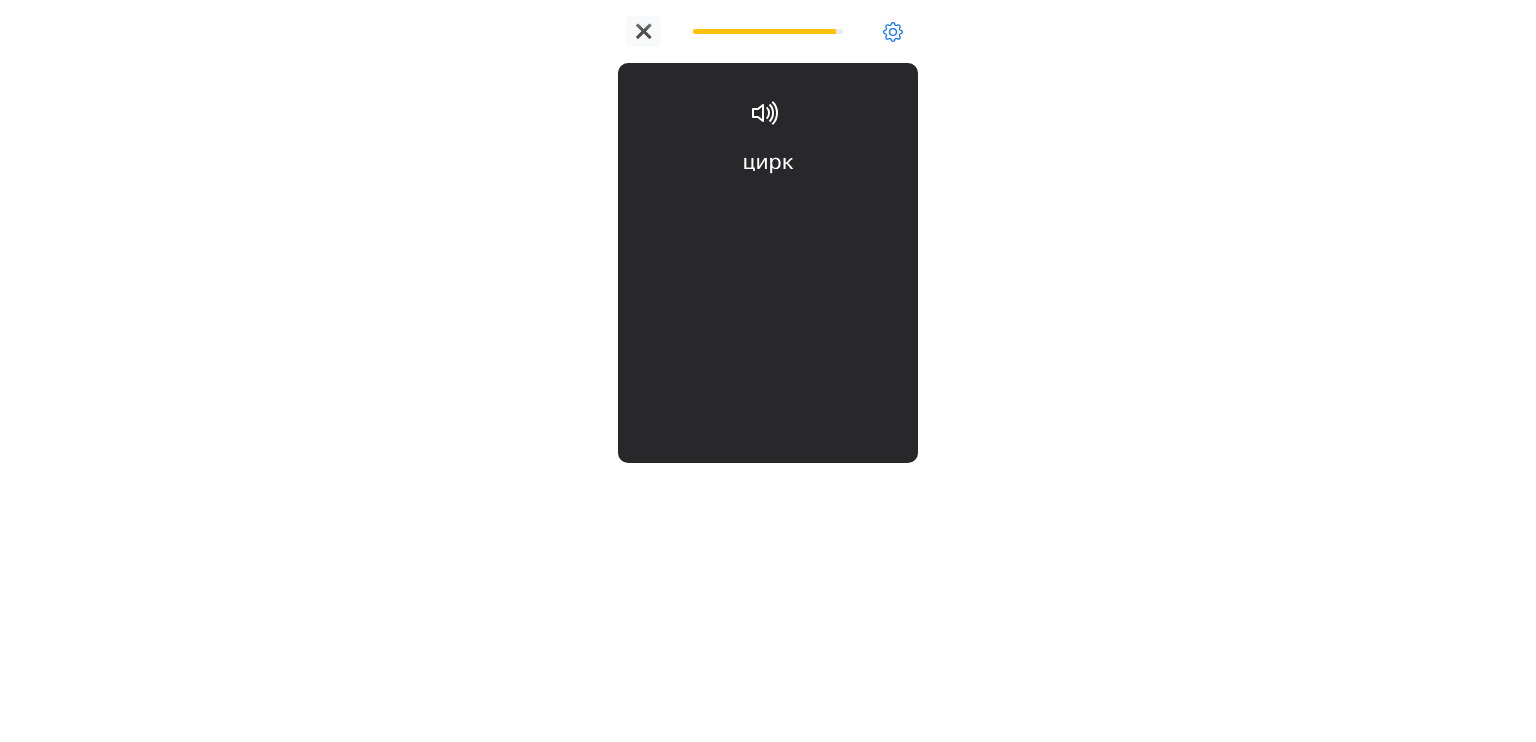 click on "цирк circus" at bounding box center [768, 206] 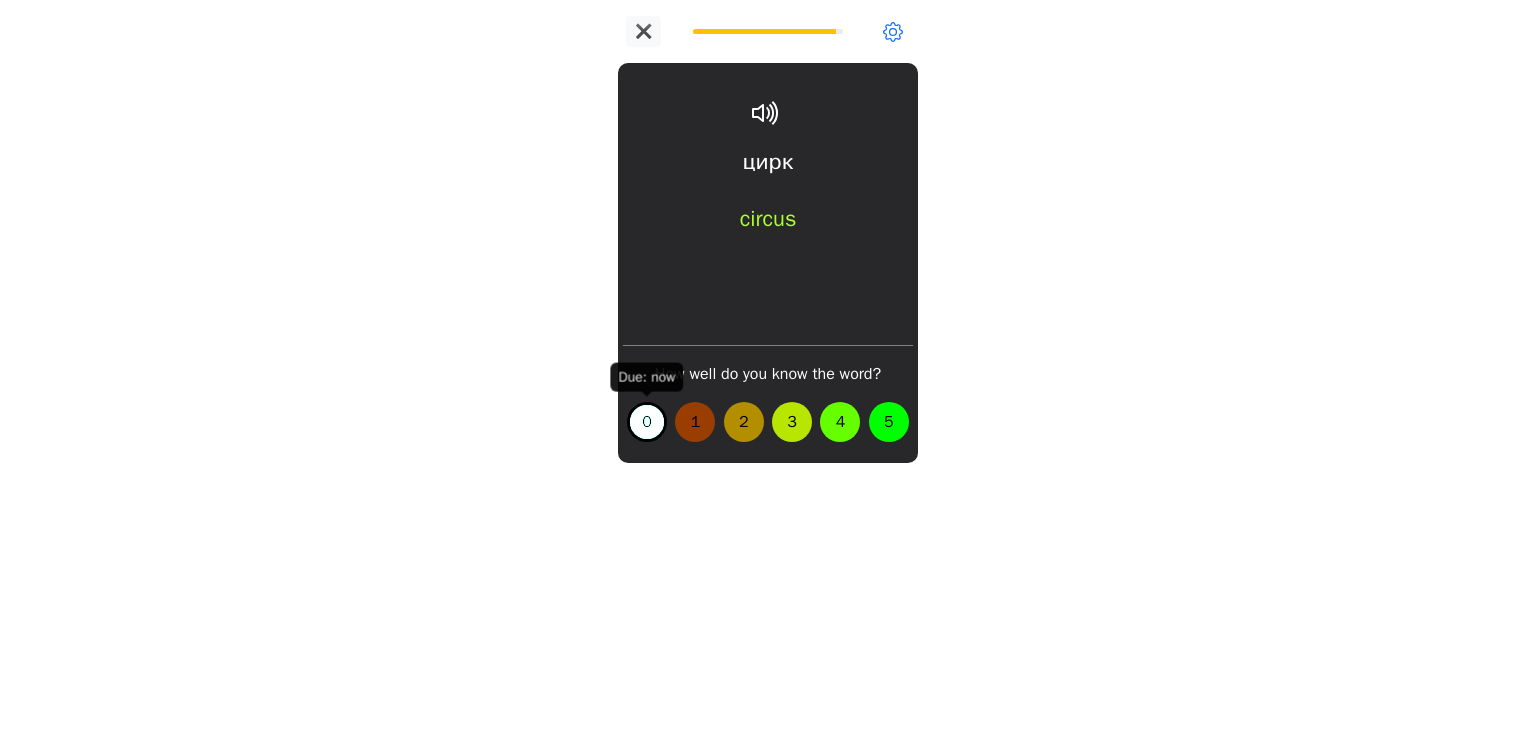 click on "0" at bounding box center [647, 422] 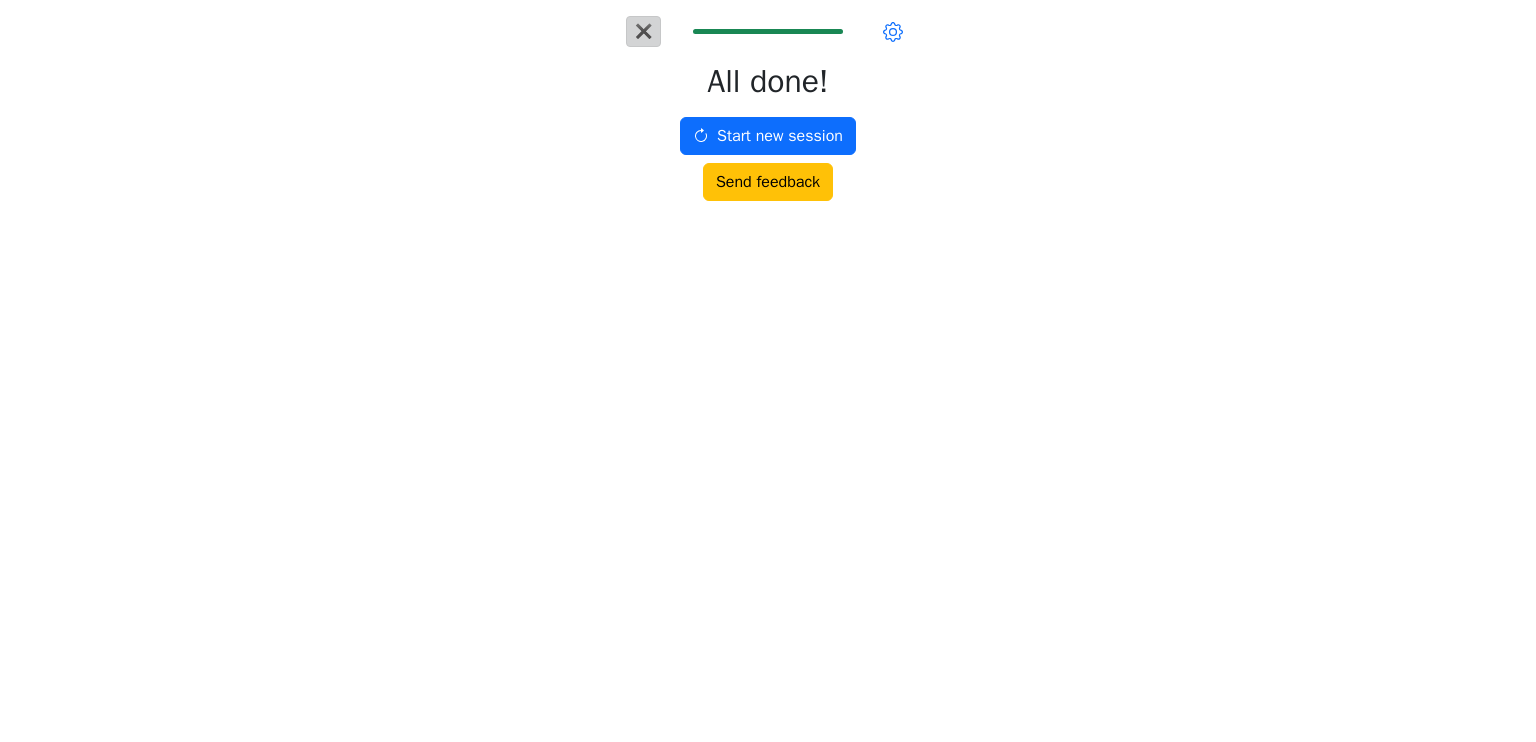 click on "✖" at bounding box center [643, 31] 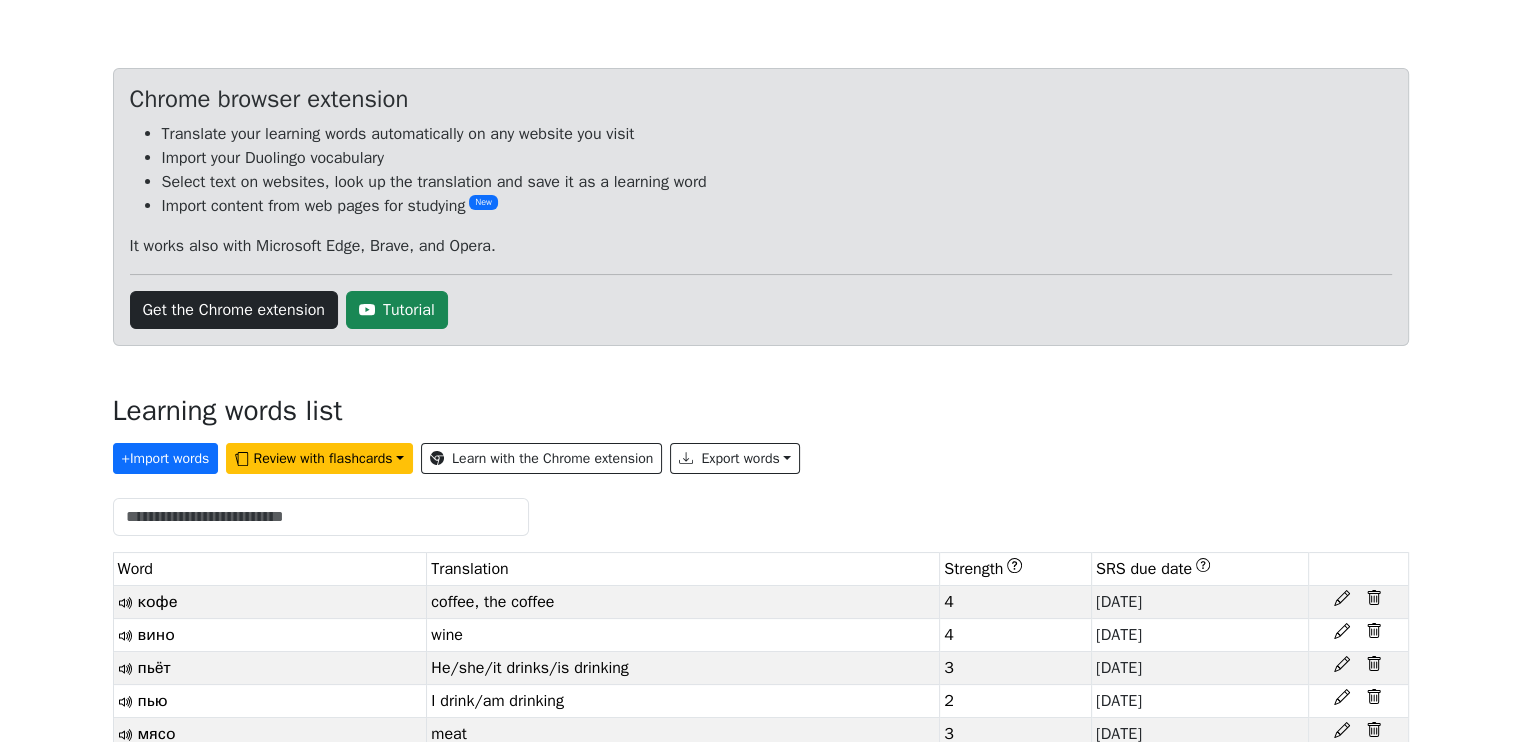 scroll, scrollTop: 0, scrollLeft: 0, axis: both 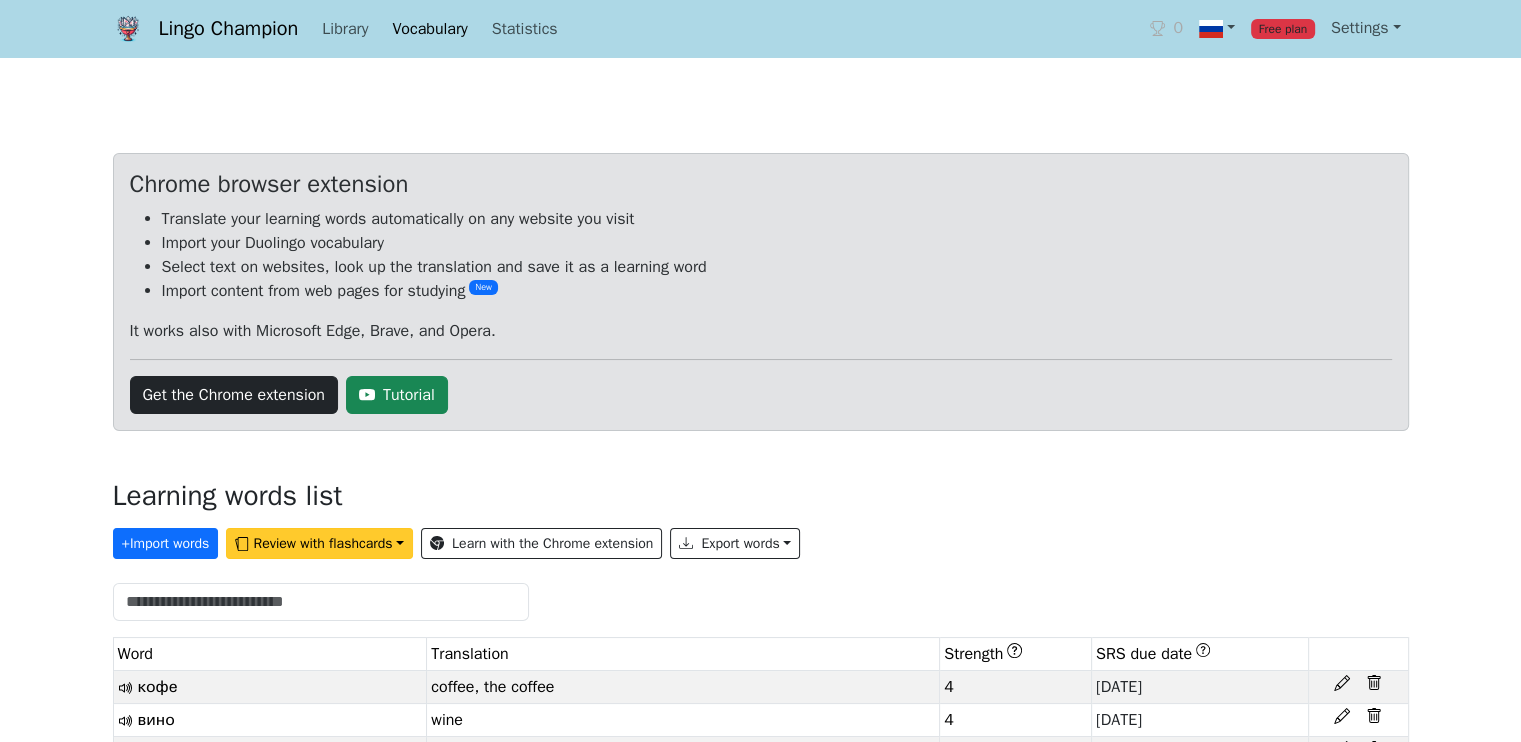 click on "Review with flashcards" at bounding box center [319, 543] 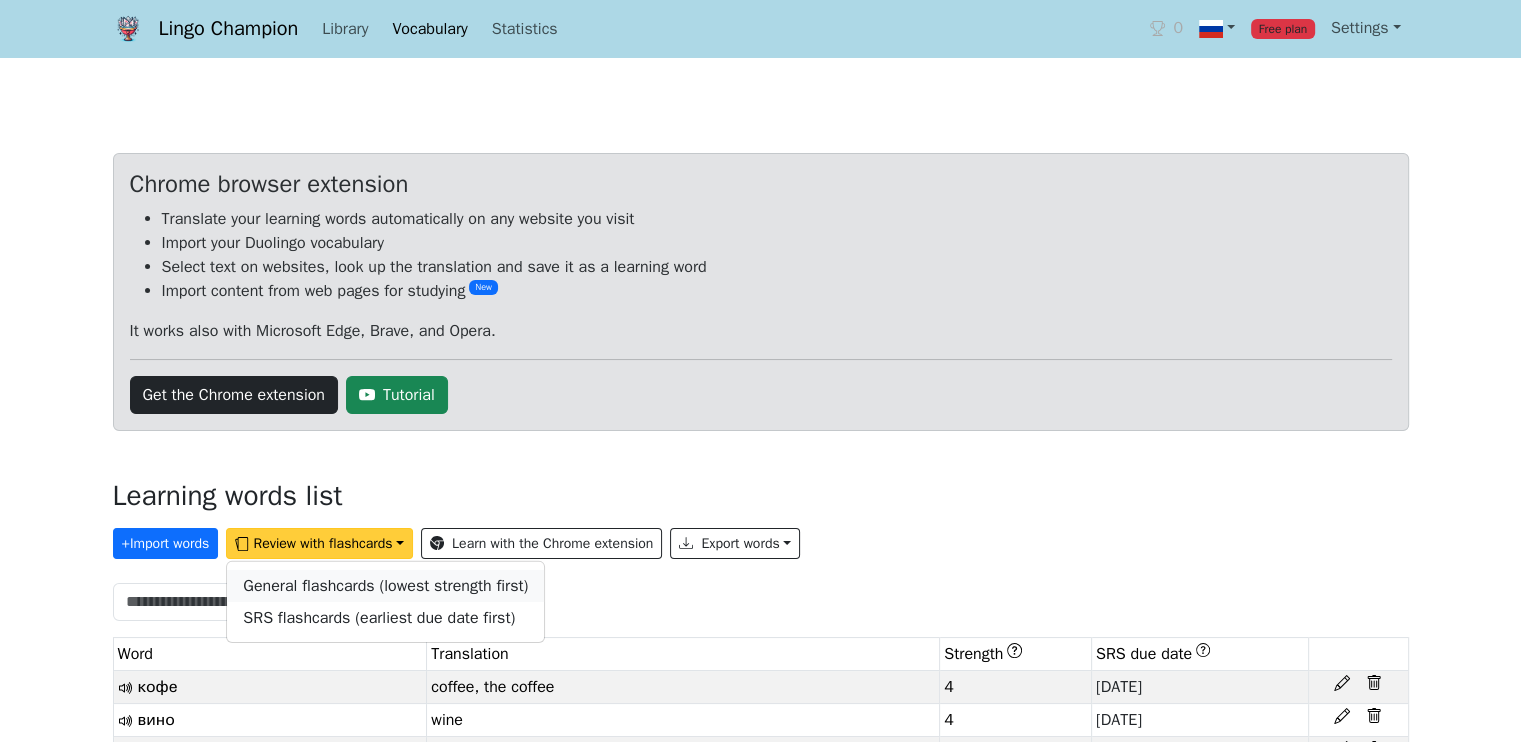 click on "General flashcards (lowest strength first)" at bounding box center [385, 586] 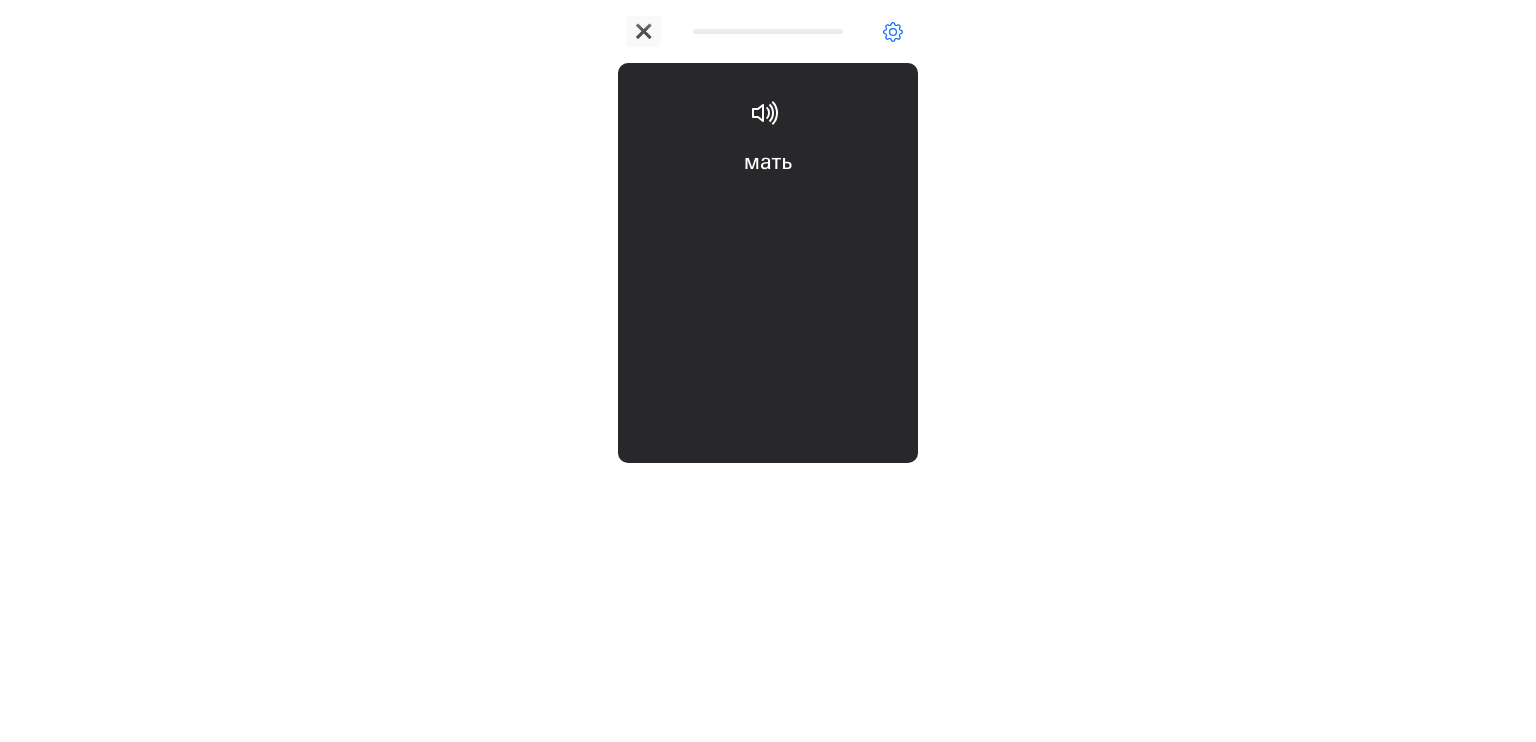 click on "мать mother (formal)" at bounding box center (768, 206) 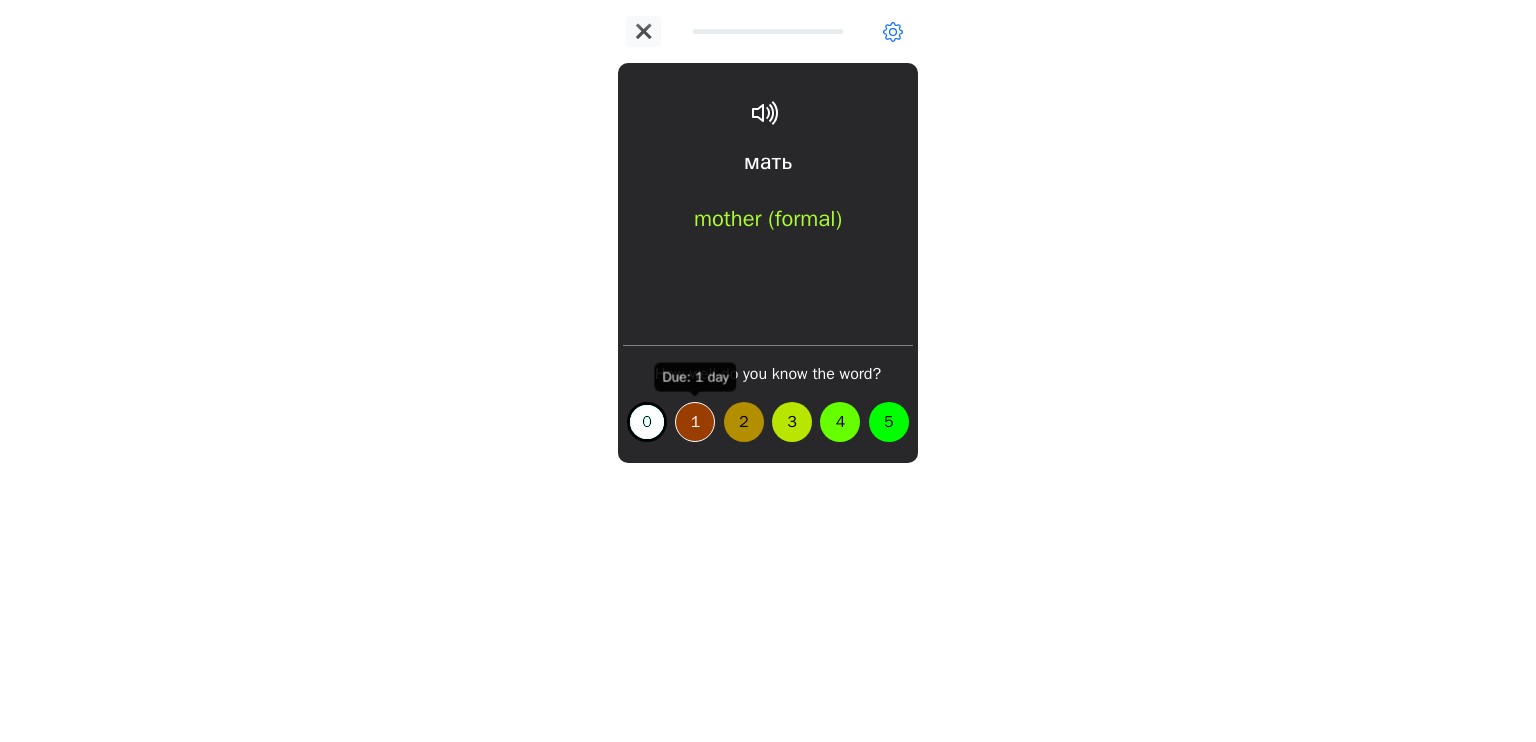 click on "1" at bounding box center [695, 422] 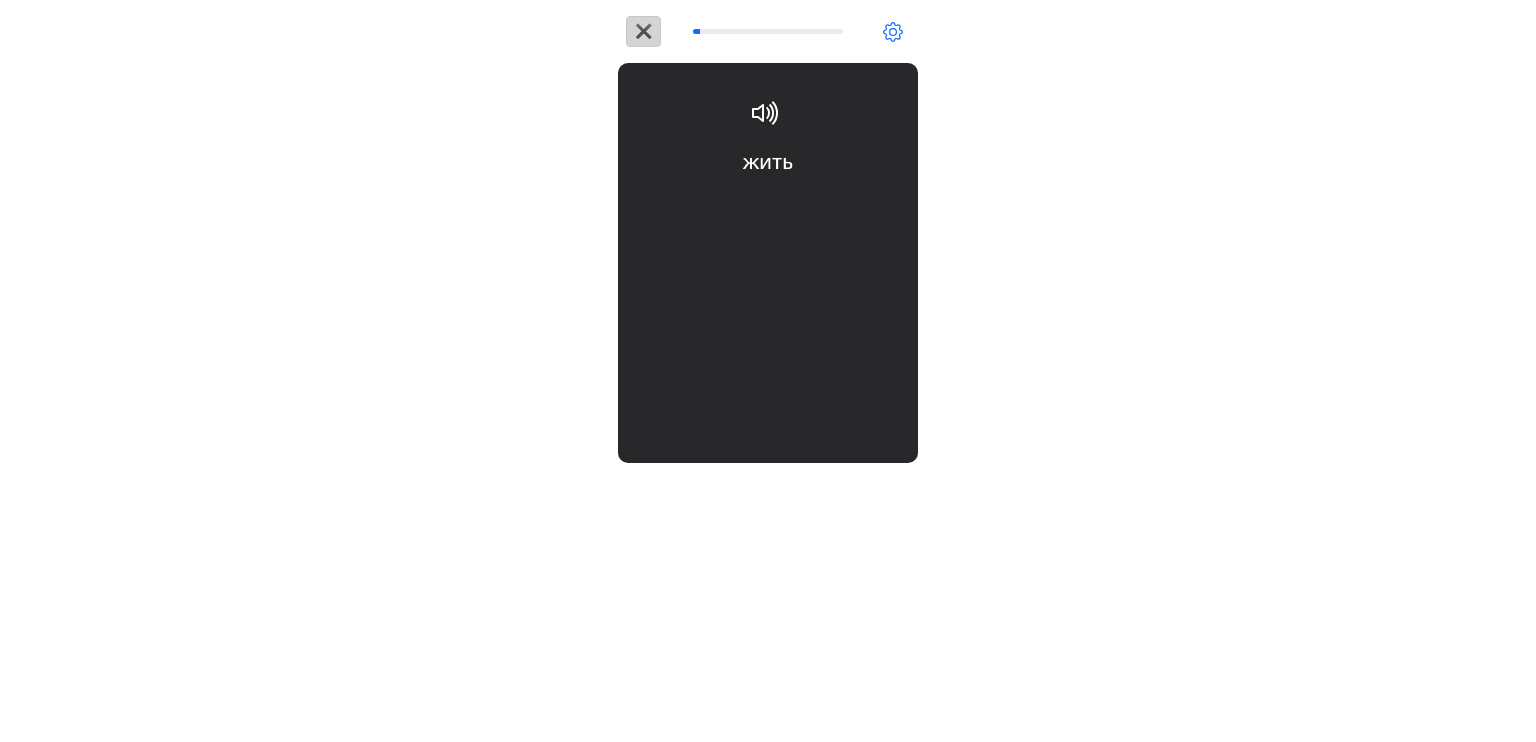 click on "✖" at bounding box center (643, 31) 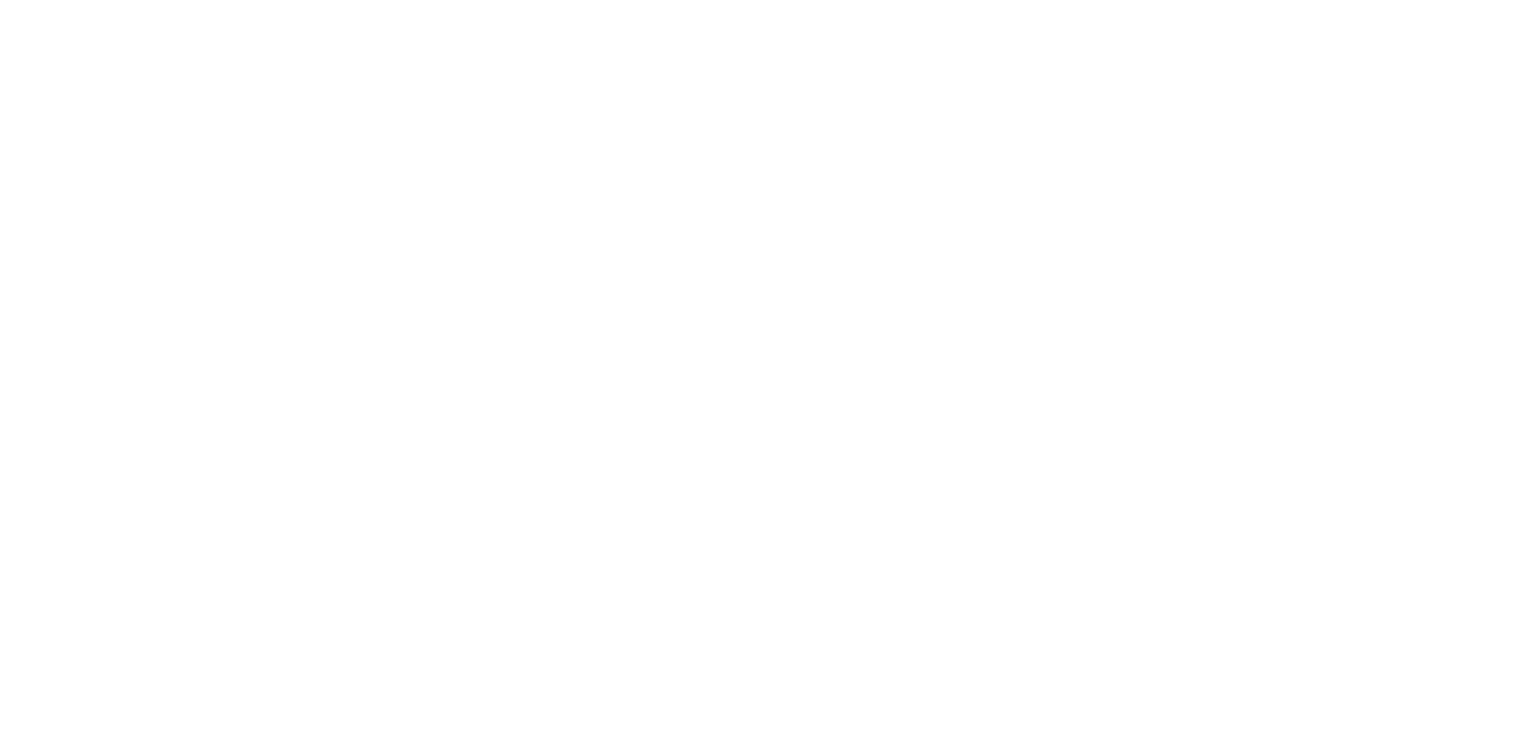 scroll, scrollTop: 0, scrollLeft: 0, axis: both 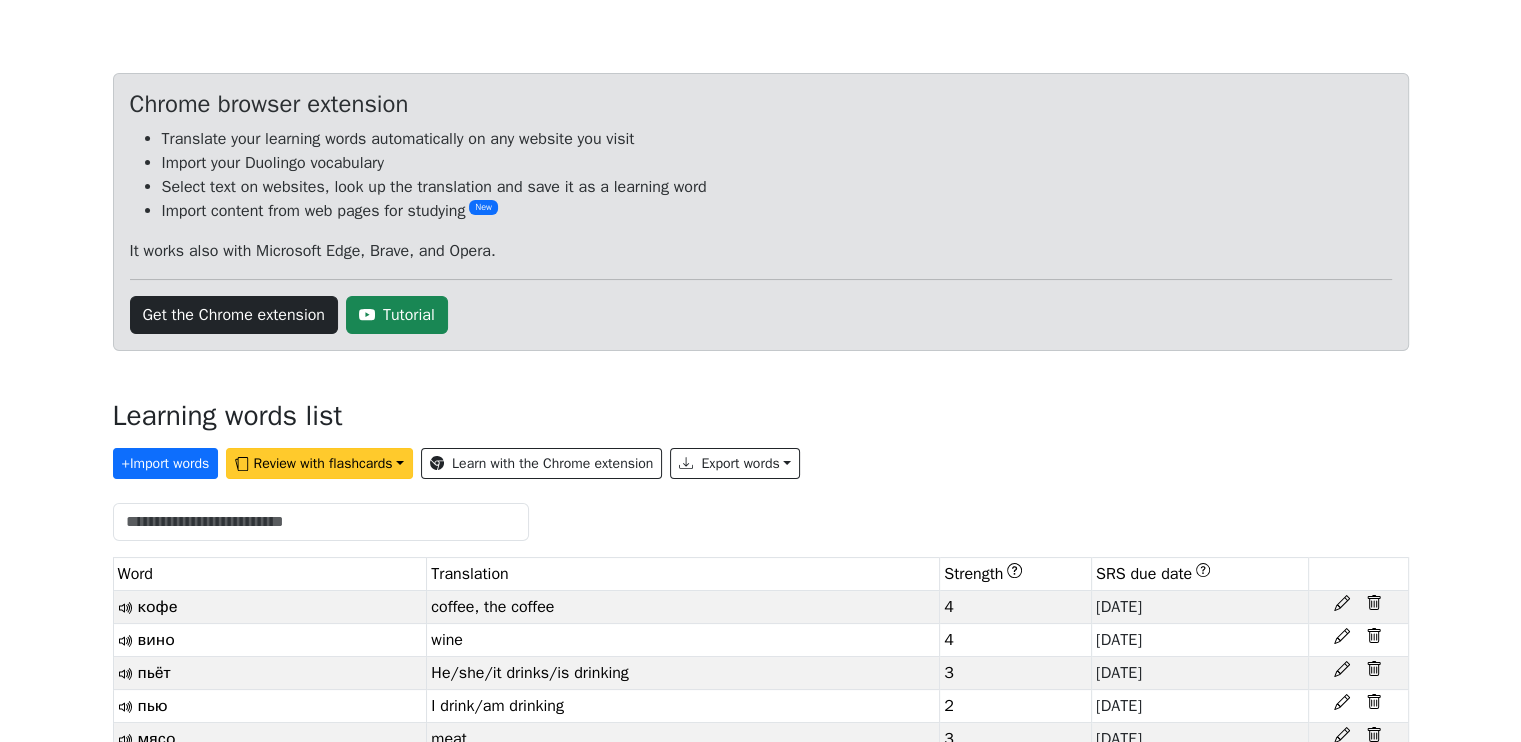 drag, startPoint x: 301, startPoint y: 482, endPoint x: 312, endPoint y: 467, distance: 18.601076 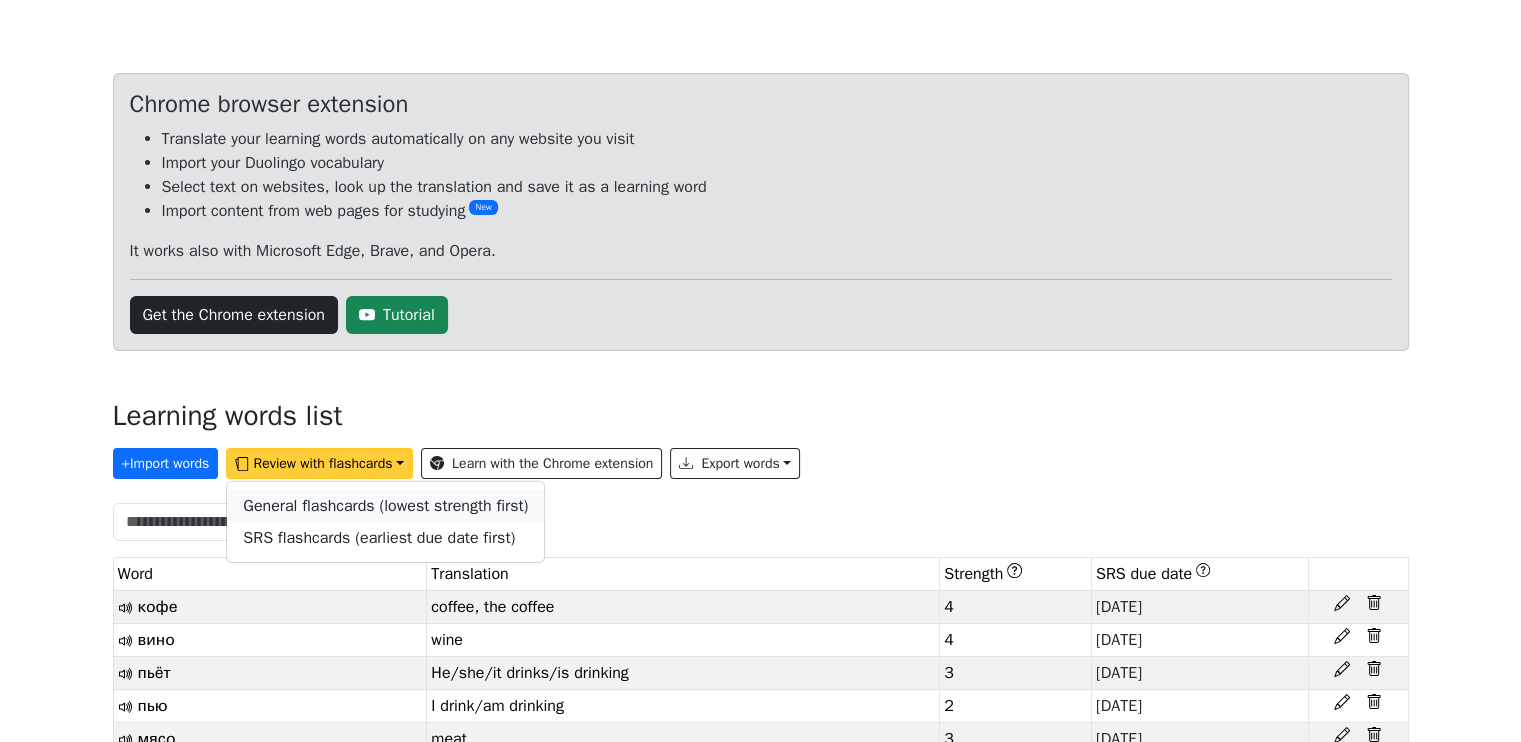 click on "General flashcards (lowest strength first)" at bounding box center [385, 506] 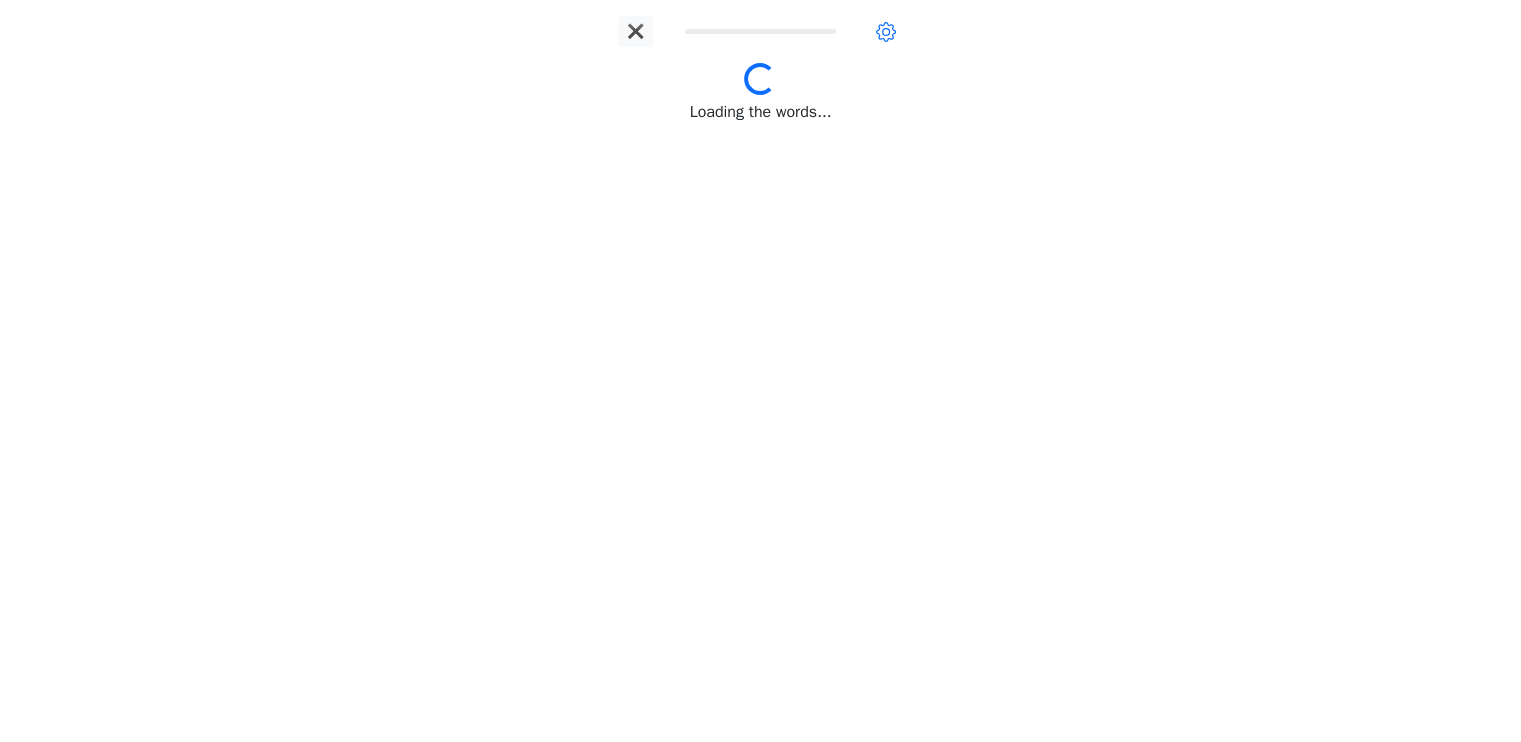 scroll, scrollTop: 0, scrollLeft: 0, axis: both 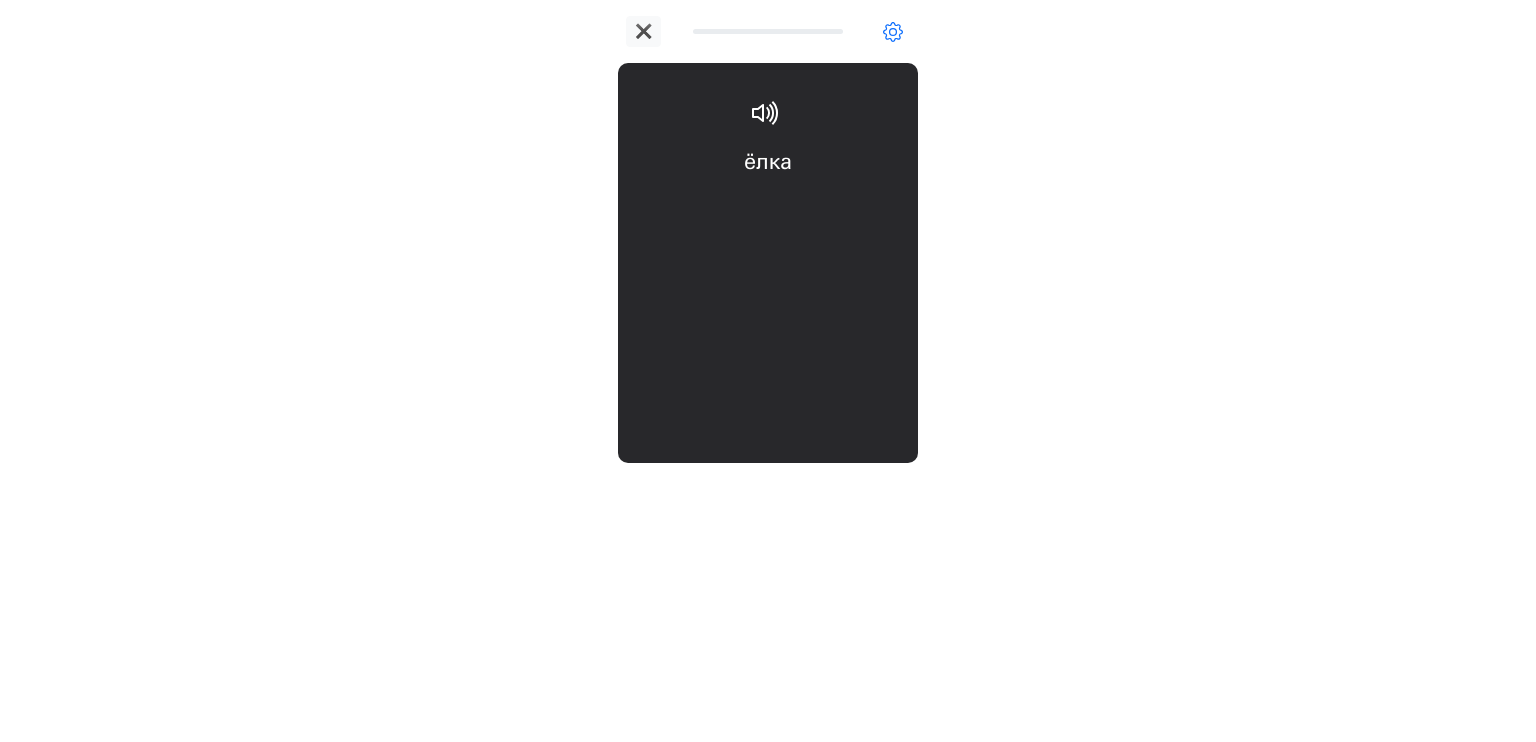 click on "ёлка Christmas tree" at bounding box center (768, 206) 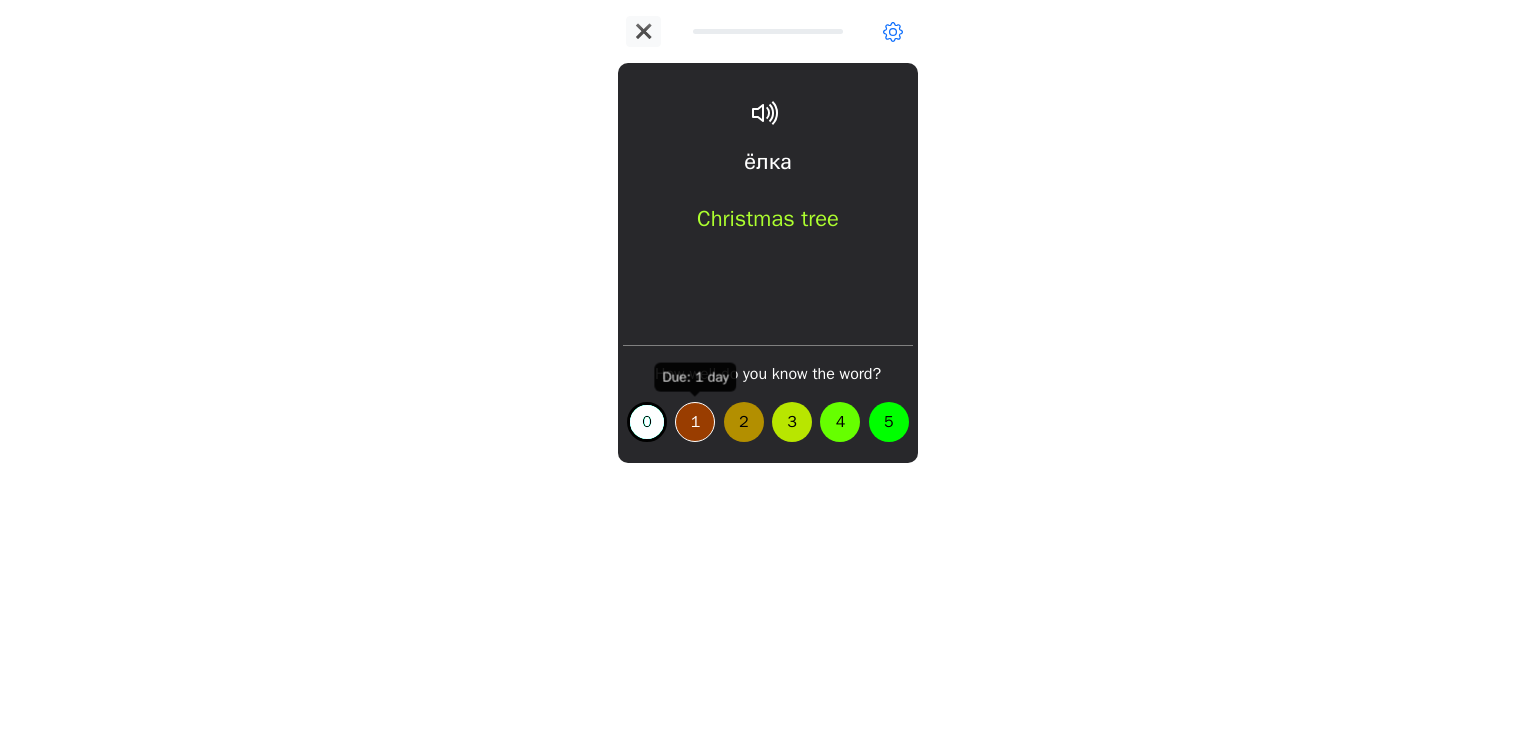 click on "1" at bounding box center [695, 422] 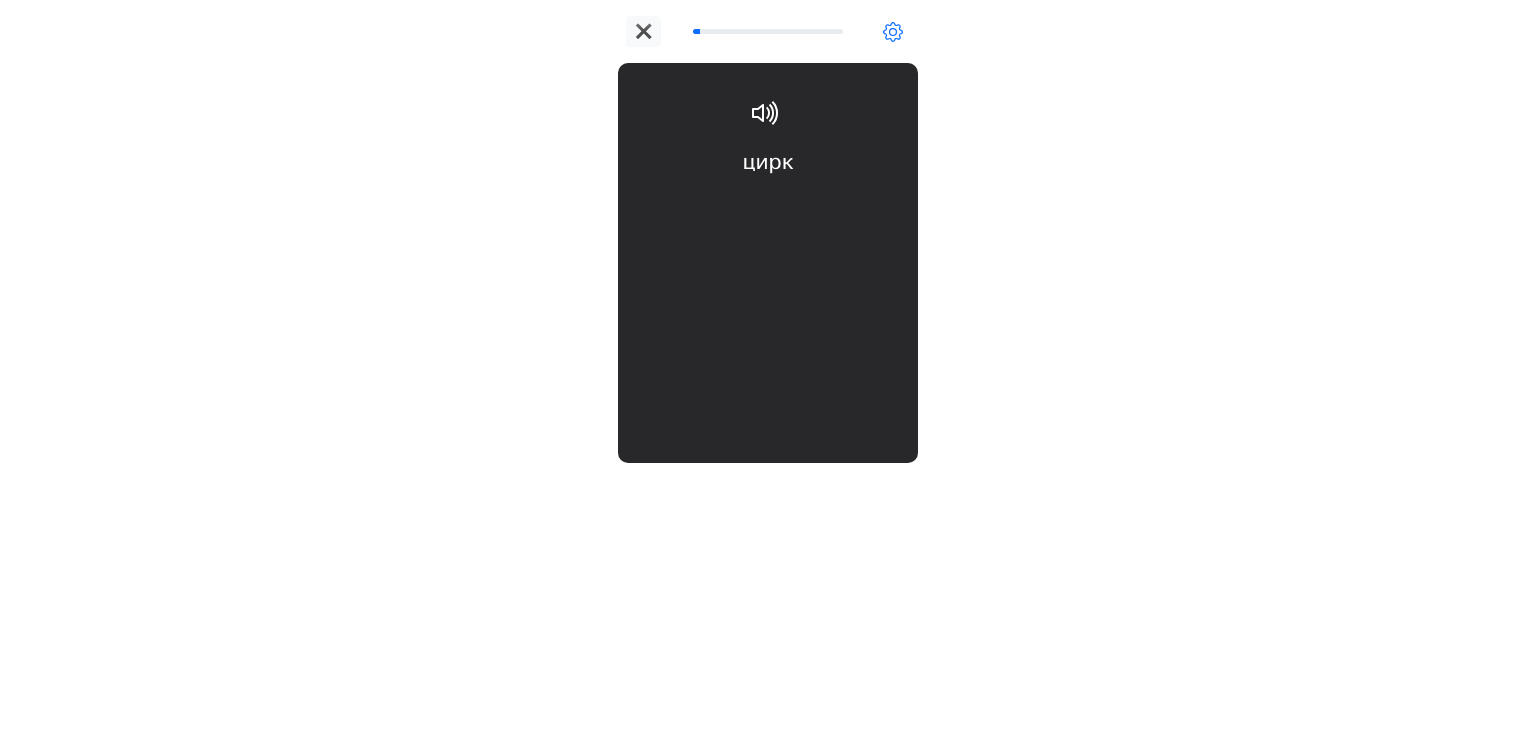 click on "цирк circus" at bounding box center (768, 206) 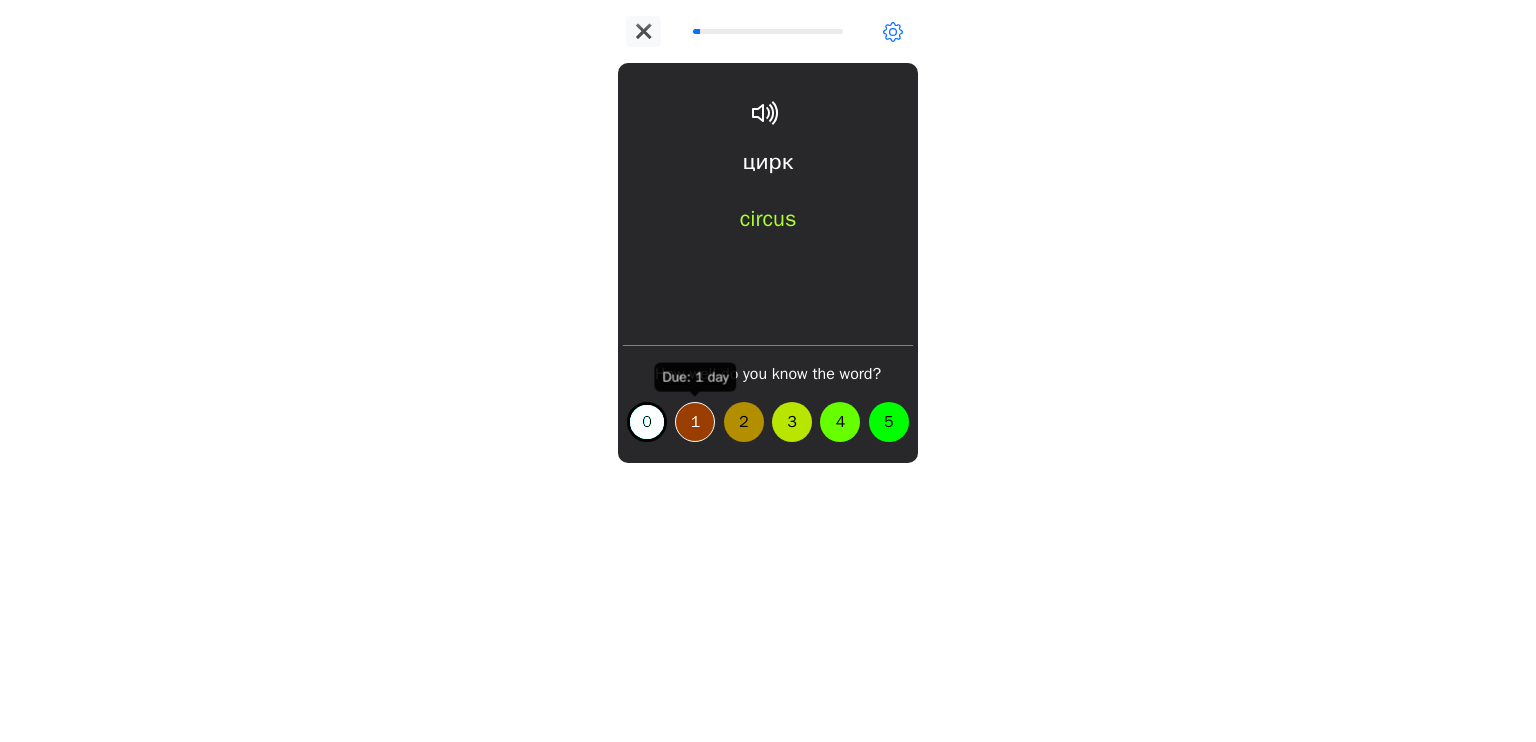 click on "1" at bounding box center (695, 422) 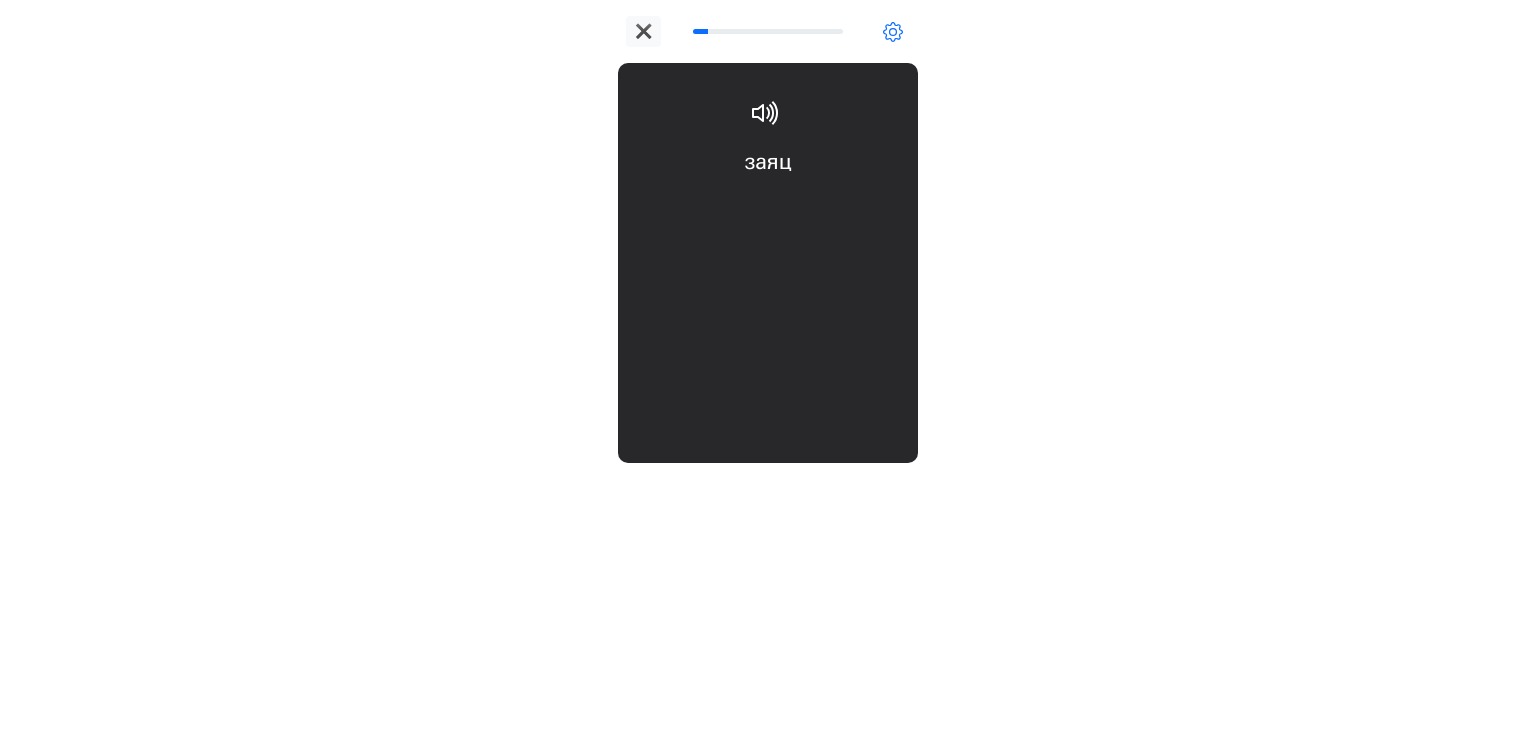 click on "заяц hare" at bounding box center [768, 206] 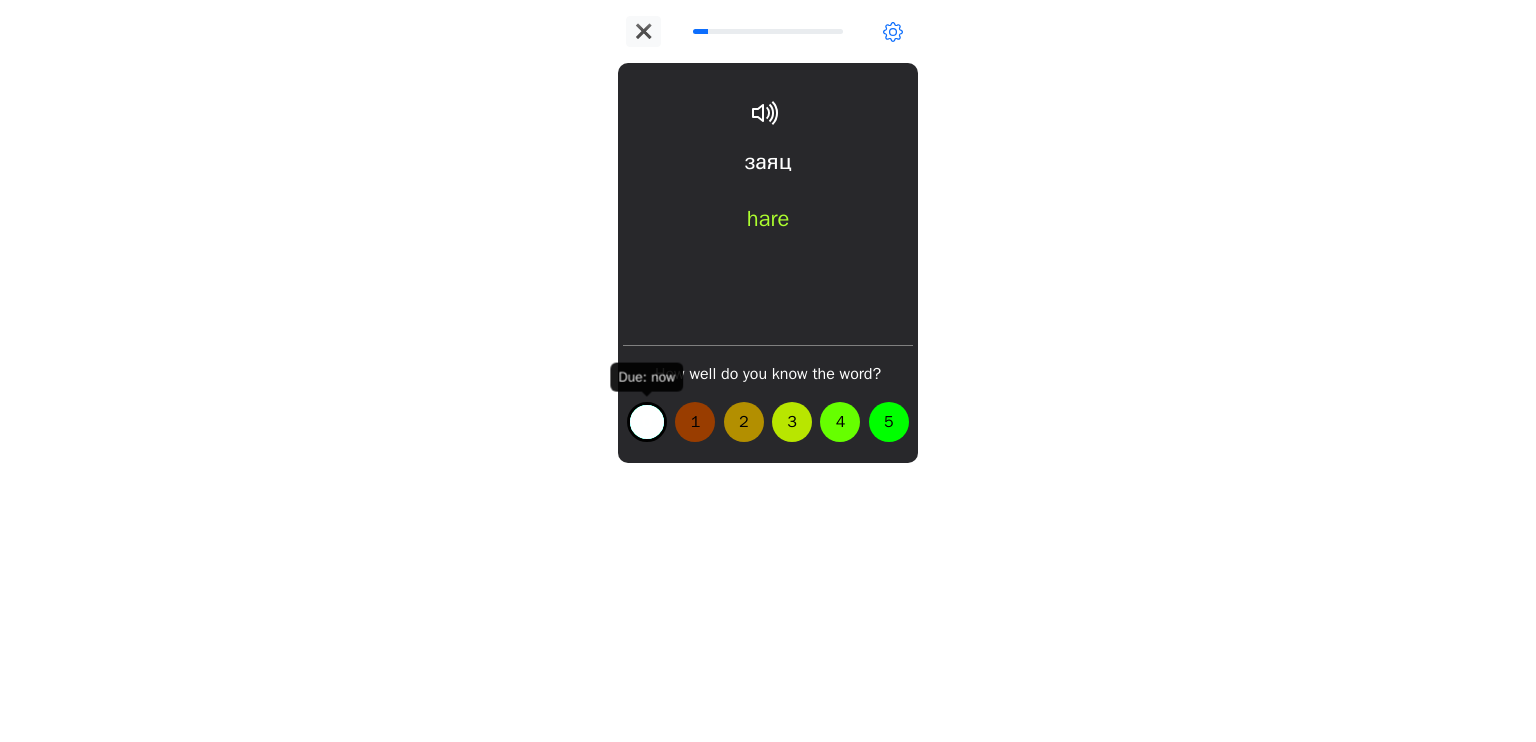 click on "0" at bounding box center [647, 422] 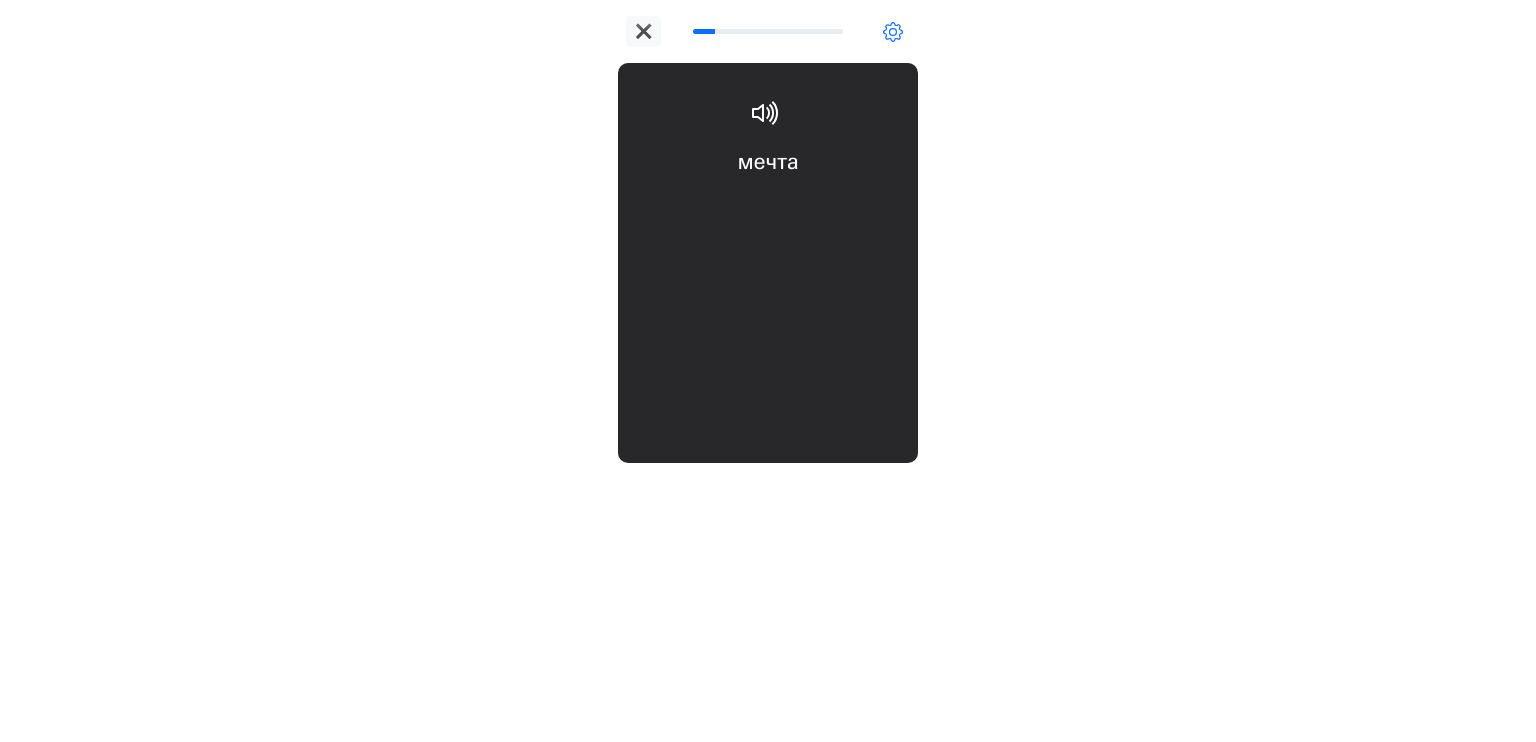 click on "мечта wish or aspiration (dream)" at bounding box center [768, 206] 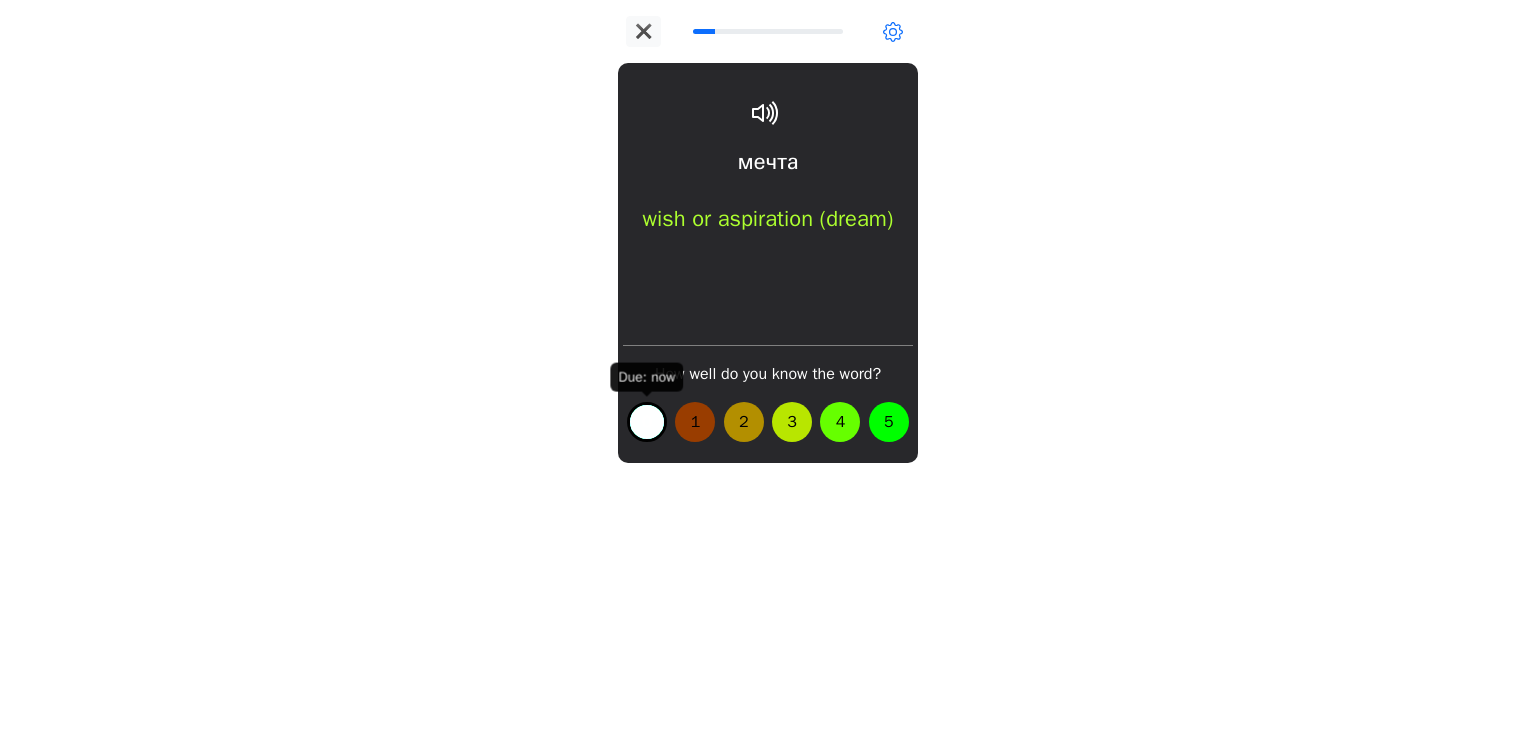 click on "0" at bounding box center [647, 422] 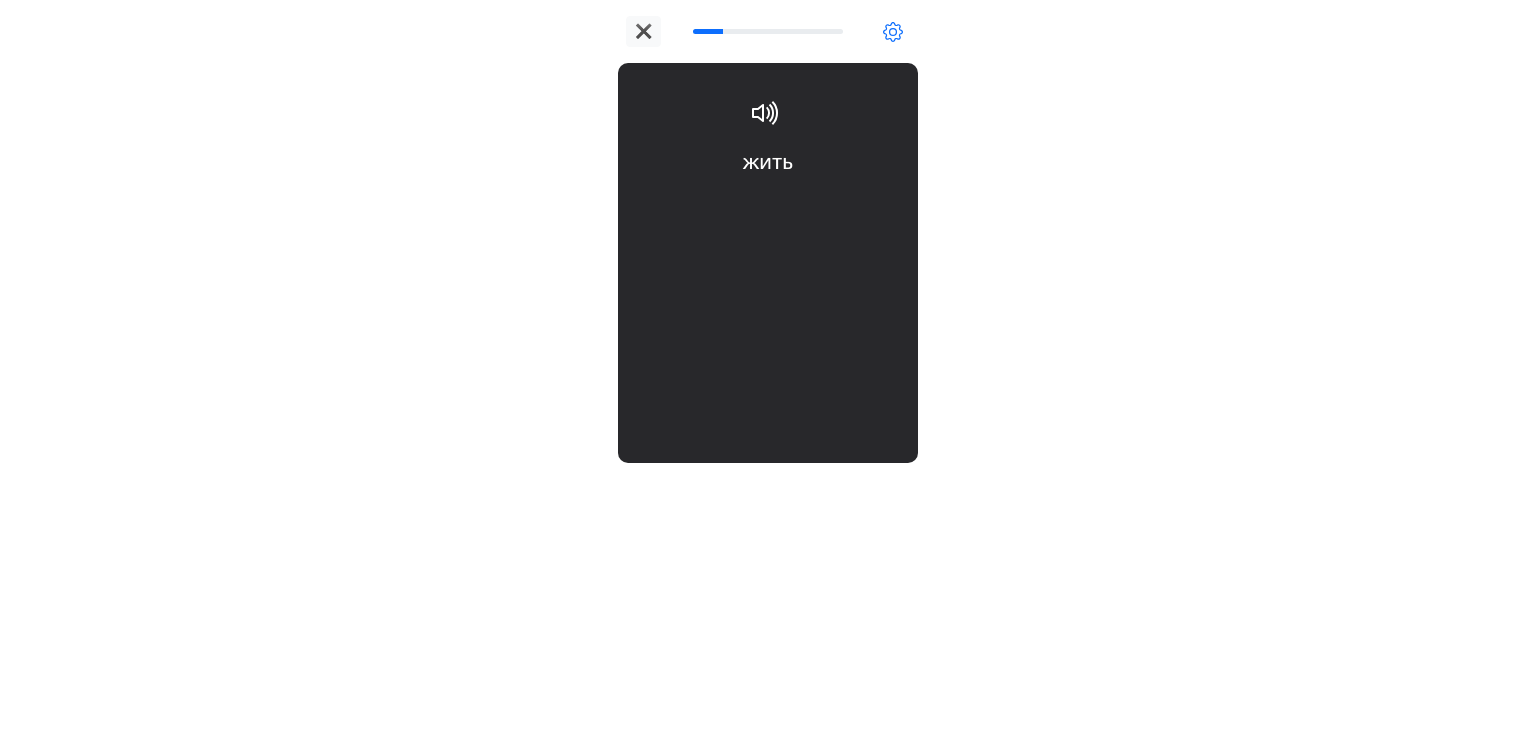 click on "жить to live" at bounding box center [768, 206] 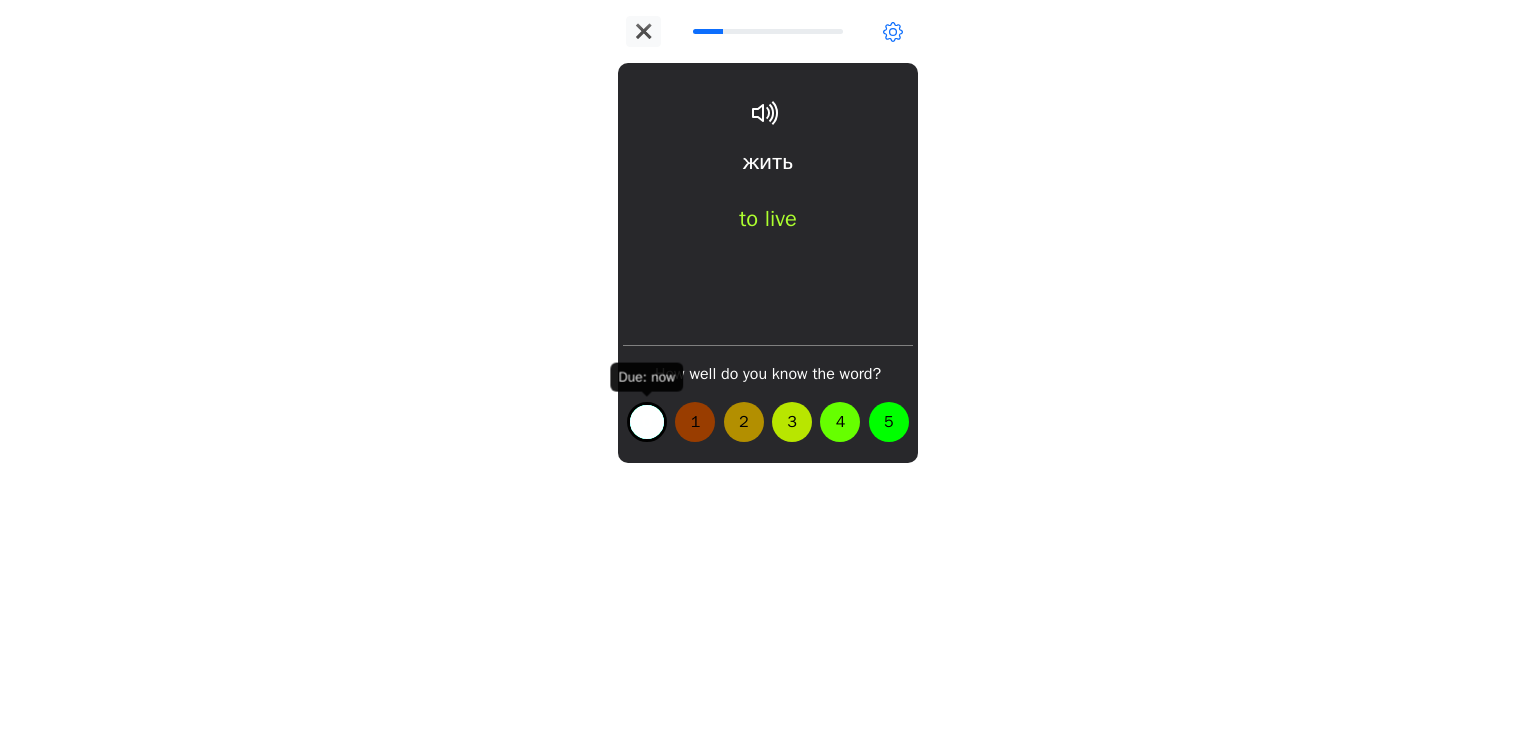 click on "0" at bounding box center [647, 422] 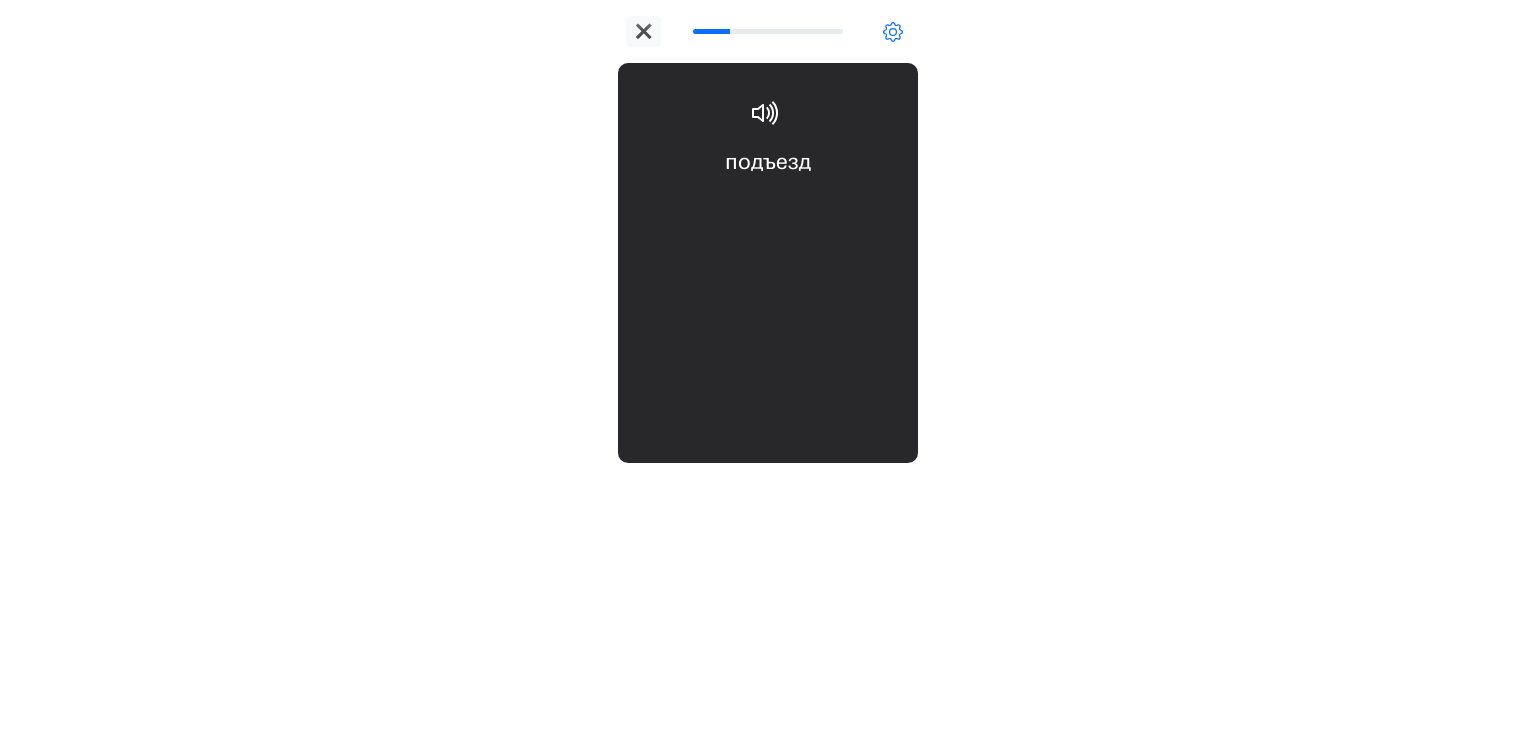 click on "подъезд separate stairwell entrance" at bounding box center (768, 206) 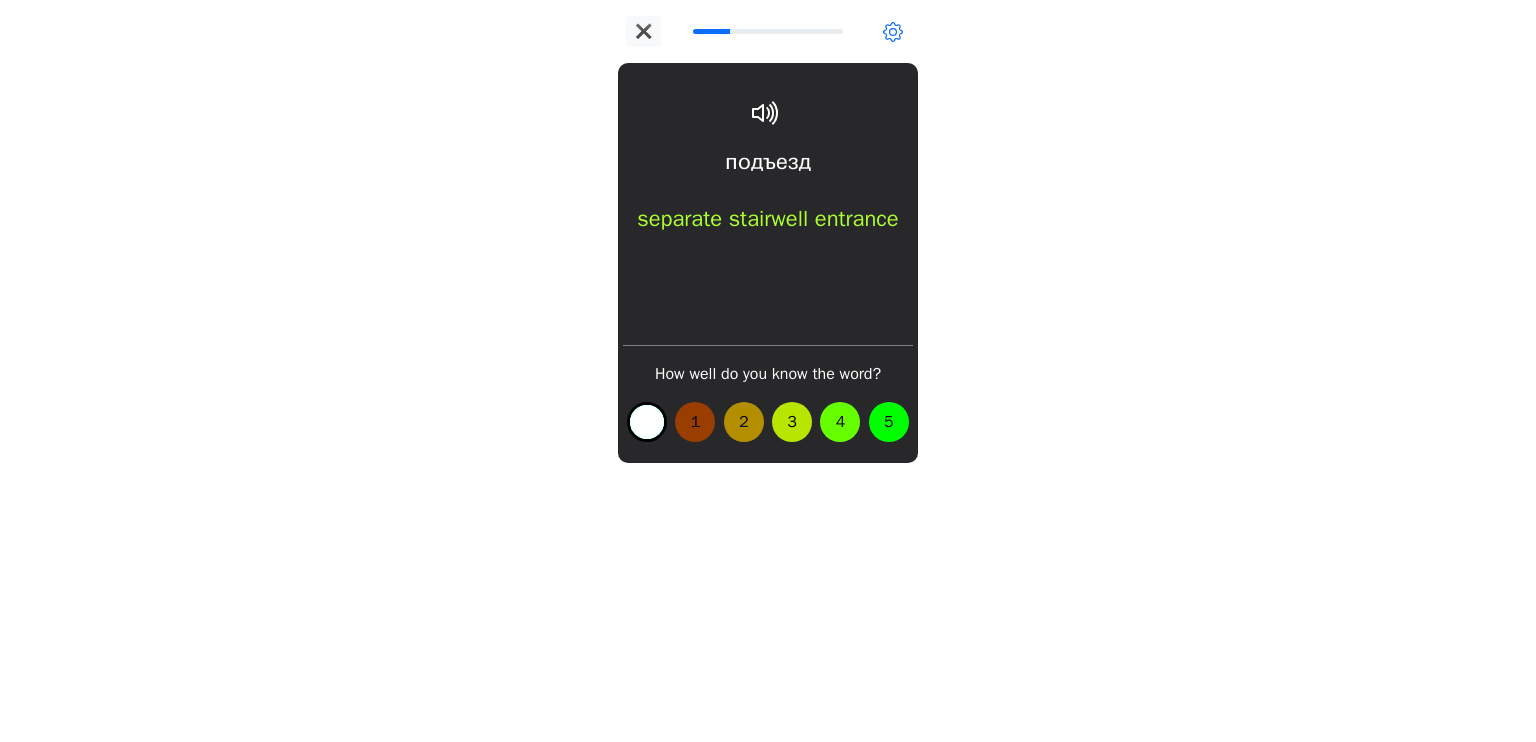 click on "0" at bounding box center (647, 422) 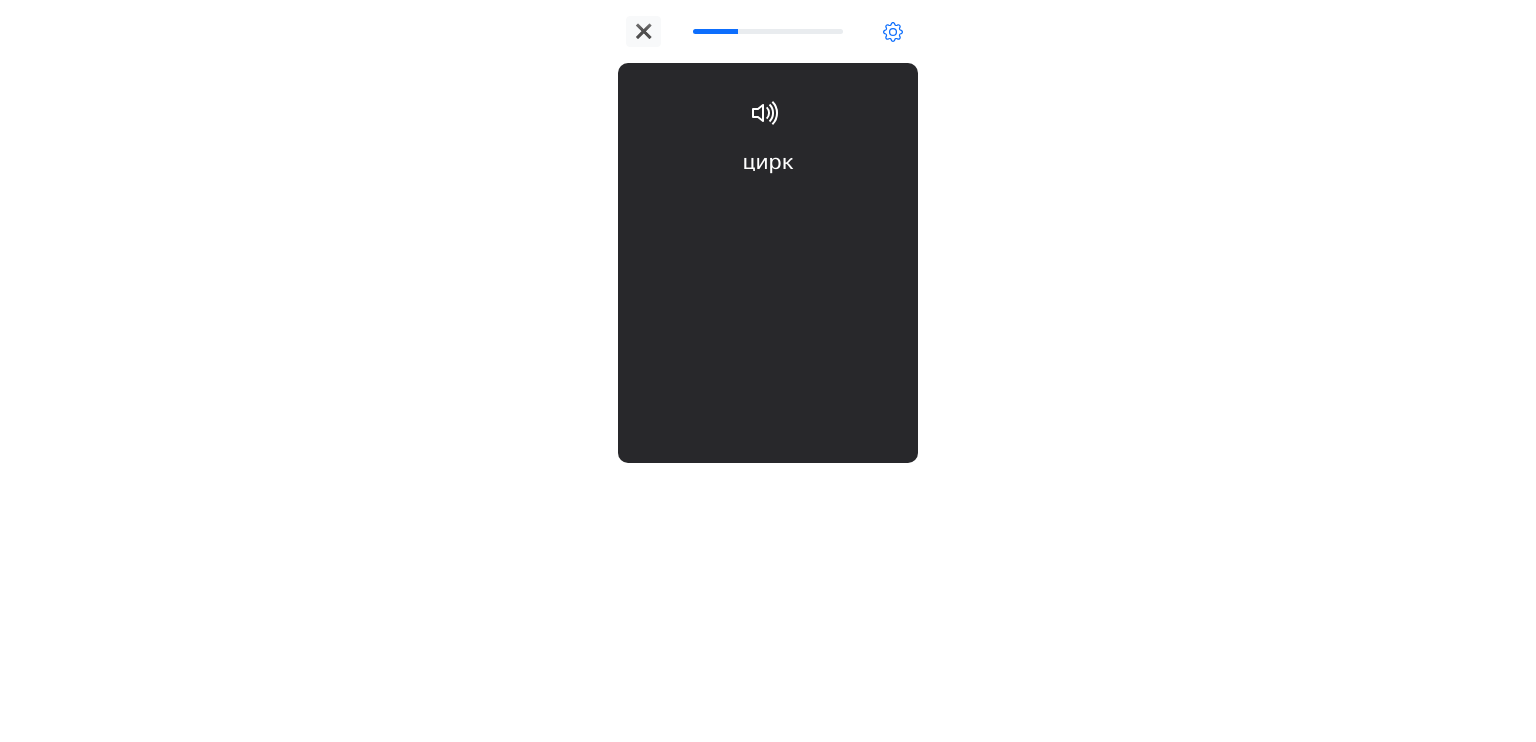 click on "цирк circus" at bounding box center [768, 206] 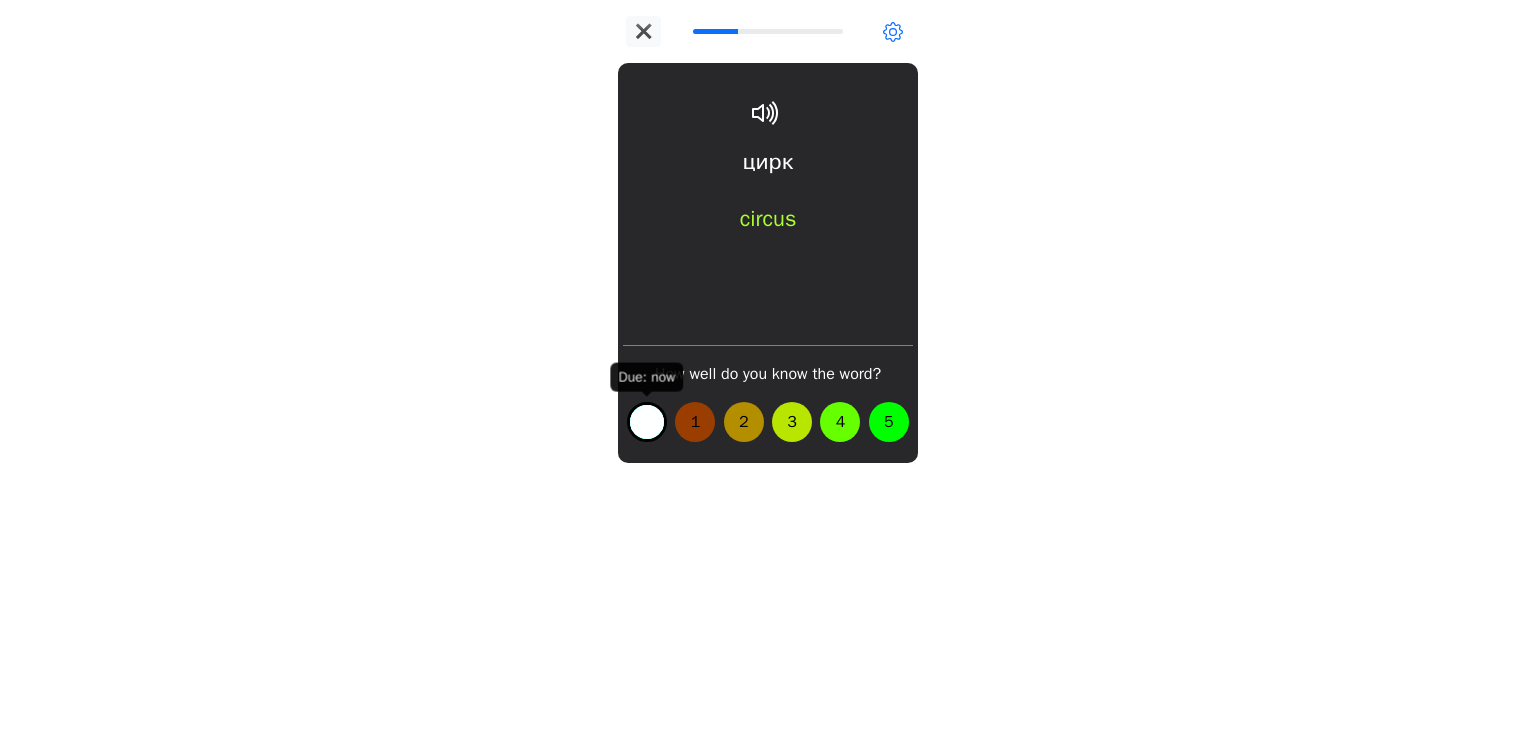 click on "0" at bounding box center [647, 422] 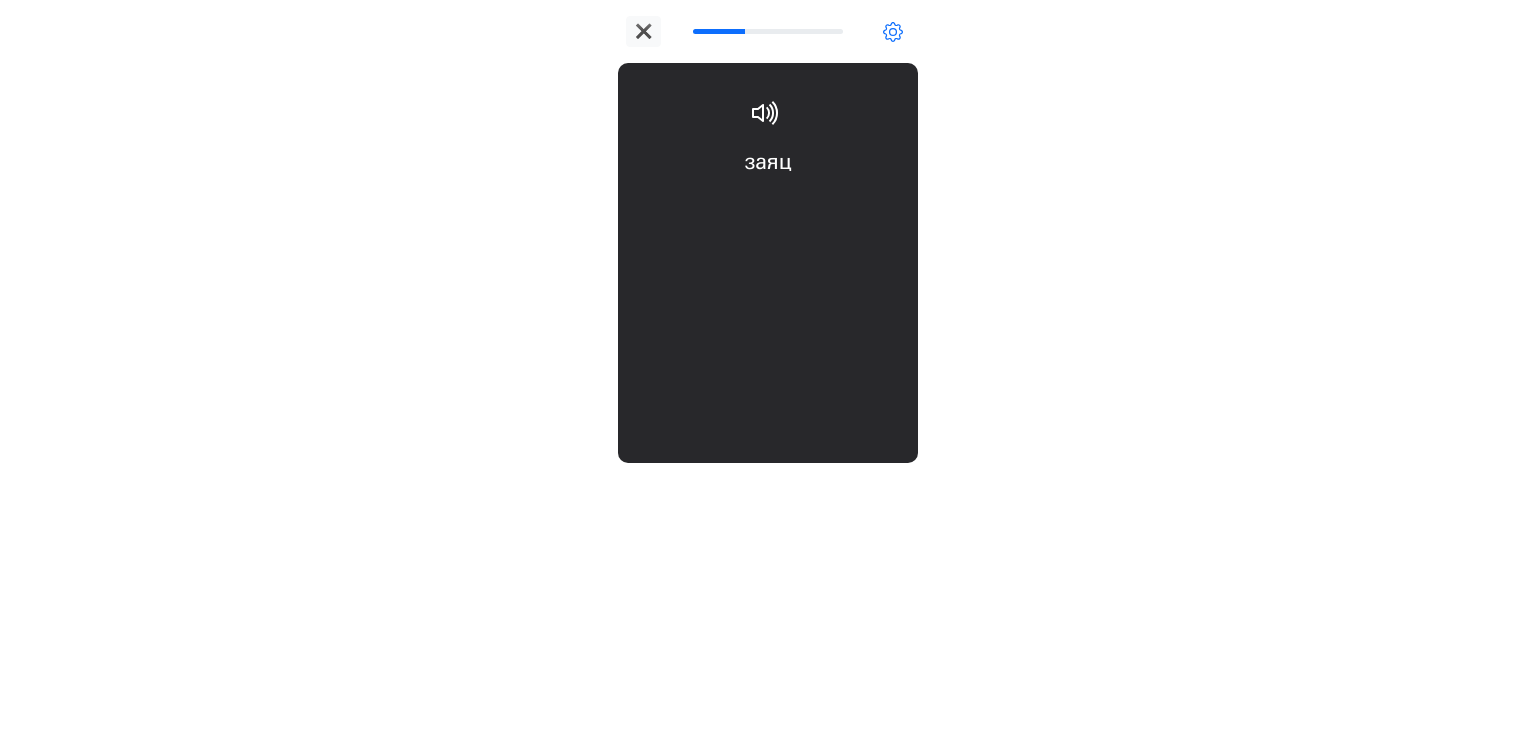 click on "заяц hare" at bounding box center (768, 206) 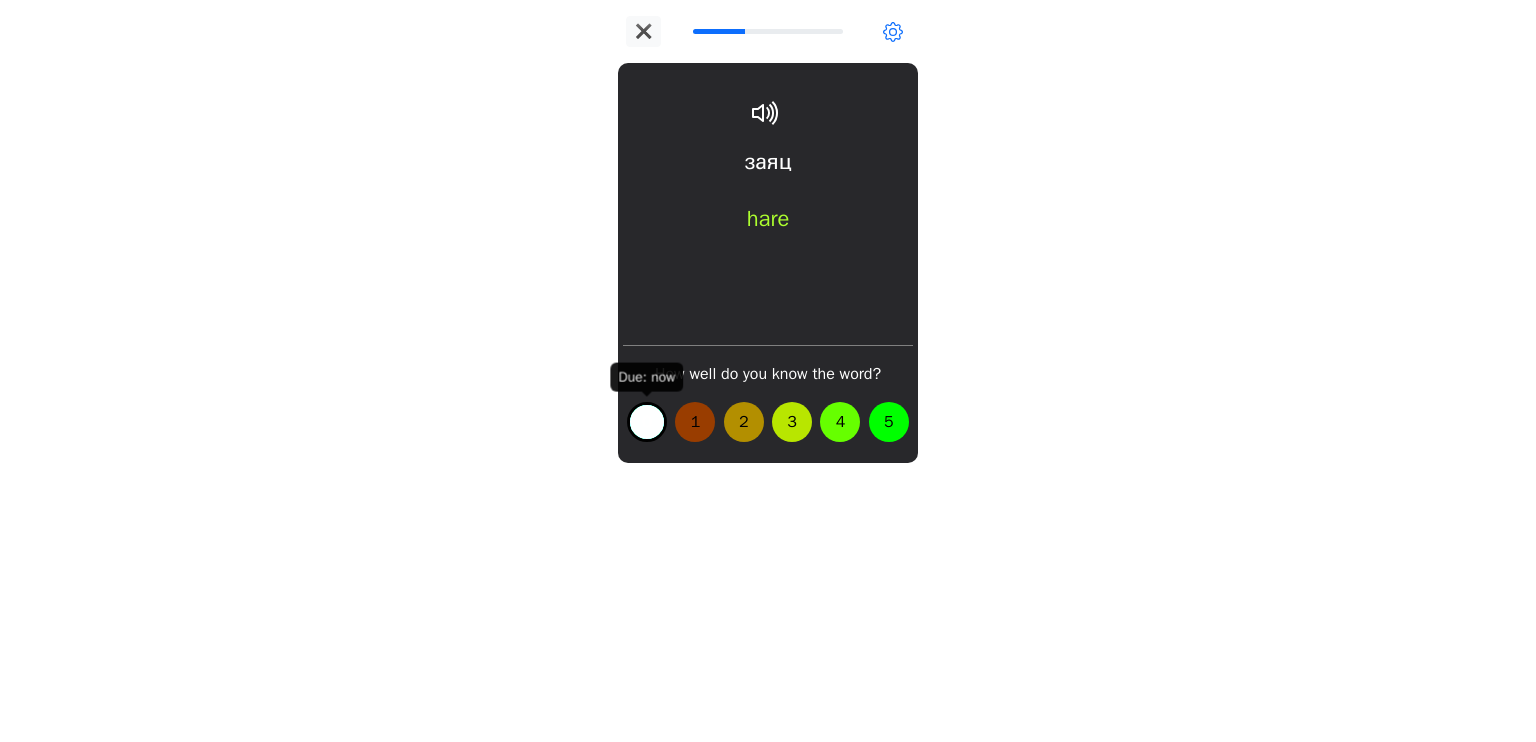 click on "0" at bounding box center (647, 422) 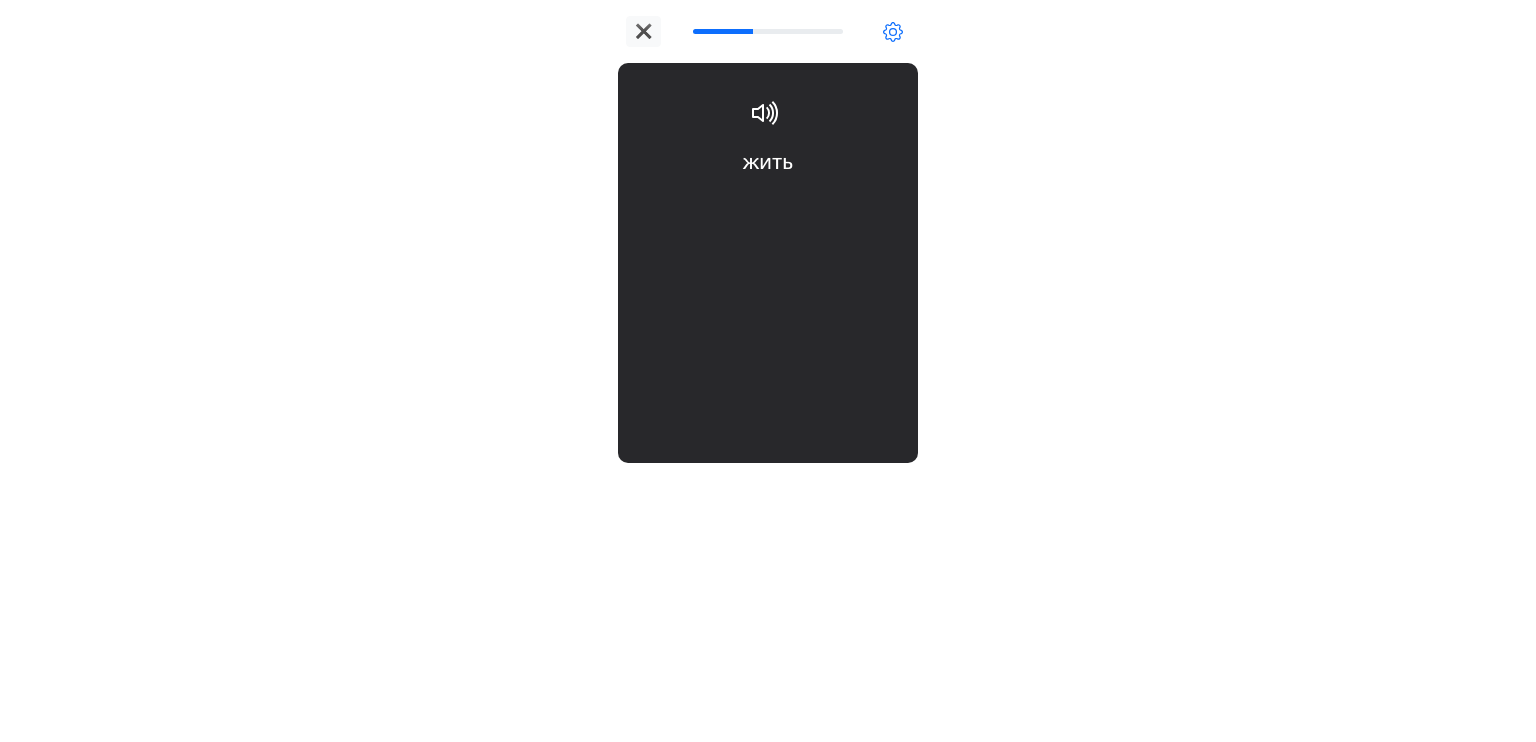 click on "жить to live" at bounding box center [768, 206] 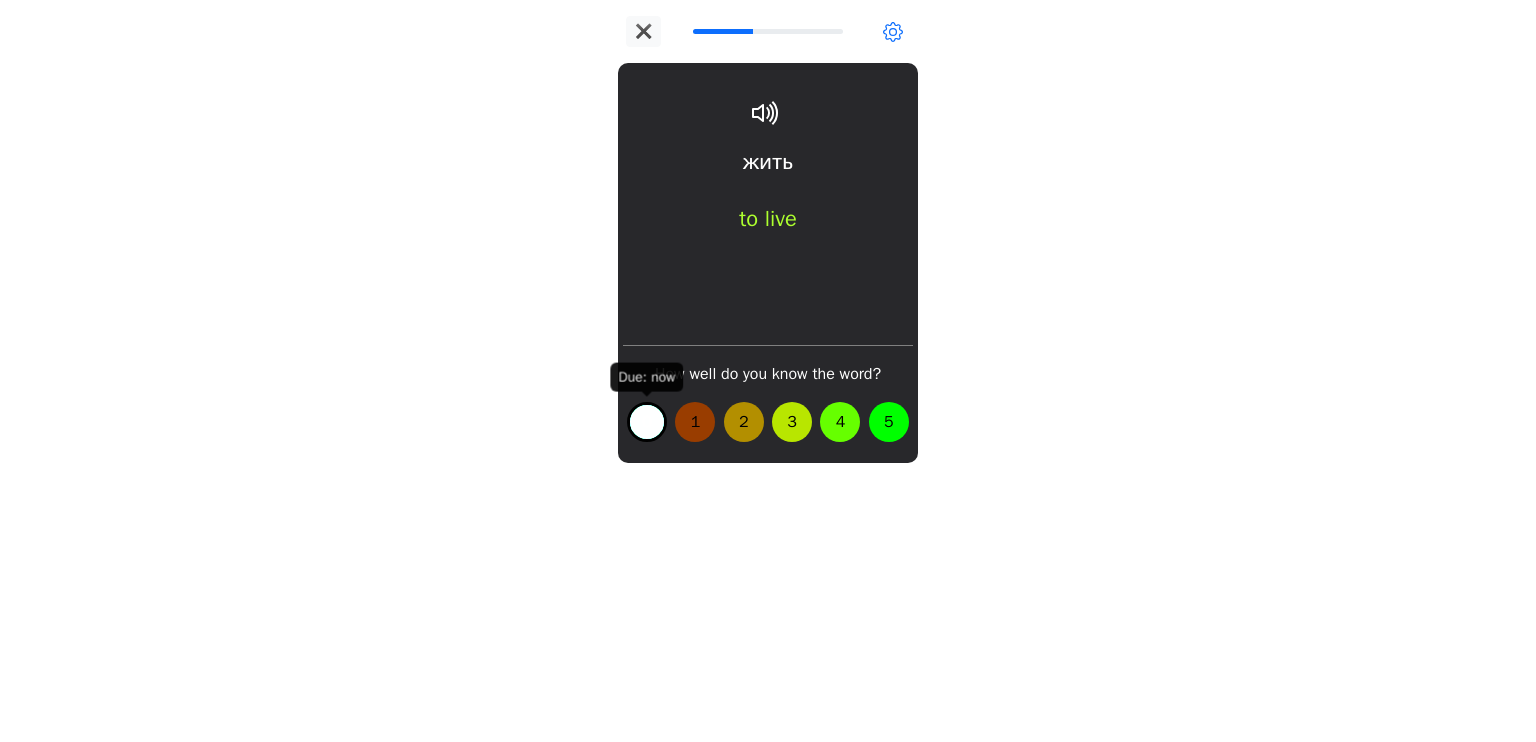 click on "0" at bounding box center (647, 422) 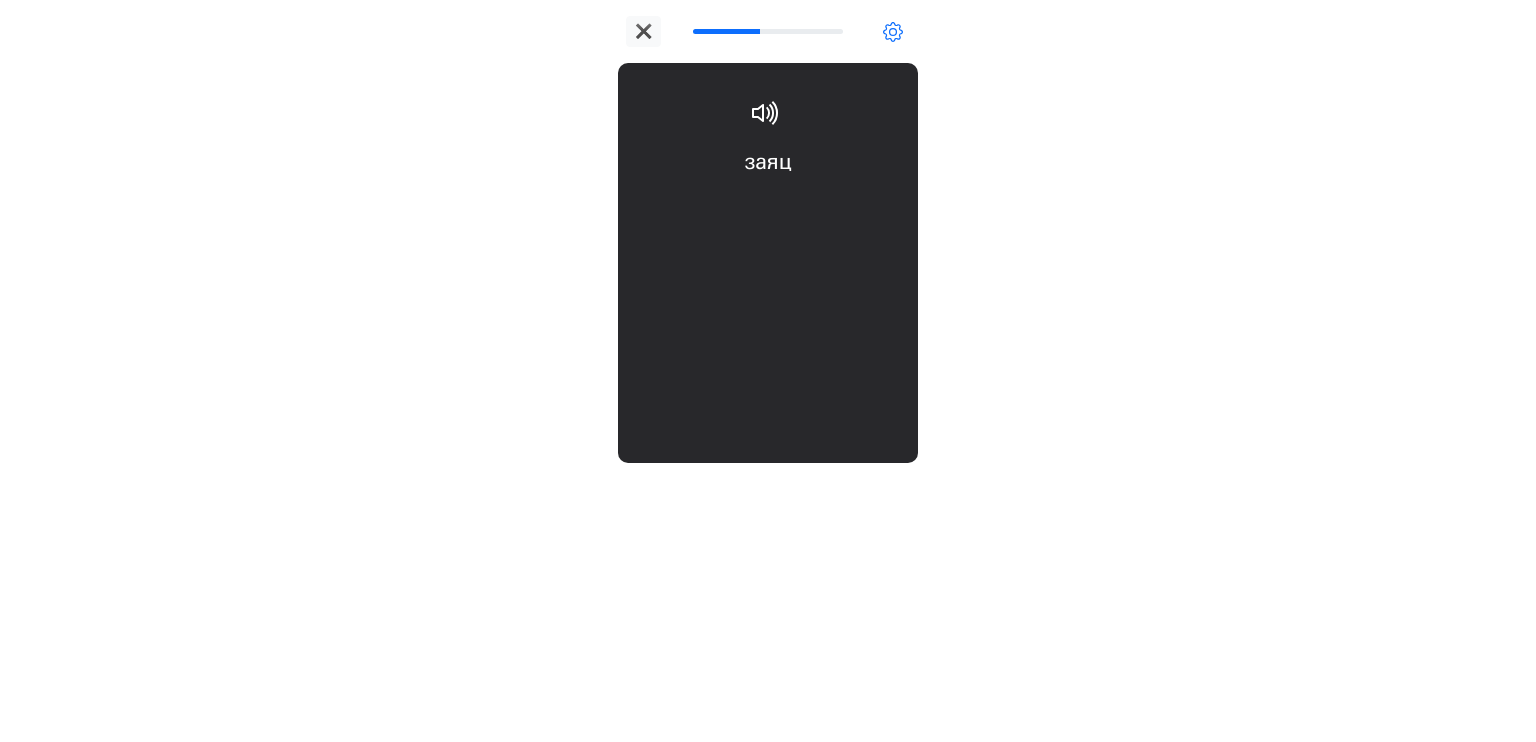 click on "заяц hare" at bounding box center [768, 206] 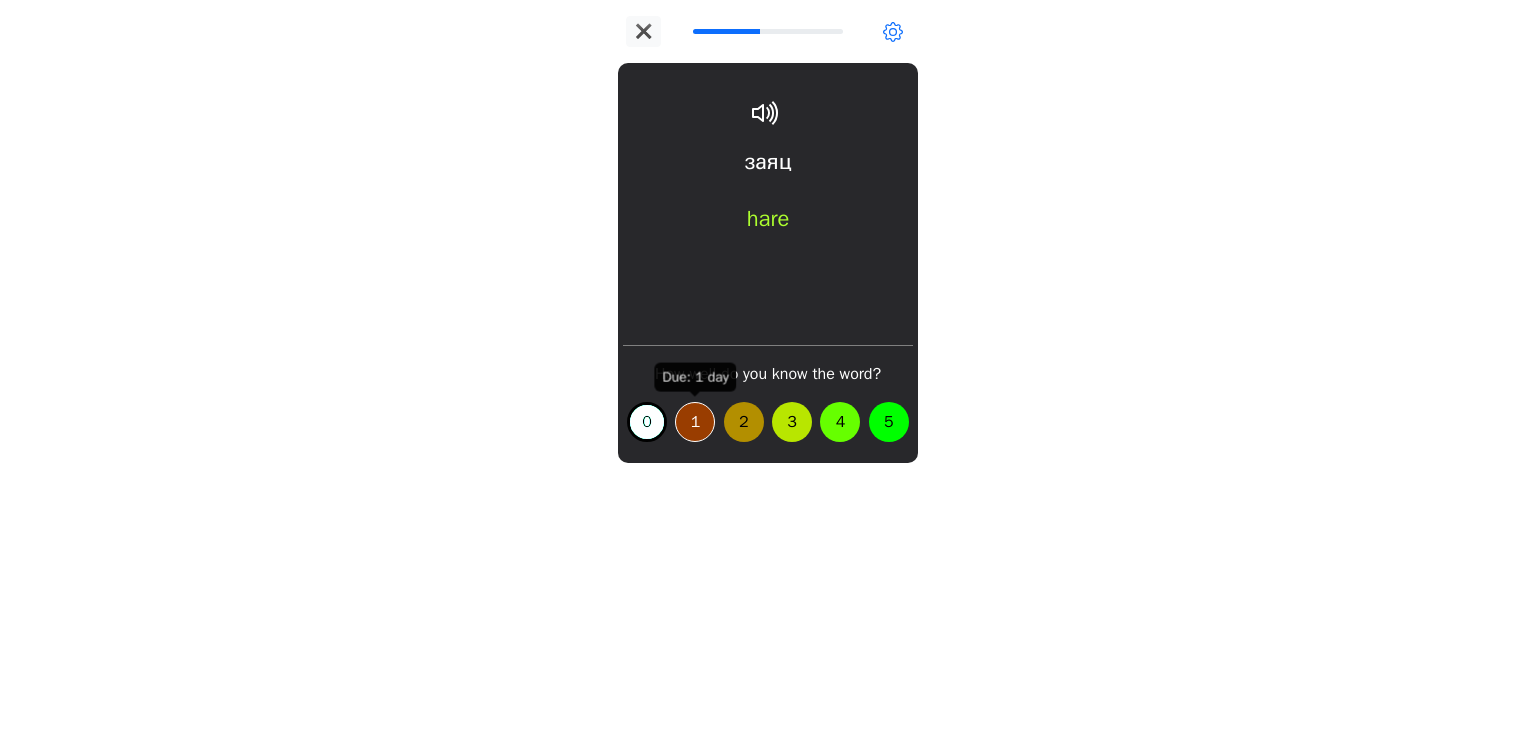 click on "1" at bounding box center (695, 422) 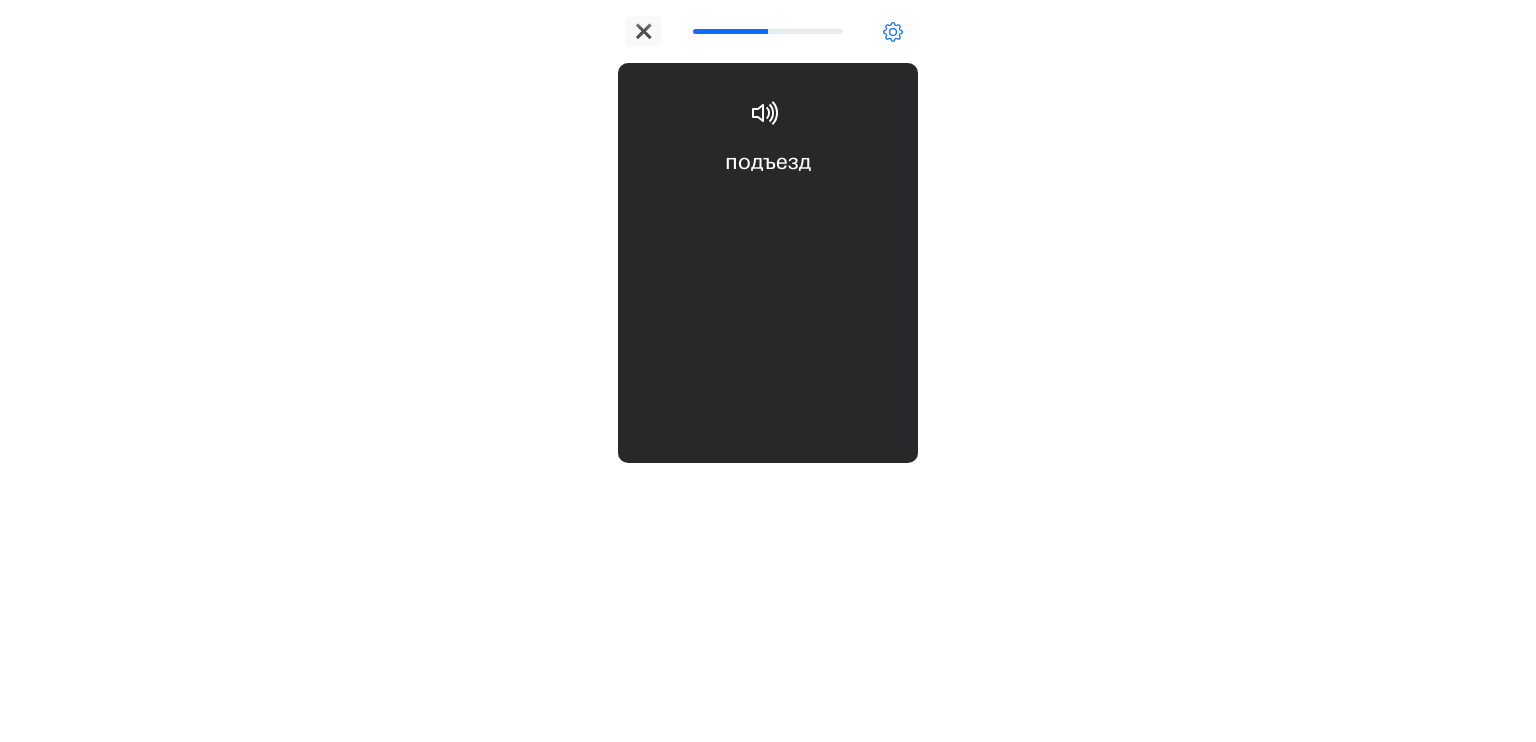 click on "подъезд separate stairwell entrance" at bounding box center (768, 206) 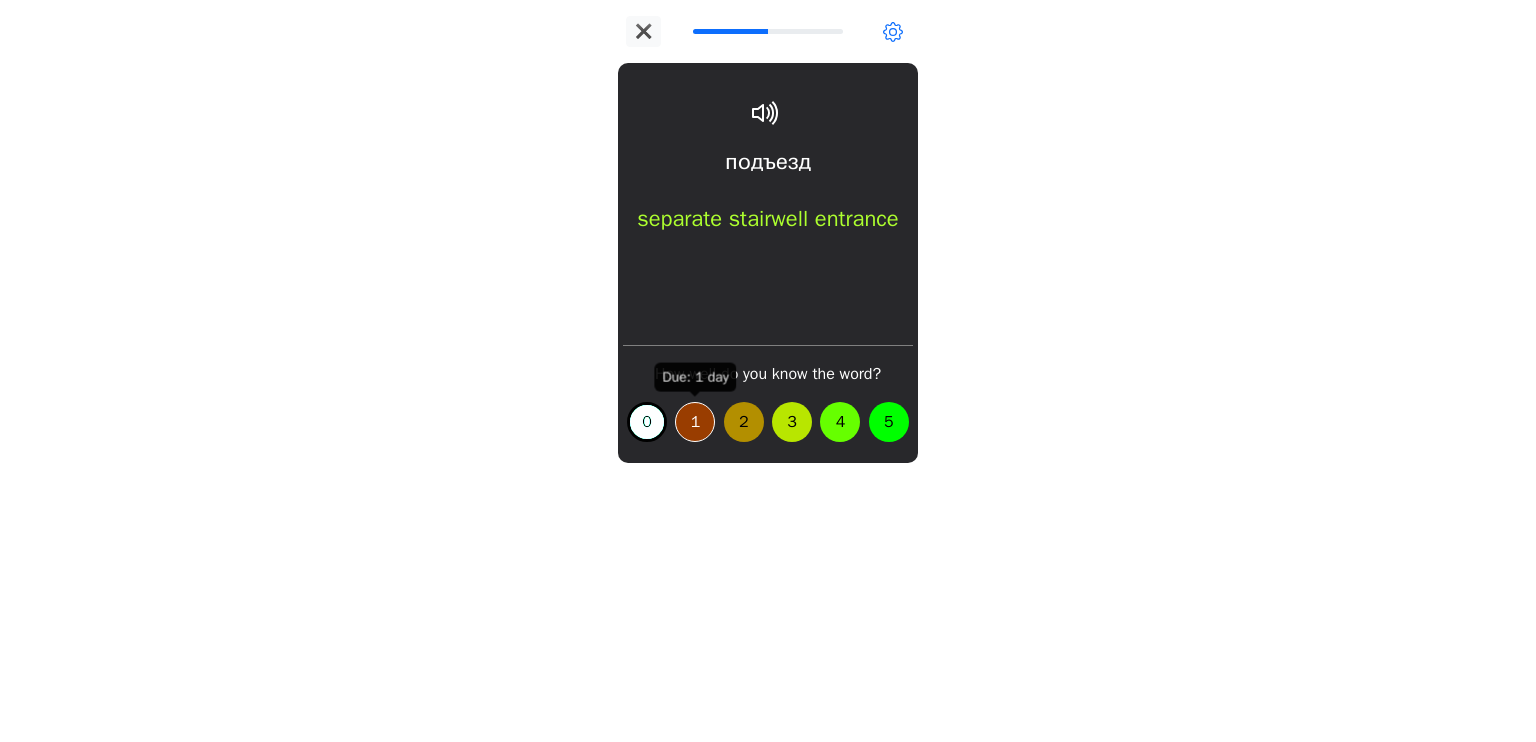 click on "1" at bounding box center [695, 422] 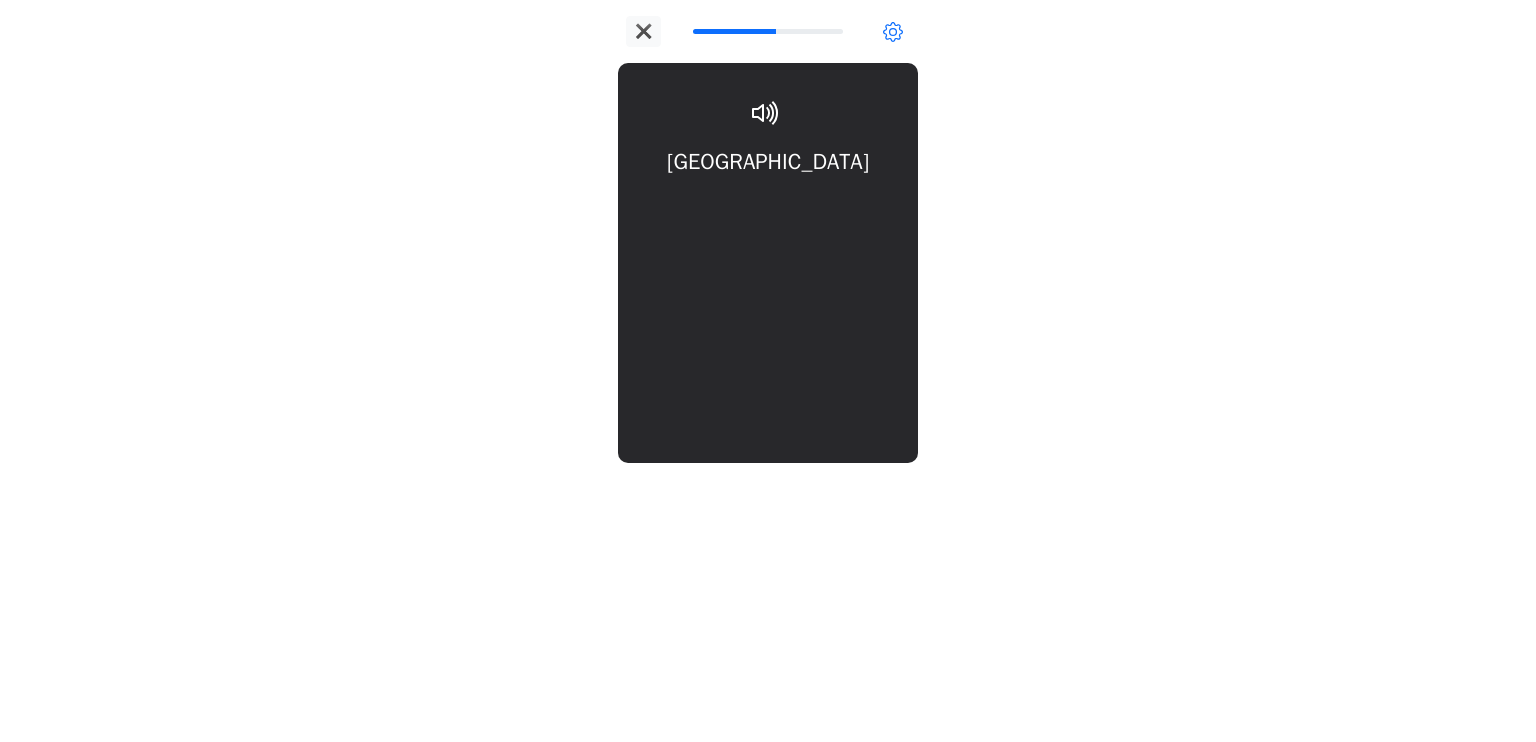 click on "Петербург St. Petersburg" at bounding box center [768, 206] 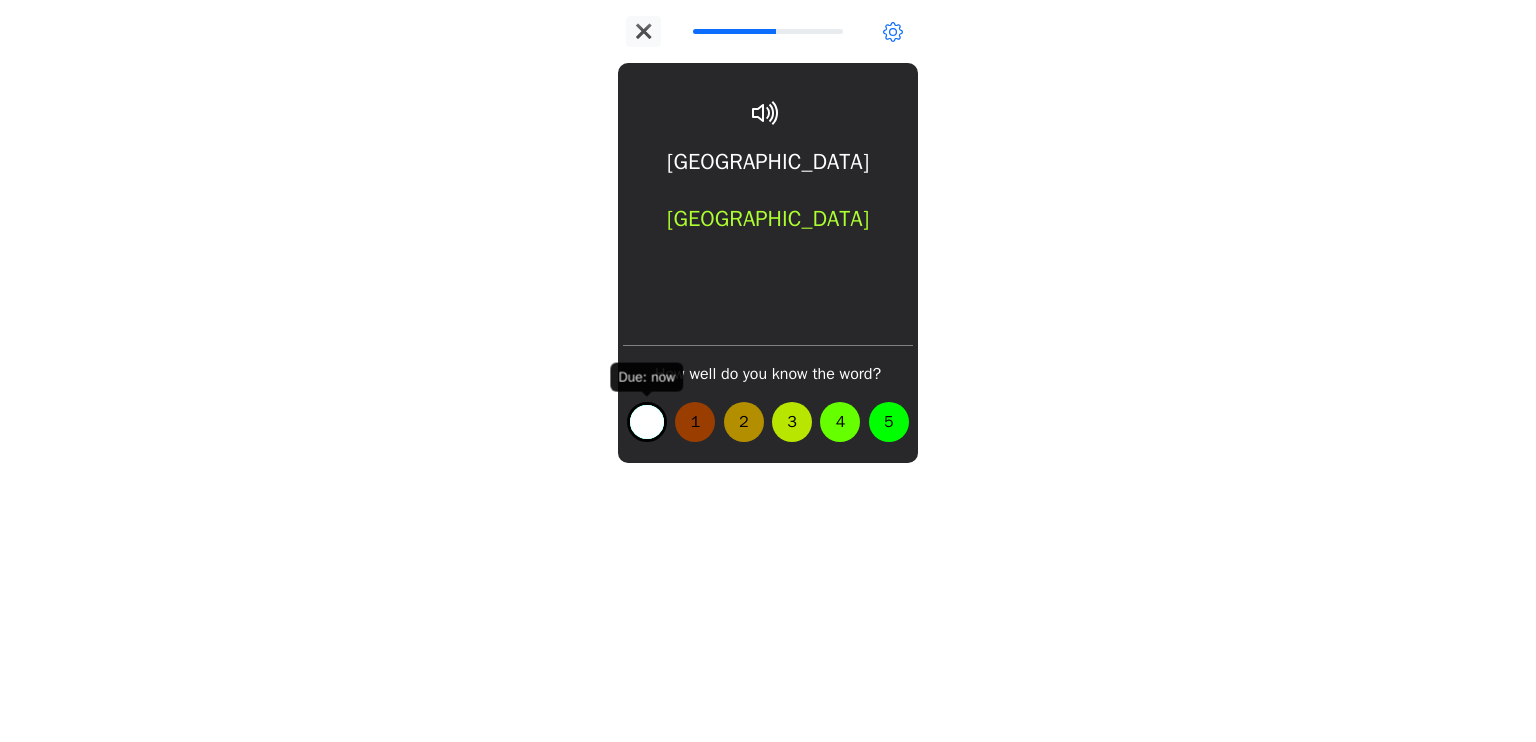 click on "0" at bounding box center [647, 422] 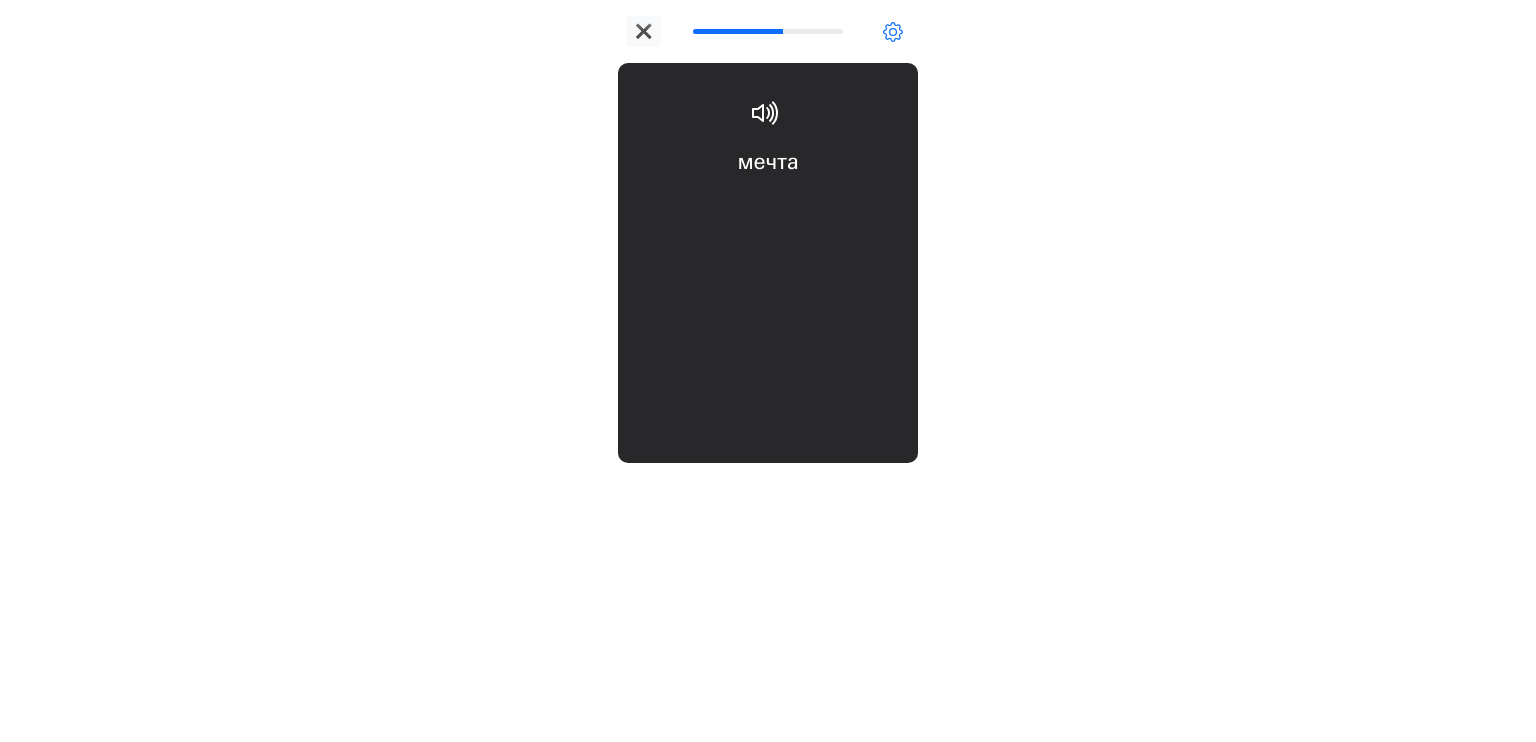 click on "мечта wish or aspiration (dream)" at bounding box center (768, 206) 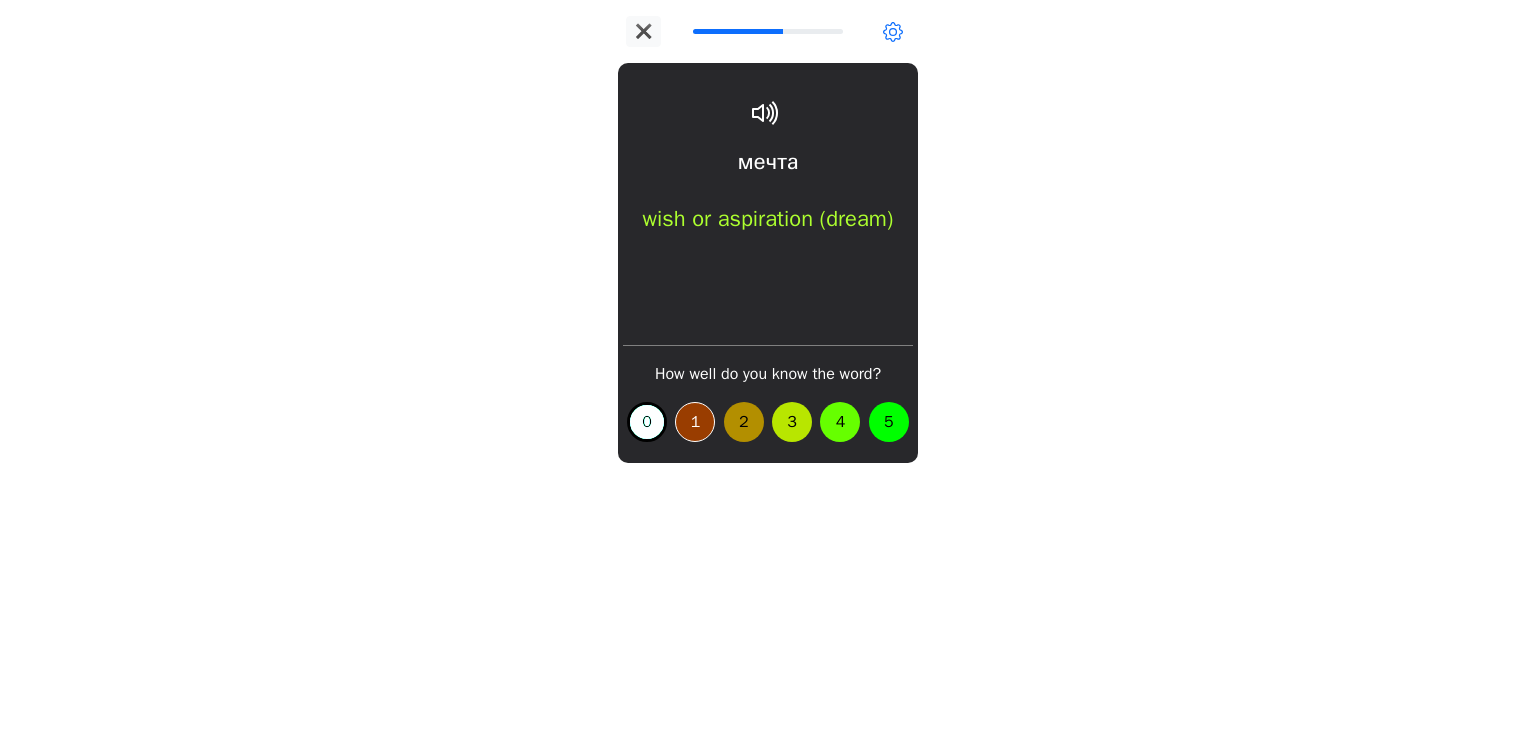 click on "1" at bounding box center [695, 422] 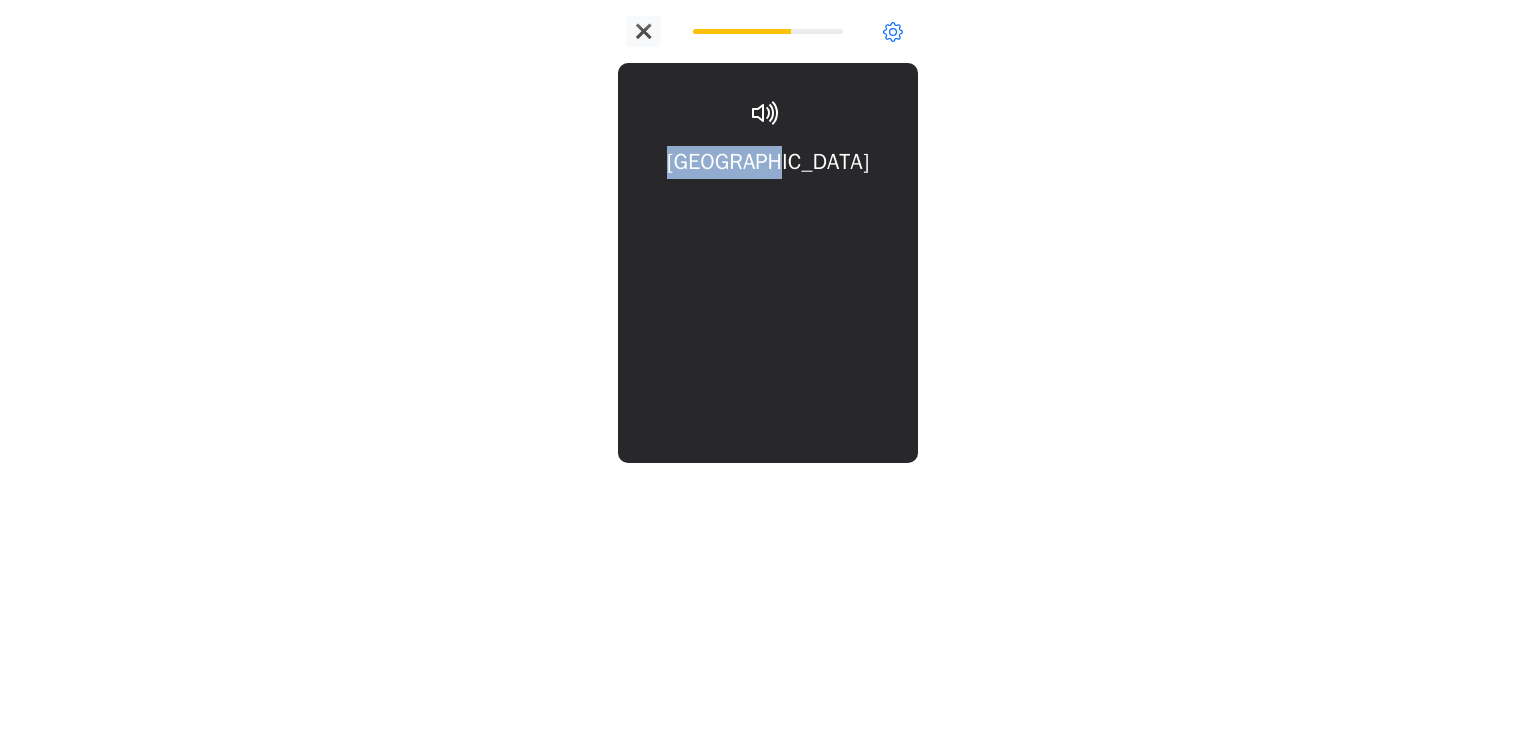 click on "Петербург St. Petersburg How well do you know the word? 0 1 2 3 4 5" at bounding box center (768, 263) 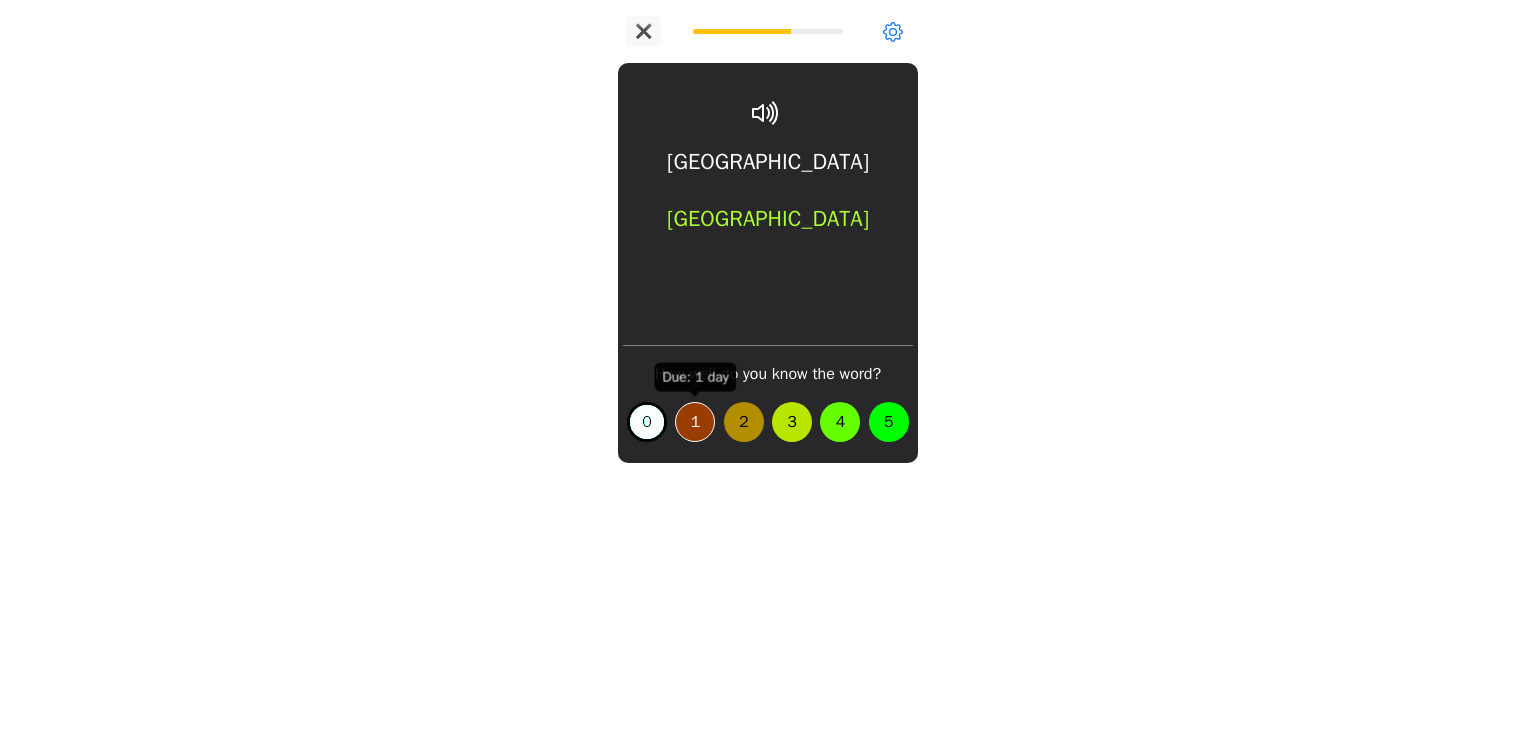 click on "1" at bounding box center [695, 422] 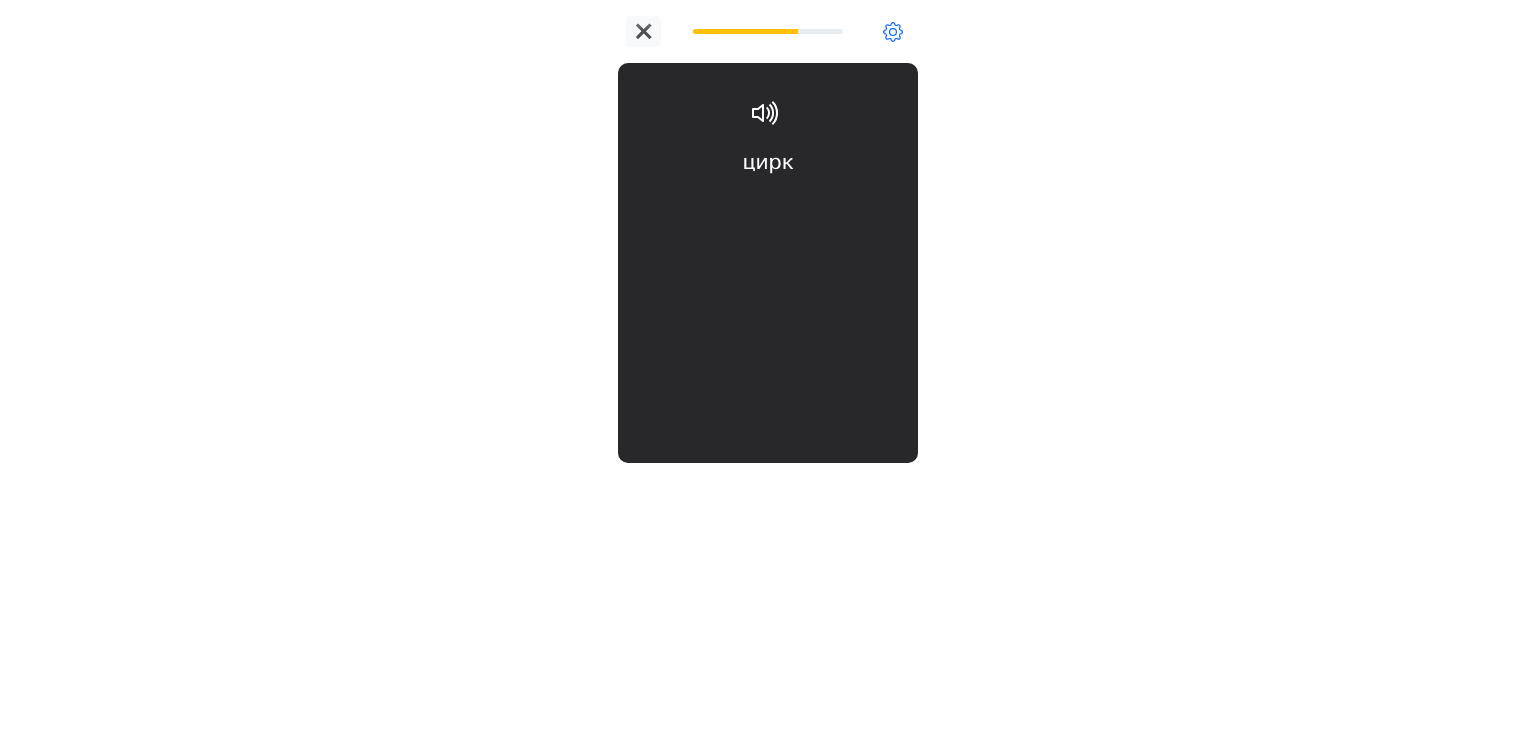 click on "How well do you know the word? 0 1 2 3 4 5" at bounding box center (768, 401) 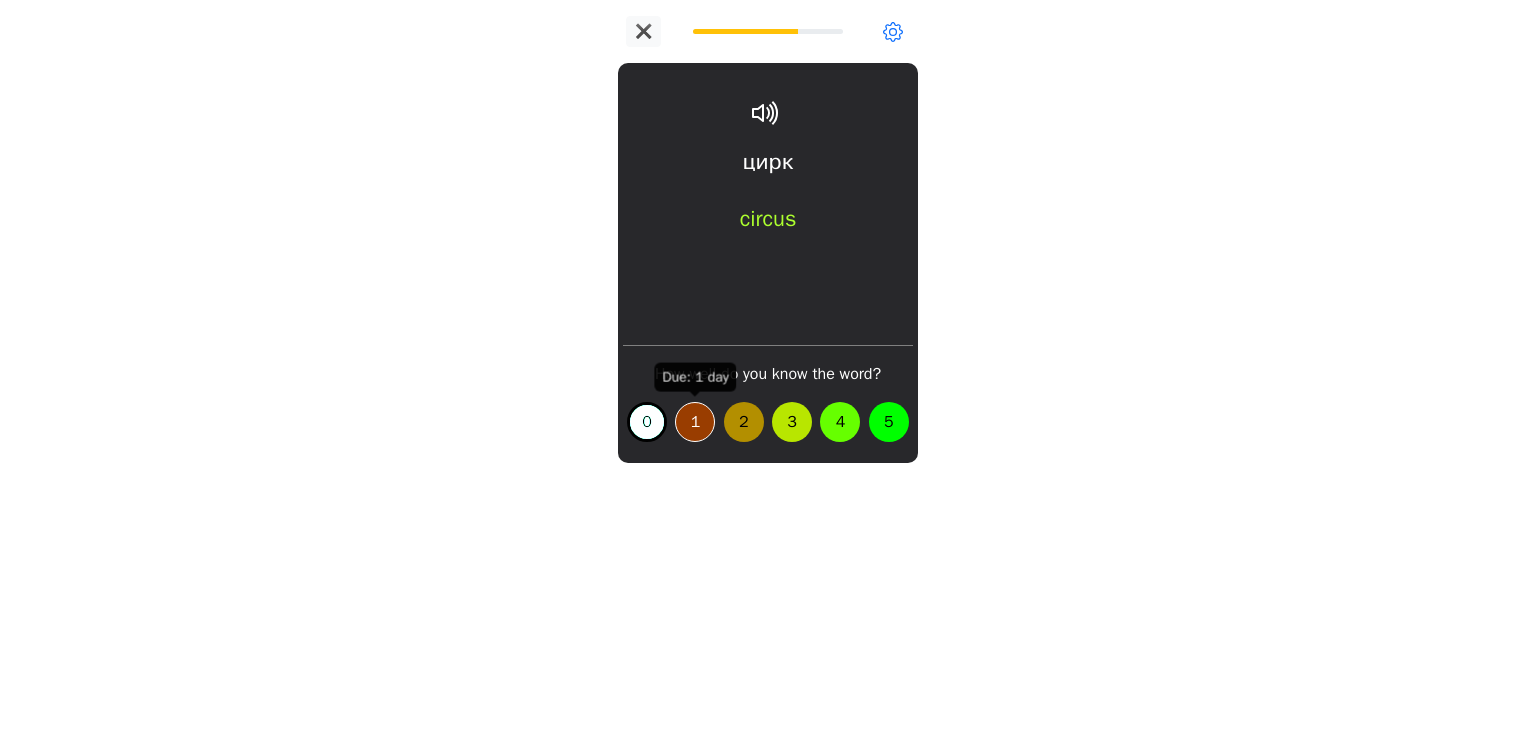 click on "1" at bounding box center (695, 422) 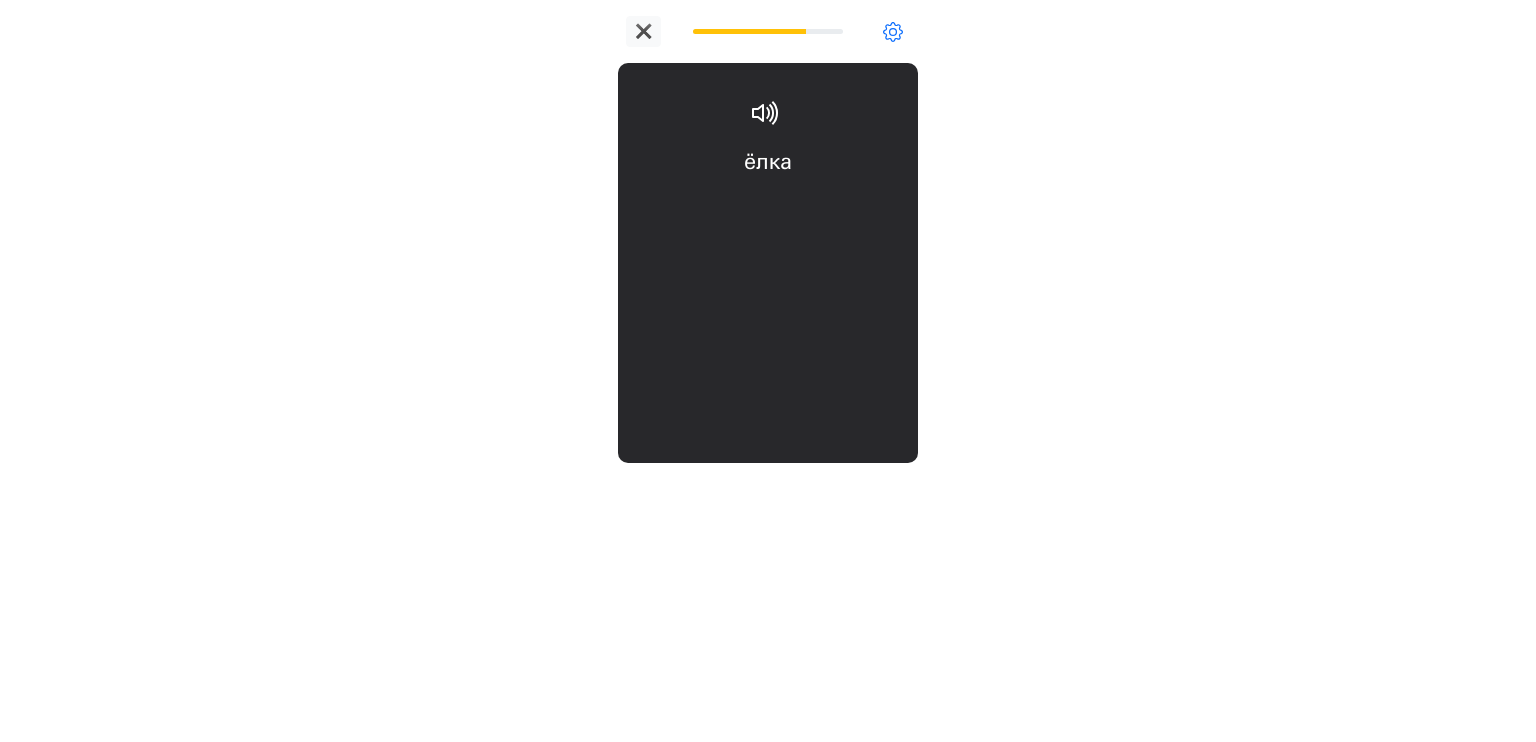 click on "How well do you know the word? 0 1 2 3 4 5" at bounding box center [768, 401] 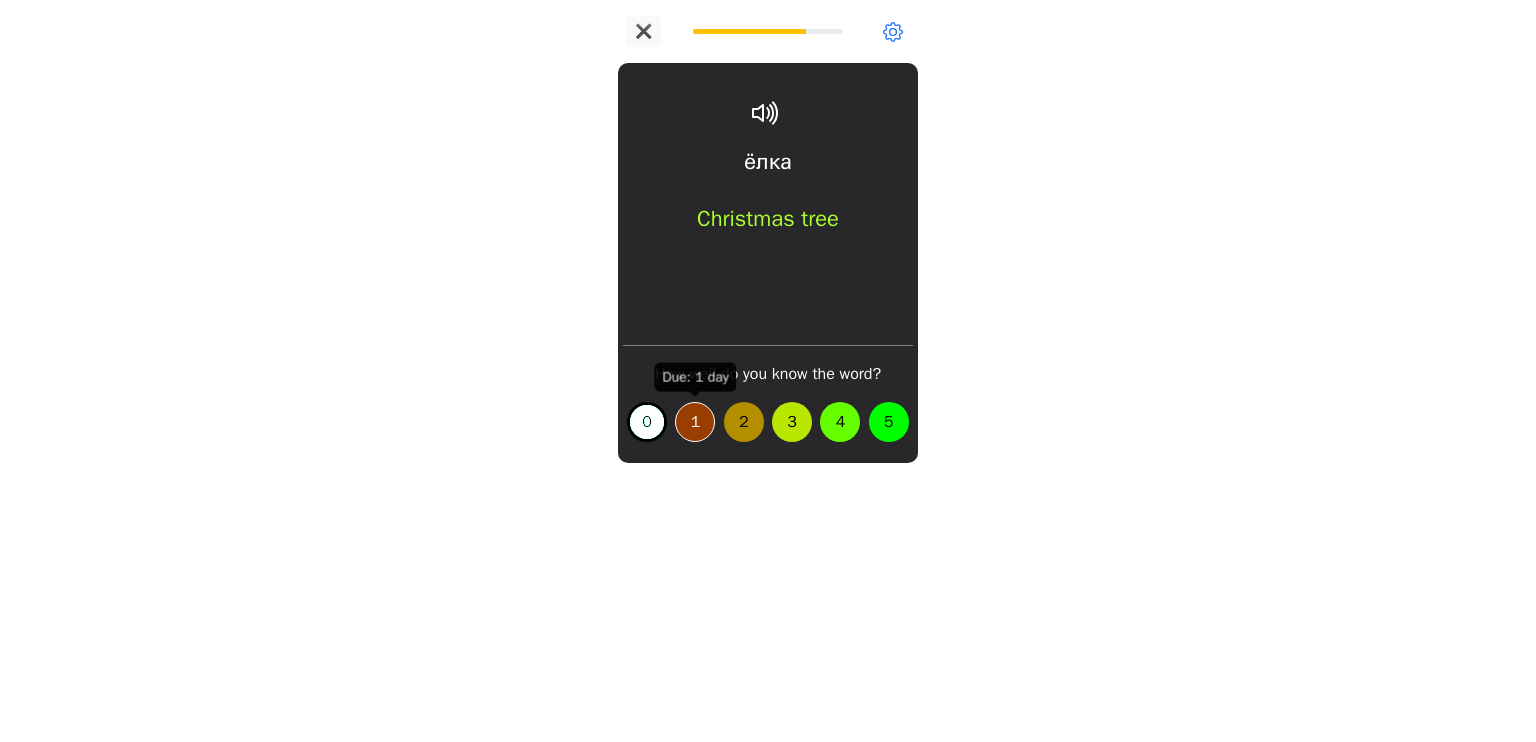click on "1" at bounding box center [695, 422] 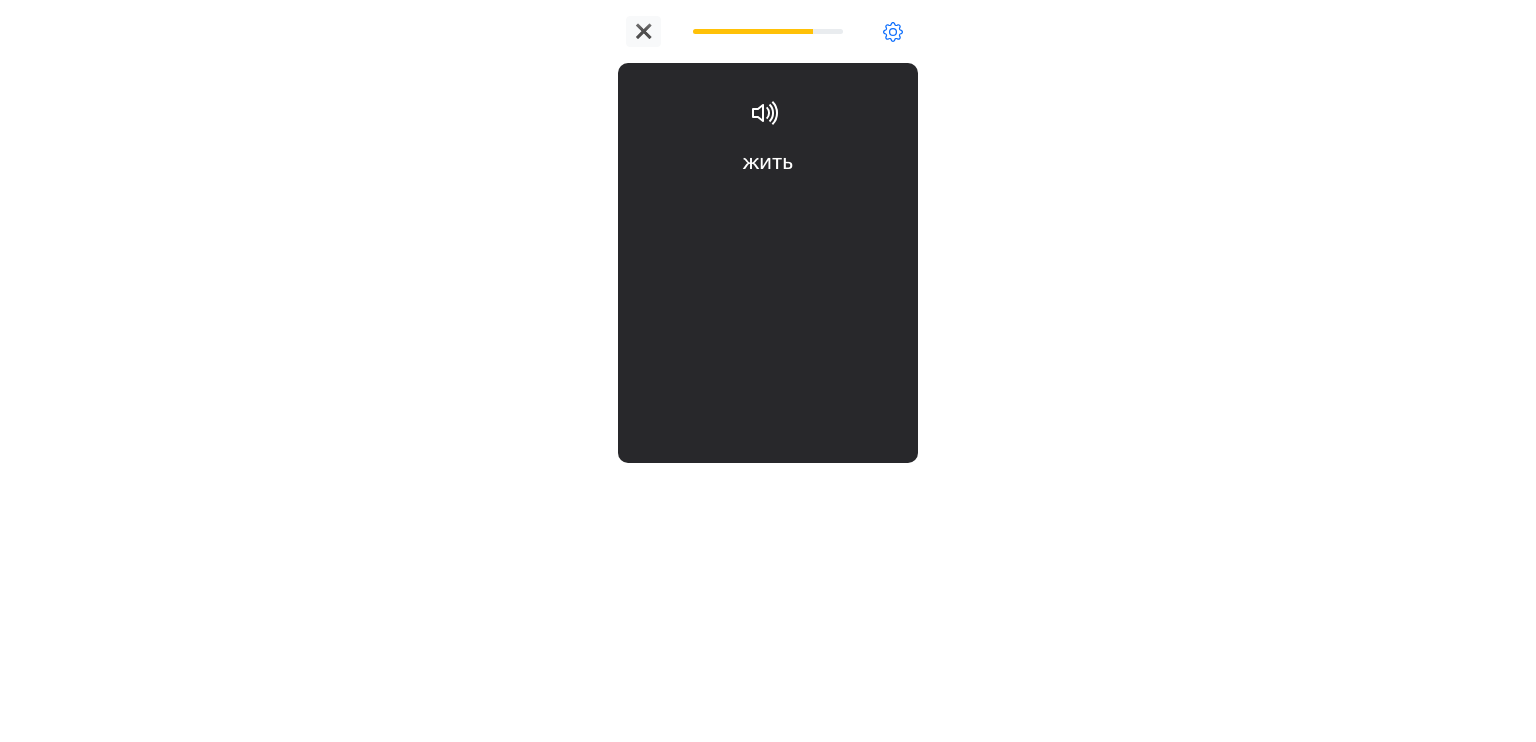 click on "жить to live" at bounding box center [768, 206] 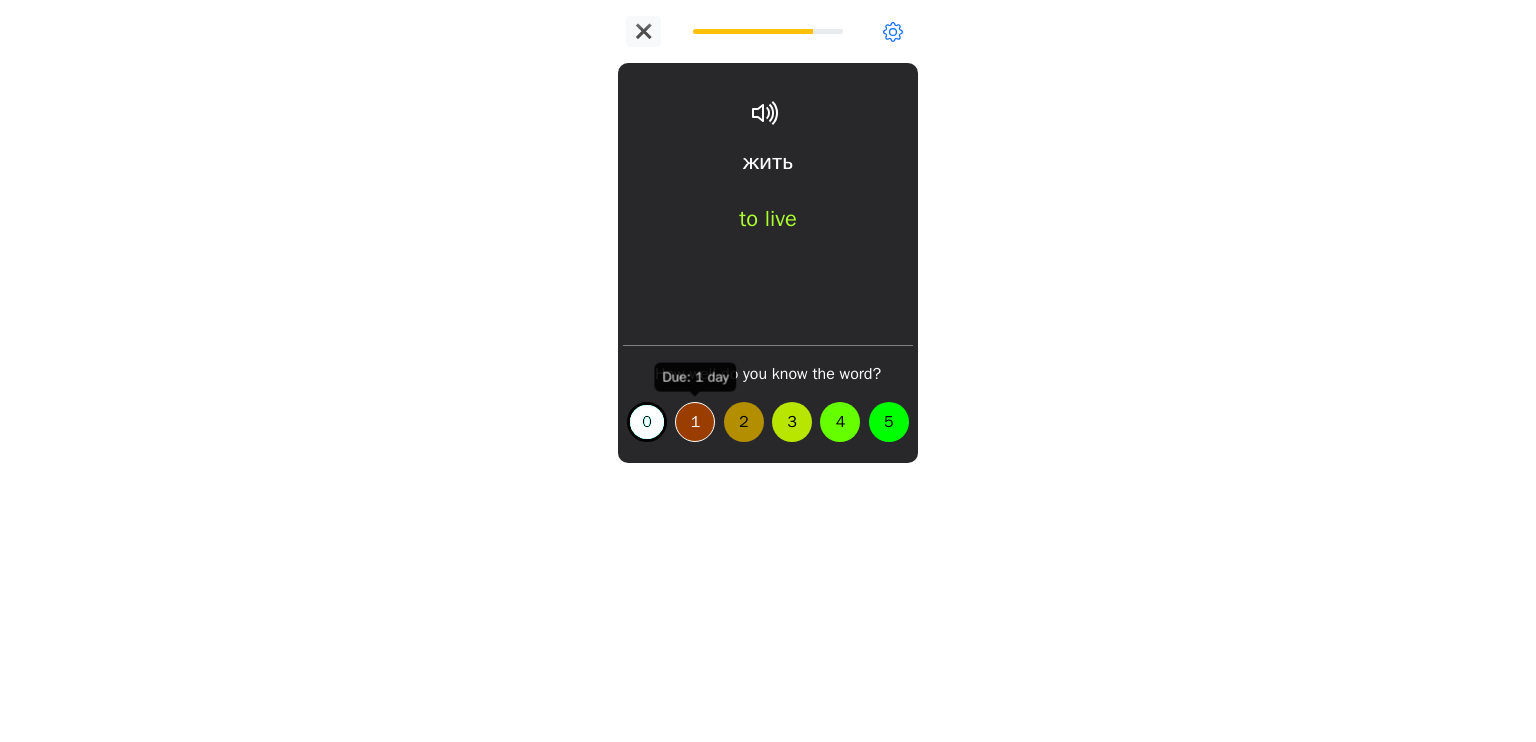 click on "1" at bounding box center (695, 422) 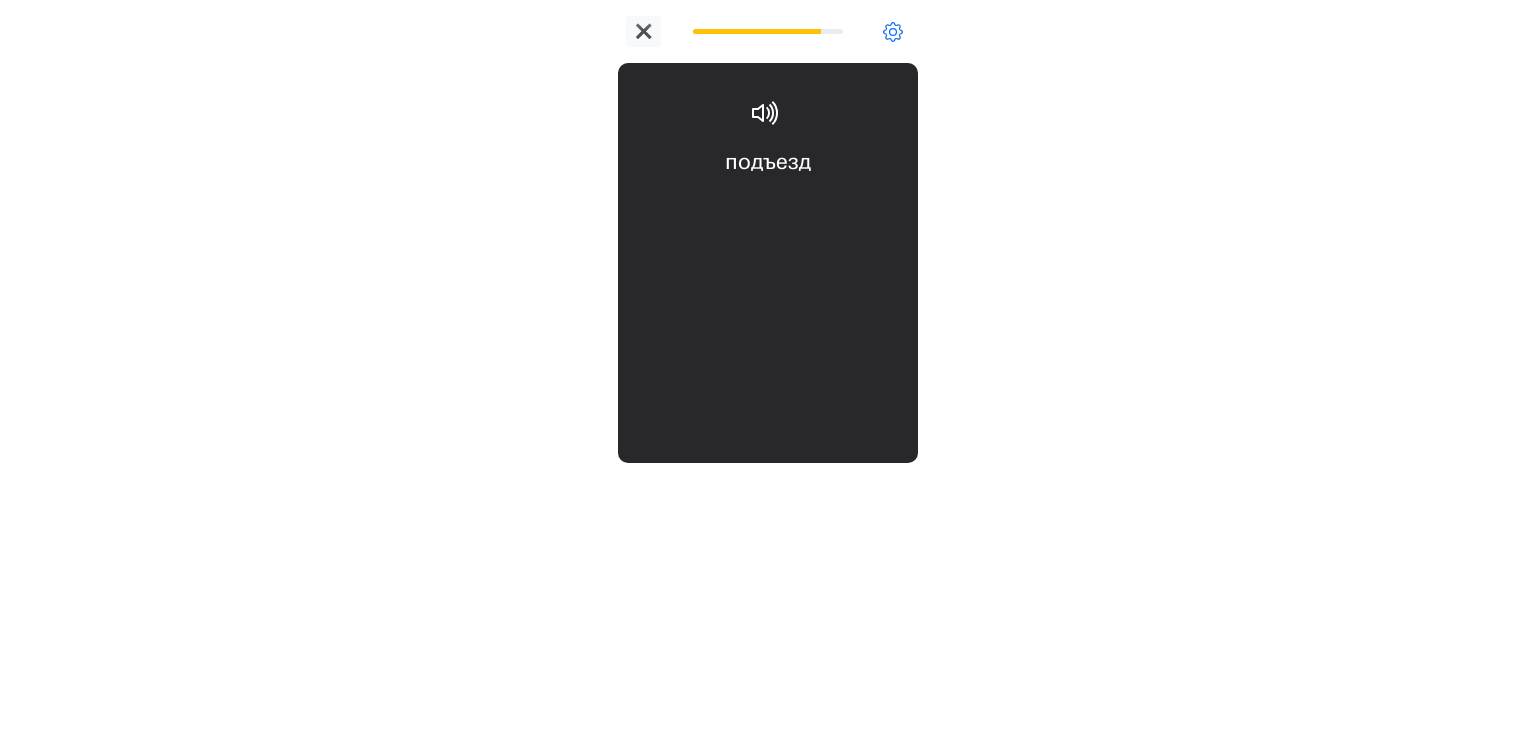 click on "подъезд separate stairwell entrance" at bounding box center [768, 206] 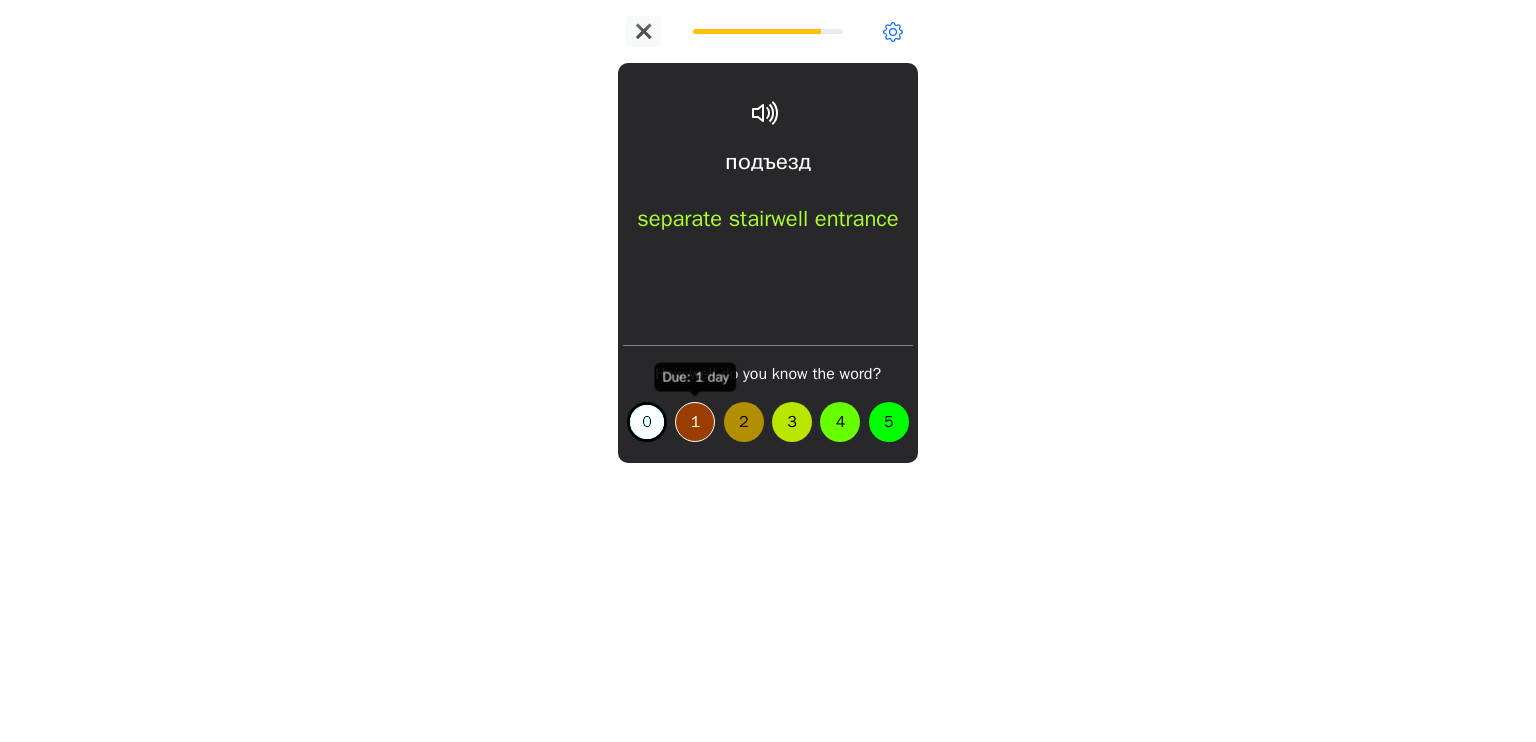 click on "1" at bounding box center [695, 422] 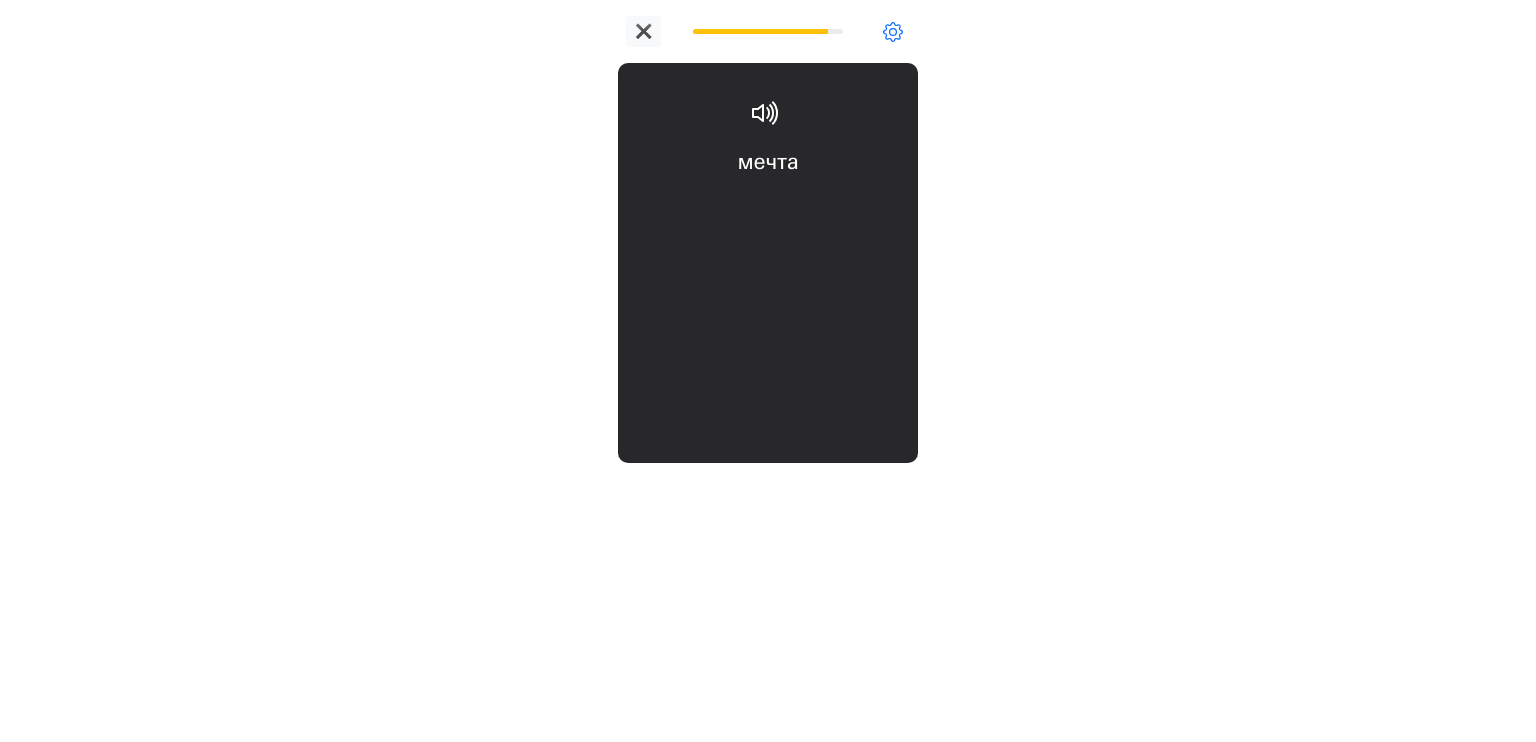 click on "мечта wish or aspiration (dream)" at bounding box center (768, 206) 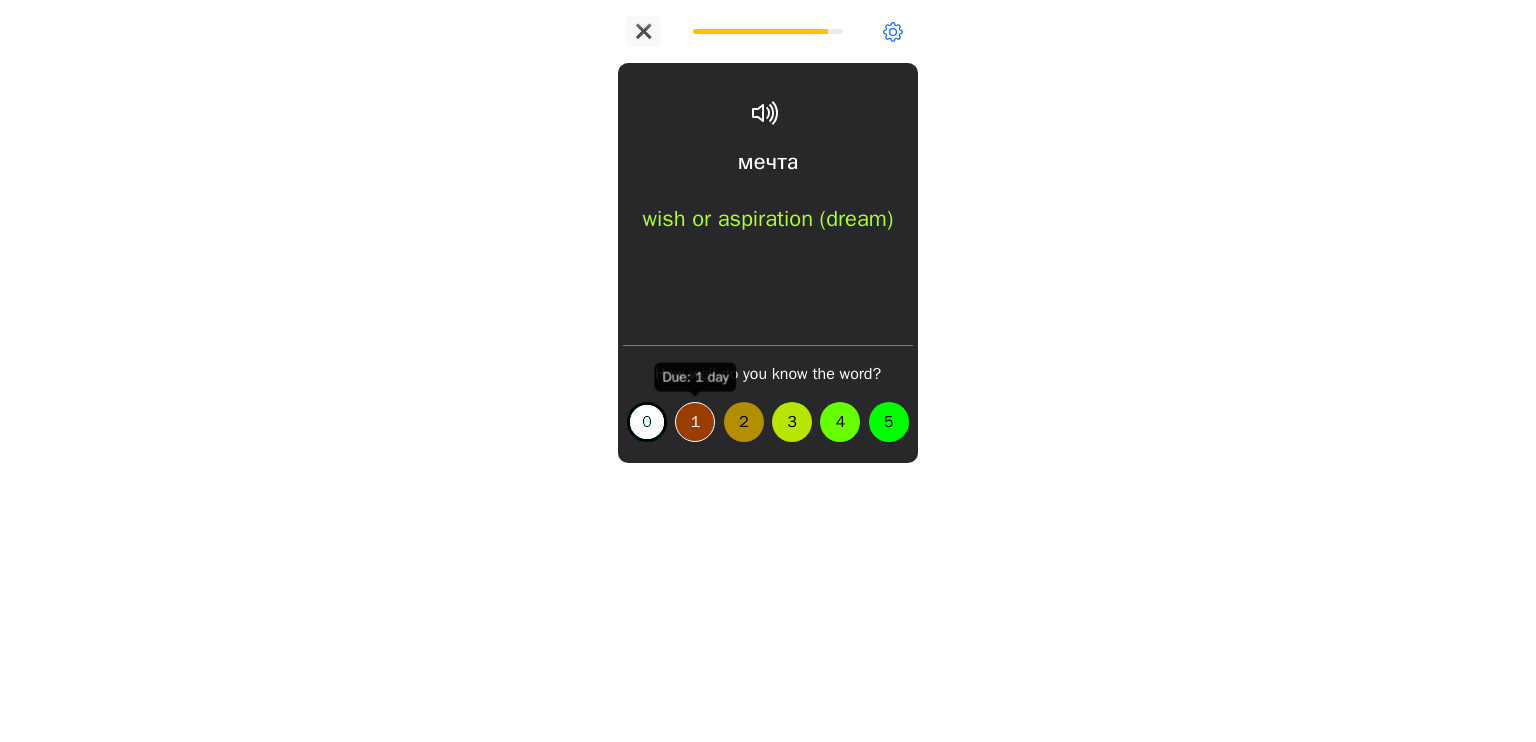 click on "1" at bounding box center (695, 422) 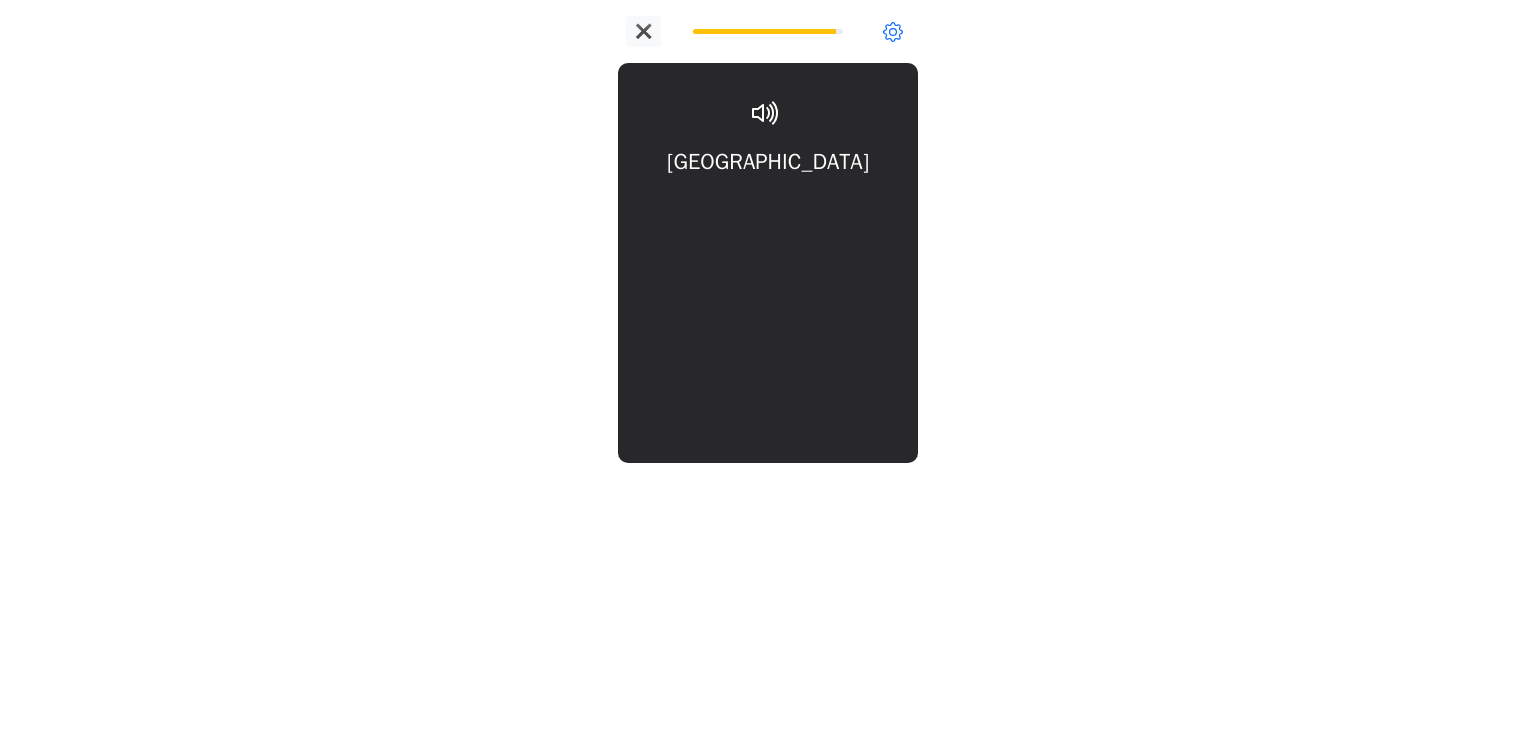click on "Петербург St. Petersburg" at bounding box center (768, 206) 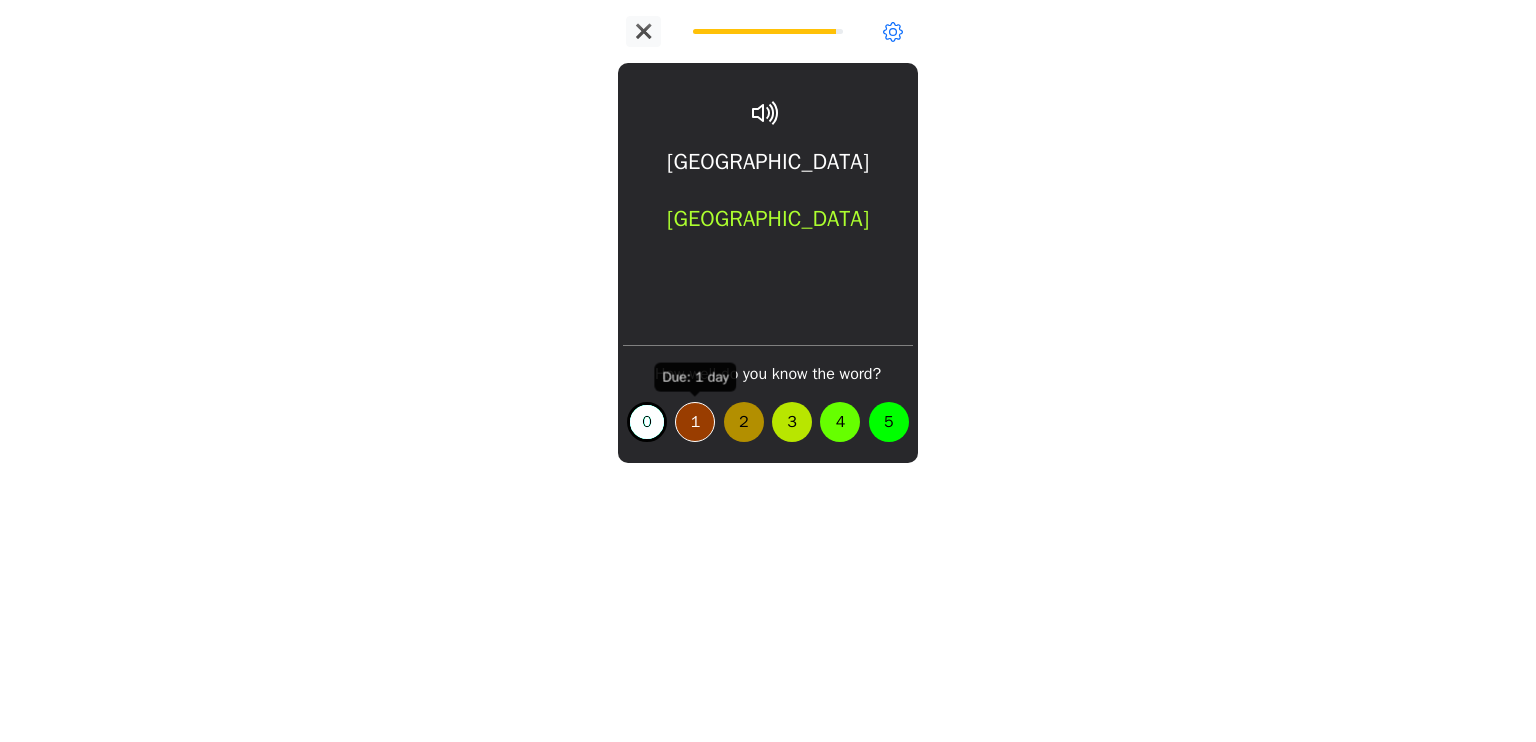 click on "1" at bounding box center (695, 422) 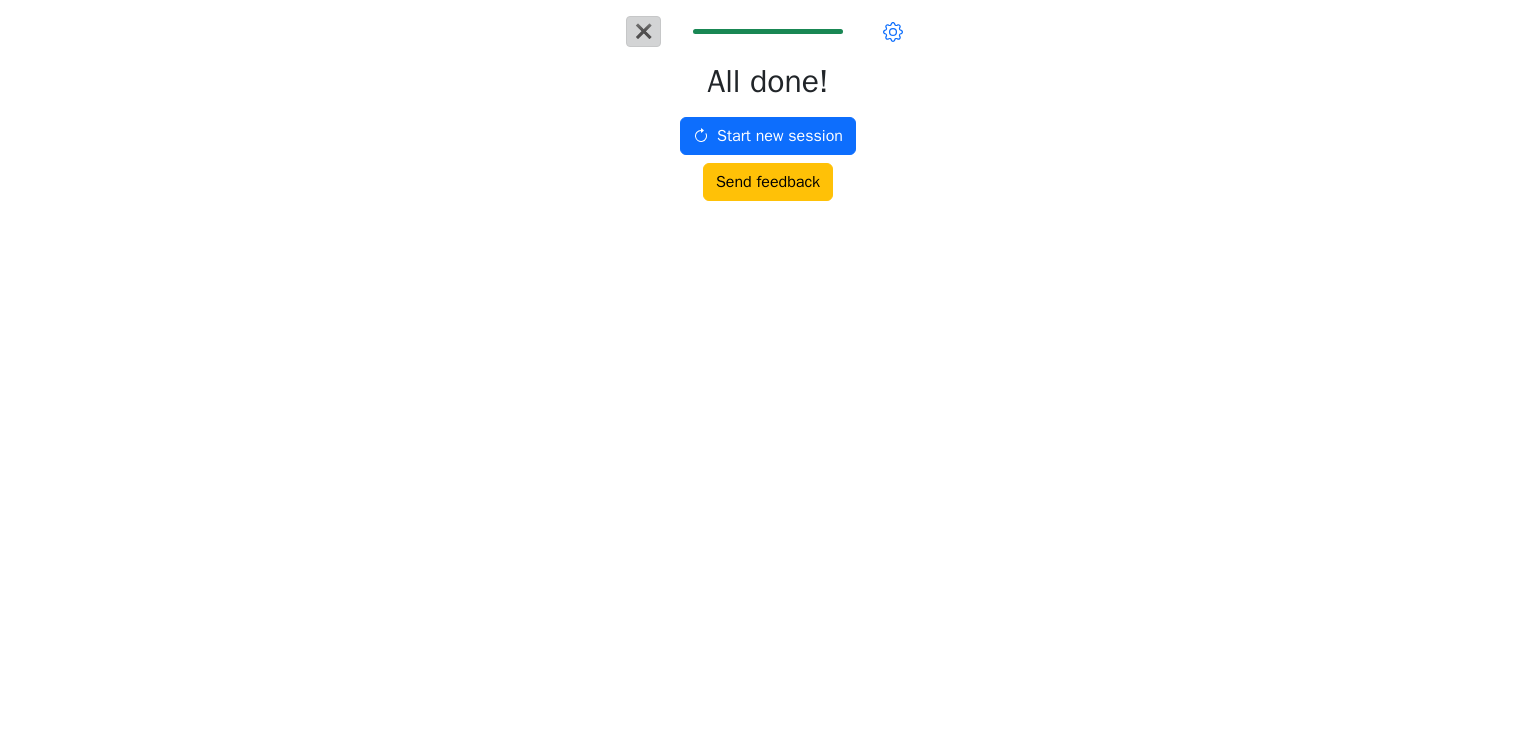 click on "✖" at bounding box center [643, 31] 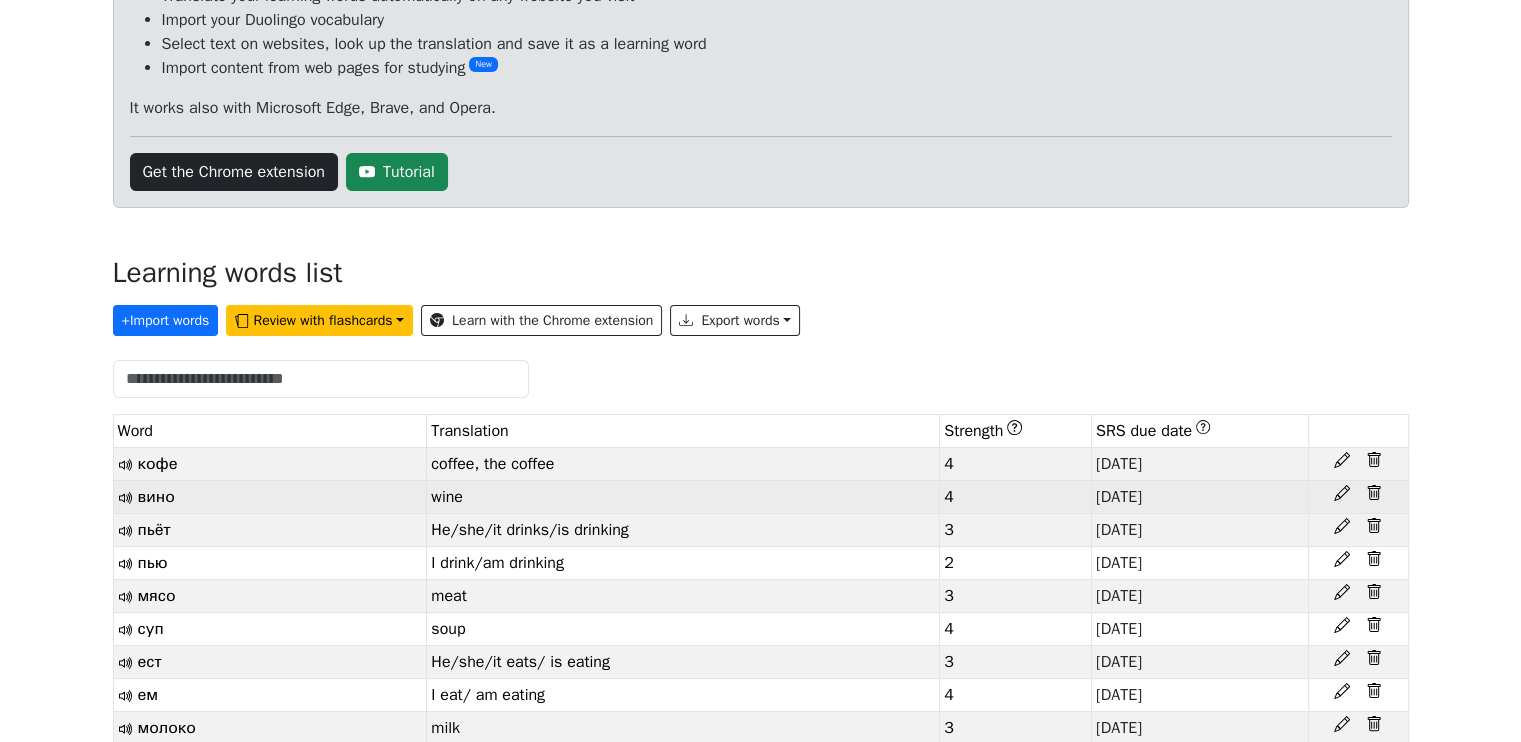 scroll, scrollTop: 0, scrollLeft: 0, axis: both 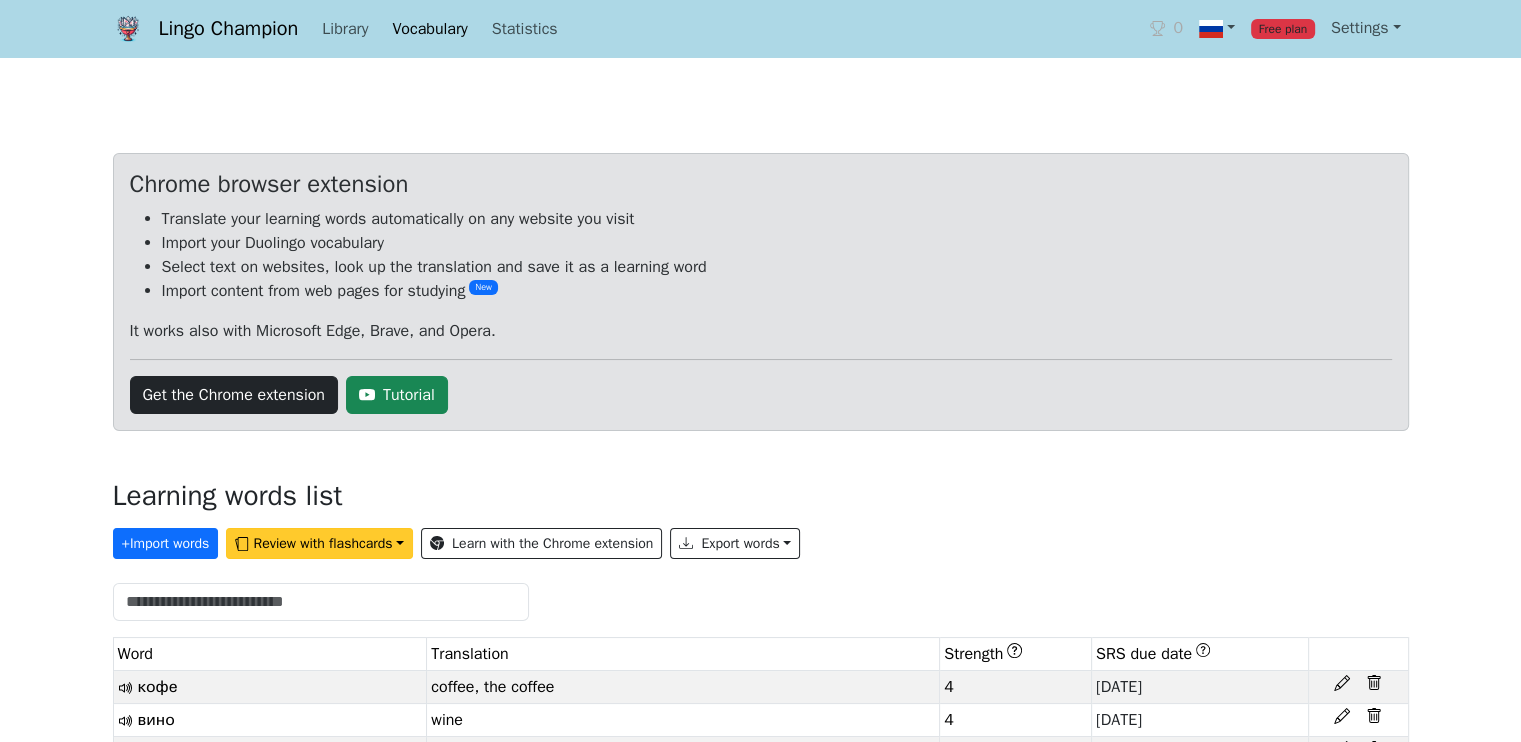 click on "Review with flashcards" at bounding box center [319, 543] 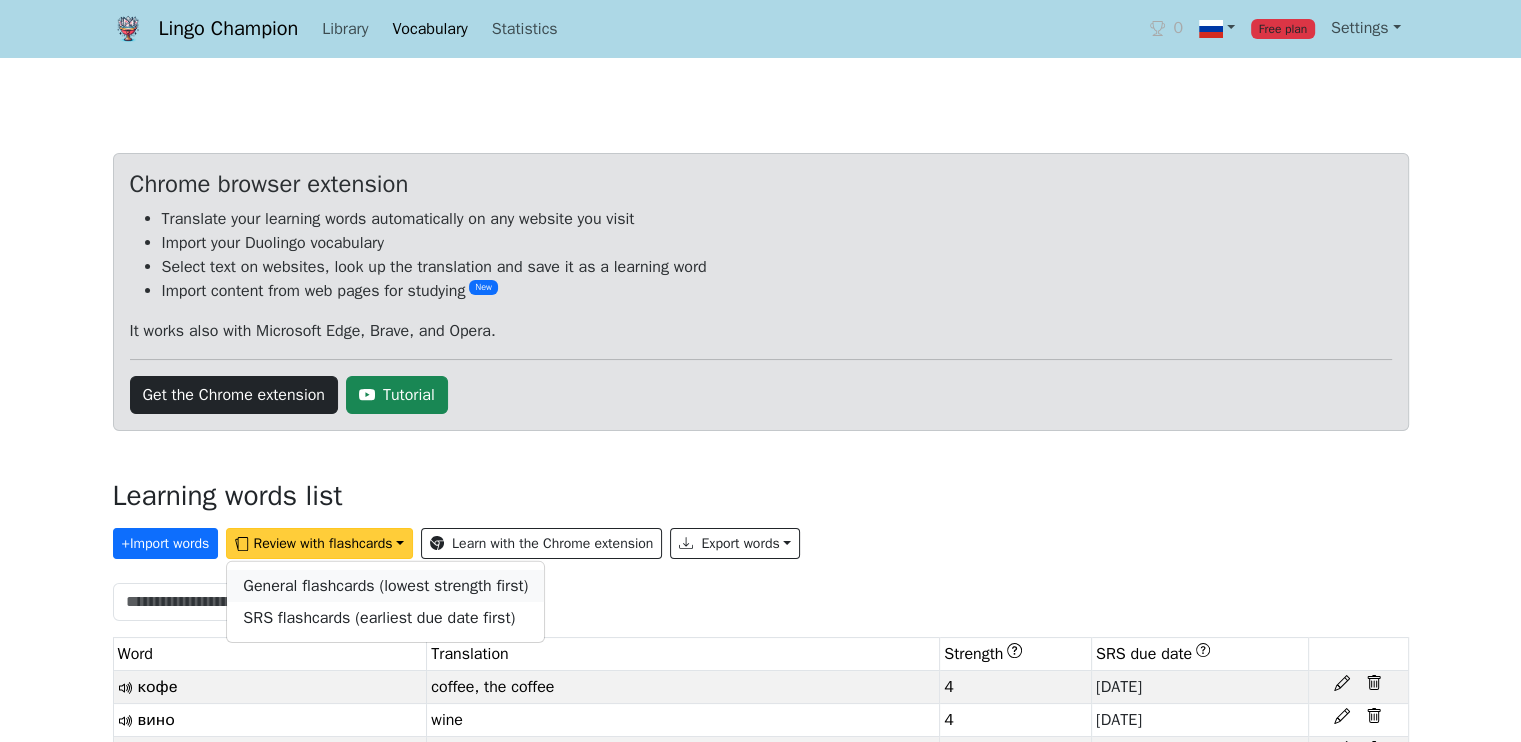 click on "General flashcards (lowest strength first)" at bounding box center (385, 586) 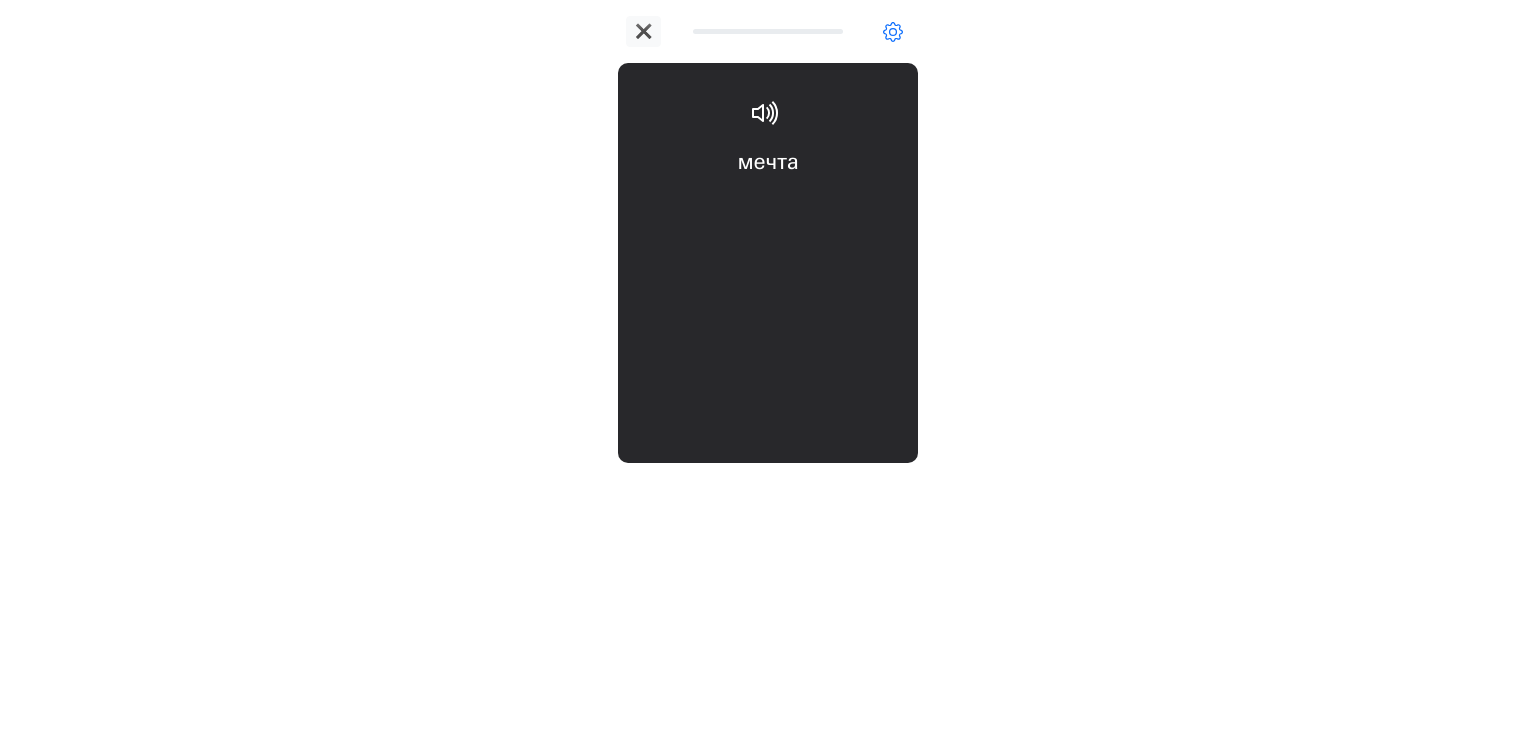 click on "мечта wish or aspiration (dream)" at bounding box center (768, 206) 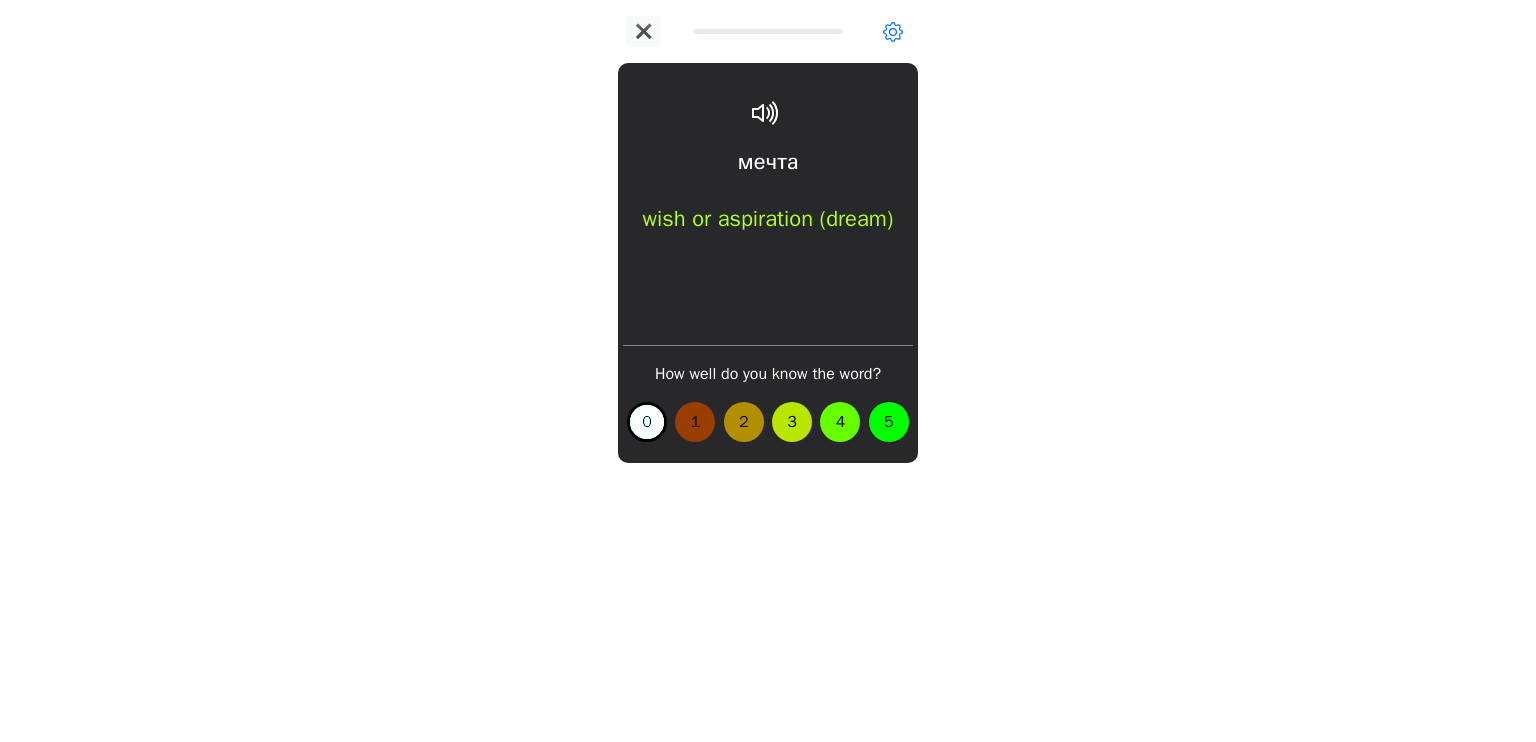 click on "0 1 2 3 4 5" at bounding box center [768, 422] 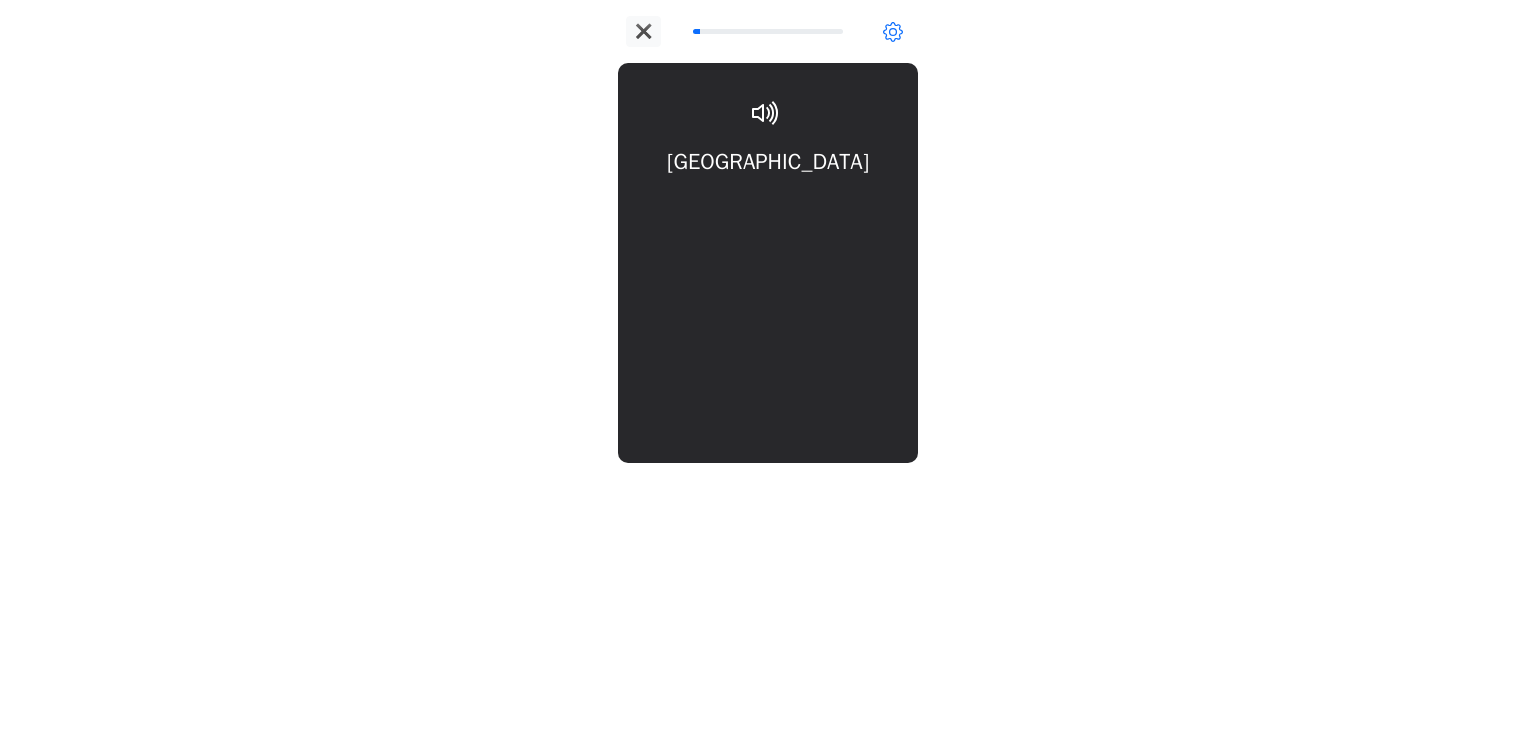 click on "Гамбург Hamburg" at bounding box center (768, 206) 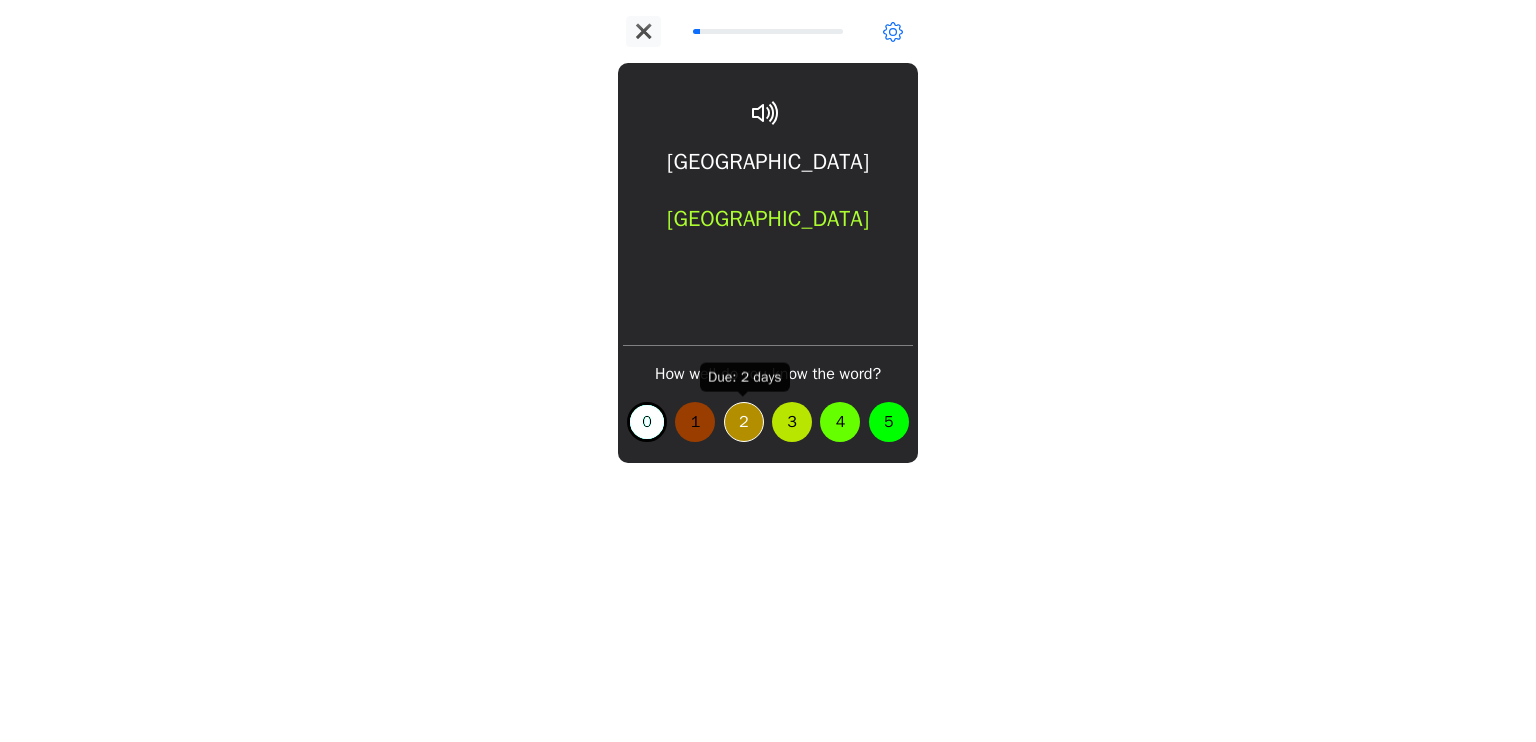 click on "2" at bounding box center (744, 422) 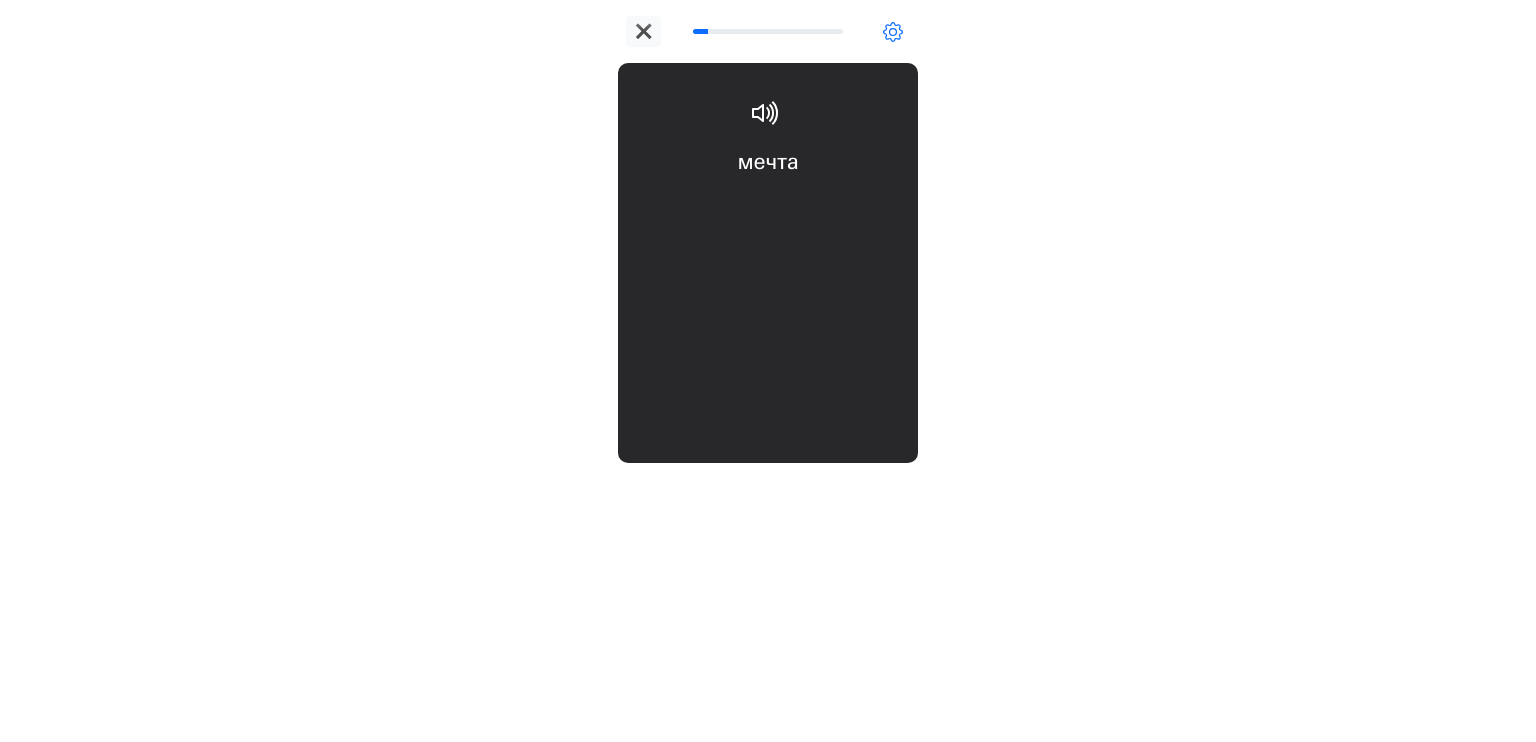 click on "мечта wish or aspiration (dream)" at bounding box center (768, 206) 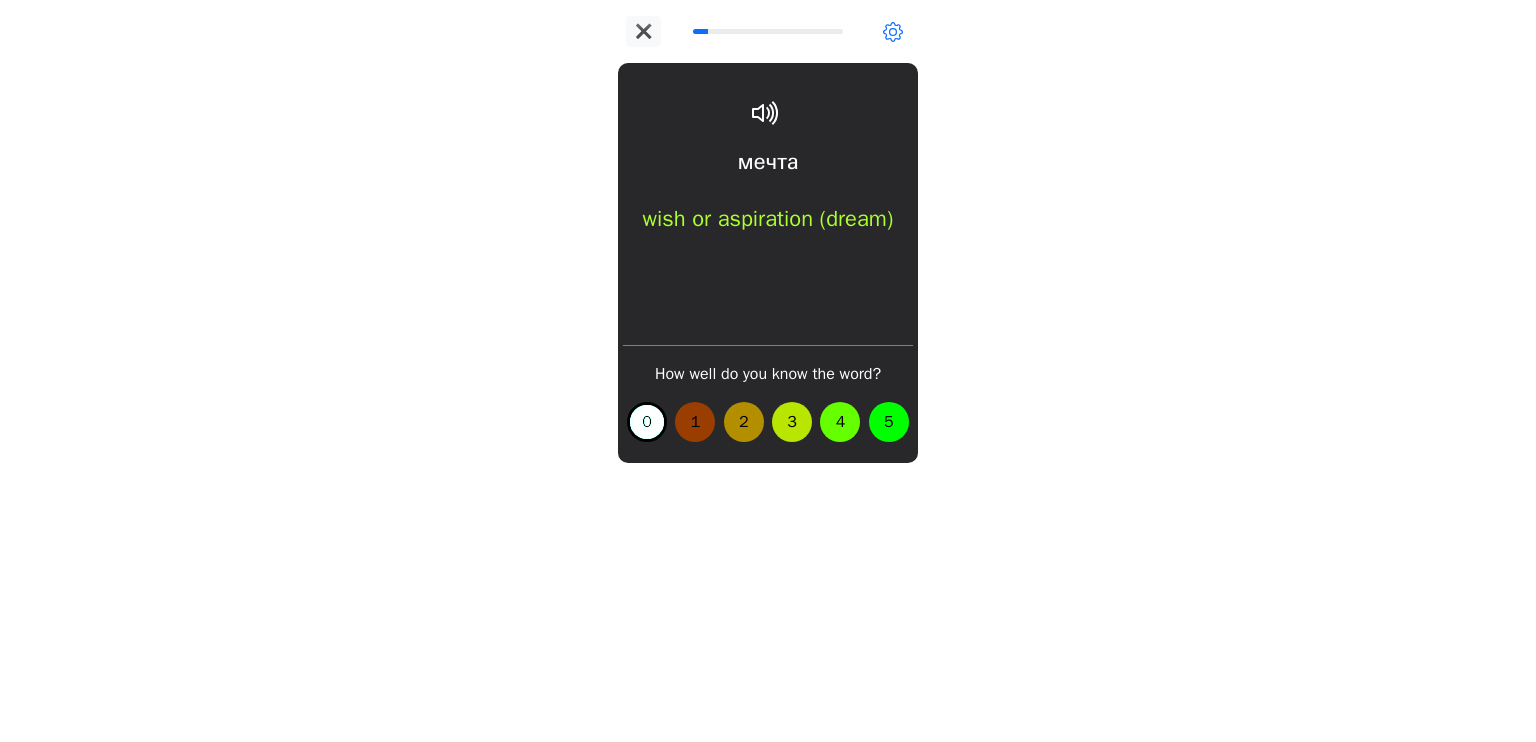 click on "0 1 2 3 4 5" at bounding box center (768, 422) 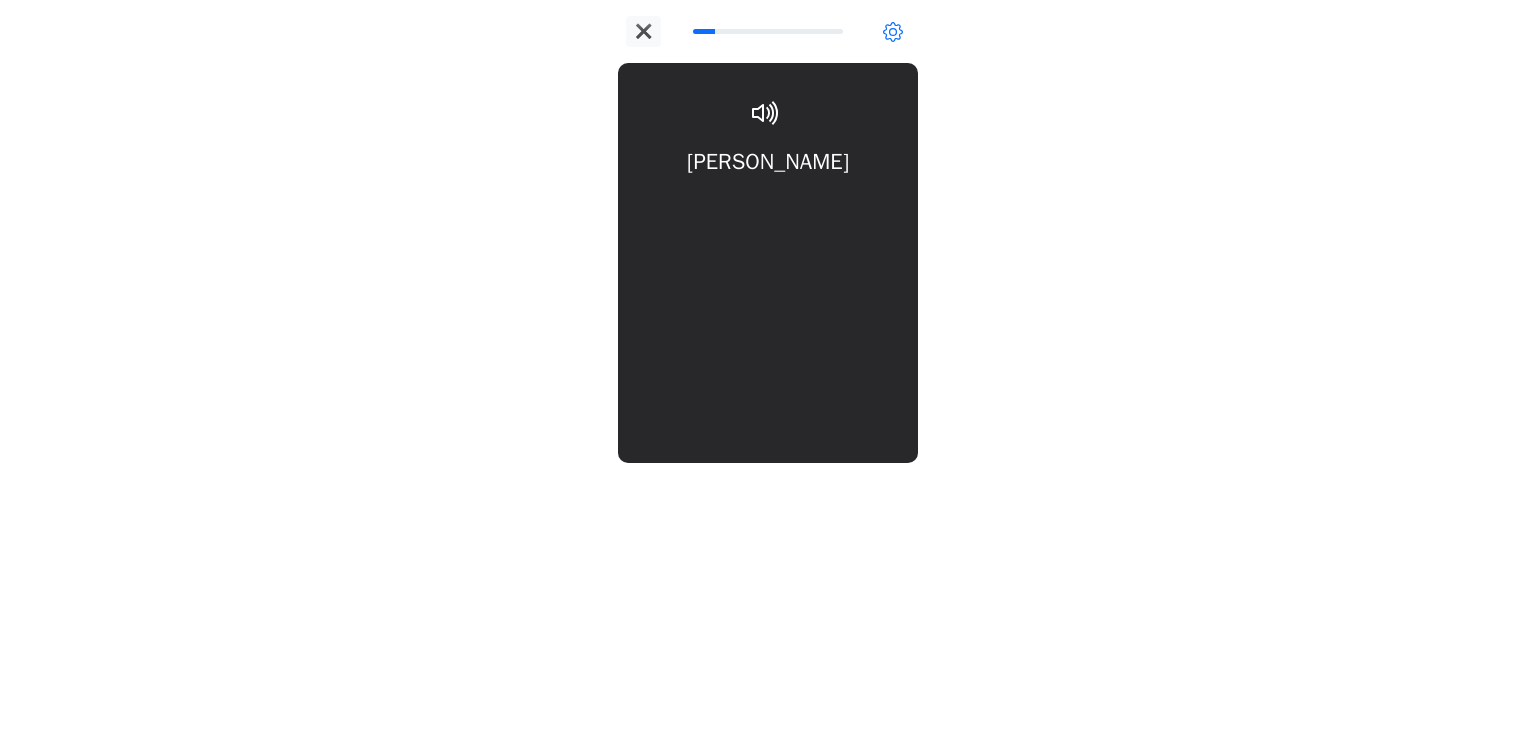click on "Горбачёв Gorbachev" at bounding box center (768, 206) 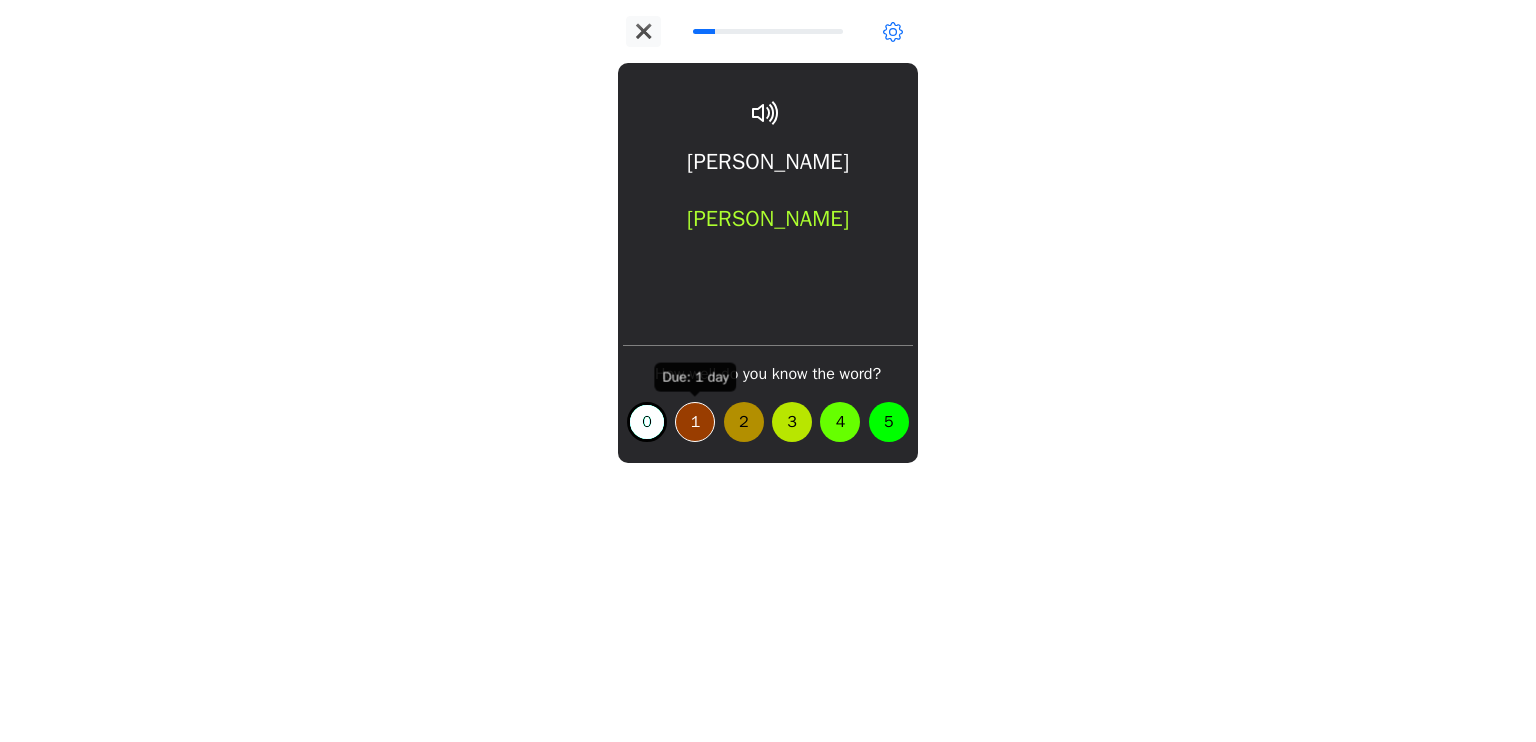 click on "1" at bounding box center (695, 422) 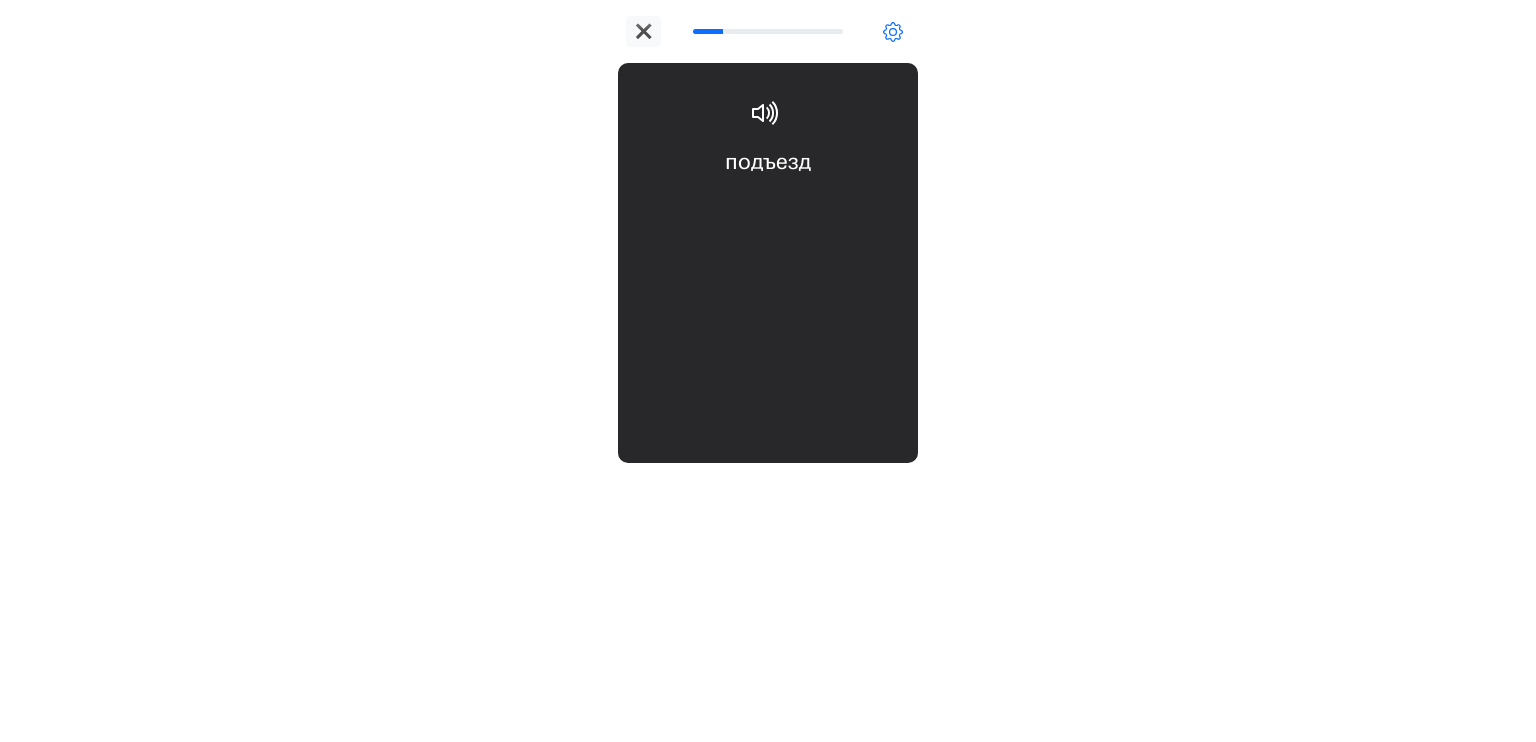 click on "подъезд separate stairwell entrance" at bounding box center [768, 206] 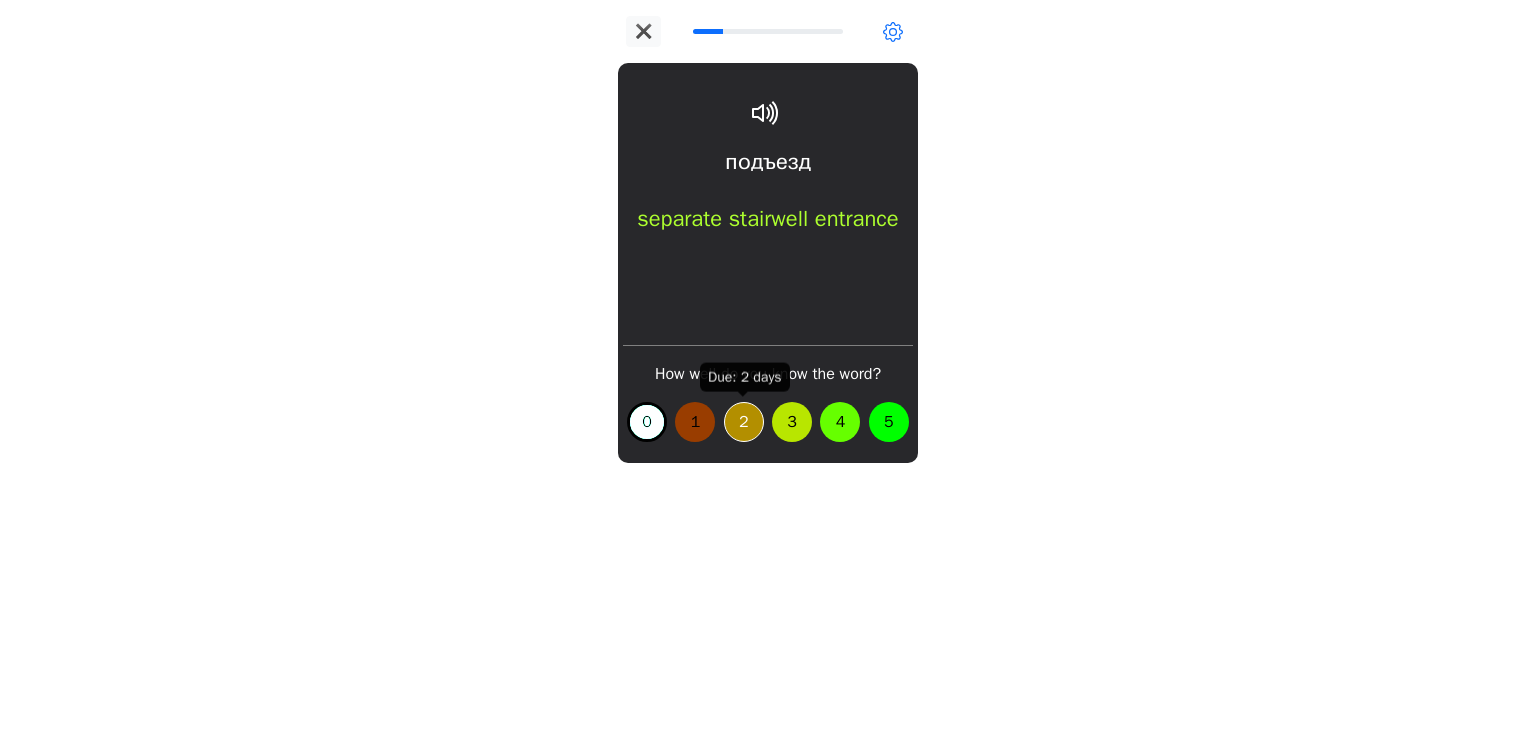 click on "2" at bounding box center (744, 422) 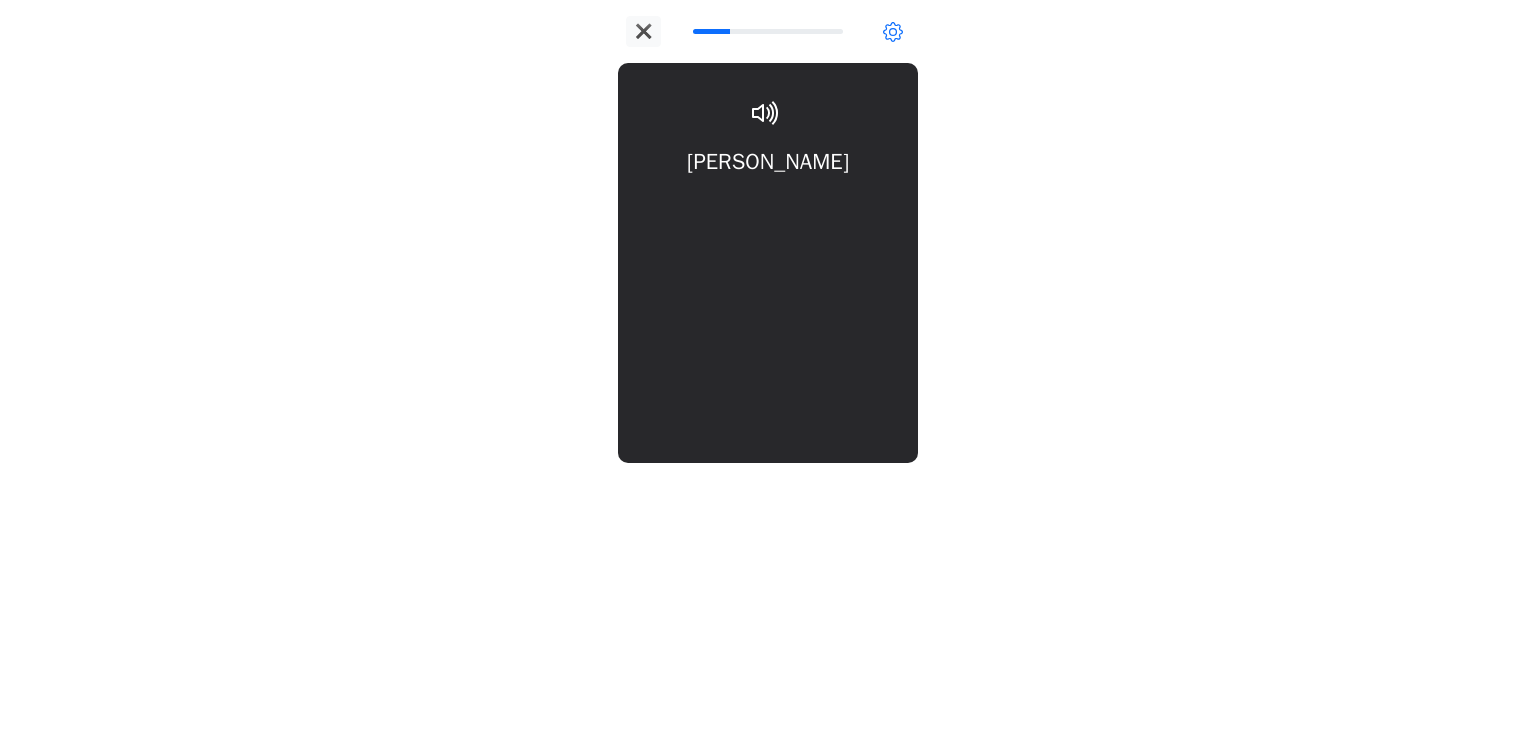 click on "Горбачёв Gorbachev" at bounding box center [768, 206] 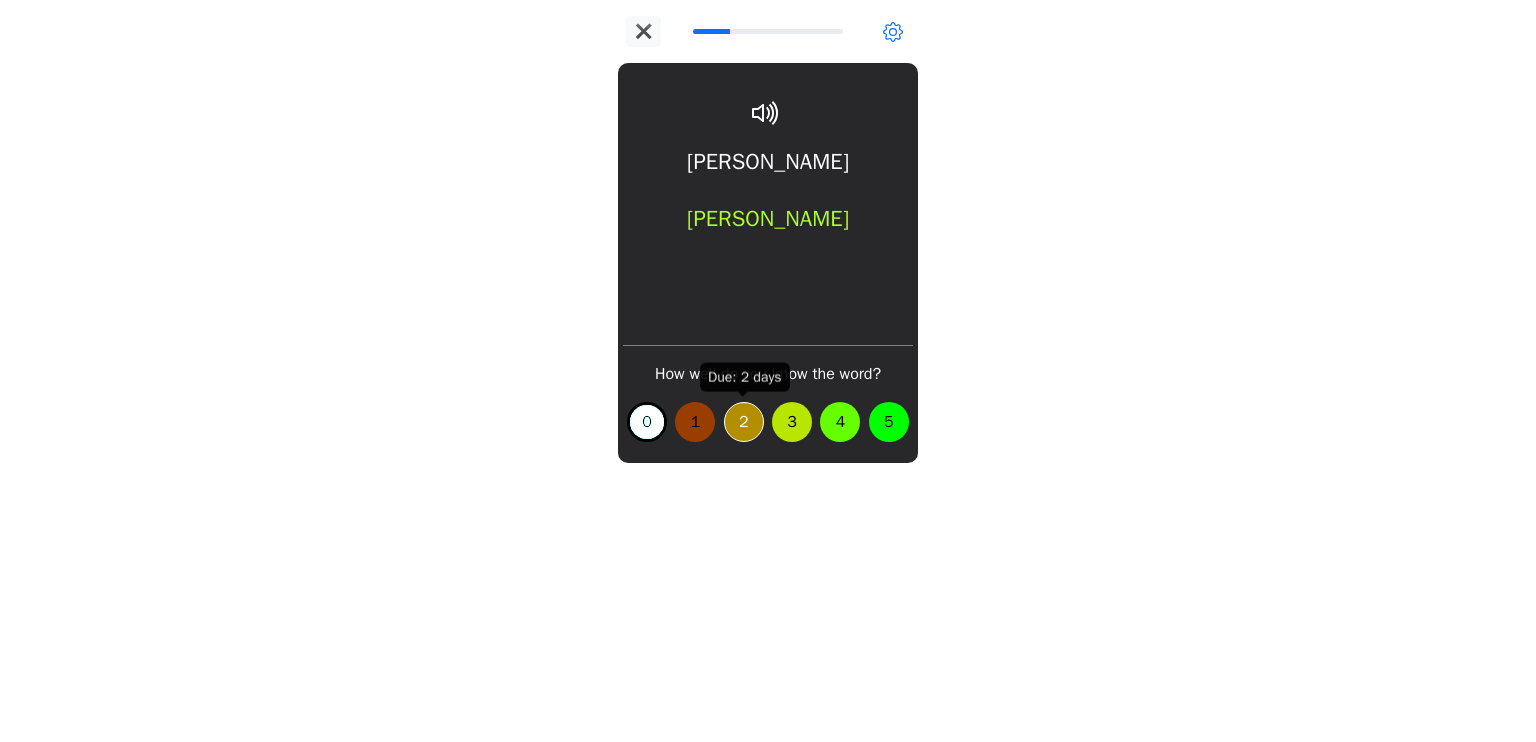click on "2" at bounding box center (744, 422) 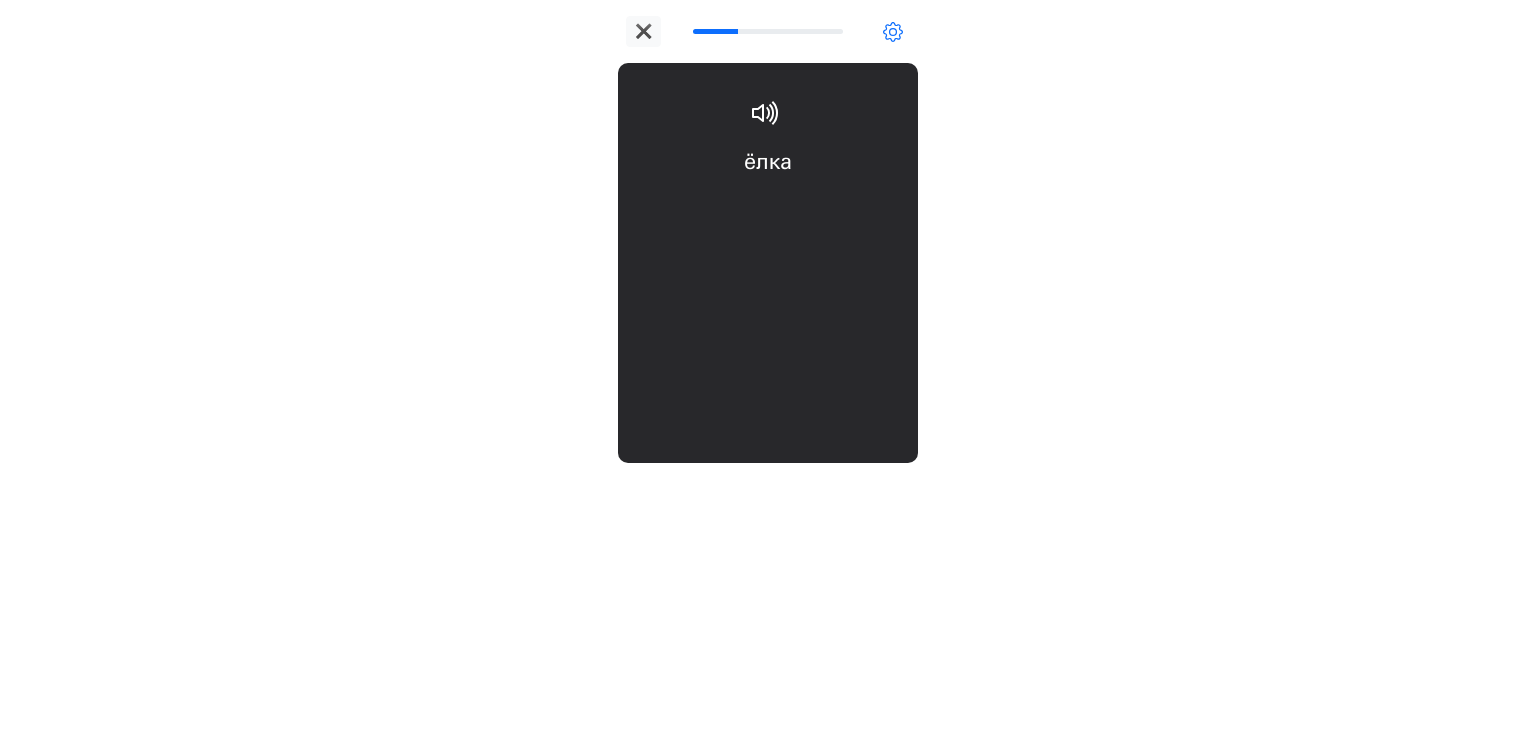click on "ёлка Christmas tree" at bounding box center (768, 206) 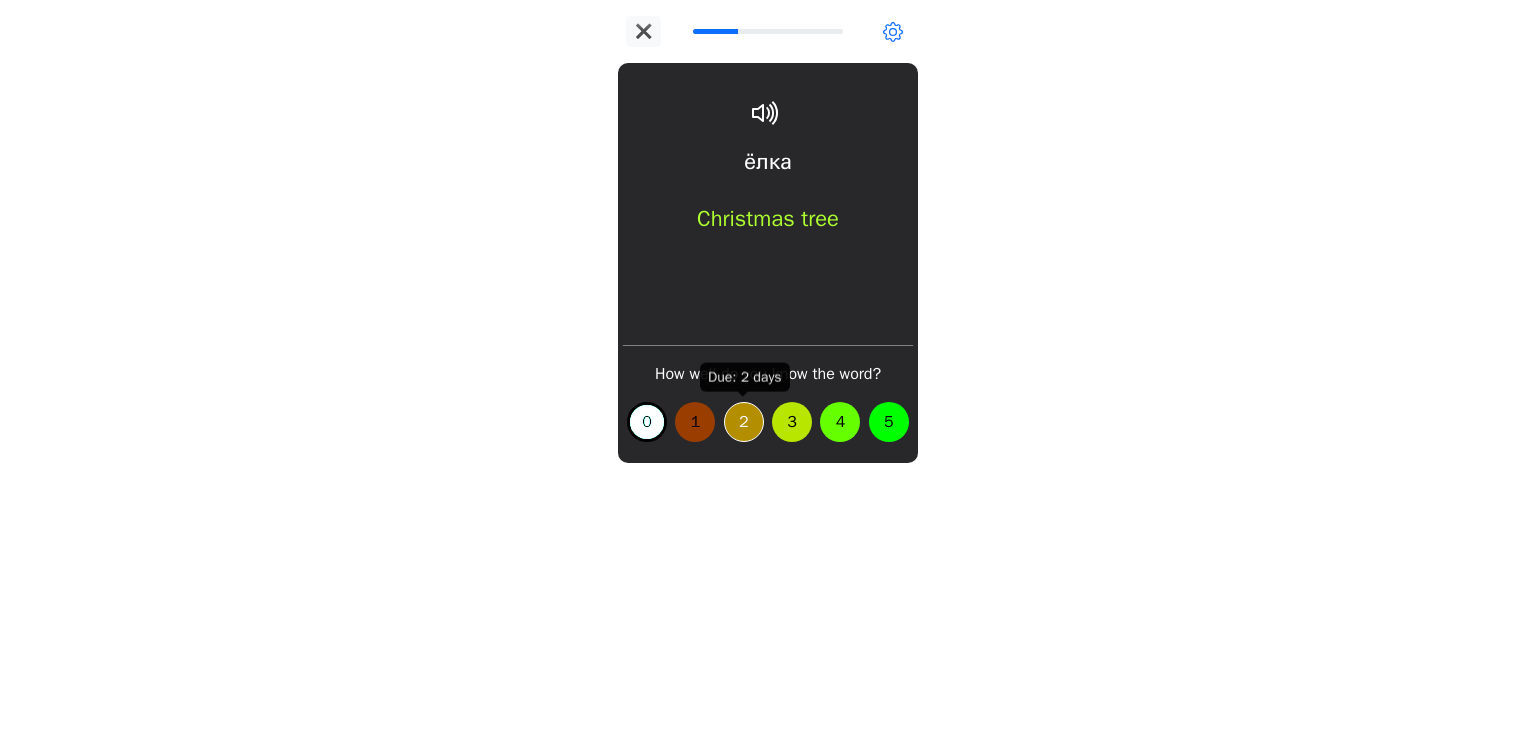 click on "2" at bounding box center [744, 422] 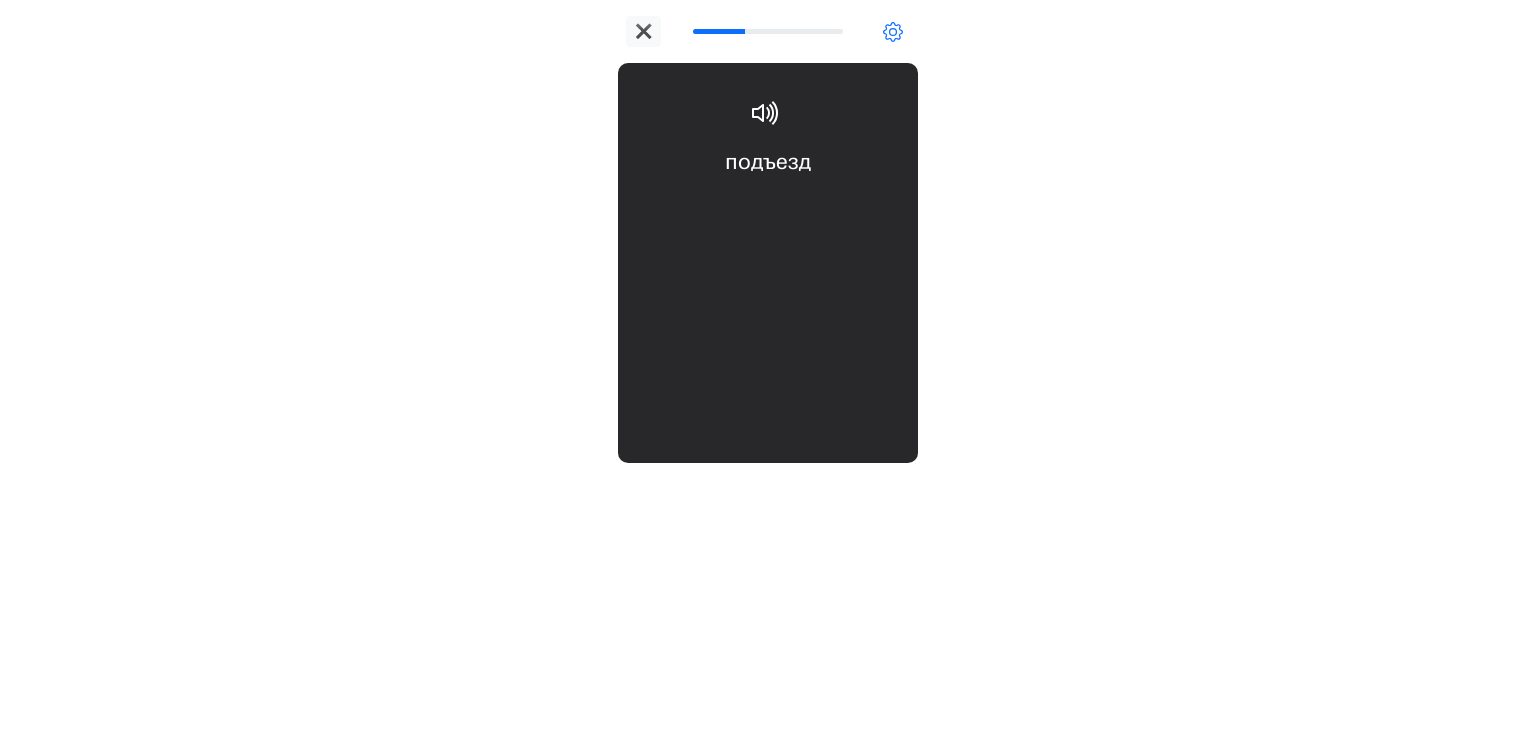click on "подъезд separate stairwell entrance" at bounding box center [768, 206] 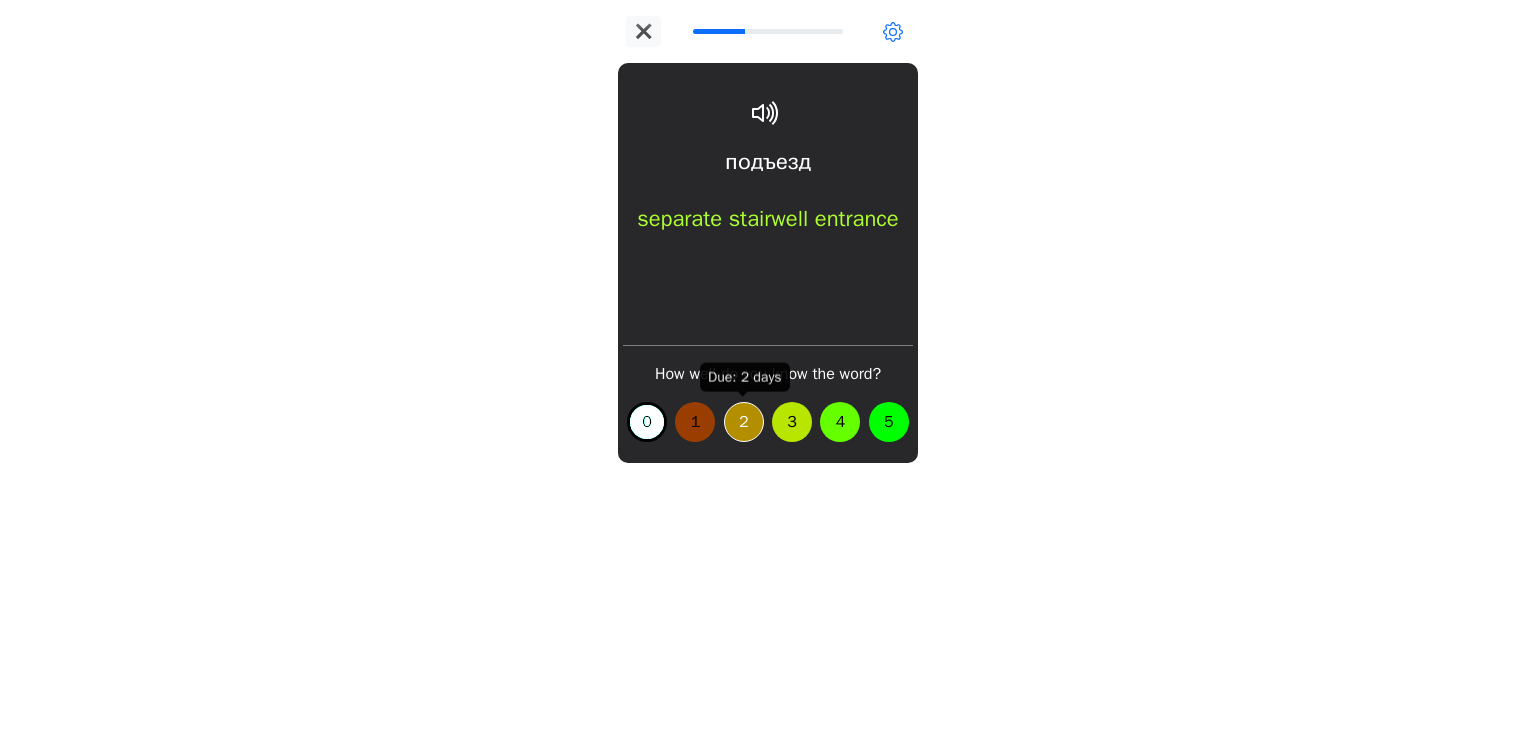 click on "2" at bounding box center [744, 422] 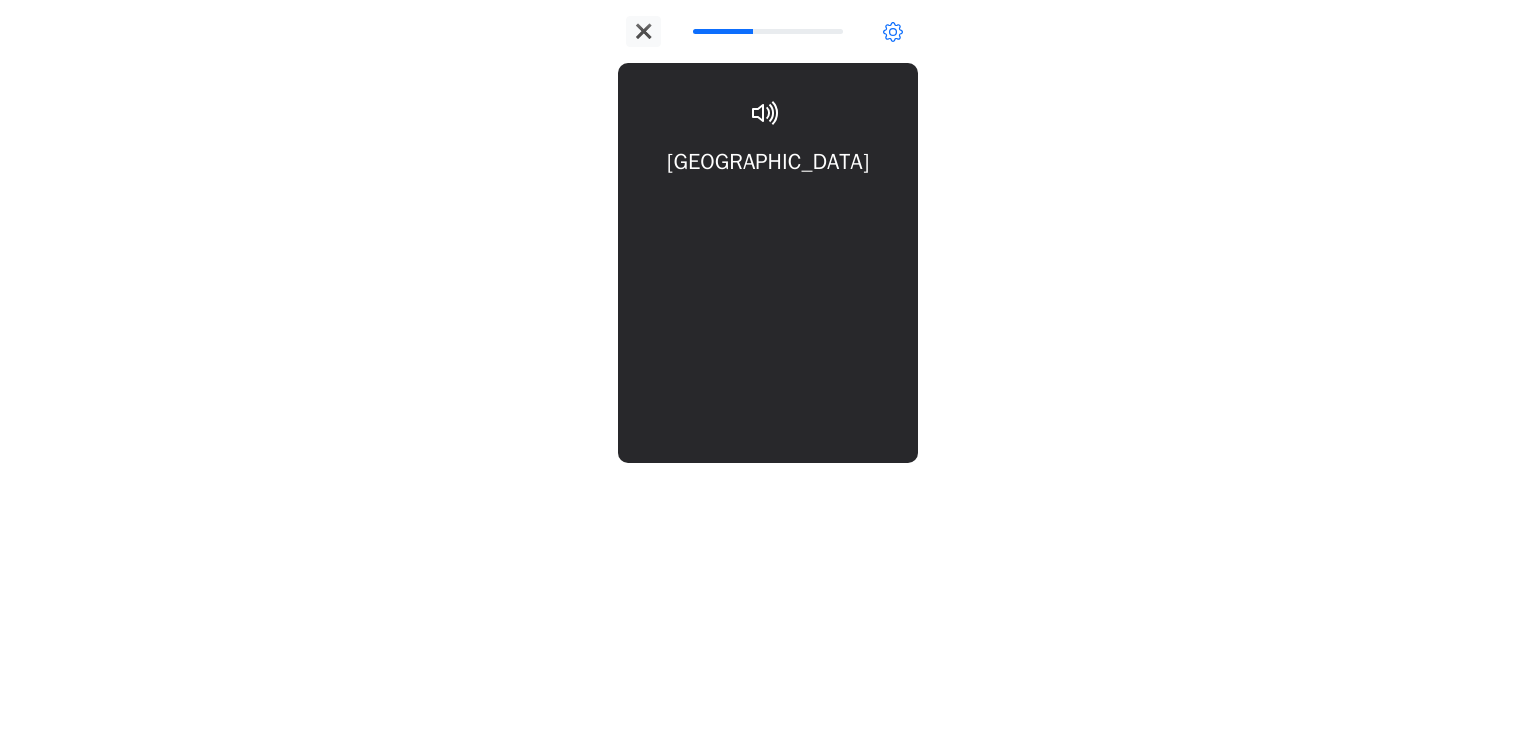 click on "Петербург St. Petersburg" at bounding box center [768, 206] 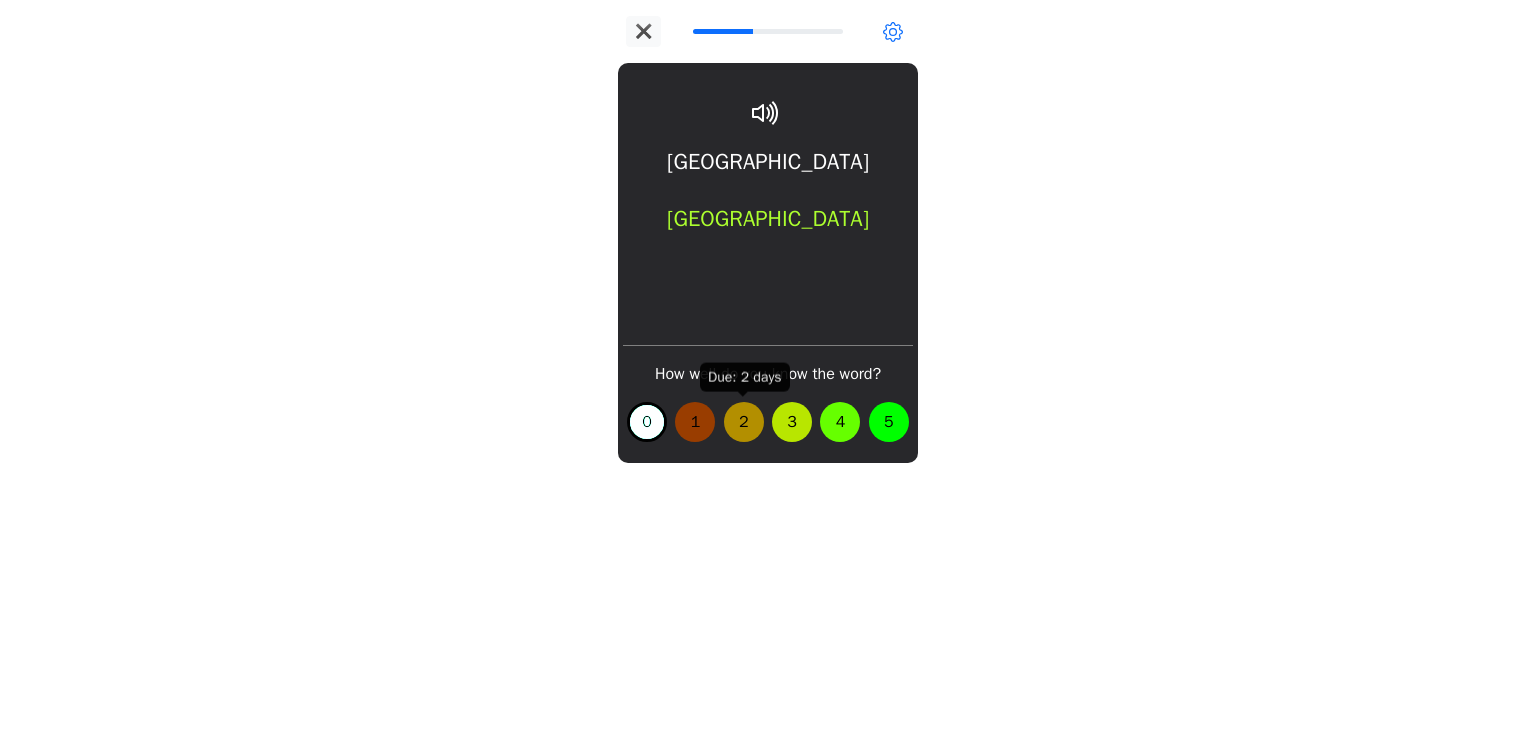 click on "2" at bounding box center [744, 422] 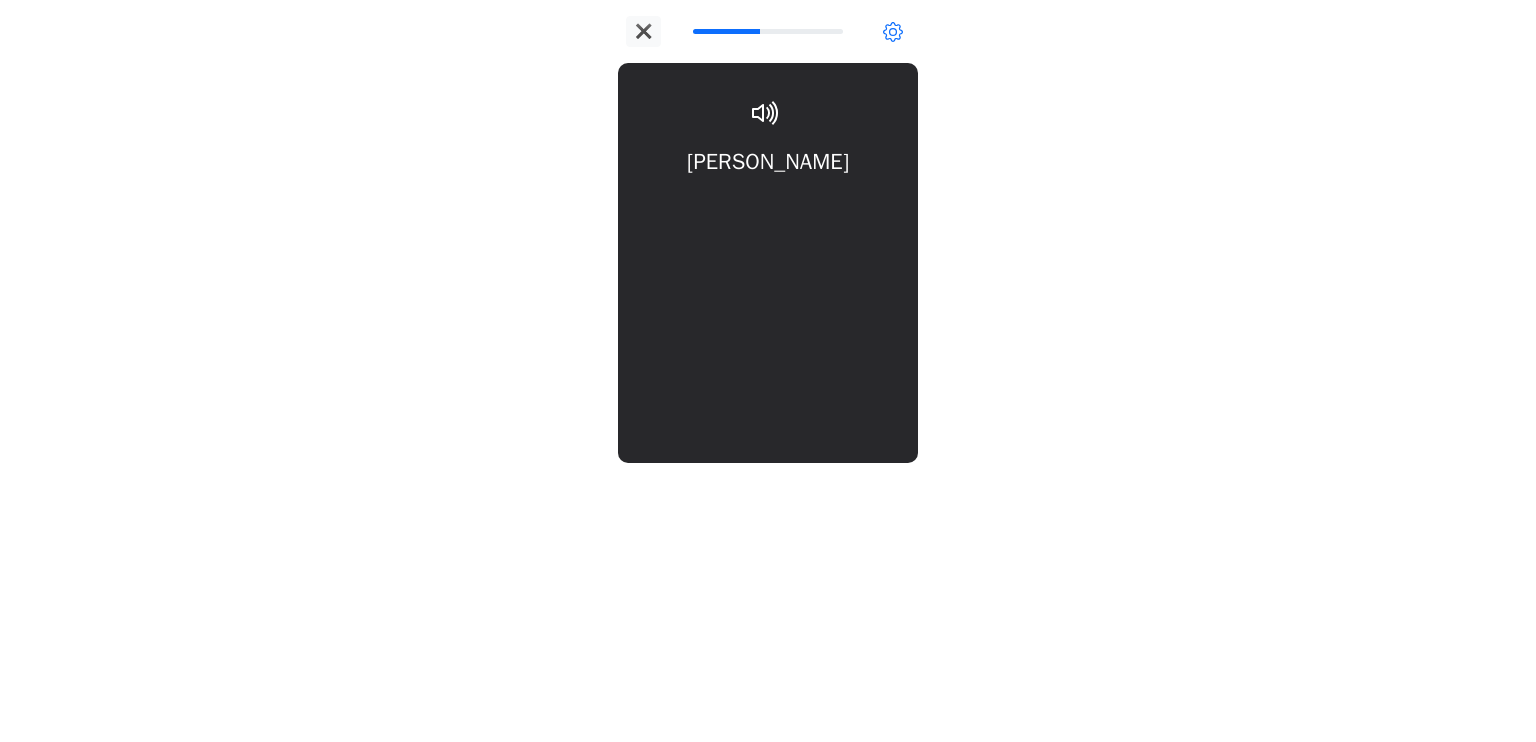 click on "How well do you know the word? 0 1 2 3 4 5" at bounding box center [768, 401] 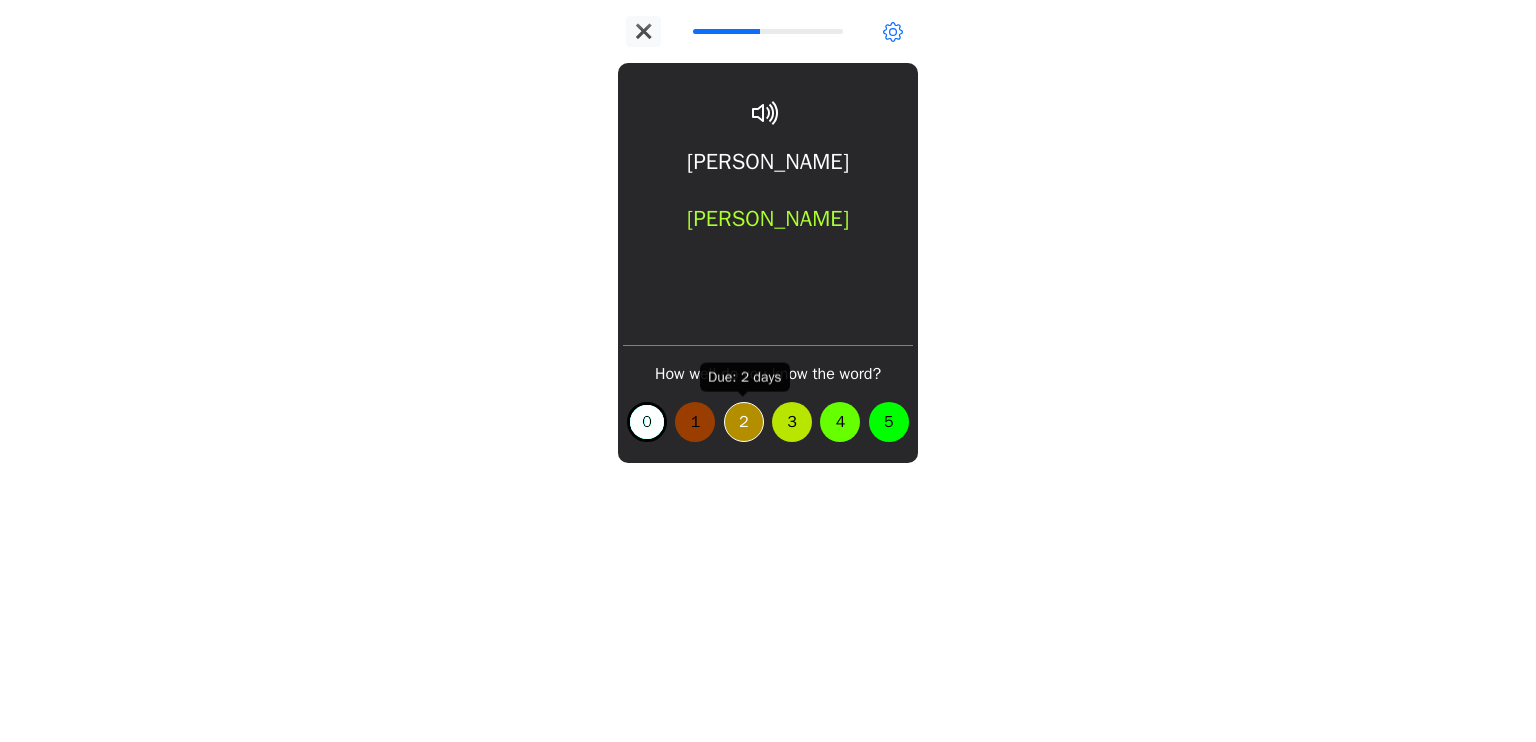 click on "2" at bounding box center (744, 422) 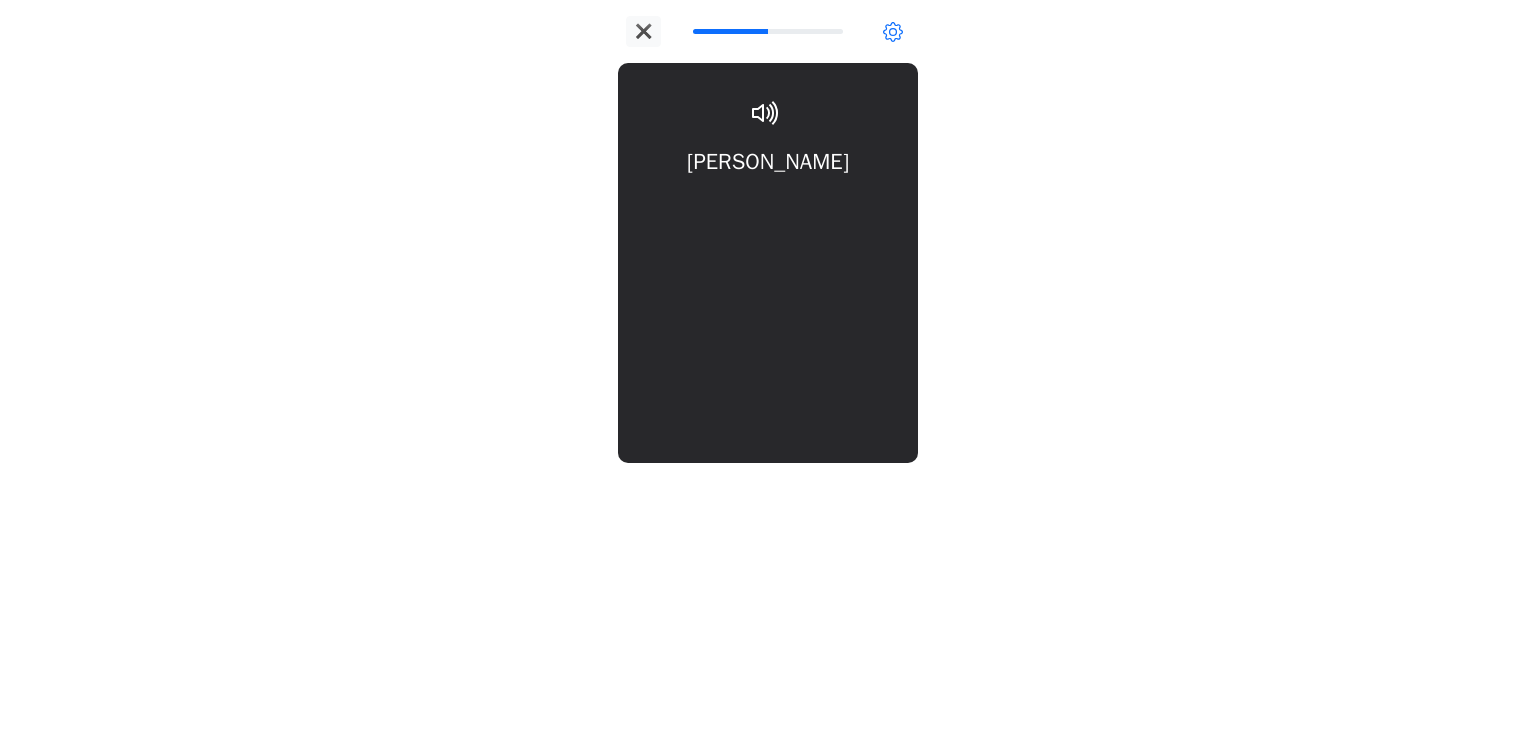 click on "Медведев Medvedev" at bounding box center (768, 206) 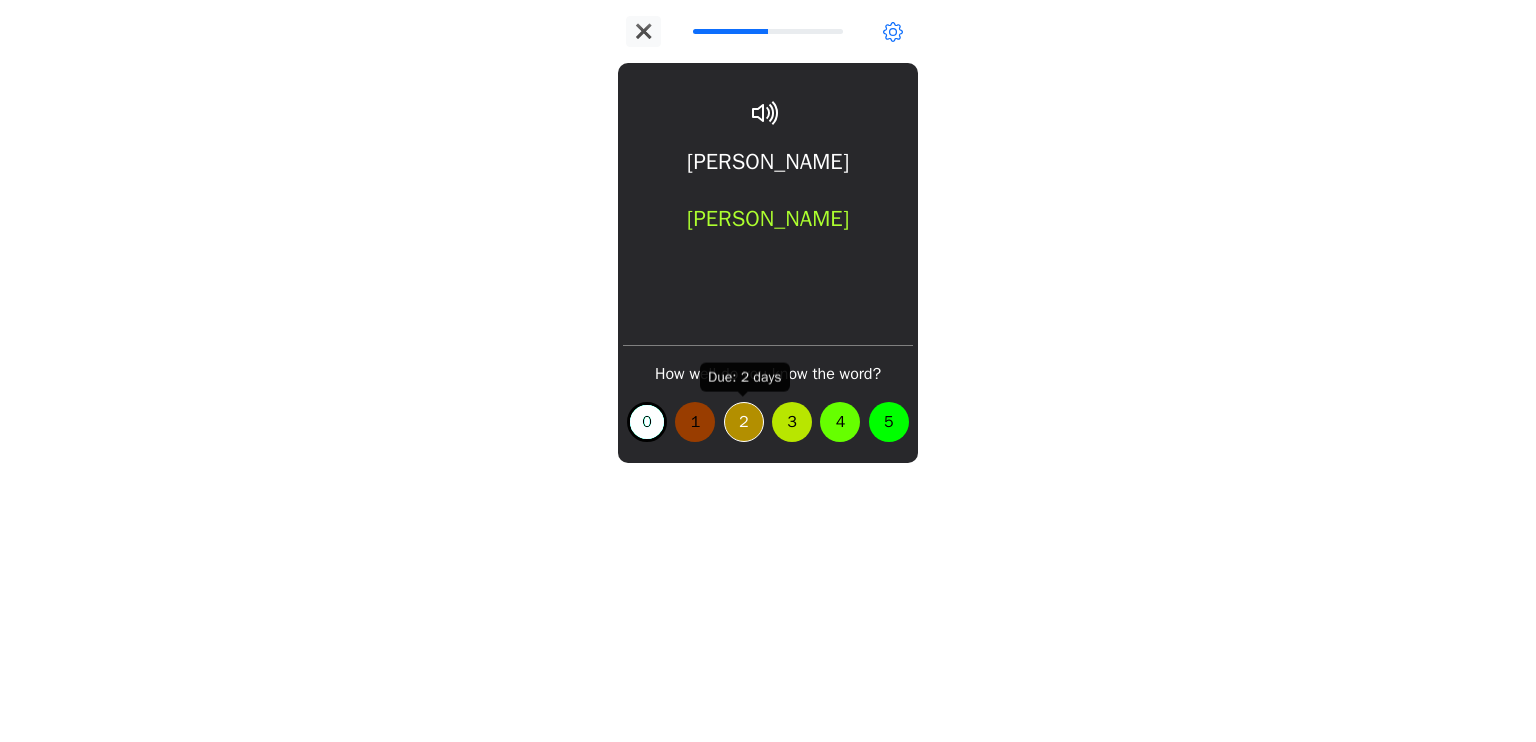 click on "2" at bounding box center (744, 422) 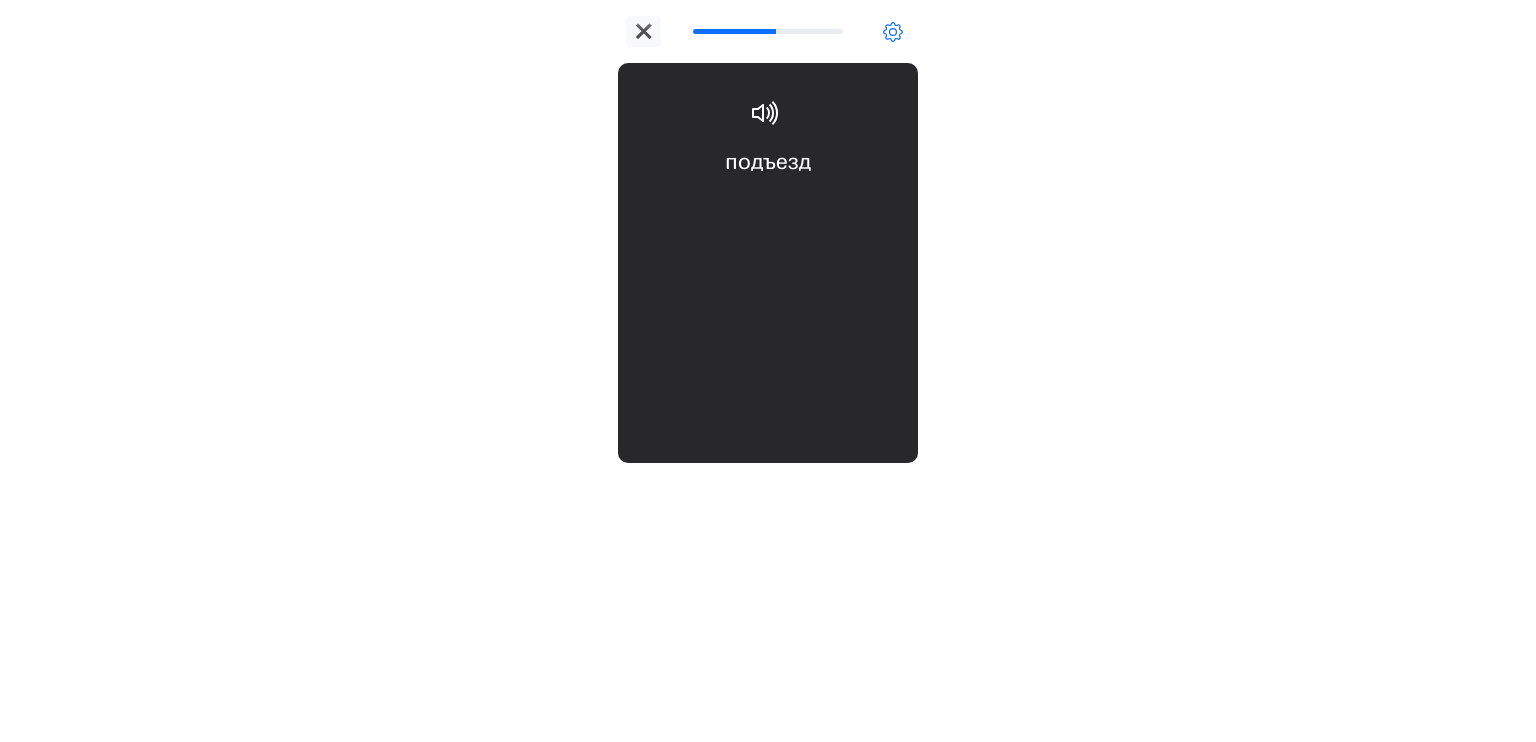 click on "подъезд separate stairwell entrance" at bounding box center (768, 206) 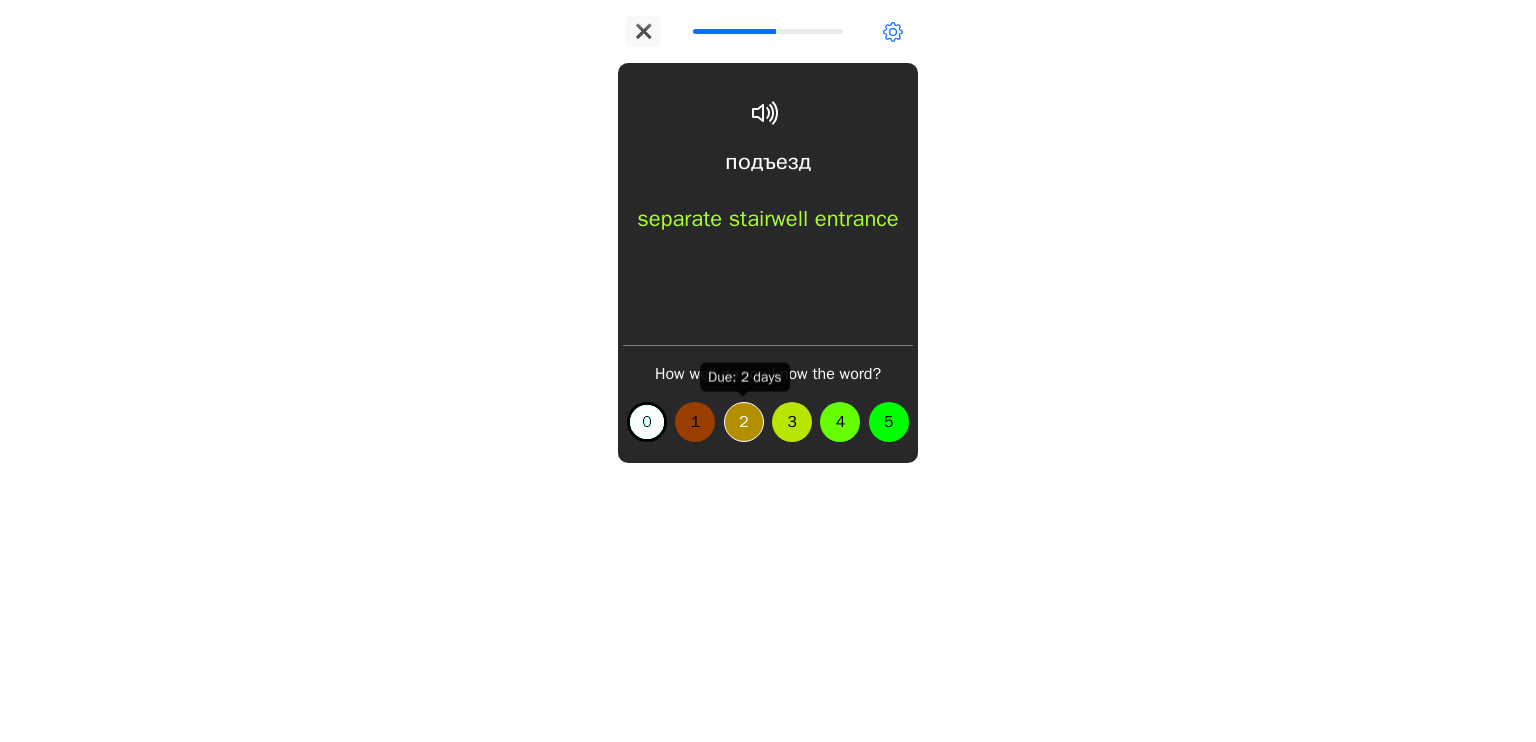 click on "2" at bounding box center [744, 422] 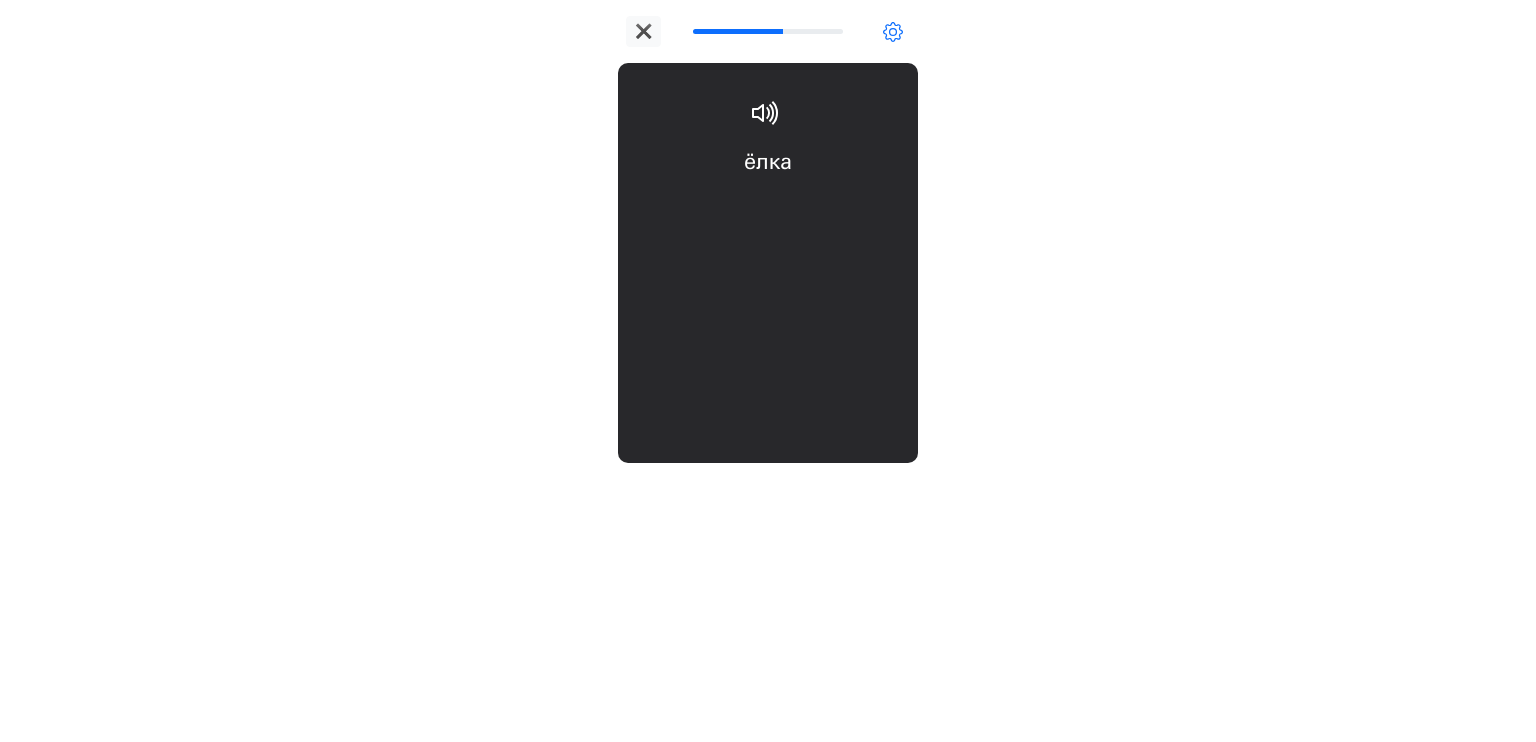 click on "ёлка Christmas tree" at bounding box center [768, 206] 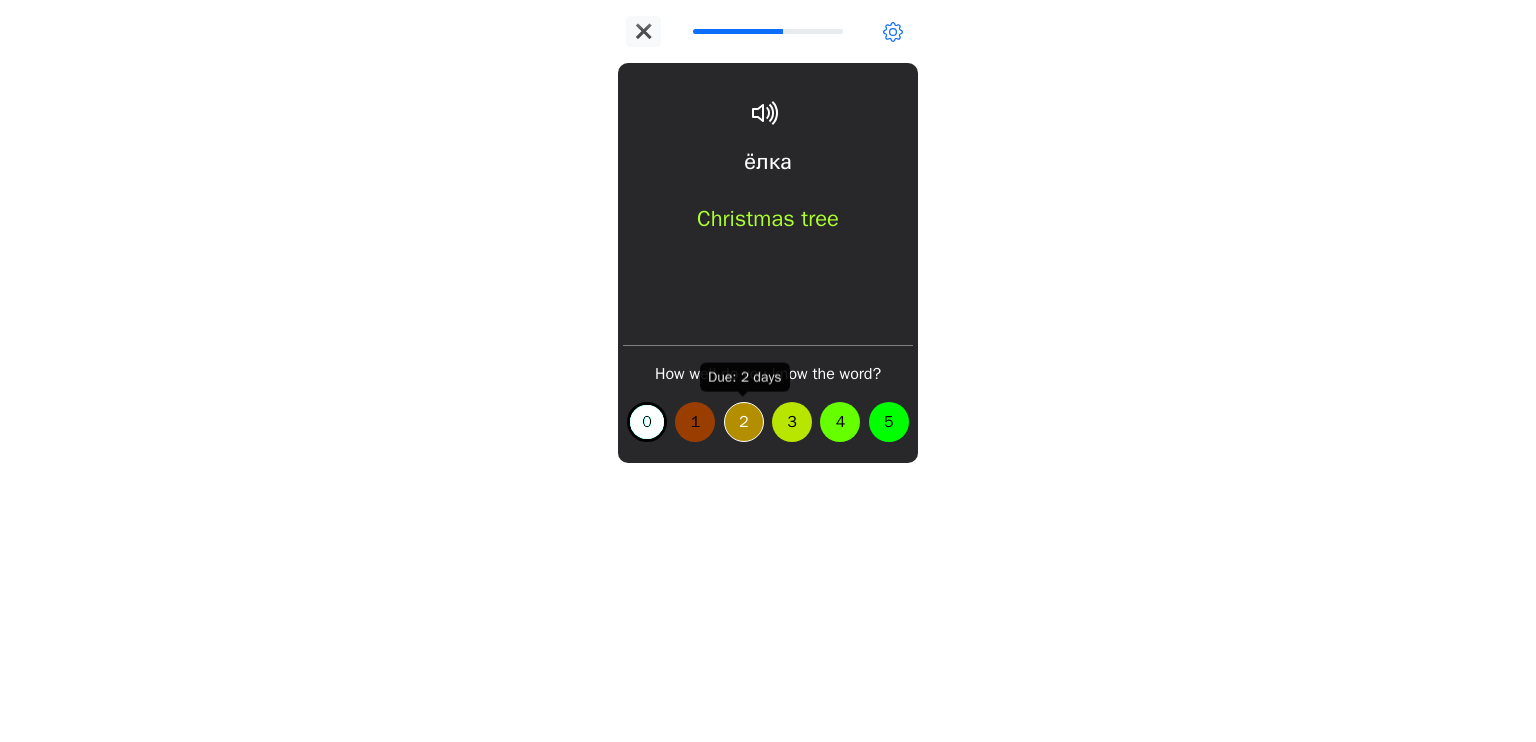 click on "2" at bounding box center (744, 422) 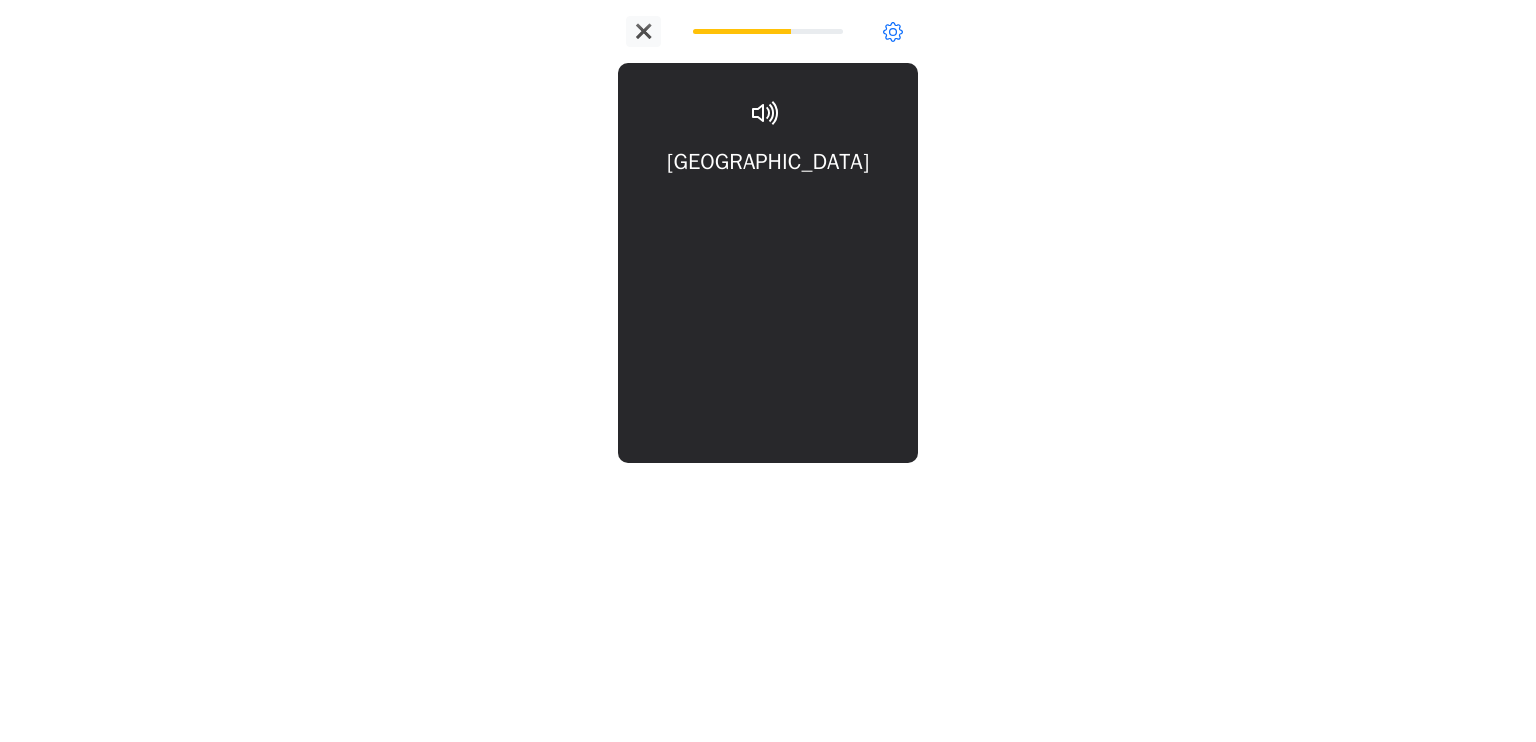 click on "Петербург St. Petersburg" at bounding box center [768, 206] 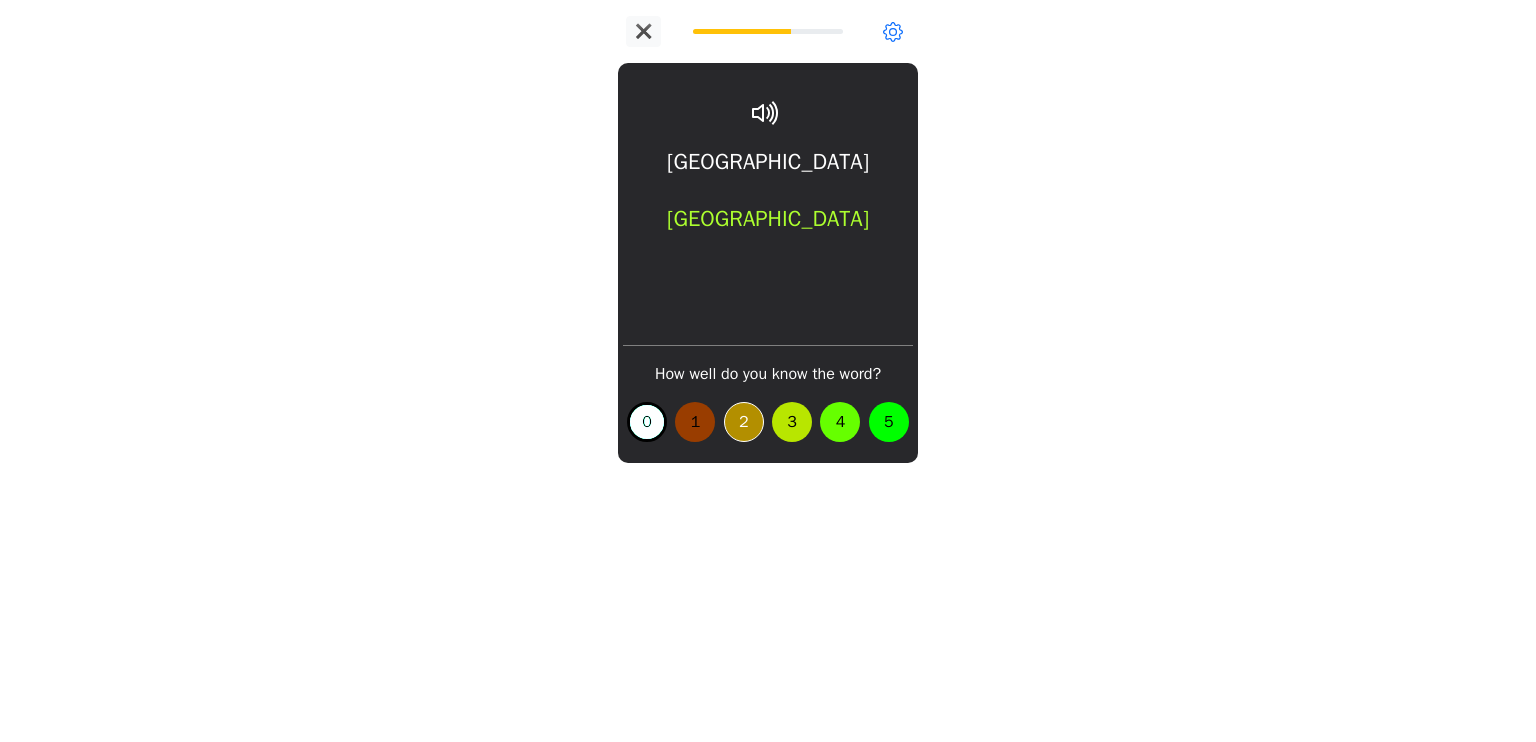 click on "2" at bounding box center [744, 422] 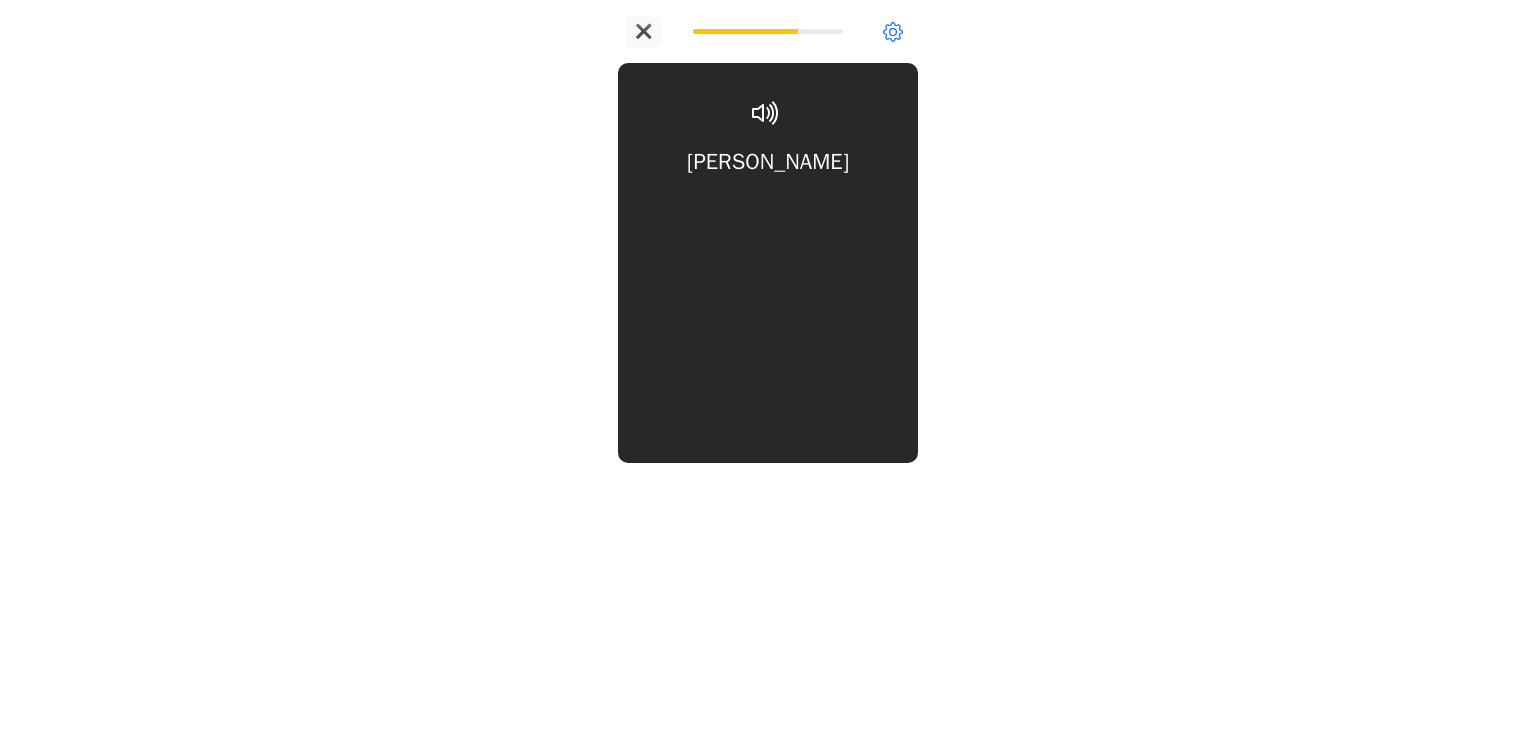 click on "Медведев Medvedev" at bounding box center [768, 206] 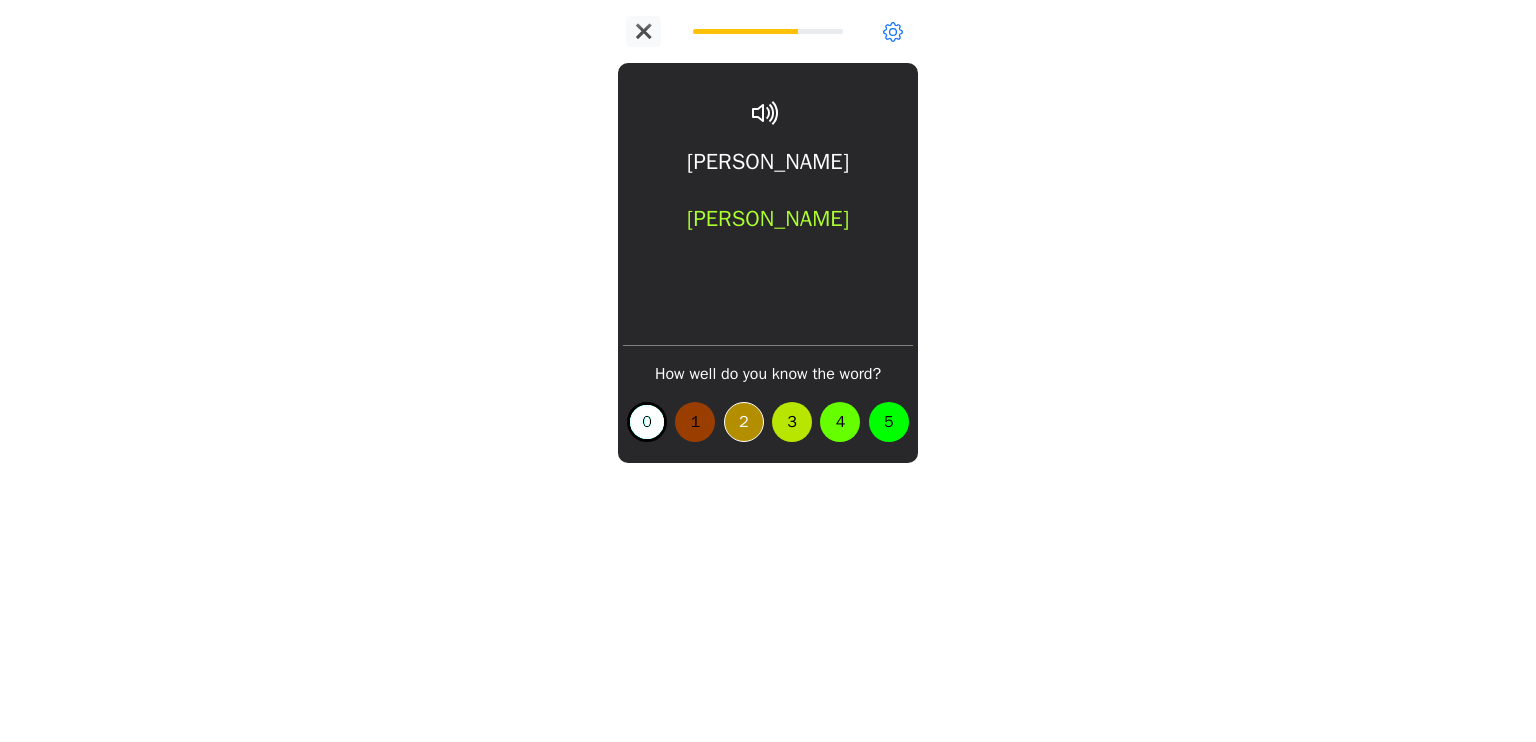 click on "2" at bounding box center [744, 422] 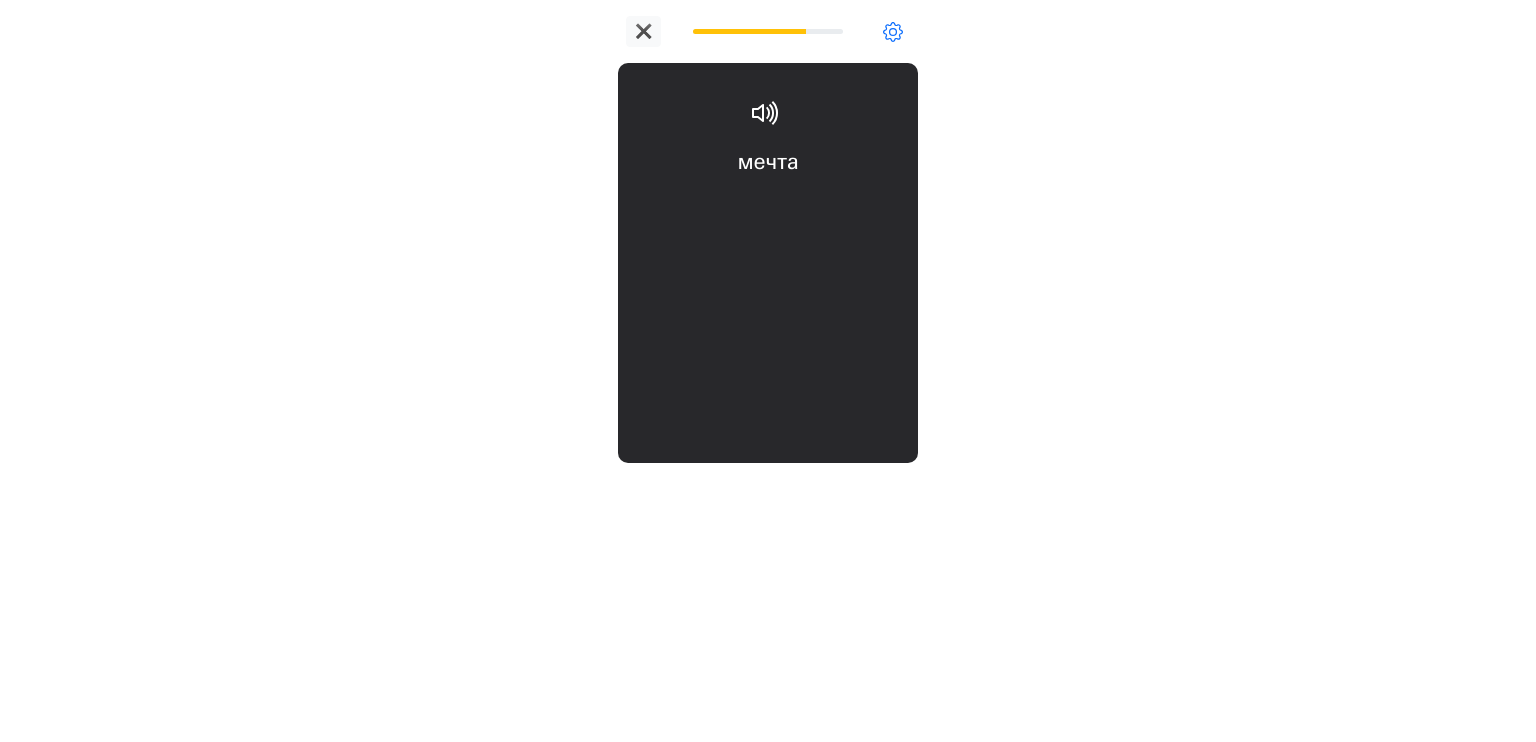 click on "мечта wish or aspiration (dream)" at bounding box center (768, 206) 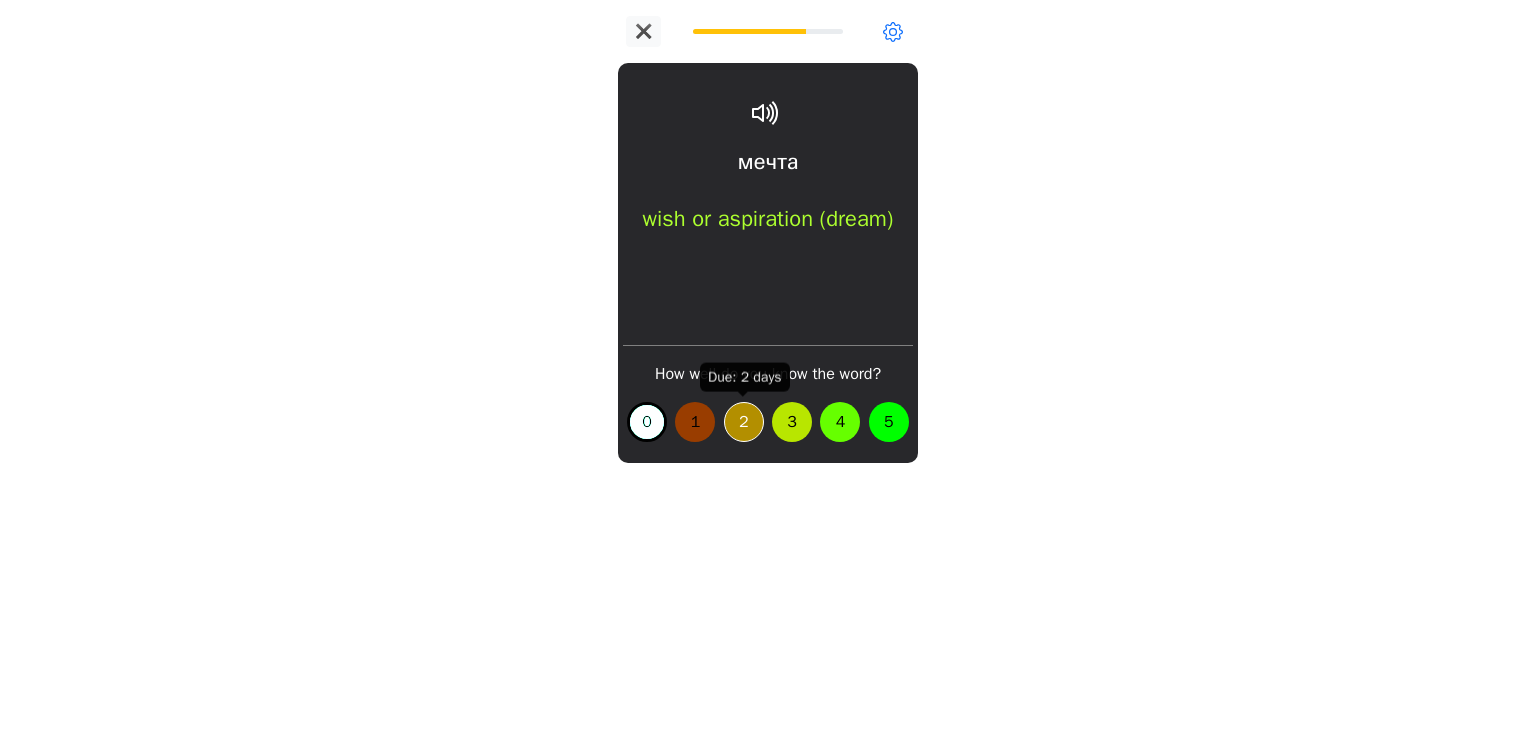 click on "2" at bounding box center (744, 422) 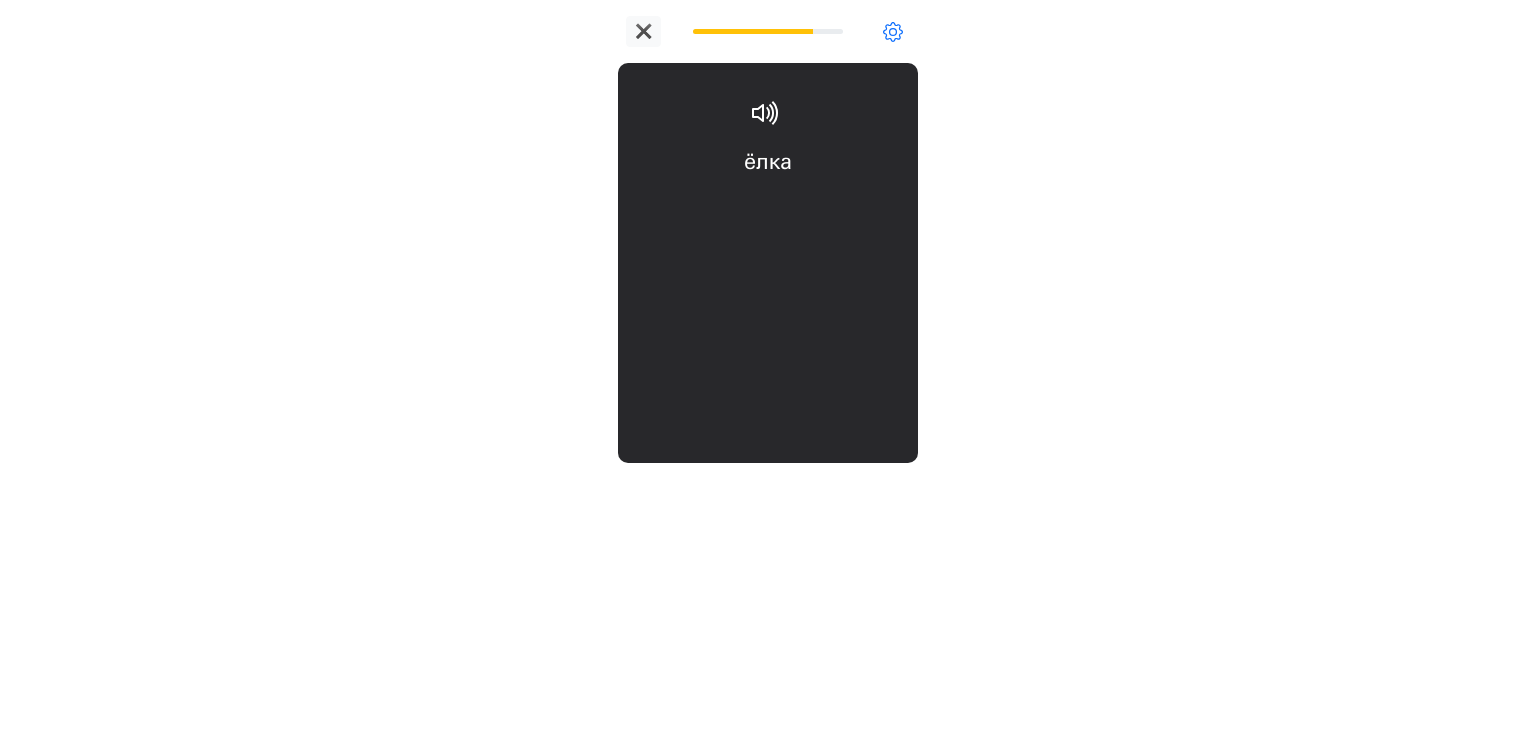 click on "ёлка Christmas tree" at bounding box center [768, 206] 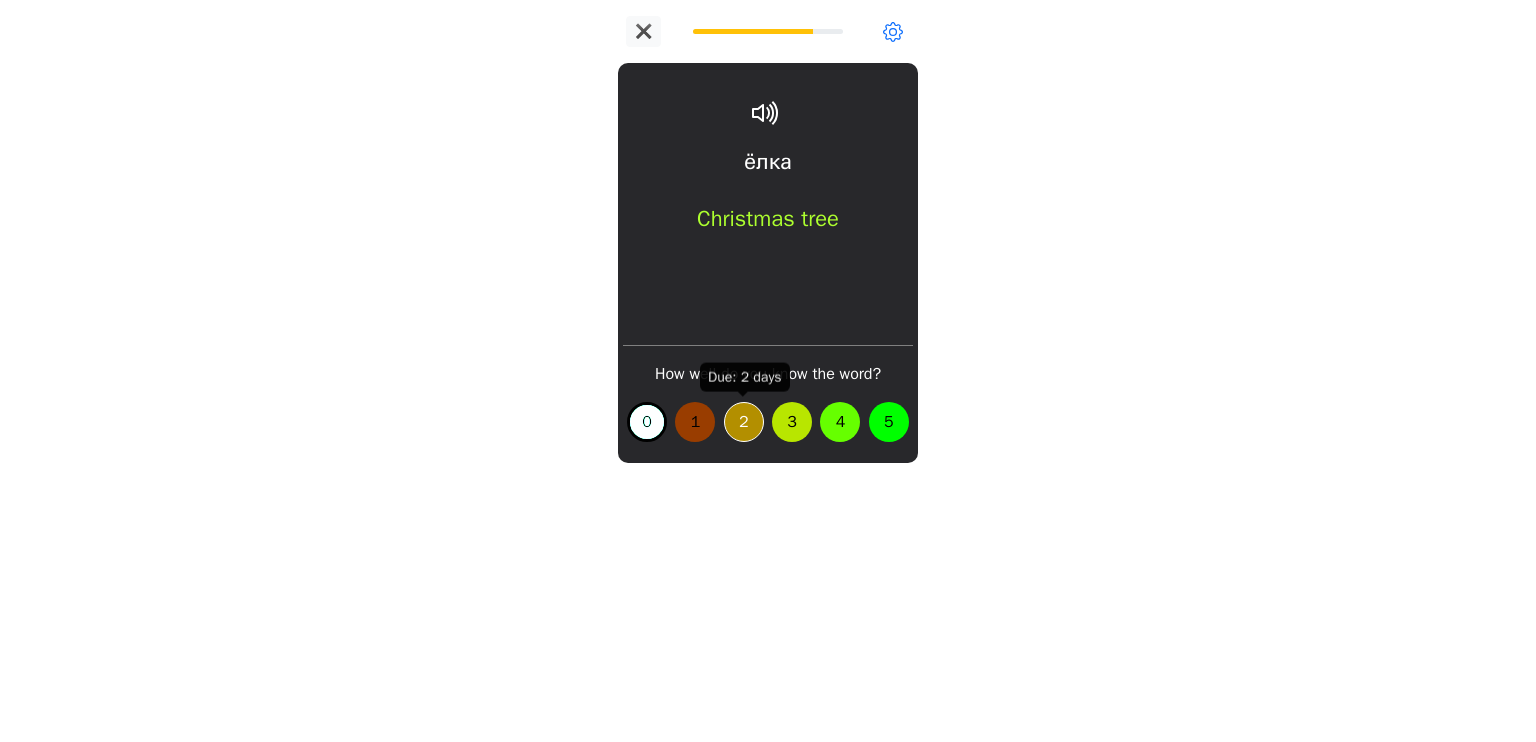 click on "2" at bounding box center [744, 422] 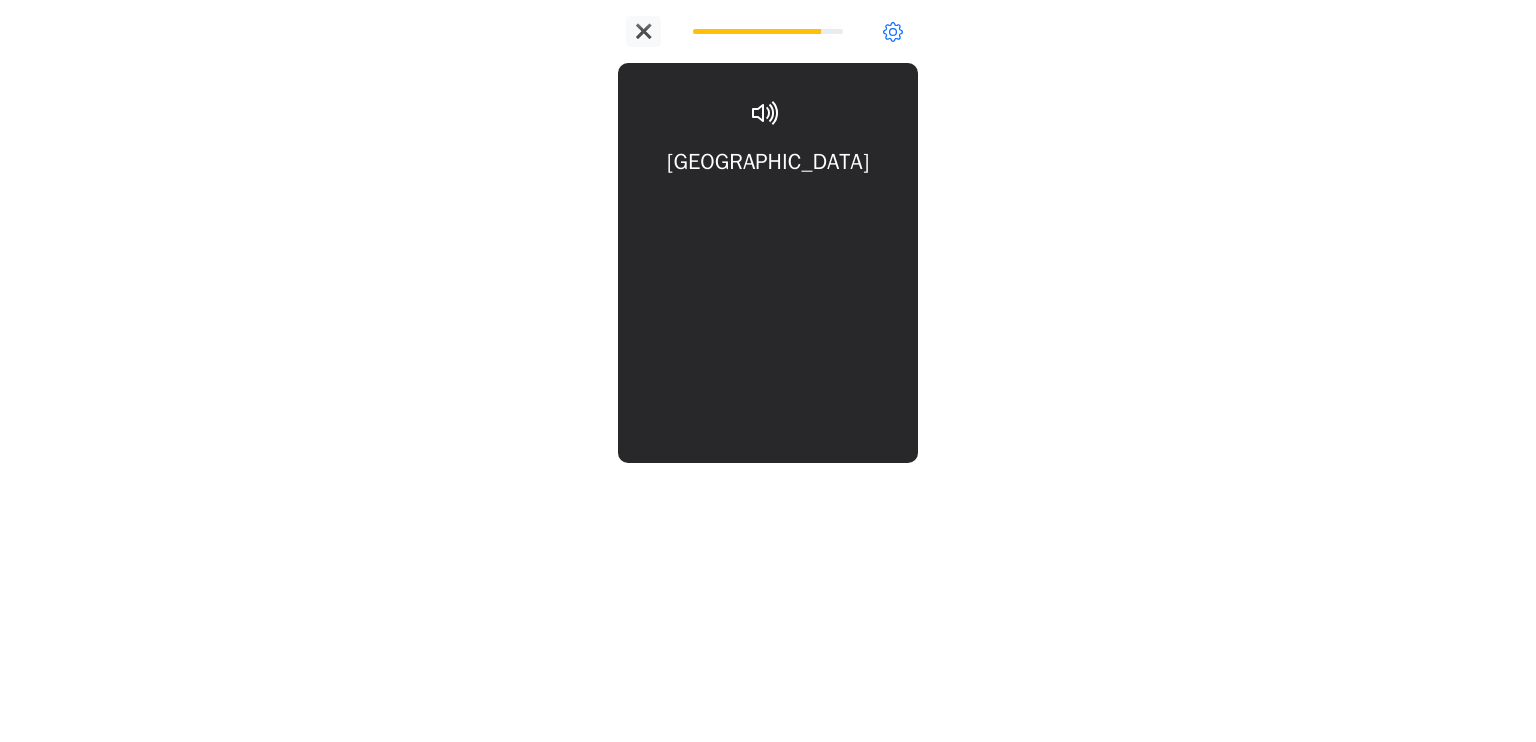 click on "Гамбург Hamburg" at bounding box center (768, 206) 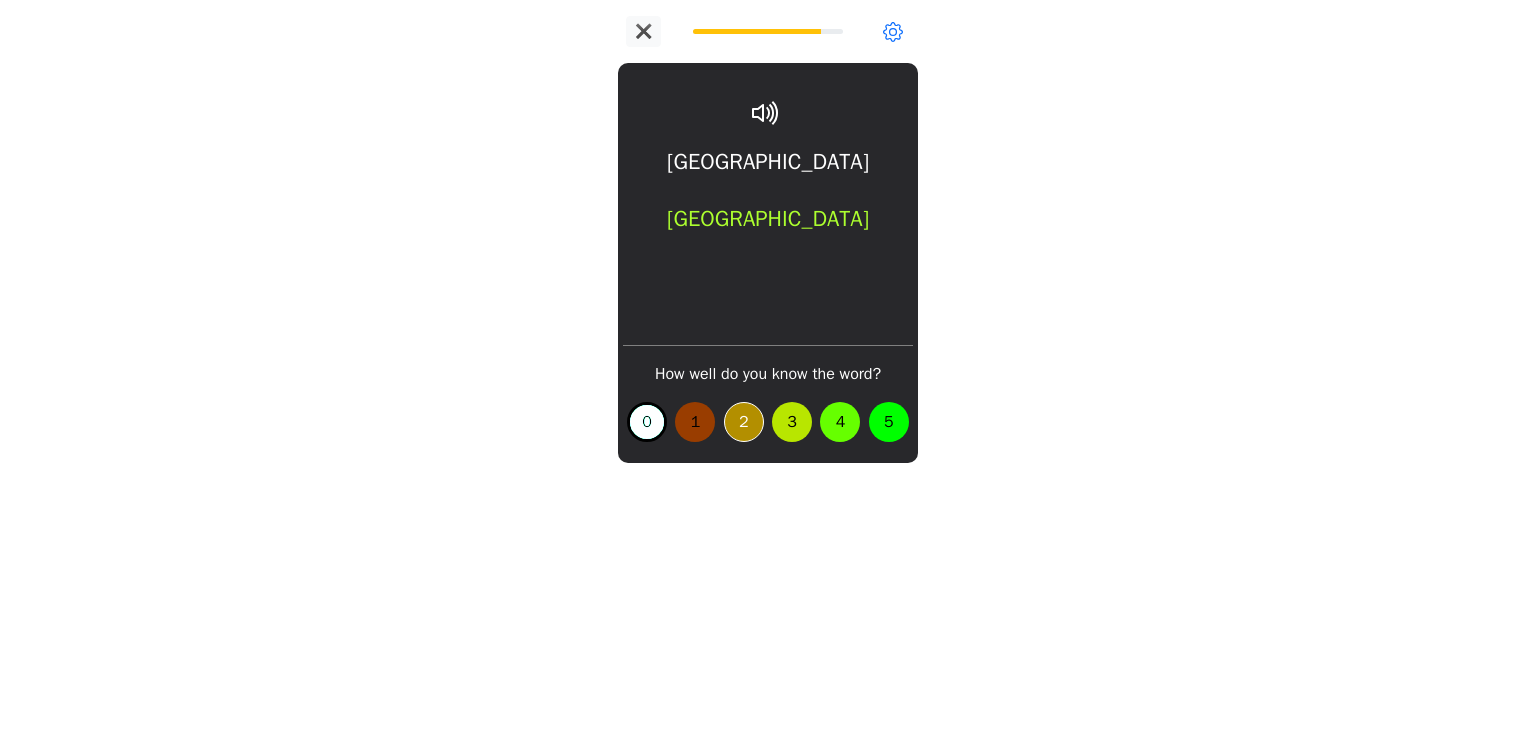 click on "2" at bounding box center [744, 422] 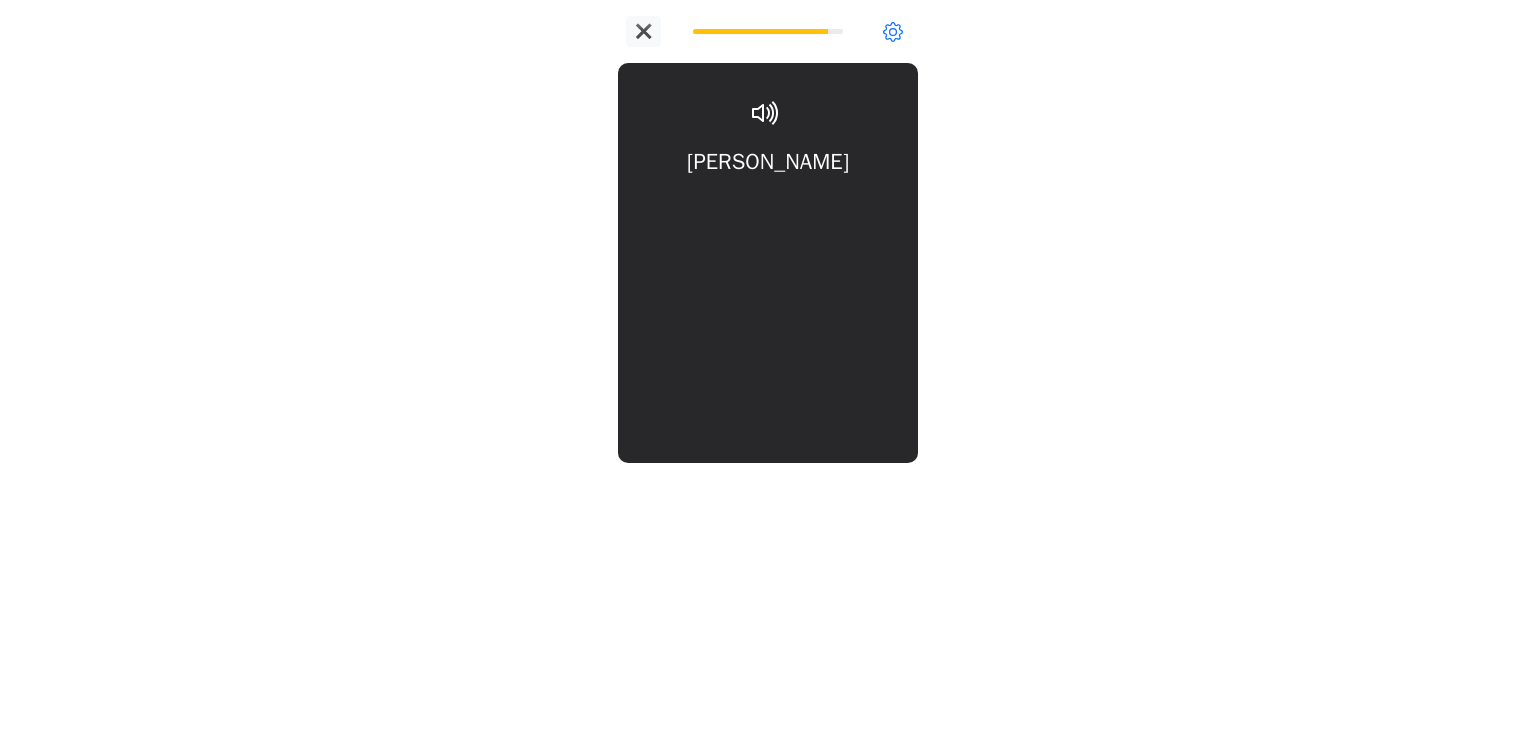 click on "Медведев Medvedev" at bounding box center (768, 206) 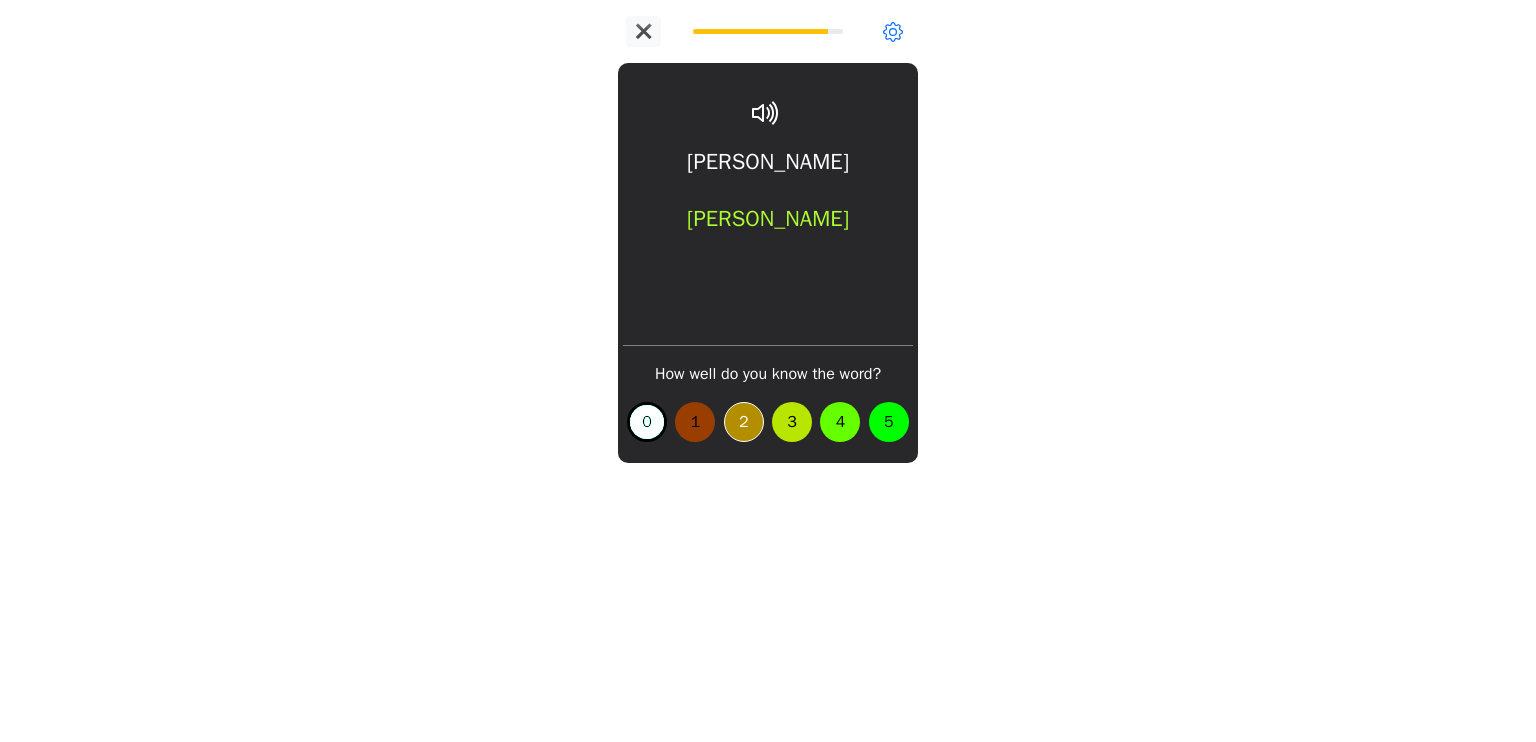 click on "2" at bounding box center (744, 422) 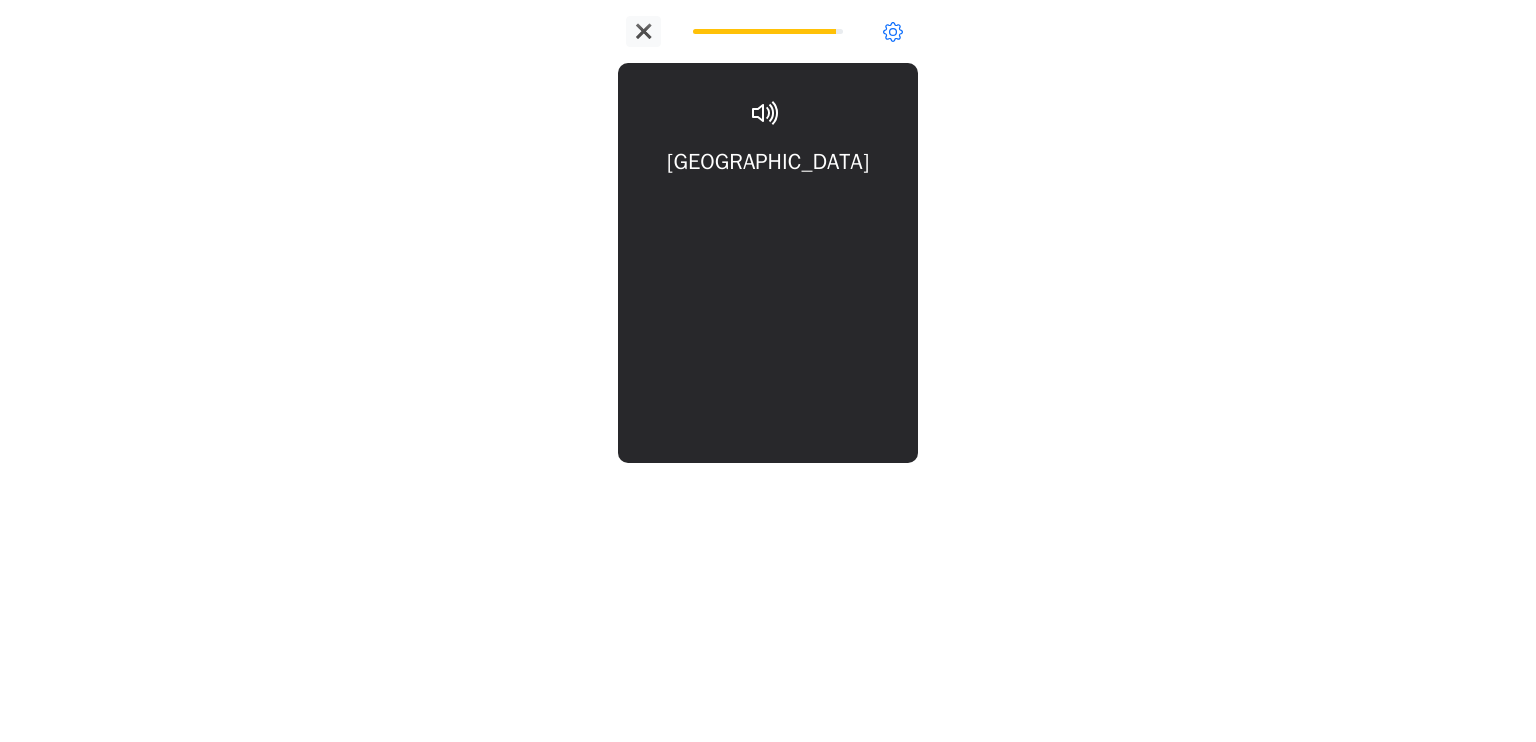 click on "Гамбург Hamburg" at bounding box center (768, 206) 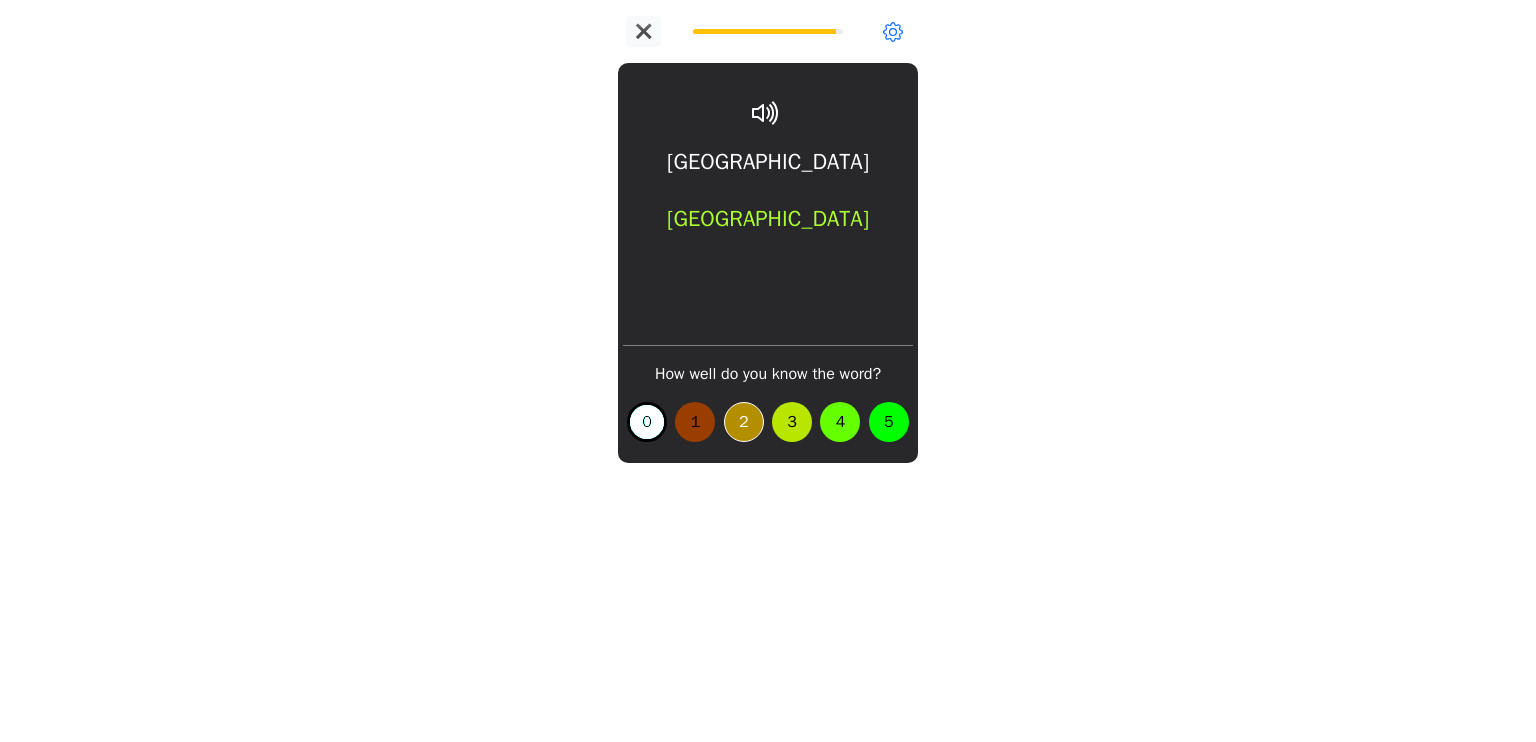 click on "2" at bounding box center (744, 422) 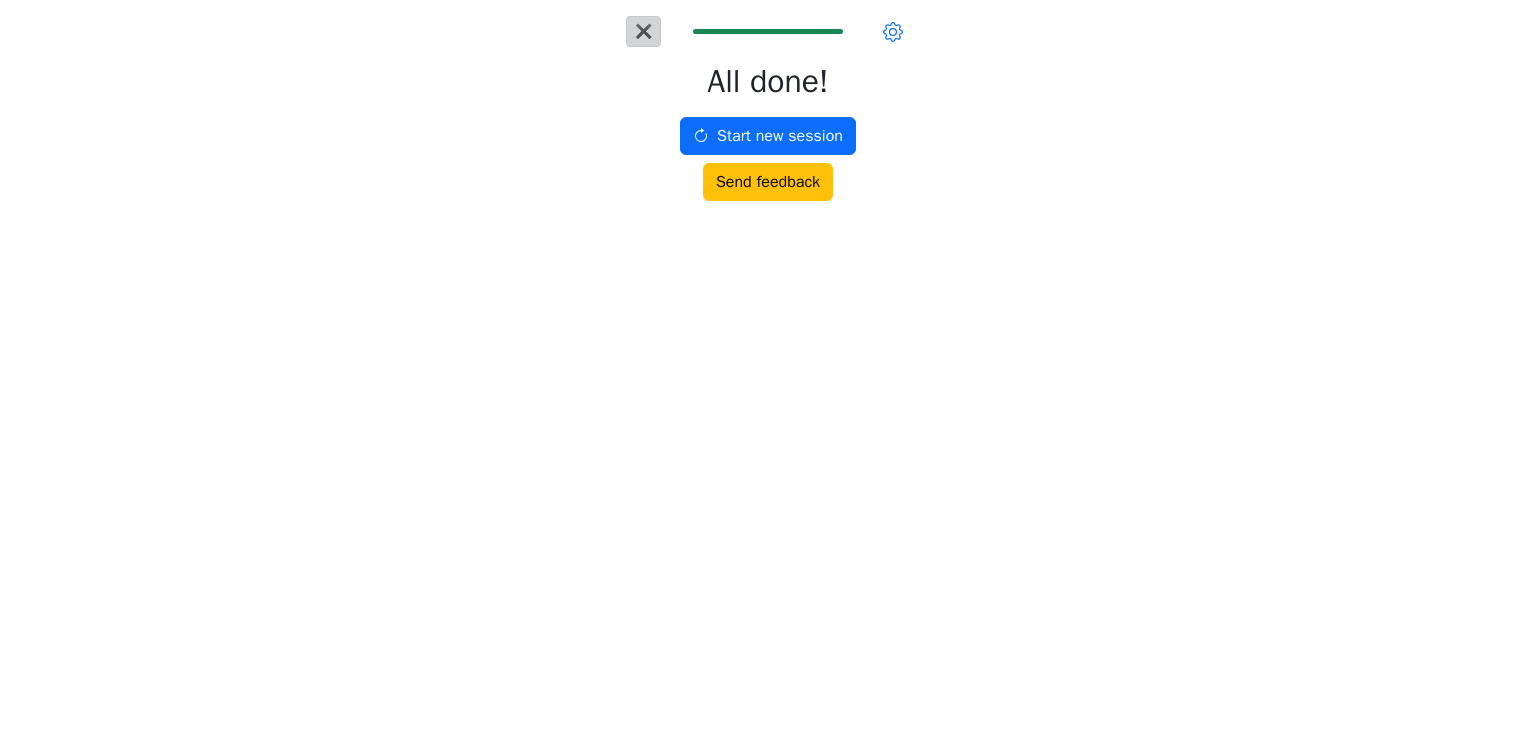 click on "✖" at bounding box center [643, 31] 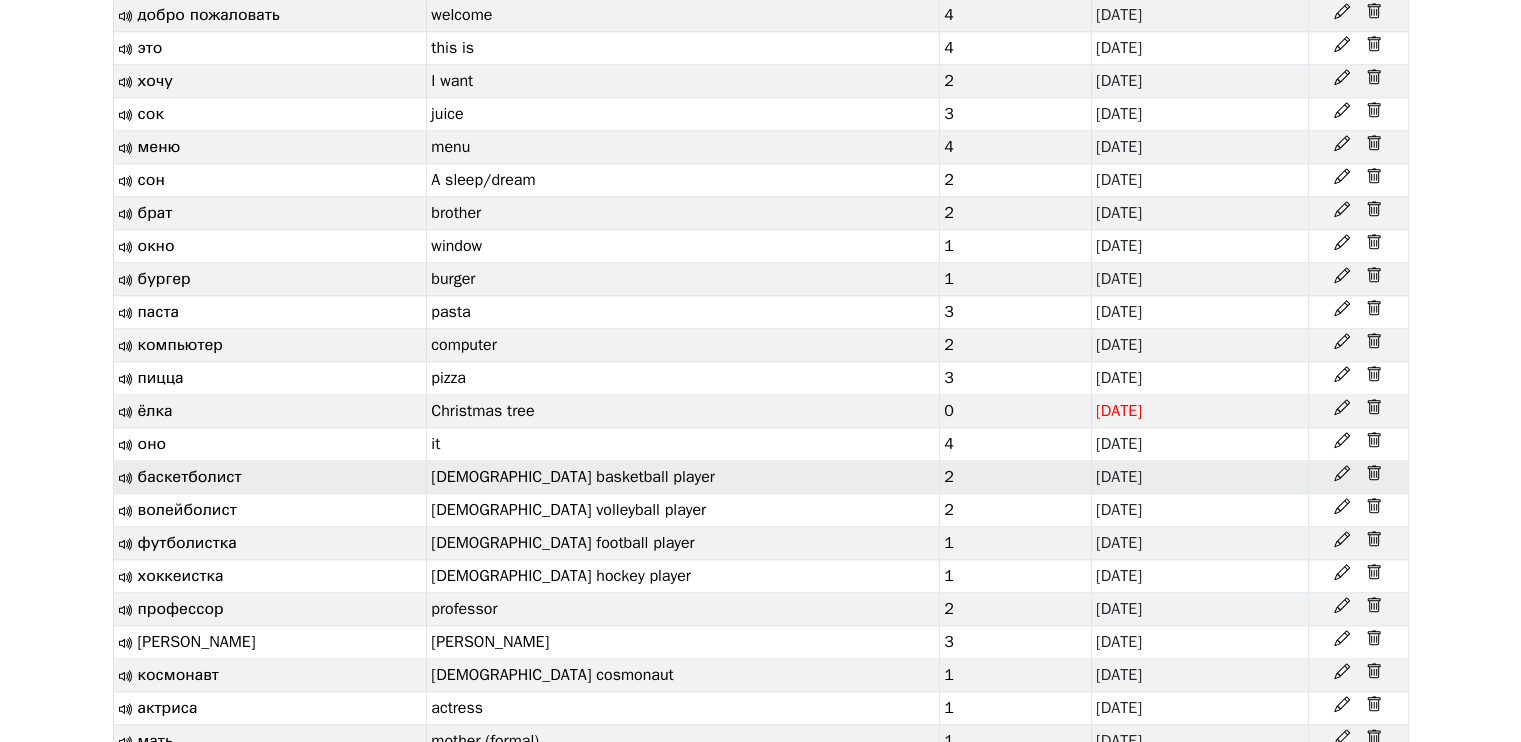 scroll, scrollTop: 2152, scrollLeft: 0, axis: vertical 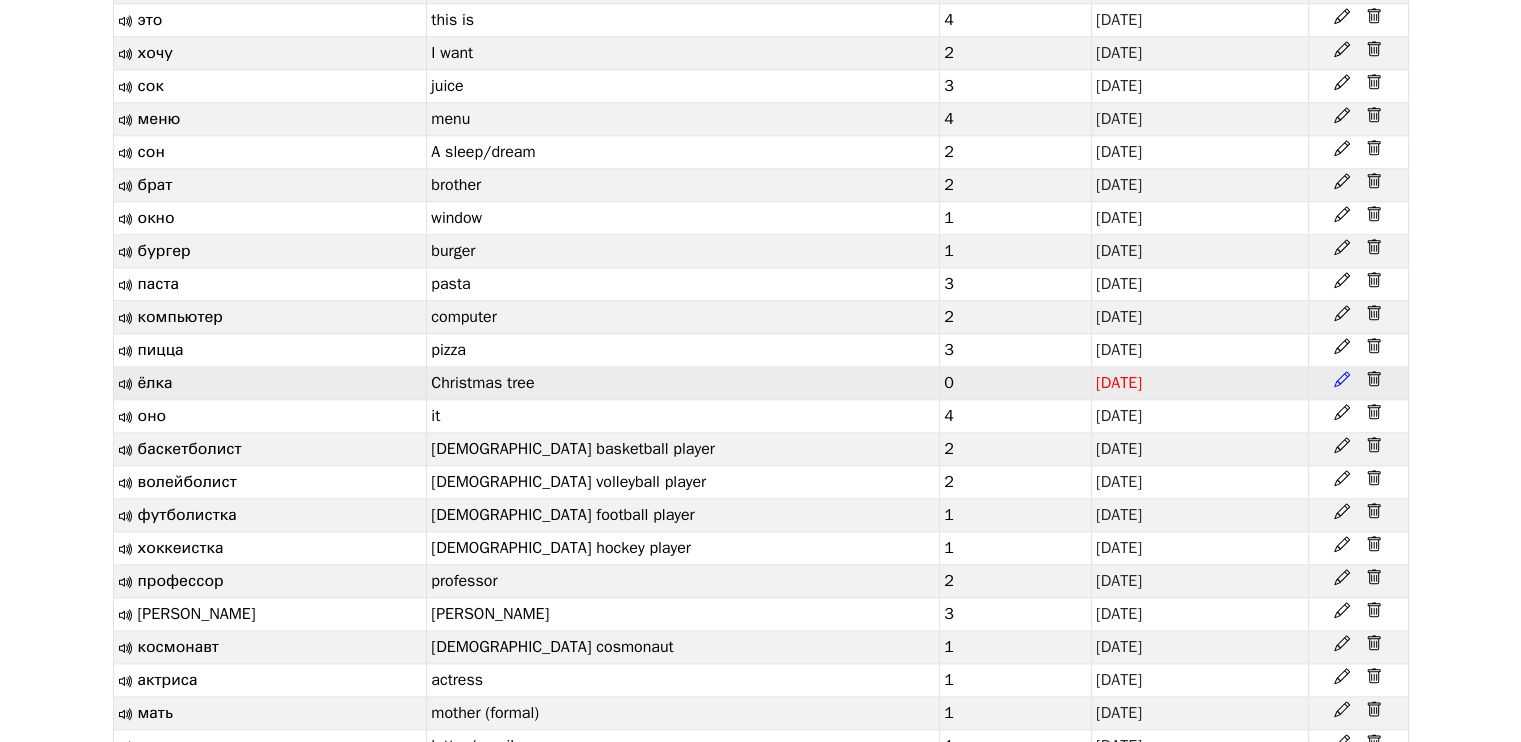 click 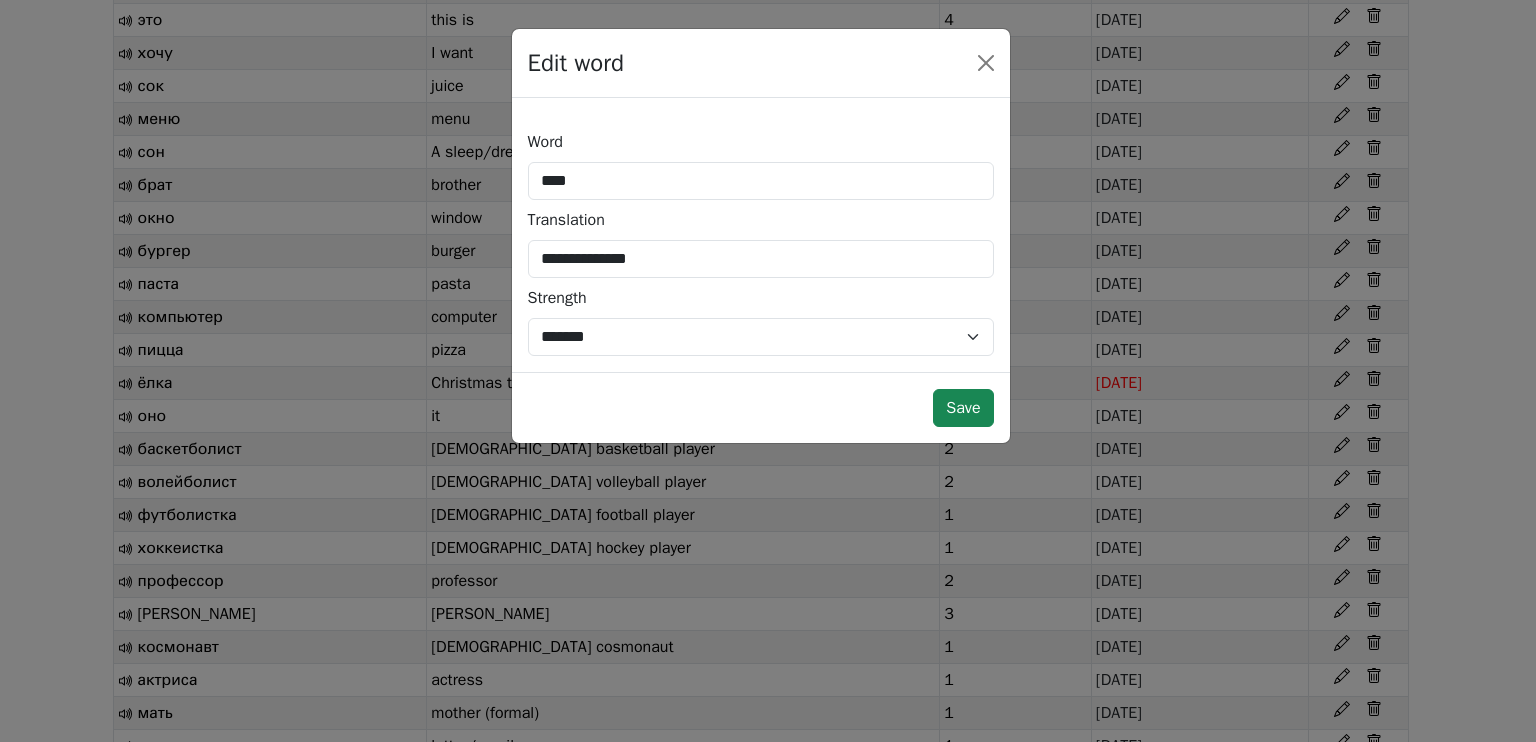 click on "**********" at bounding box center (761, 243) 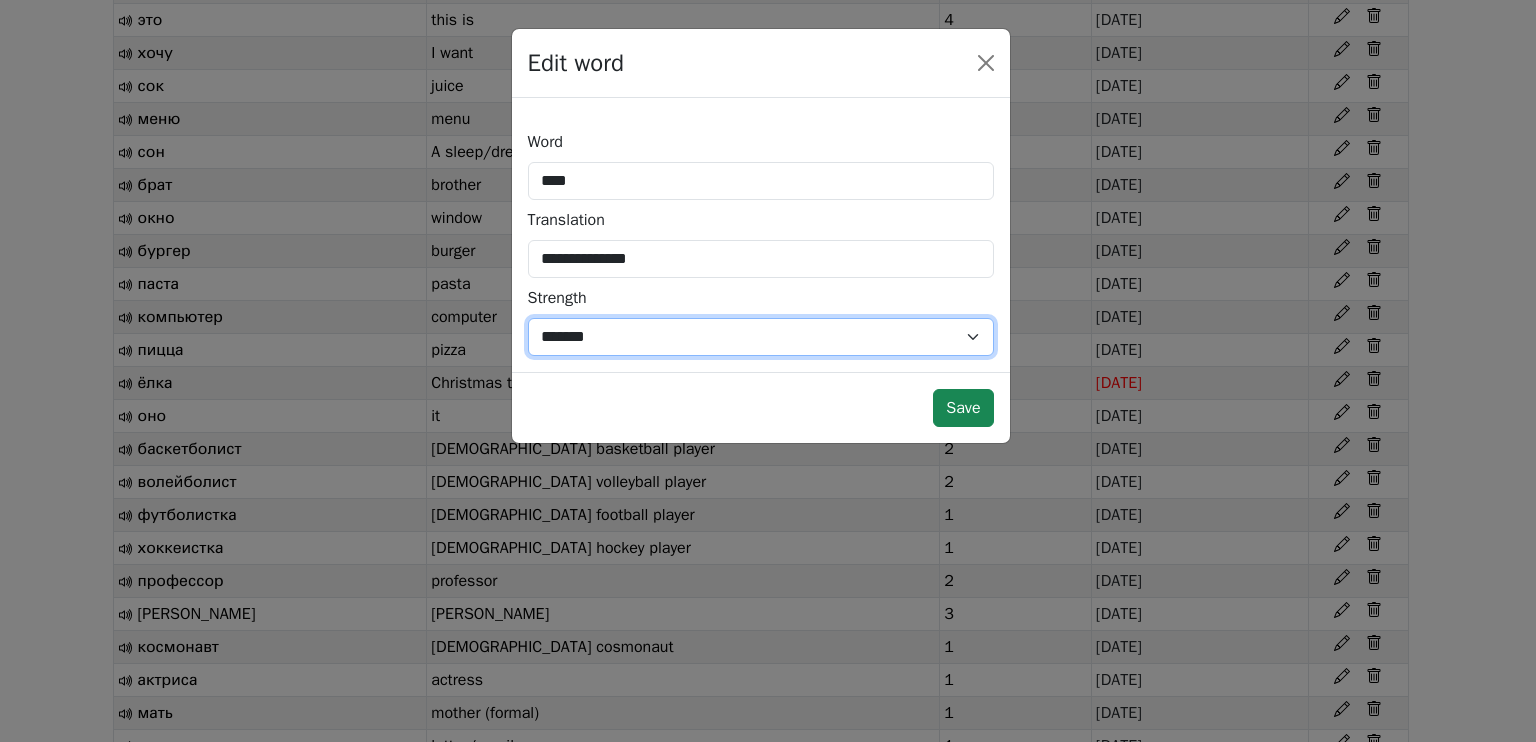 click on "*** *** * * * * * *** ******* *" at bounding box center [761, 337] 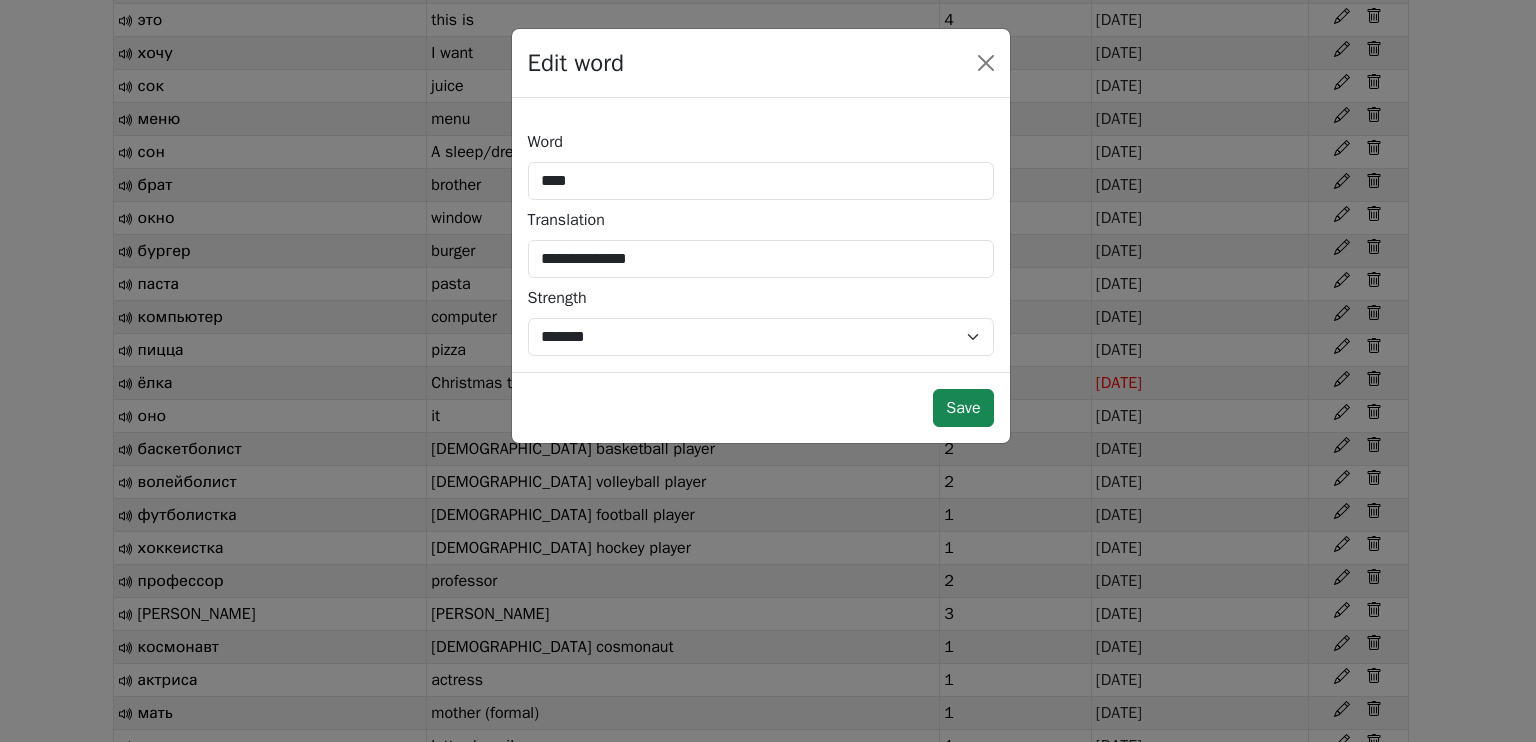 click on "Save" at bounding box center [761, 407] 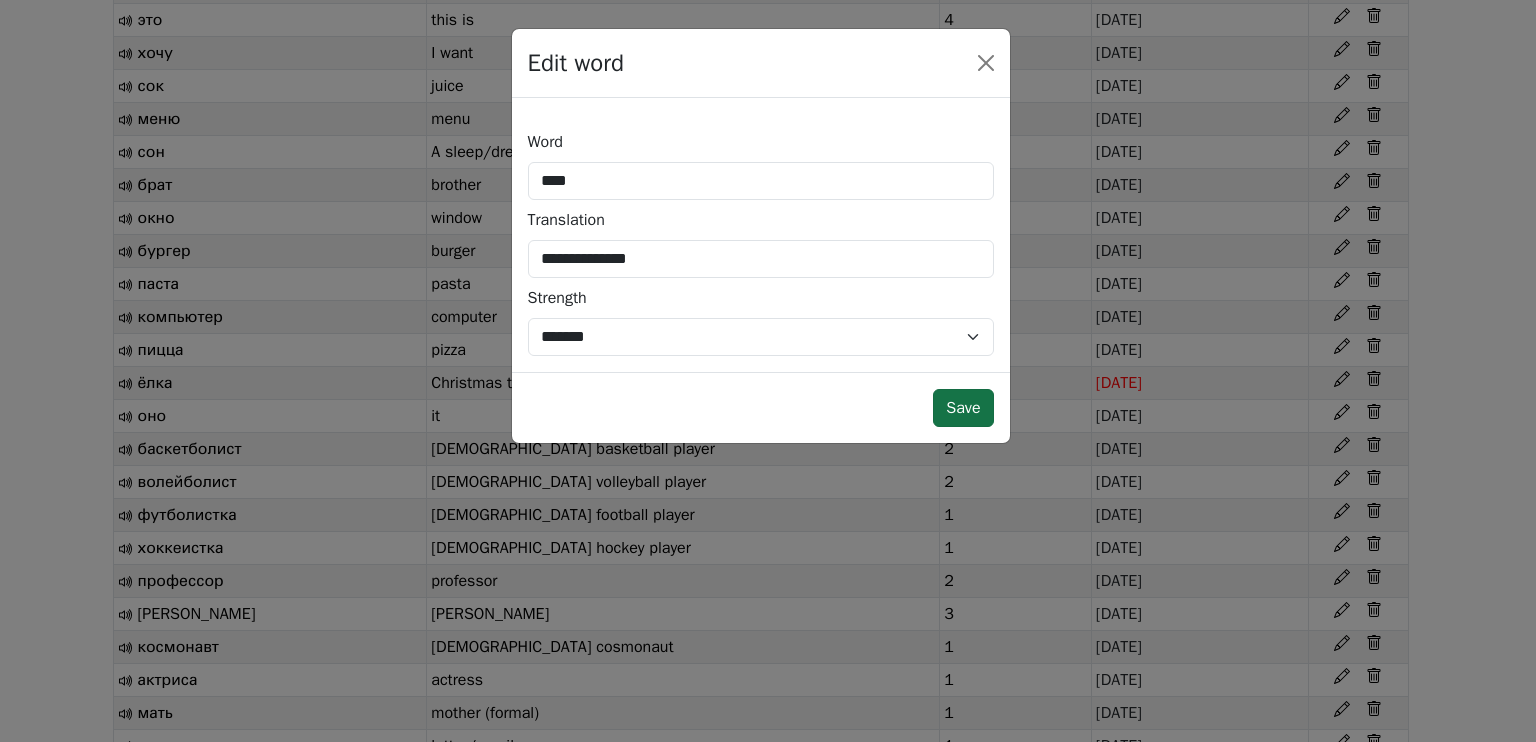 click on "Save" at bounding box center (963, 408) 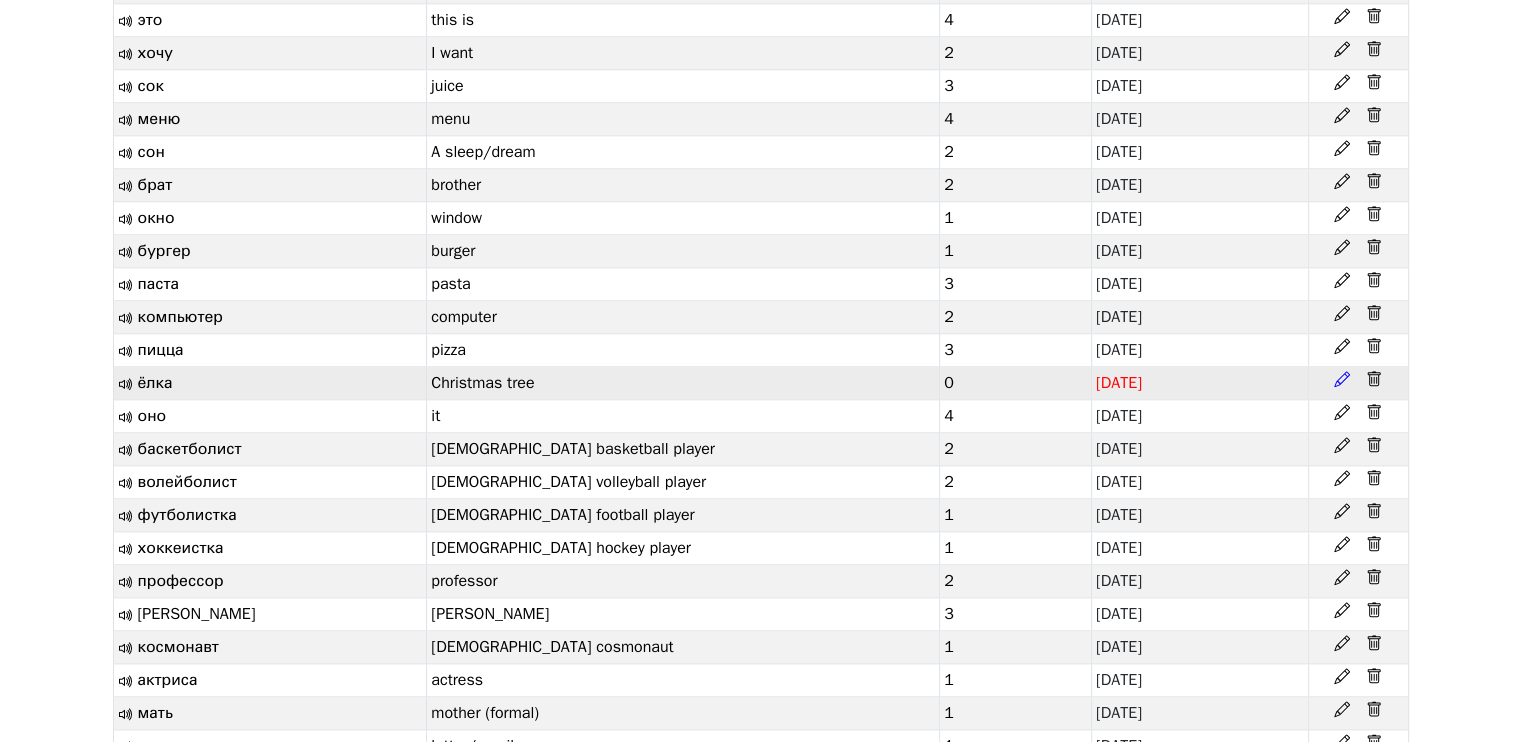 click 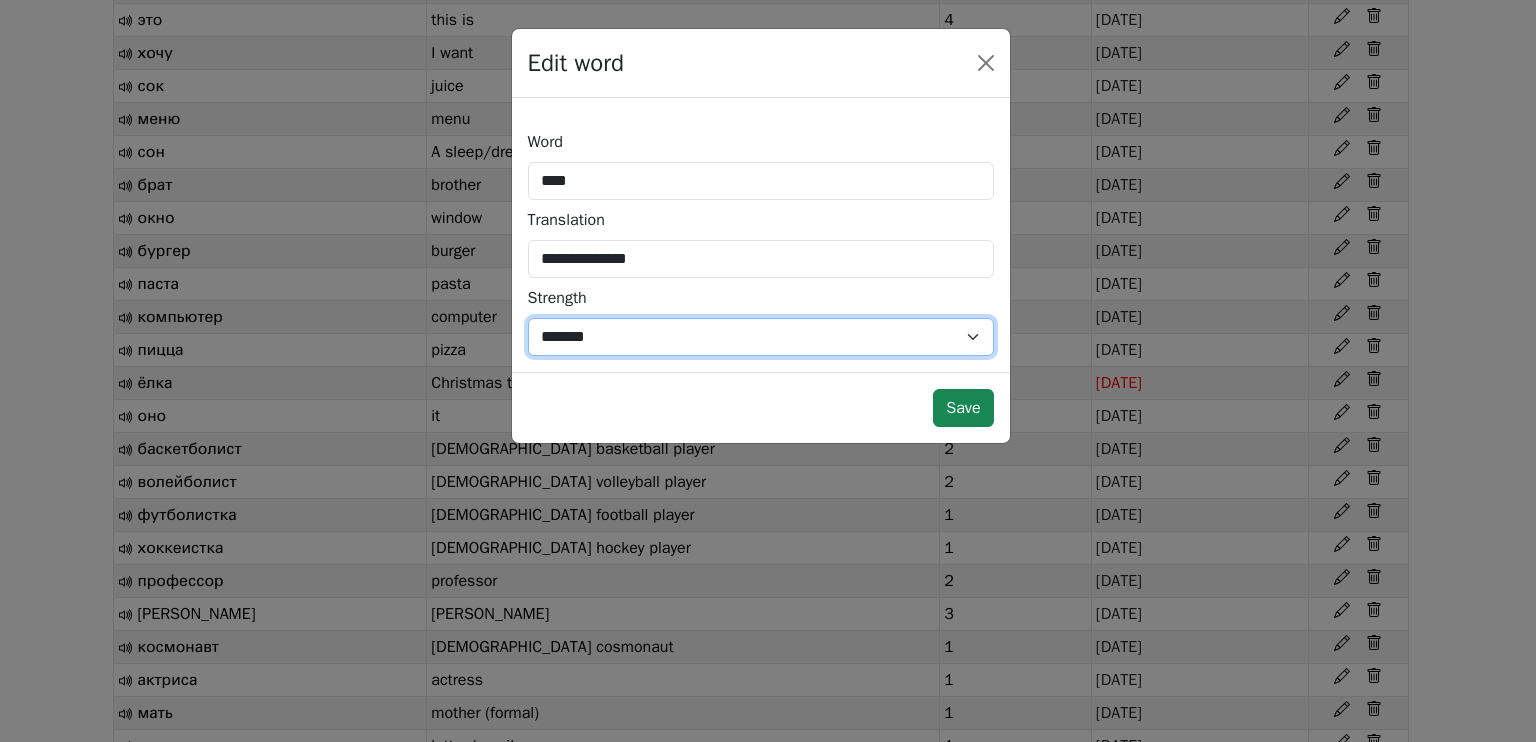 click on "*** *** * * * * * *** ******* *" at bounding box center [761, 337] 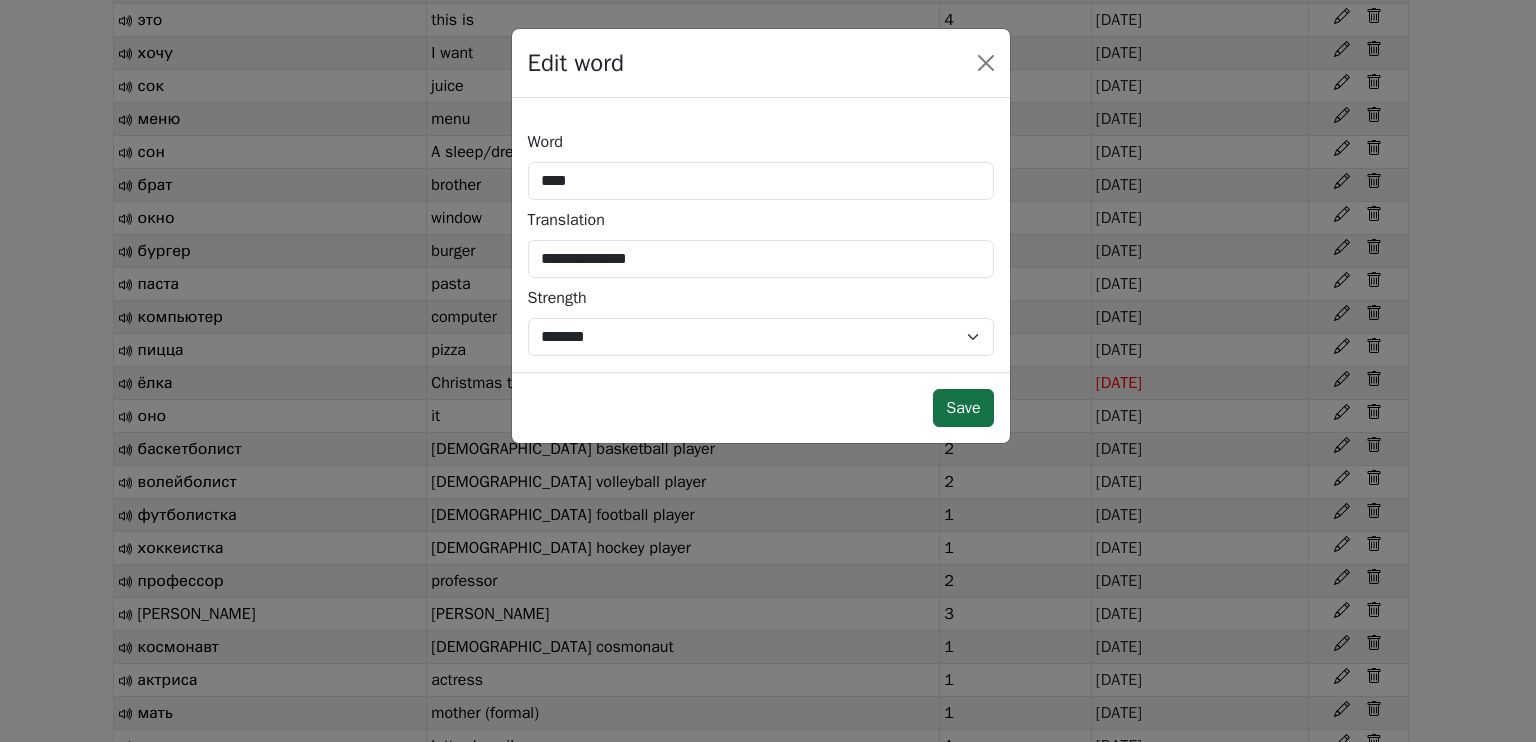 click on "Save" at bounding box center [963, 408] 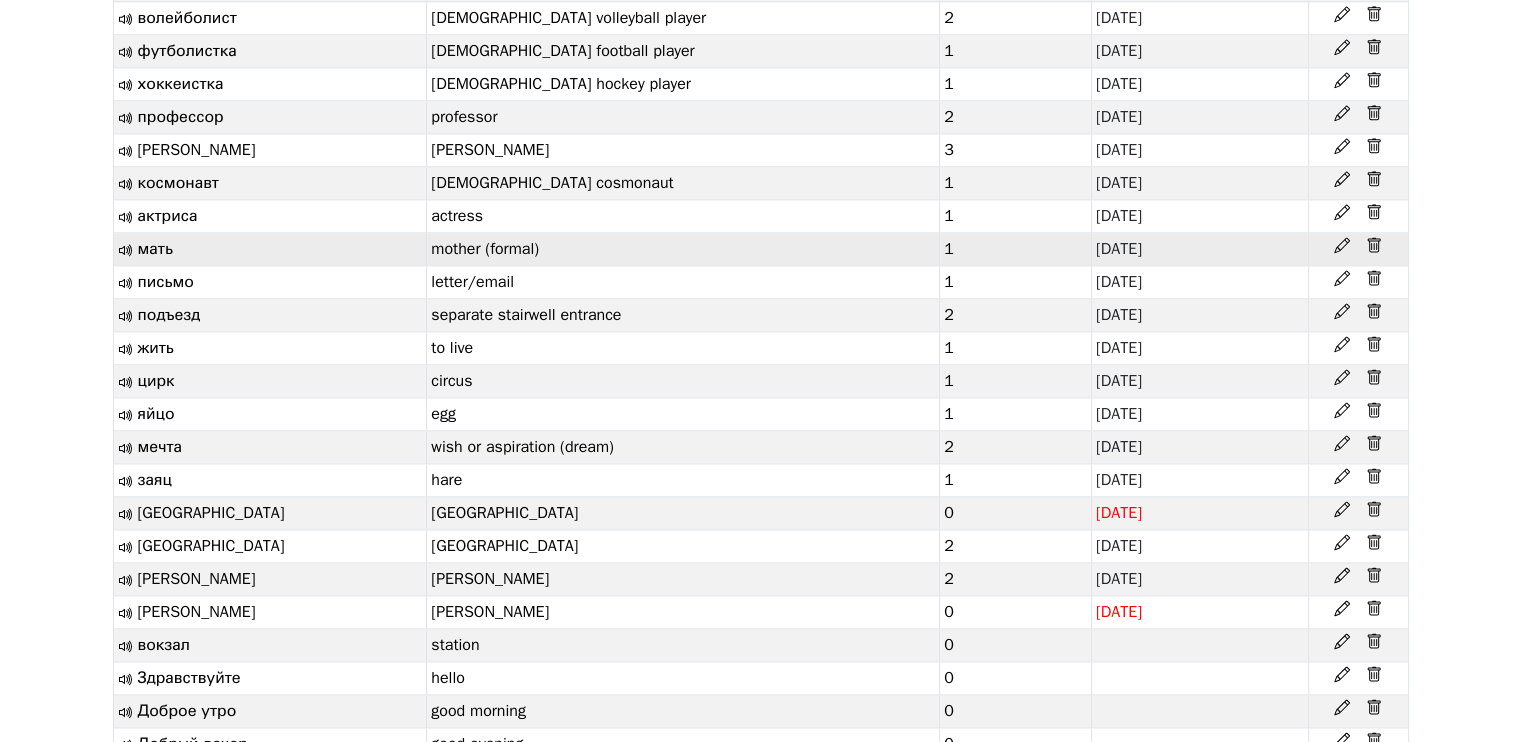 scroll, scrollTop: 2652, scrollLeft: 0, axis: vertical 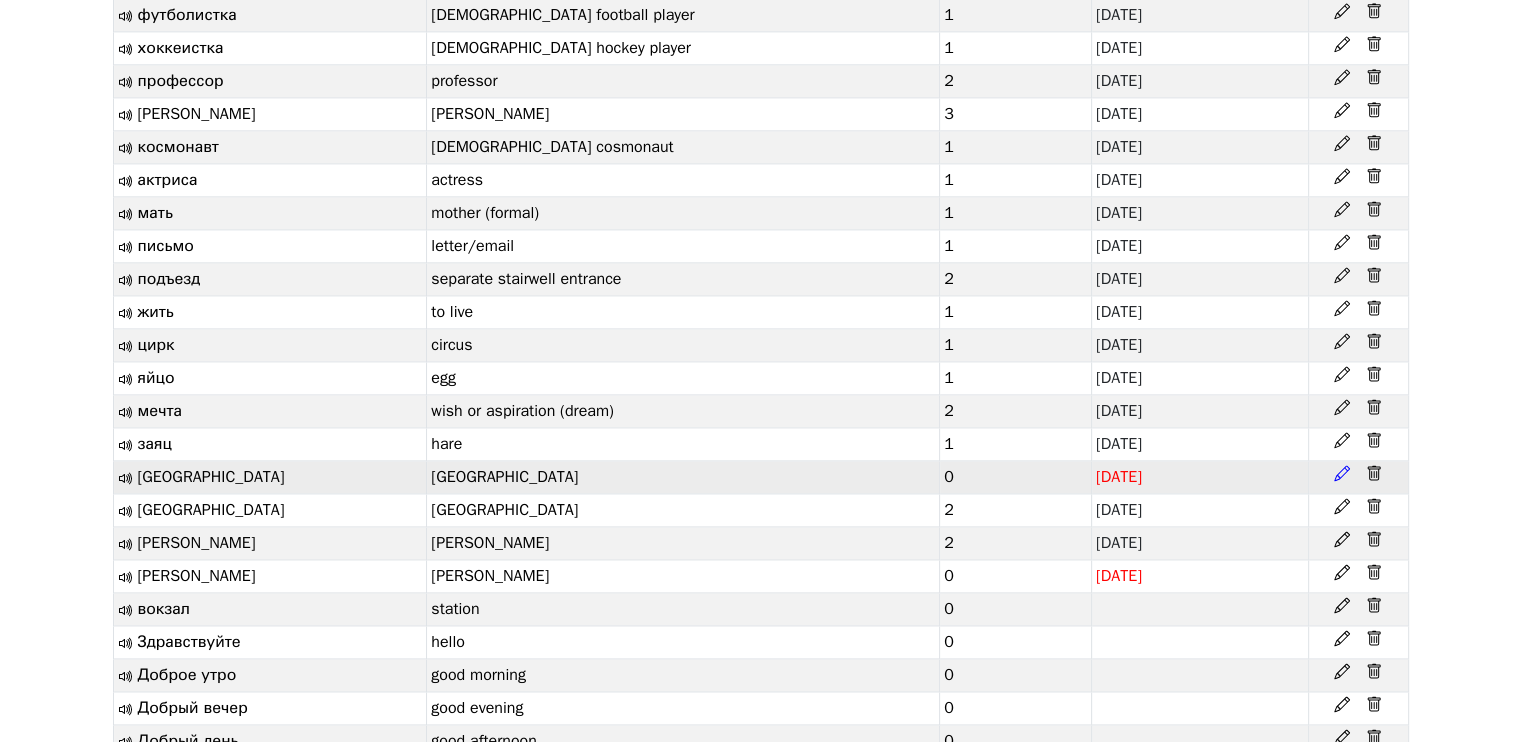click 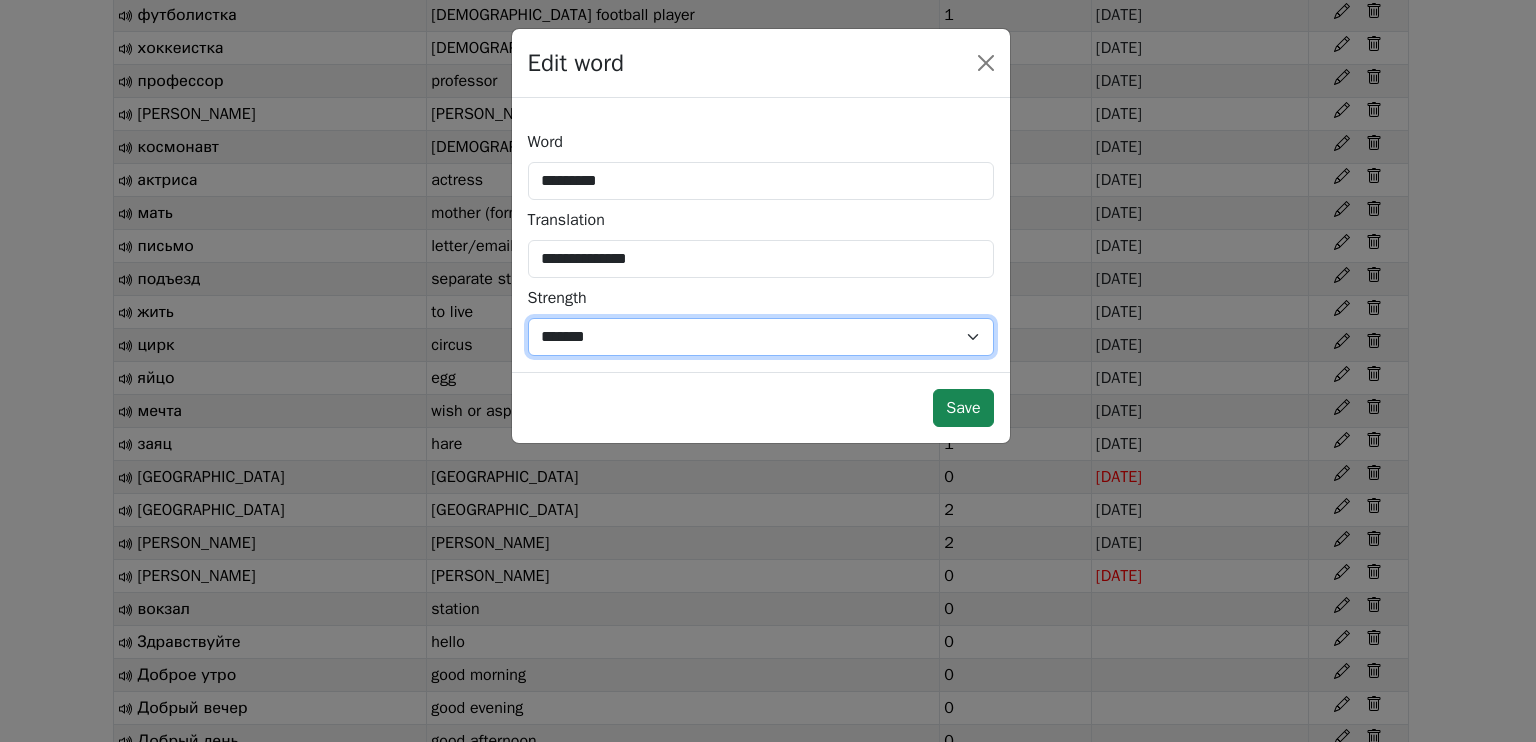 click on "*** *** * * * * * *** ******* *" at bounding box center (761, 337) 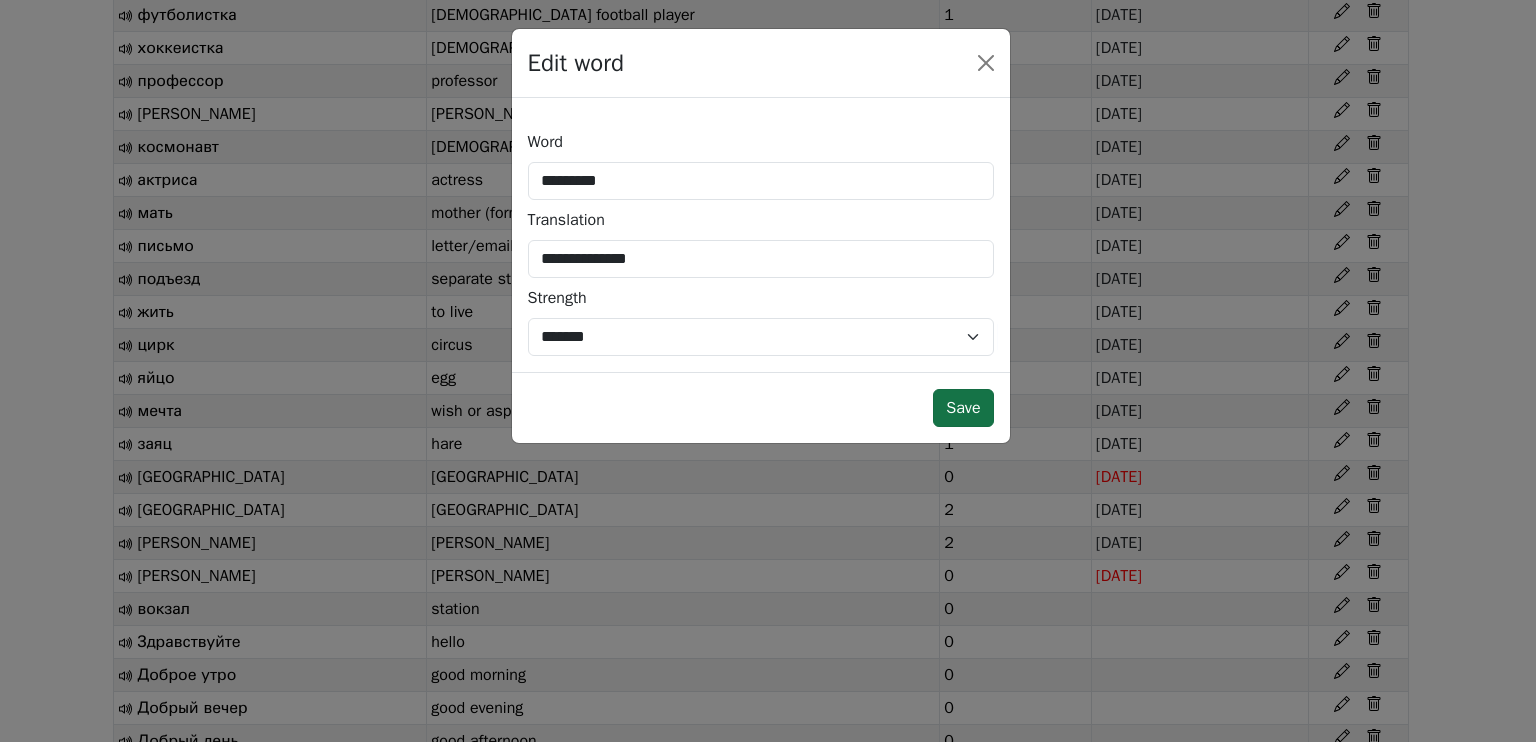 click on "Save" at bounding box center (963, 408) 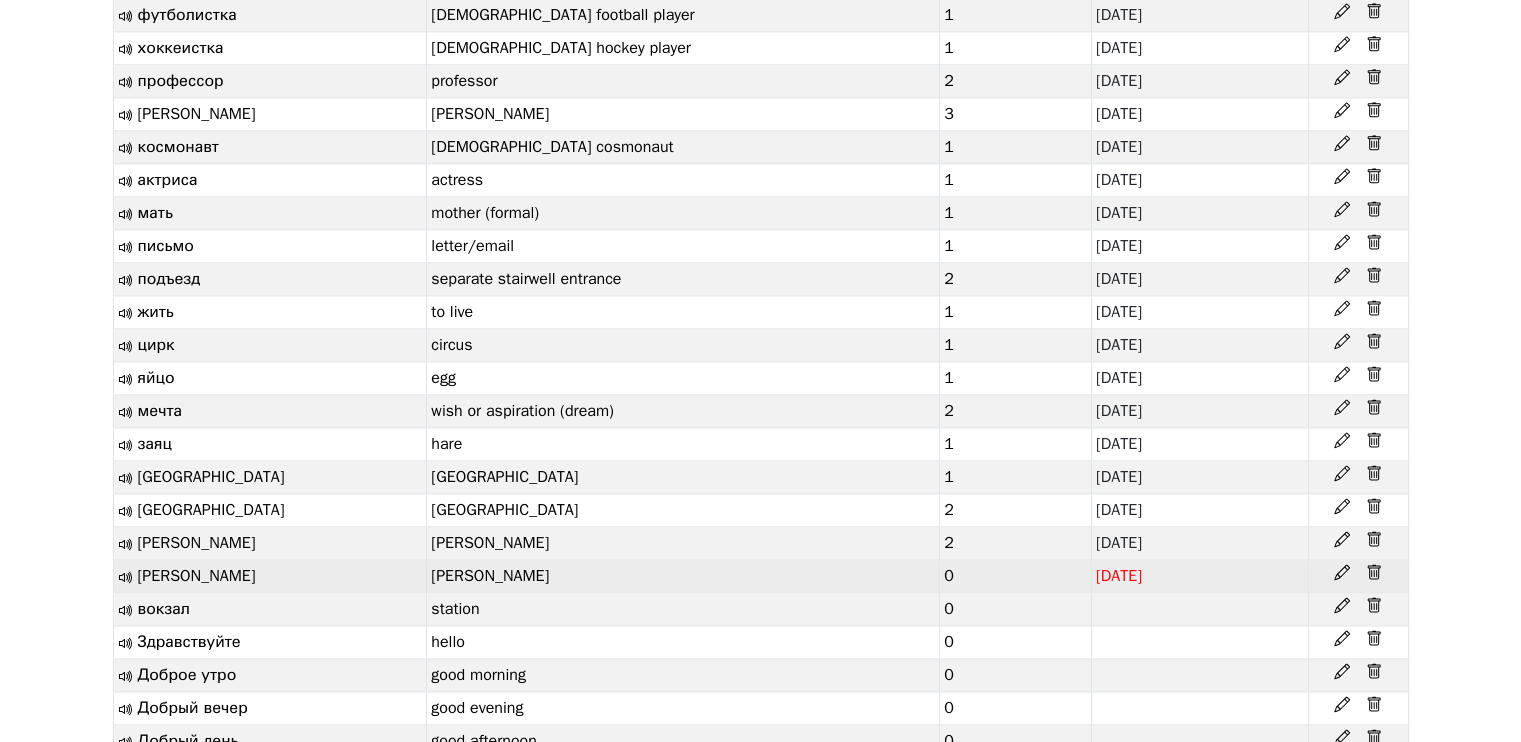 click at bounding box center (1358, 572) 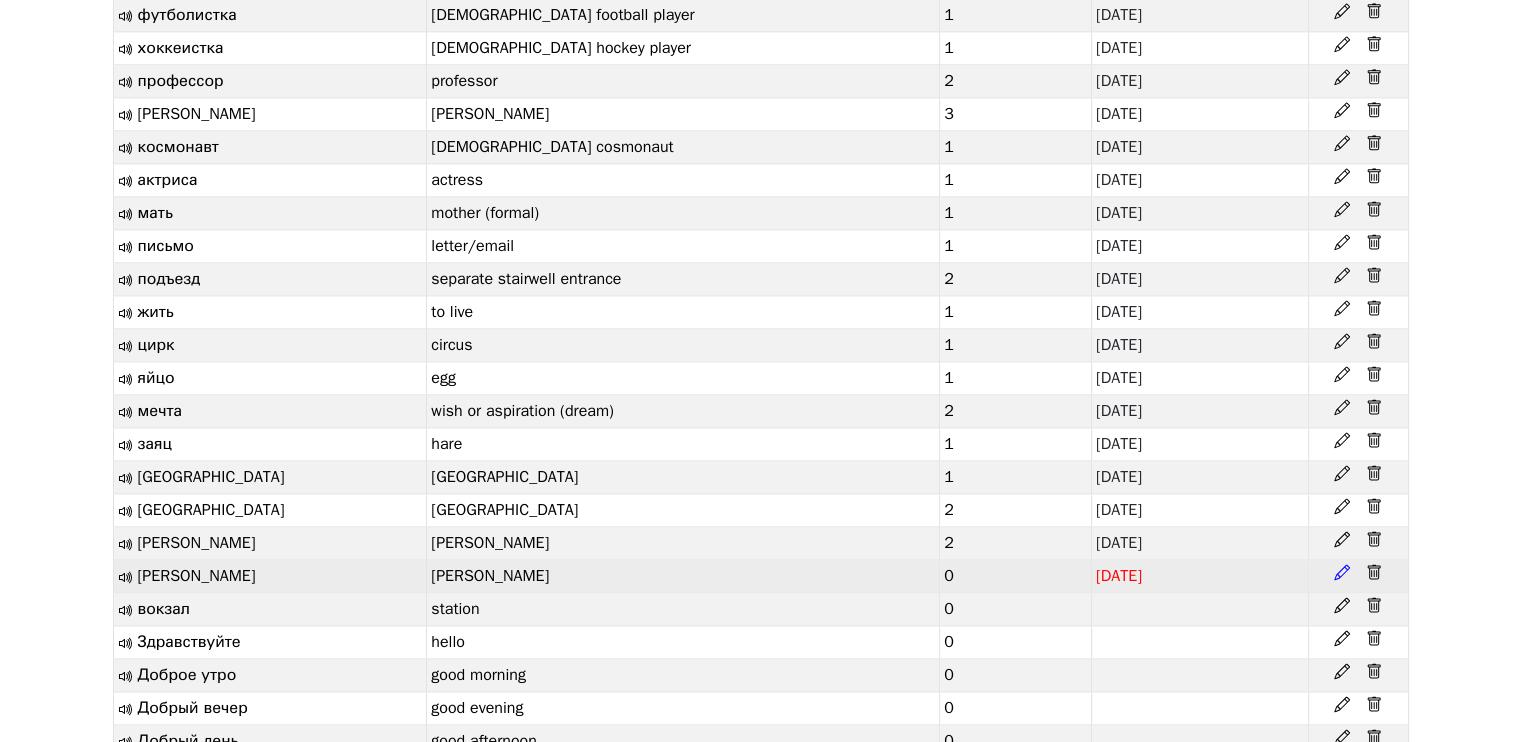 click 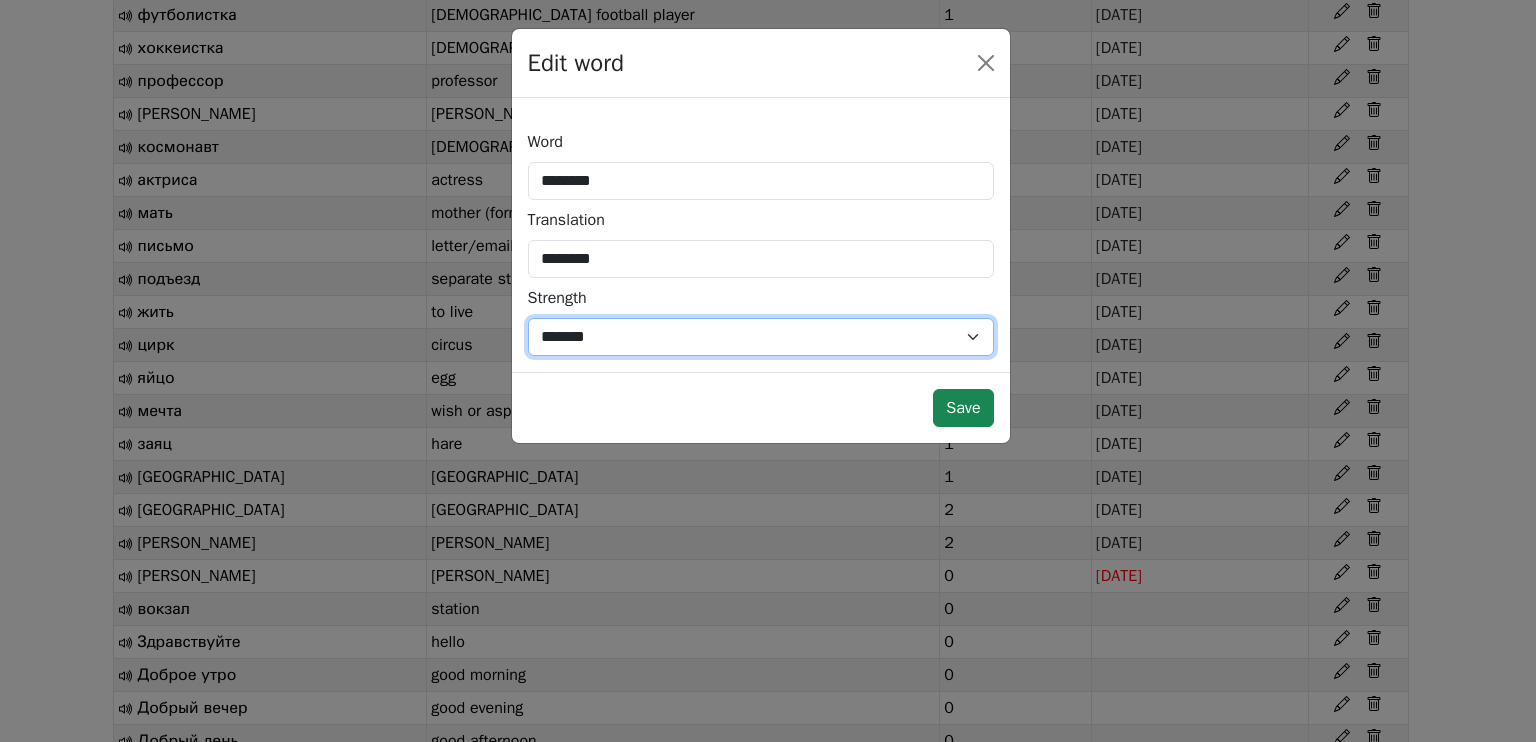 click on "*** *** * * * * * *** ******* *" at bounding box center [761, 337] 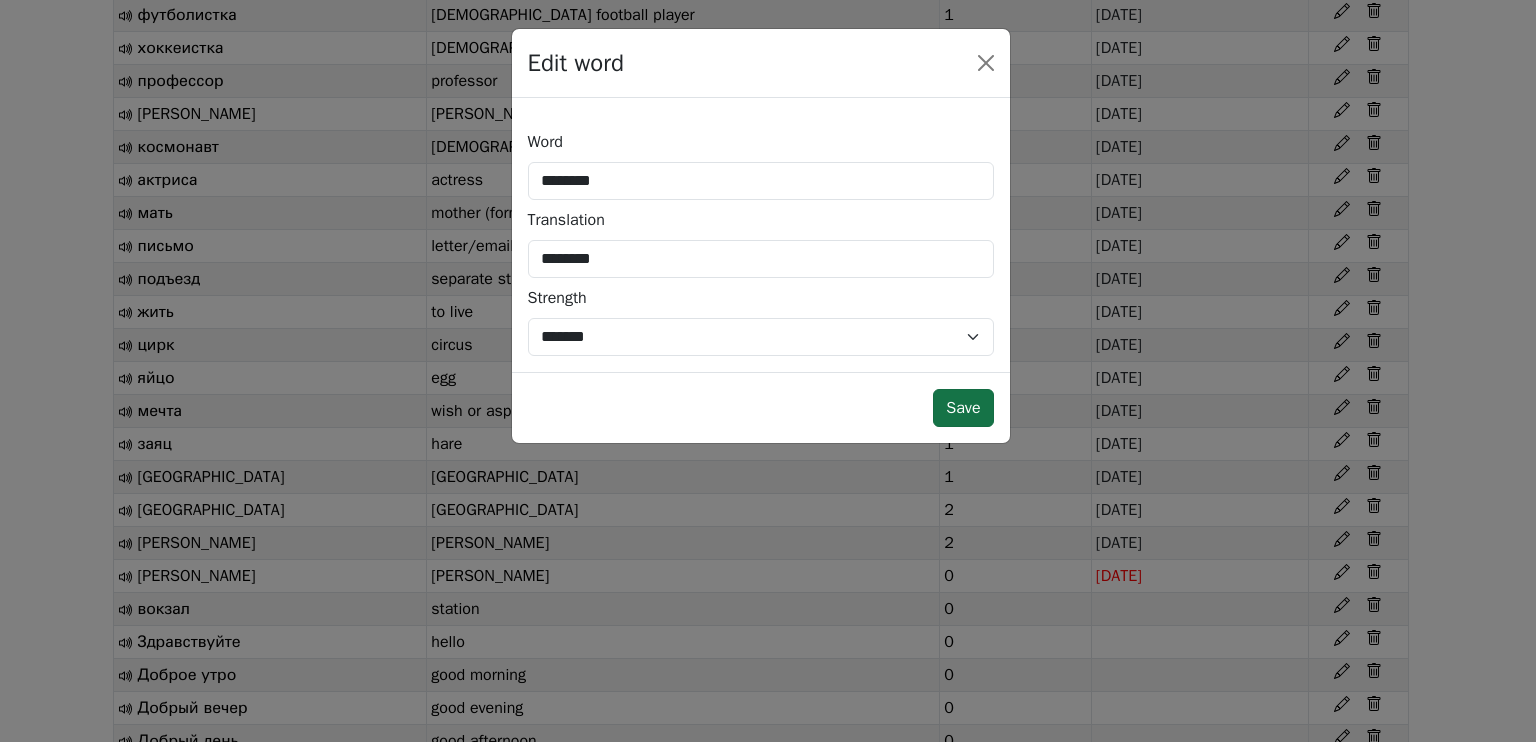 click on "Save" at bounding box center (963, 408) 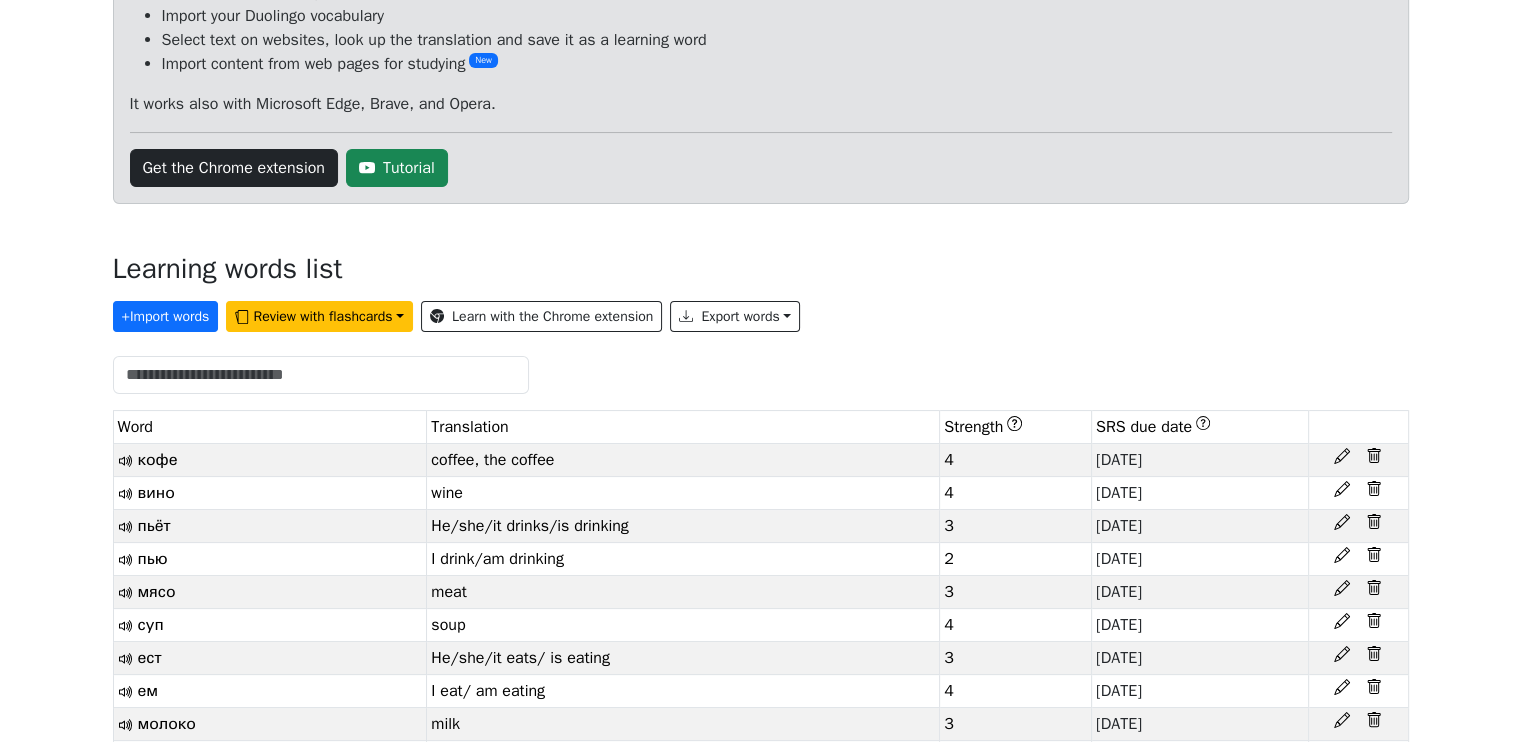 scroll, scrollTop: 0, scrollLeft: 0, axis: both 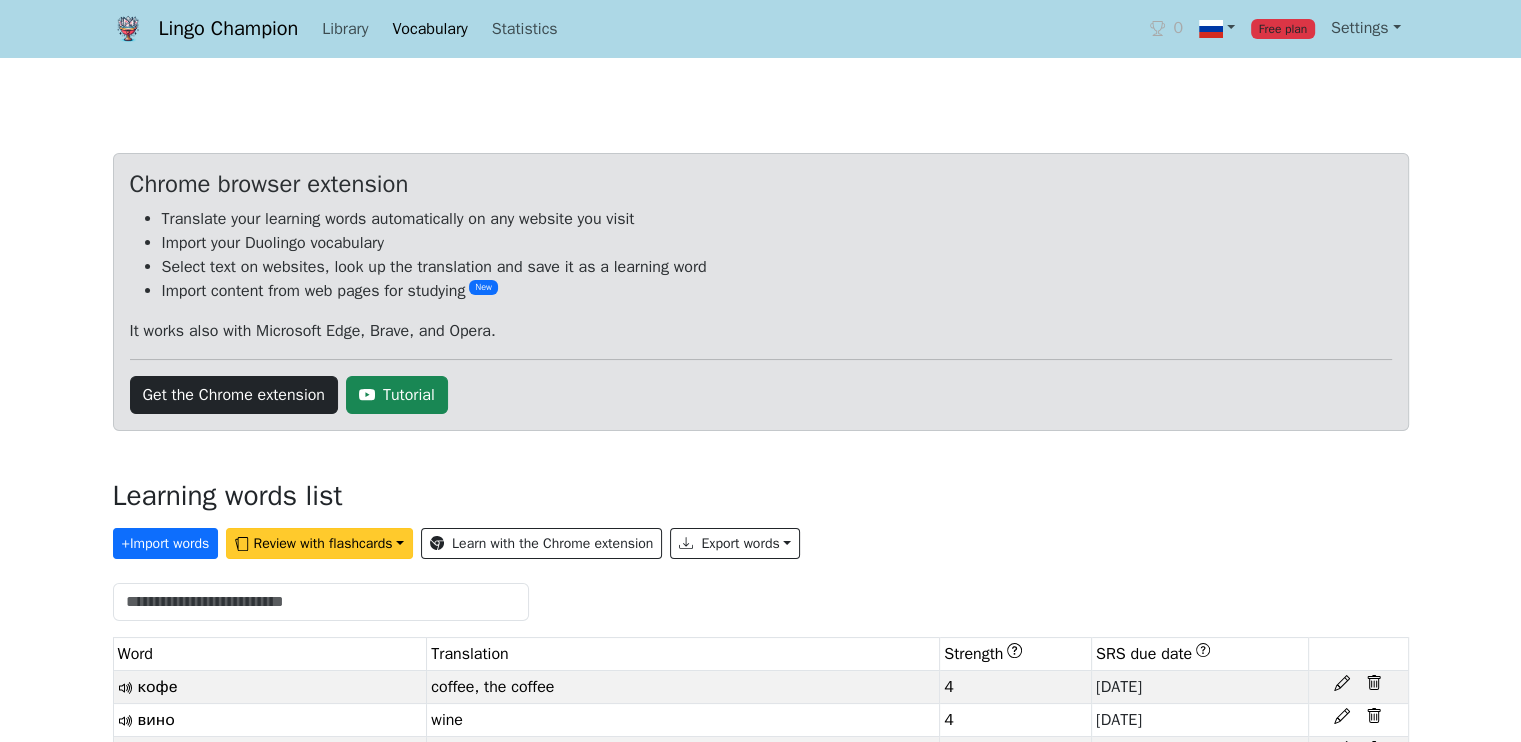 click on "Review with flashcards" at bounding box center [319, 543] 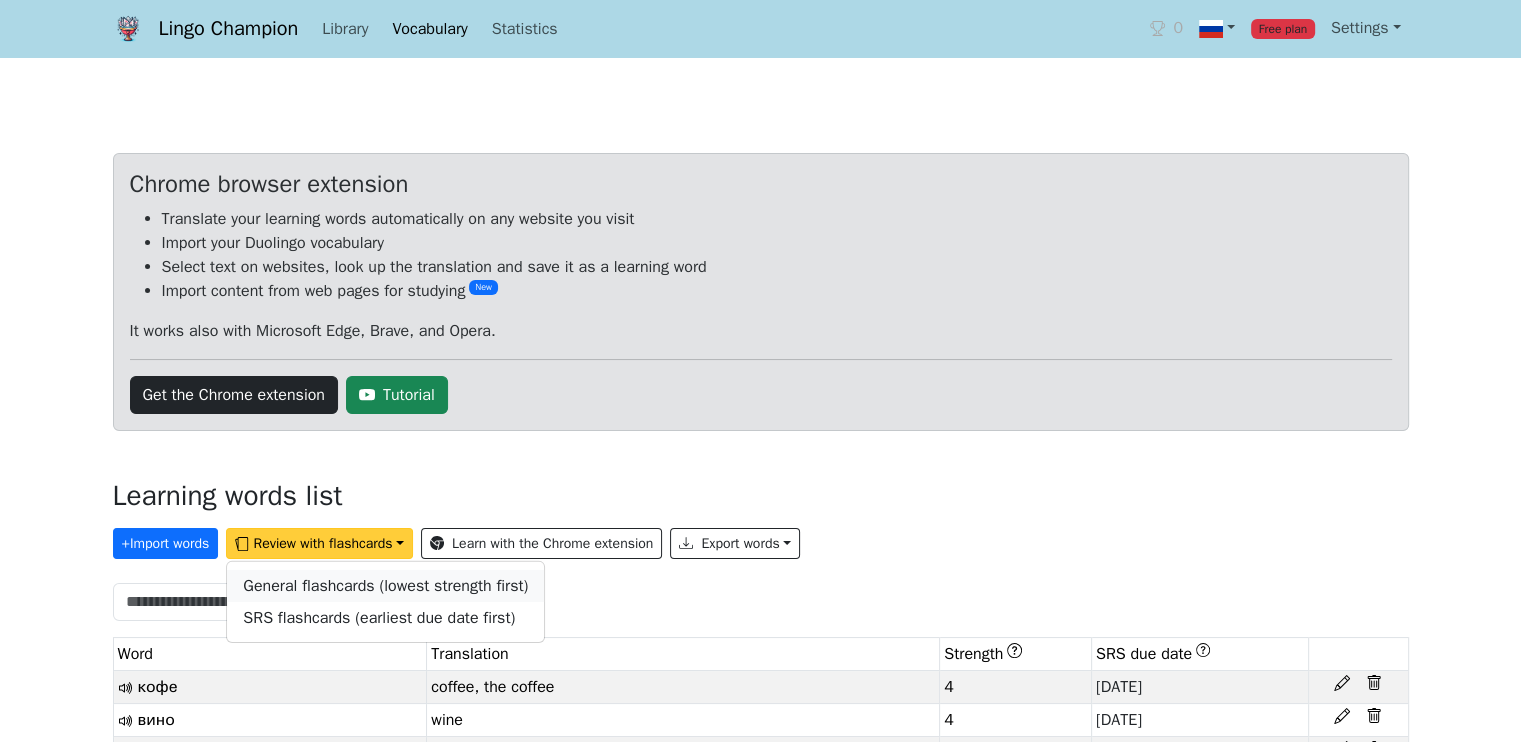 click on "General flashcards (lowest strength first)" at bounding box center (385, 586) 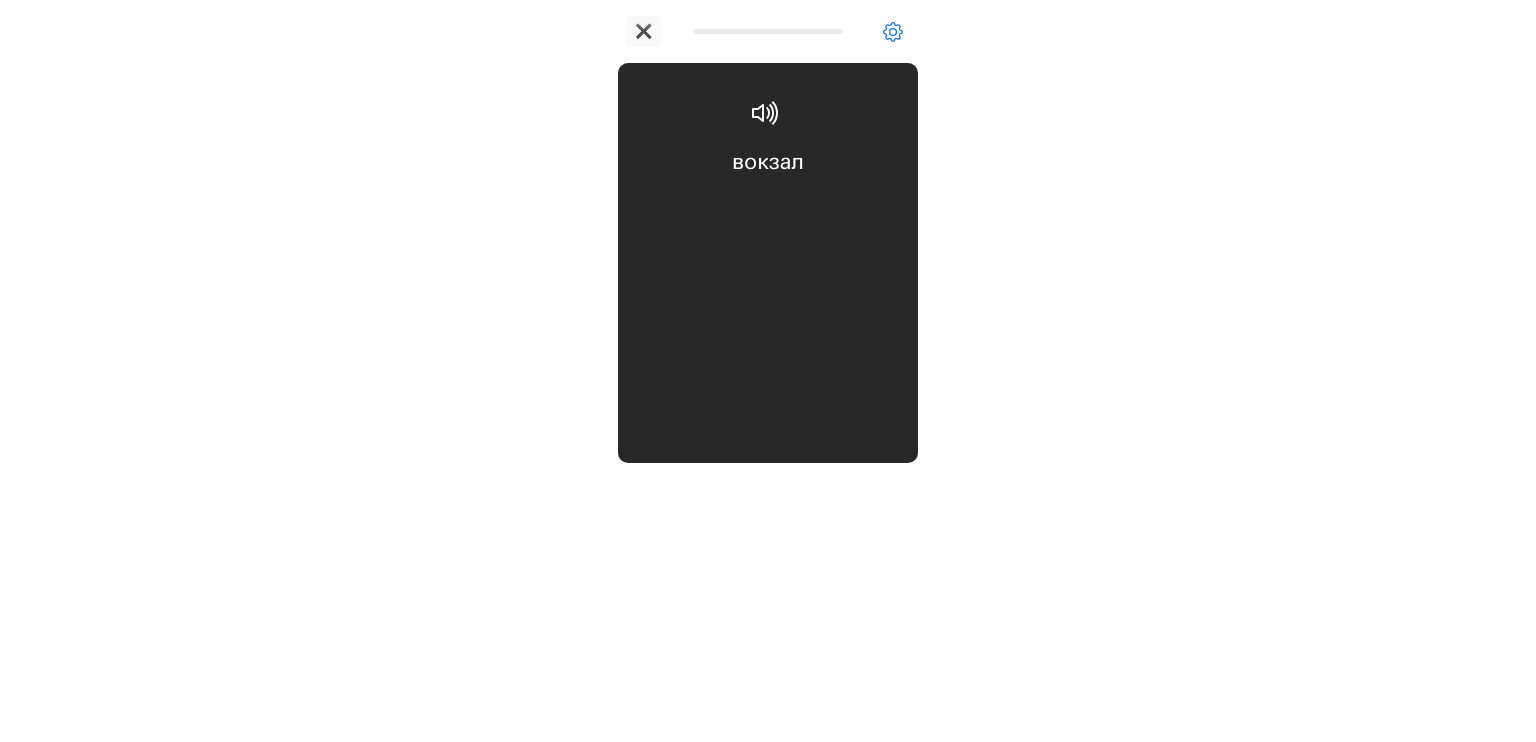 click on "вокзал station" at bounding box center [768, 206] 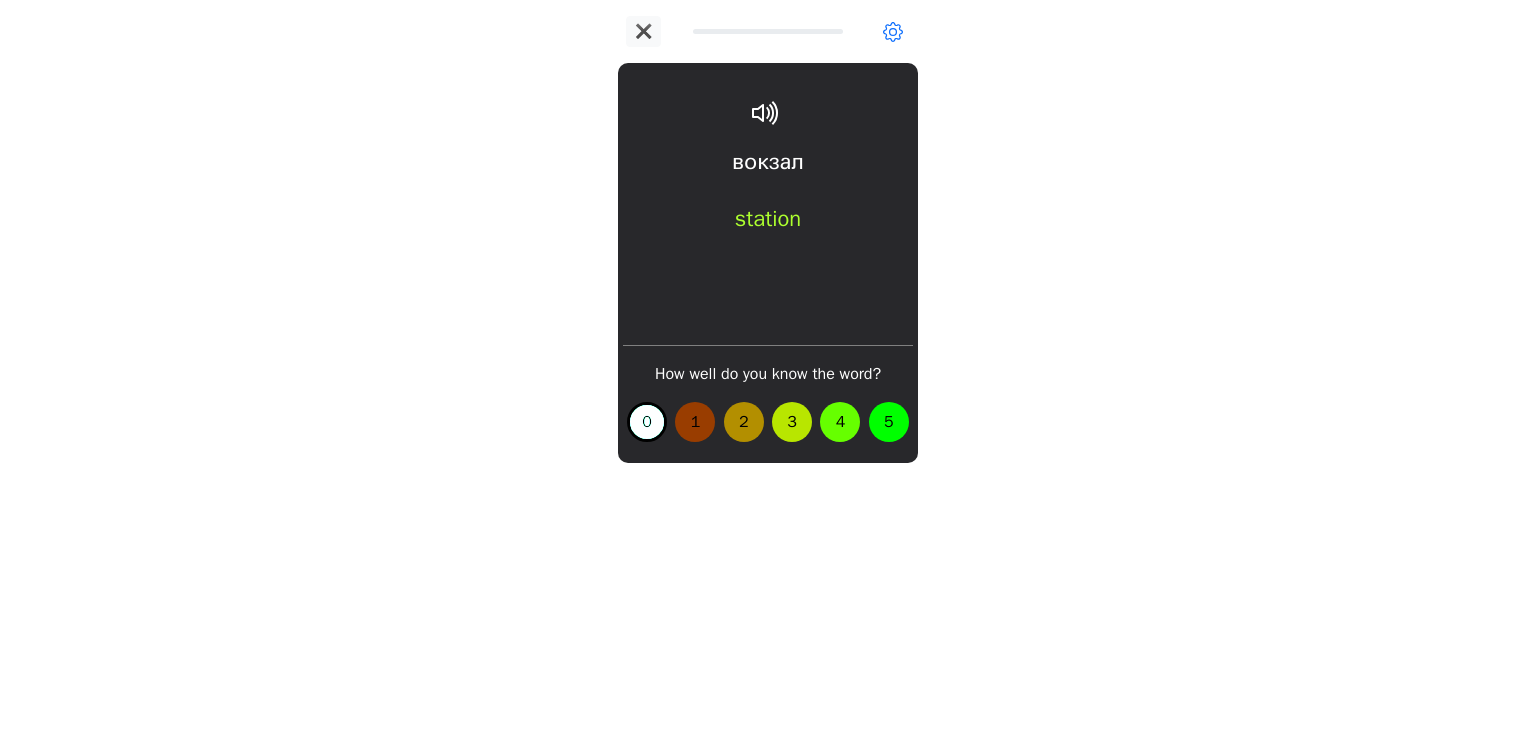 click on "вокзал station" at bounding box center [768, 206] 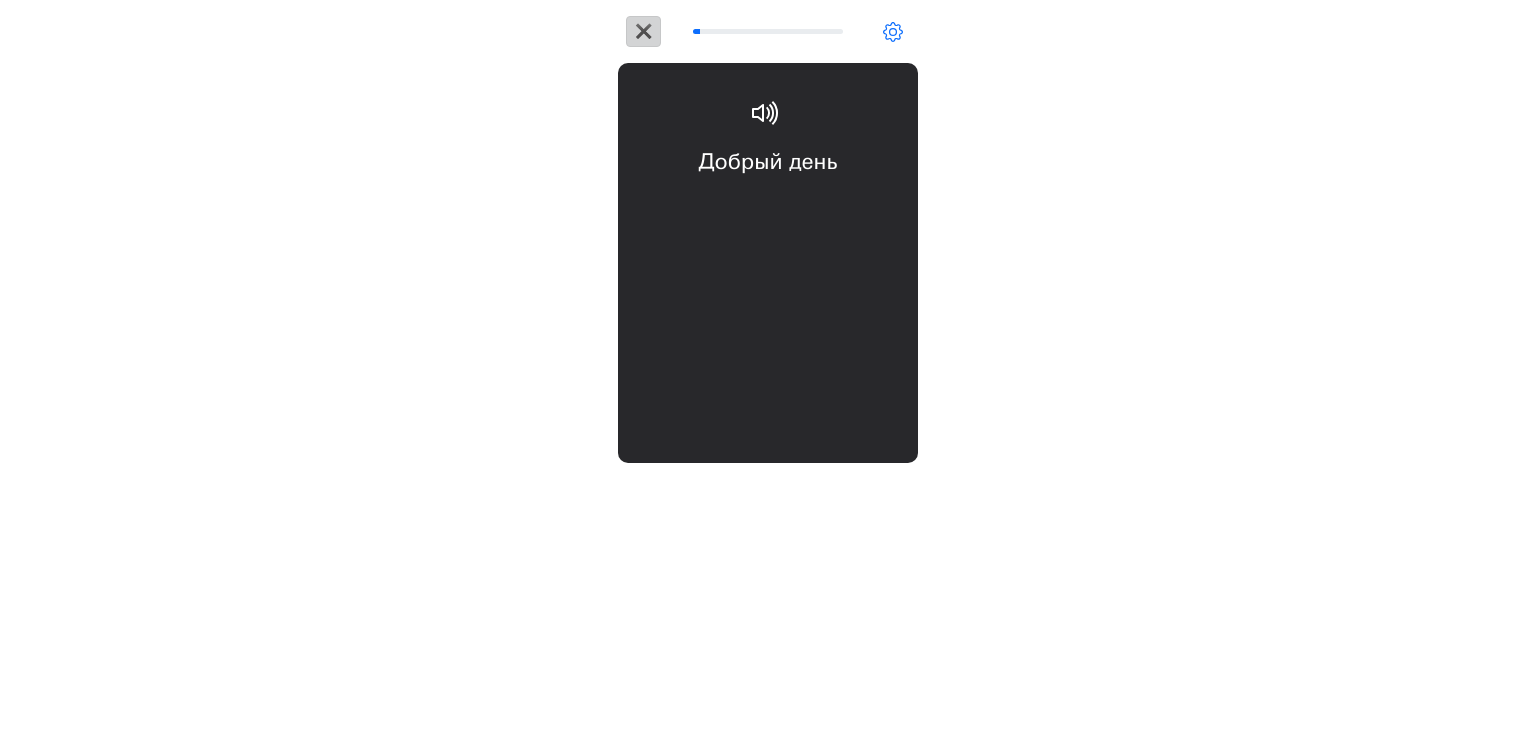 click on "✖" at bounding box center (643, 31) 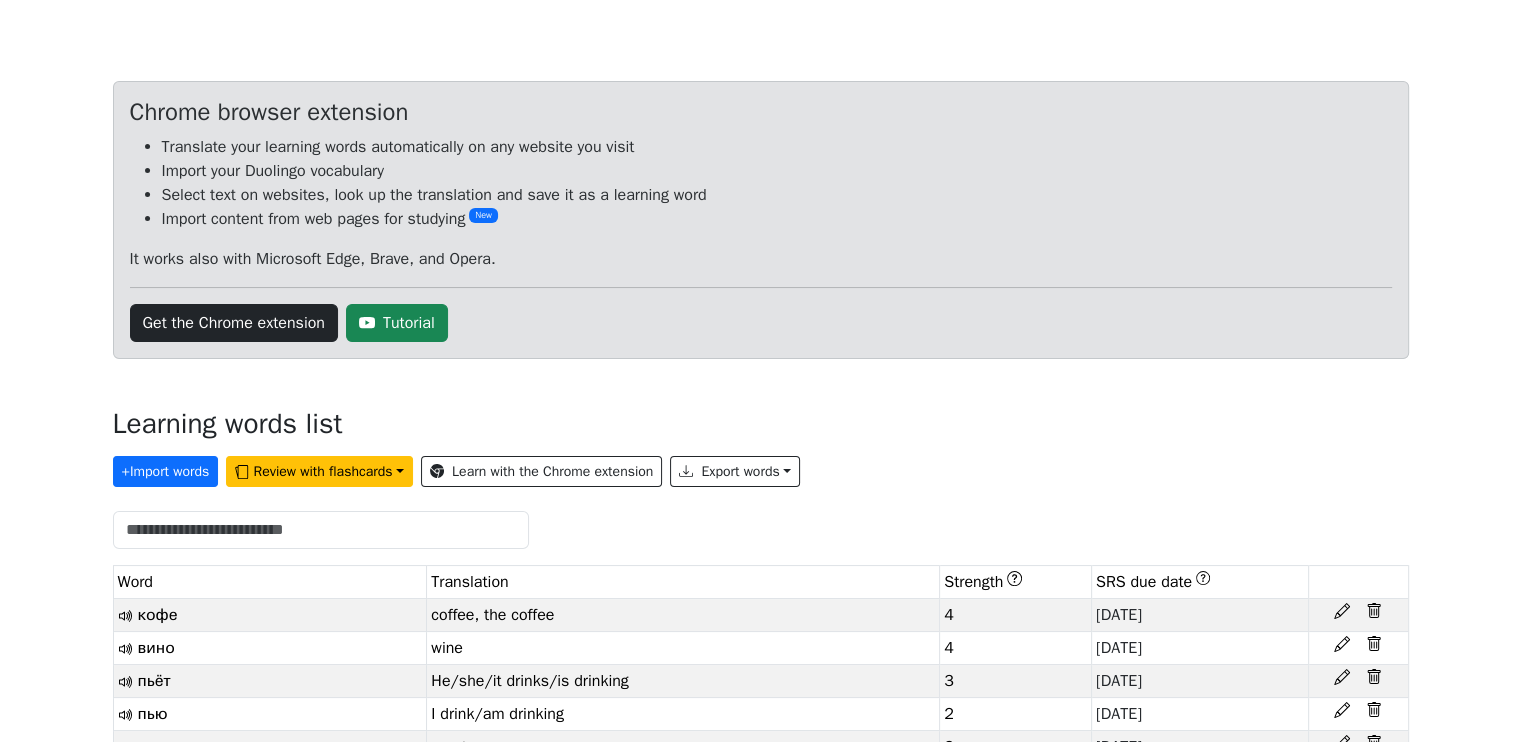 scroll, scrollTop: 0, scrollLeft: 0, axis: both 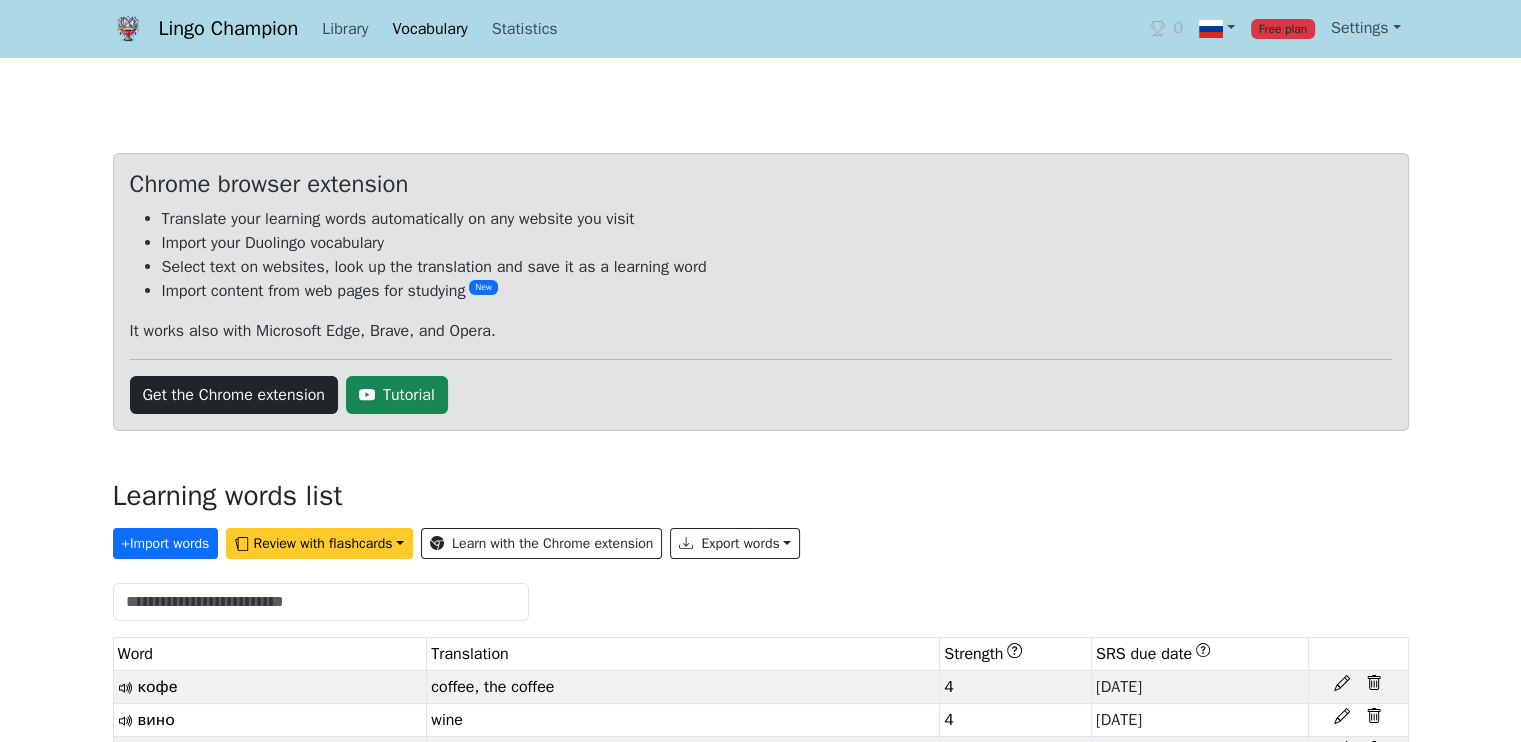 click on "Review with flashcards" at bounding box center (319, 543) 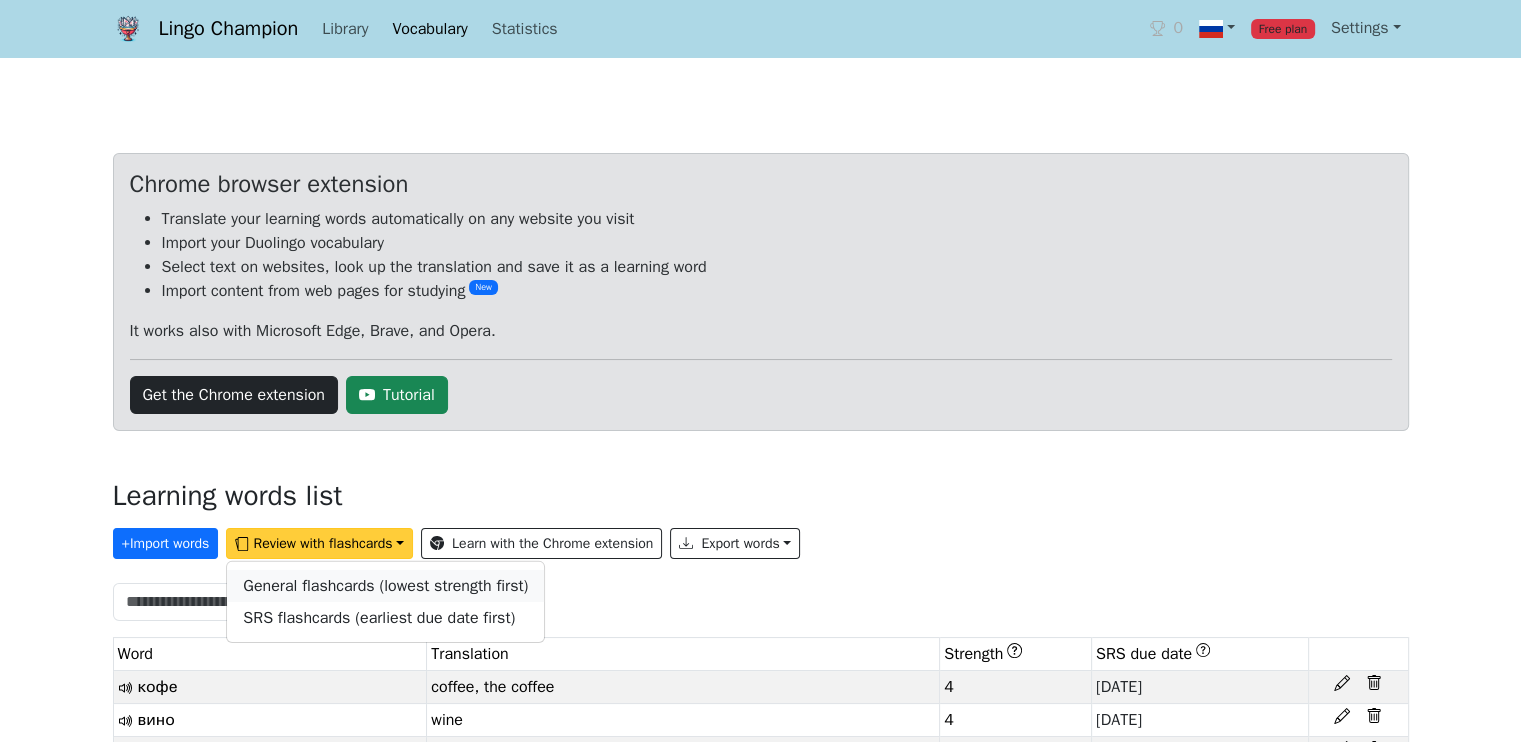 click on "General flashcards (lowest strength first)" at bounding box center [385, 586] 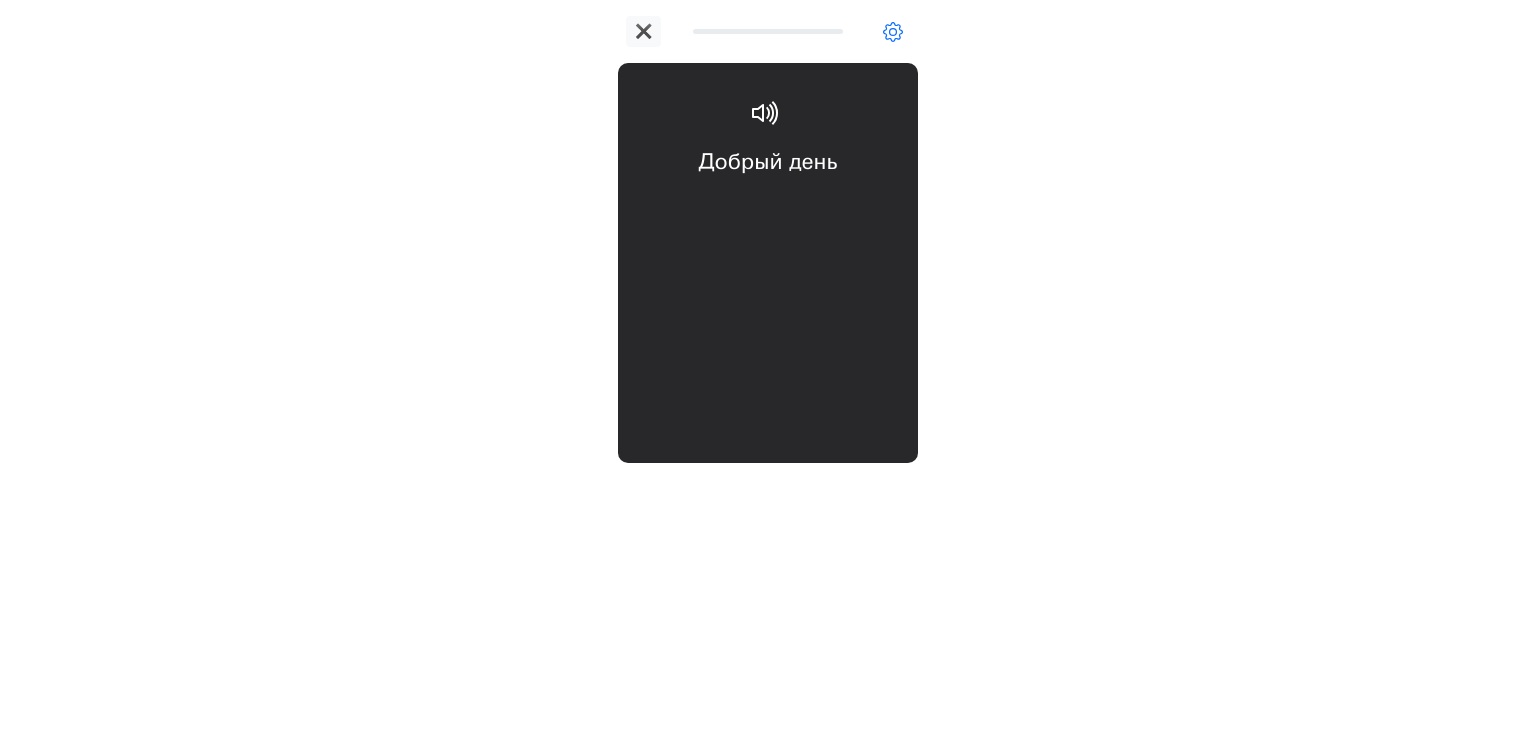 click on "Добрый день good afternoon" at bounding box center (768, 206) 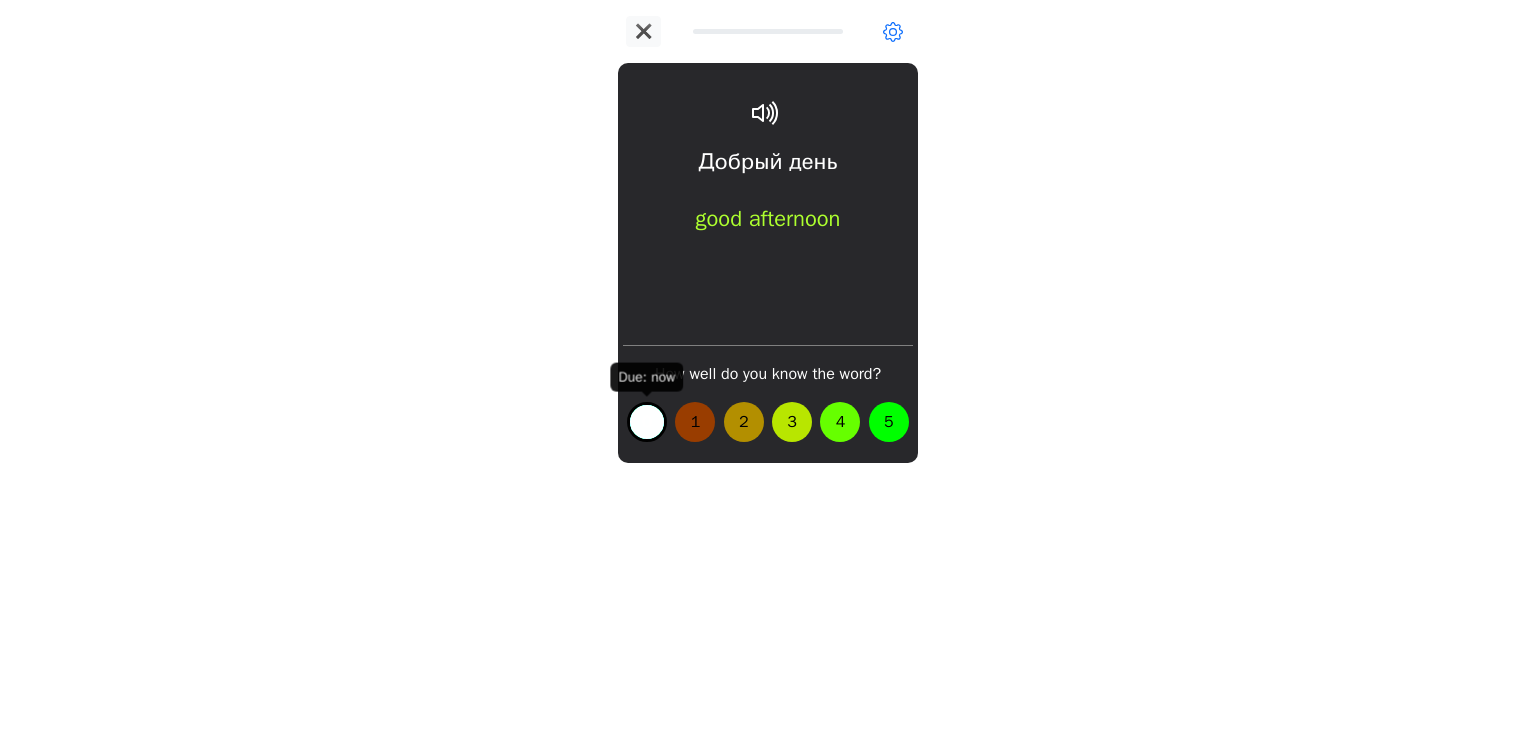 click on "0" at bounding box center (647, 422) 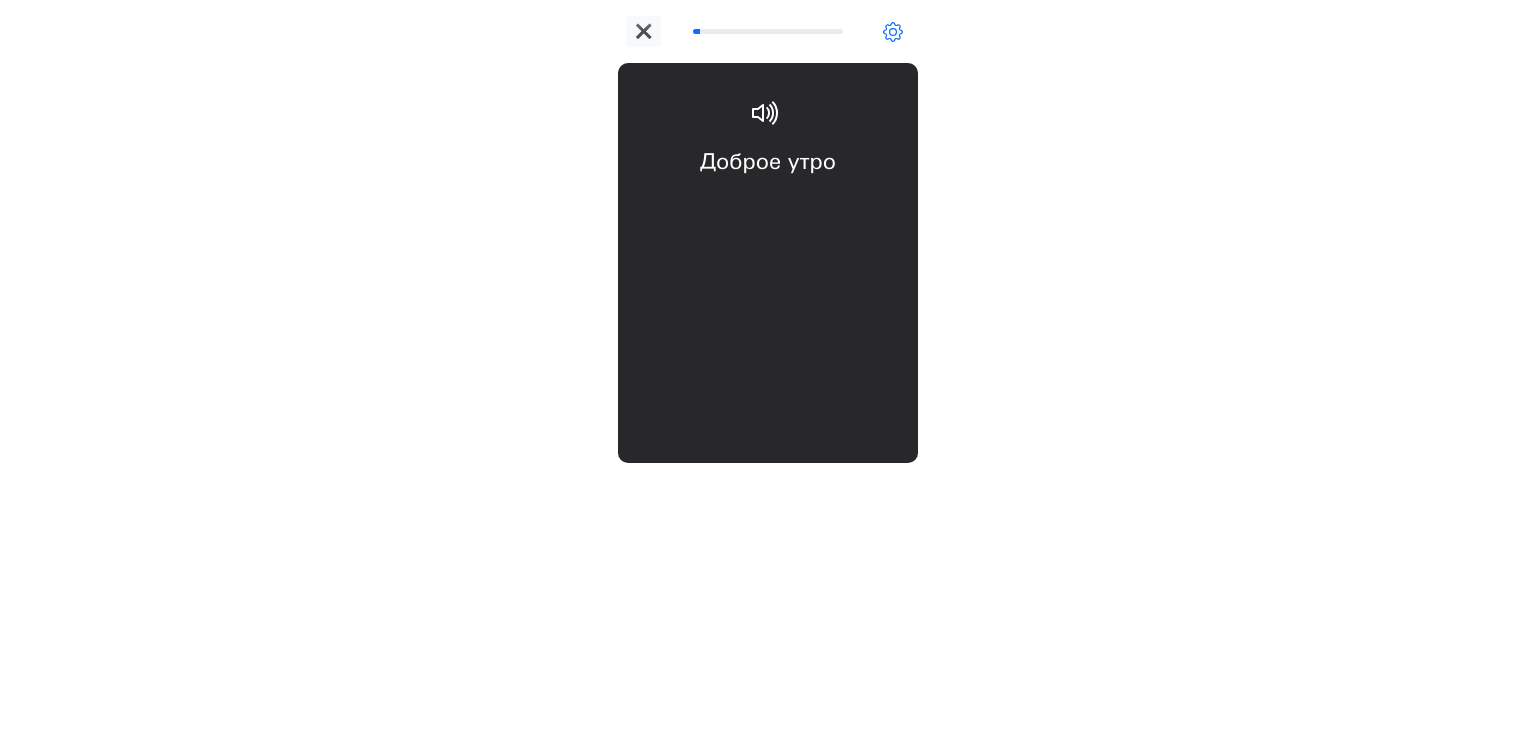 click on "Доброе утро good morning" at bounding box center (768, 206) 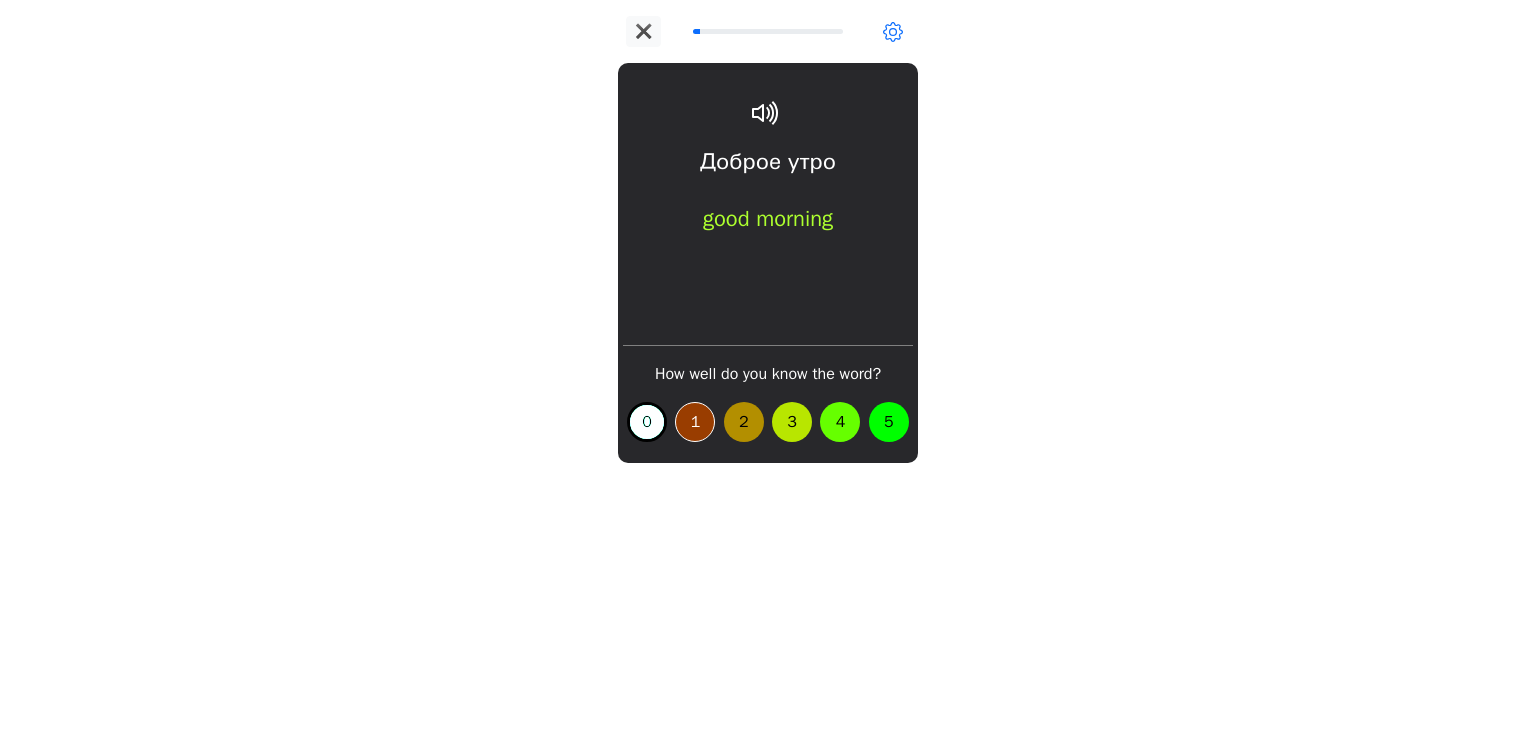 click on "1" at bounding box center [695, 422] 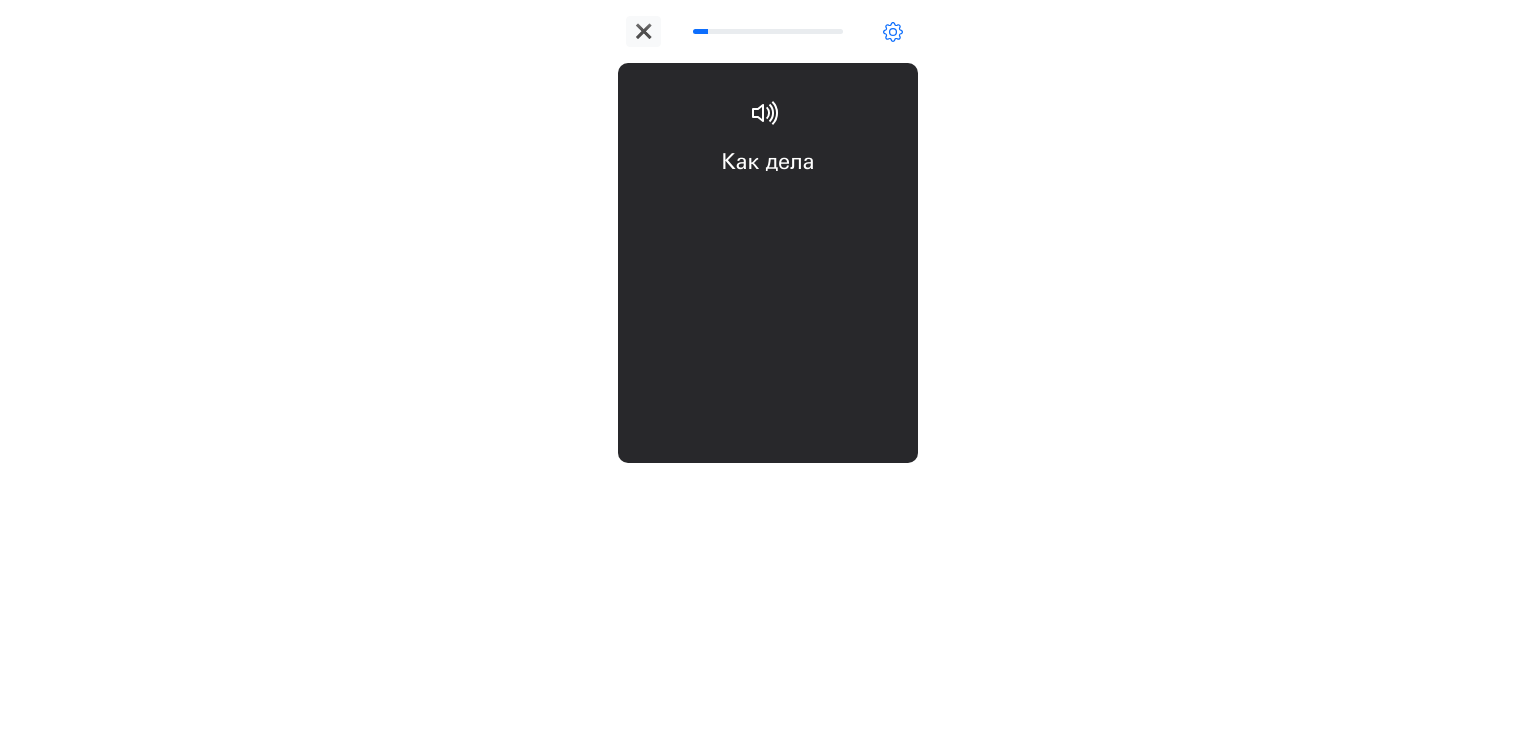click on "Как дела how are you" at bounding box center (768, 206) 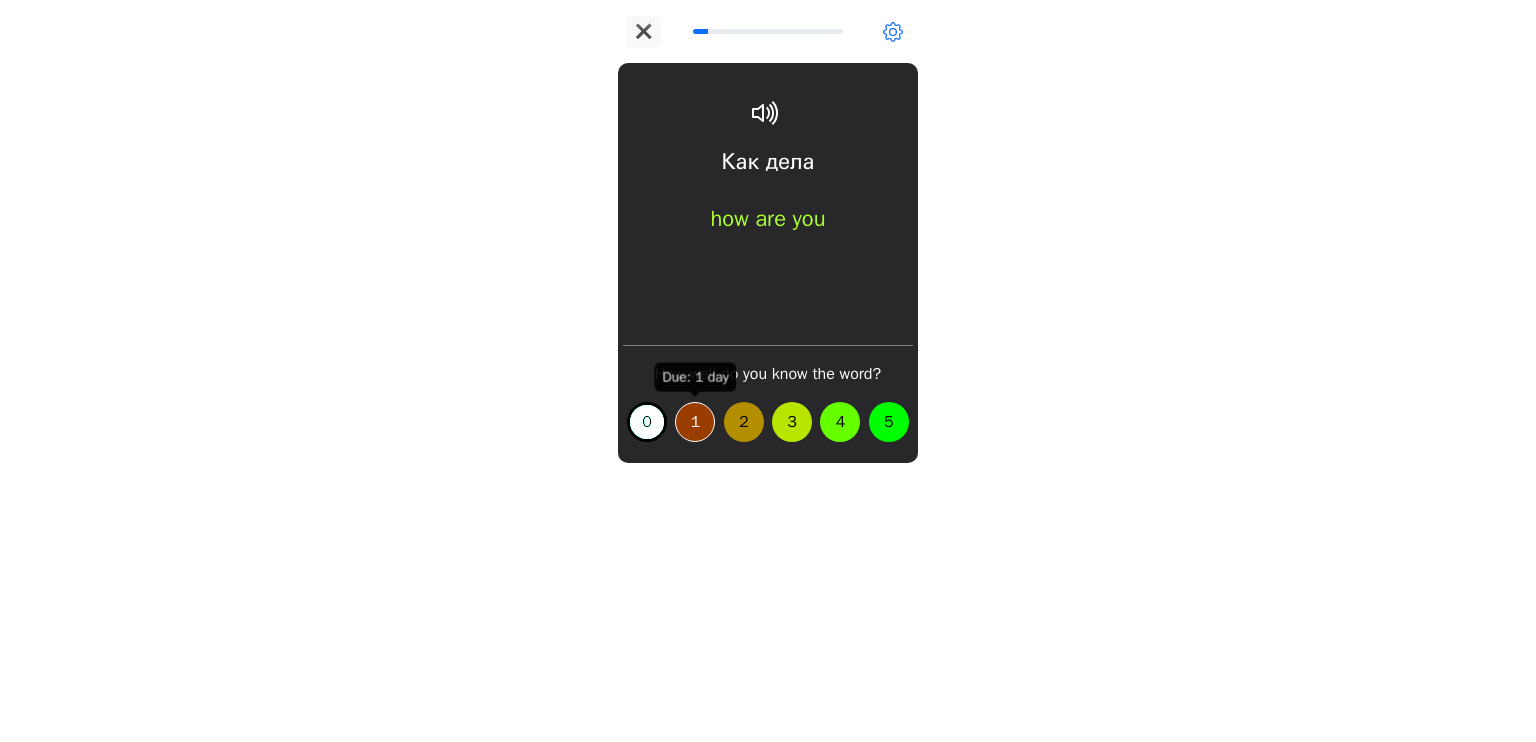 click on "1" at bounding box center (695, 422) 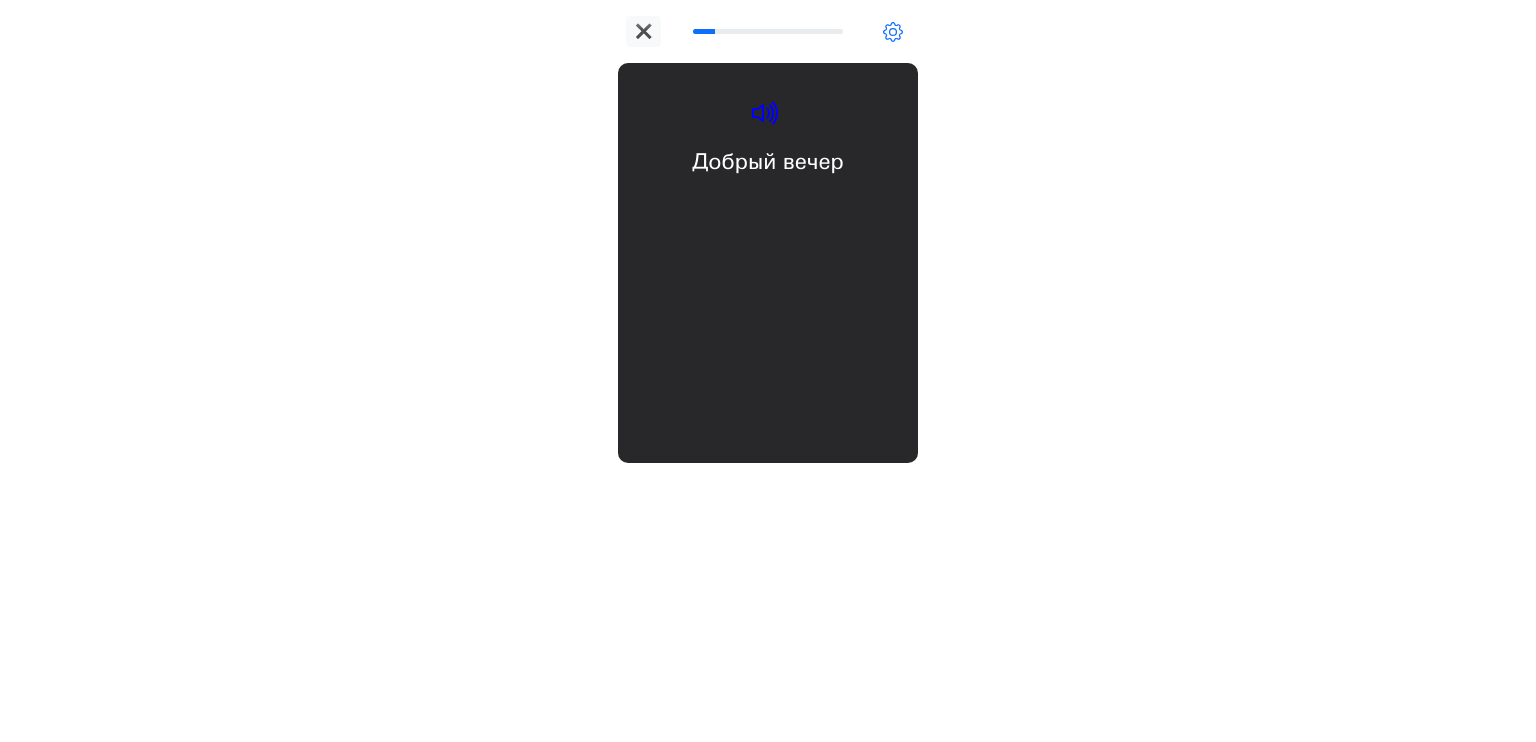 click 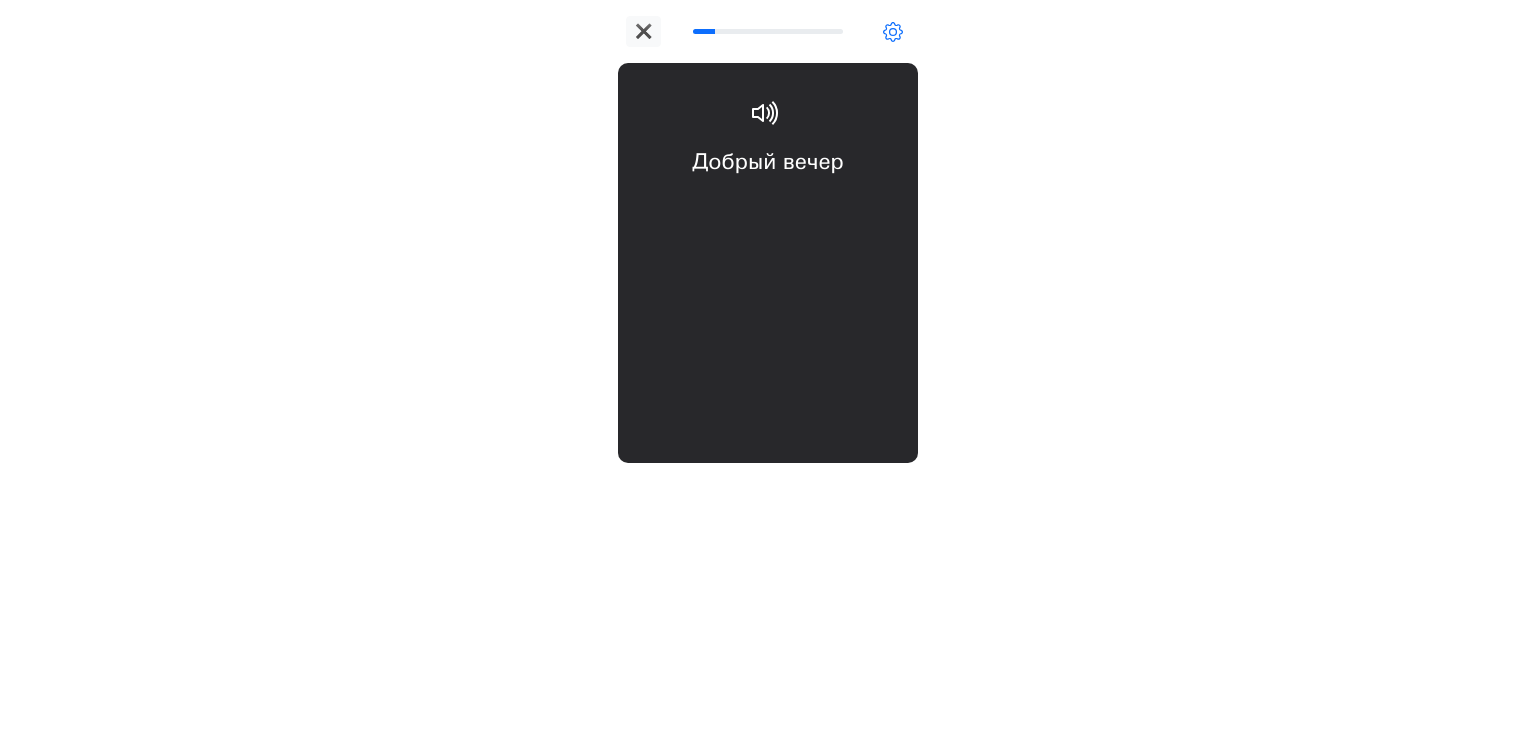 click on "Добрый вечер good evening" at bounding box center (768, 206) 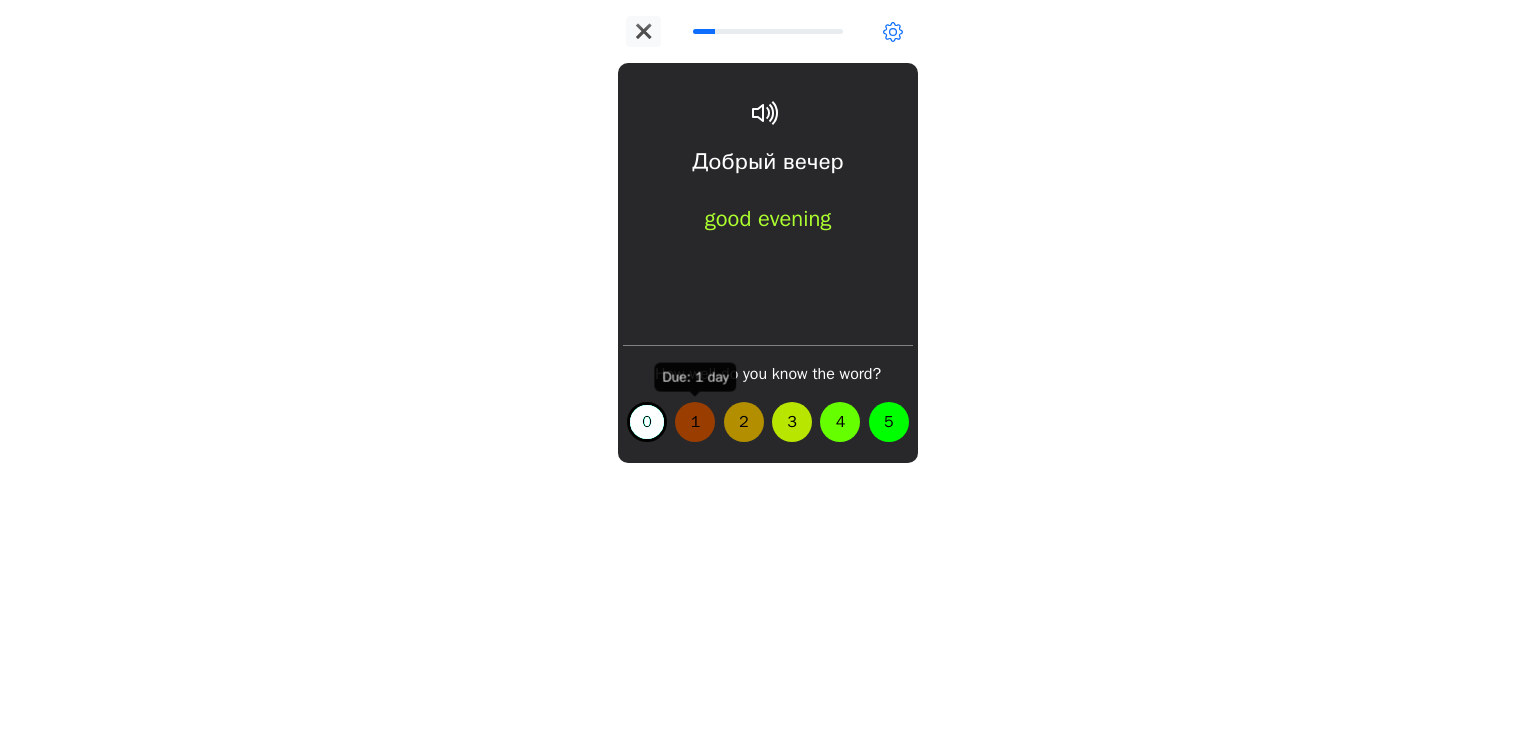 click on "1" at bounding box center [695, 422] 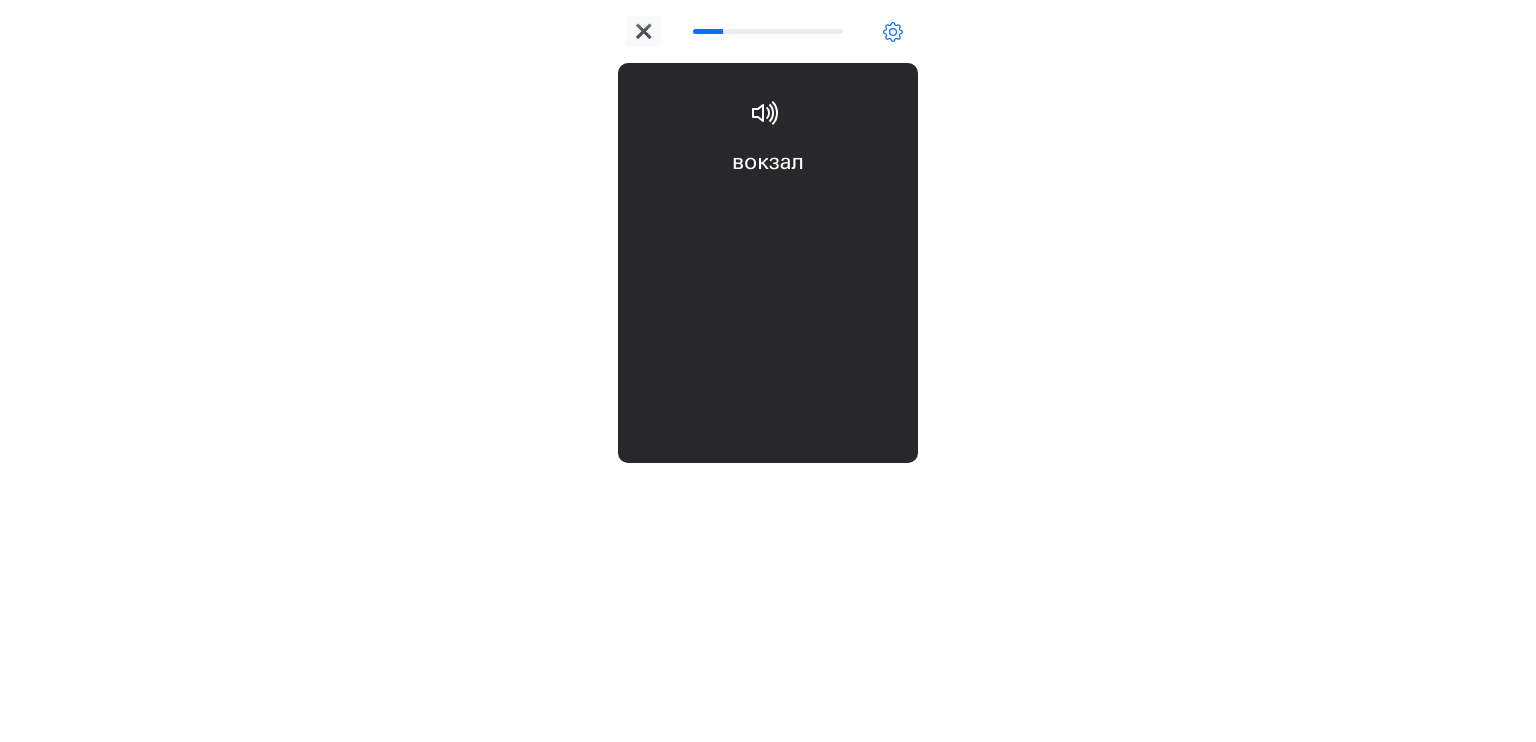 click on "вокзал station" at bounding box center (768, 206) 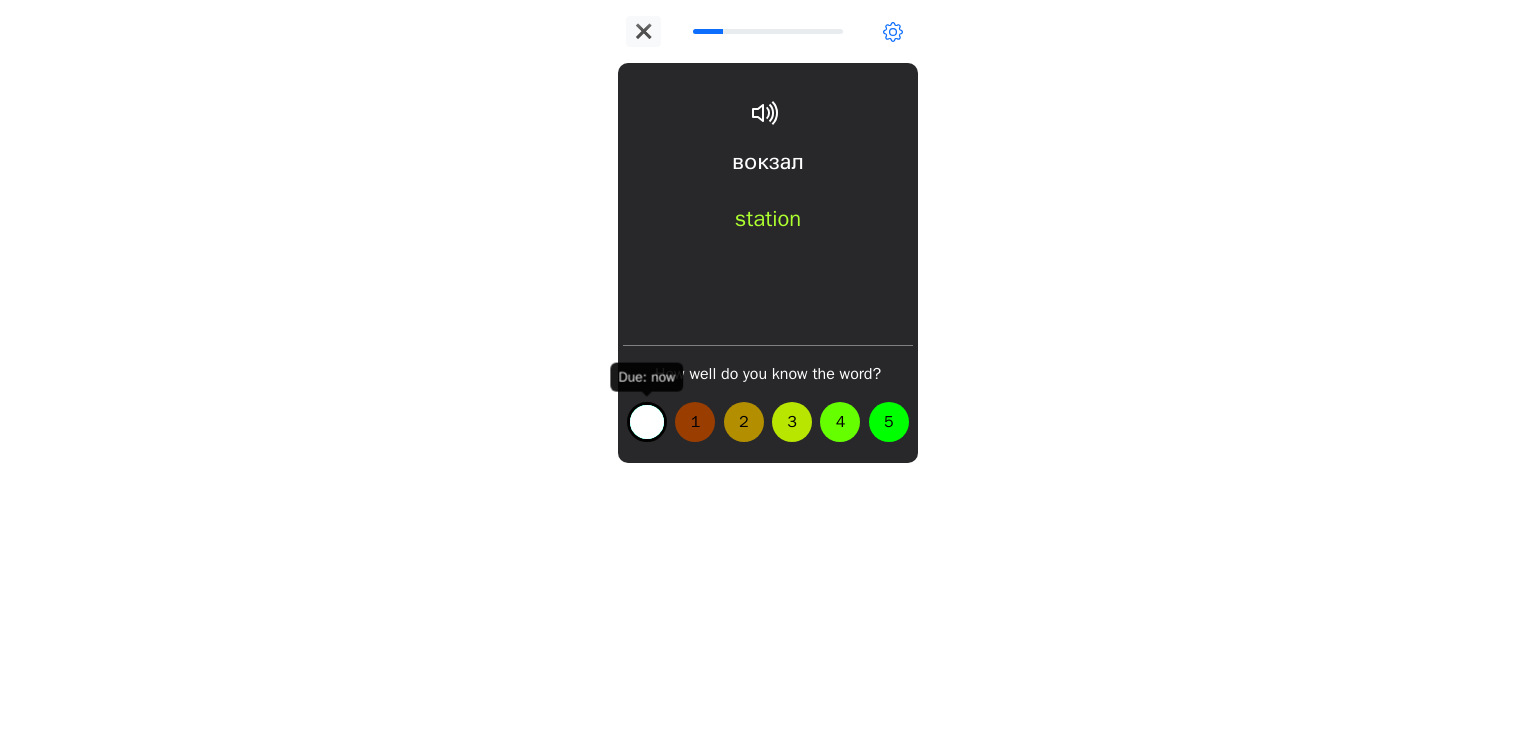 click on "0" at bounding box center (647, 422) 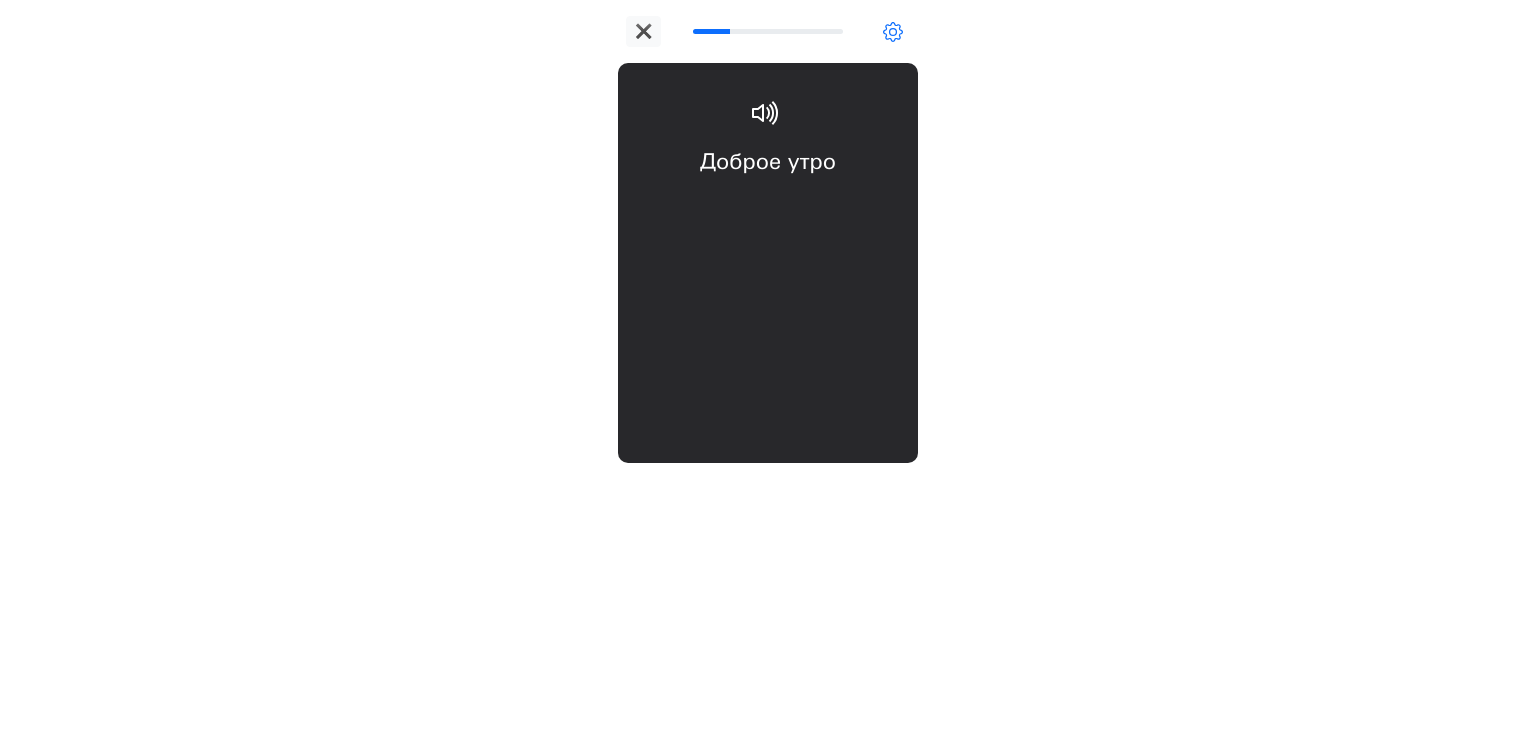 click on "Доброе утро good morning" at bounding box center [768, 206] 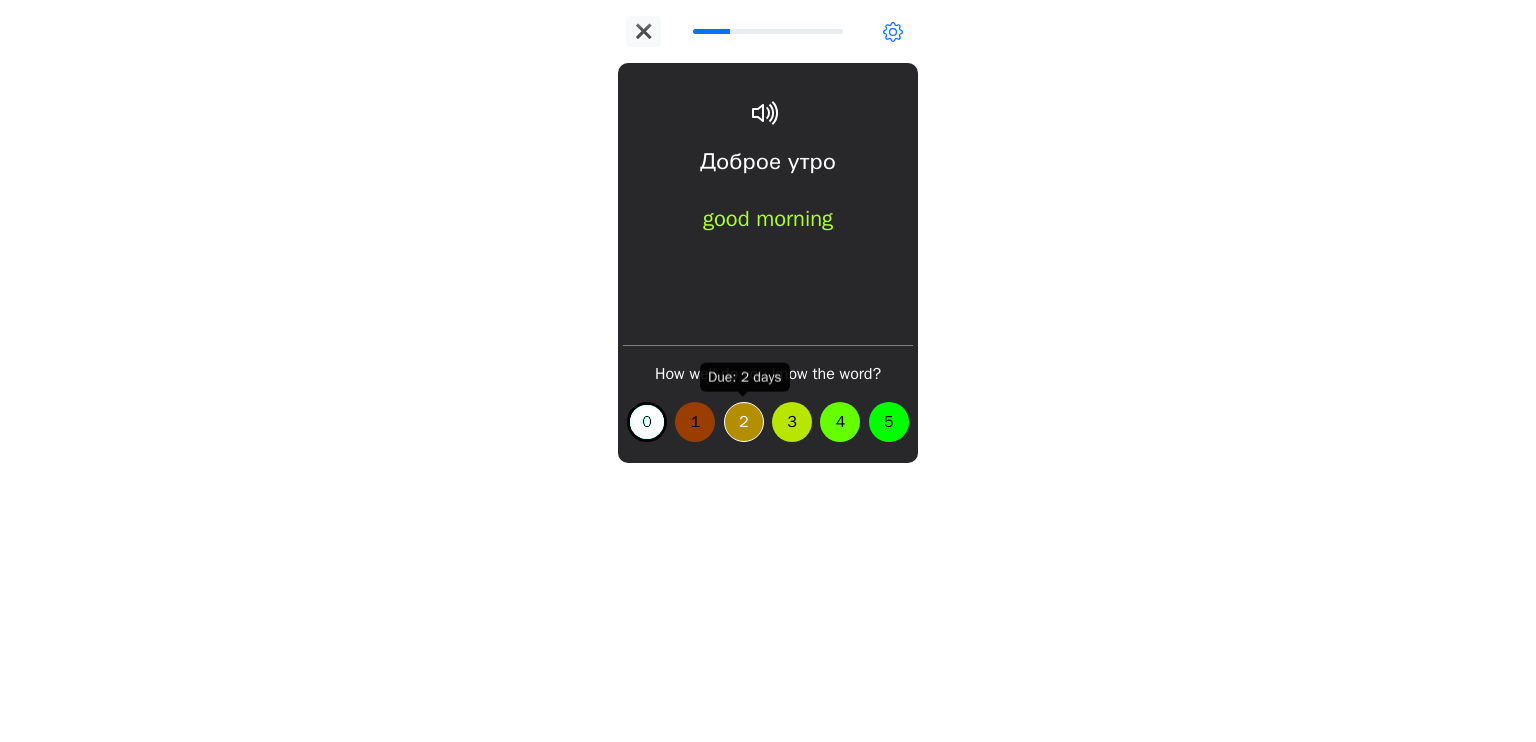 click on "2" at bounding box center (744, 422) 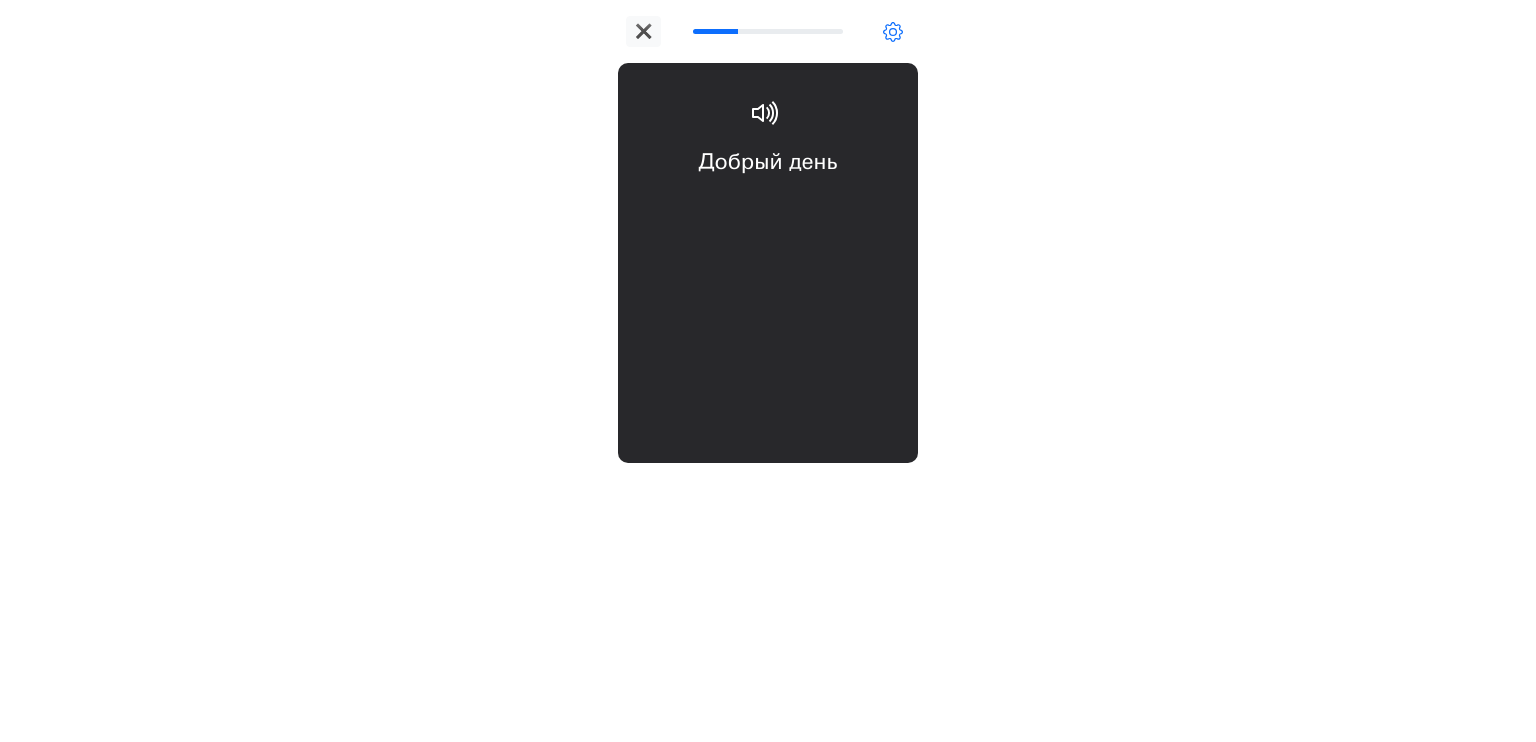 click on "Добрый день good afternoon" at bounding box center [768, 206] 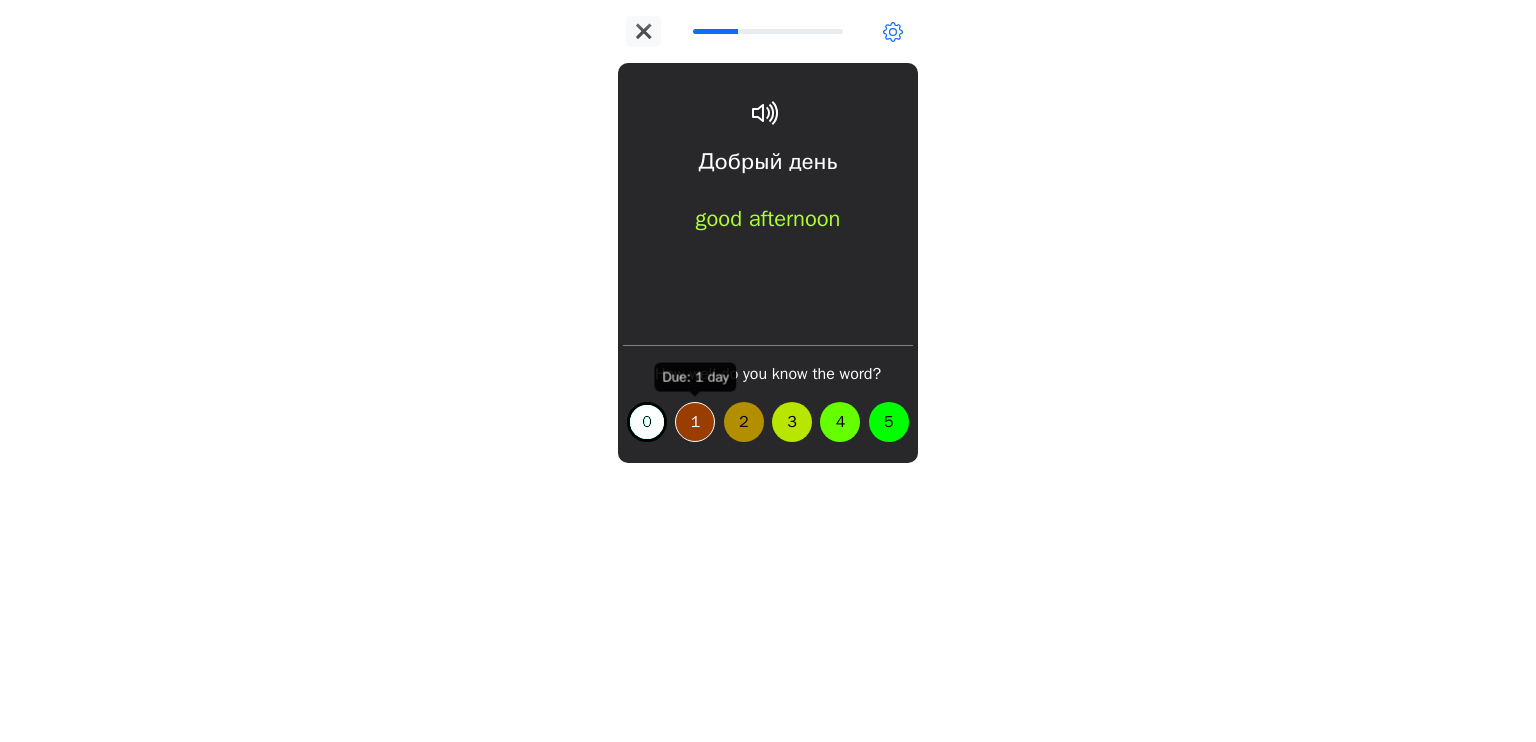 click on "1" at bounding box center [695, 422] 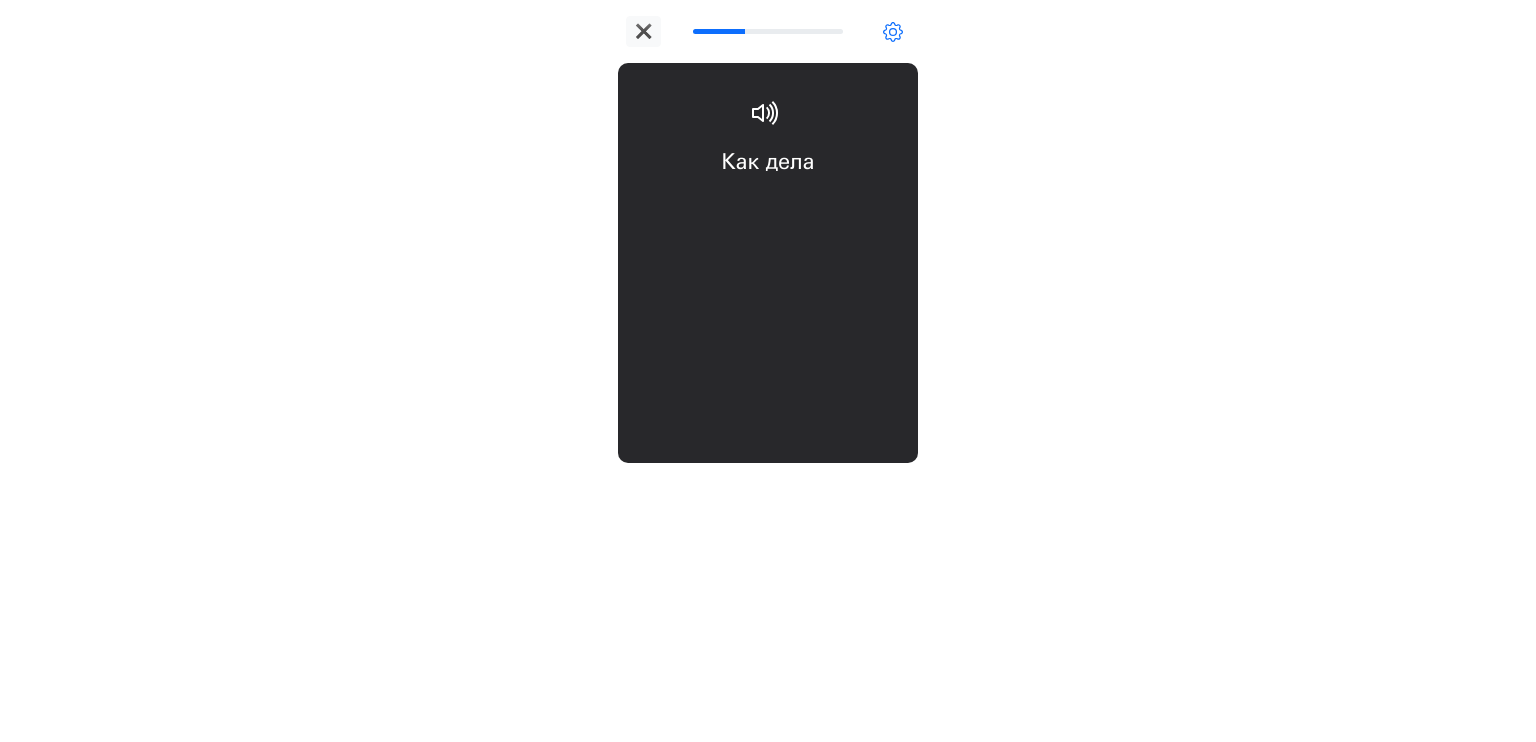 click on "Как дела how are you" at bounding box center [768, 206] 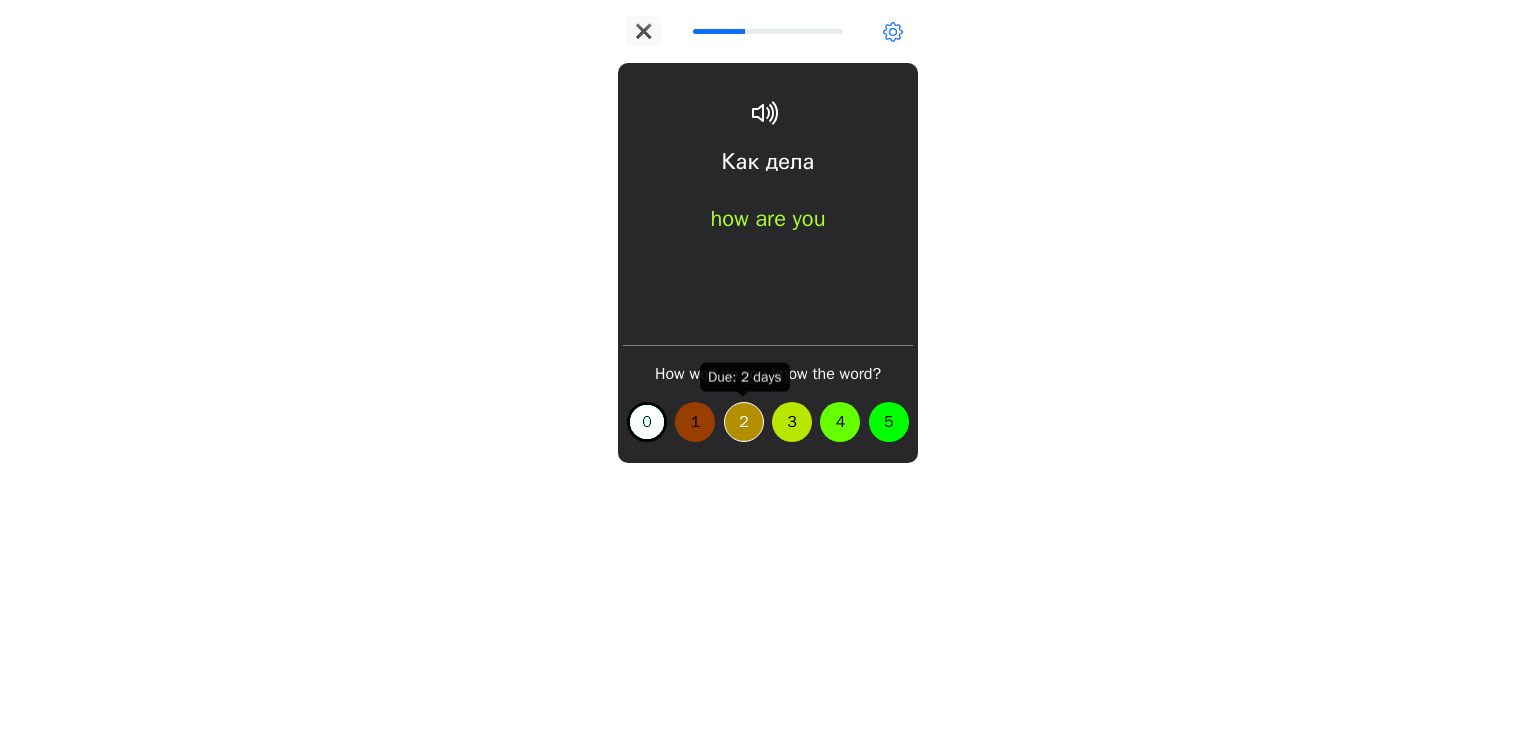 click on "2" at bounding box center [744, 422] 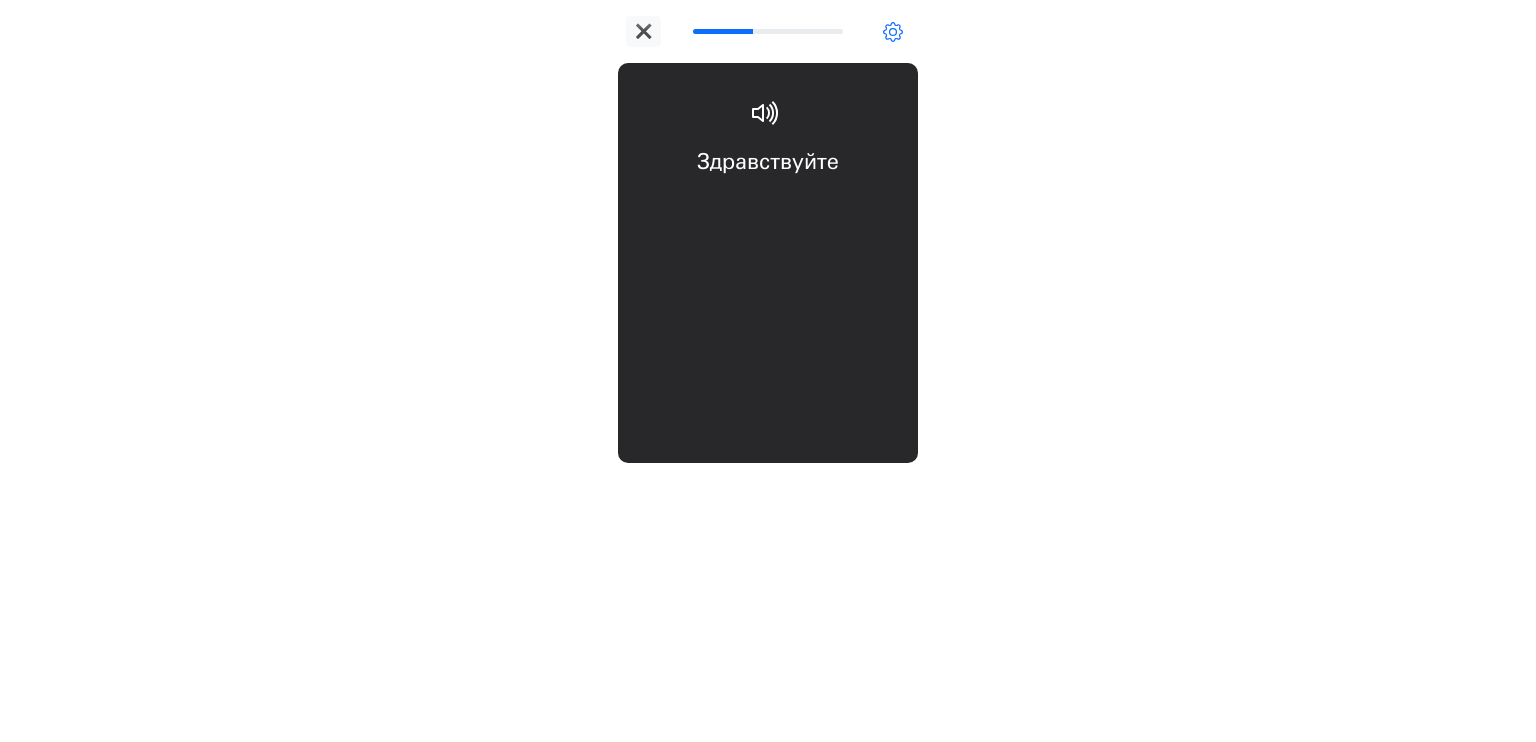 click on "Здравствуйте hello" at bounding box center (768, 206) 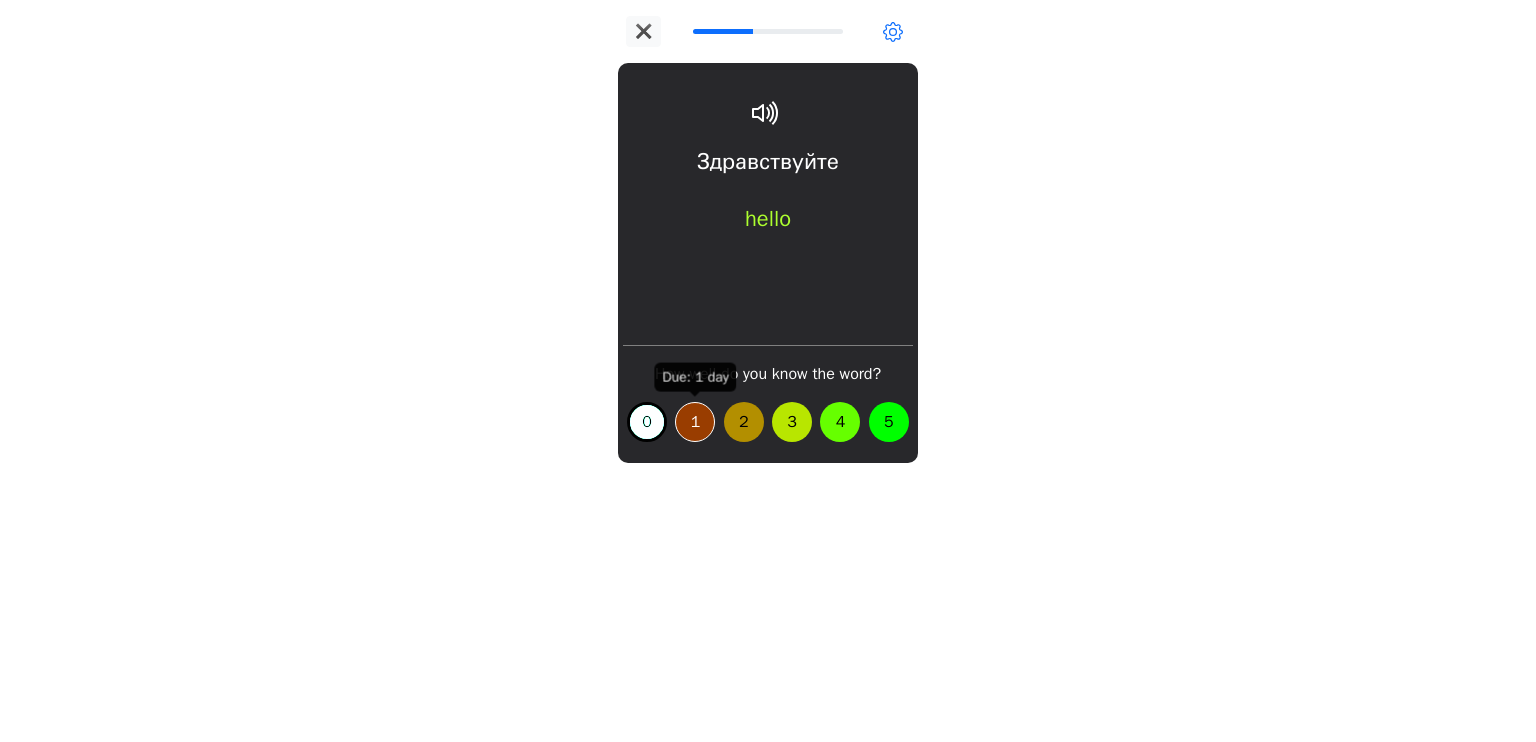 click on "1" at bounding box center [695, 422] 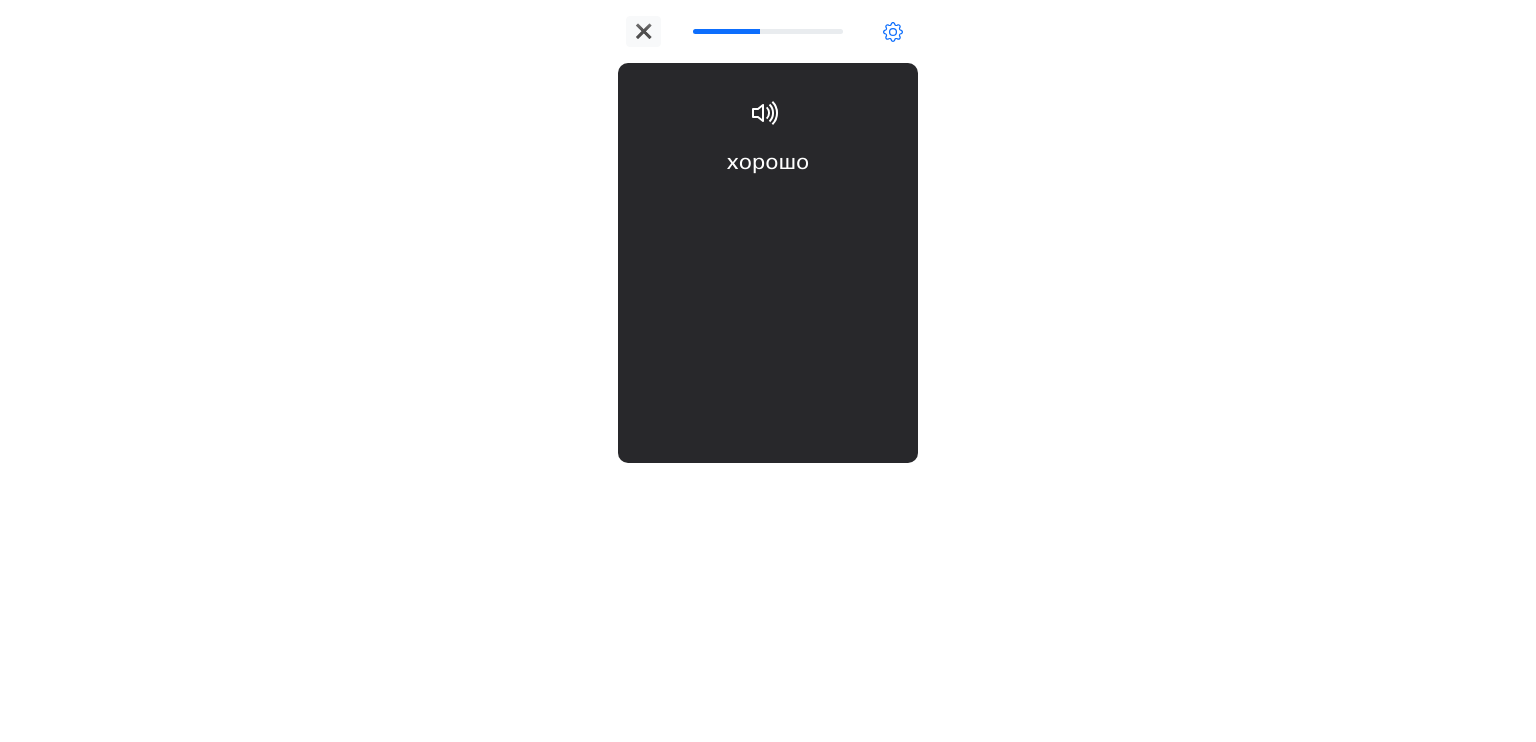 click on "хорошо good" at bounding box center [768, 206] 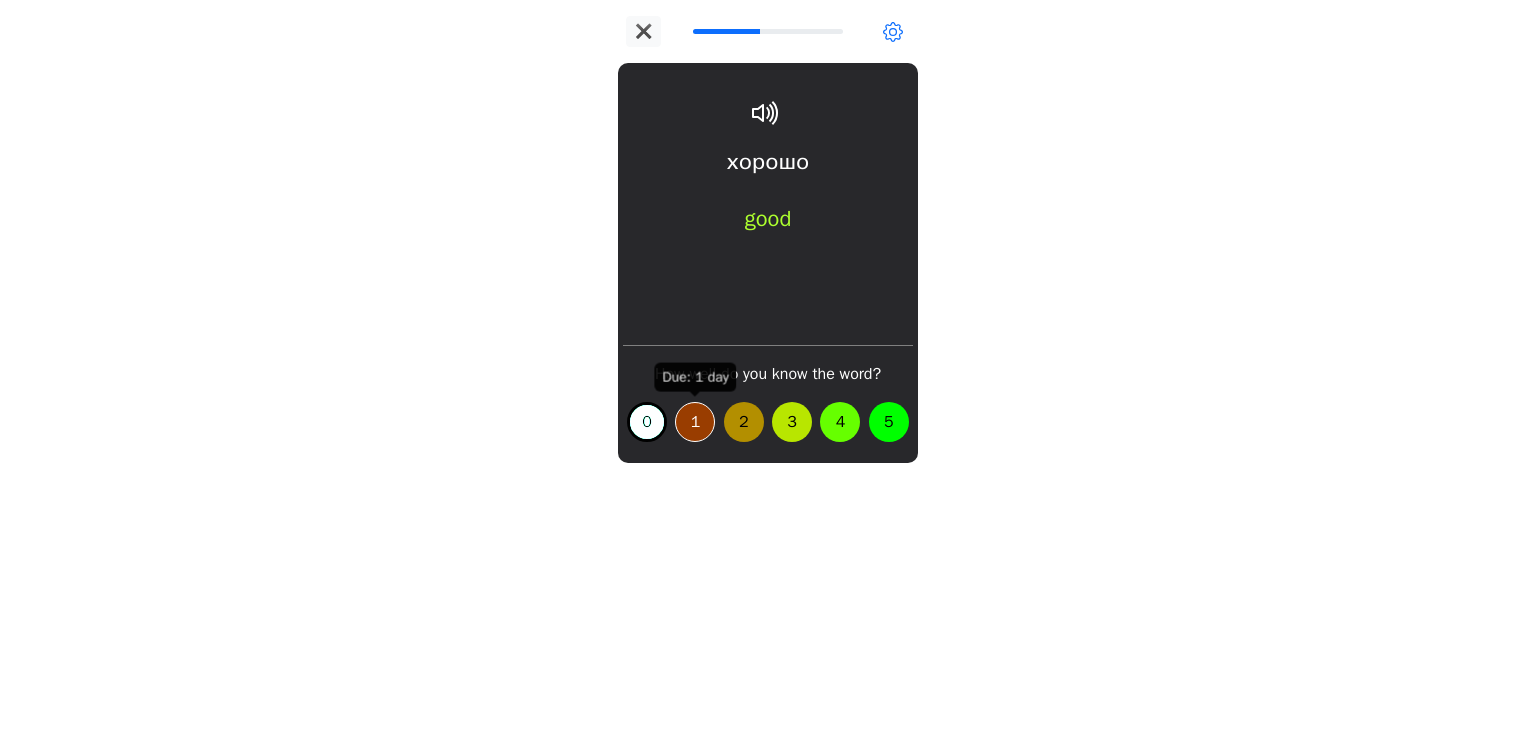 click on "1" at bounding box center (695, 422) 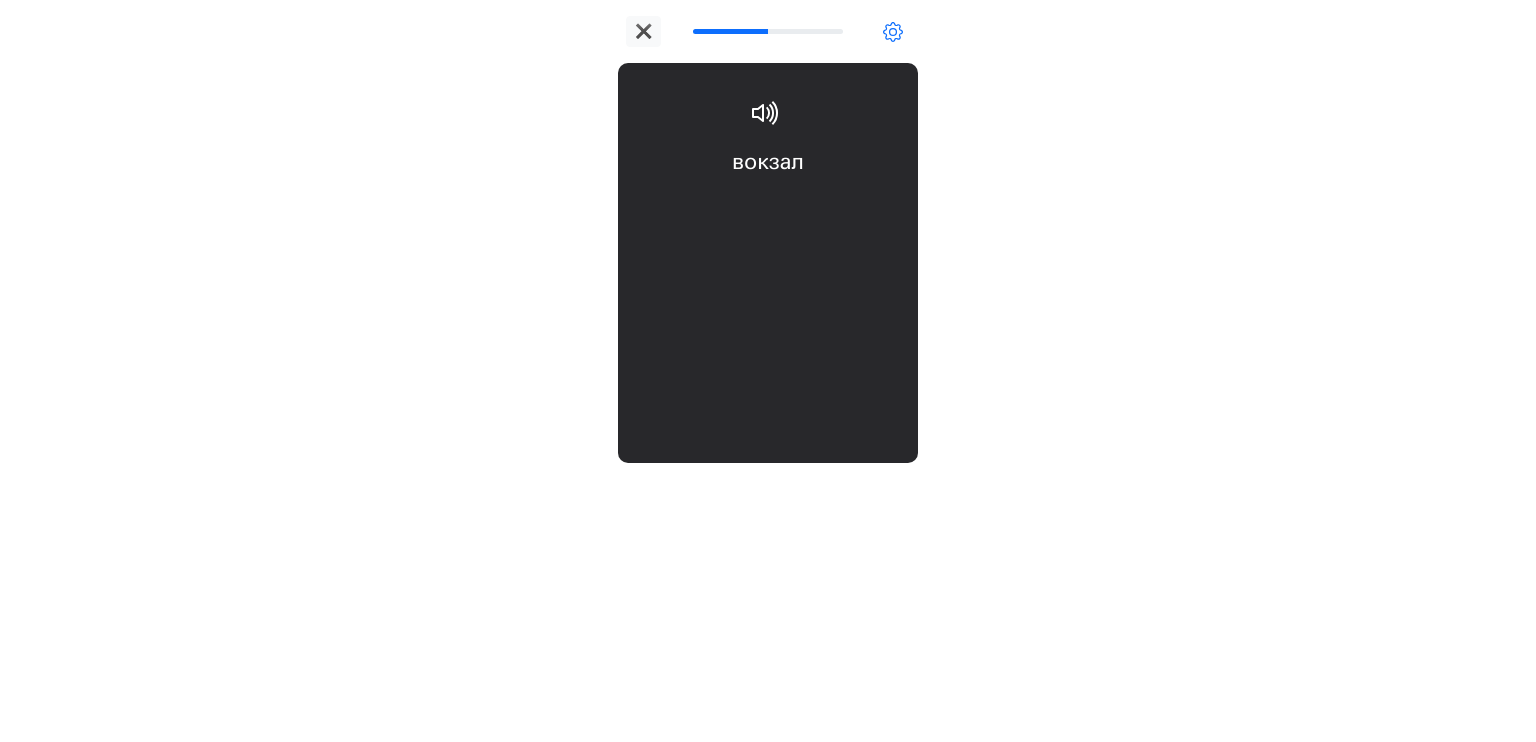 click on "вокзал station" at bounding box center (768, 206) 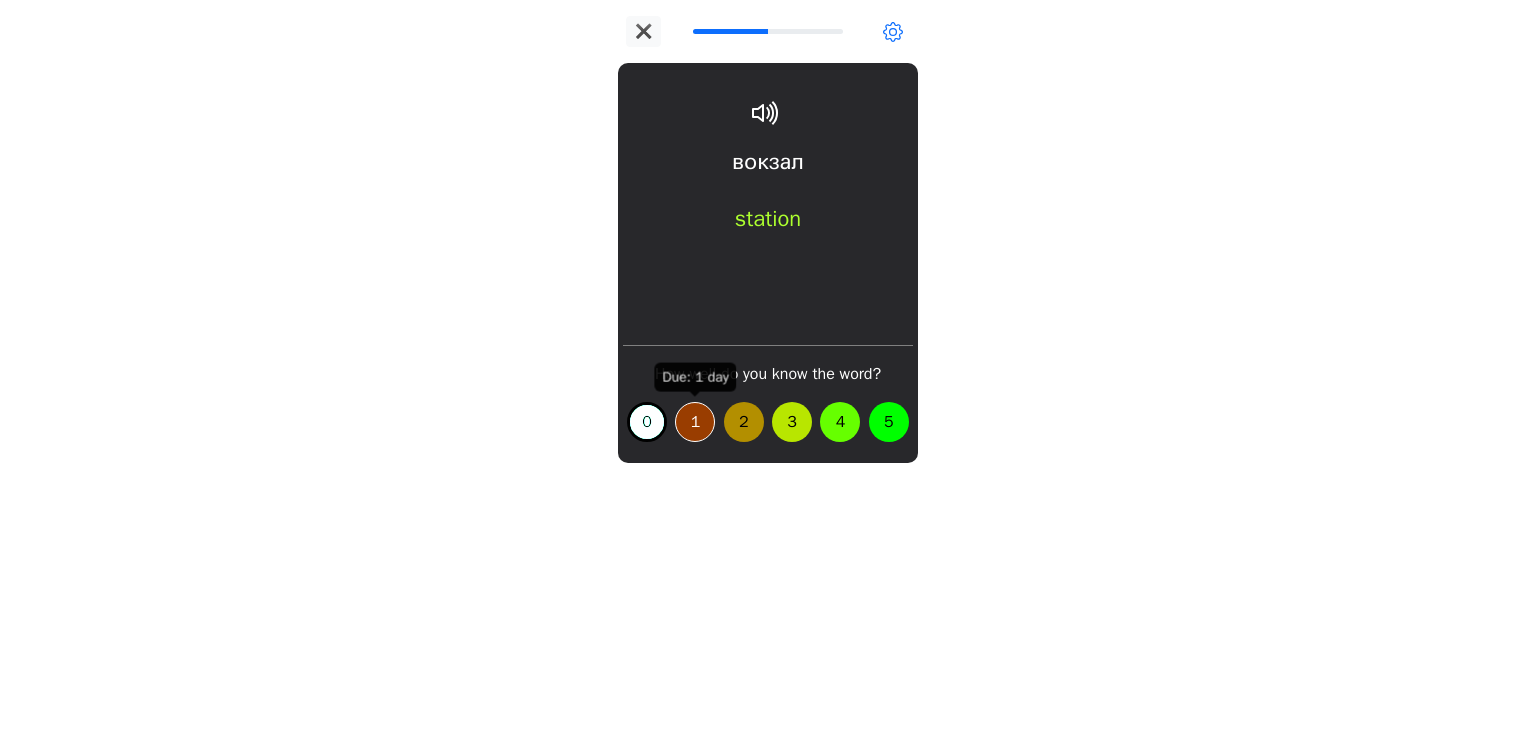 click on "1" at bounding box center (695, 422) 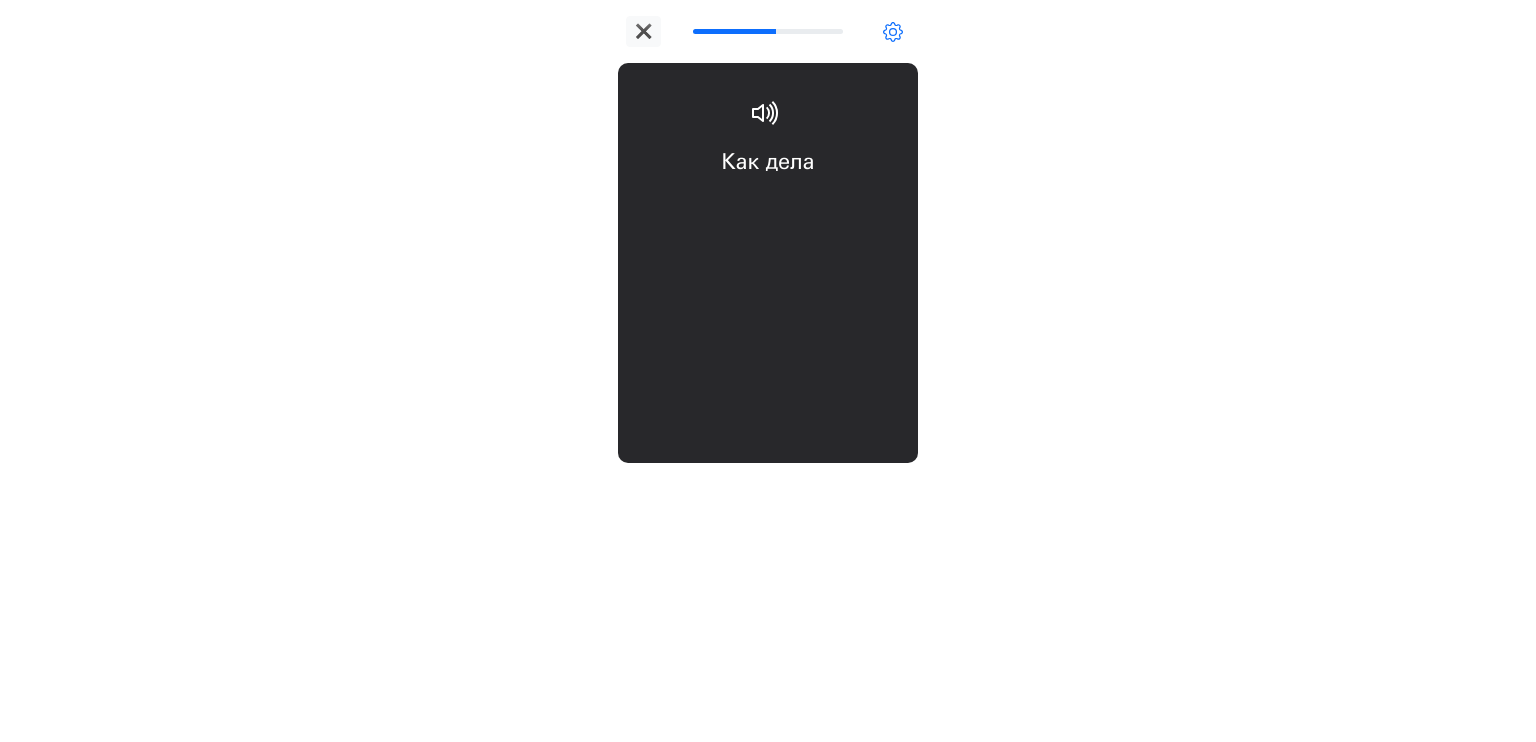 click on "How well do you know the word? 0 1 2 3 4 5" at bounding box center (768, 401) 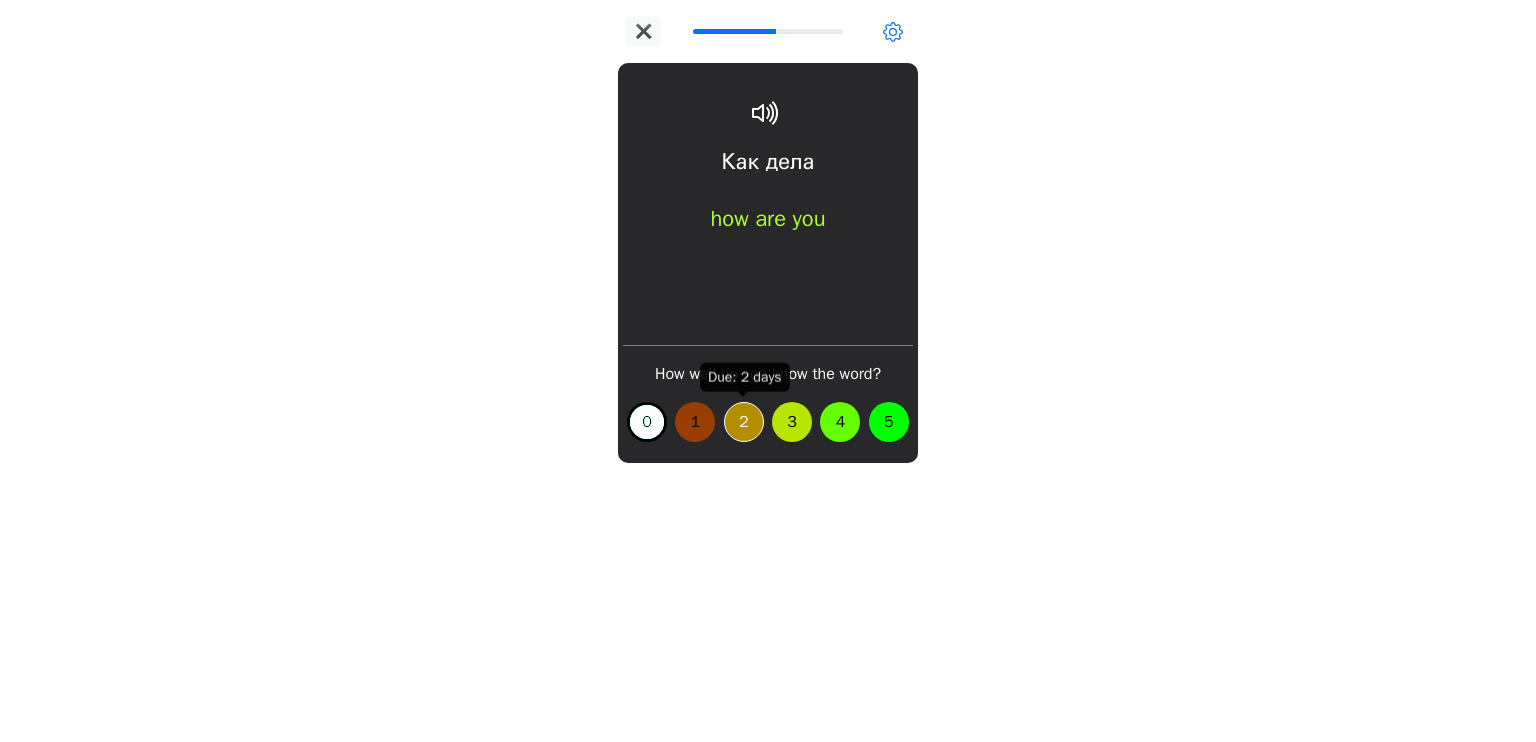 click on "2" at bounding box center (744, 422) 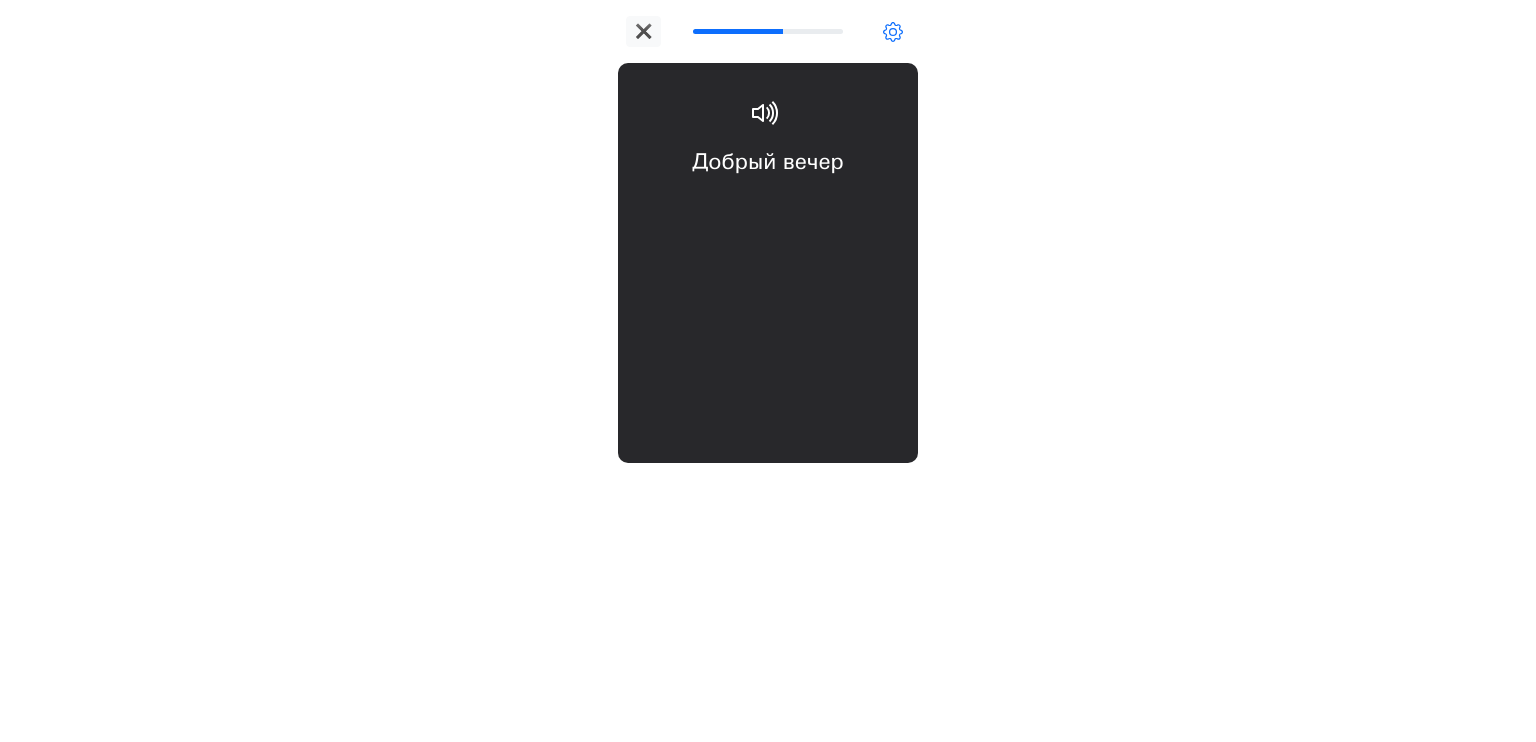 click on "Добрый вечер good evening" at bounding box center (768, 206) 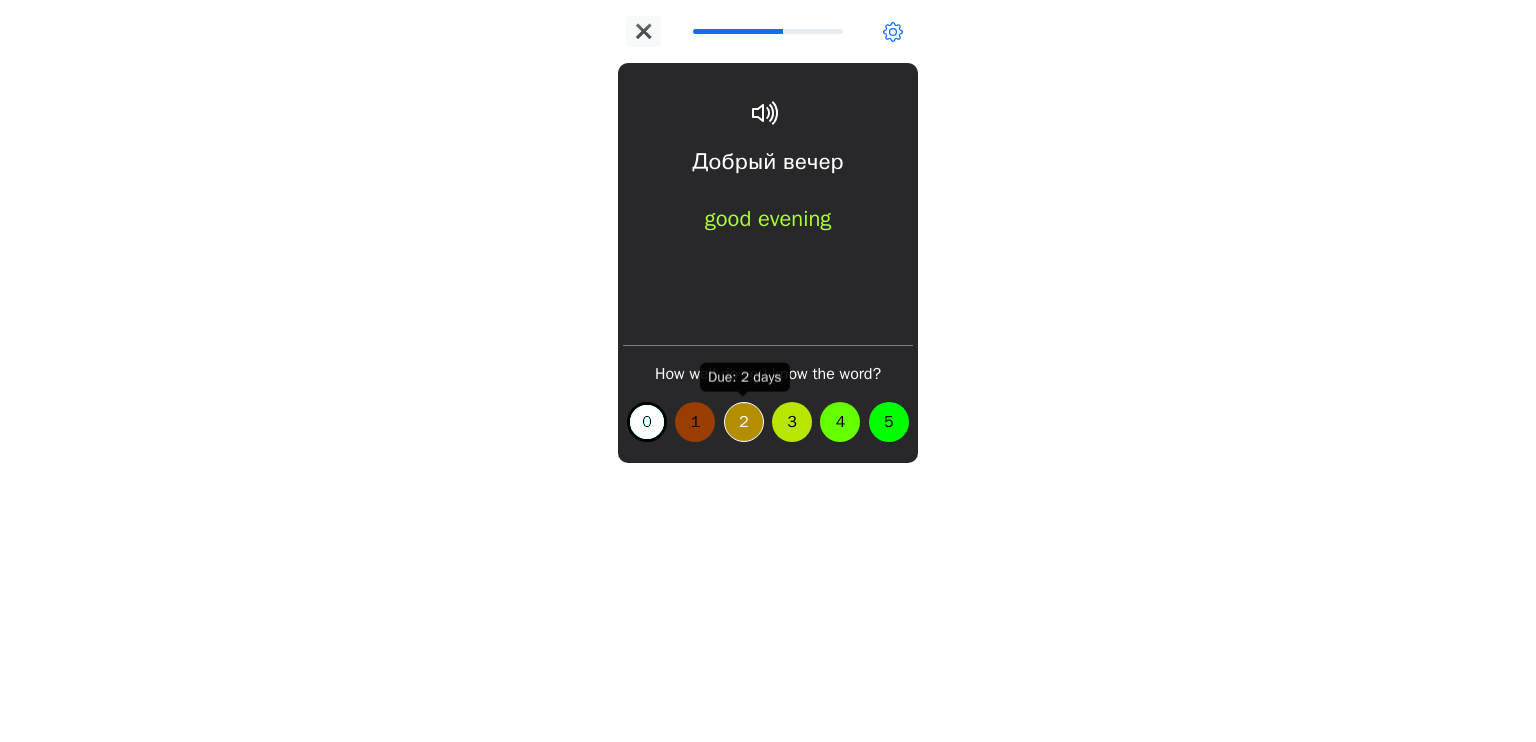 click on "2" at bounding box center [744, 422] 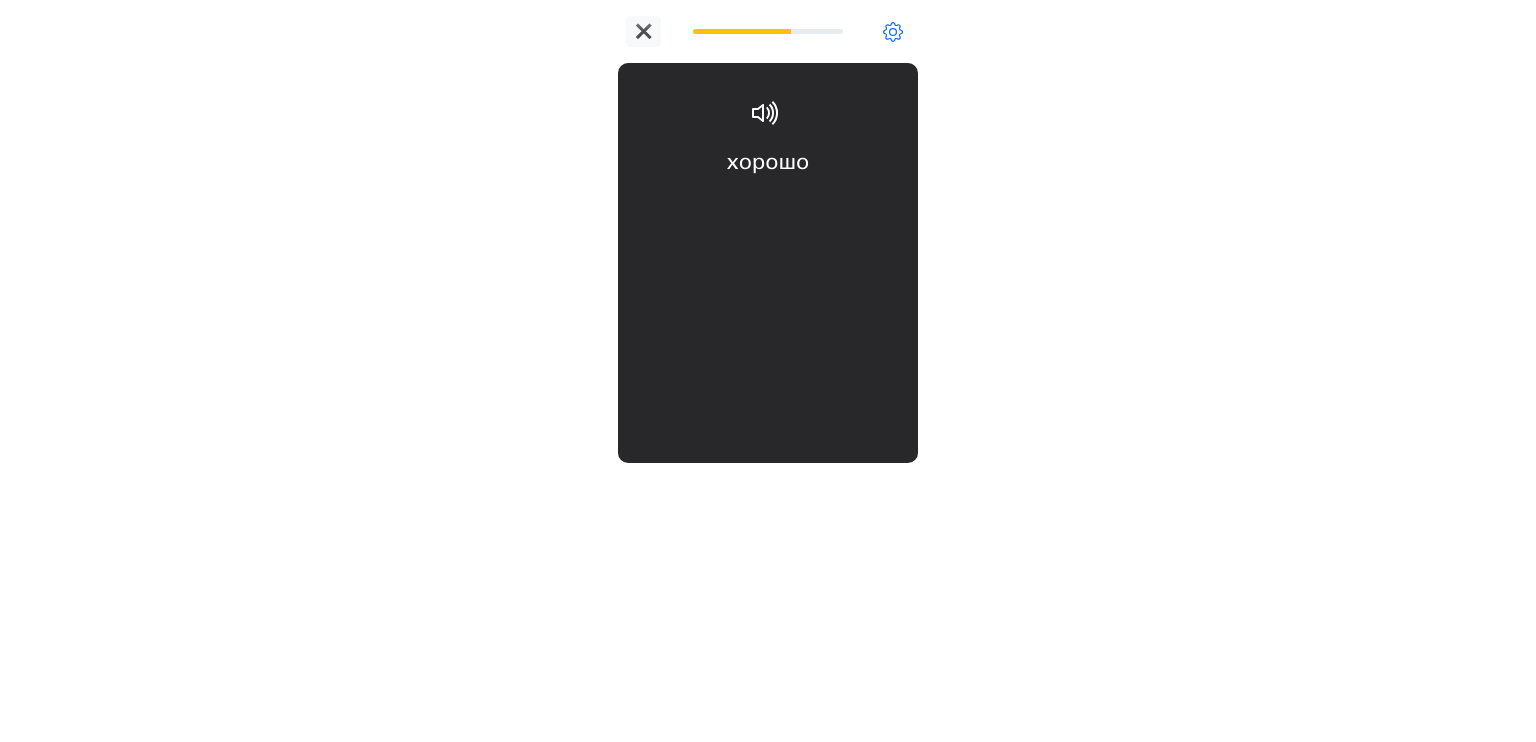 click on "хорошо good" at bounding box center [768, 206] 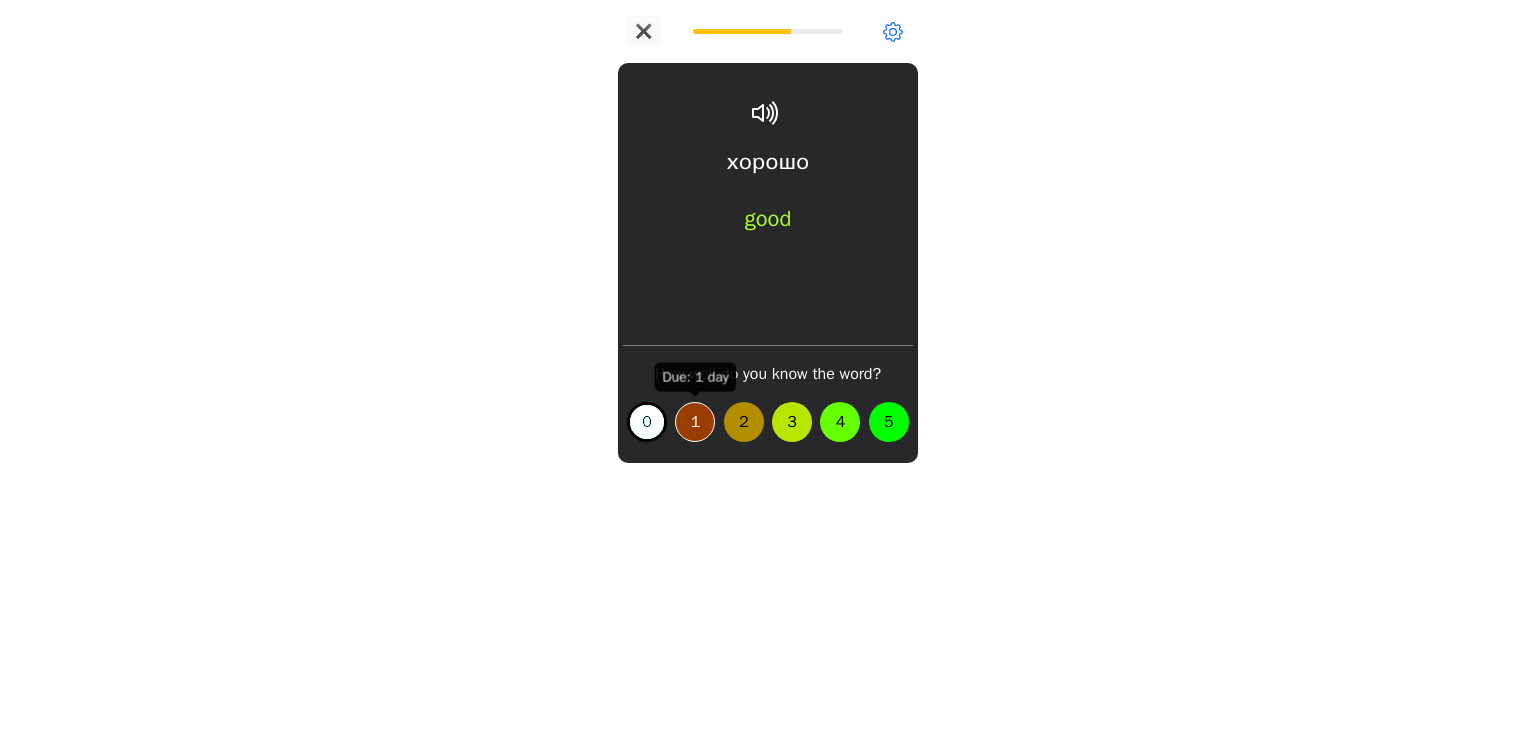 click on "1" at bounding box center (695, 422) 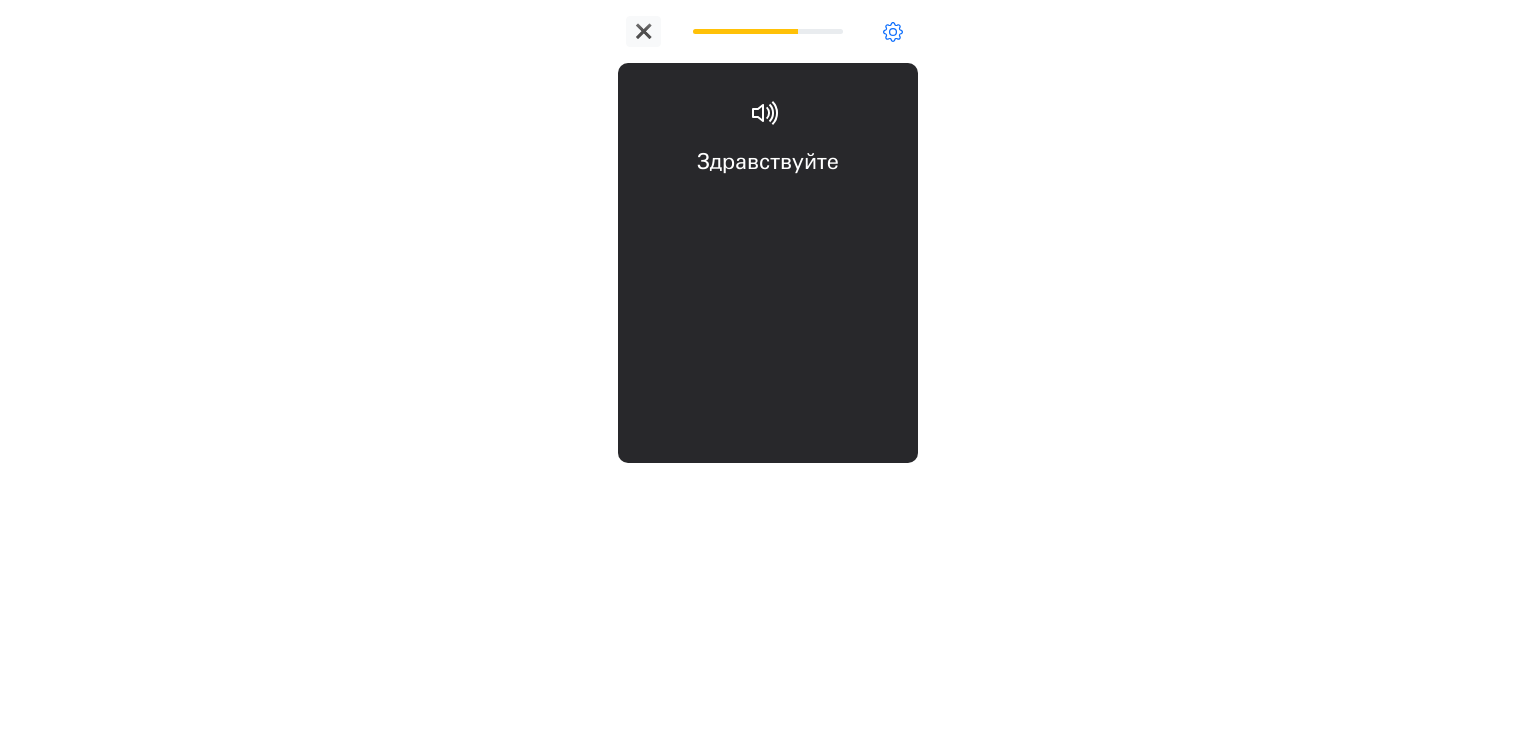 click on "Здравствуйте hello" at bounding box center (768, 206) 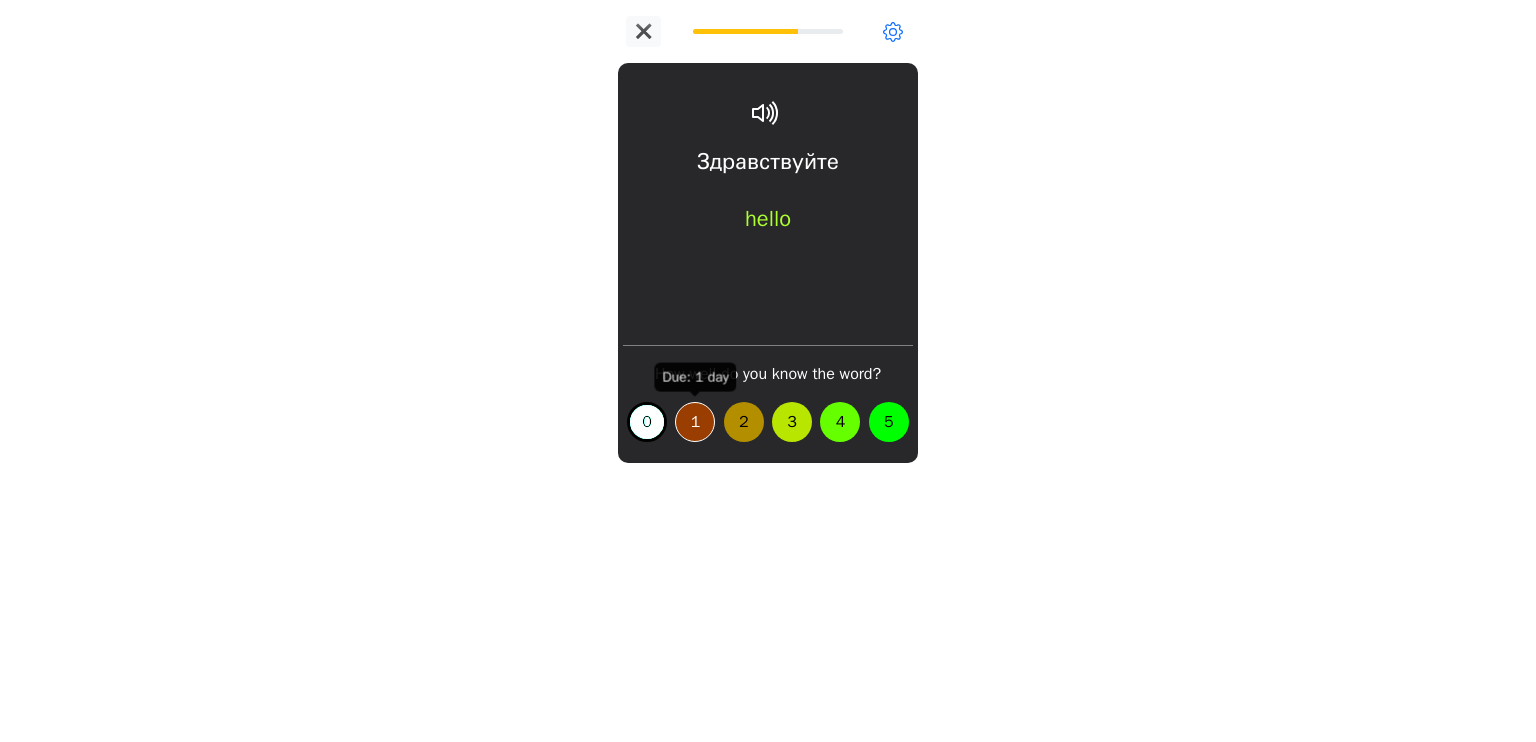 click on "1" at bounding box center [695, 422] 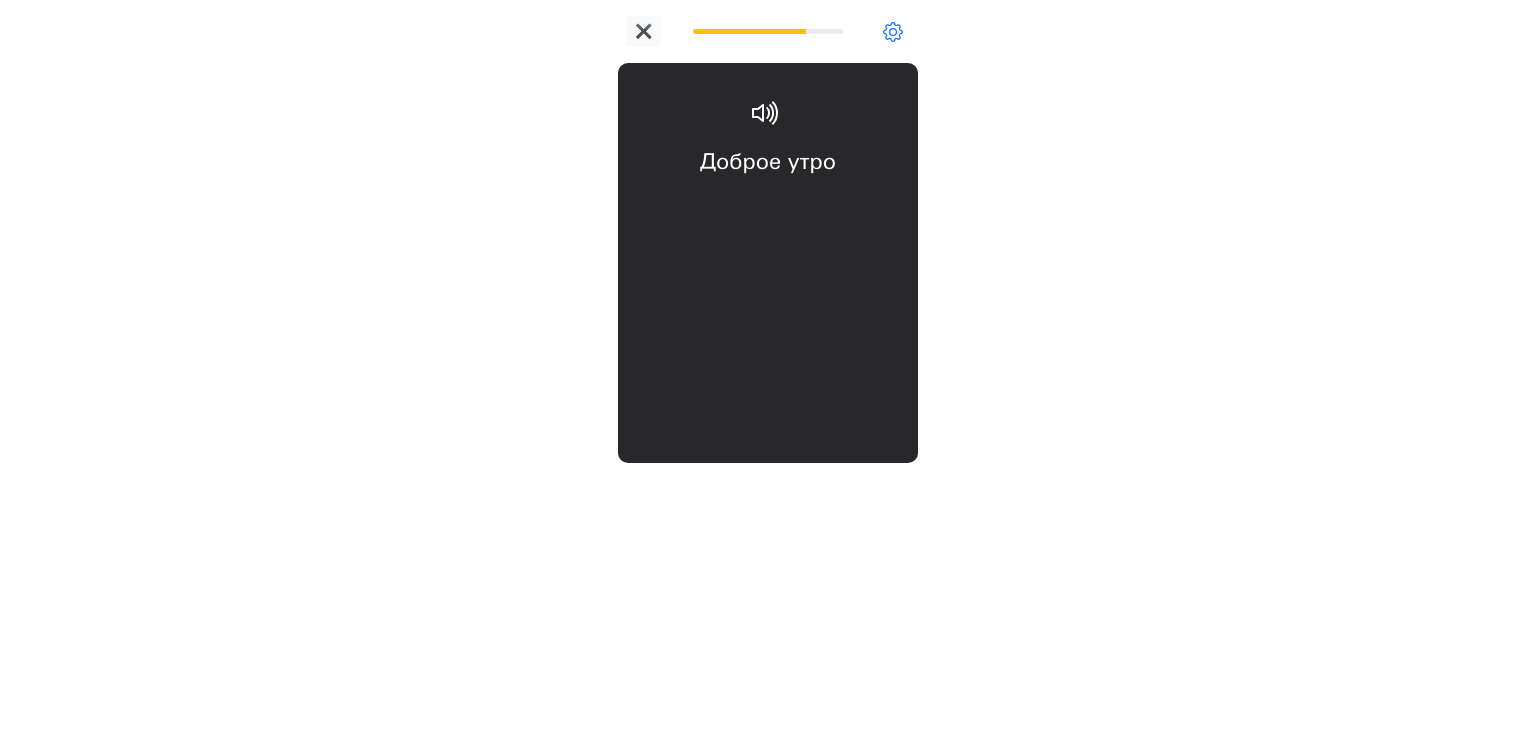 click on "Доброе утро good morning" at bounding box center [768, 206] 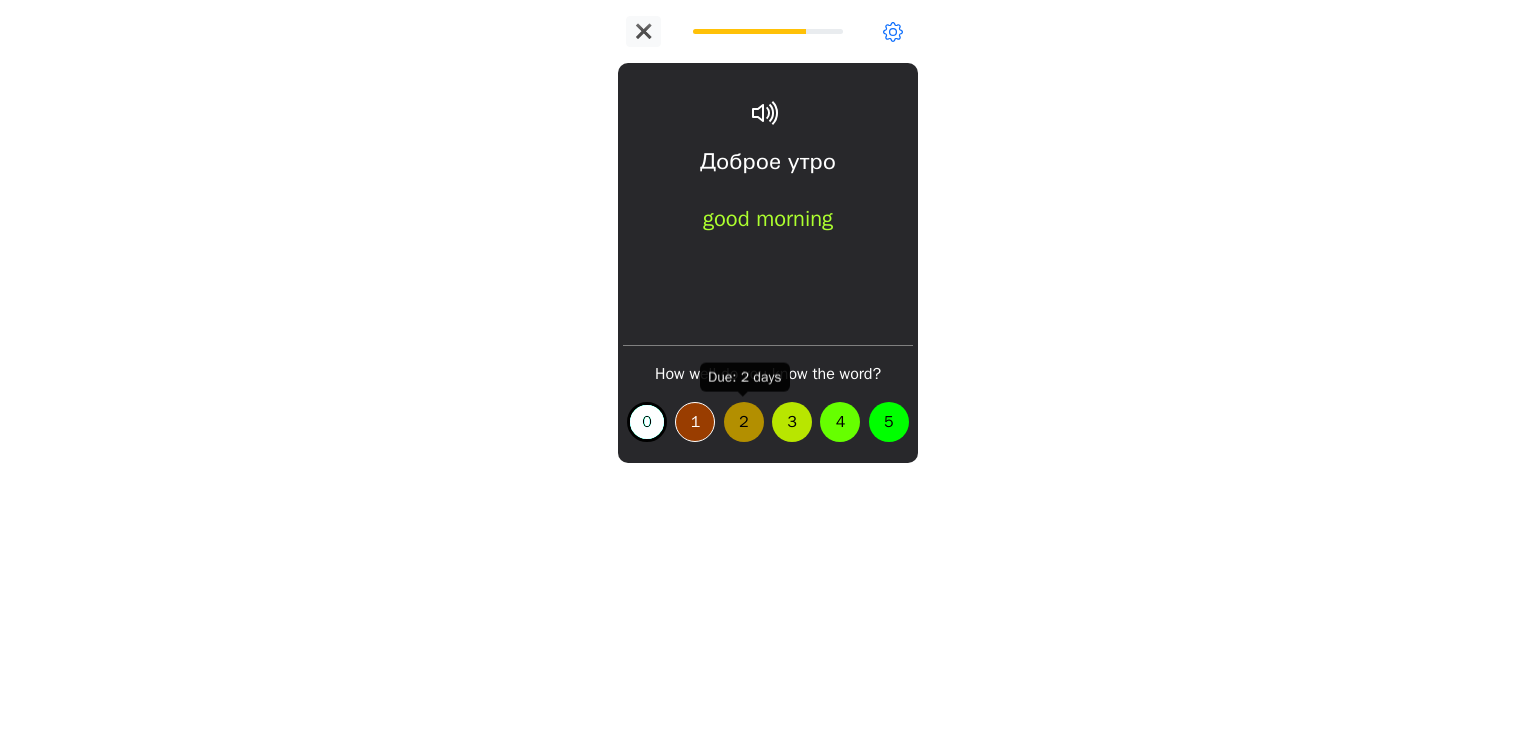 click on "1" at bounding box center (695, 422) 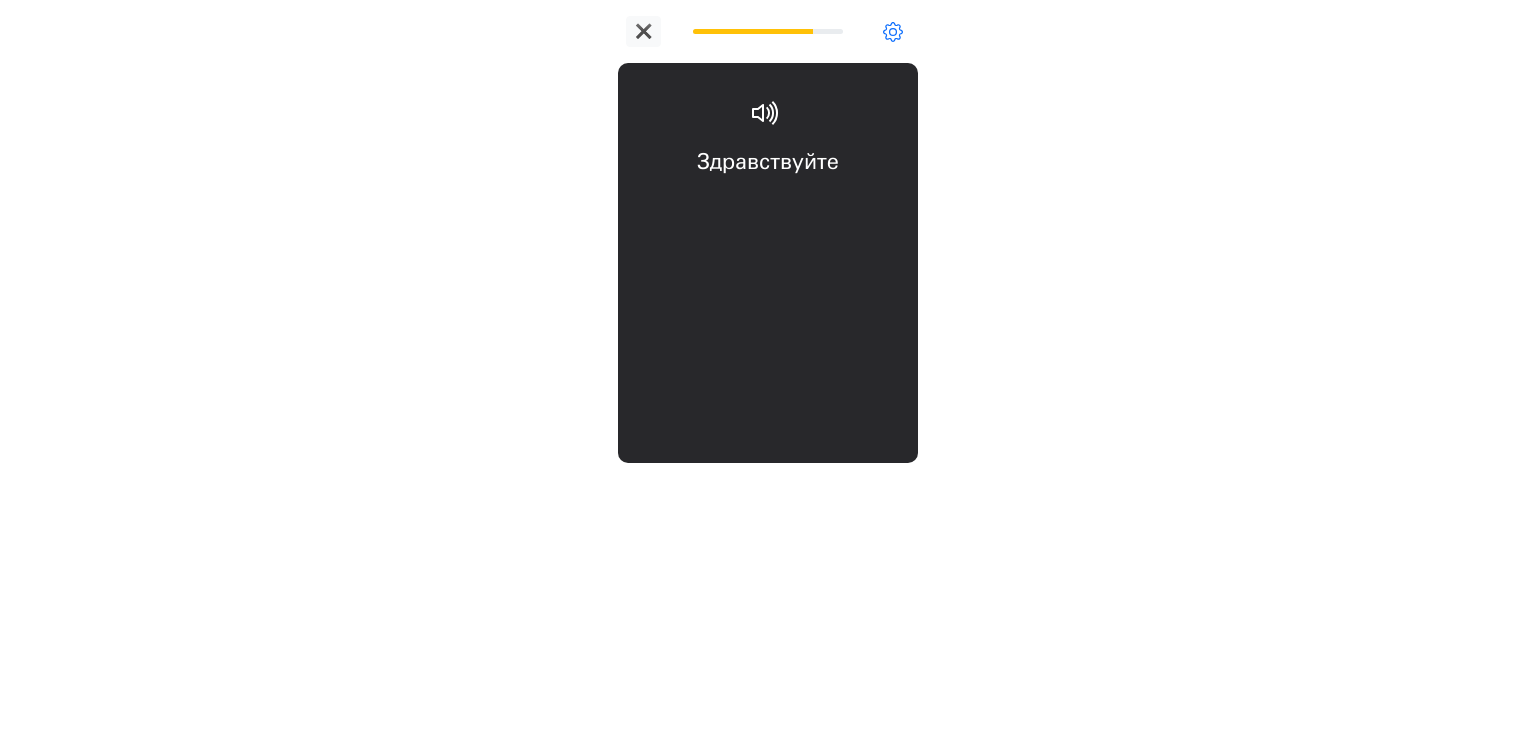 click on "Здравствуйте hello" at bounding box center [768, 206] 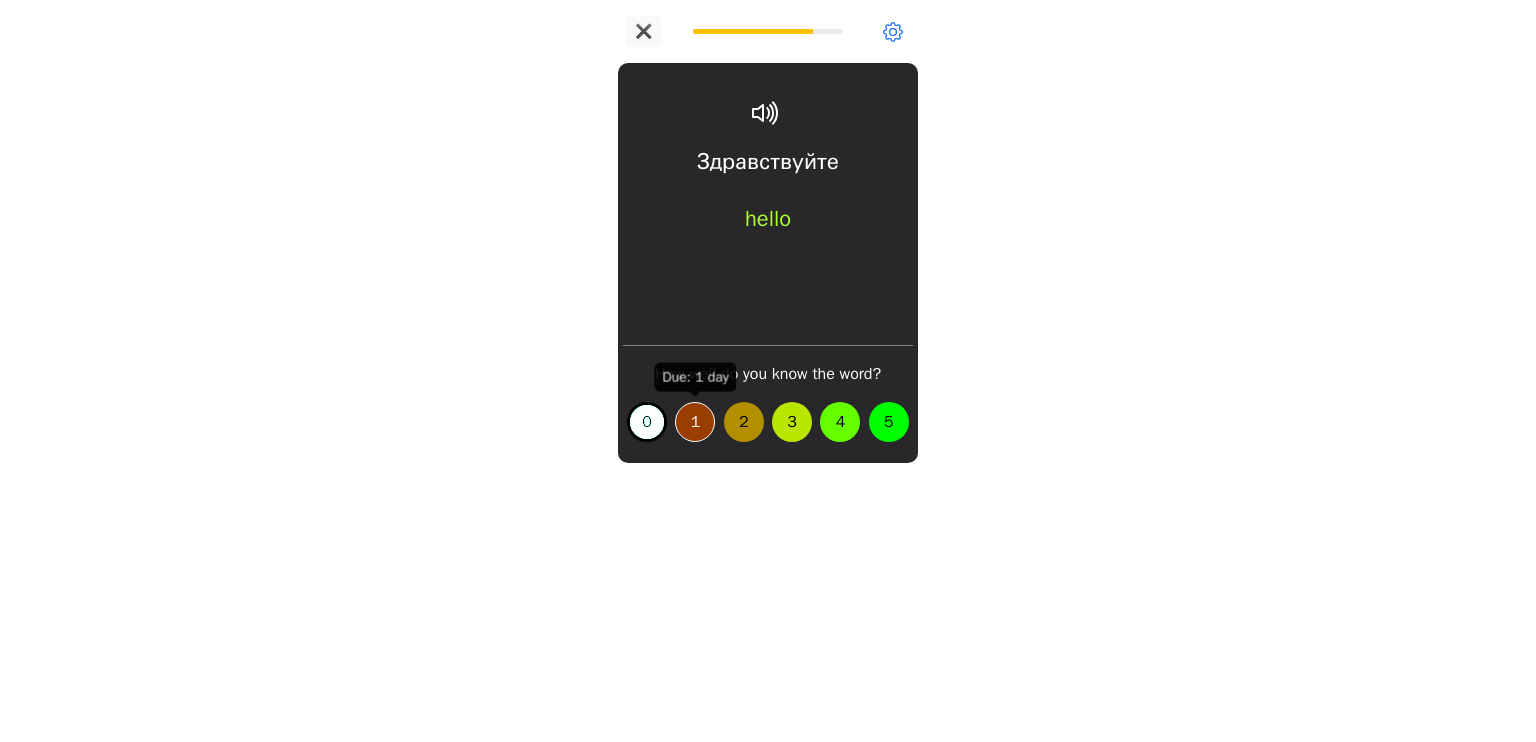 click on "1" at bounding box center [695, 422] 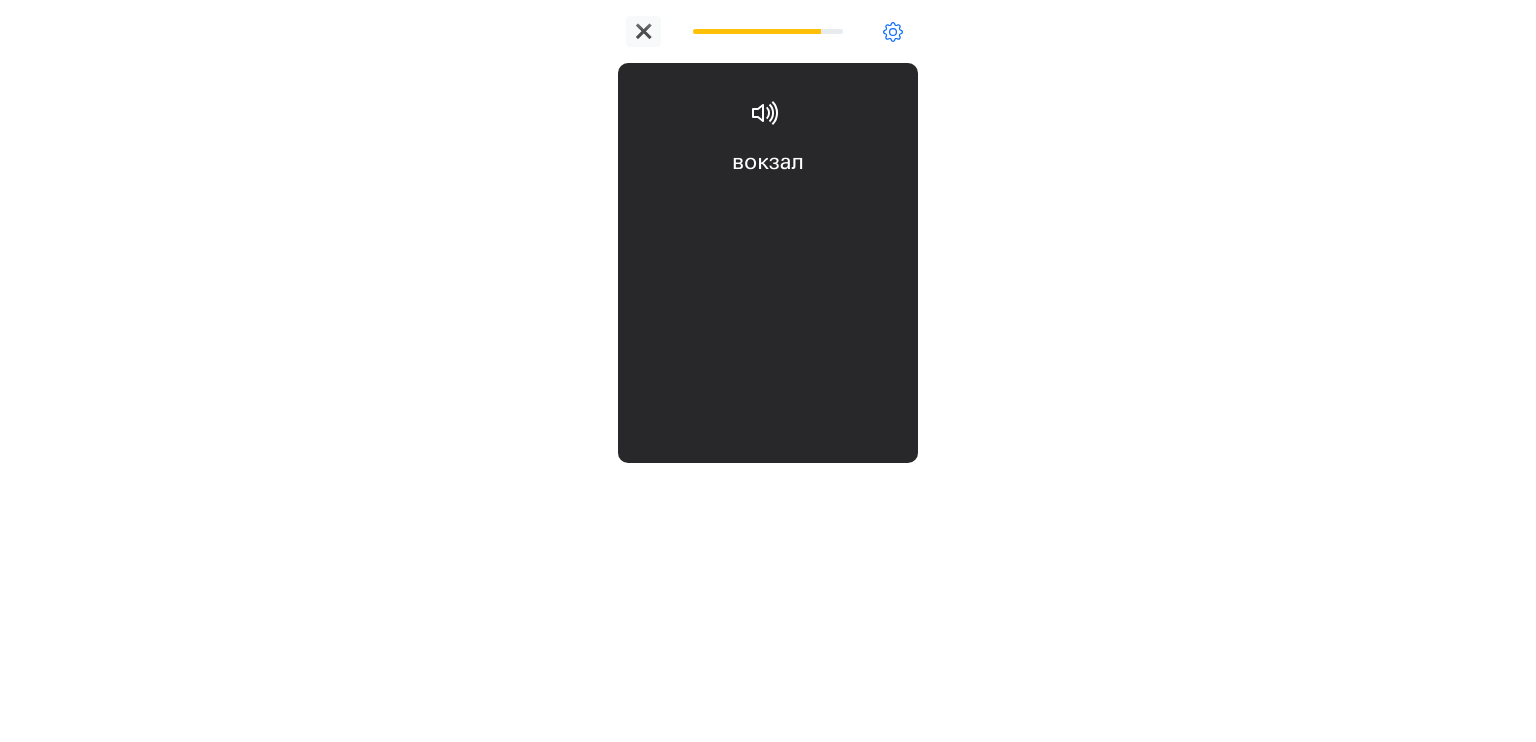 click on "вокзал station" at bounding box center (768, 206) 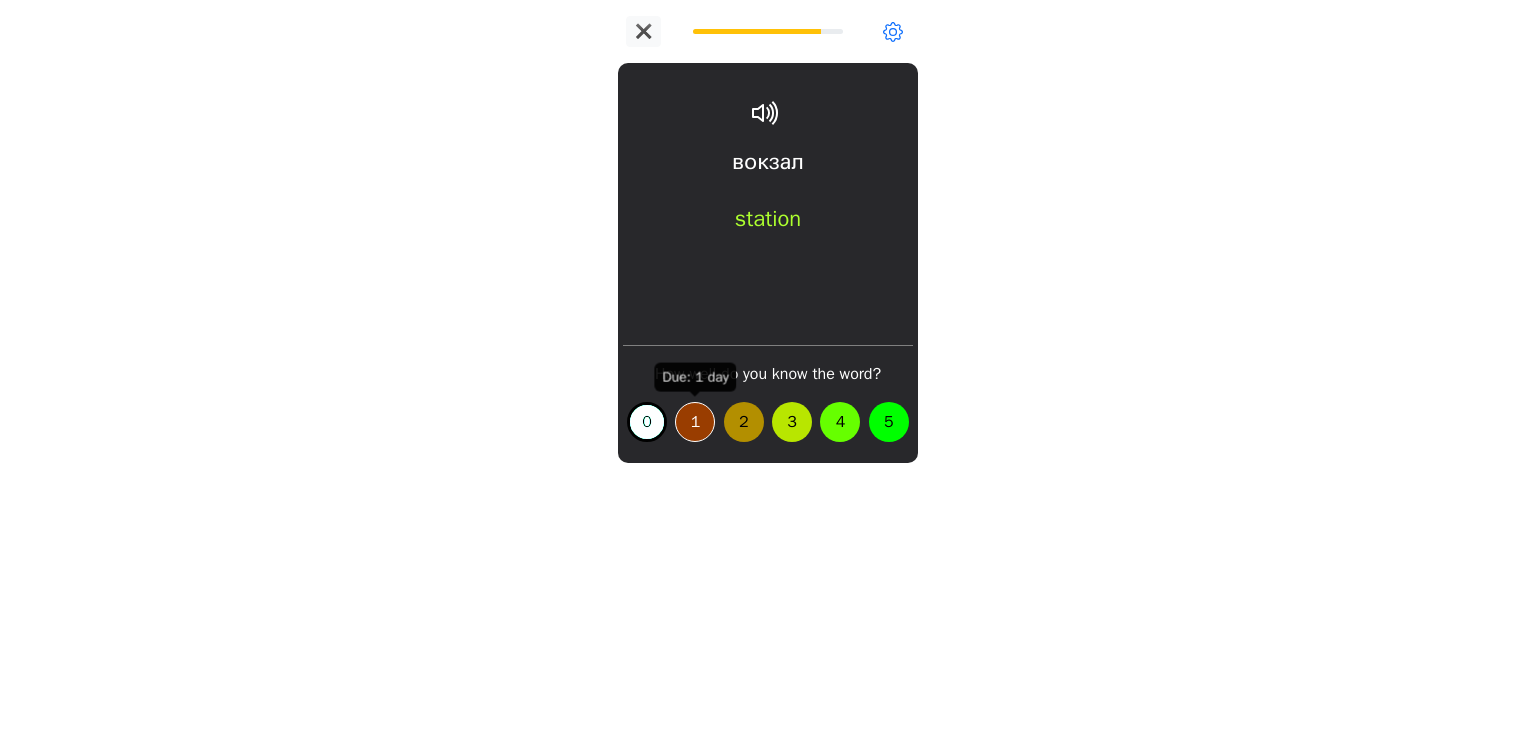 click on "1" at bounding box center [695, 422] 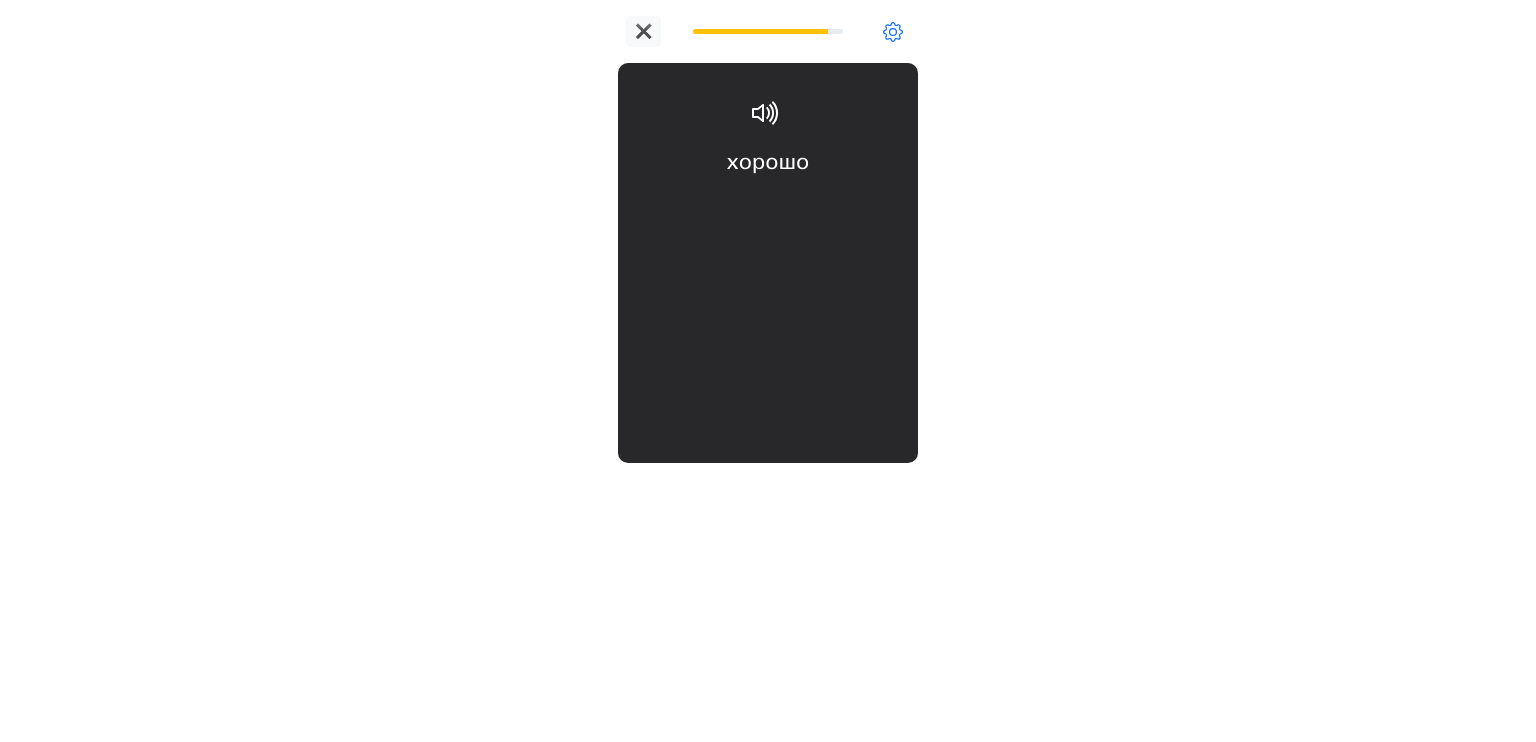 click on "хорошо good" at bounding box center (768, 206) 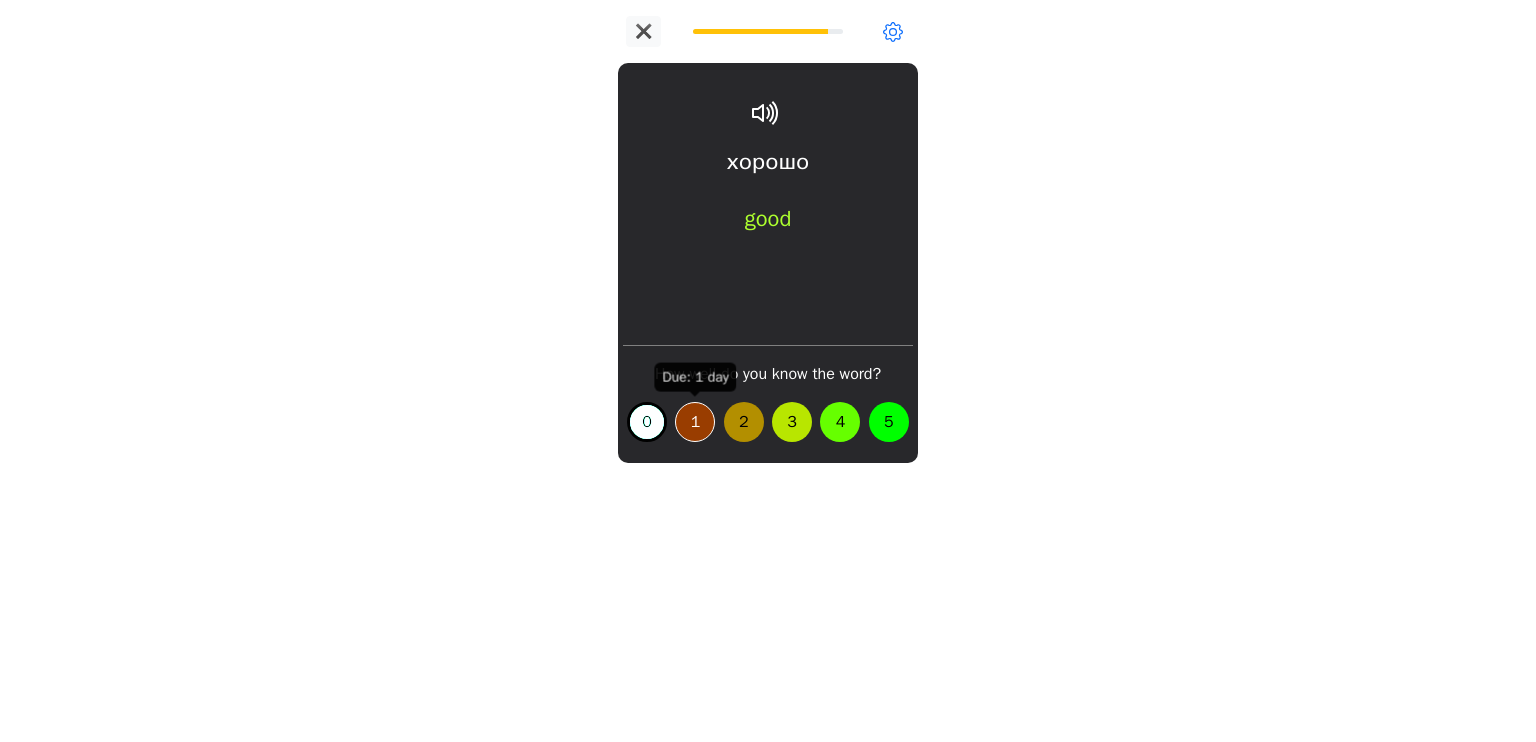 click on "1" at bounding box center (695, 422) 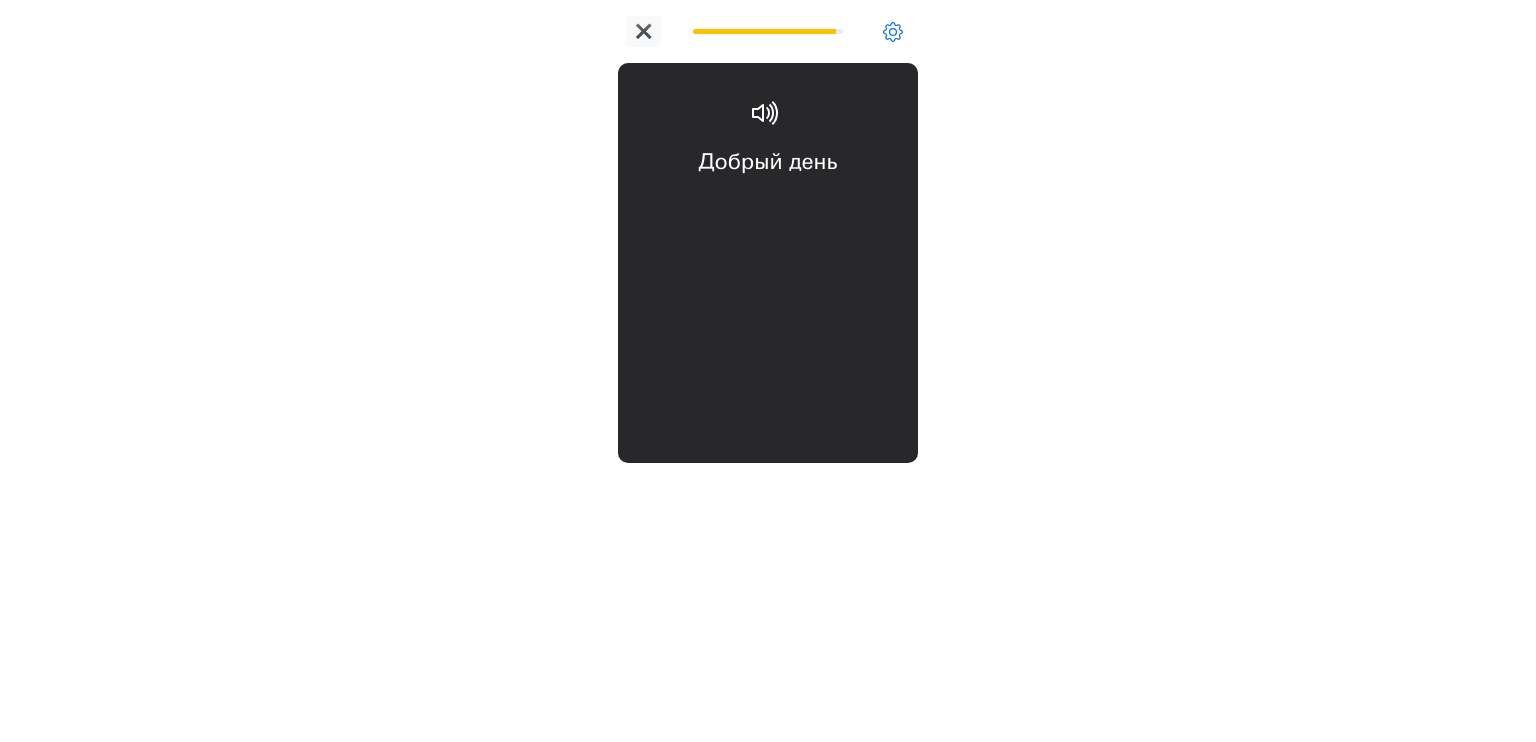 click on "Добрый день good afternoon" at bounding box center [768, 206] 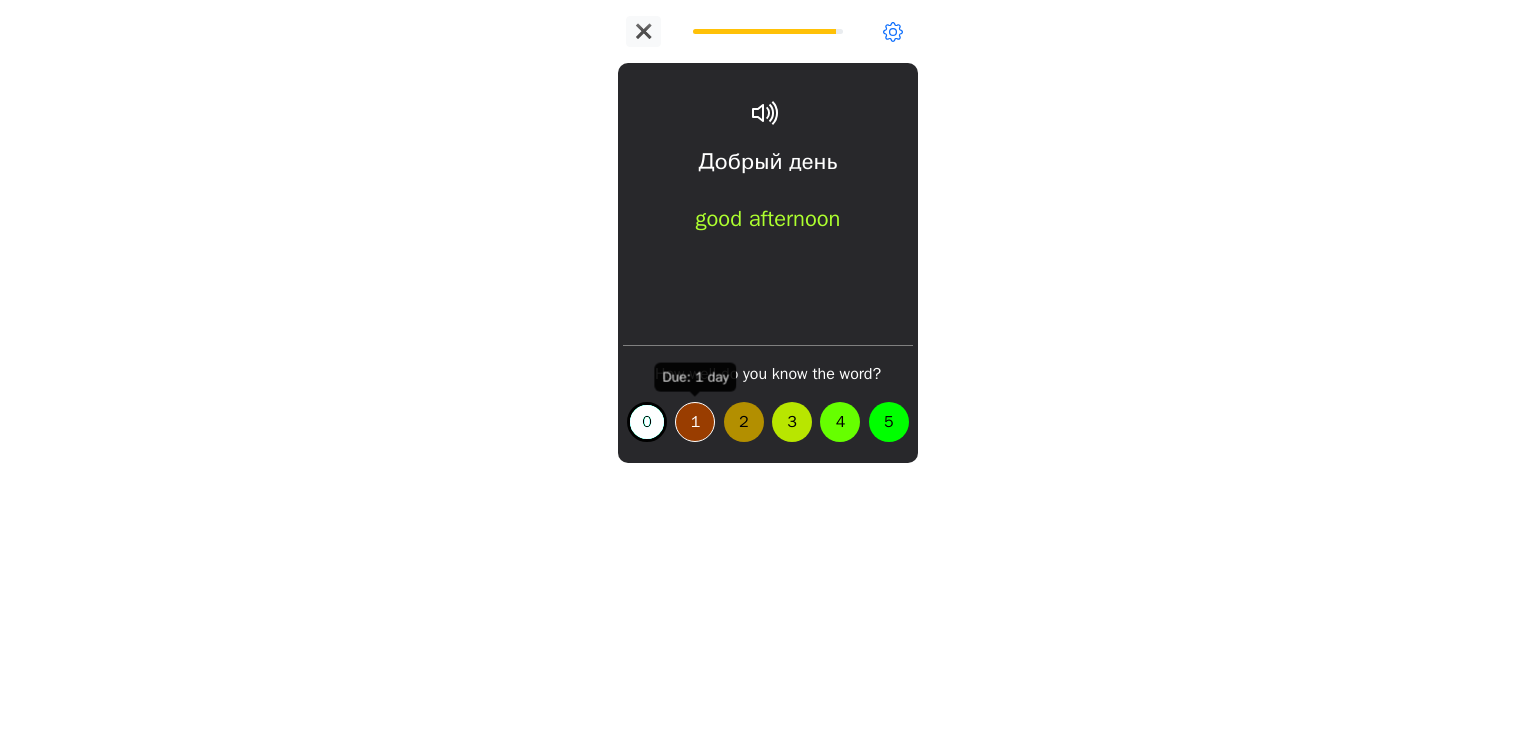 click on "1" at bounding box center (695, 422) 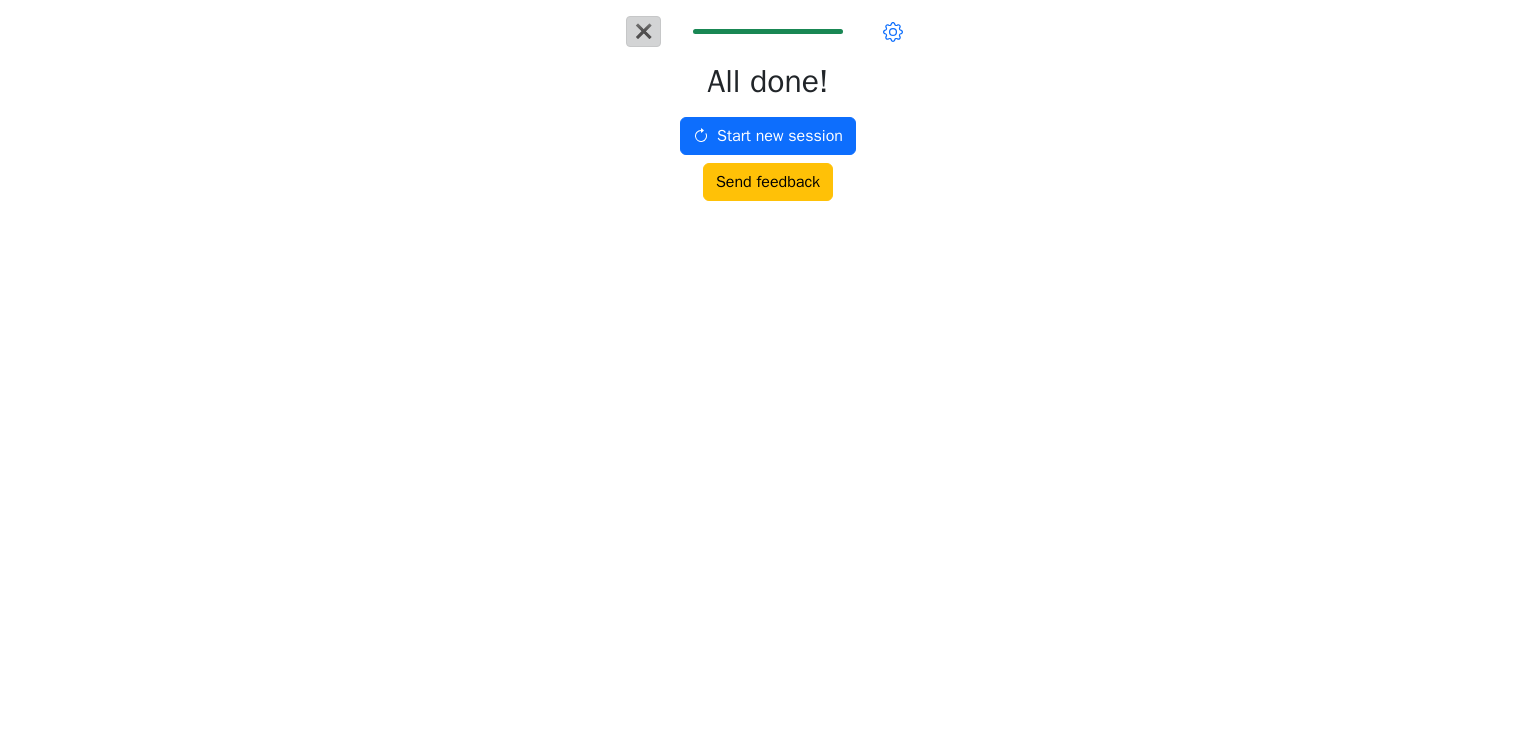 click on "✖" at bounding box center [643, 31] 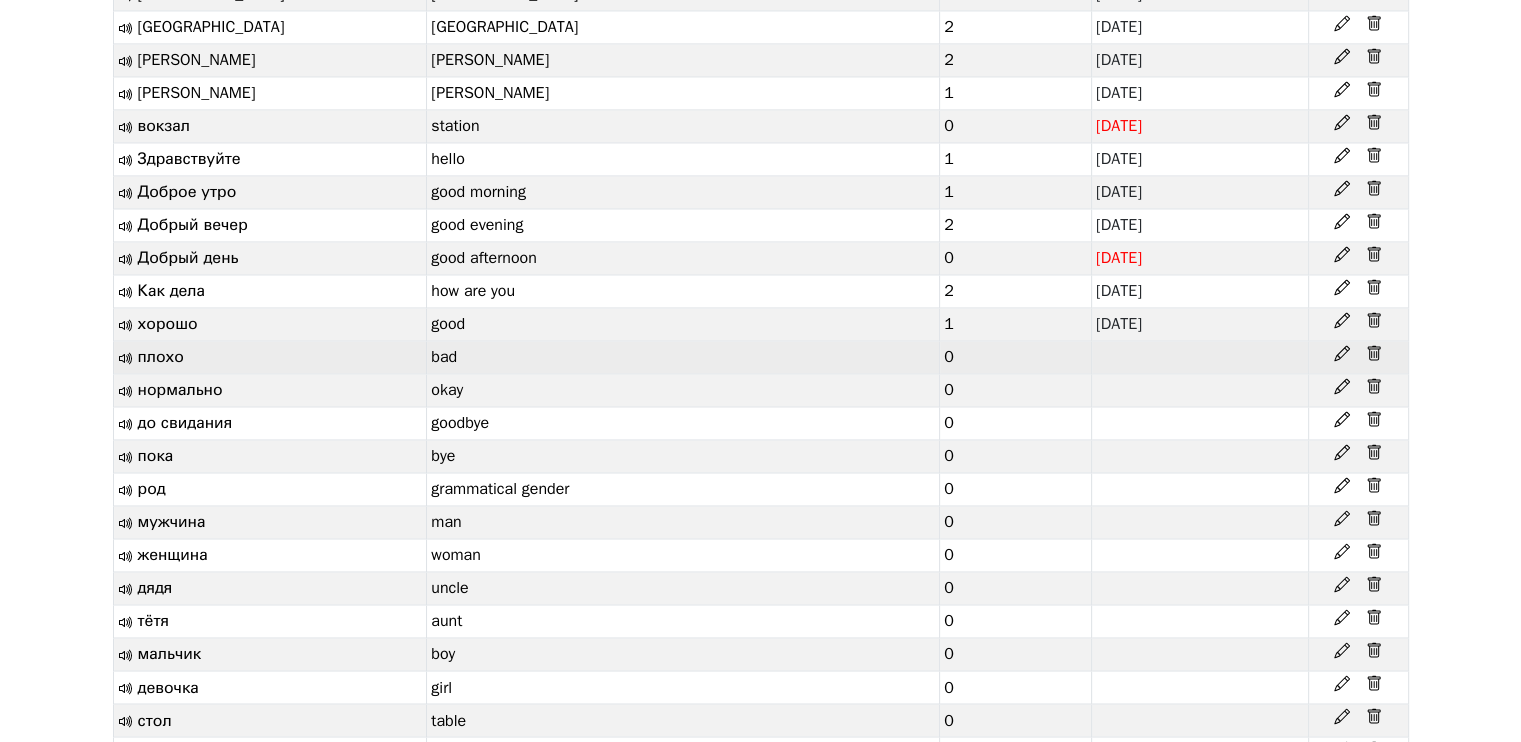 scroll, scrollTop: 3100, scrollLeft: 0, axis: vertical 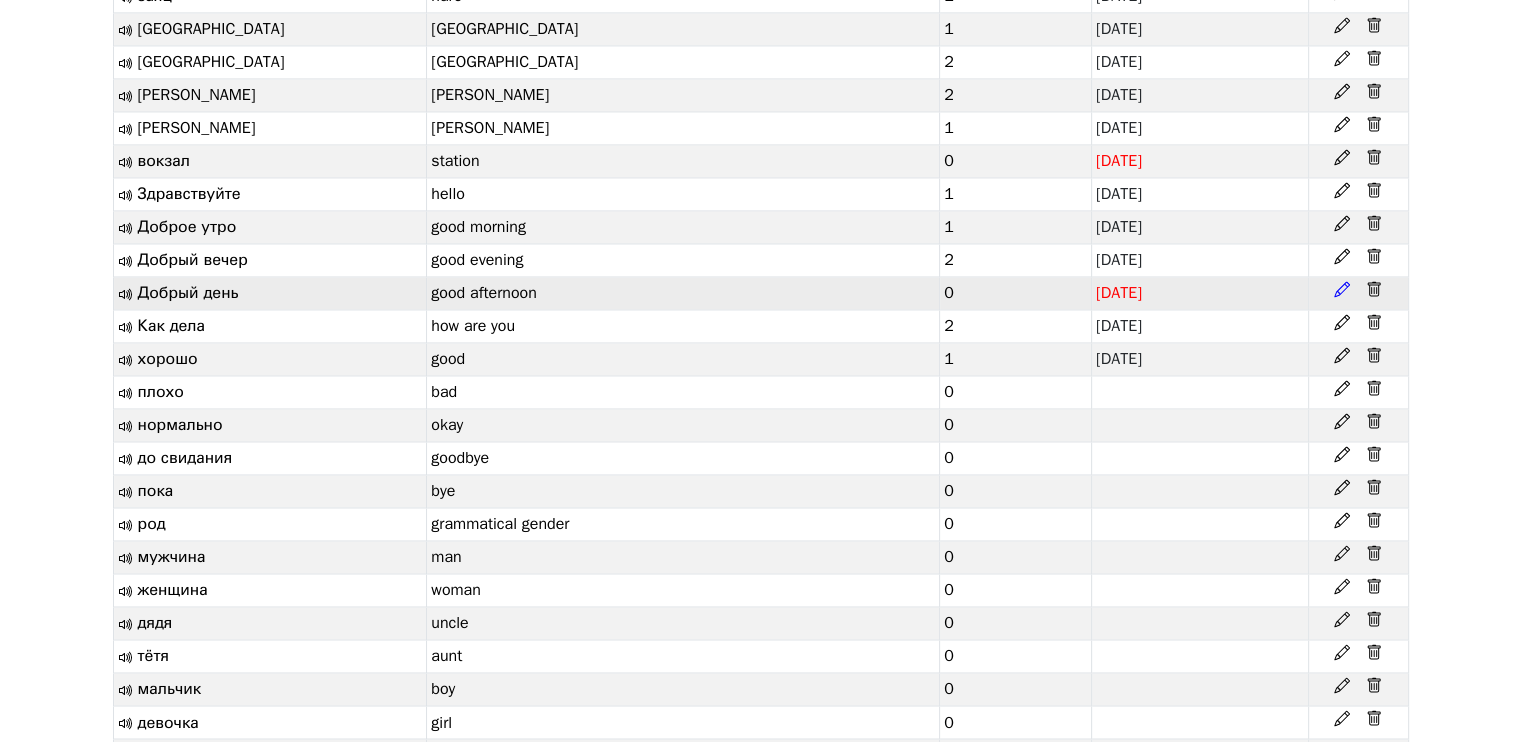 click 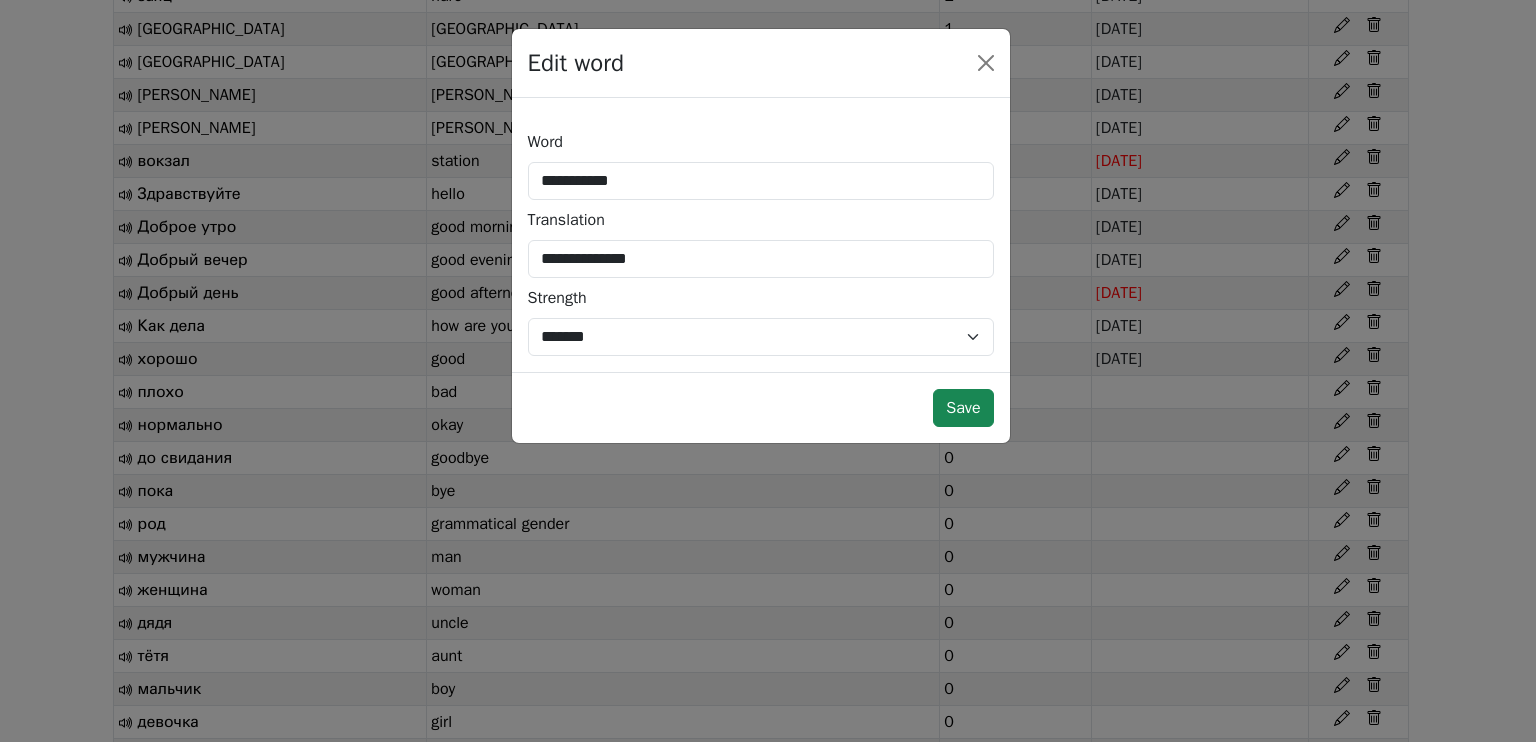 click on "**********" at bounding box center [761, 235] 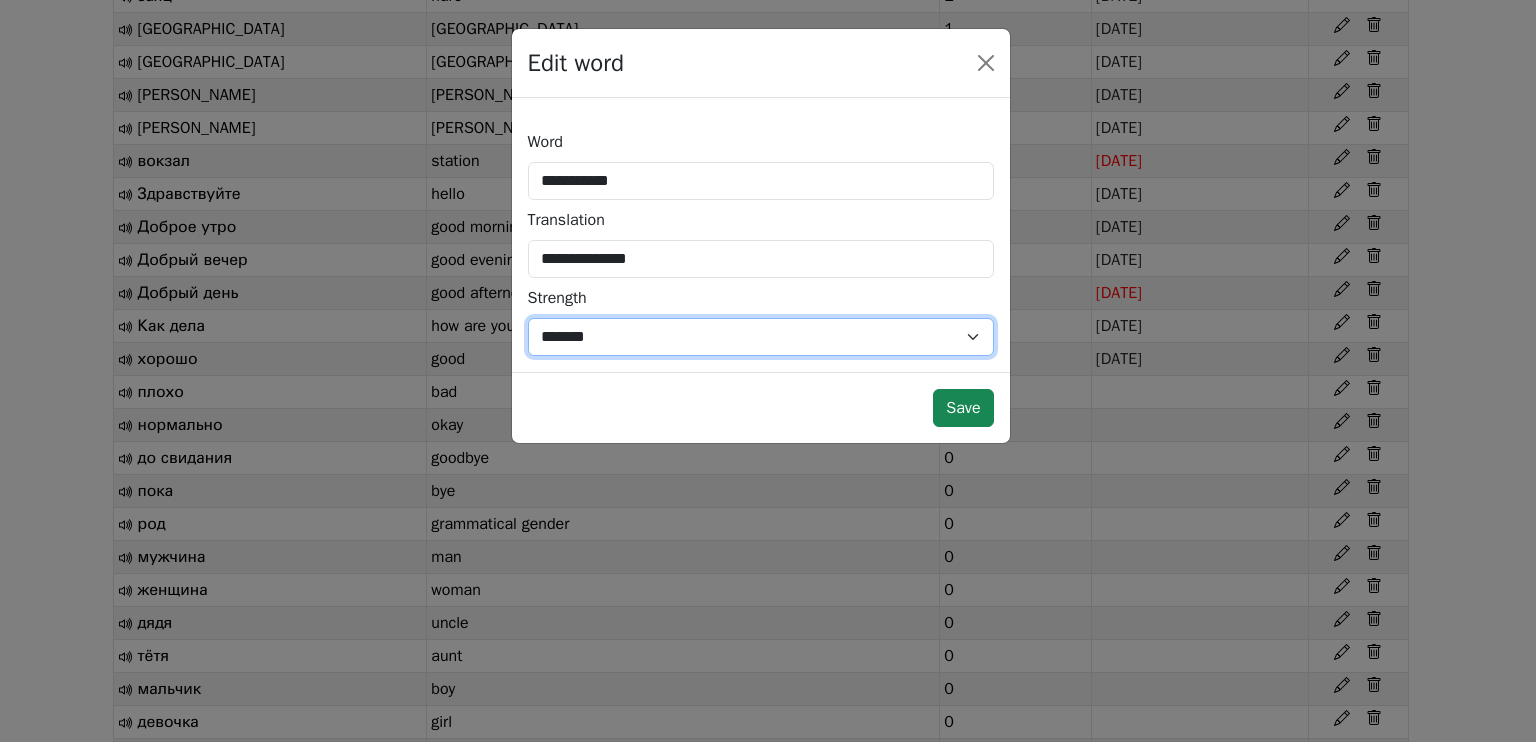 drag, startPoint x: 737, startPoint y: 341, endPoint x: 735, endPoint y: 351, distance: 10.198039 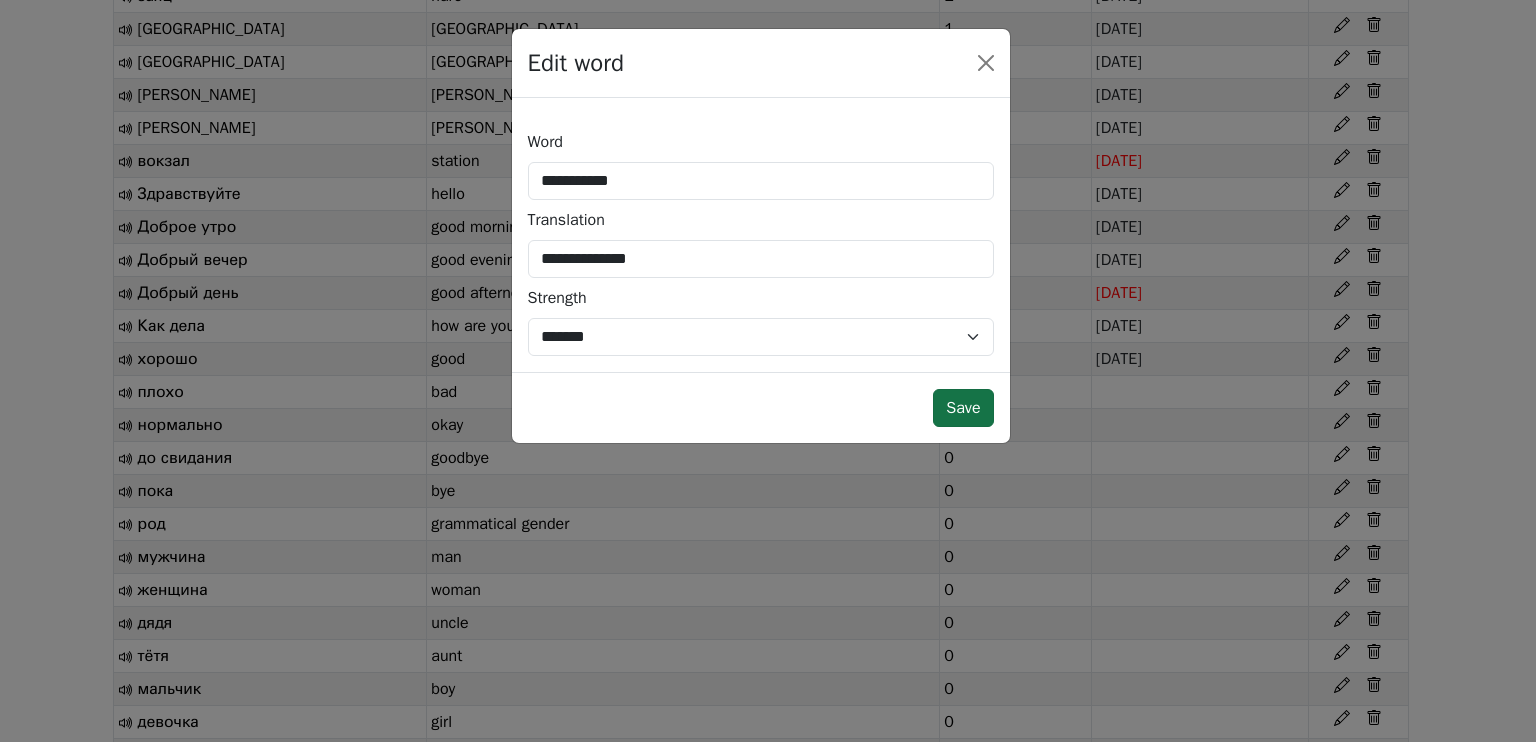 click on "Save" at bounding box center (963, 408) 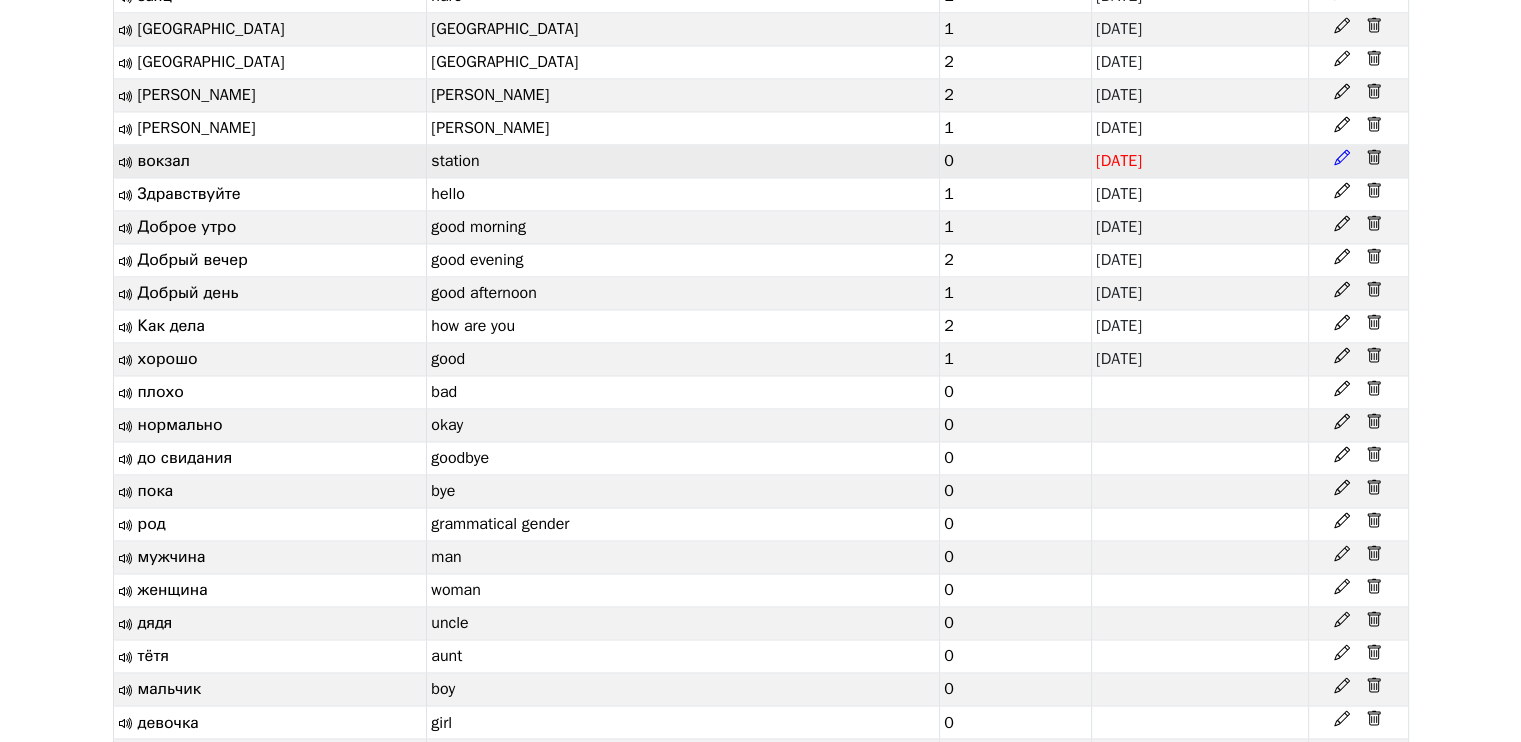 click 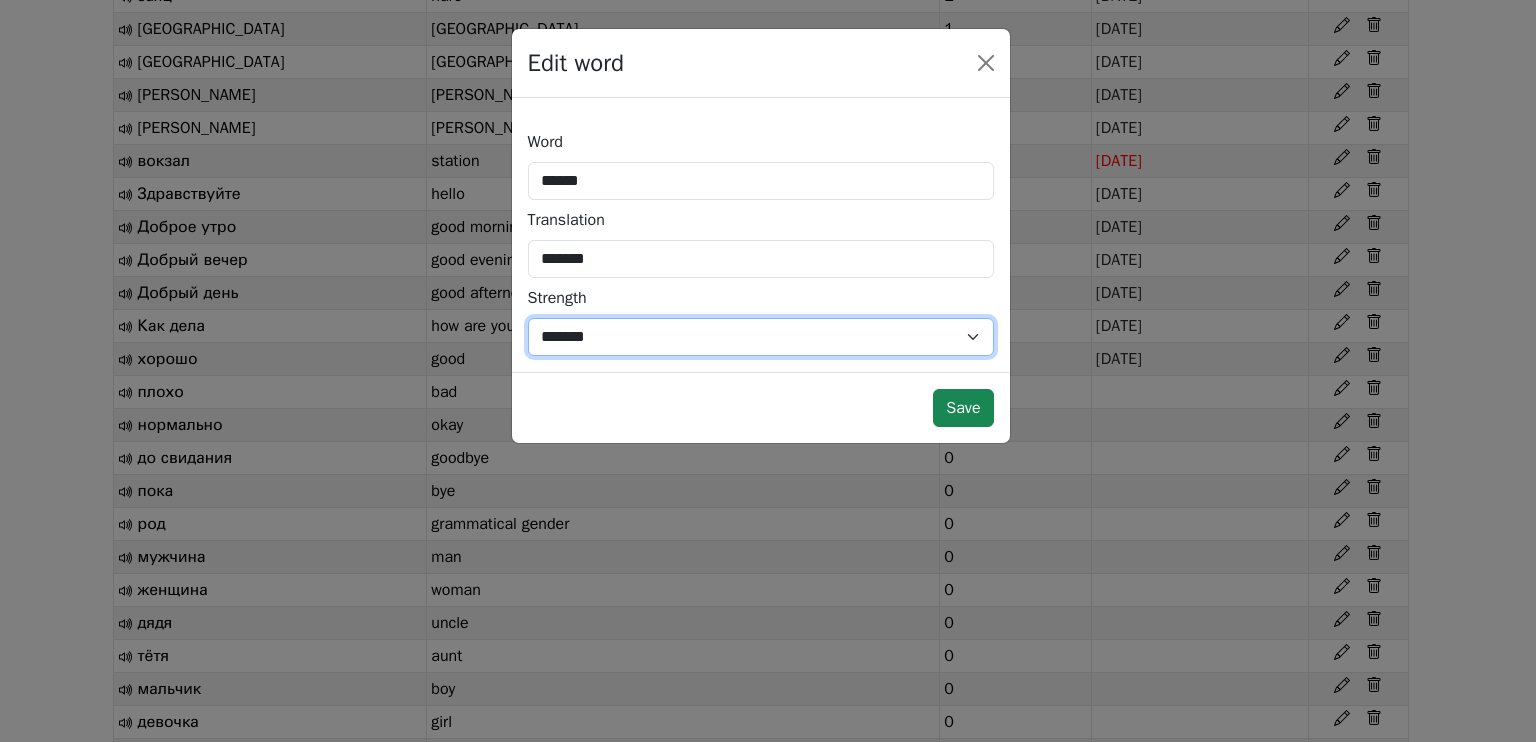 click on "*** *** * * * * * *** ******* *" at bounding box center [761, 337] 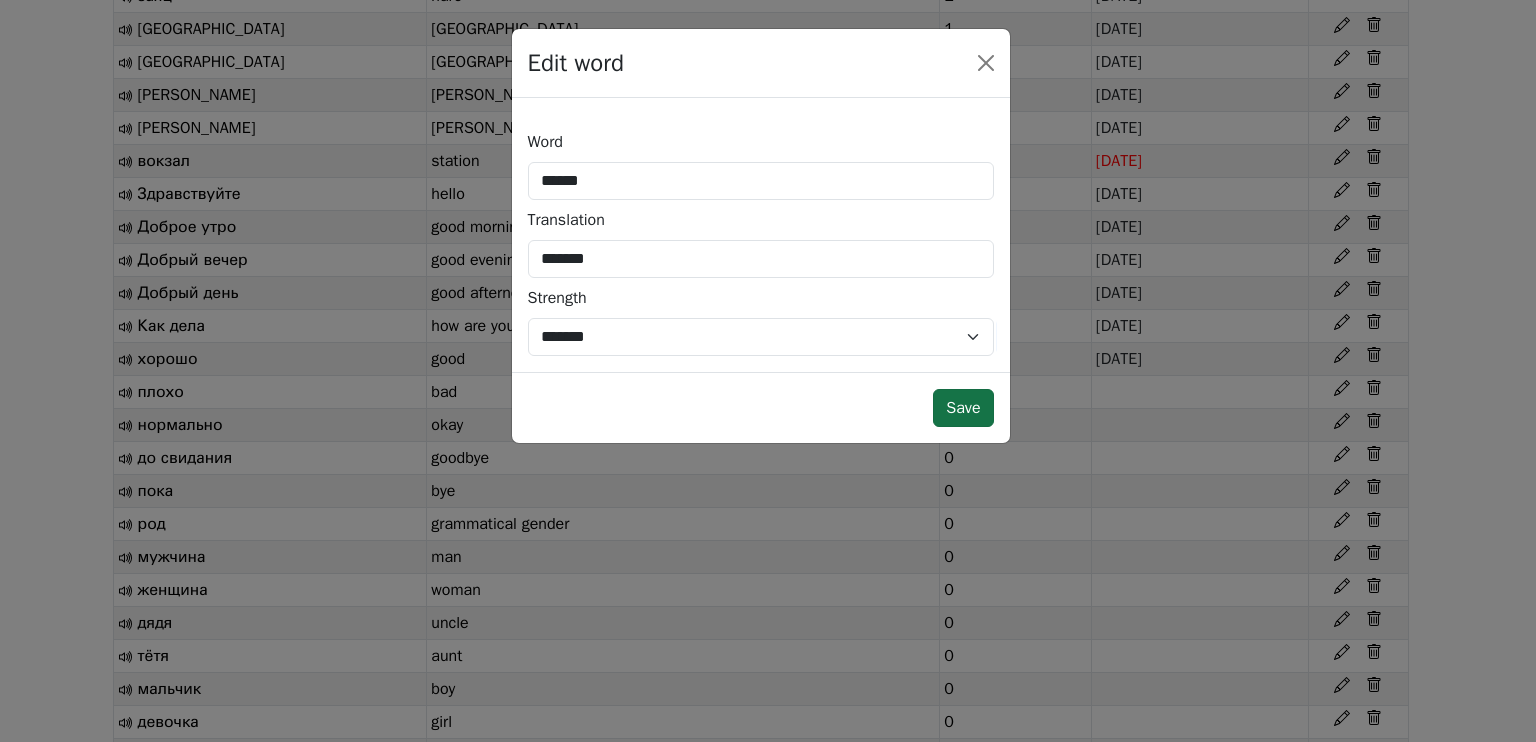 click on "Save" at bounding box center (963, 408) 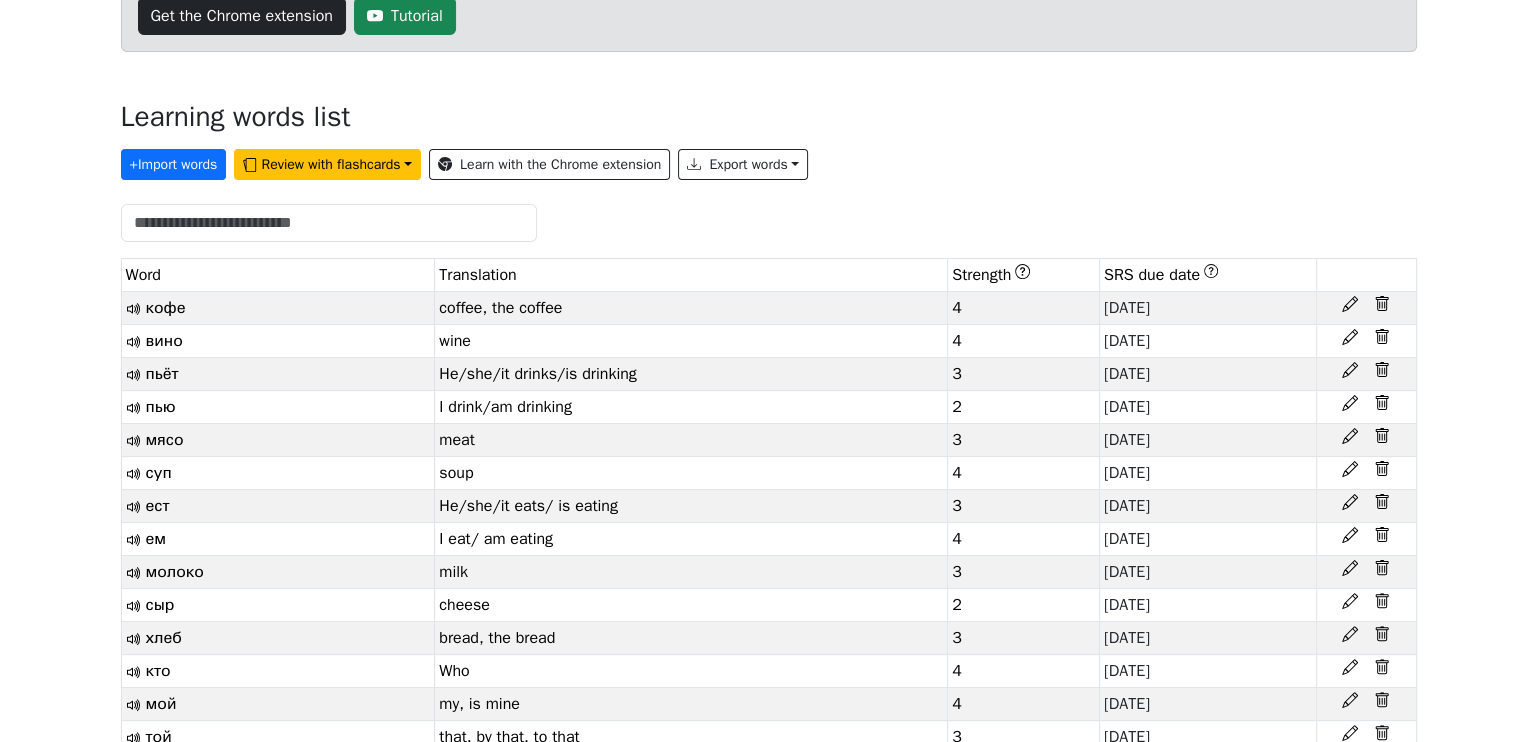 scroll, scrollTop: 0, scrollLeft: 0, axis: both 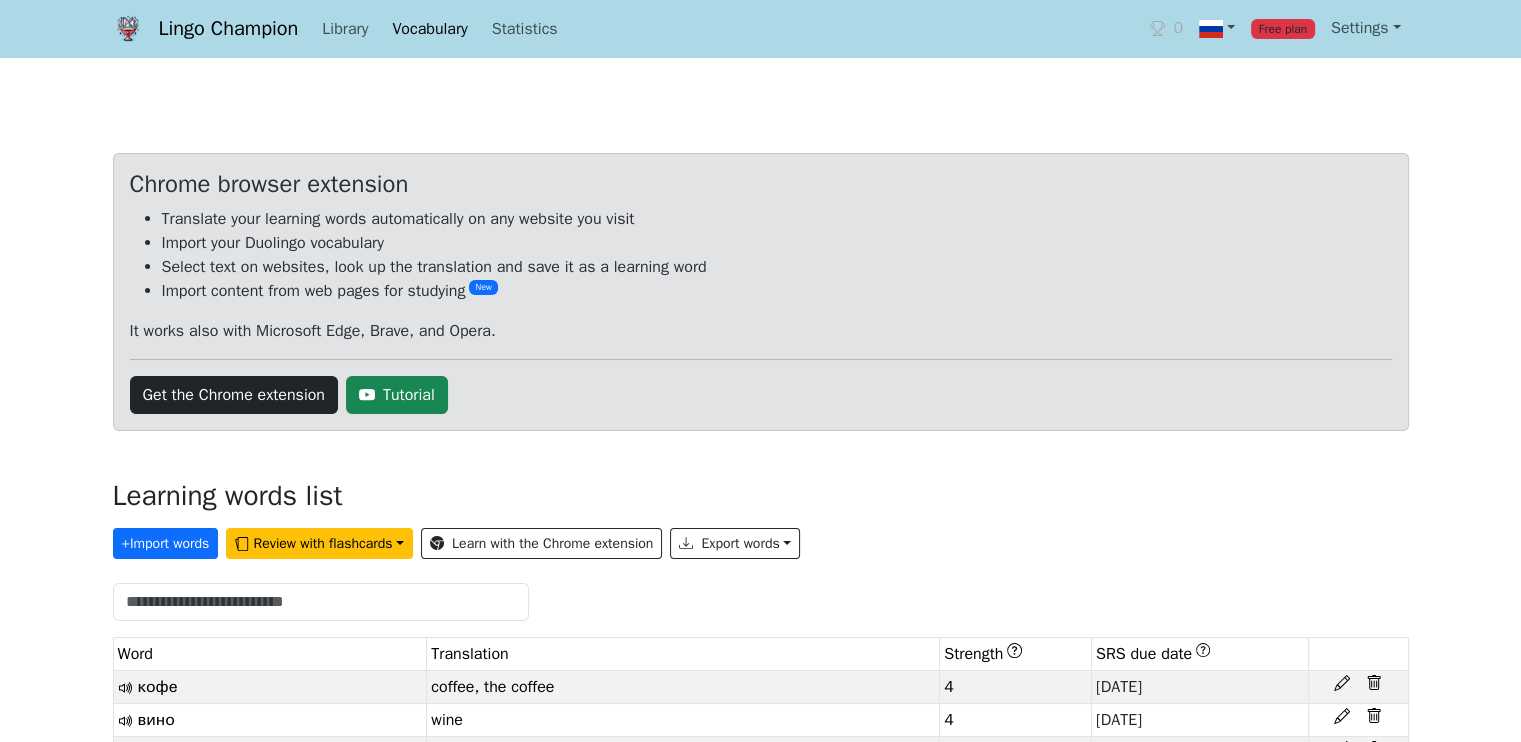 drag, startPoint x: 352, startPoint y: 577, endPoint x: 353, endPoint y: 560, distance: 17.029387 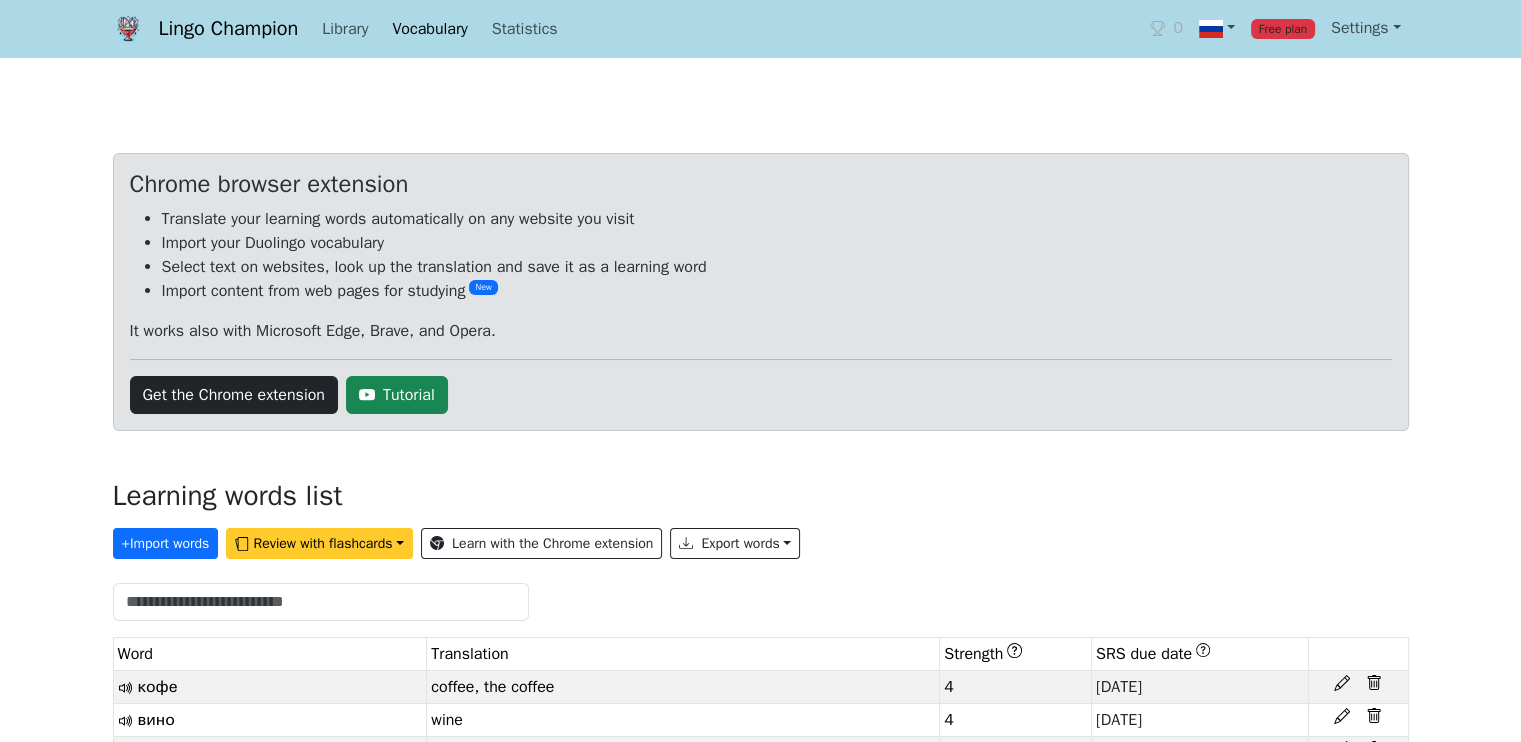 click on "Review with flashcards" at bounding box center [319, 543] 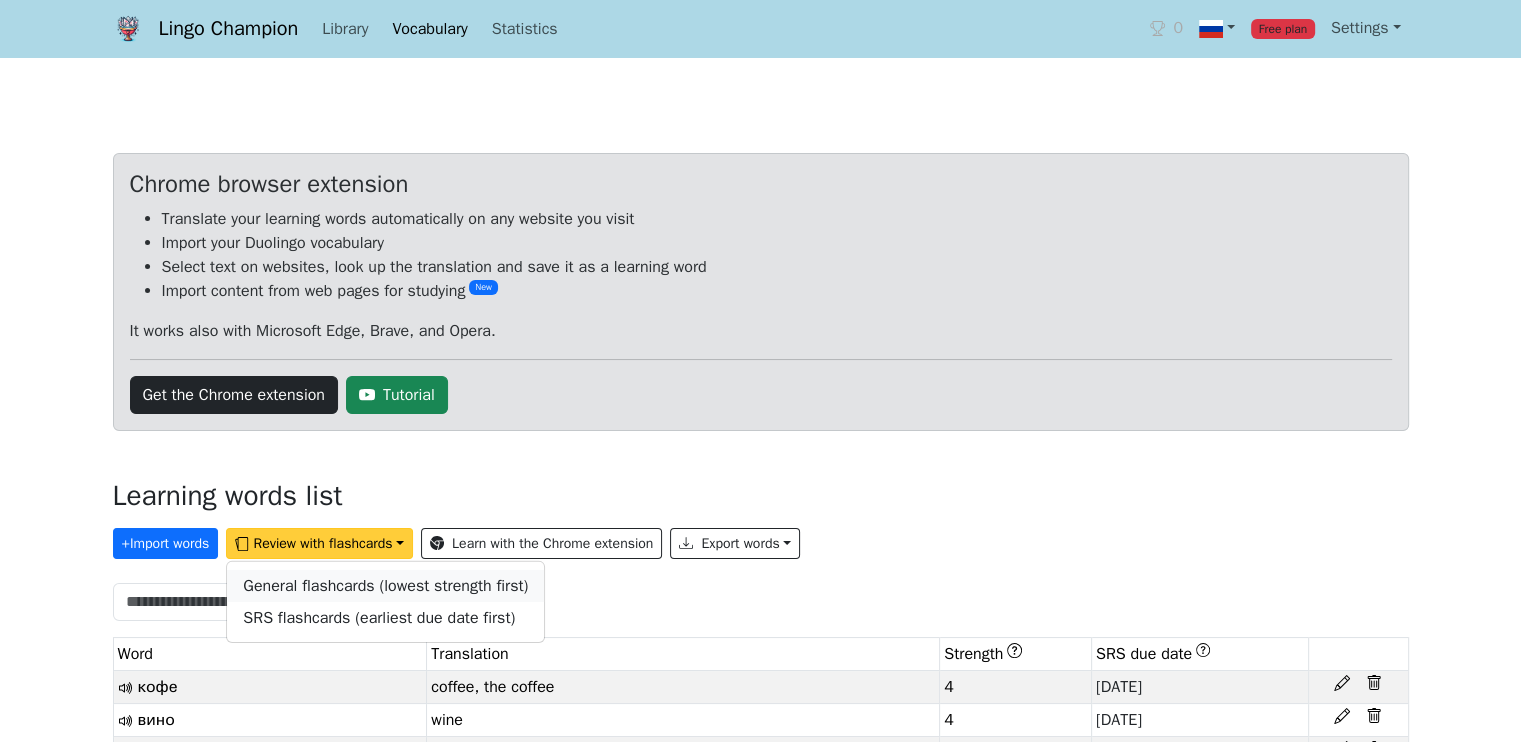 click on "General flashcards (lowest strength first)" at bounding box center (385, 586) 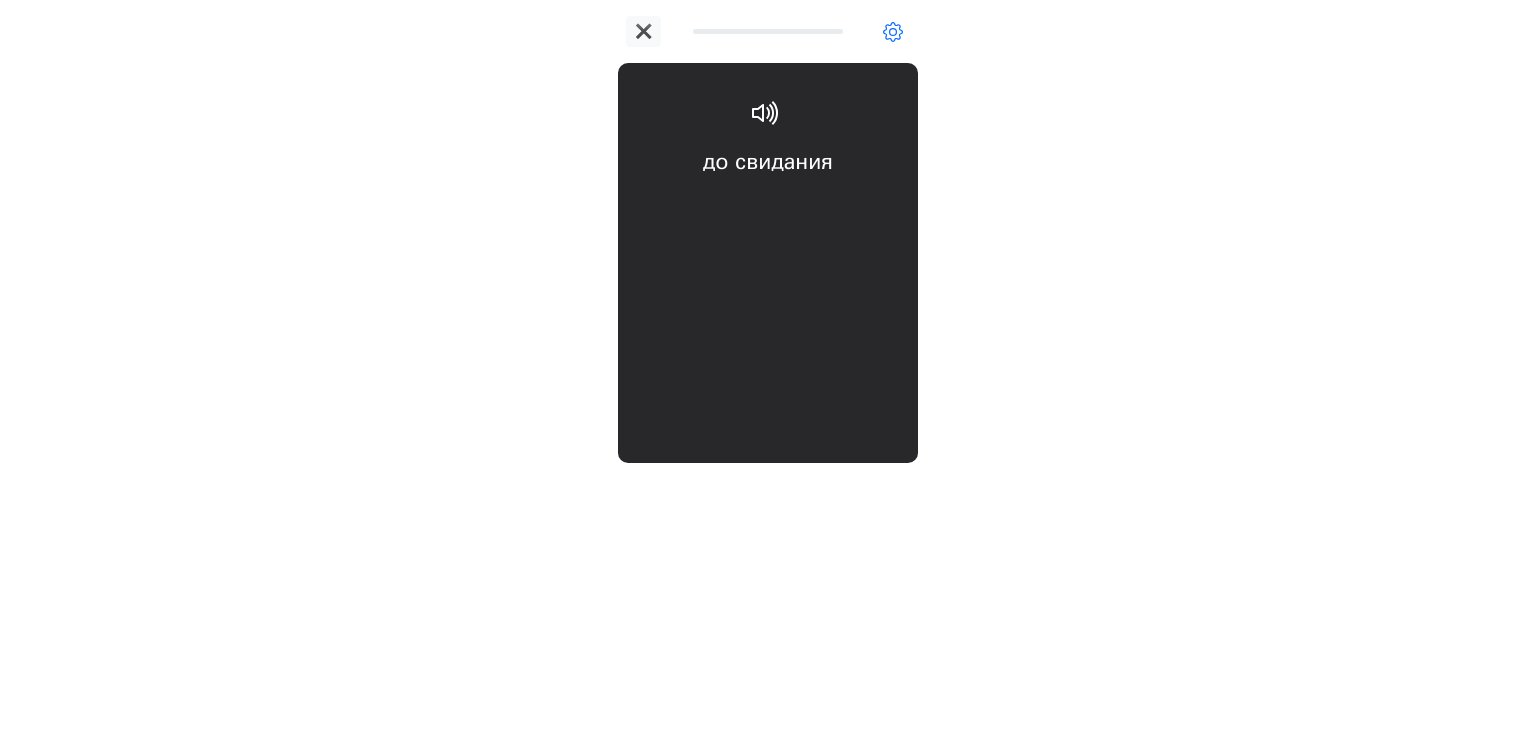 click on "до свидания goodbye" at bounding box center (768, 206) 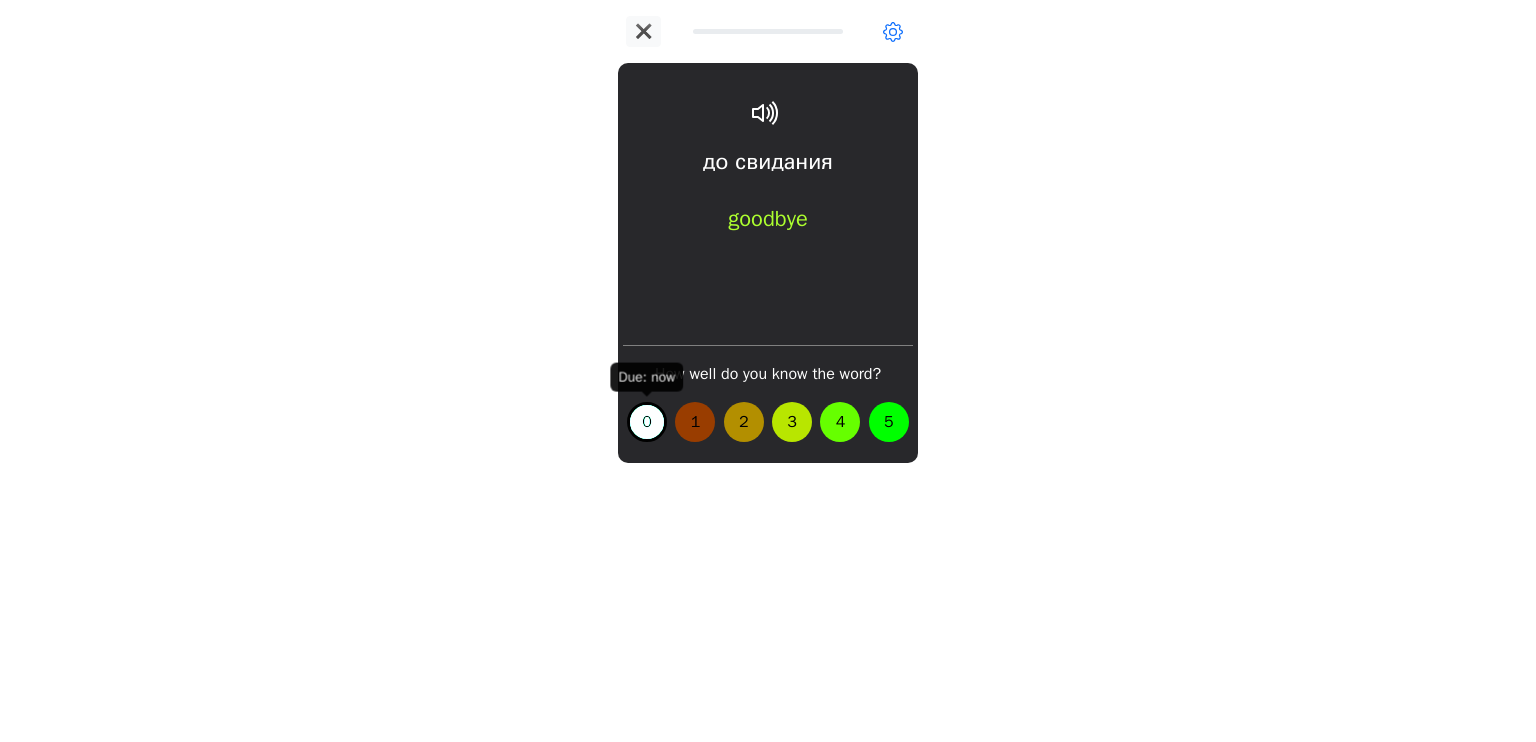 click on "0" at bounding box center [647, 422] 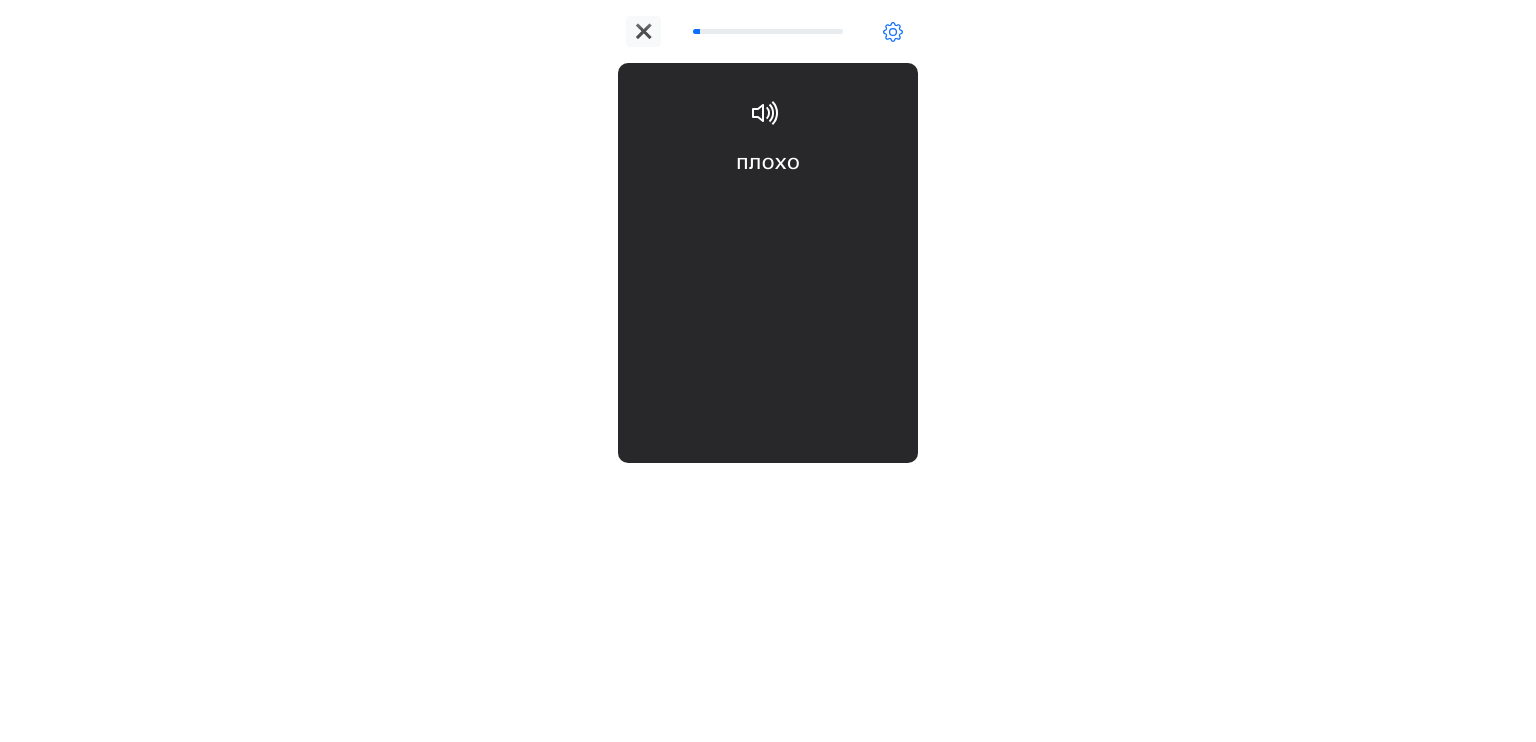 click on "плохо bad" at bounding box center [768, 206] 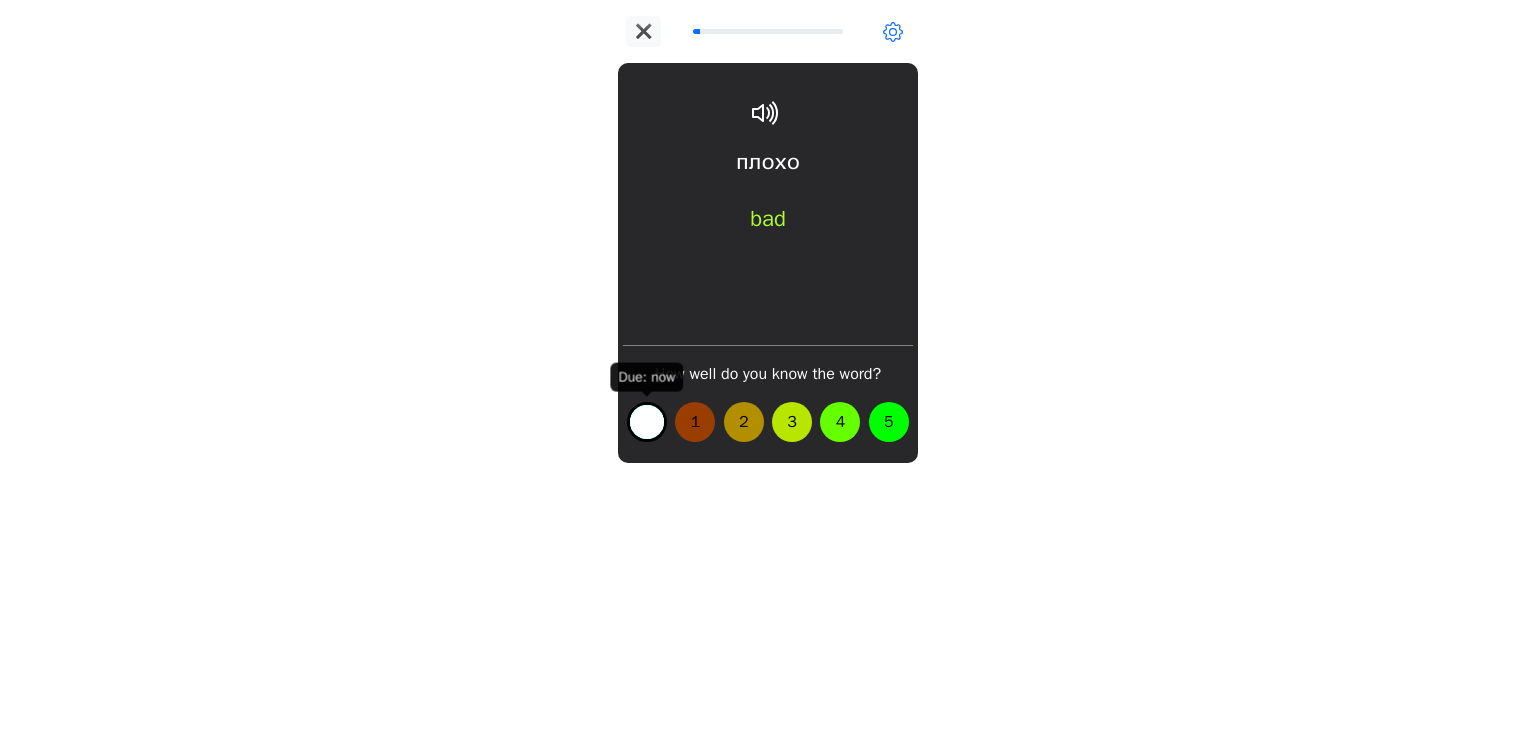 click on "0" at bounding box center [647, 422] 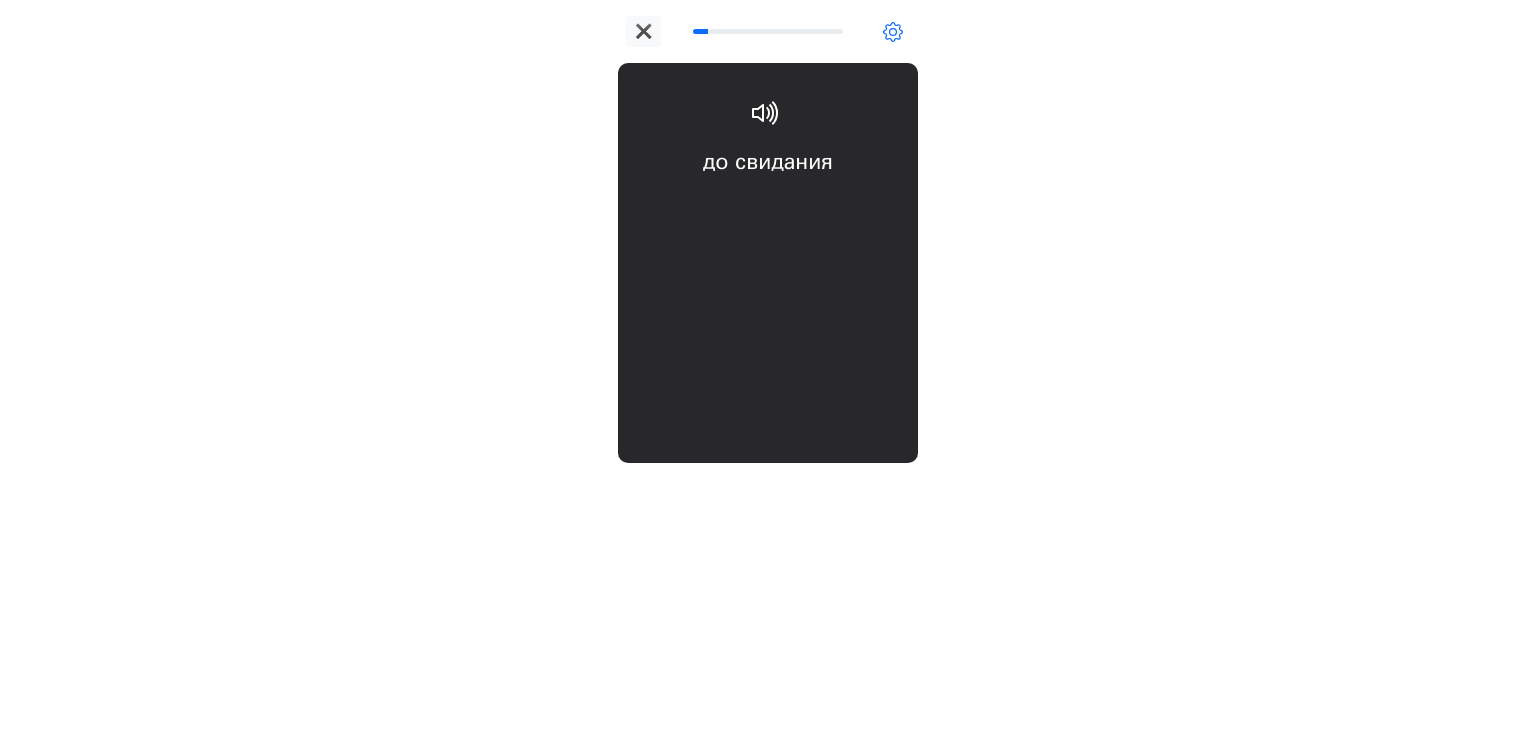 click on "до свидания goodbye" at bounding box center (768, 206) 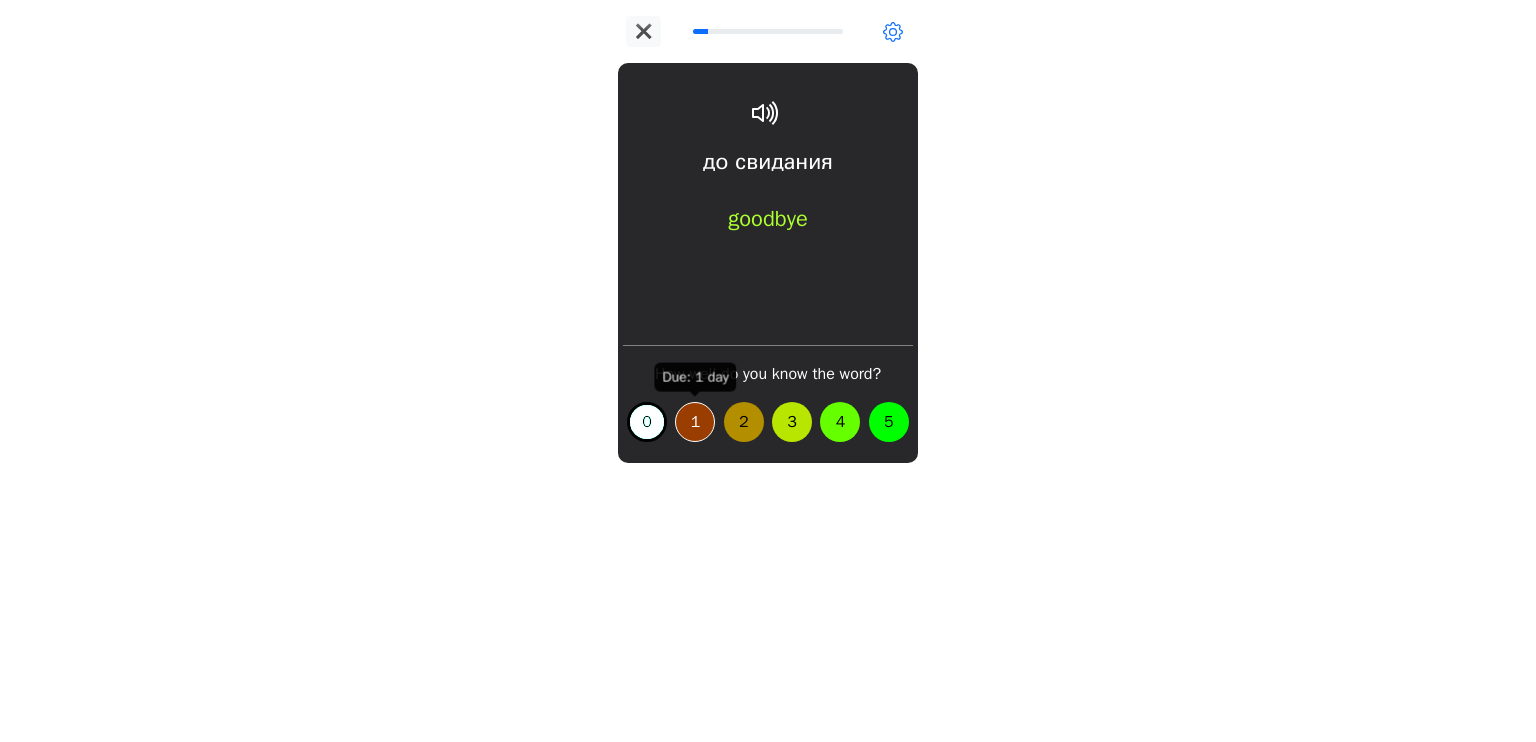 click on "1" at bounding box center [695, 422] 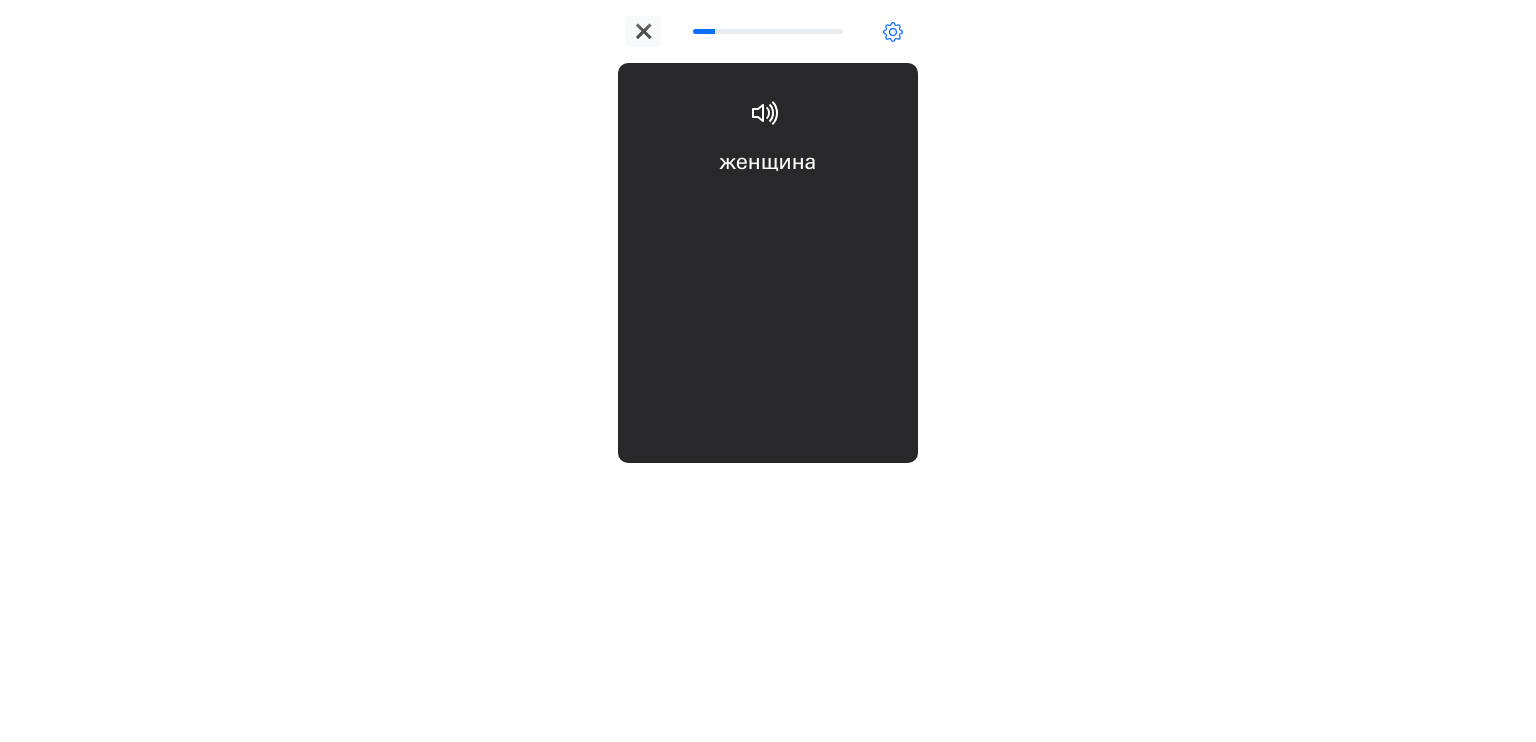 click on "How well do you know the word? 0 1 2 3 4 5" at bounding box center (768, 401) 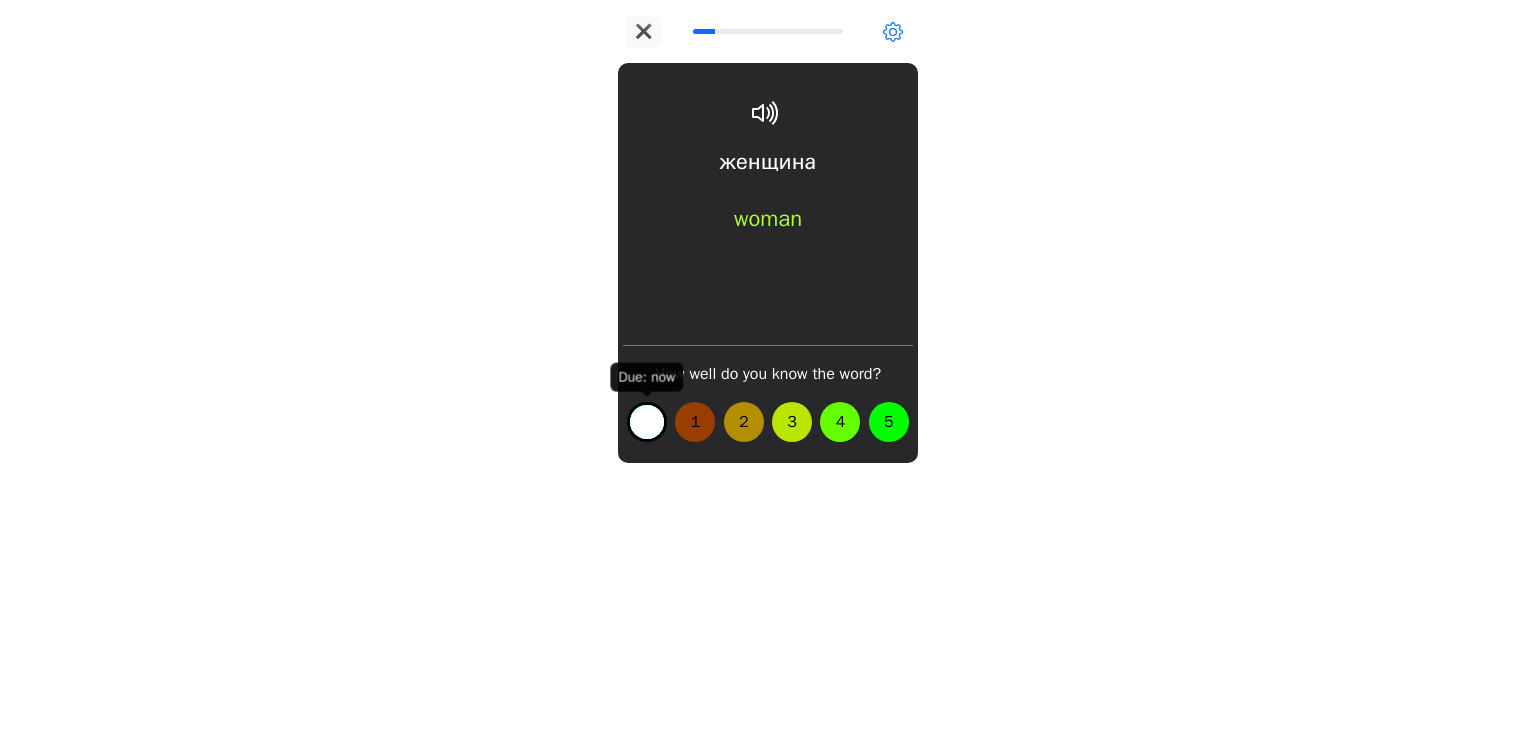 click on "0" at bounding box center [647, 422] 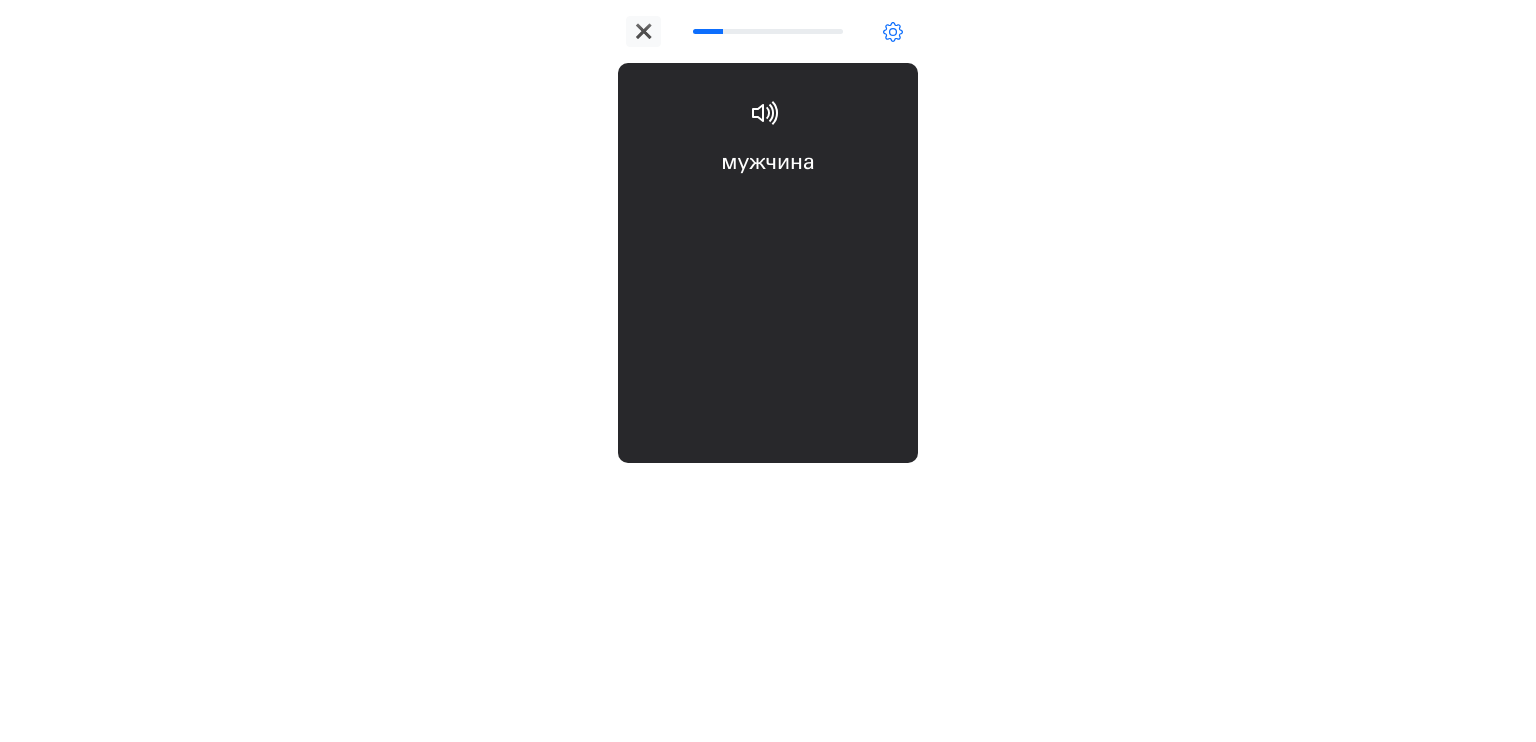 click on "мужчина man" at bounding box center (768, 206) 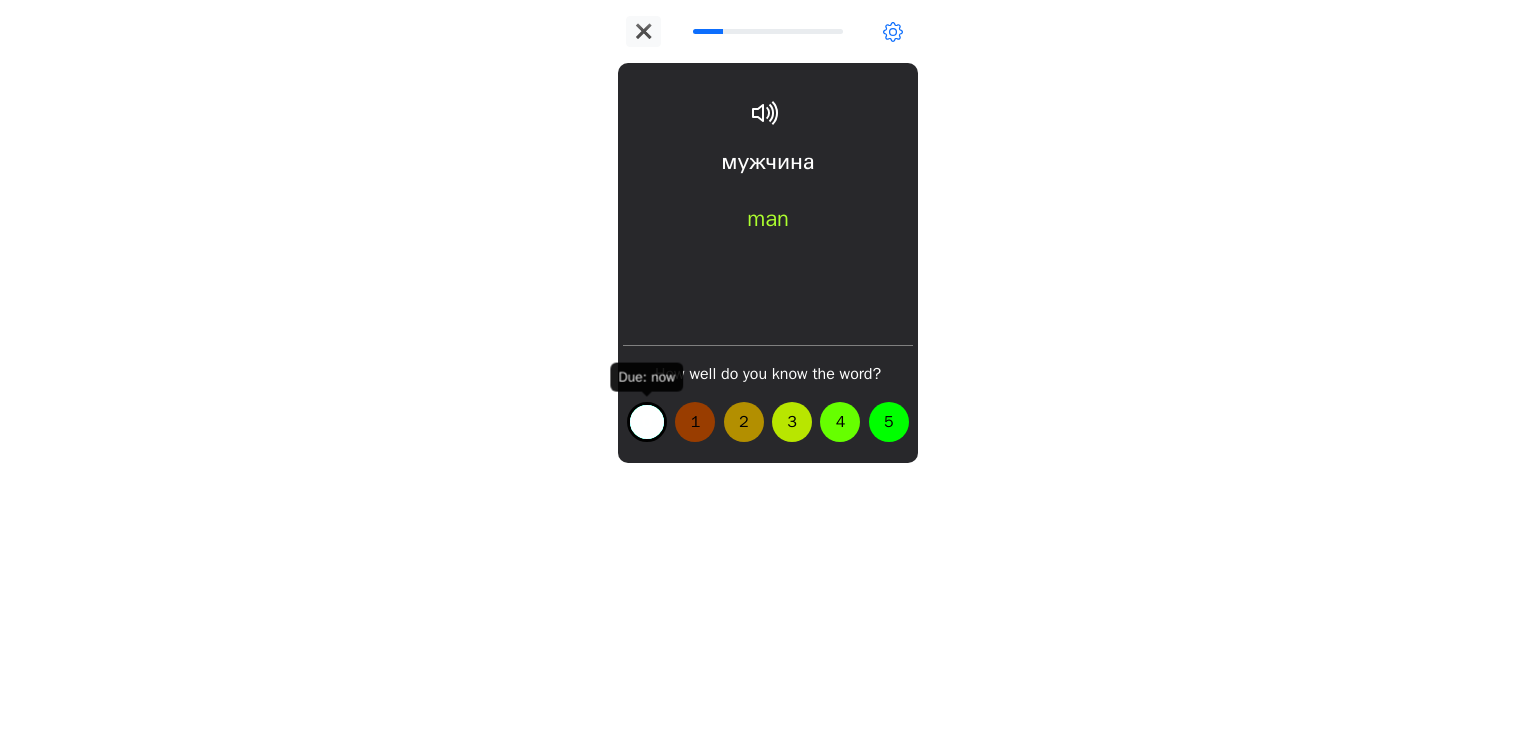 click on "0" at bounding box center [647, 422] 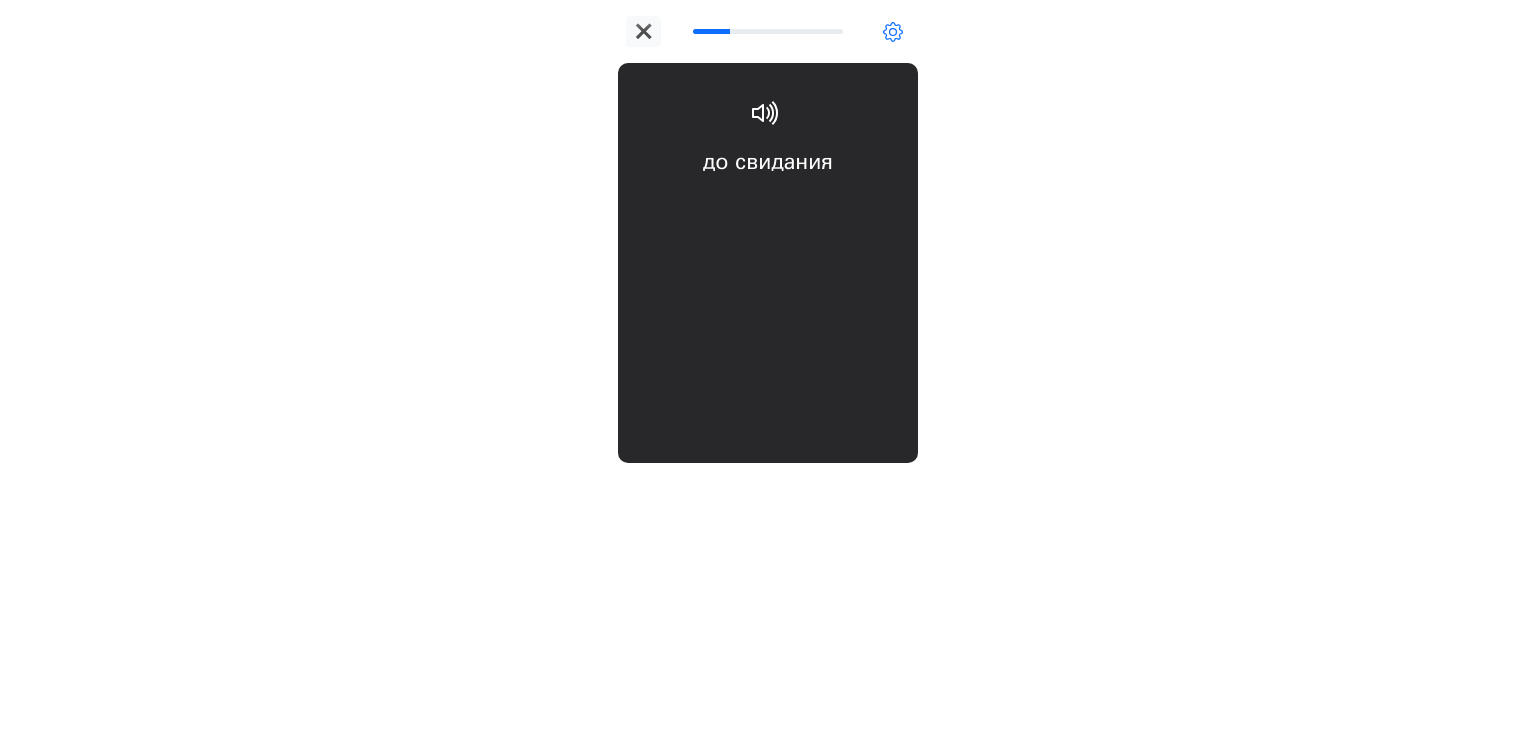 click on "до свидания goodbye" at bounding box center [768, 206] 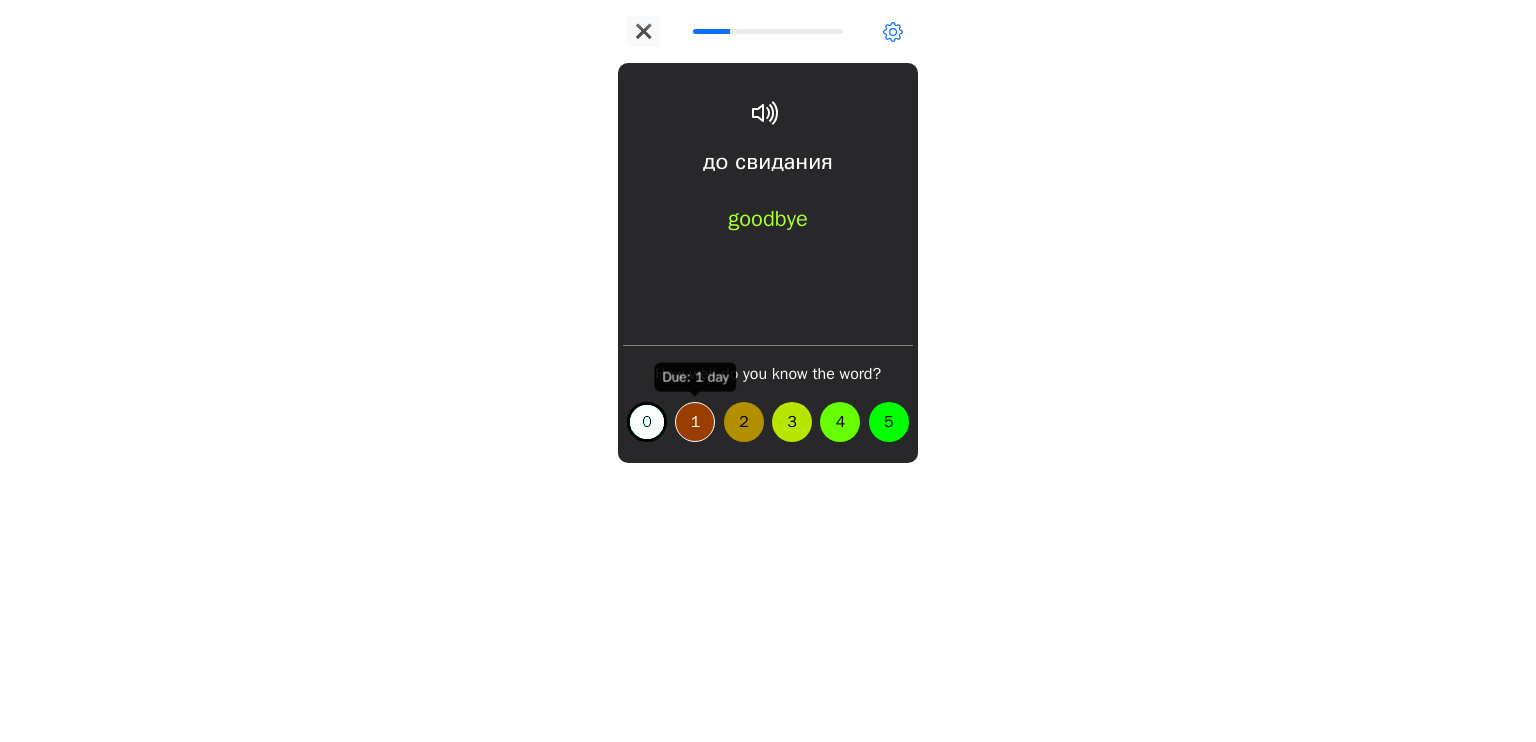 click on "1" at bounding box center [695, 422] 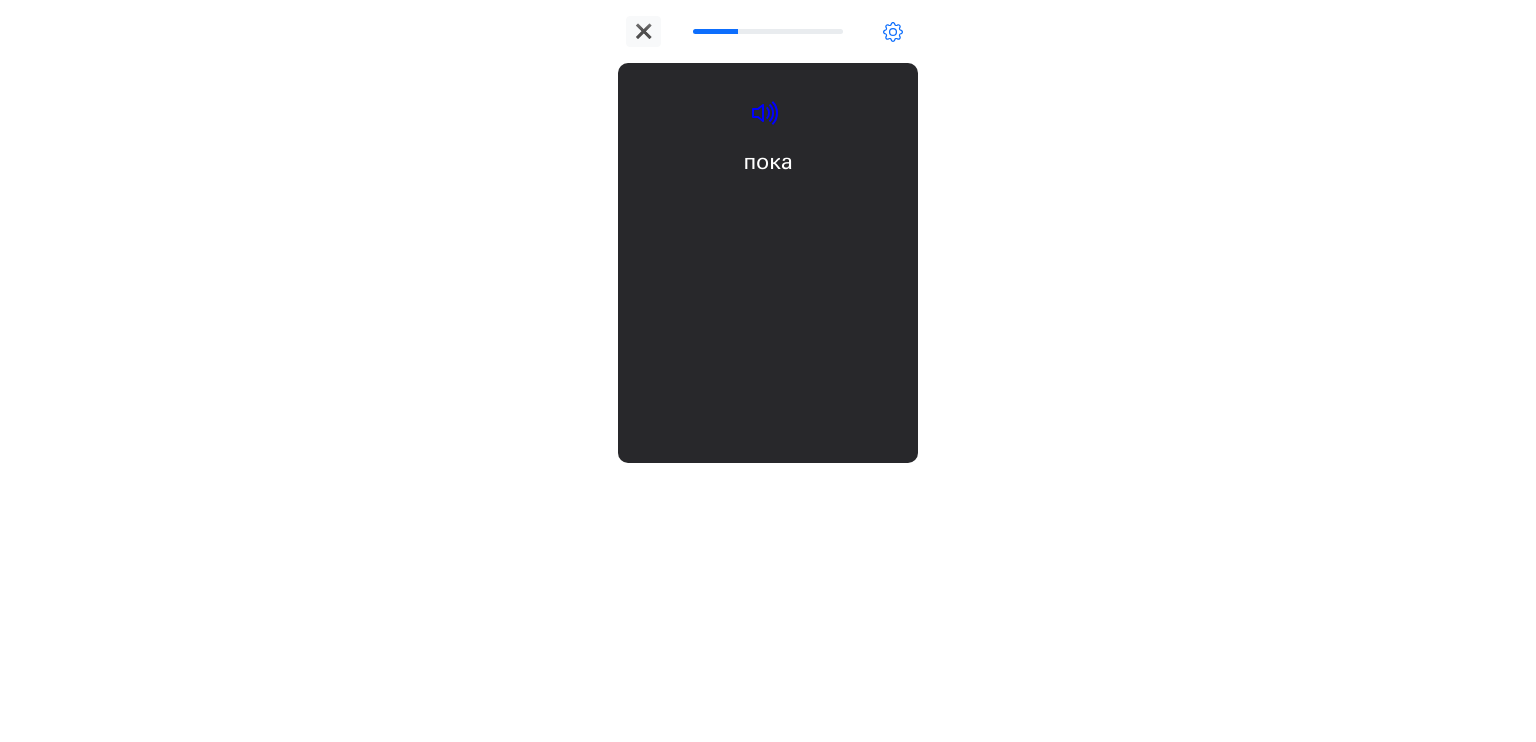 click 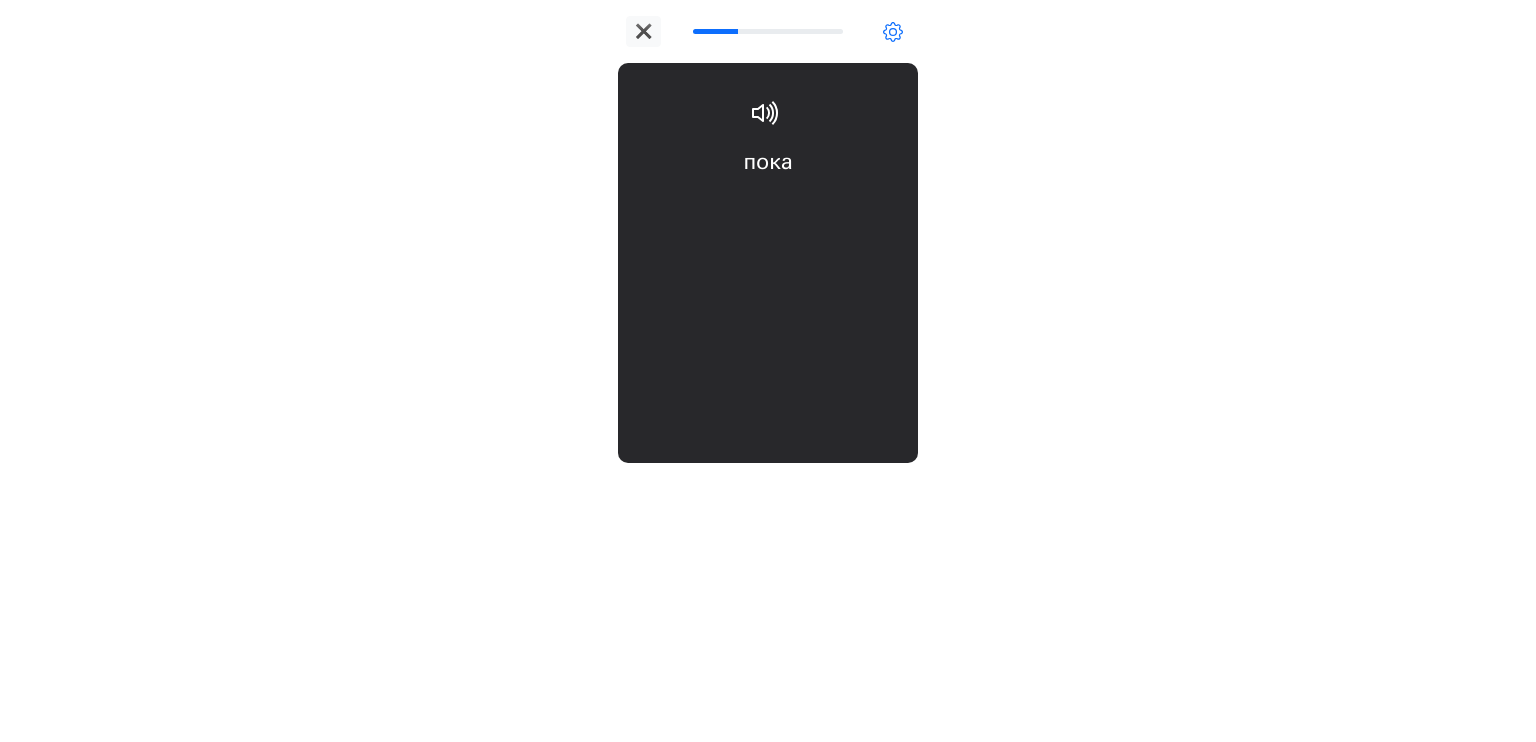 click on "✖ пока bye How well do you know the word? 0 1 2 3 4 5" at bounding box center (768, 371) 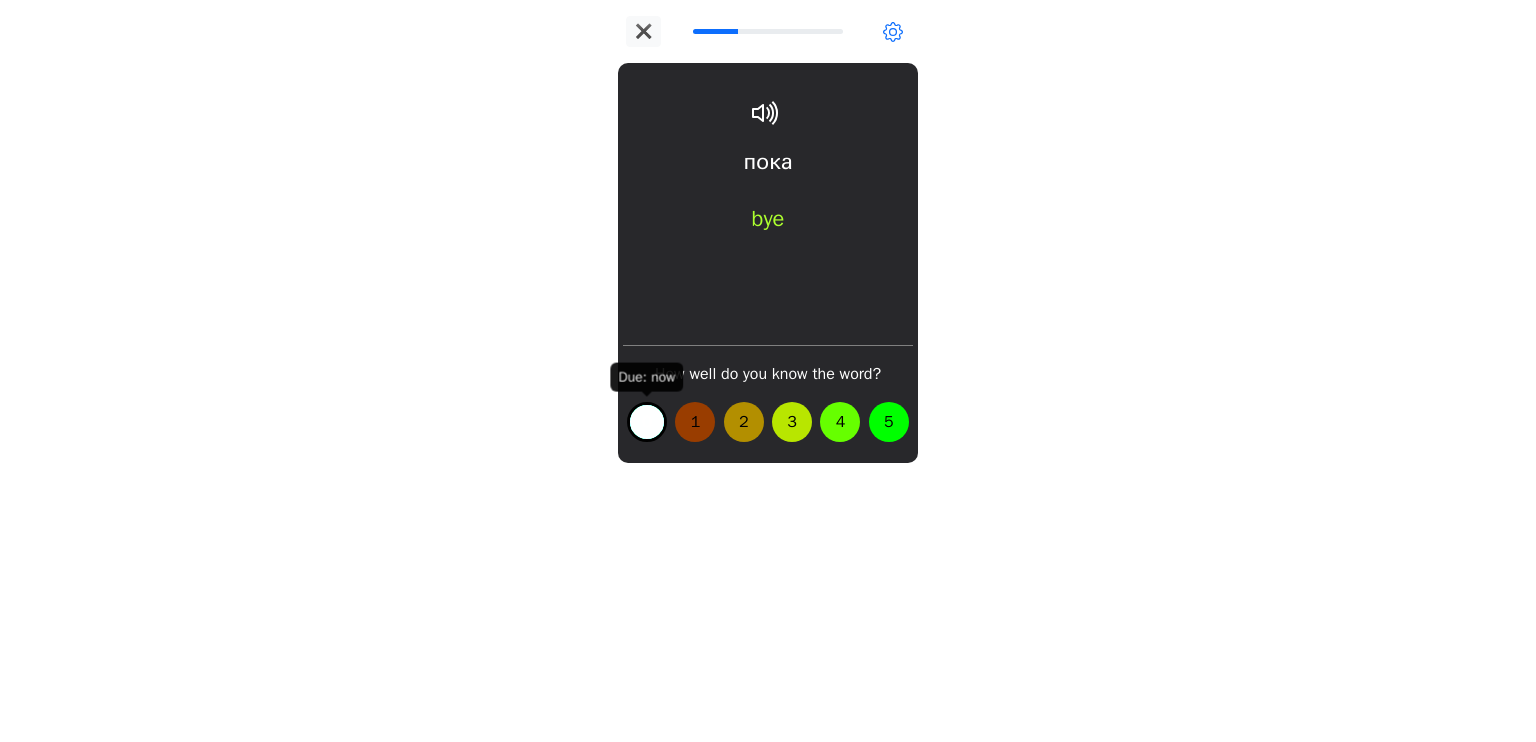 click on "0" at bounding box center [647, 422] 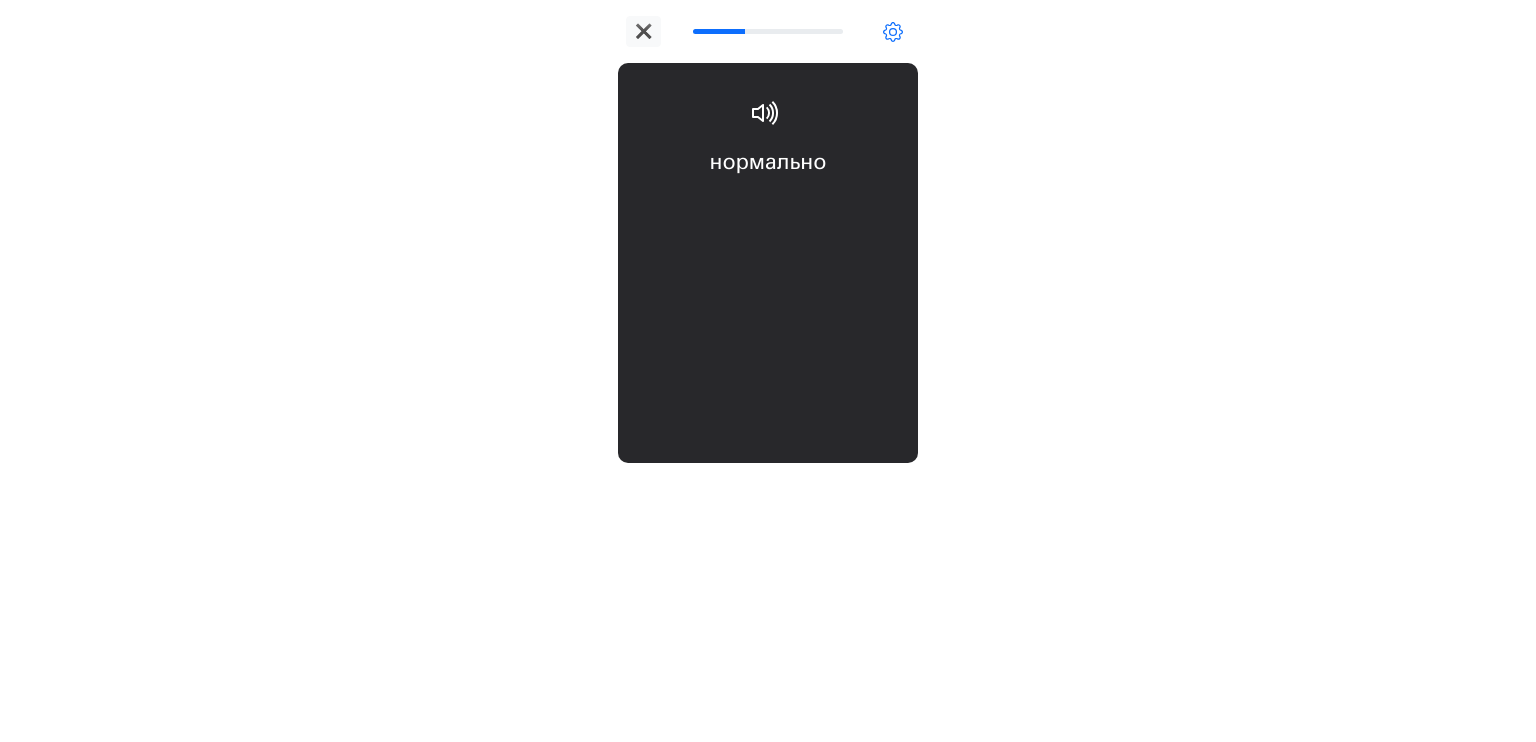 click on "нормально okay" at bounding box center [768, 206] 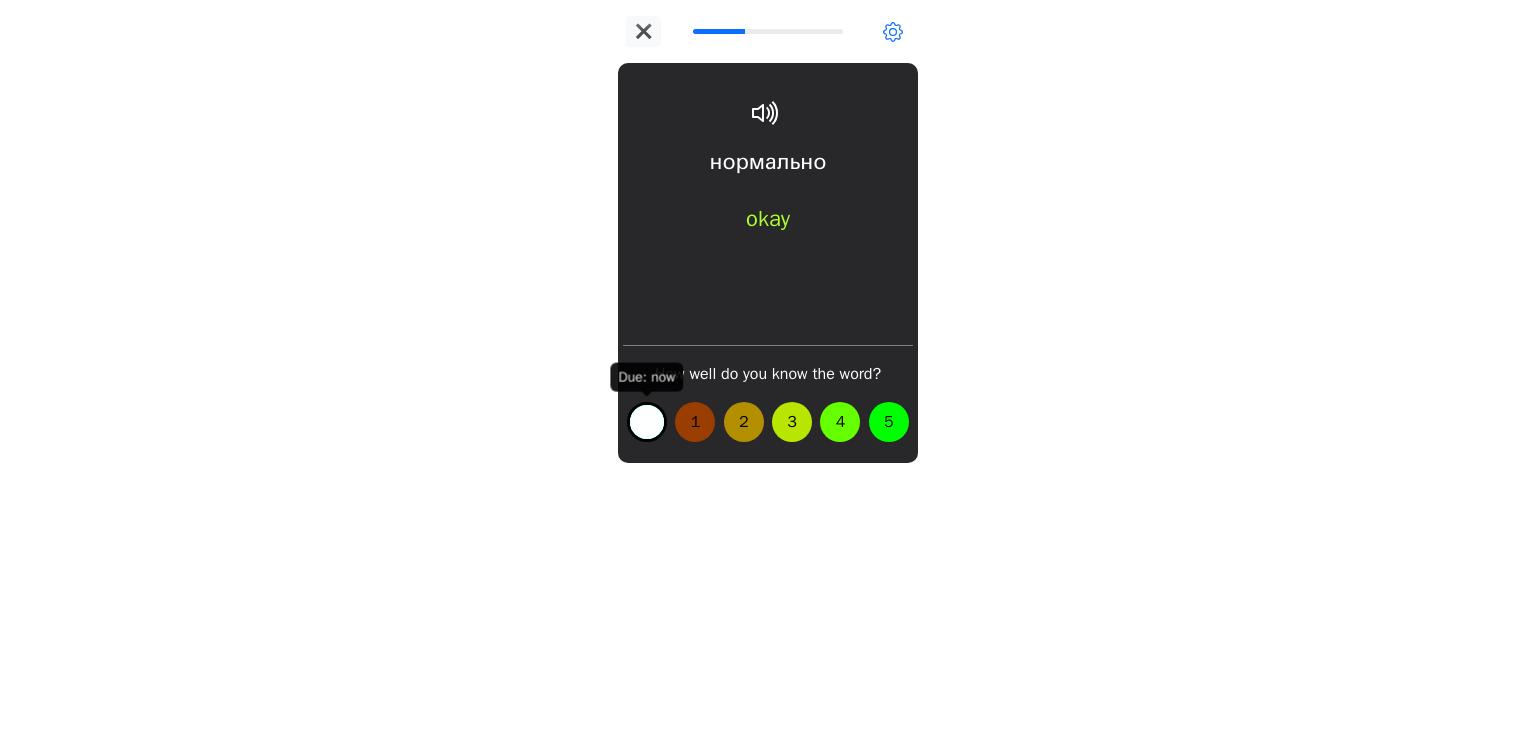 click on "0" at bounding box center [647, 422] 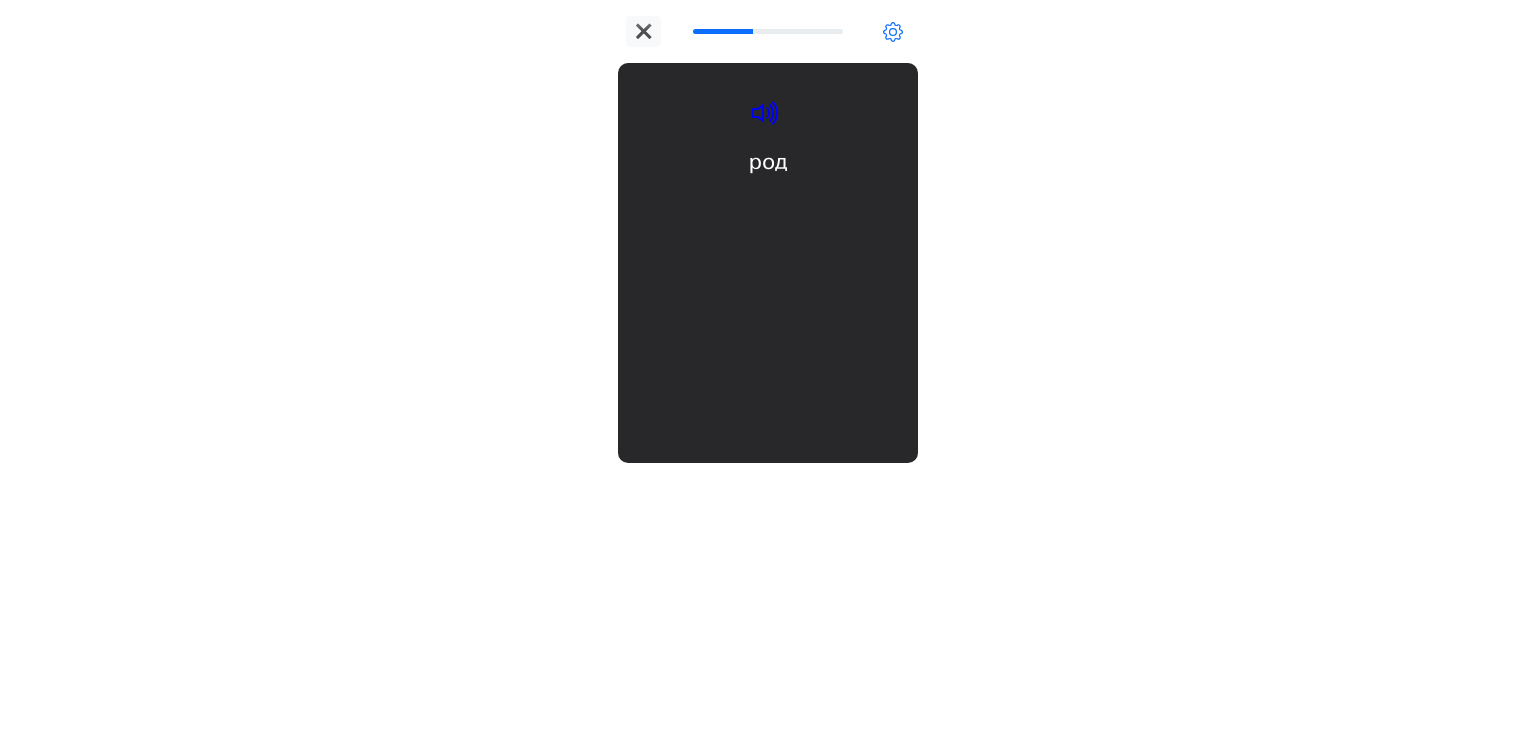 drag, startPoint x: 773, startPoint y: 99, endPoint x: 772, endPoint y: 113, distance: 14.035668 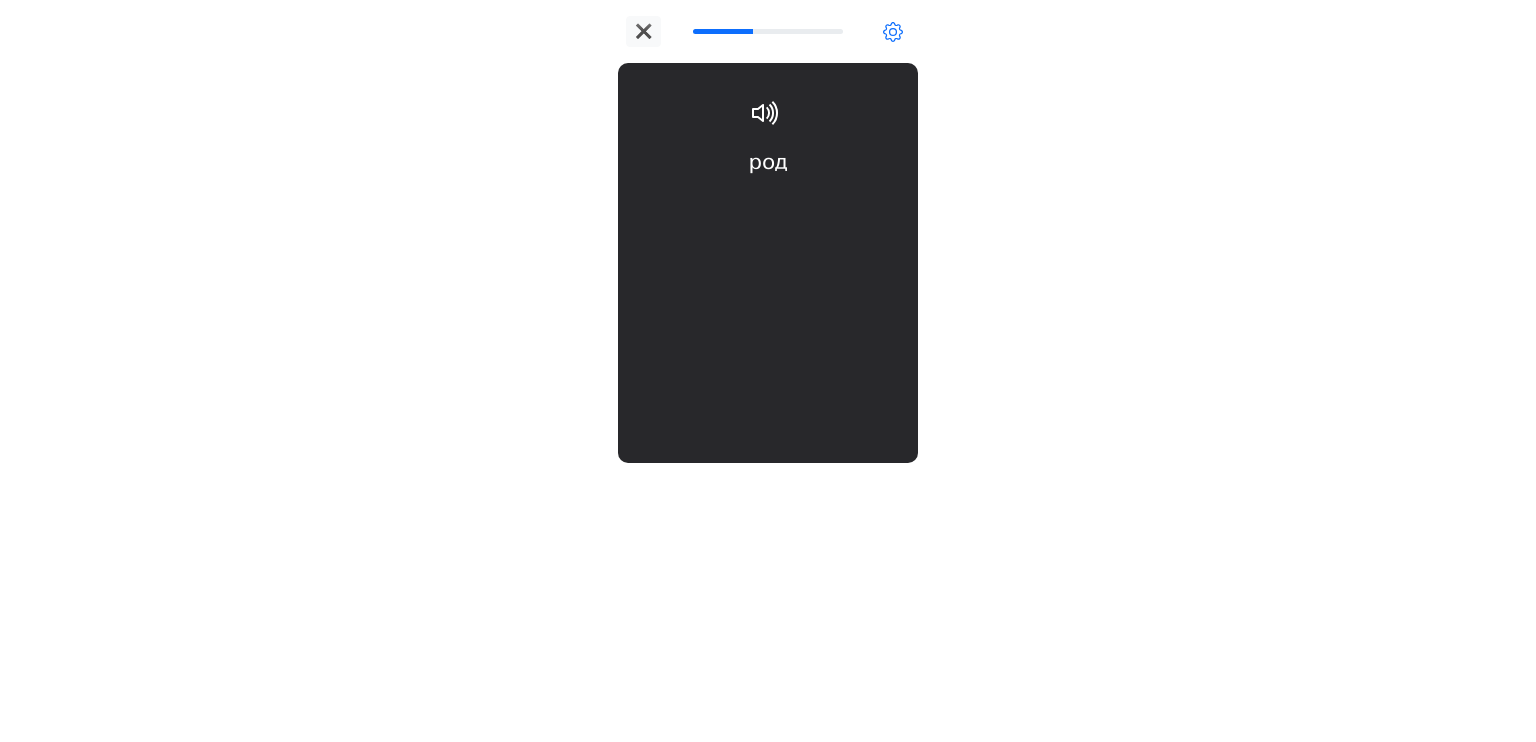 click on "род grammatical gender" at bounding box center [768, 206] 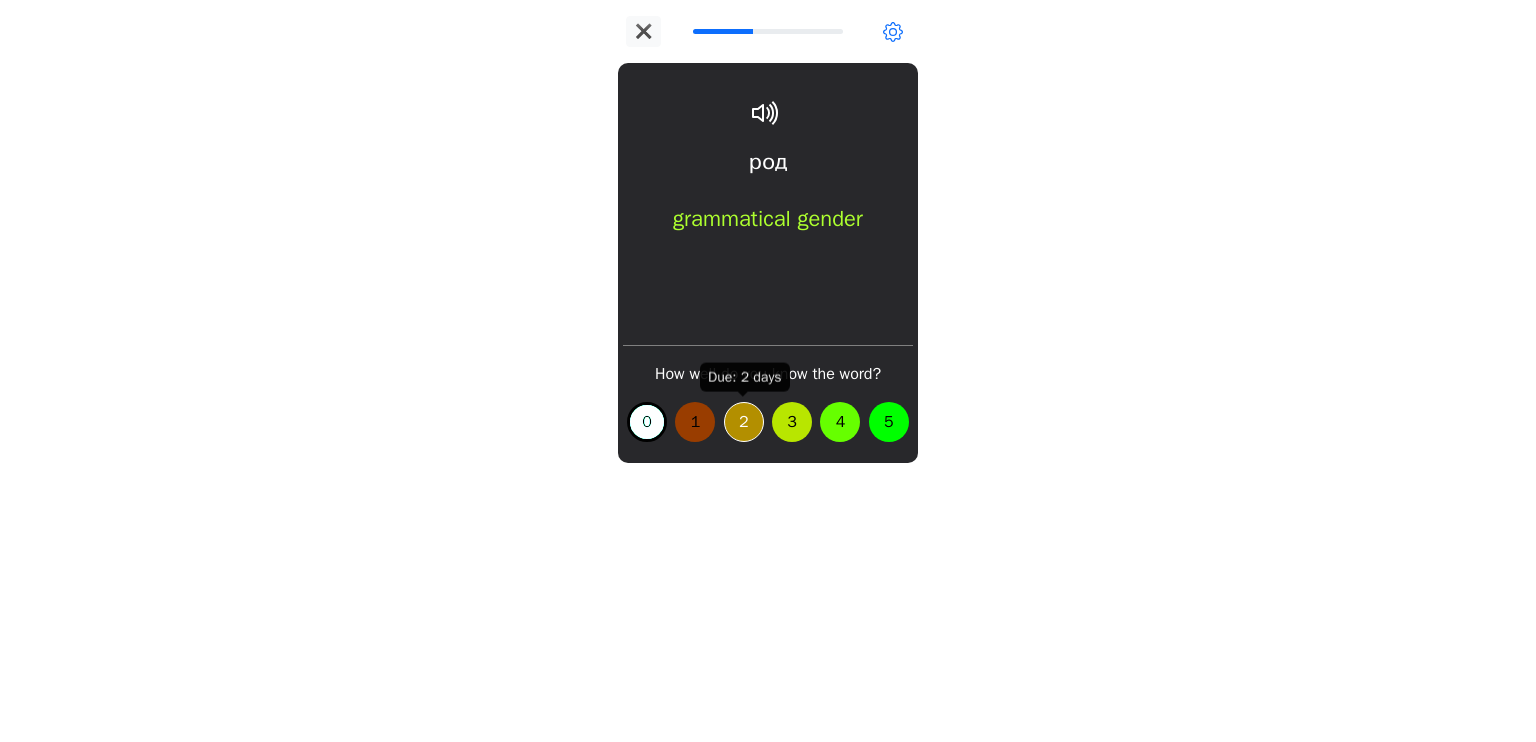 click on "2" at bounding box center (744, 422) 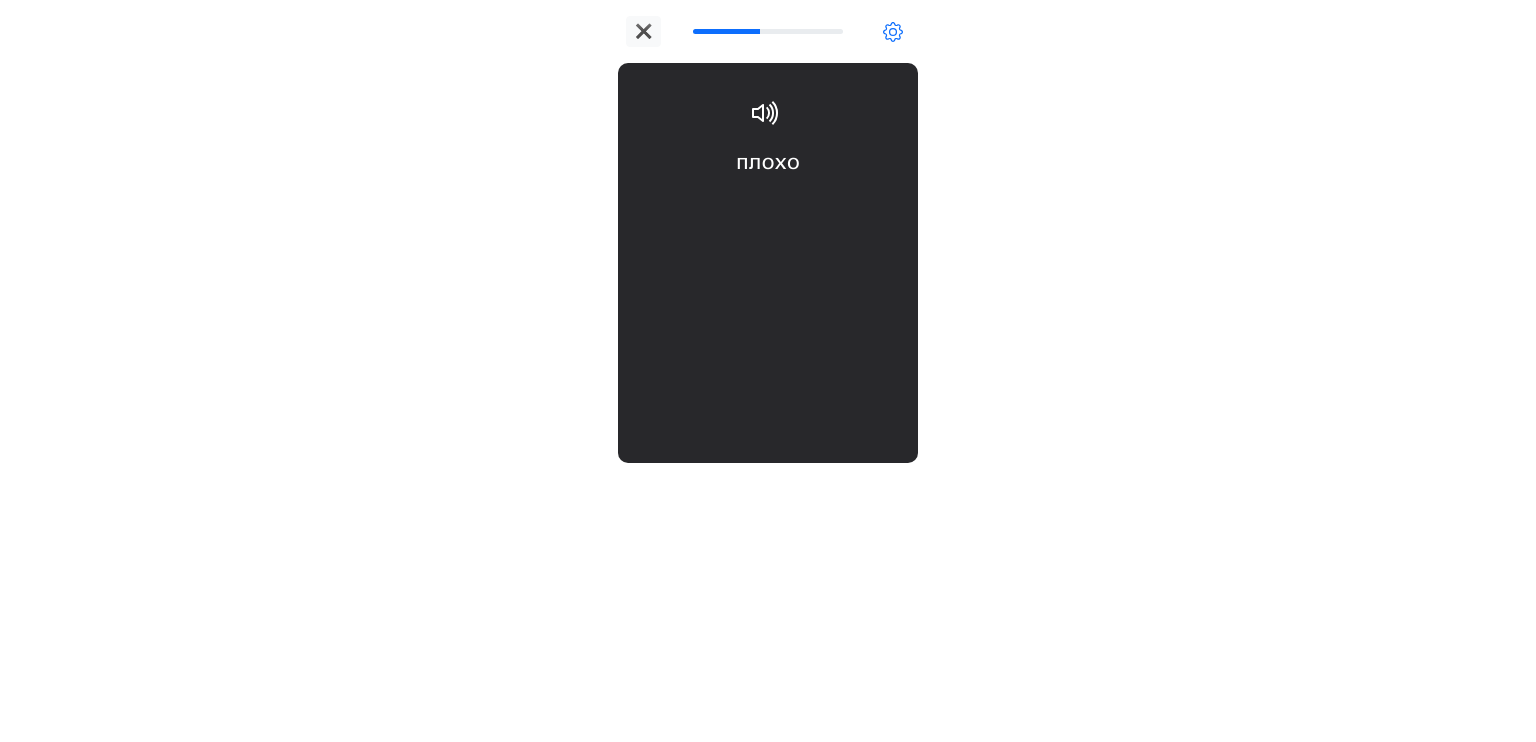 click on "плохо bad" at bounding box center (768, 206) 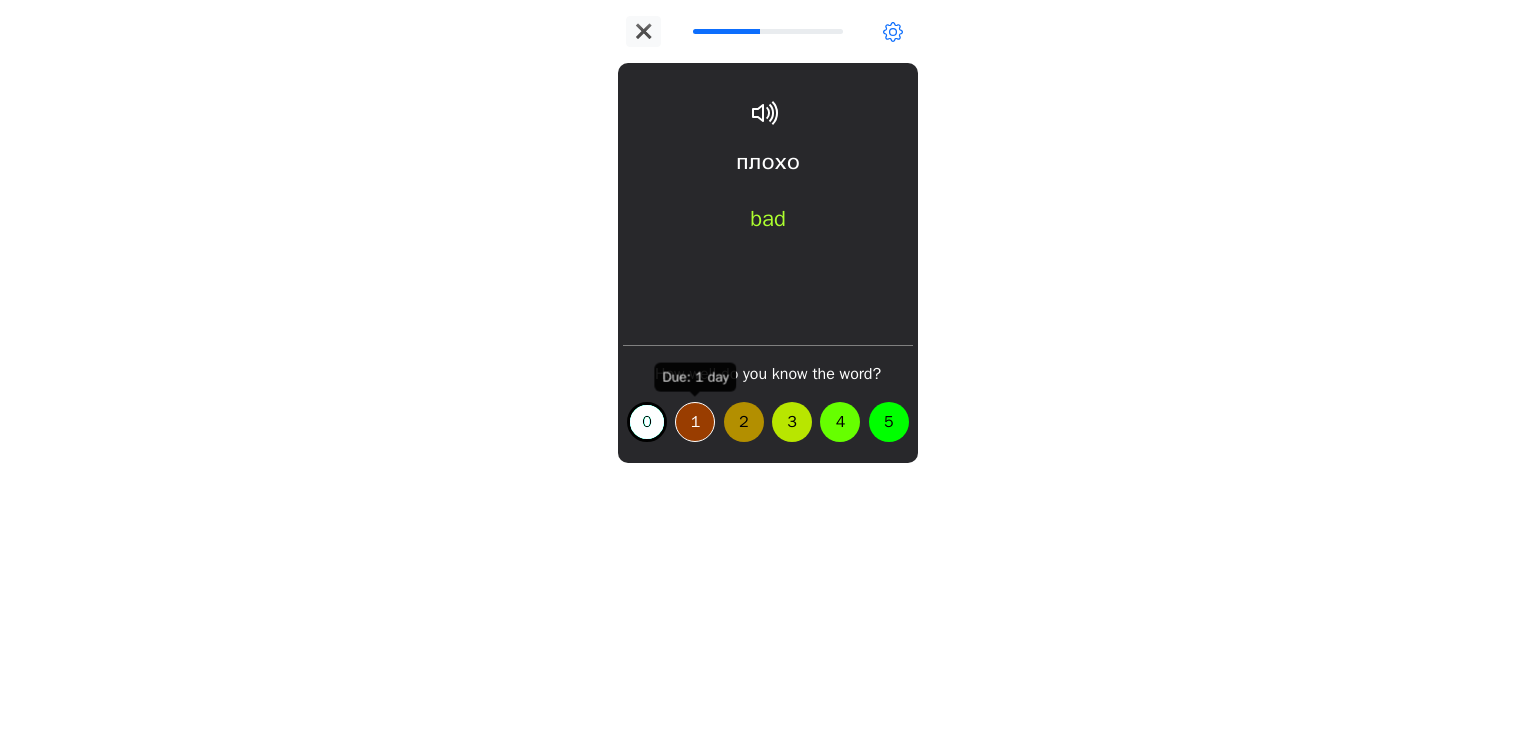 click on "1" at bounding box center [695, 422] 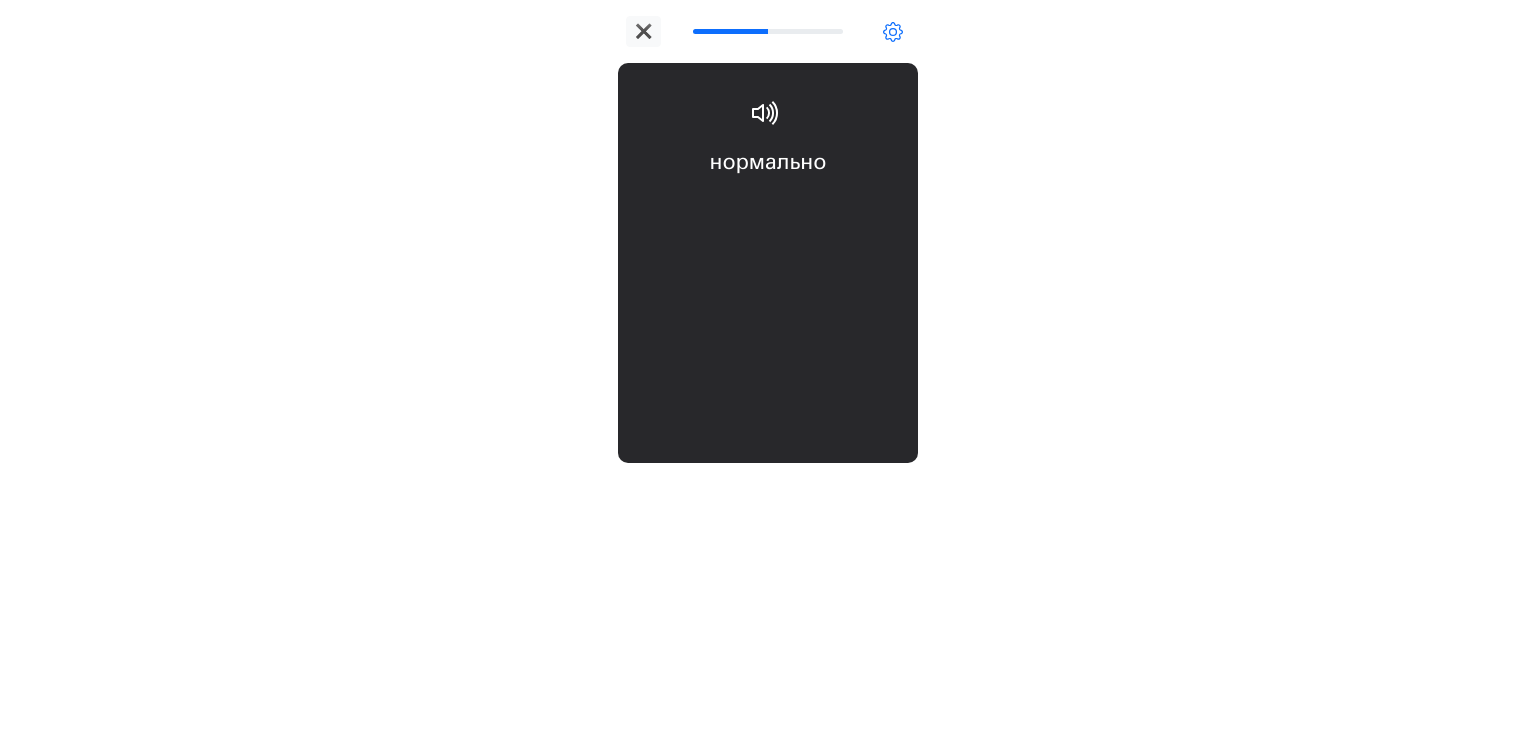 click on "нормально okay" at bounding box center (768, 206) 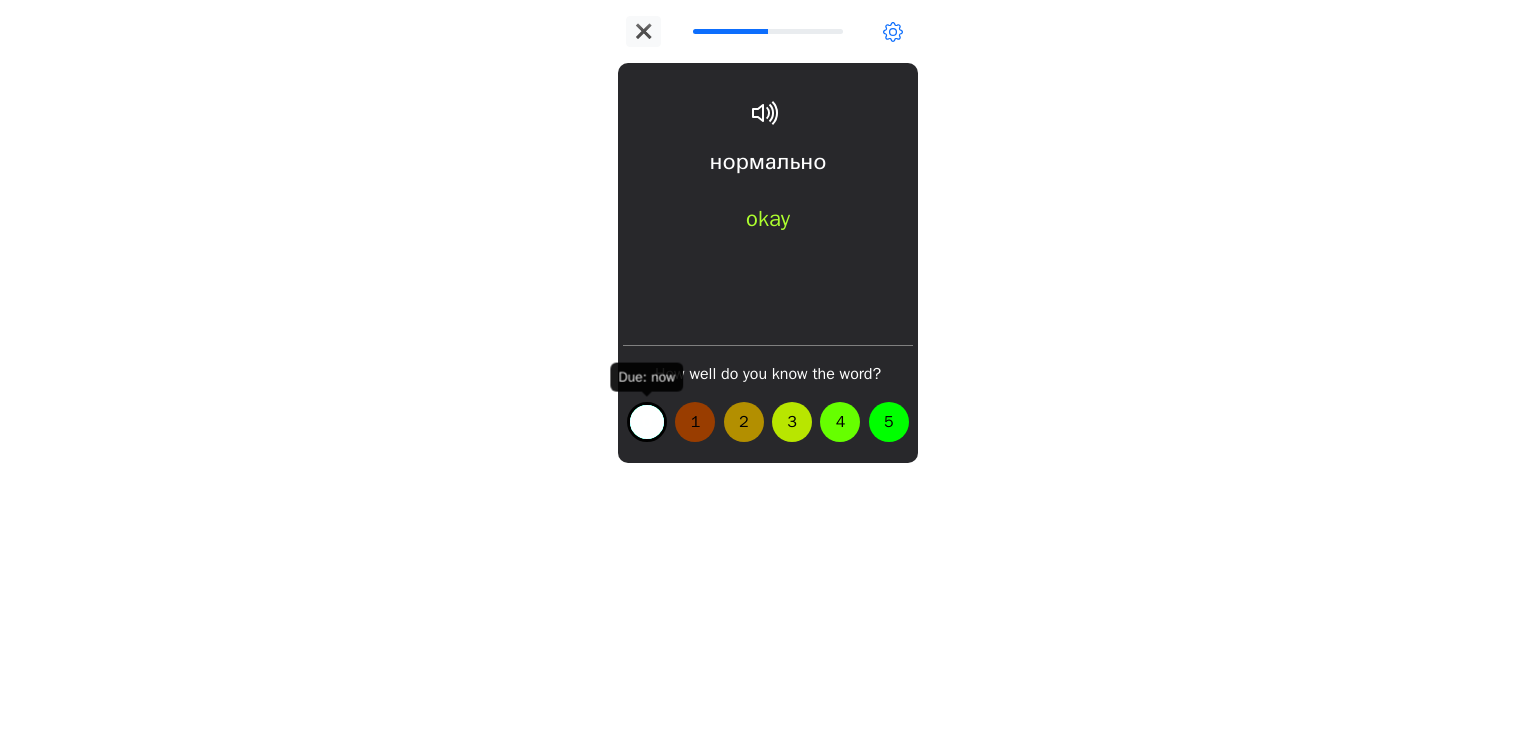 click on "0" at bounding box center (647, 422) 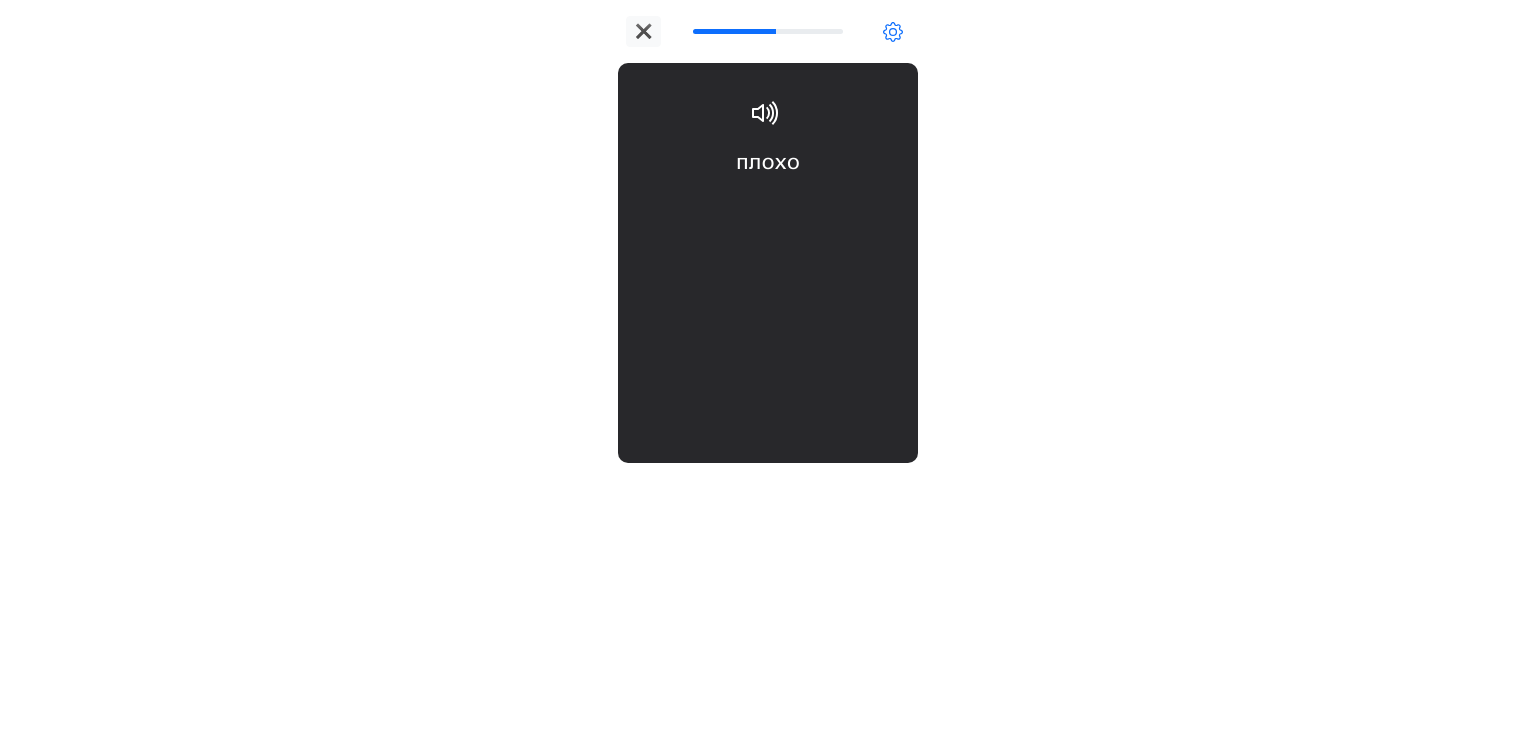 click on "плохо bad" at bounding box center (768, 206) 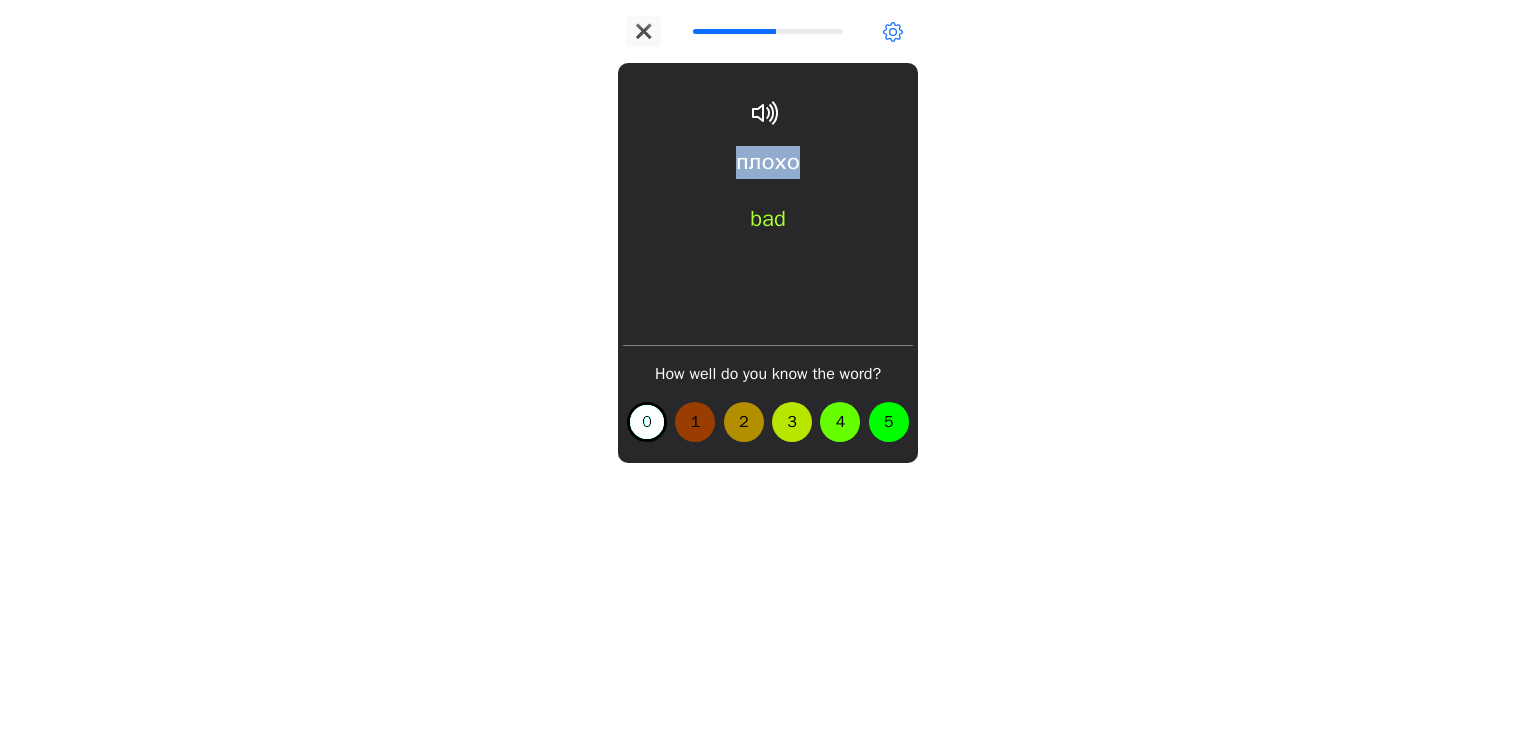 click on "плохо bad How well do you know the word? 0 1 2 3 4 5" at bounding box center [768, 263] 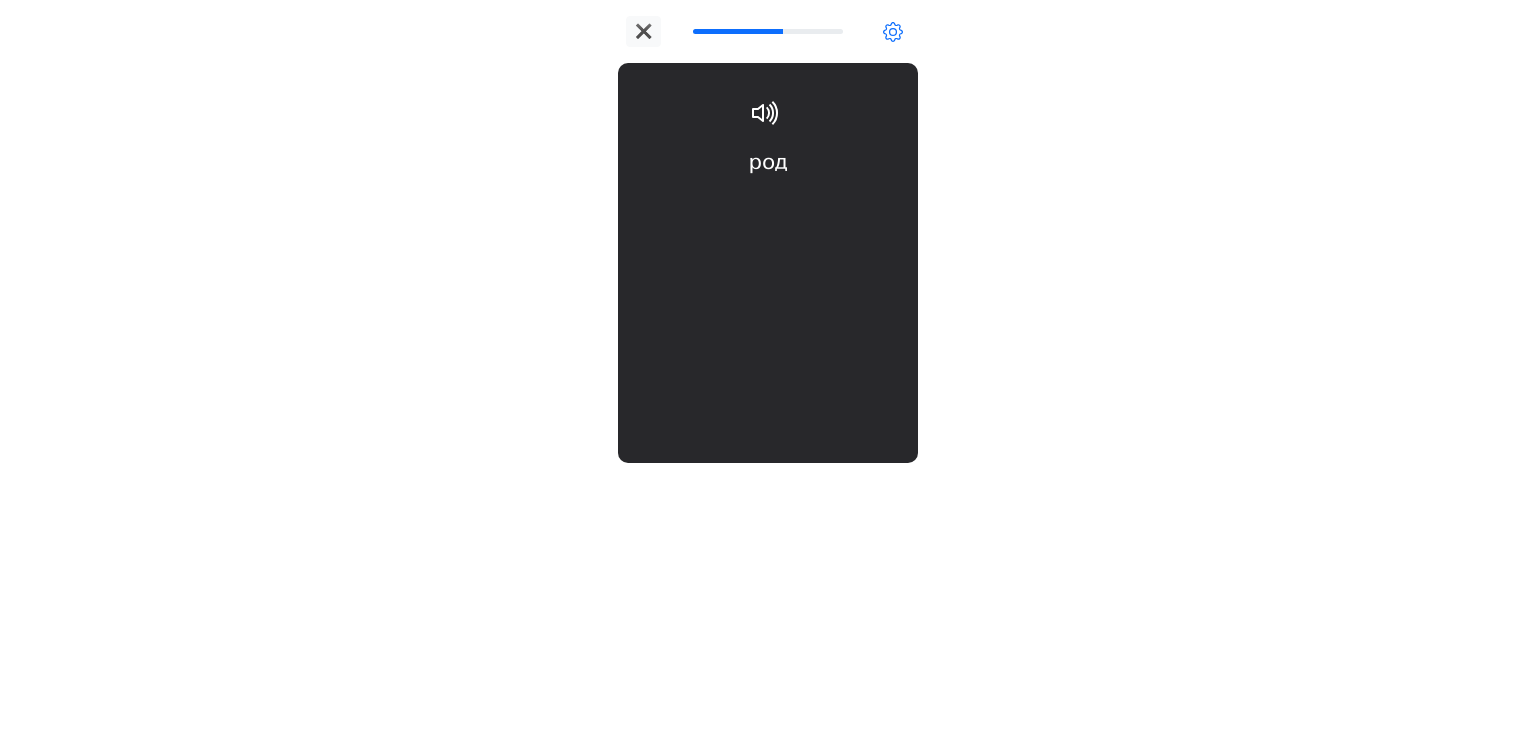 click on "род grammatical gender" at bounding box center [768, 206] 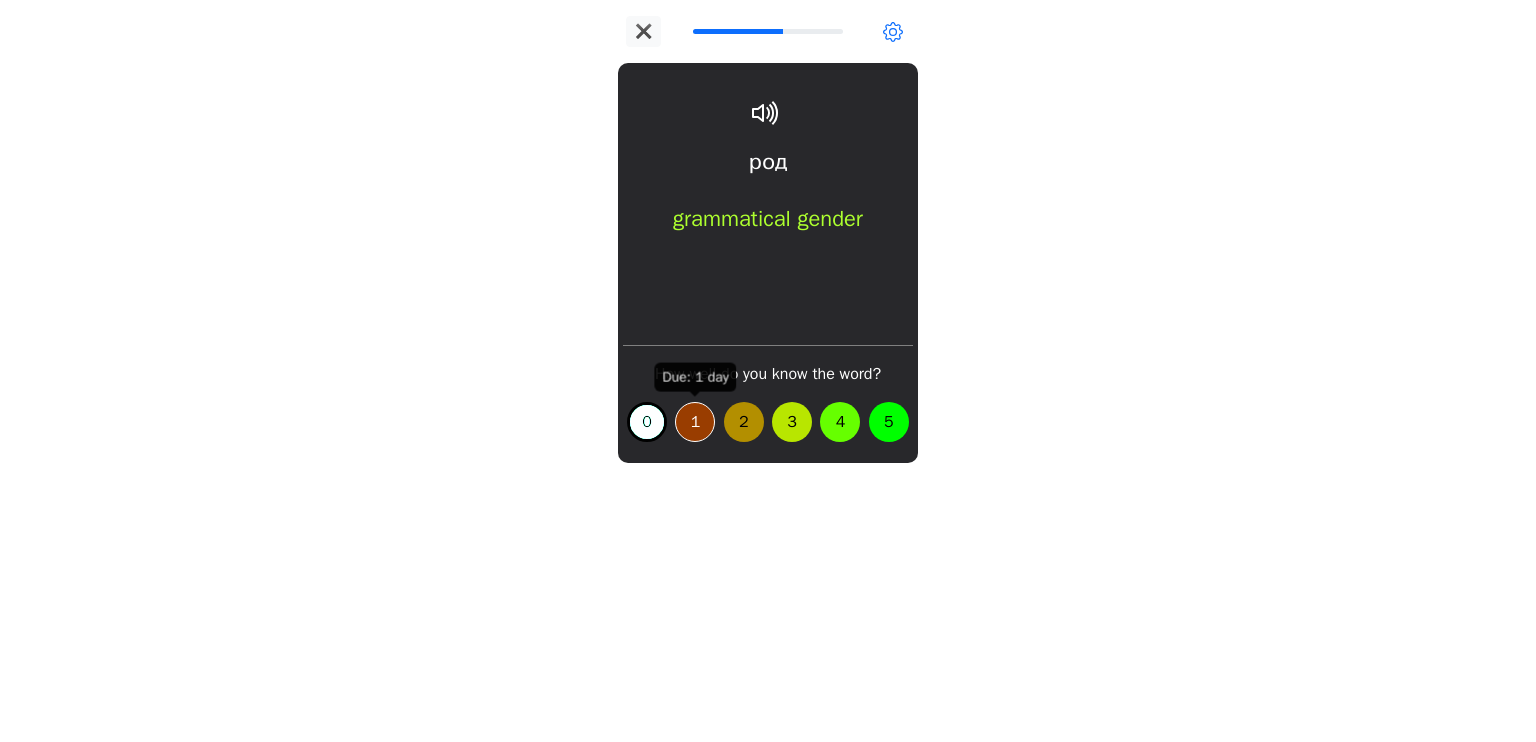 click on "1" at bounding box center (695, 422) 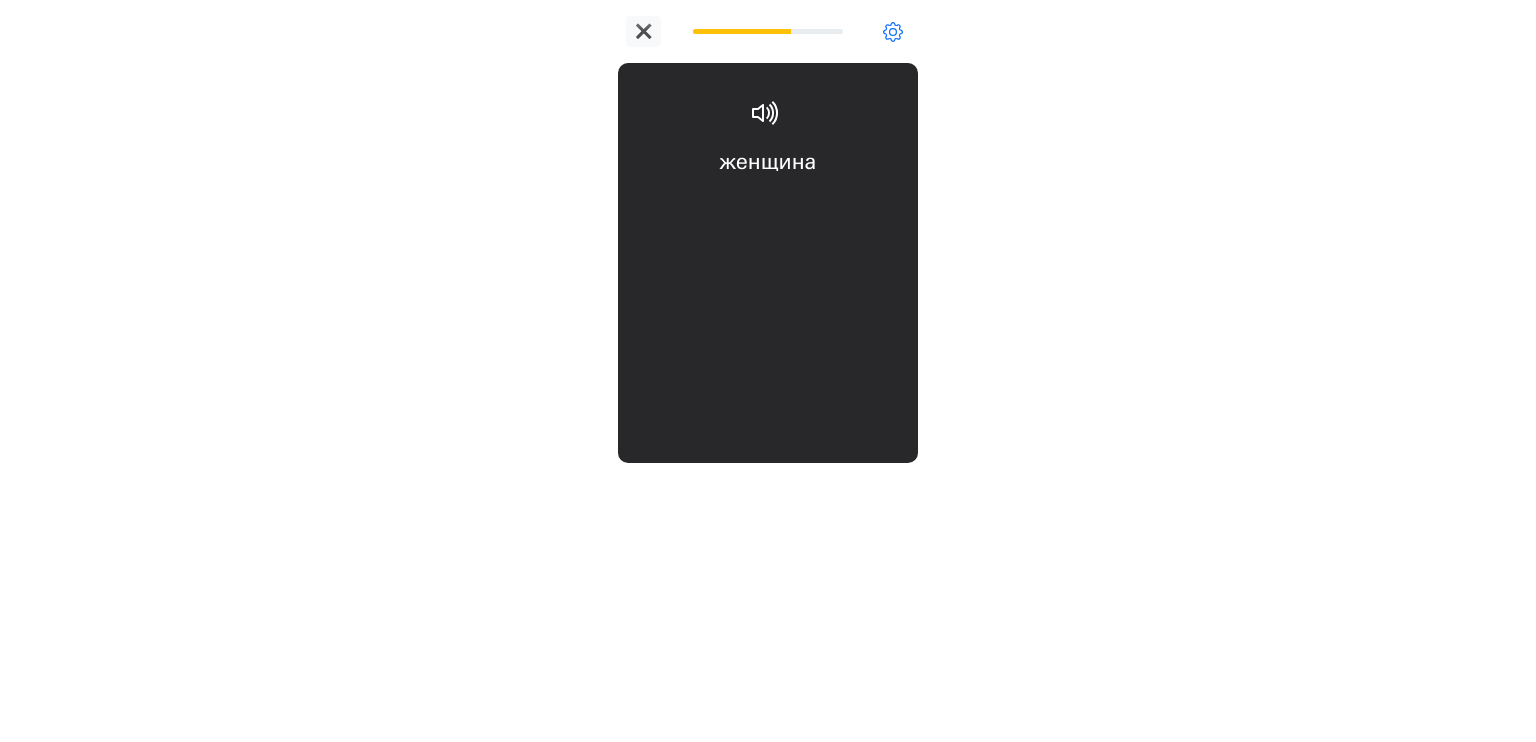 click on "женщина woman" at bounding box center [768, 206] 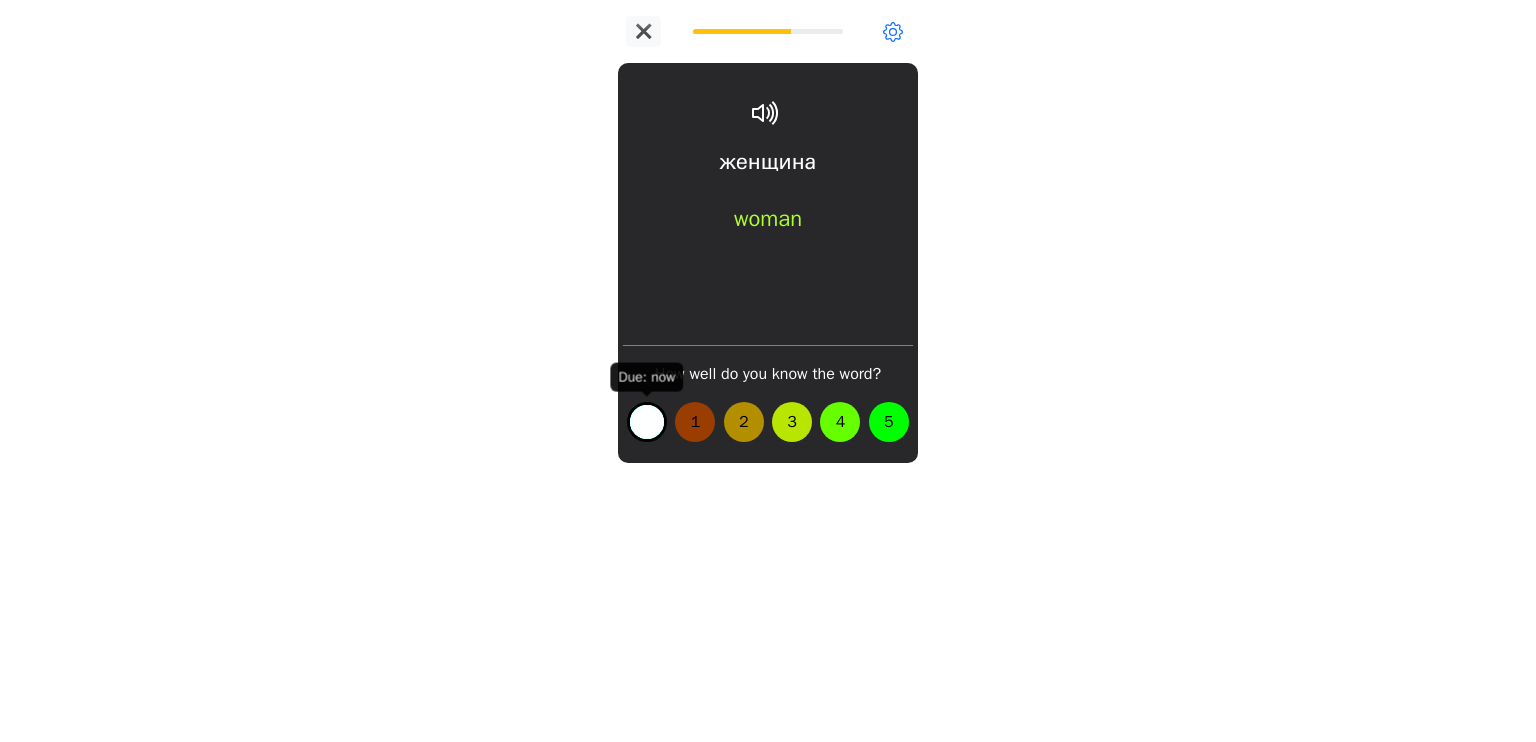 click on "0" at bounding box center [647, 422] 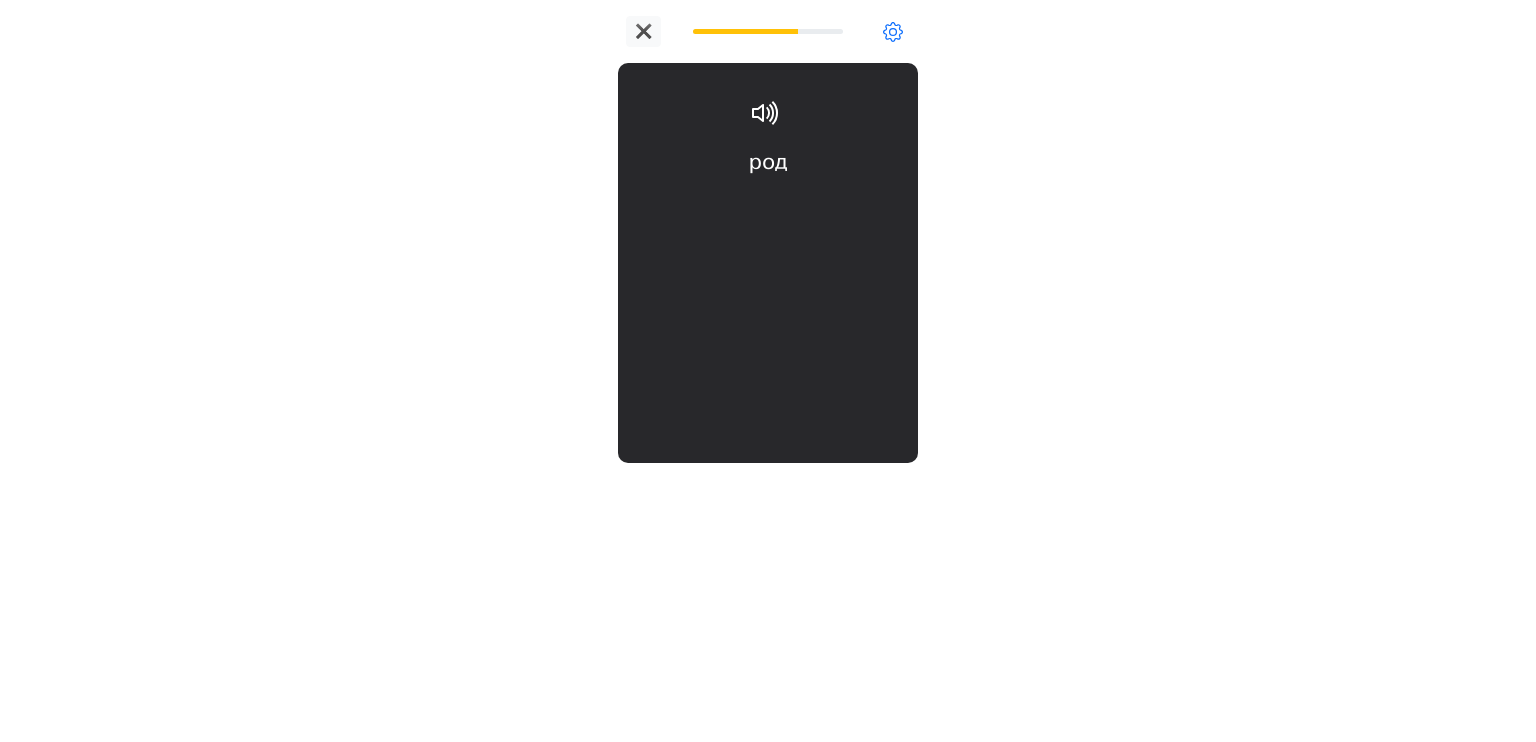 click on "род grammatical gender" at bounding box center [768, 206] 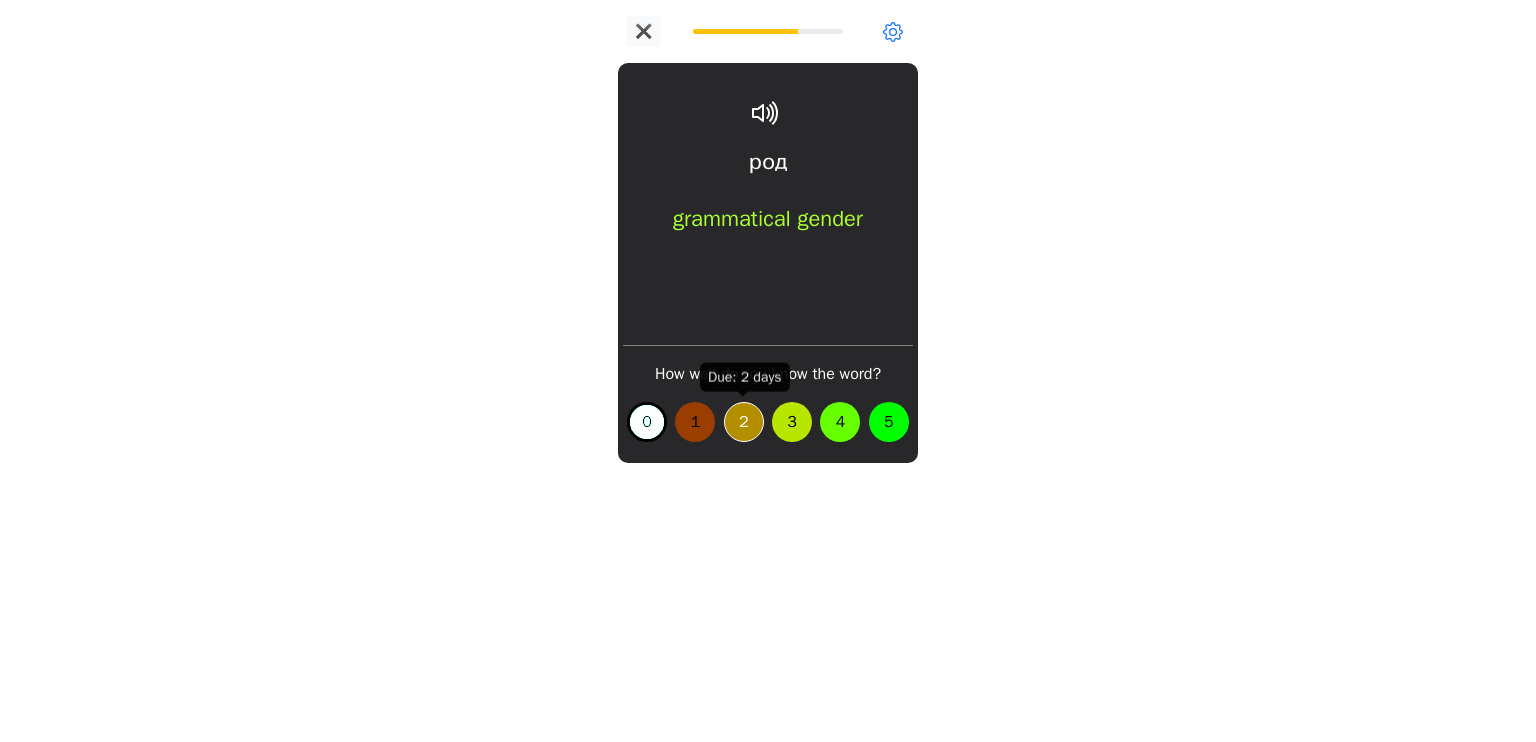 click on "2" at bounding box center [744, 422] 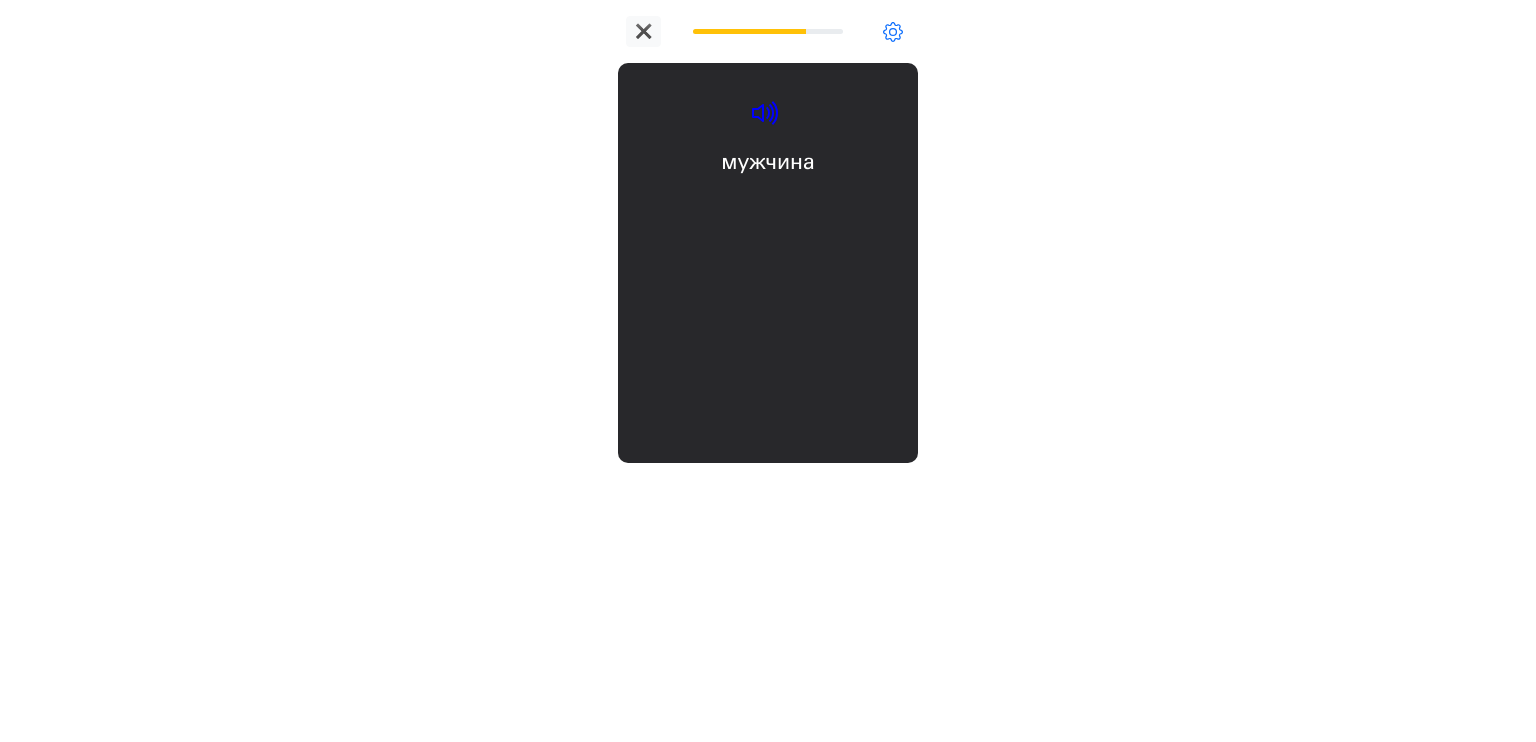 click 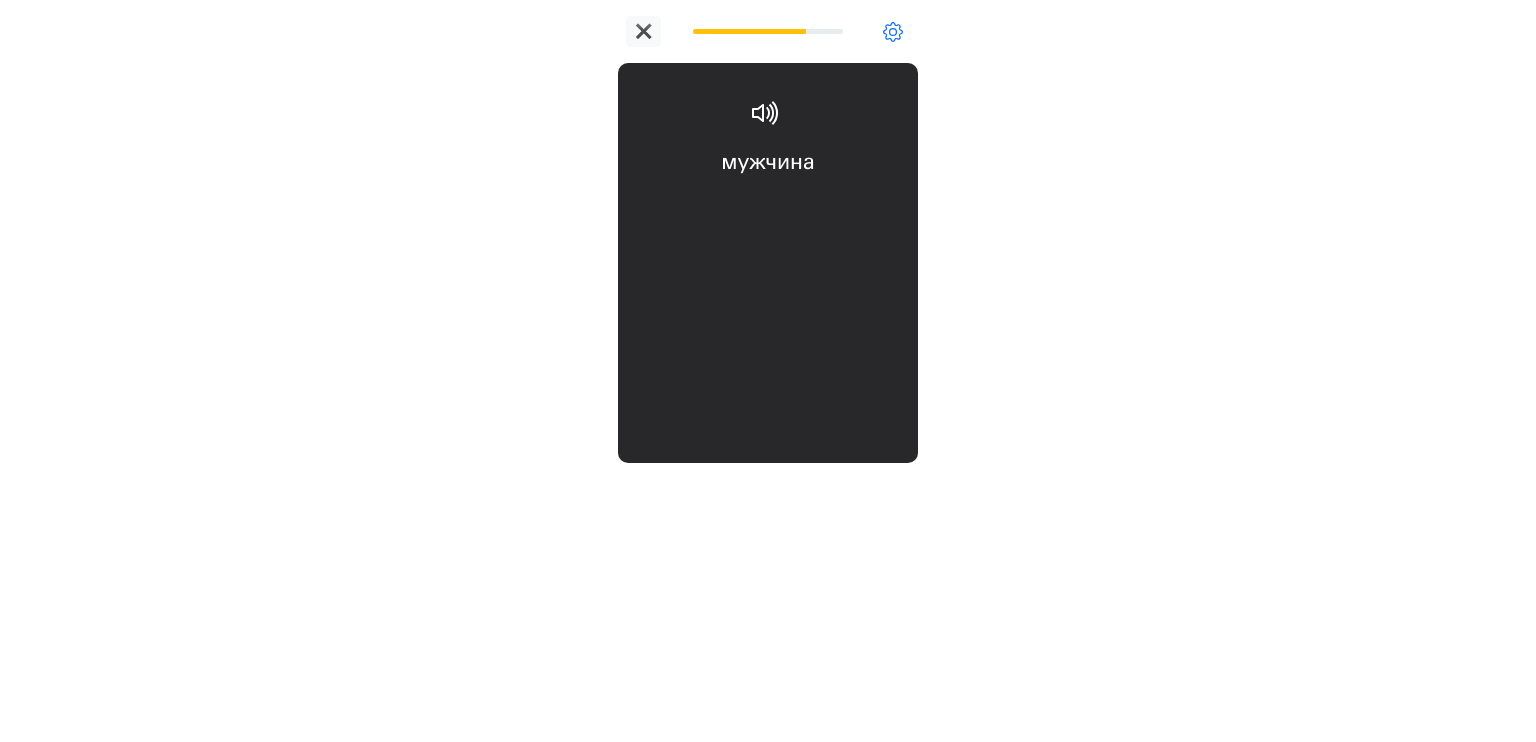click on "мужчина man" at bounding box center (768, 206) 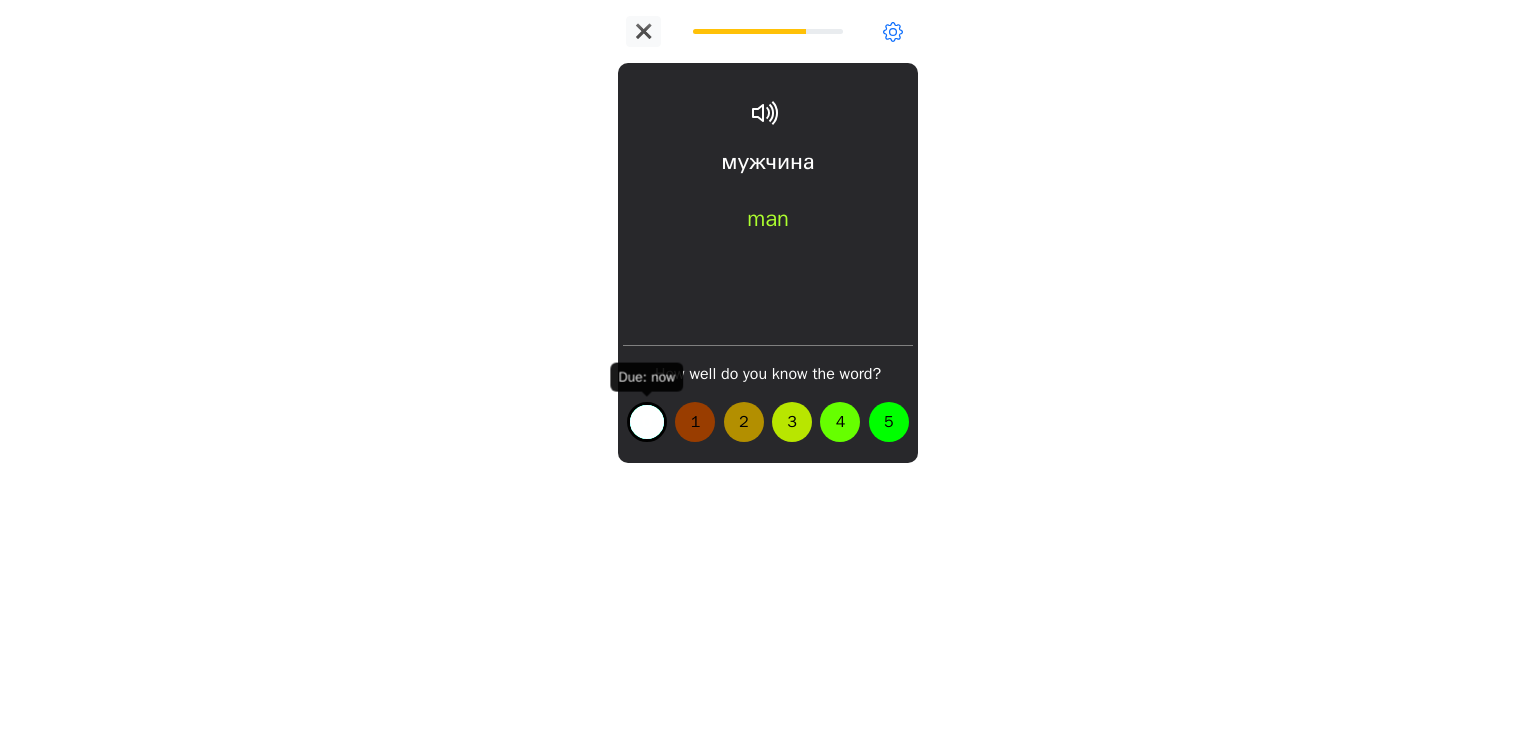 click on "0" at bounding box center [647, 422] 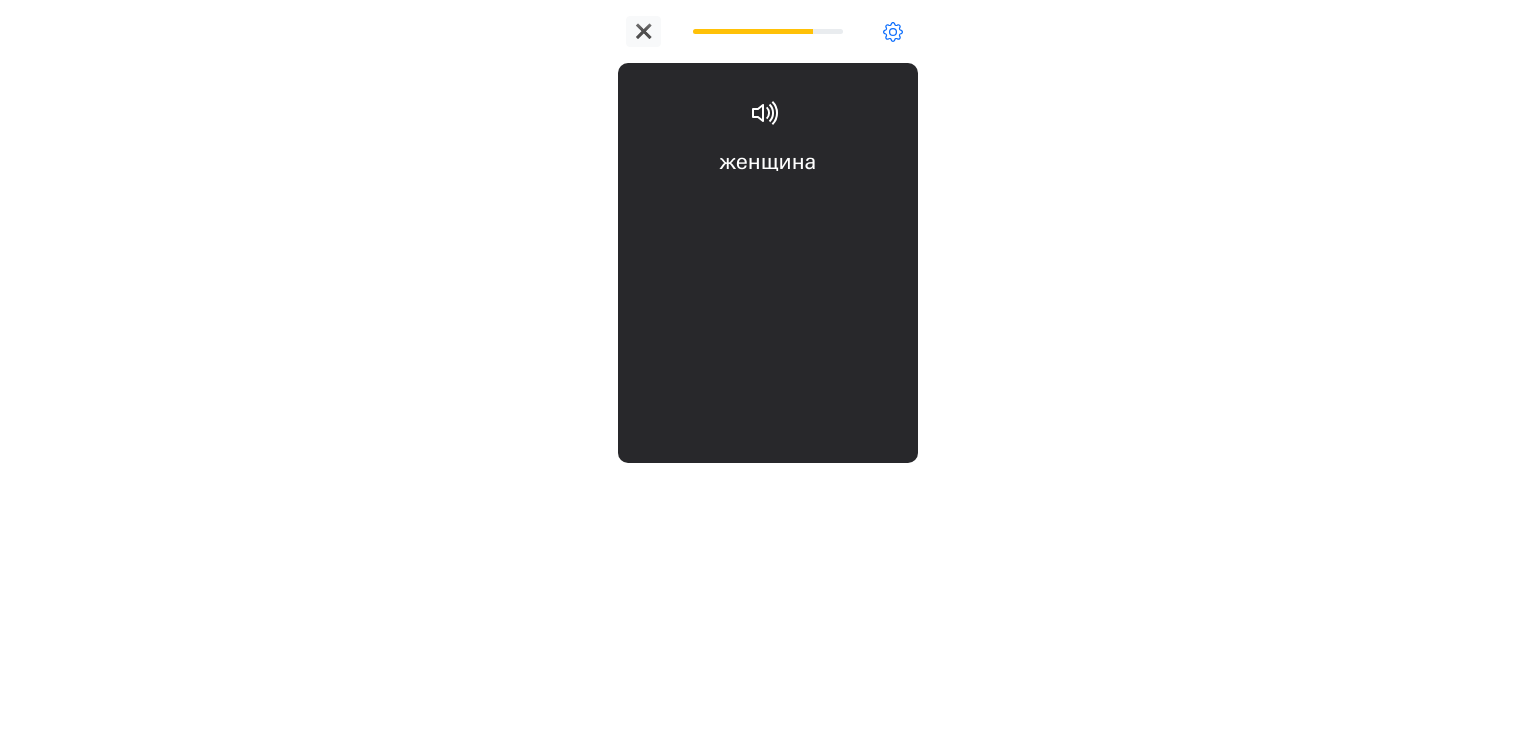click on "женщина woman" at bounding box center [768, 206] 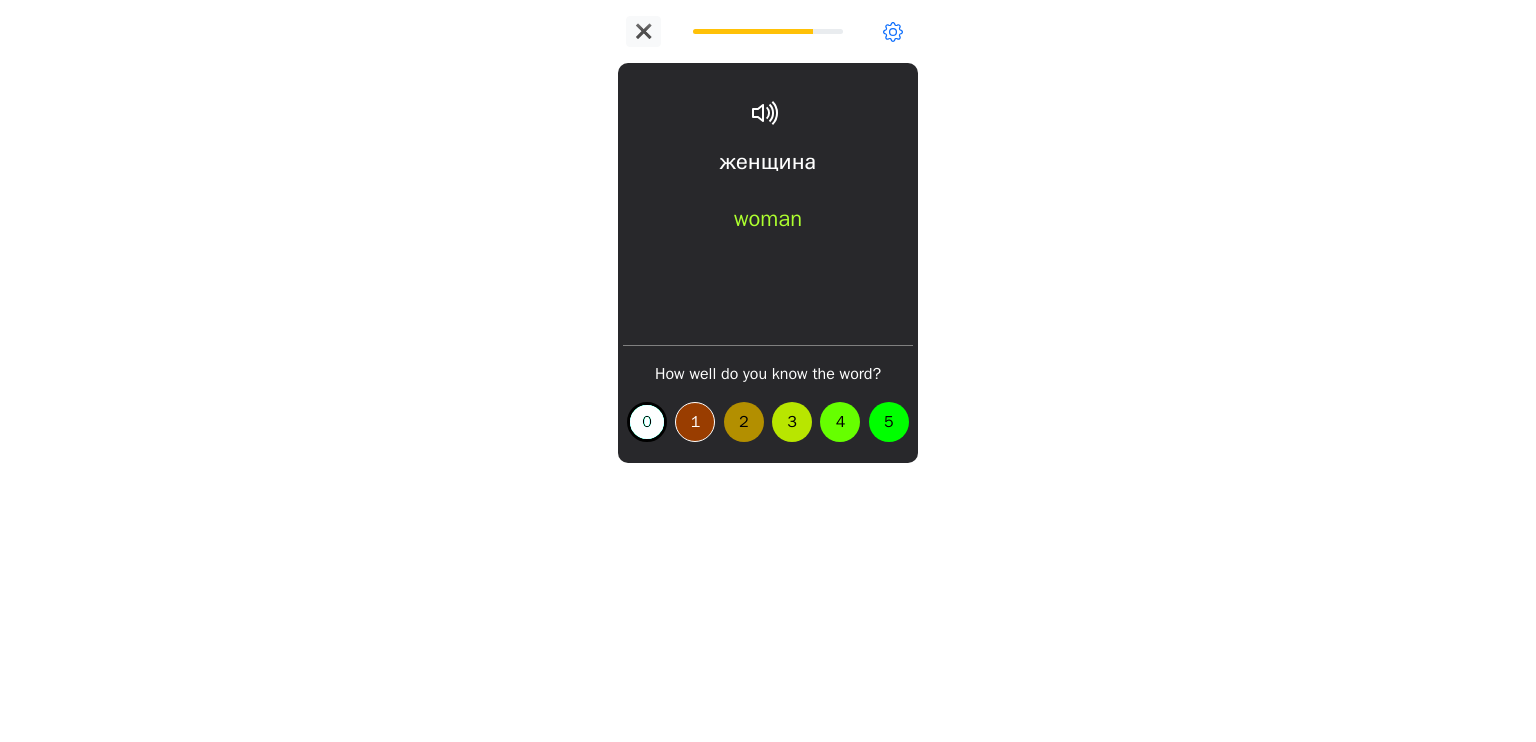 click on "1" at bounding box center [695, 422] 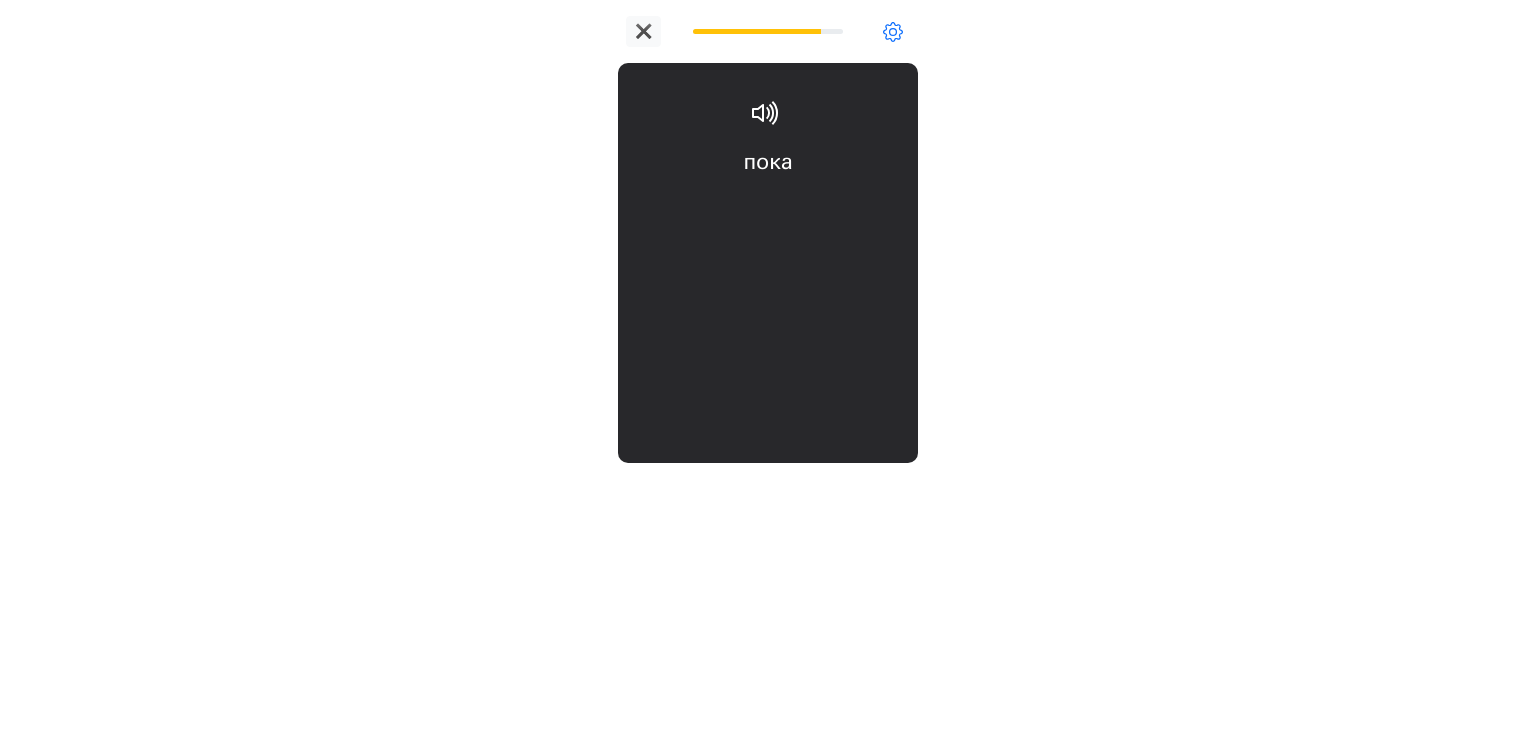 click on "пока bye" at bounding box center [768, 206] 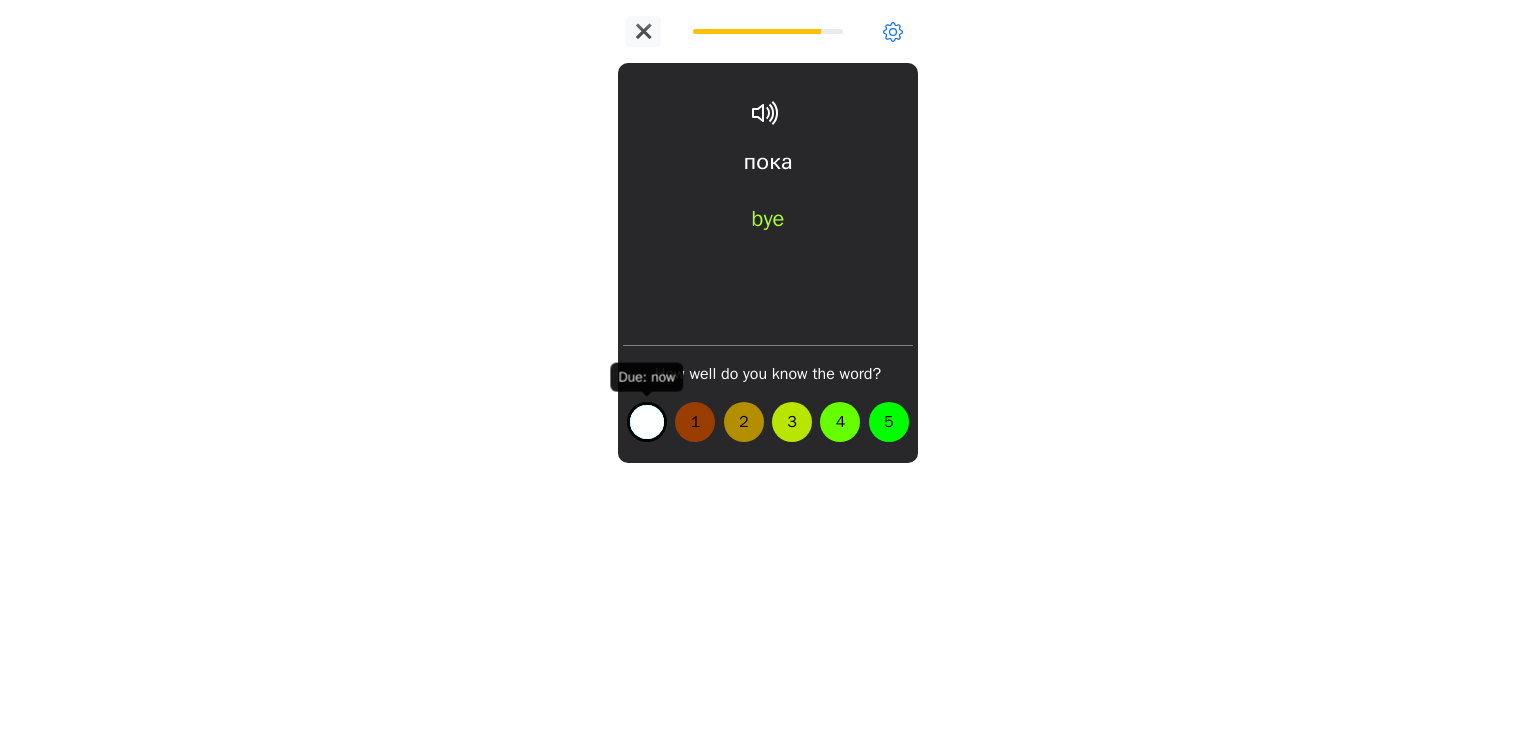 click on "0" at bounding box center (647, 422) 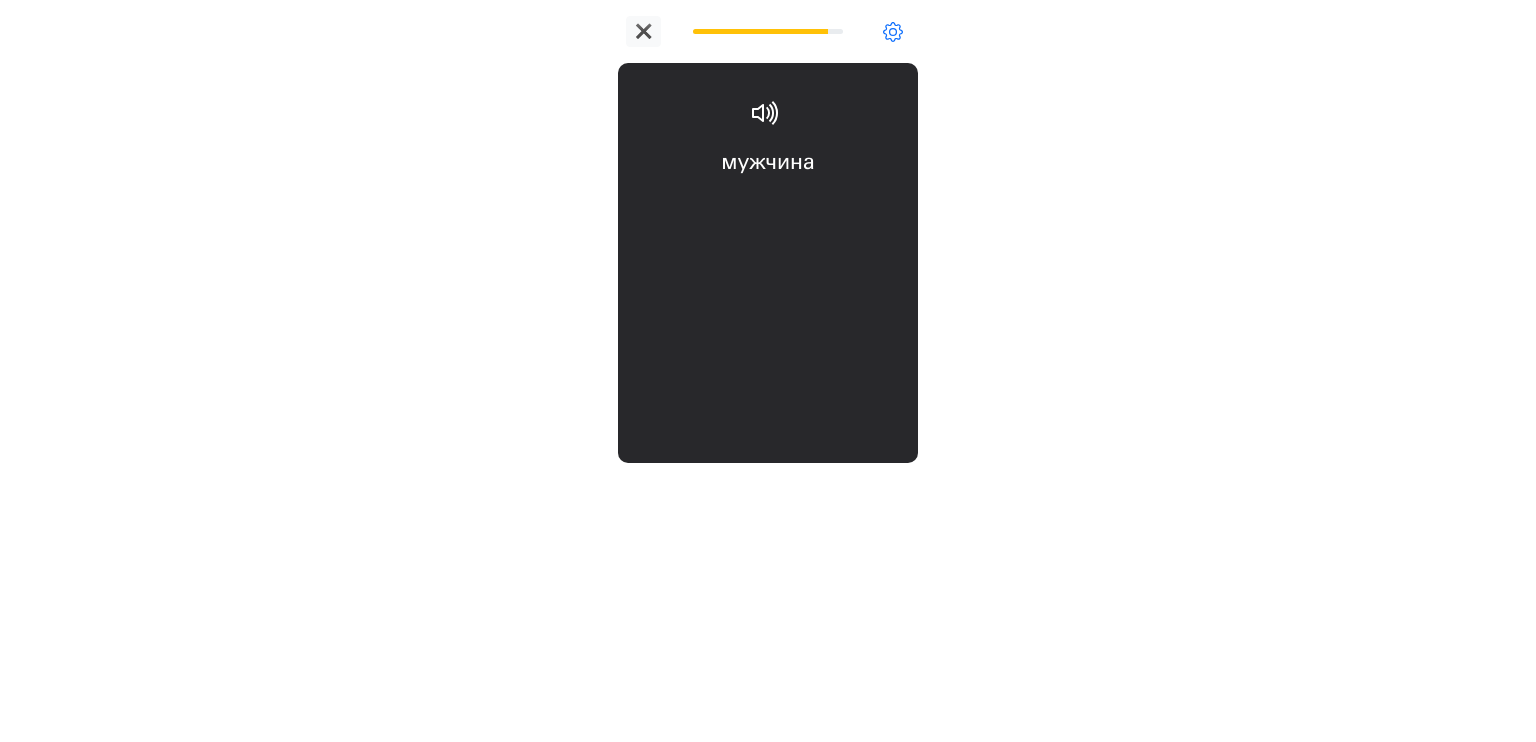 click on "мужчина man" at bounding box center [768, 206] 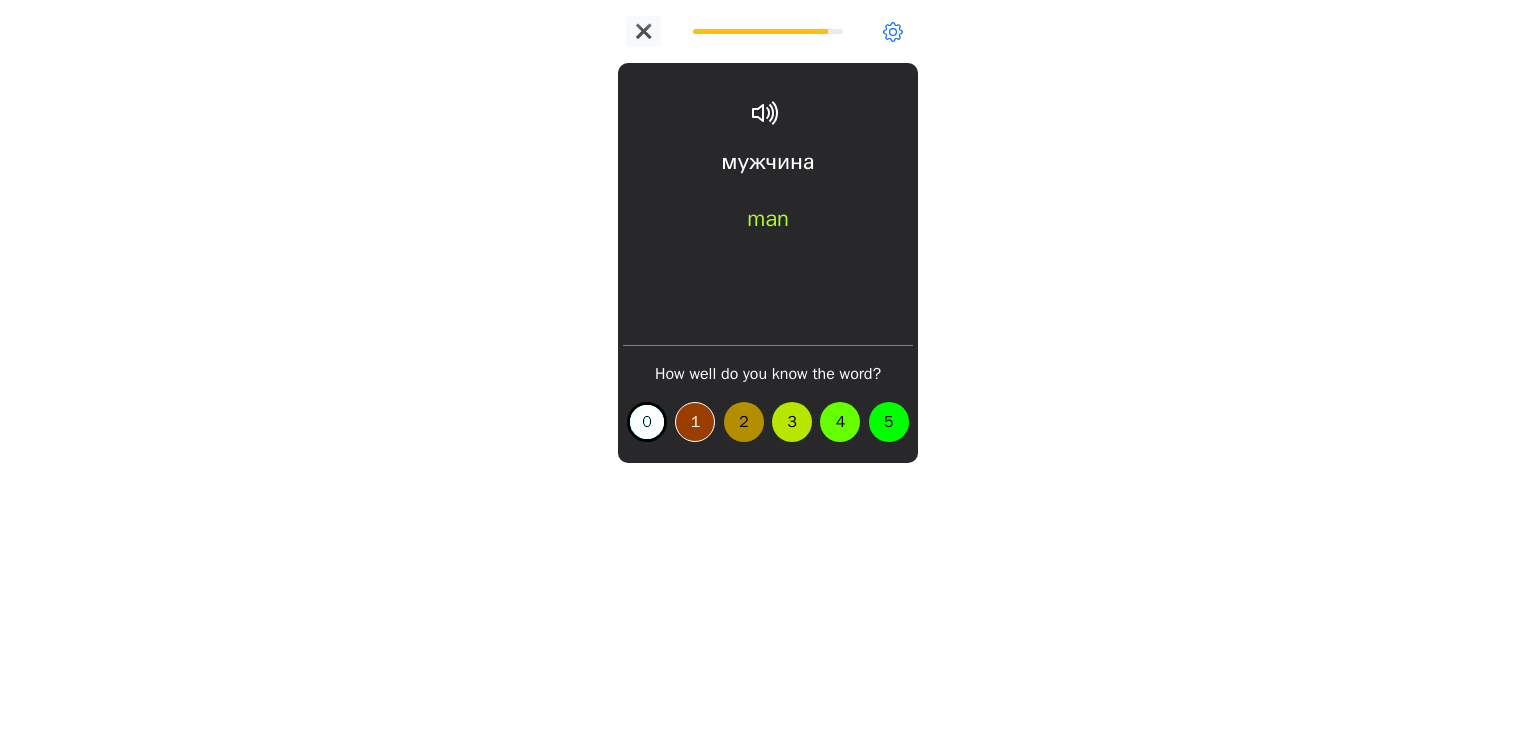 click on "1" at bounding box center (695, 422) 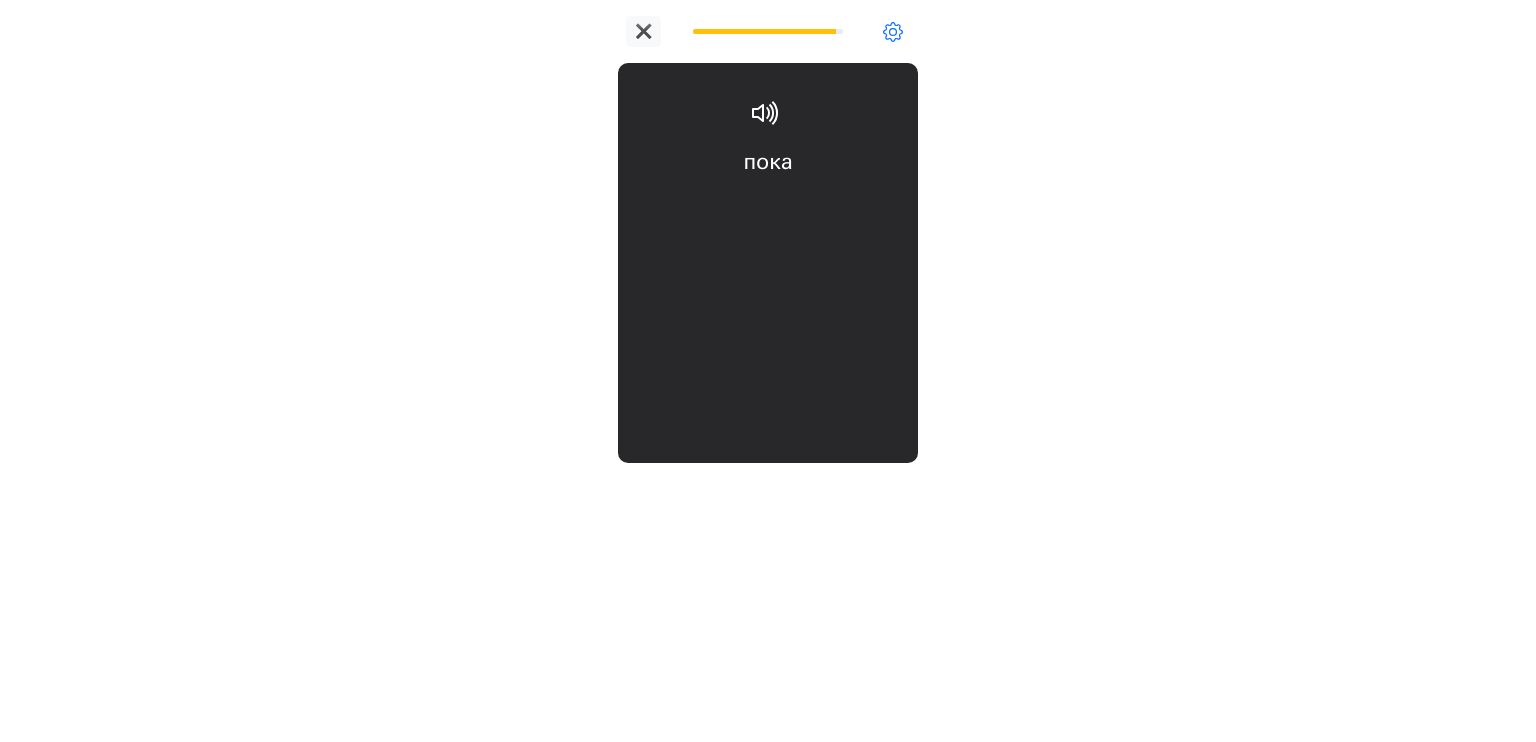 click on "пока bye" at bounding box center [768, 206] 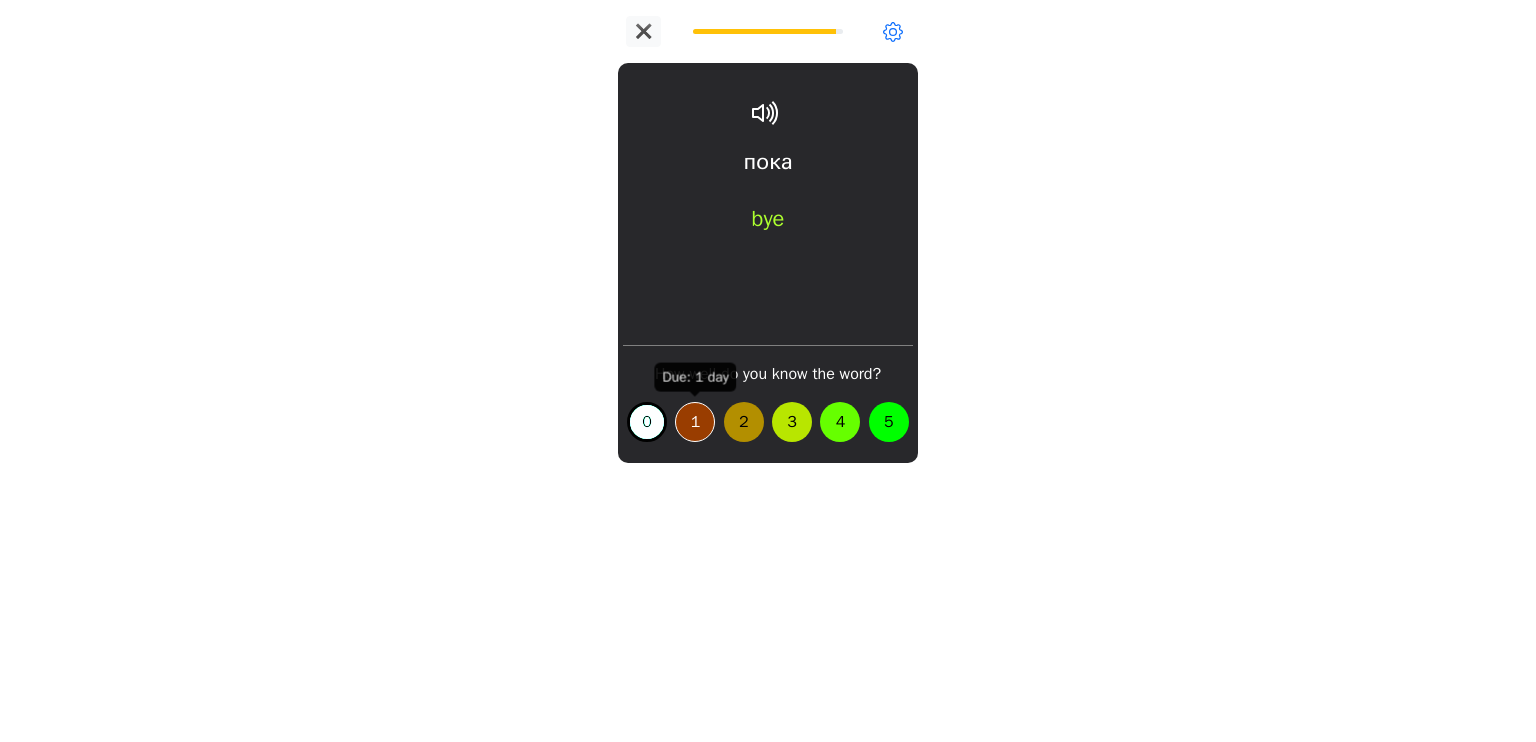 click on "1" at bounding box center (695, 422) 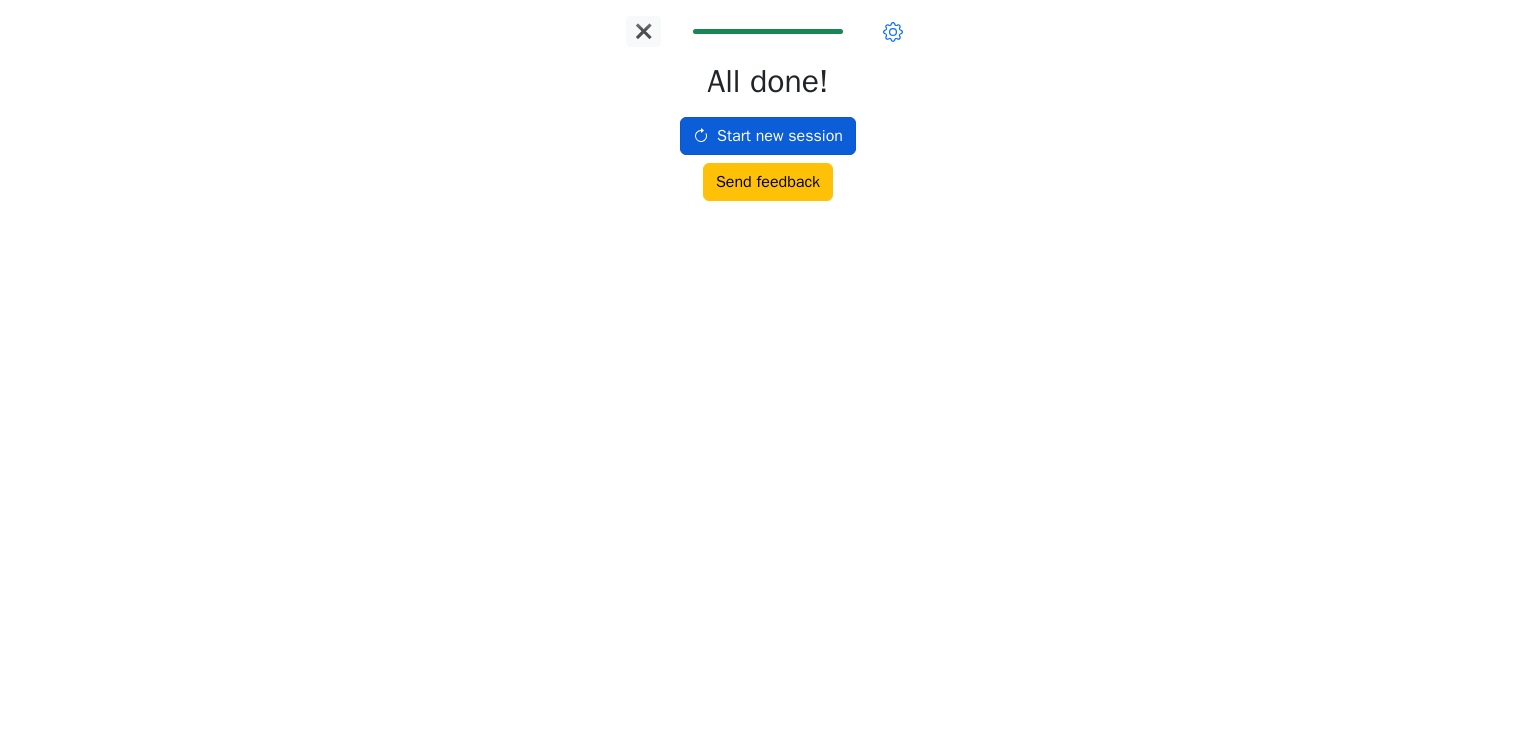 click on "Start new session" at bounding box center [768, 136] 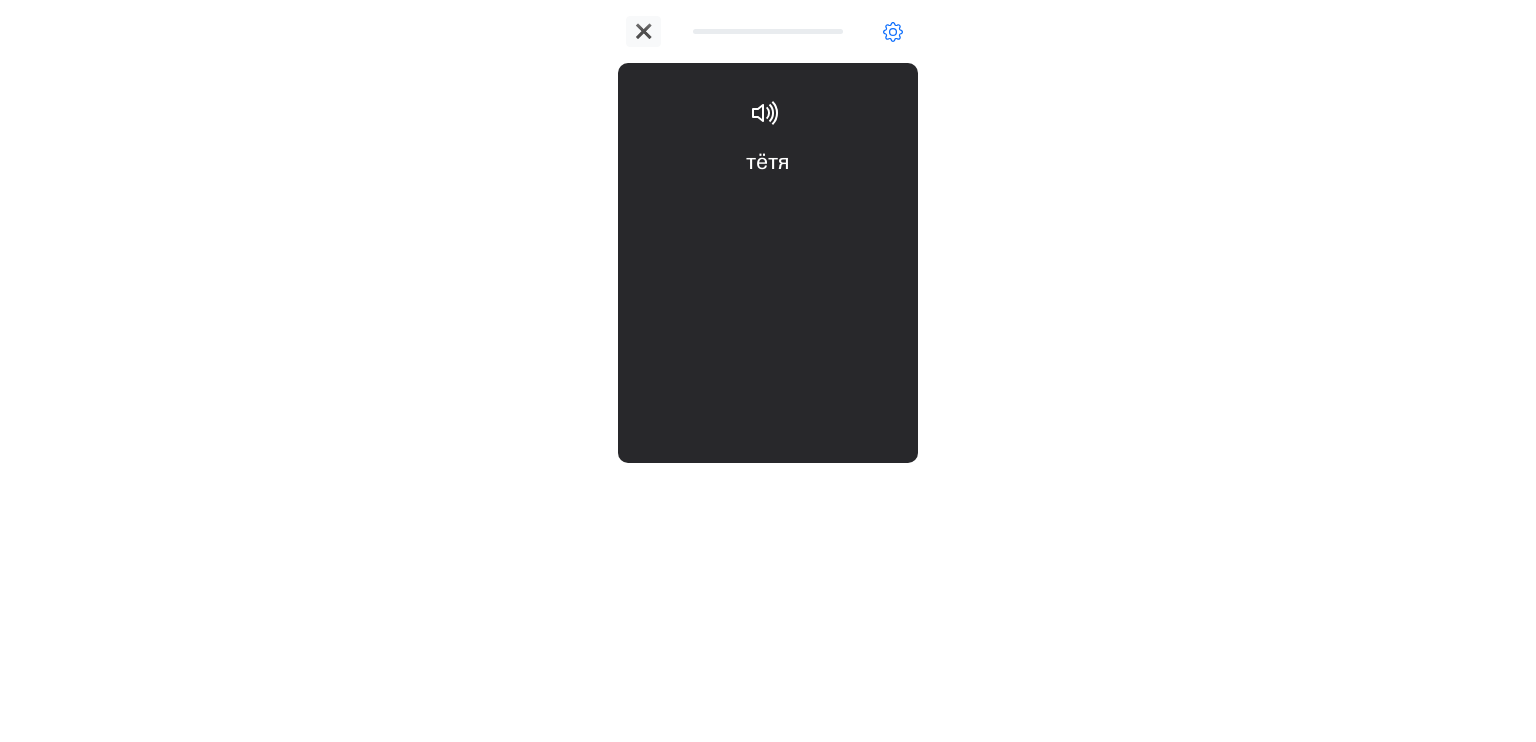 click on "тётя aunt" at bounding box center [768, 206] 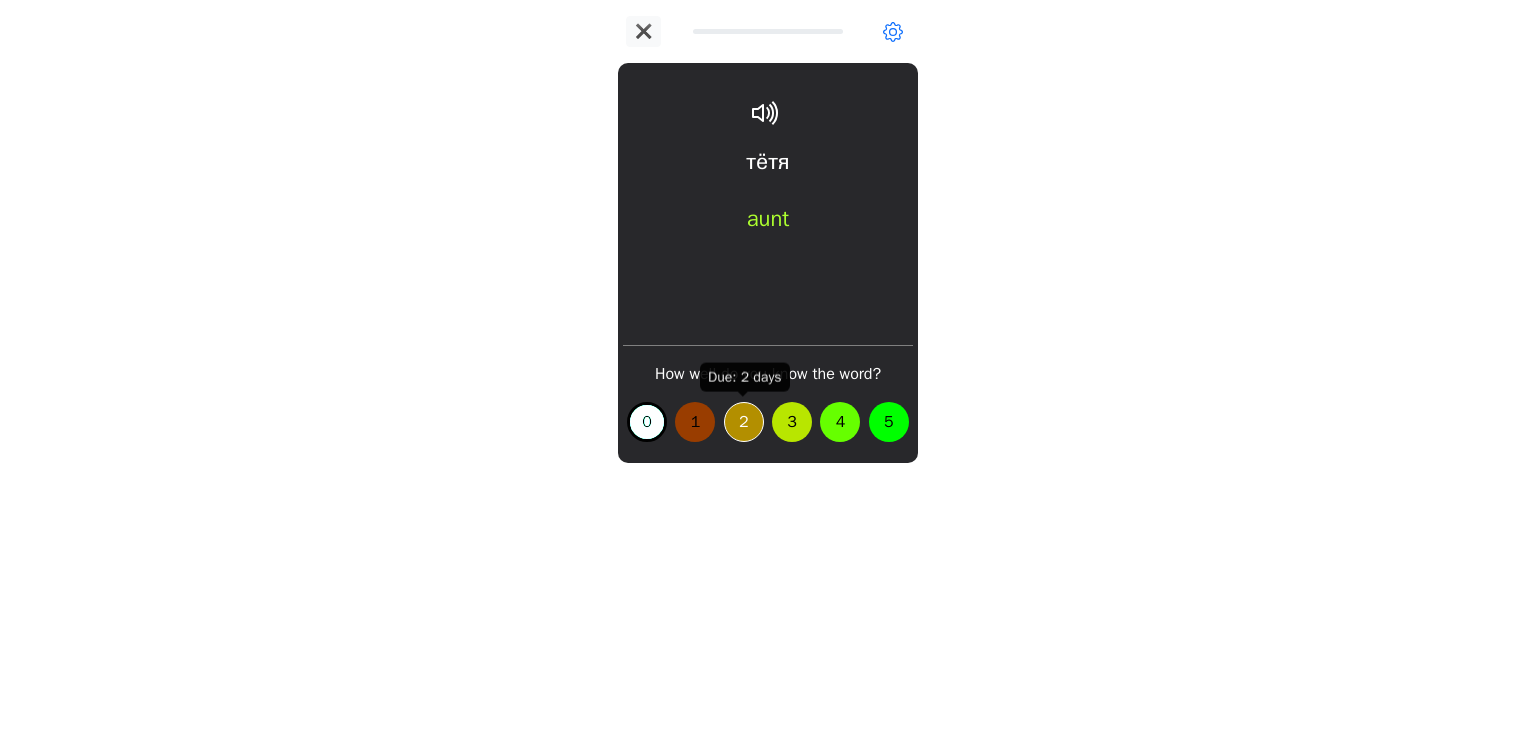click on "2" at bounding box center [744, 422] 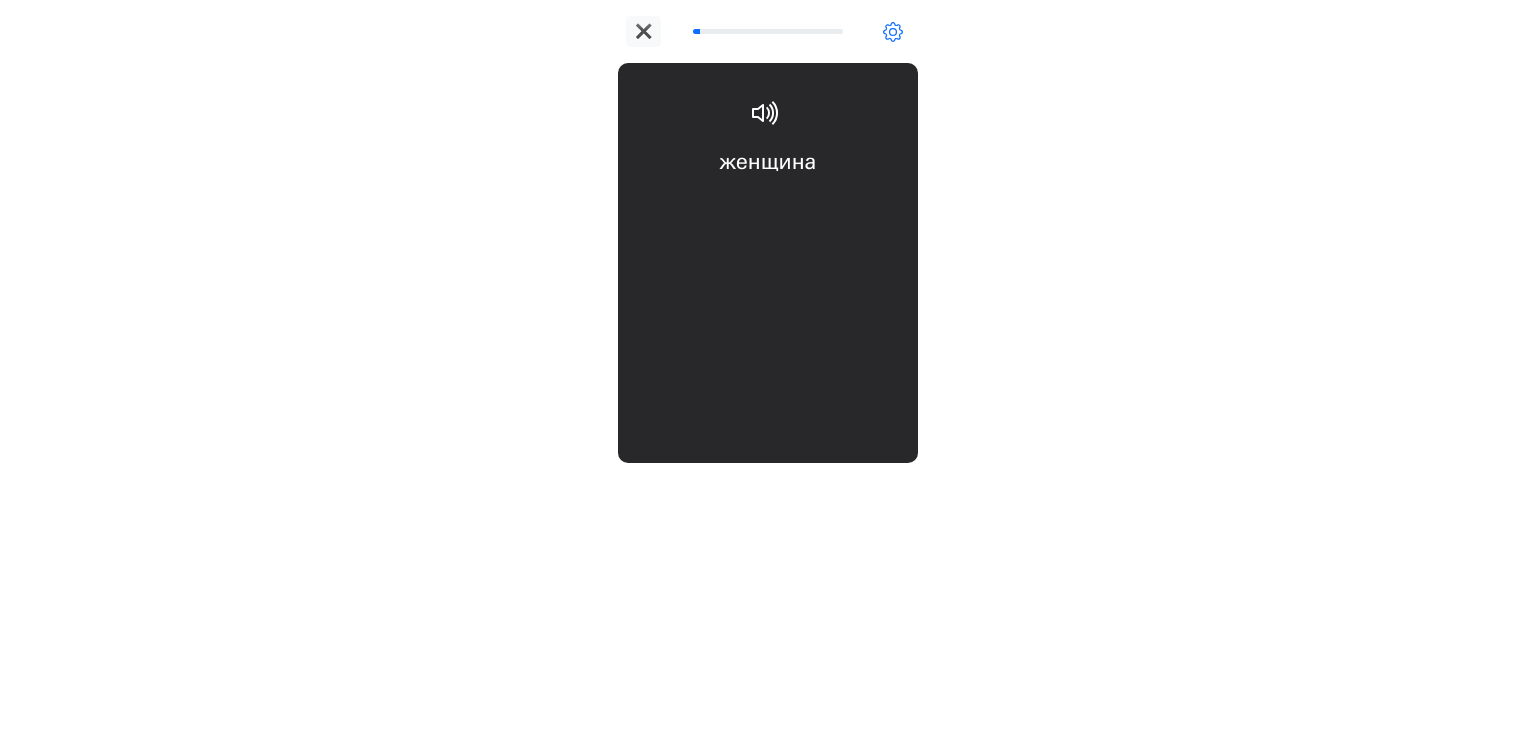 click on "женщина woman" at bounding box center [768, 206] 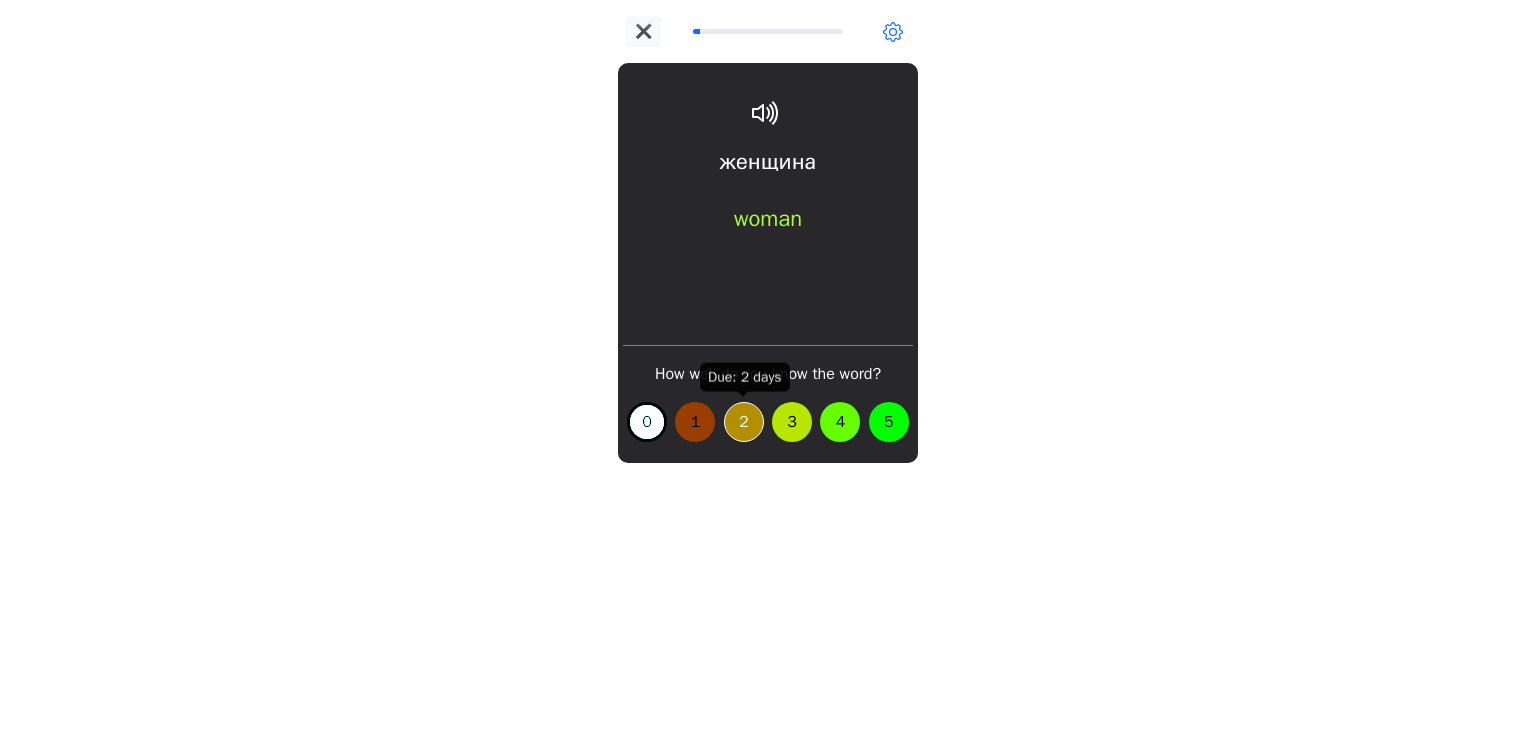 click on "2" at bounding box center [744, 422] 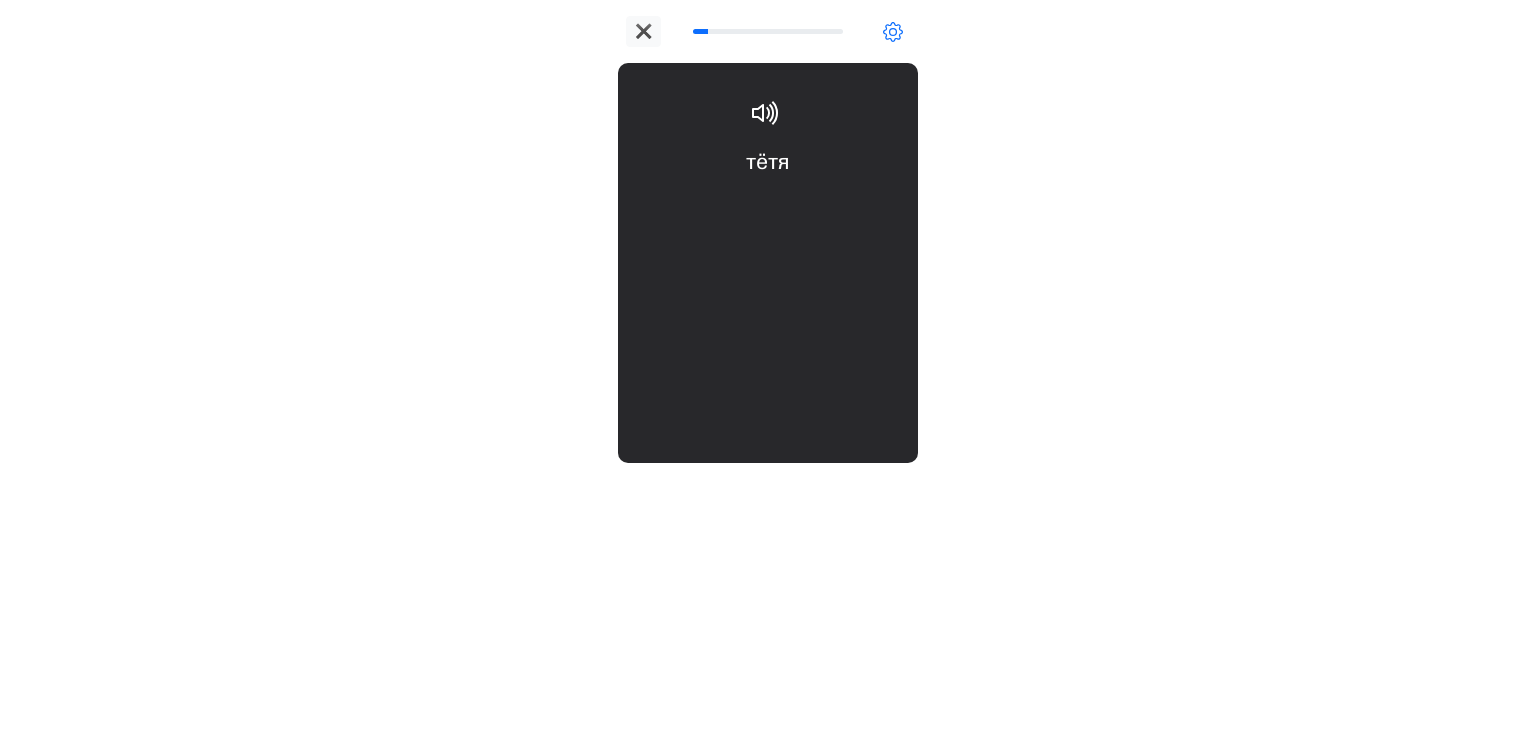 click on "тётя aunt" at bounding box center (768, 206) 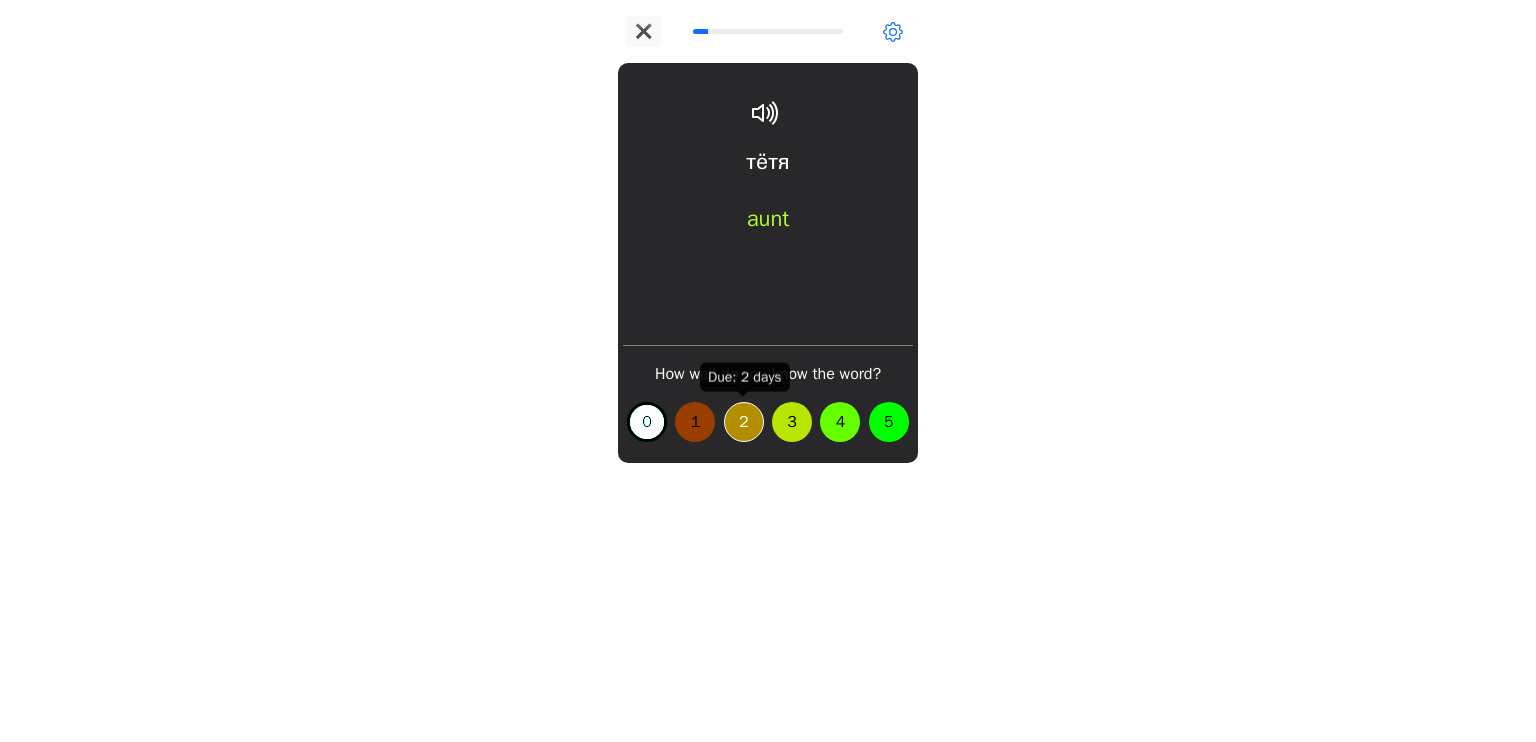 click on "2" at bounding box center [744, 422] 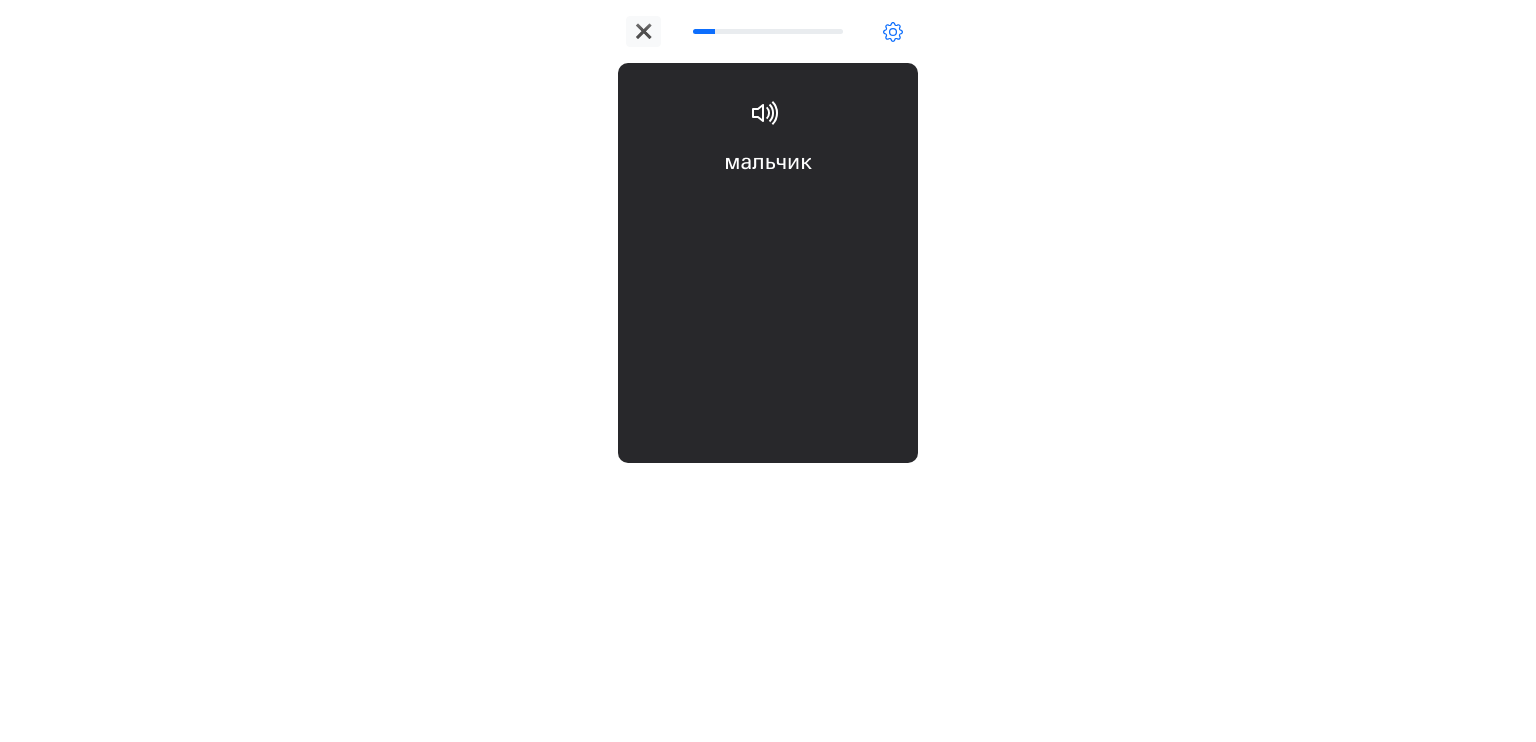click on "мальчик boy" at bounding box center [768, 206] 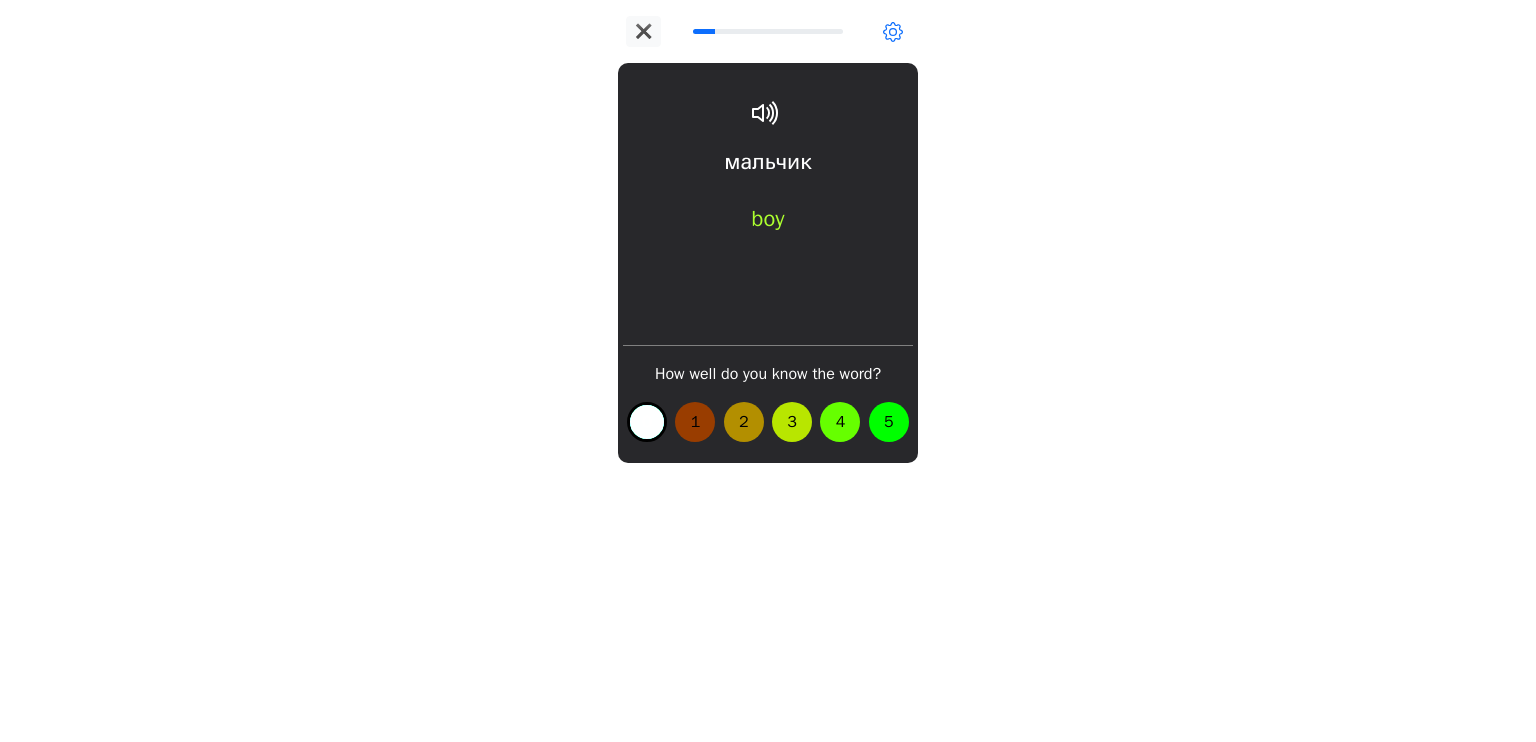 click on "0" at bounding box center [647, 422] 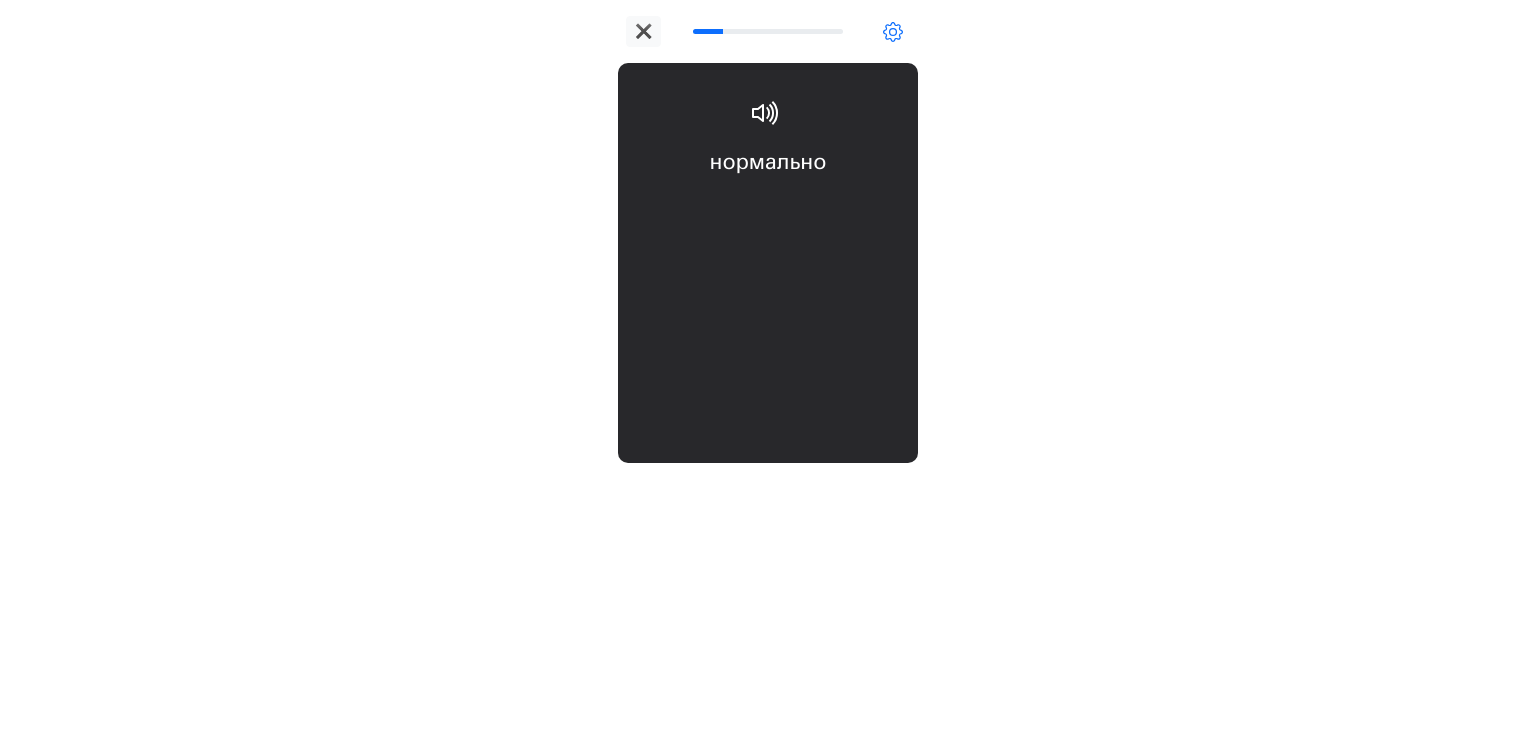 click on "нормально okay" at bounding box center [768, 206] 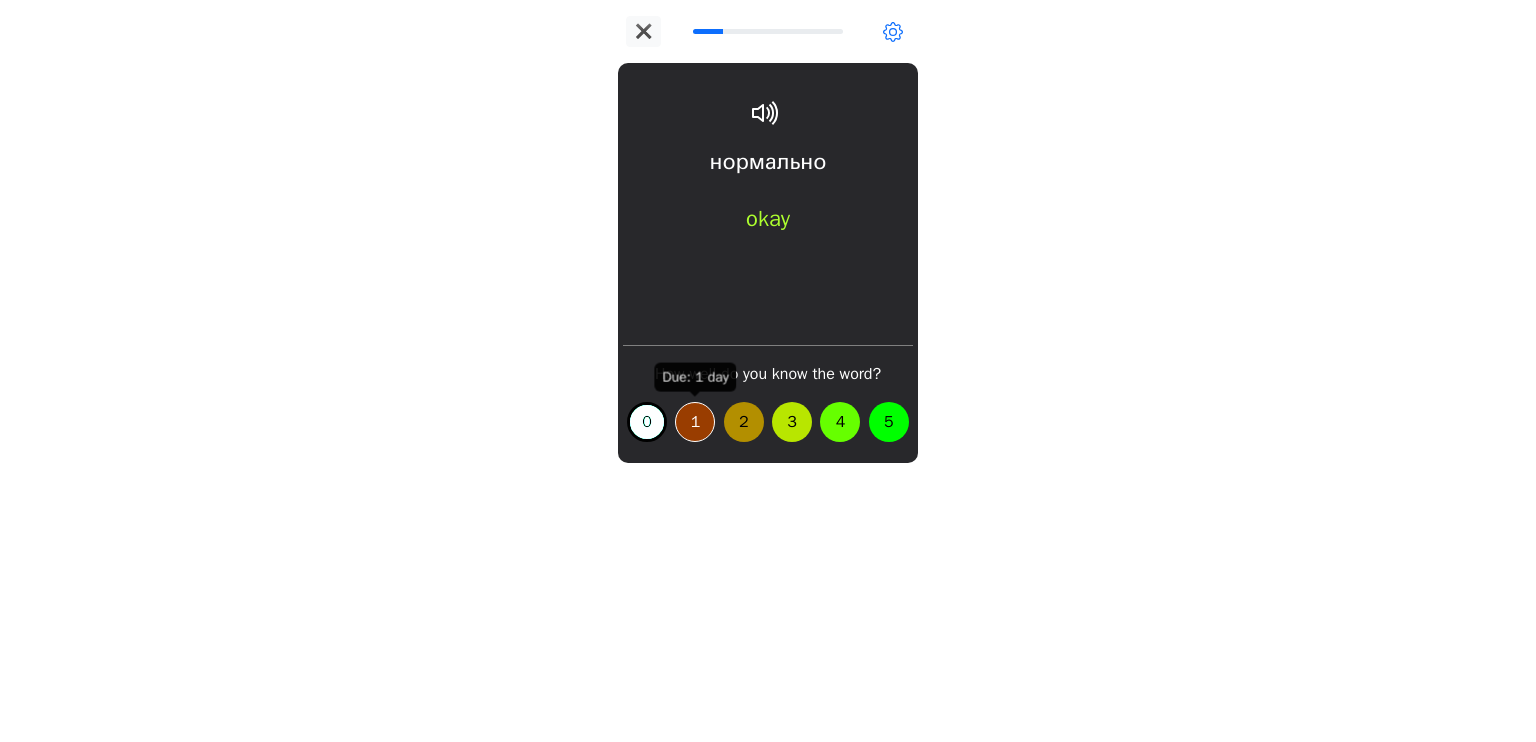 click on "1" at bounding box center (695, 422) 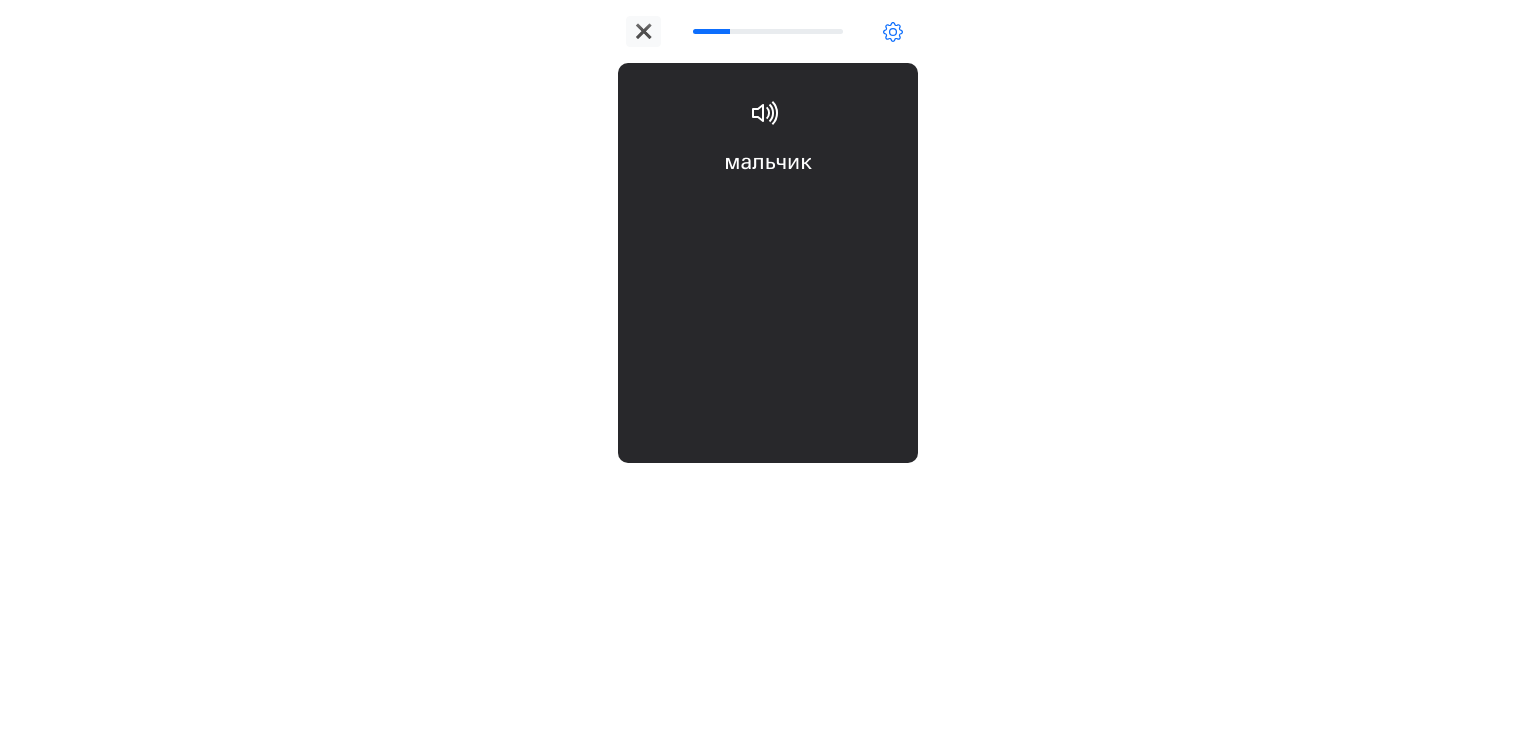 click on "мальчик boy" at bounding box center (768, 206) 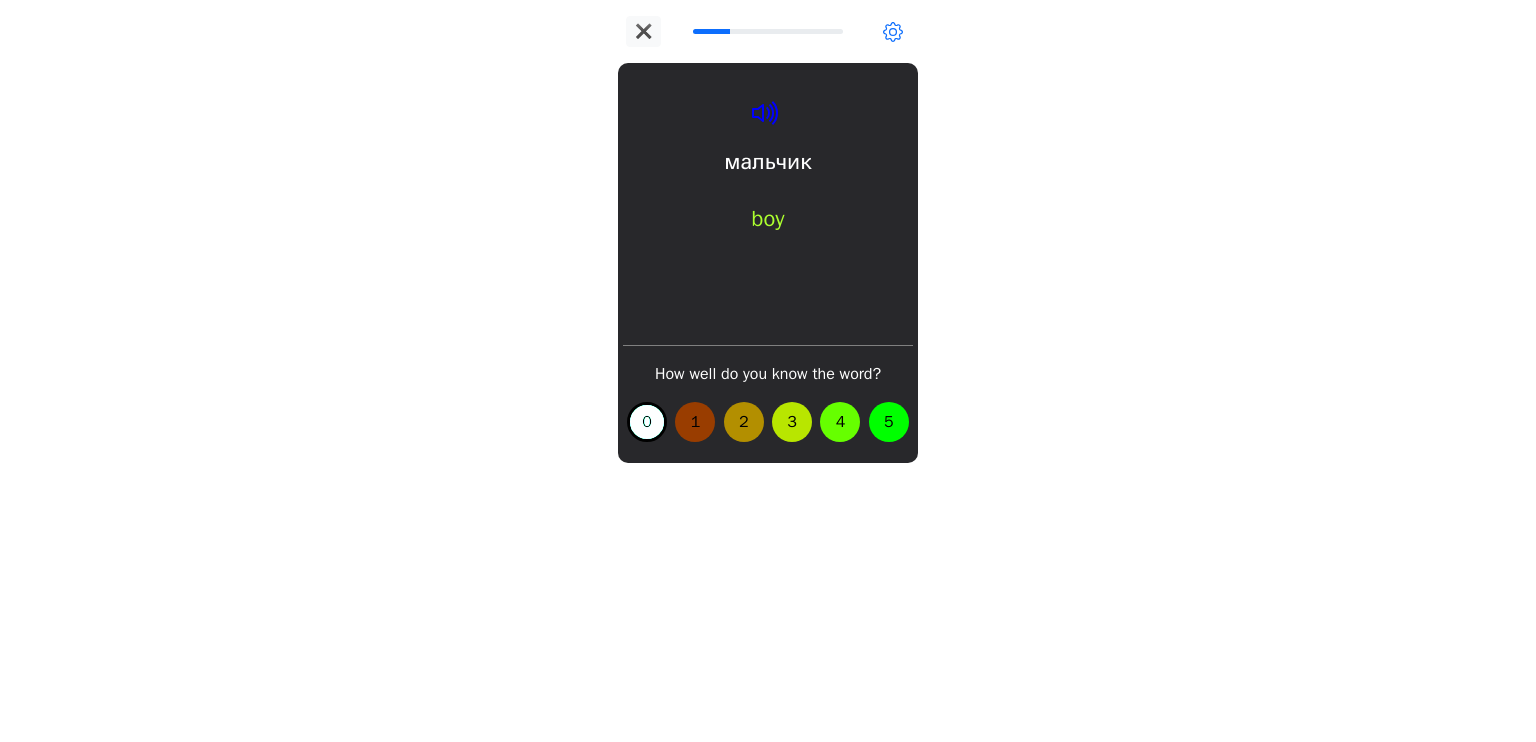 click 